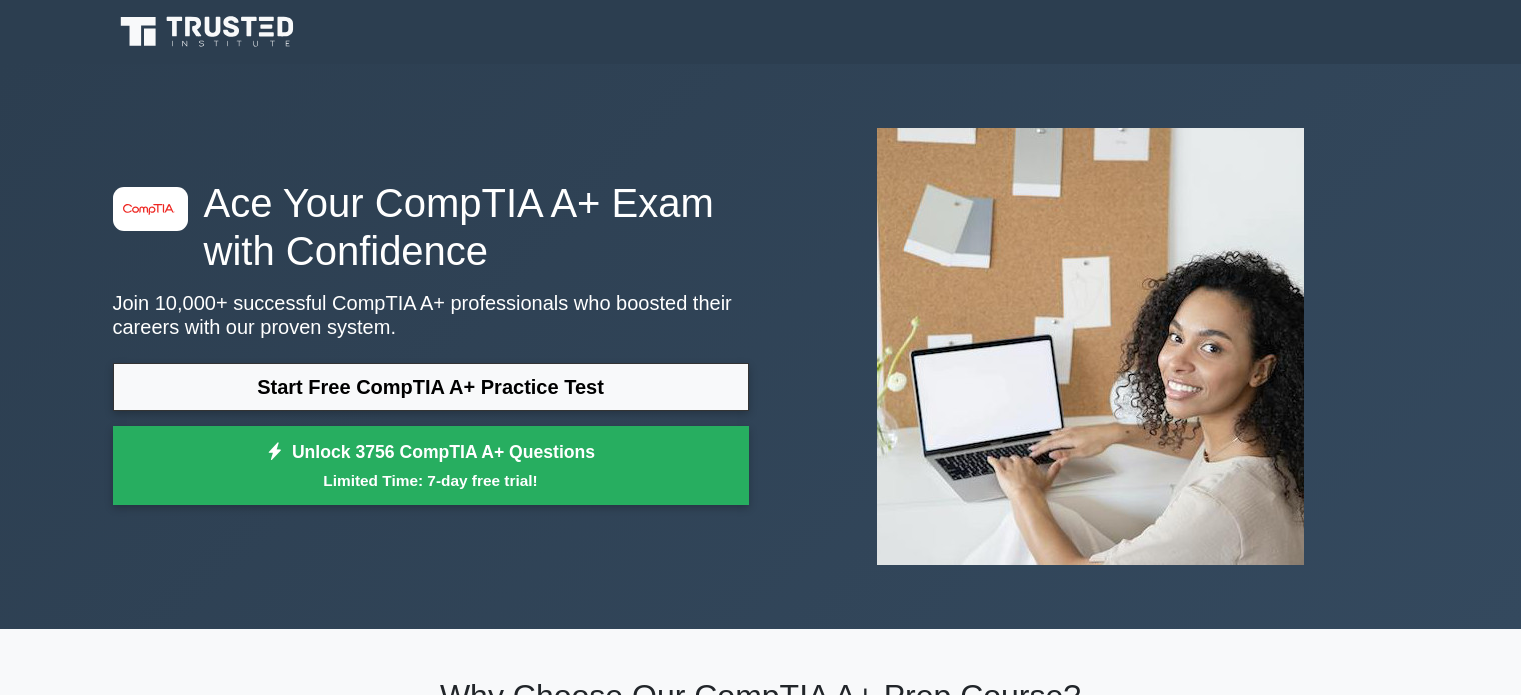 scroll, scrollTop: 0, scrollLeft: 0, axis: both 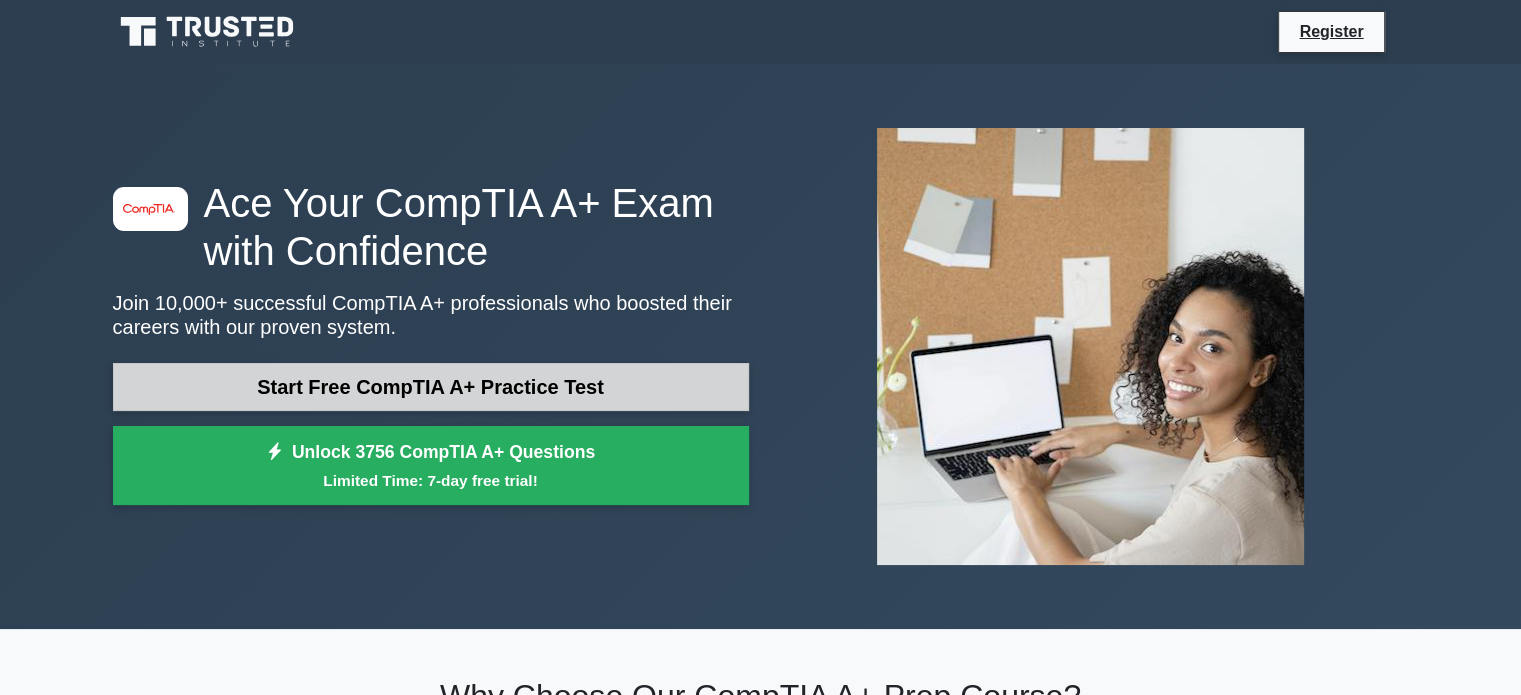 click on "Start Free CompTIA A+ Practice Test" at bounding box center [431, 387] 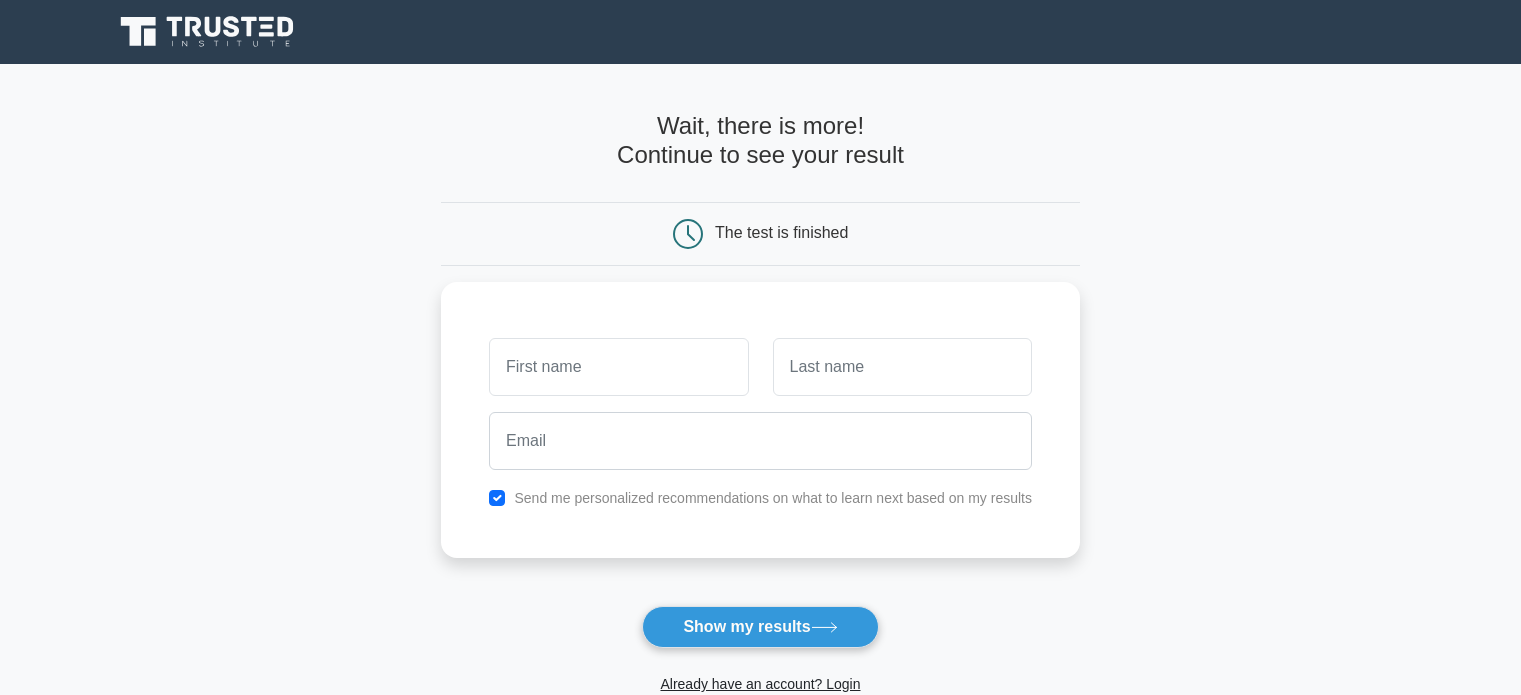 scroll, scrollTop: 0, scrollLeft: 0, axis: both 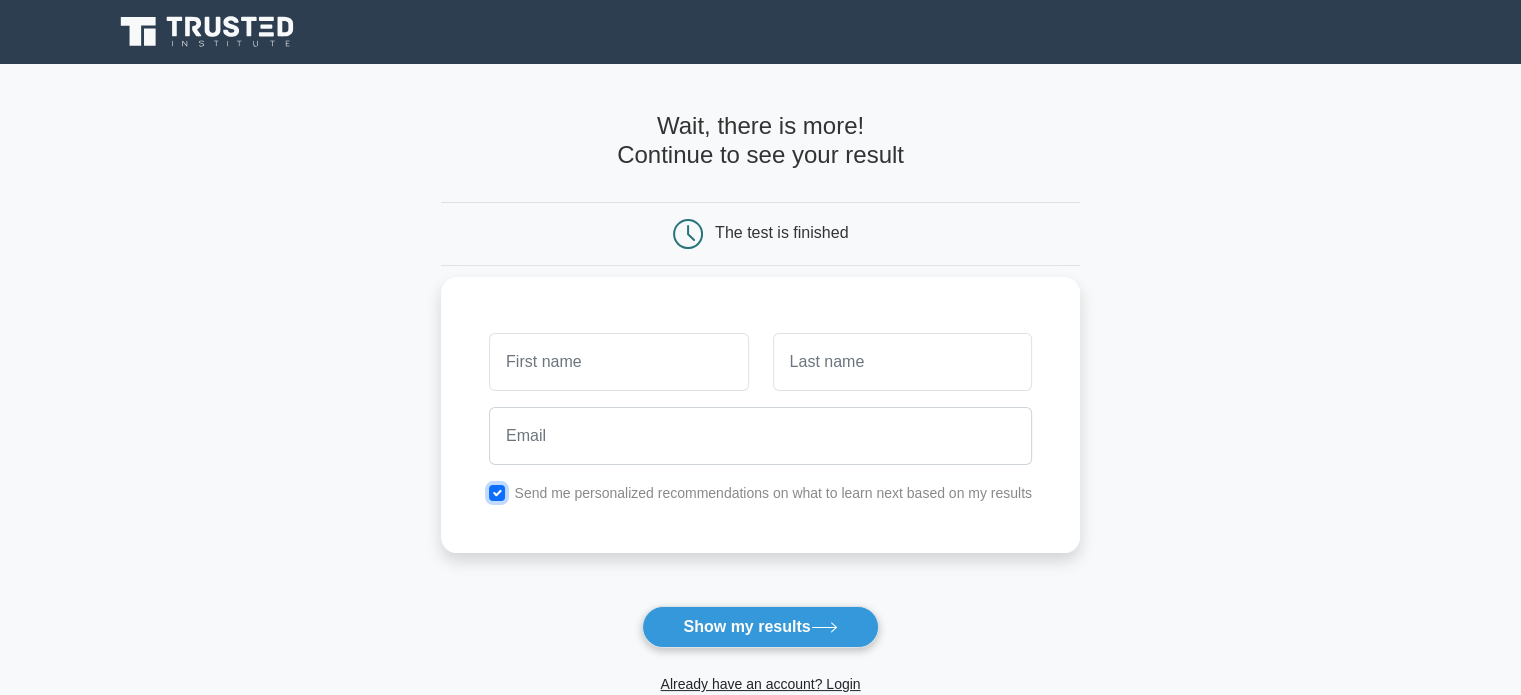 click at bounding box center [497, 493] 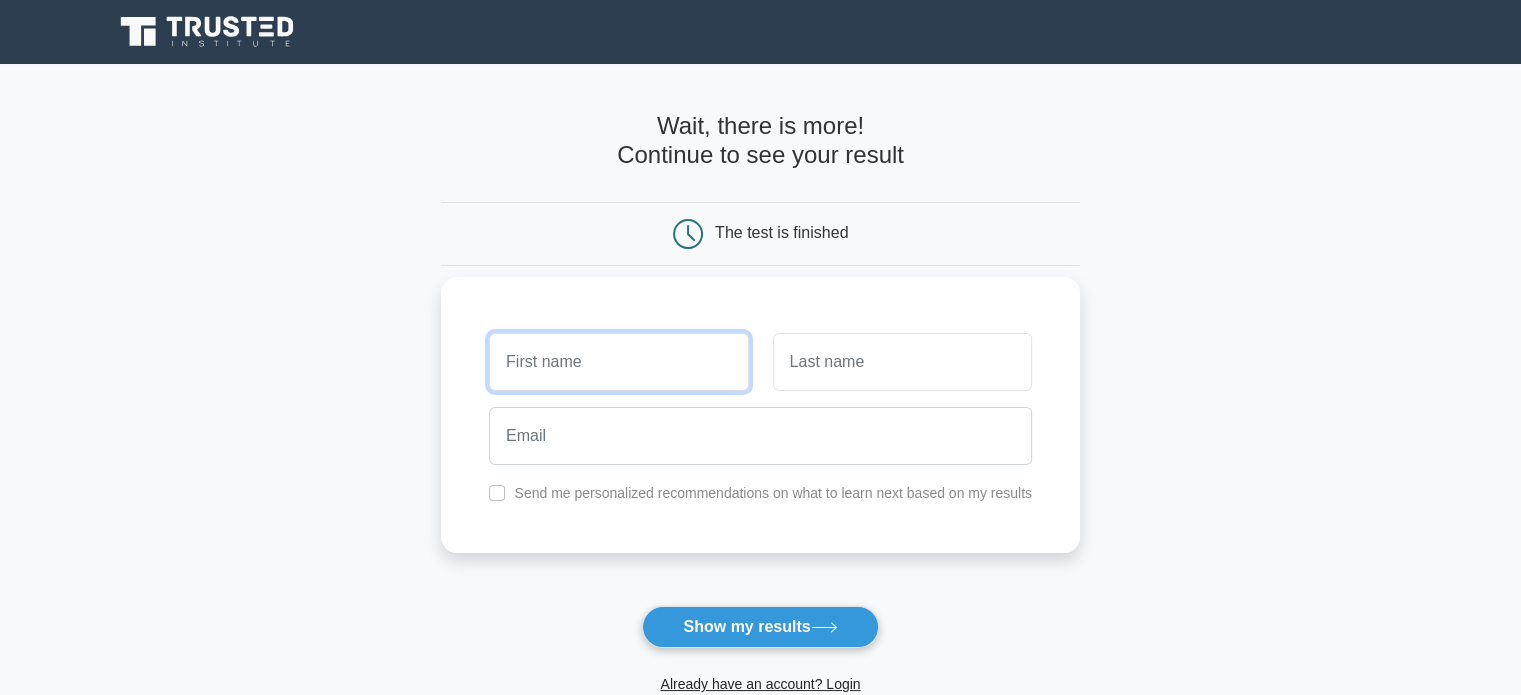 click at bounding box center [618, 362] 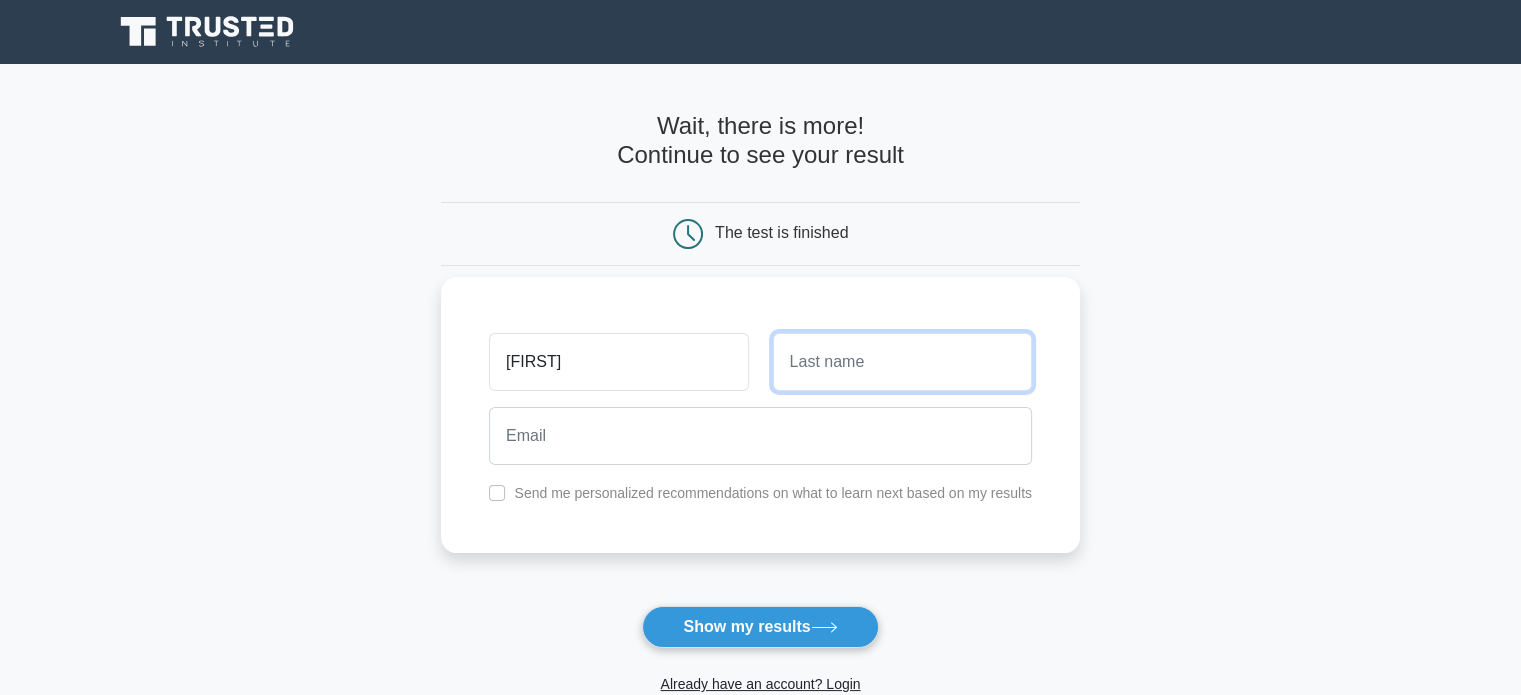 click at bounding box center [902, 362] 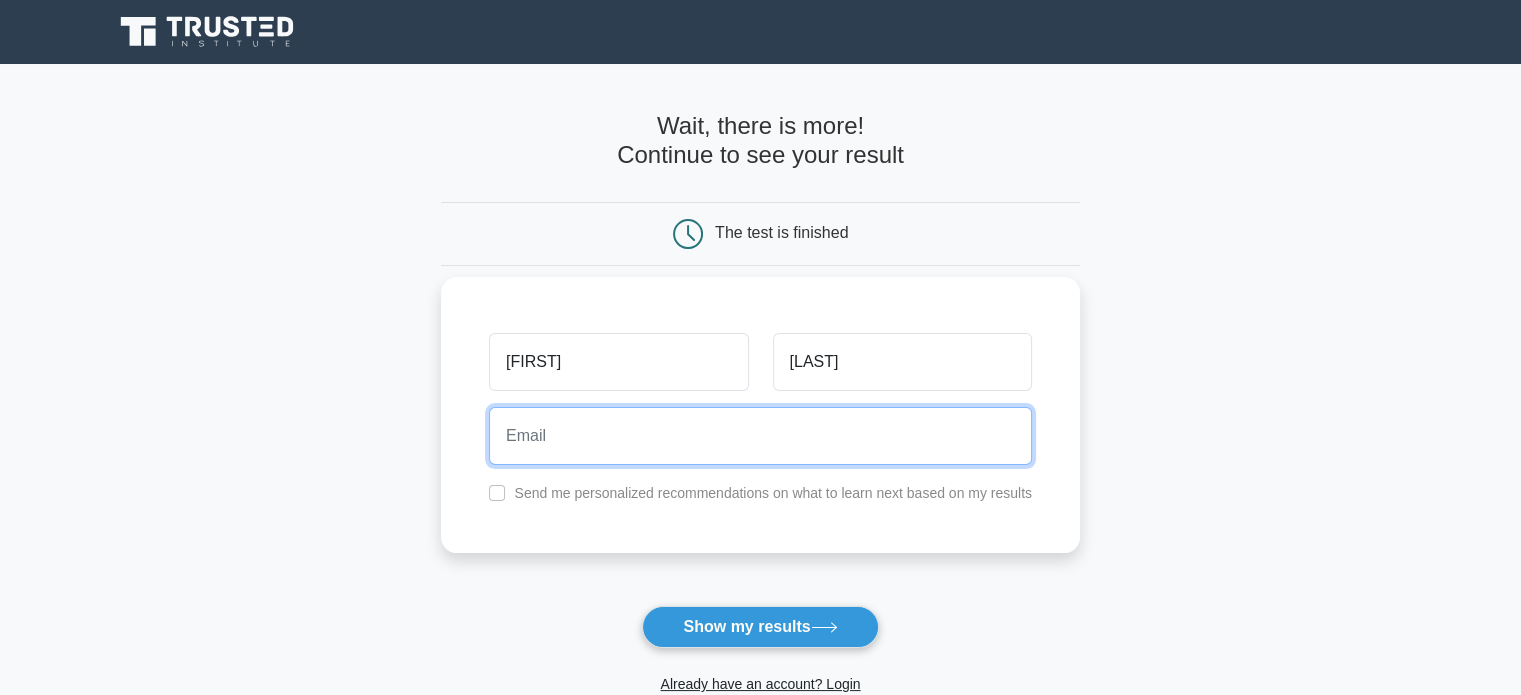 click at bounding box center [760, 436] 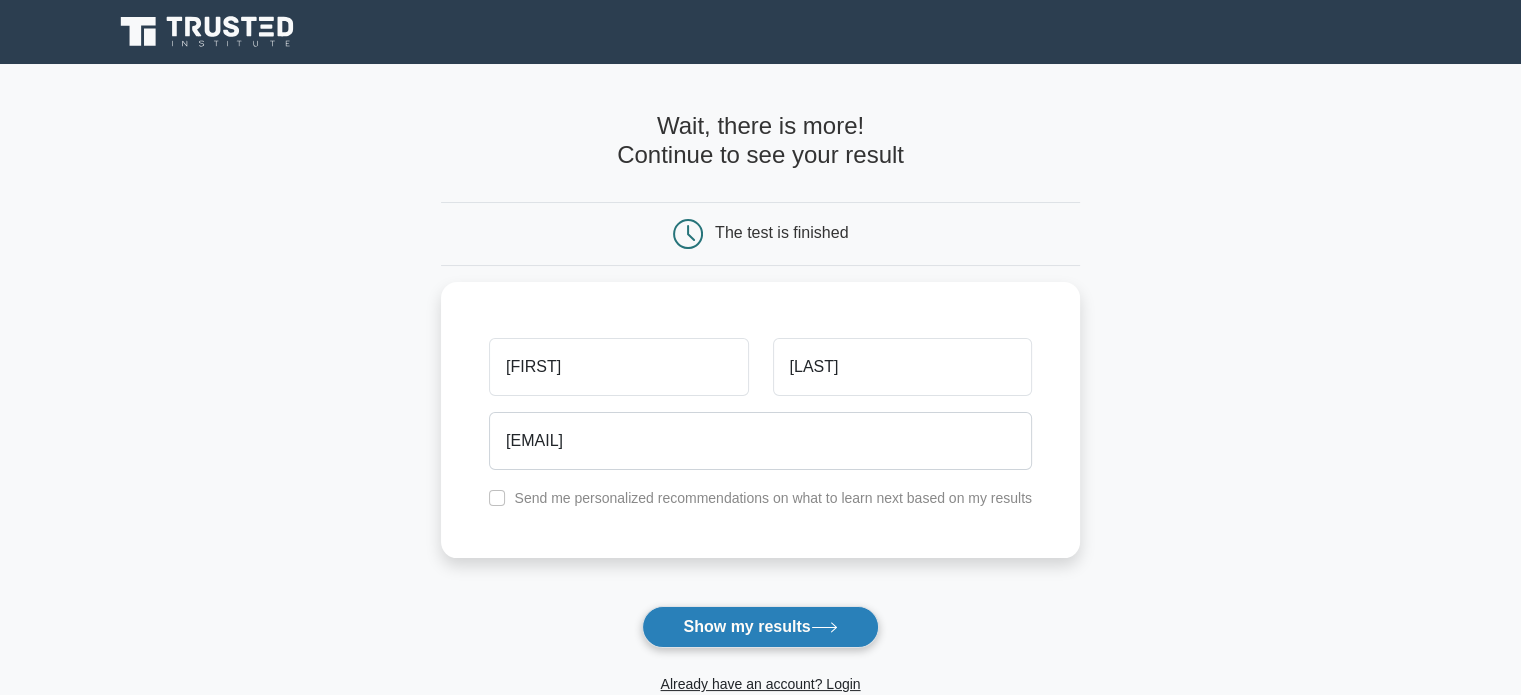 click on "Show my results" at bounding box center (760, 627) 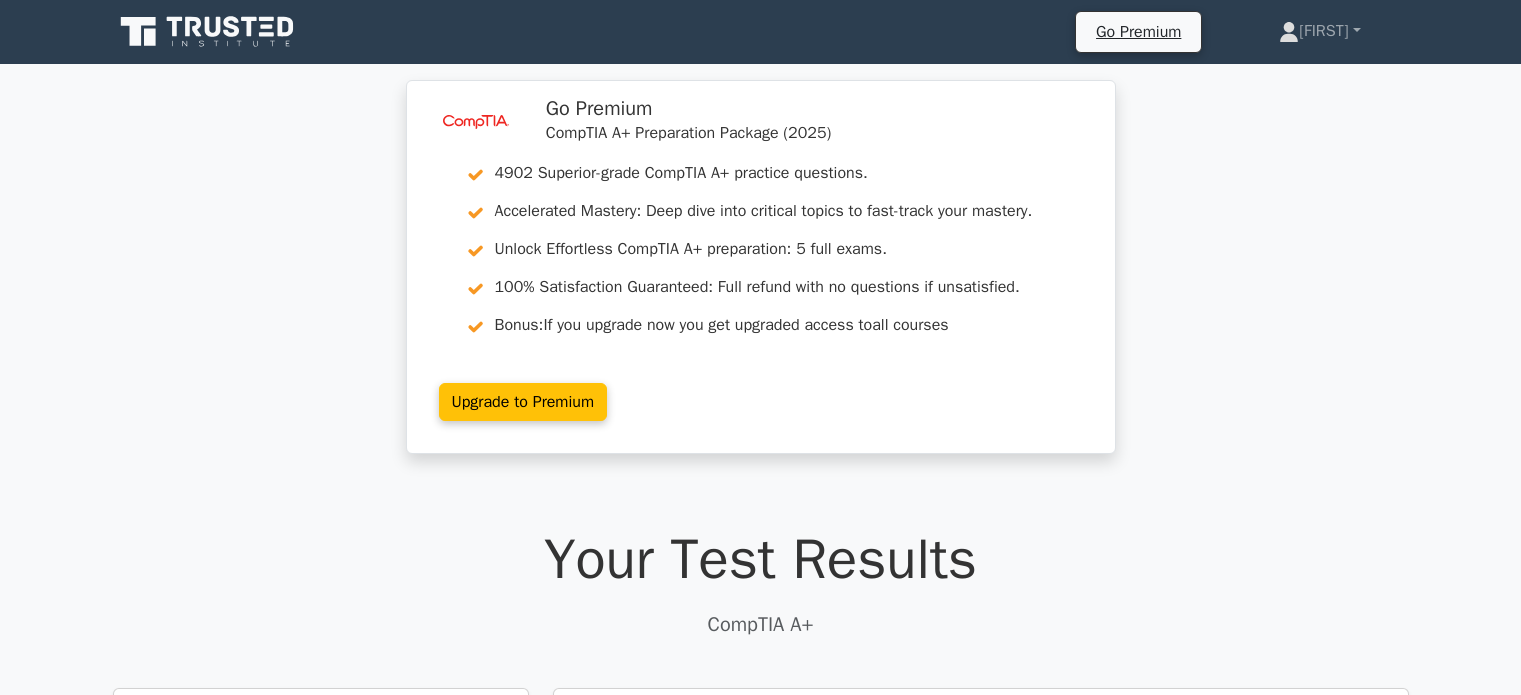 scroll, scrollTop: 0, scrollLeft: 0, axis: both 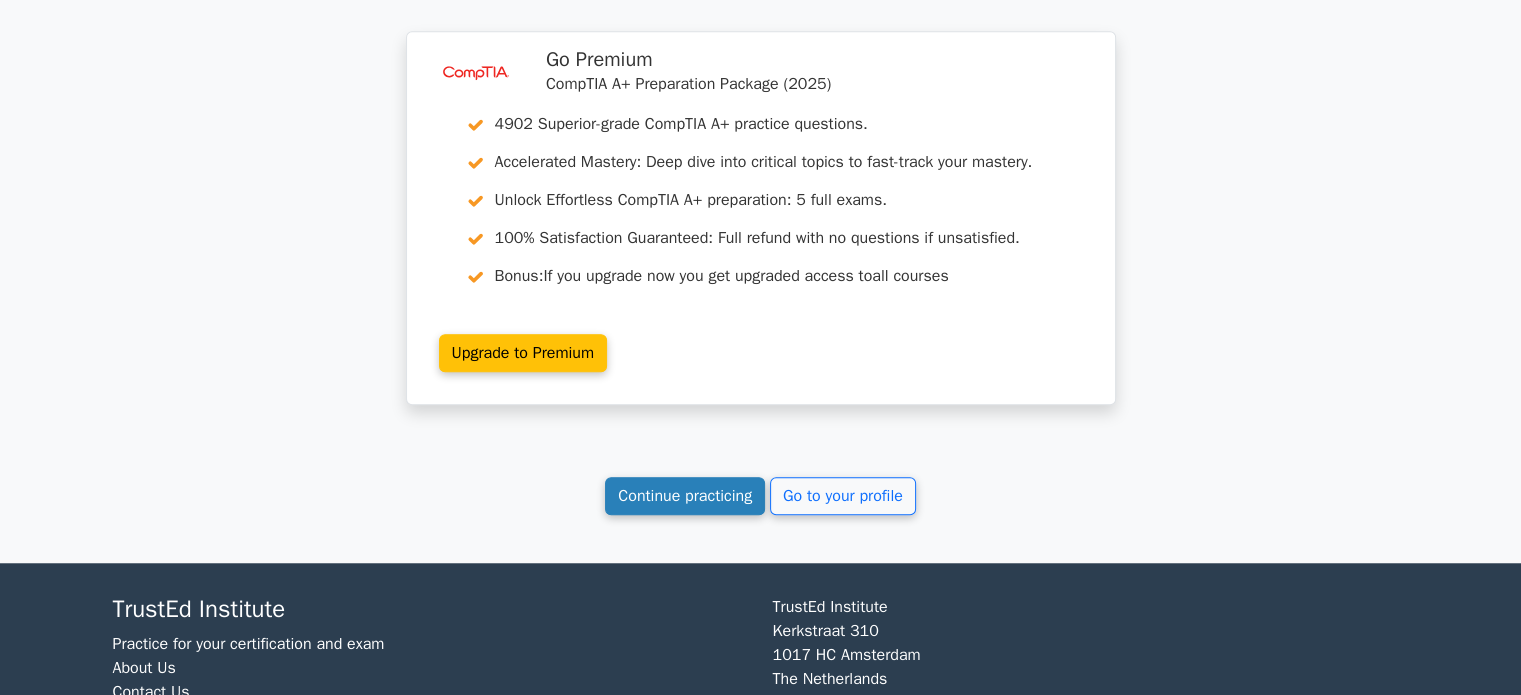 click on "Continue practicing" at bounding box center [685, 496] 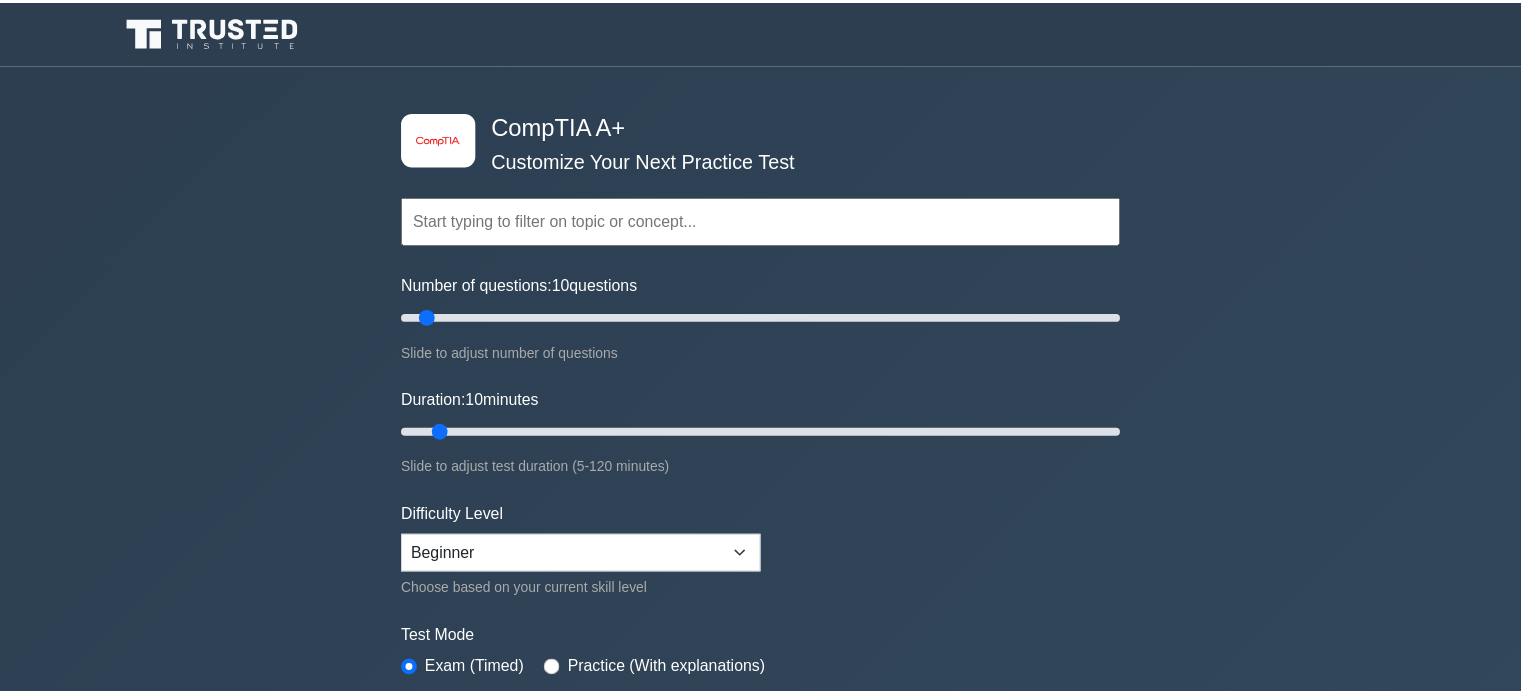 scroll, scrollTop: 0, scrollLeft: 0, axis: both 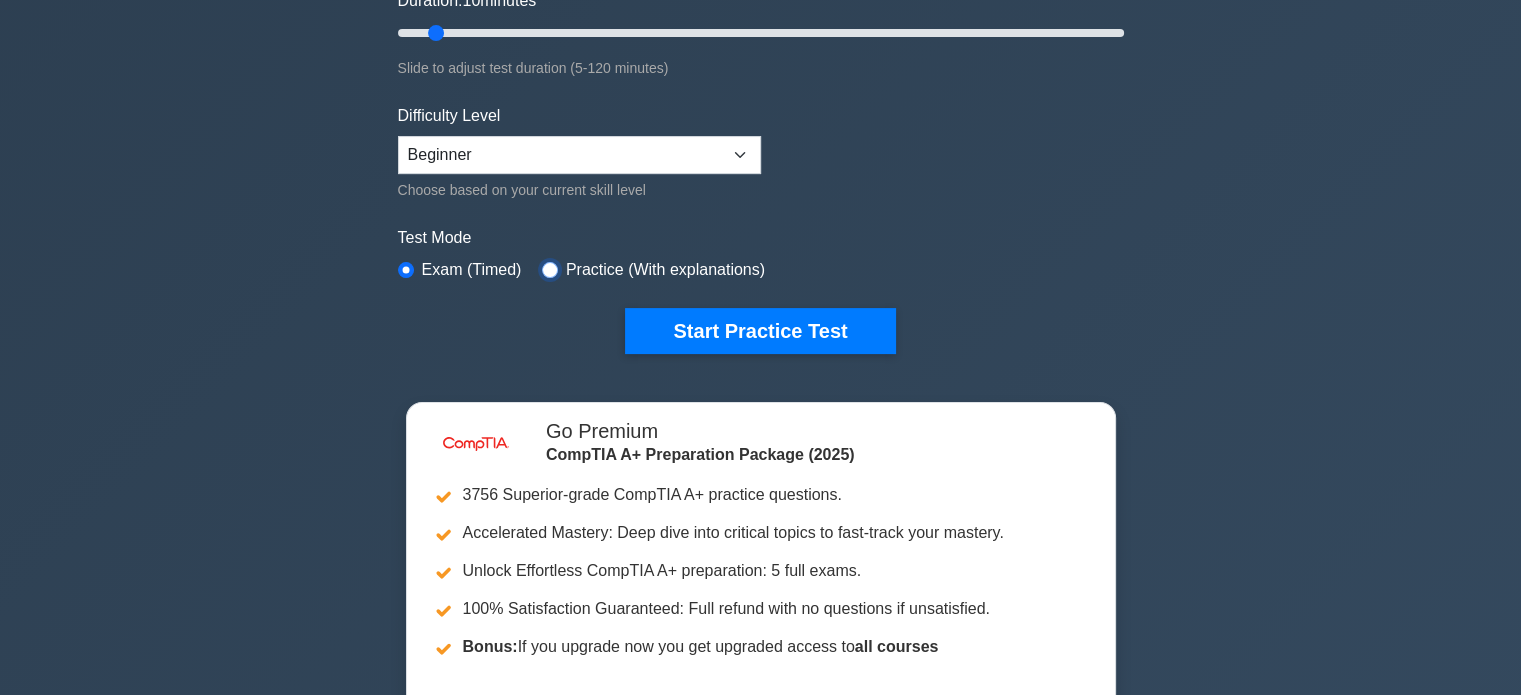 click at bounding box center (550, 270) 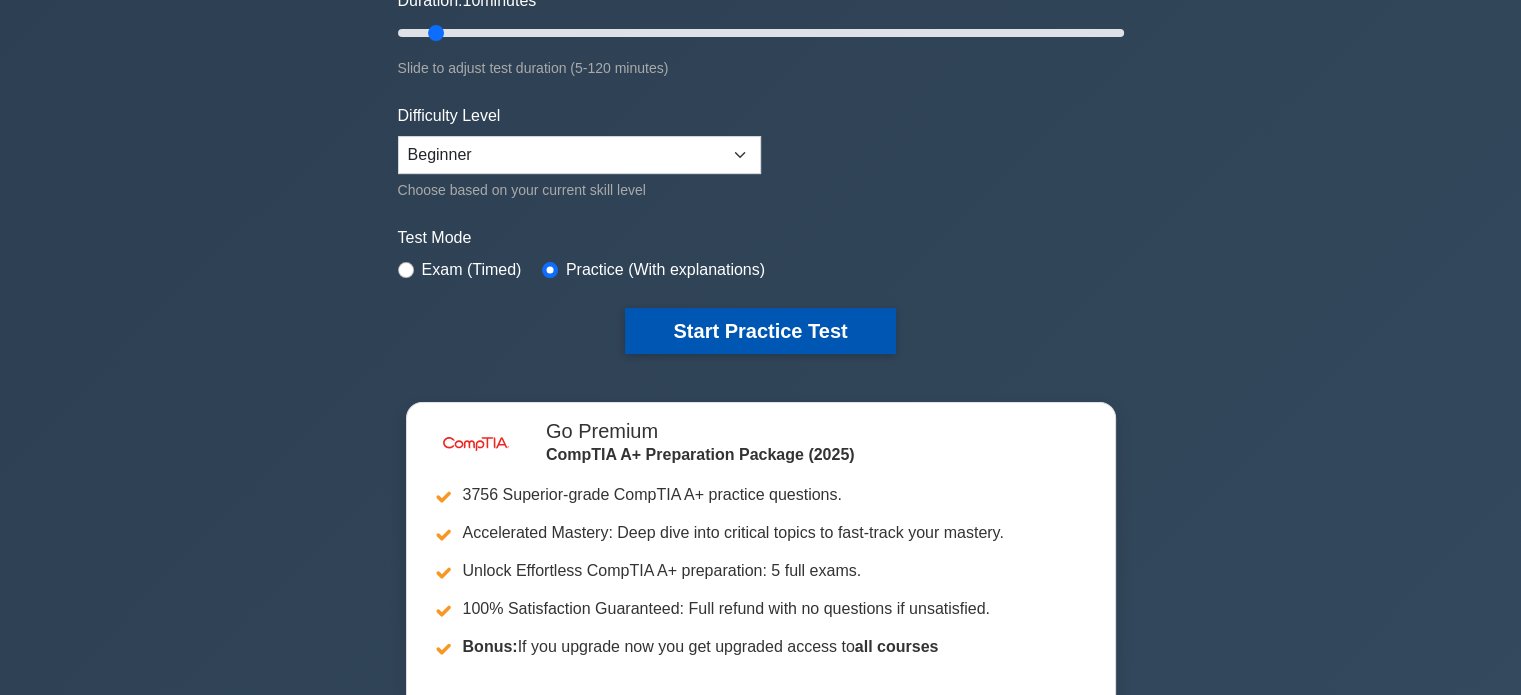 click on "Start Practice Test" at bounding box center (760, 331) 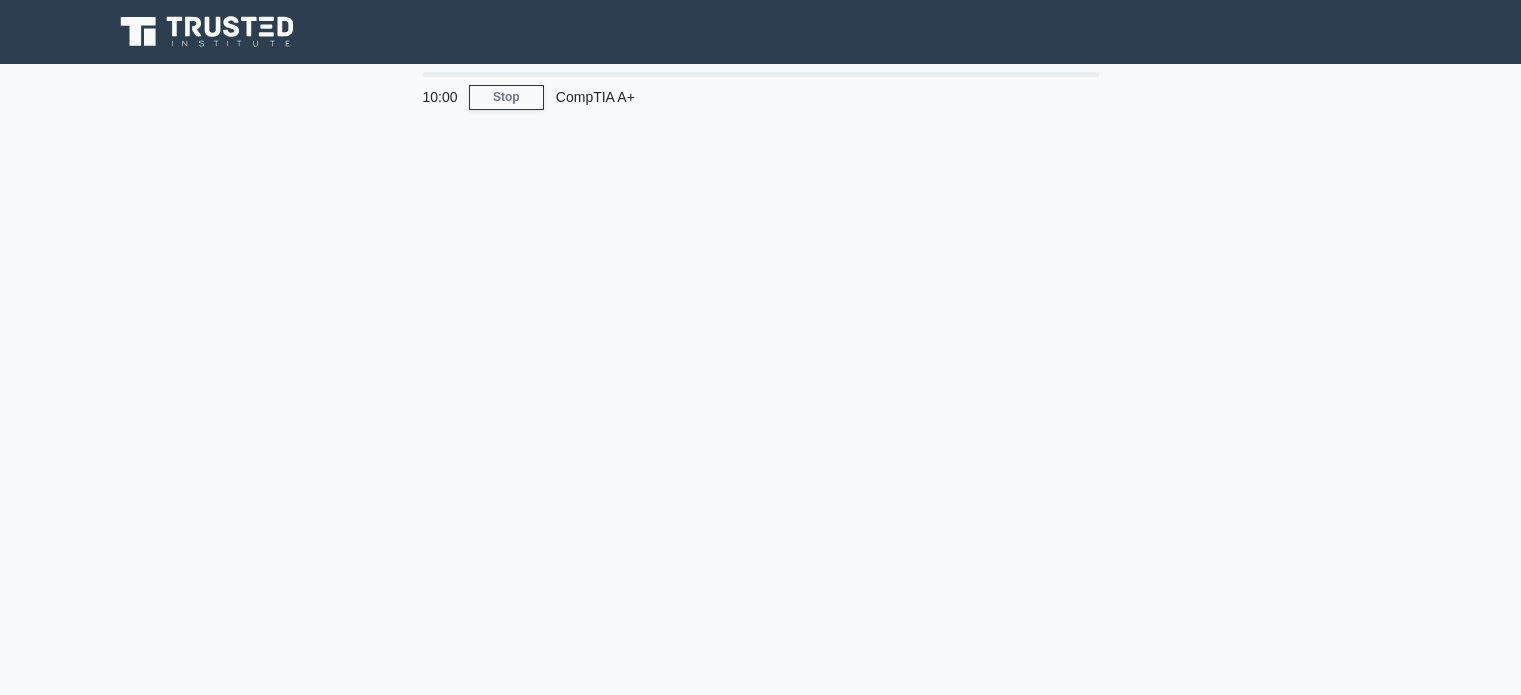 scroll, scrollTop: 0, scrollLeft: 0, axis: both 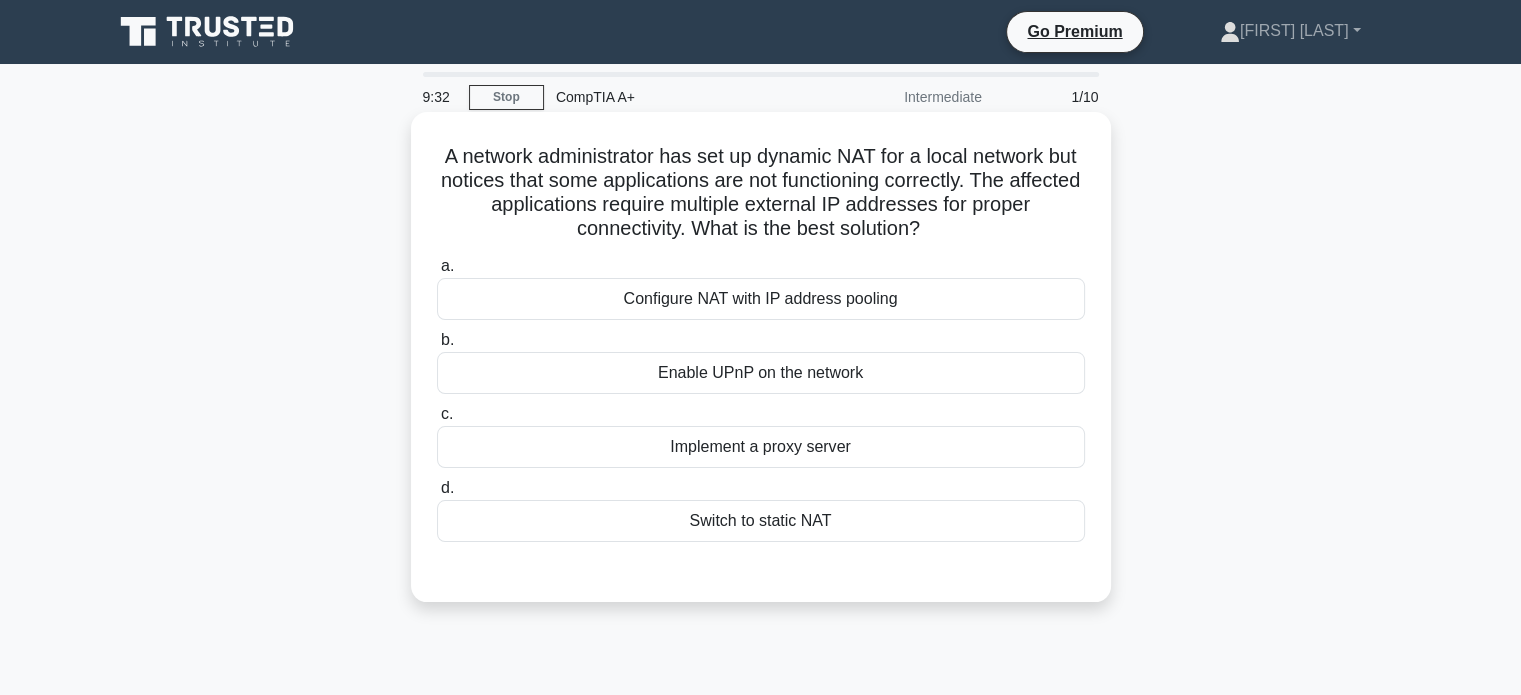 click on "Implement a proxy server" at bounding box center [761, 447] 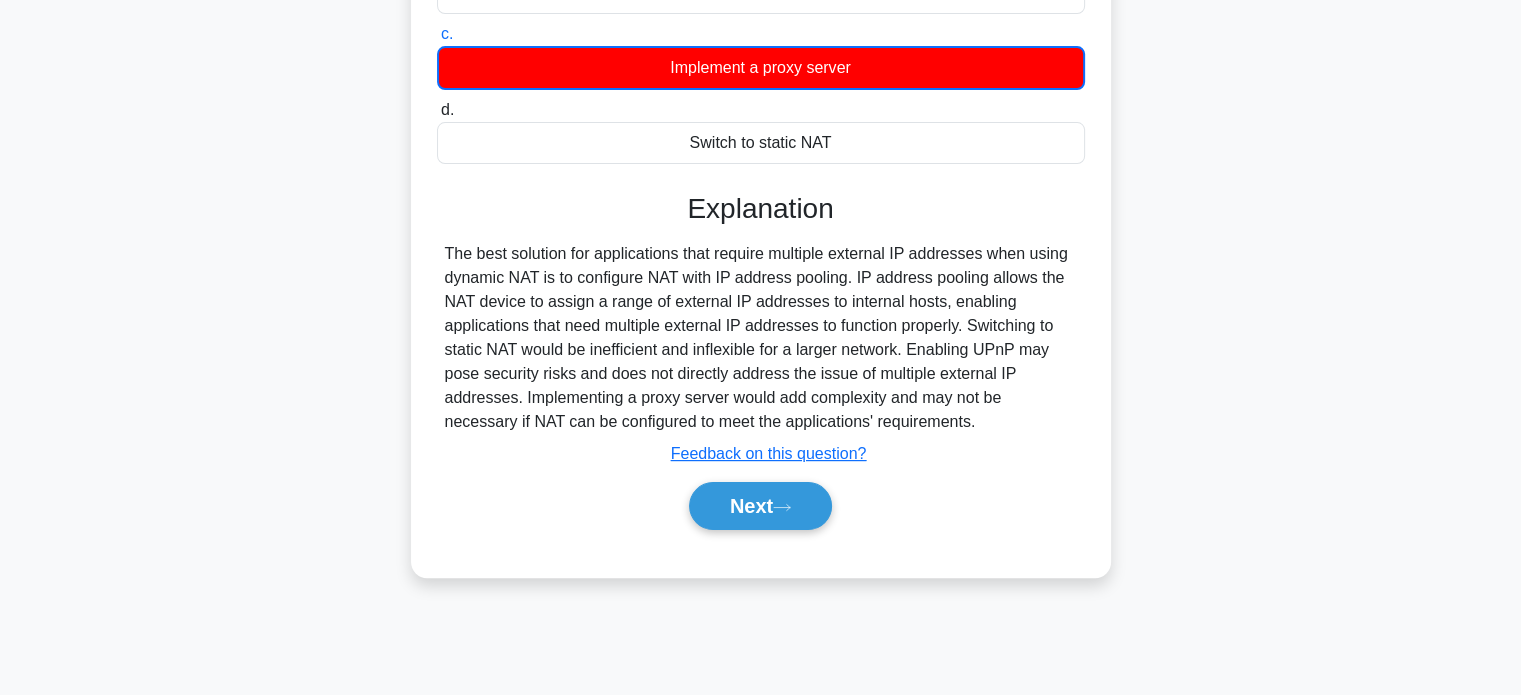scroll, scrollTop: 385, scrollLeft: 0, axis: vertical 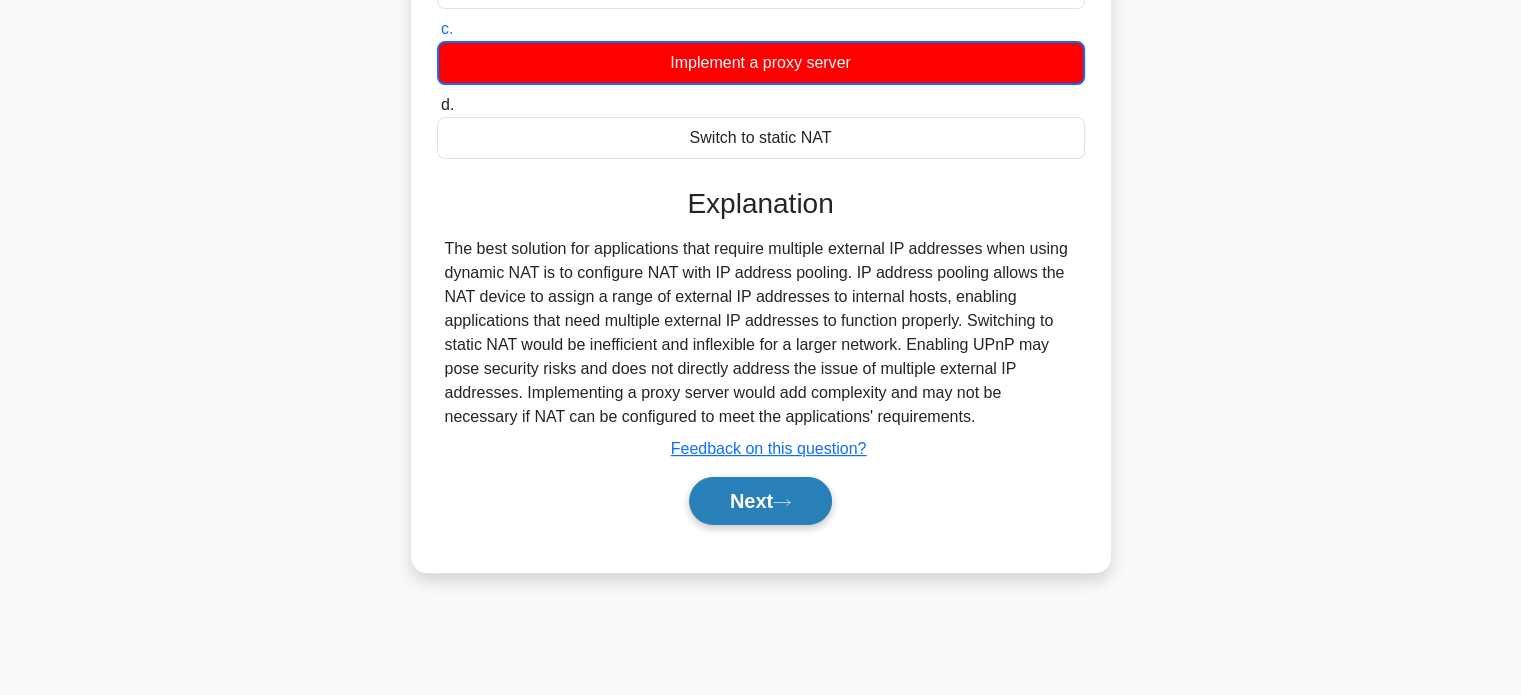 click on "Next" at bounding box center [760, 501] 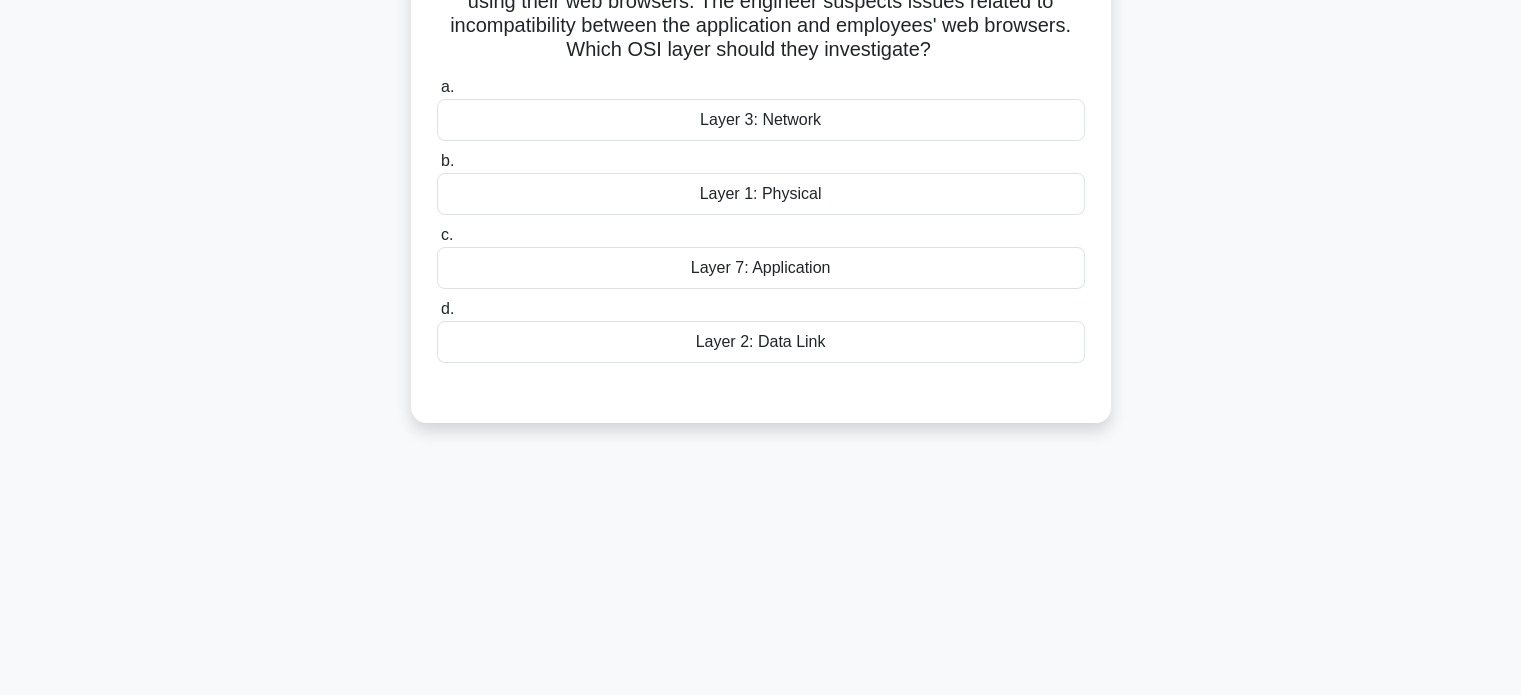 scroll, scrollTop: 0, scrollLeft: 0, axis: both 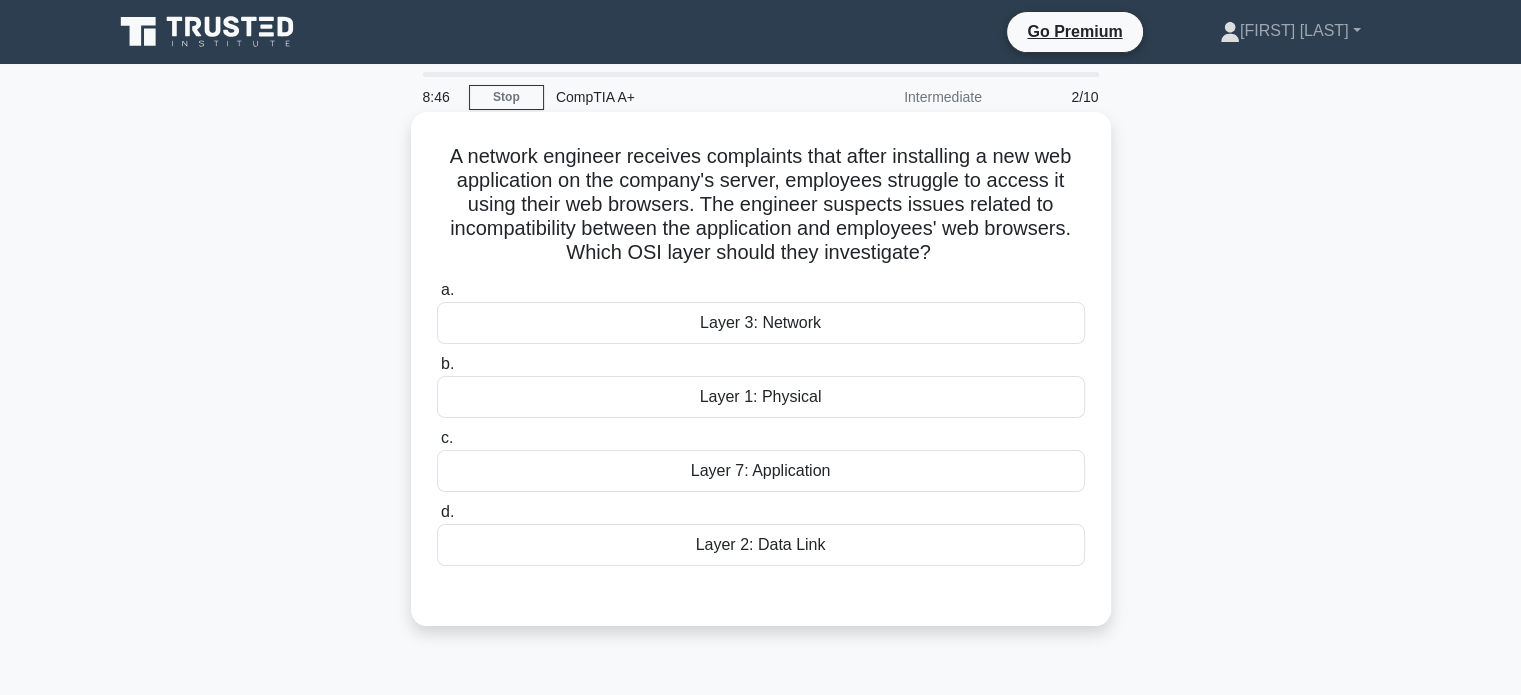 click on "Layer 7: Application" at bounding box center [761, 471] 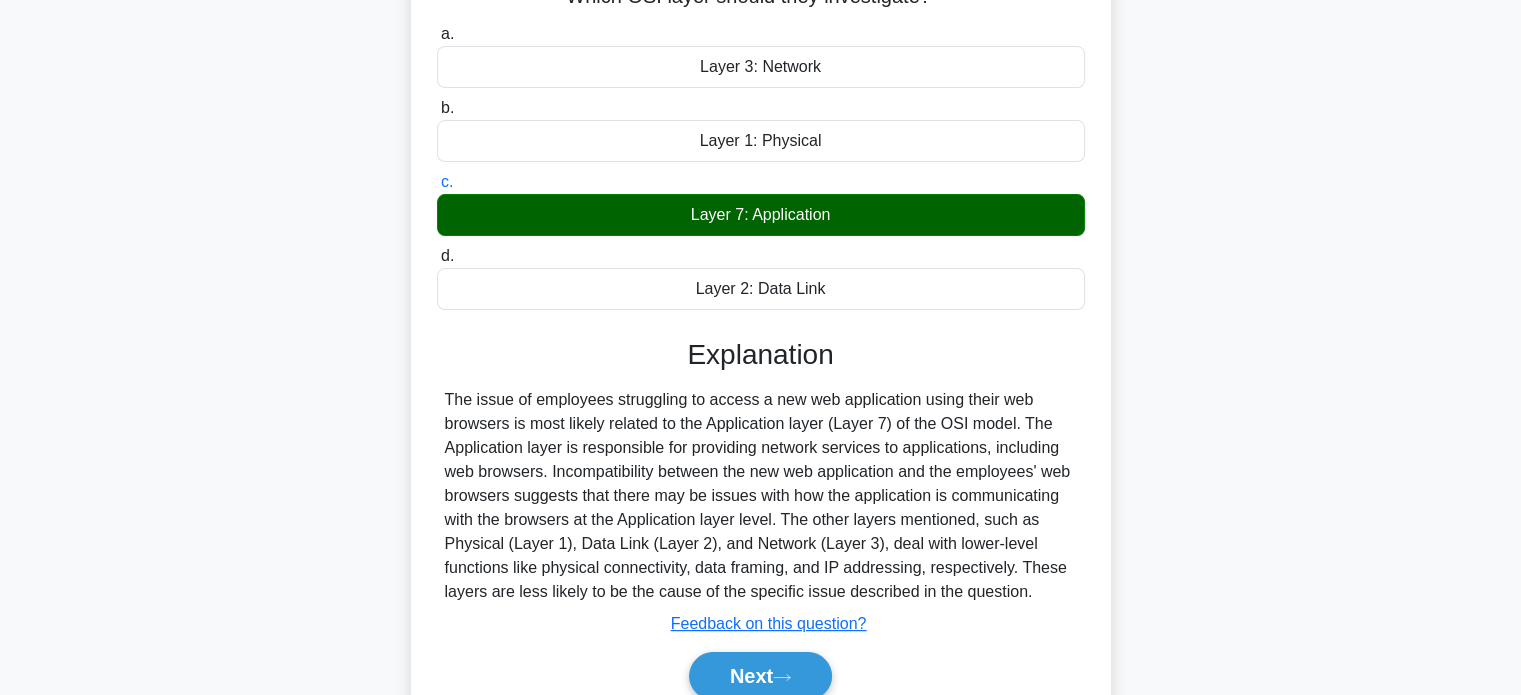 scroll, scrollTop: 300, scrollLeft: 0, axis: vertical 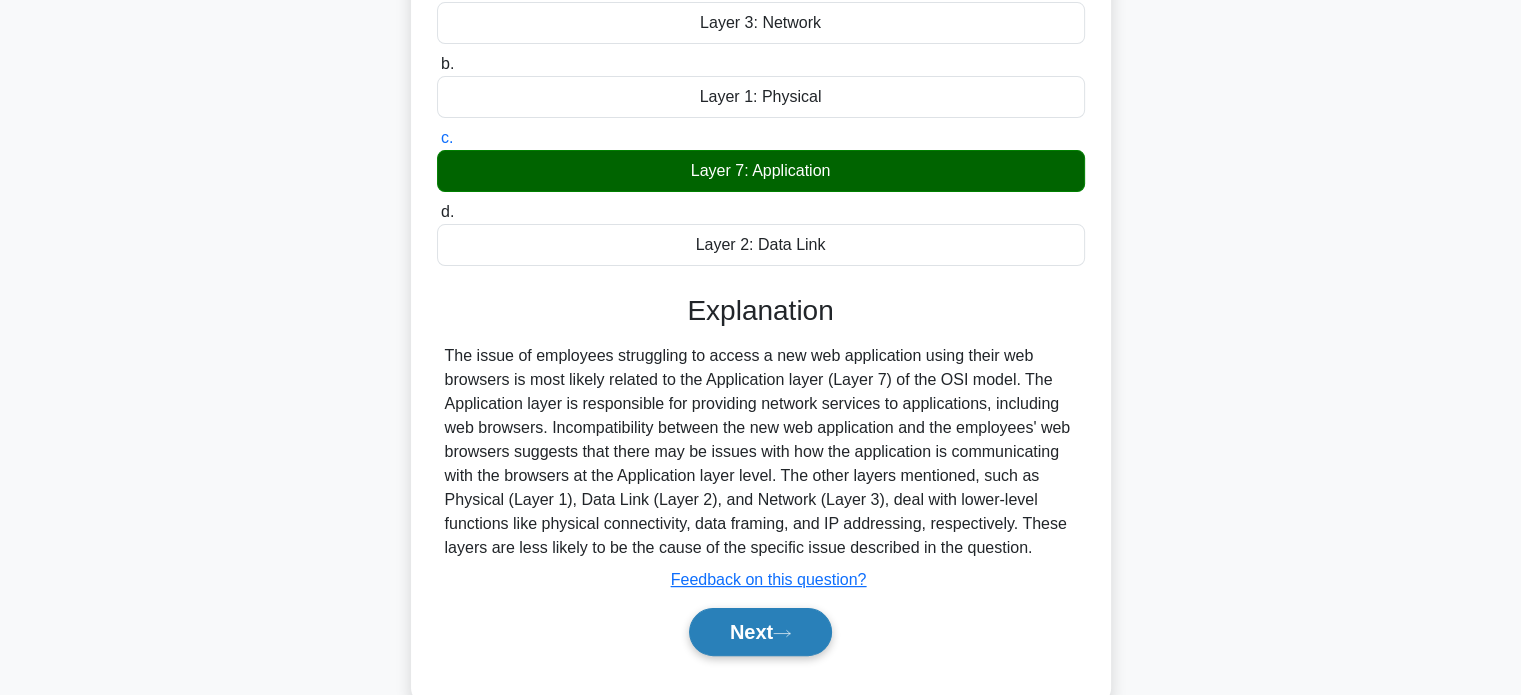 click on "Next" at bounding box center [760, 632] 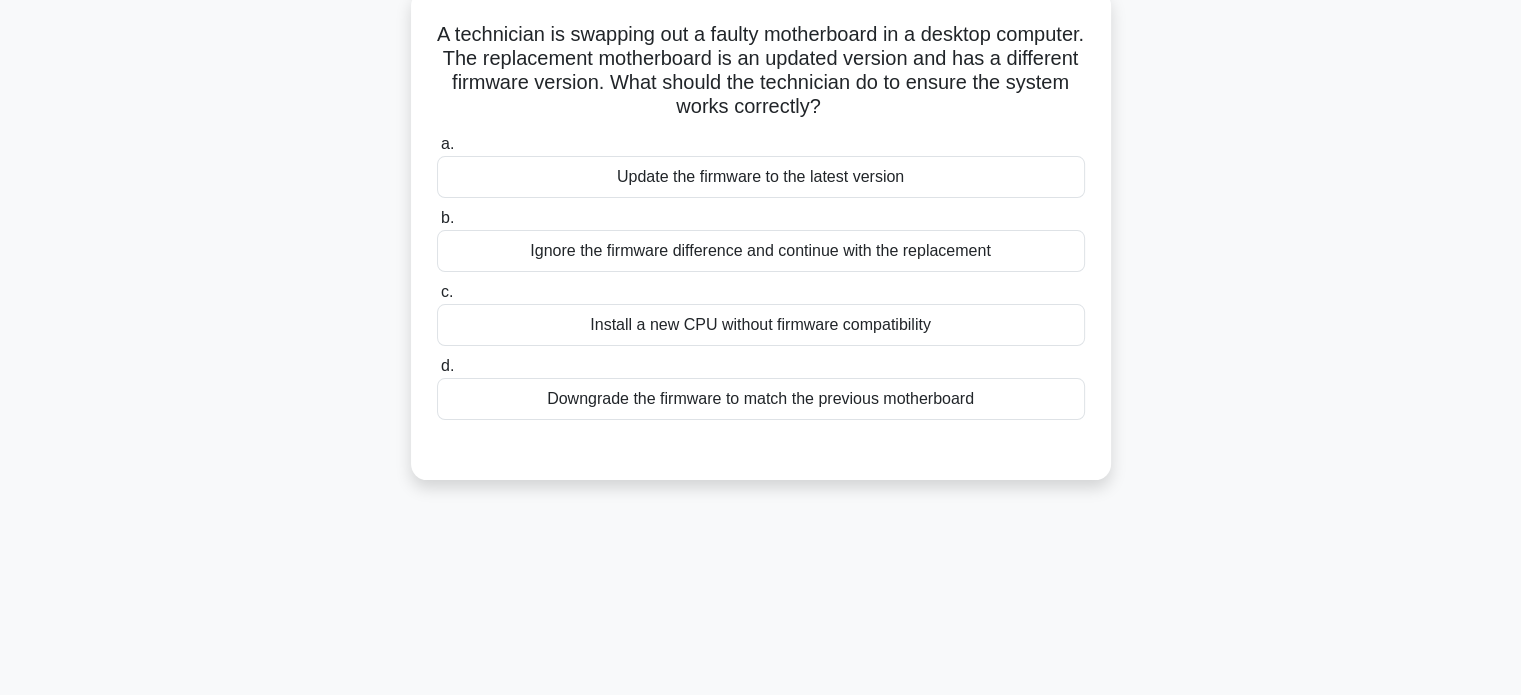 scroll, scrollTop: 0, scrollLeft: 0, axis: both 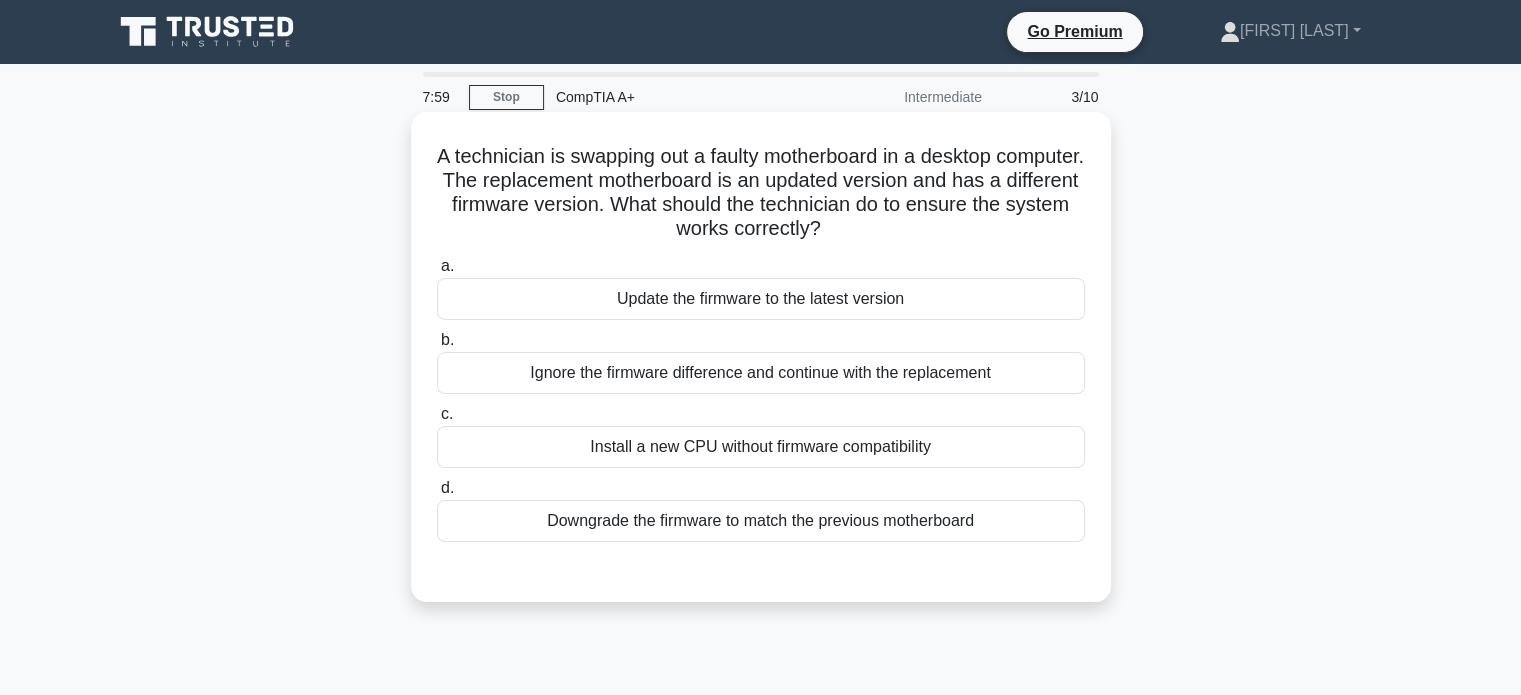click on "Update the firmware to the latest version" at bounding box center (761, 299) 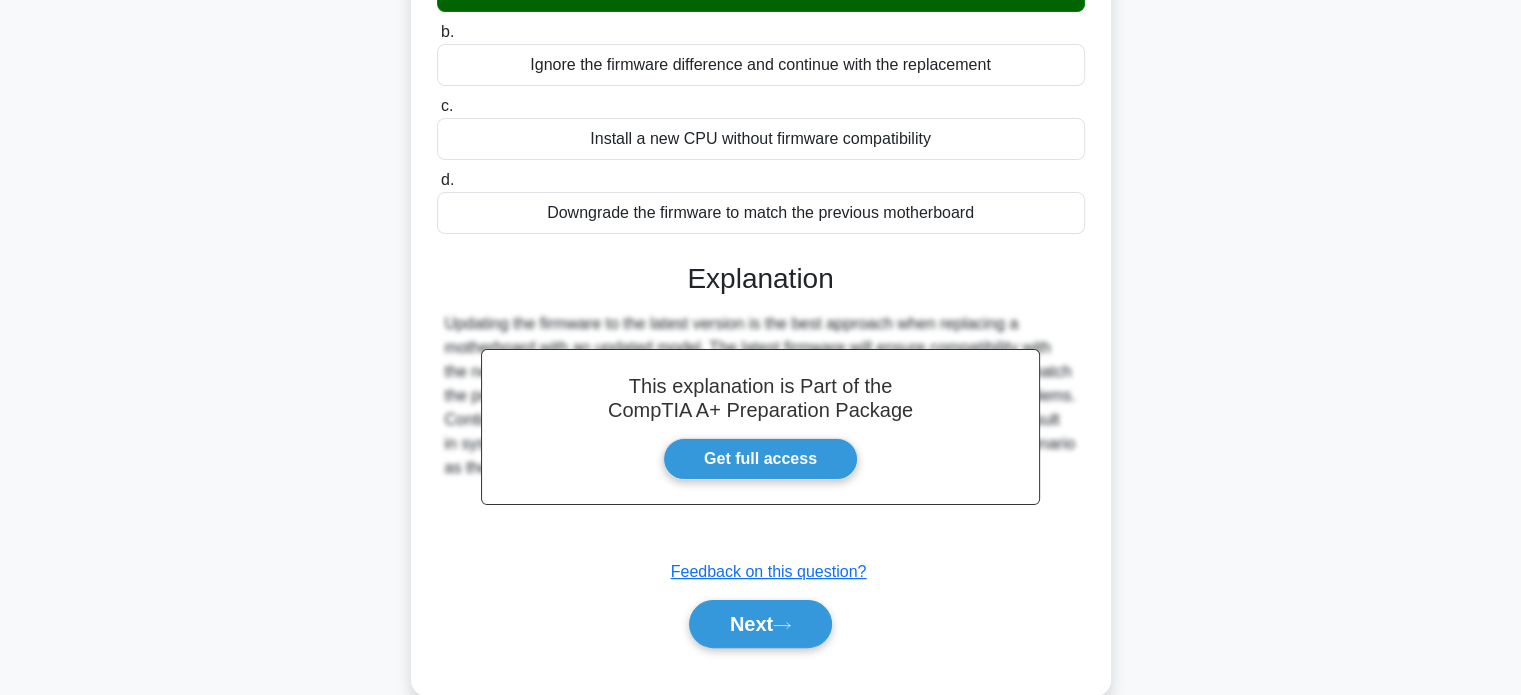 scroll, scrollTop: 385, scrollLeft: 0, axis: vertical 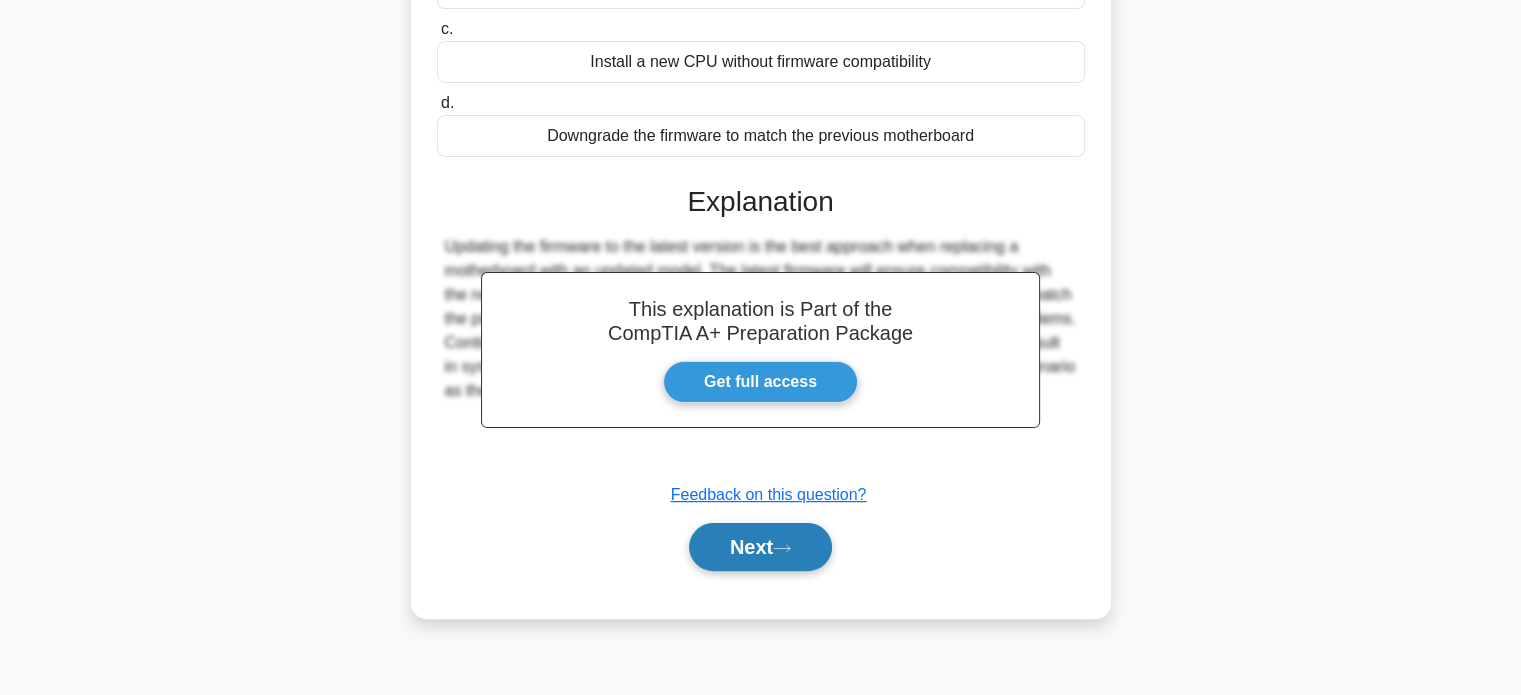 click on "Next" at bounding box center [760, 547] 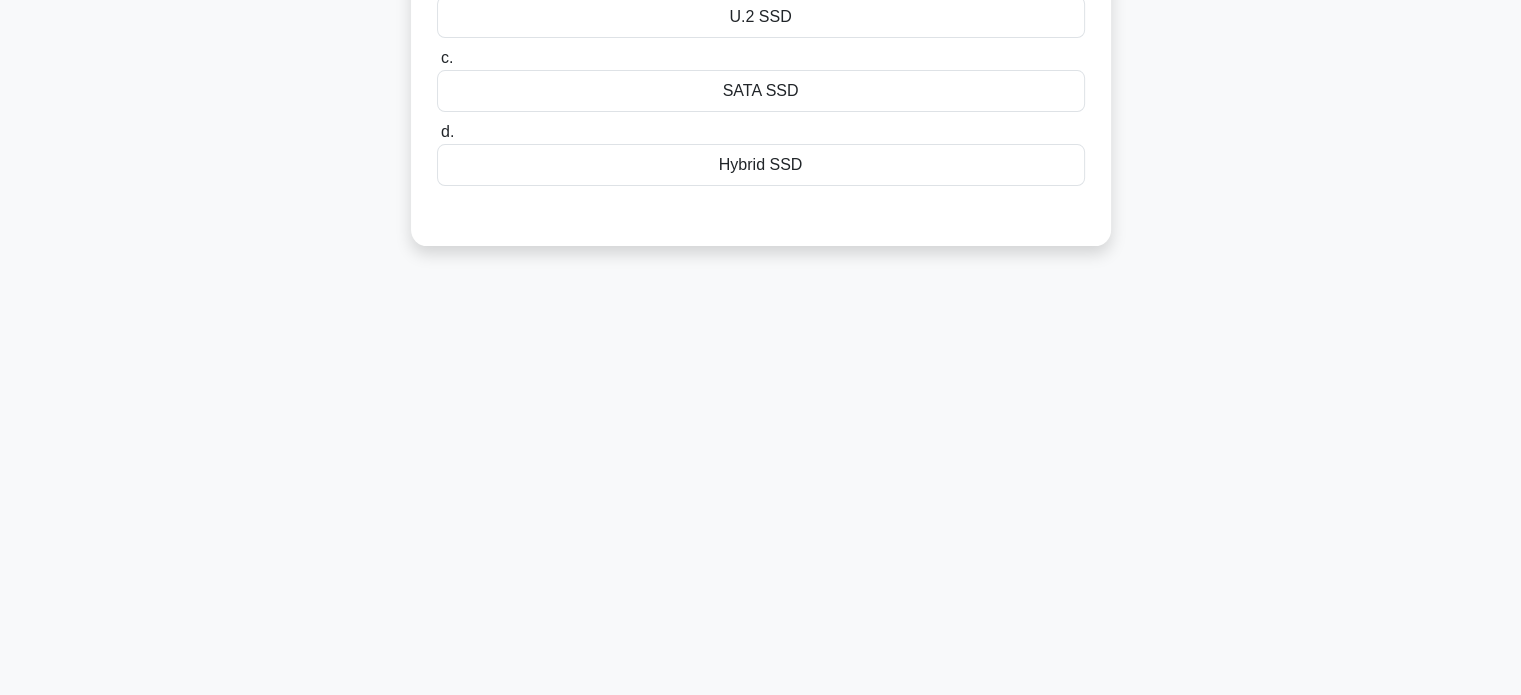 scroll, scrollTop: 0, scrollLeft: 0, axis: both 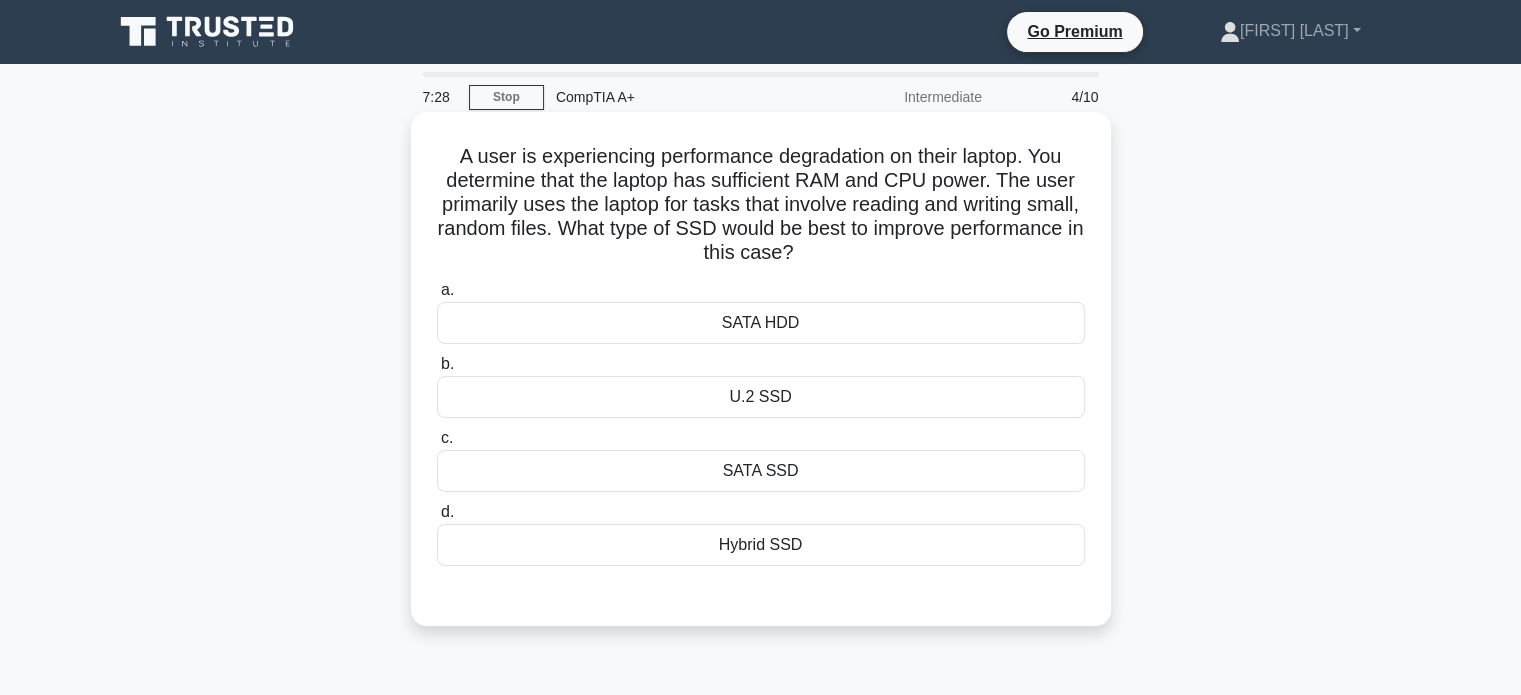click on "SATA SSD" at bounding box center [761, 471] 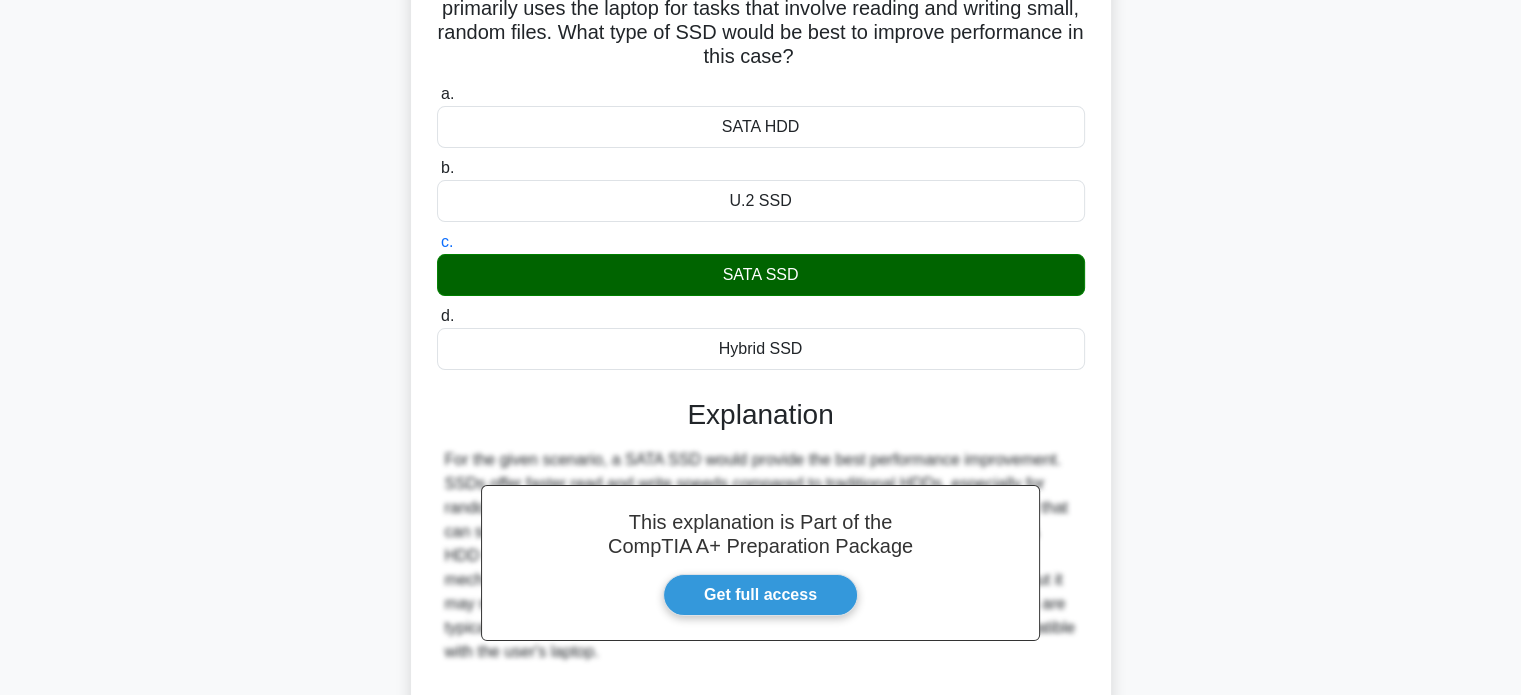scroll, scrollTop: 385, scrollLeft: 0, axis: vertical 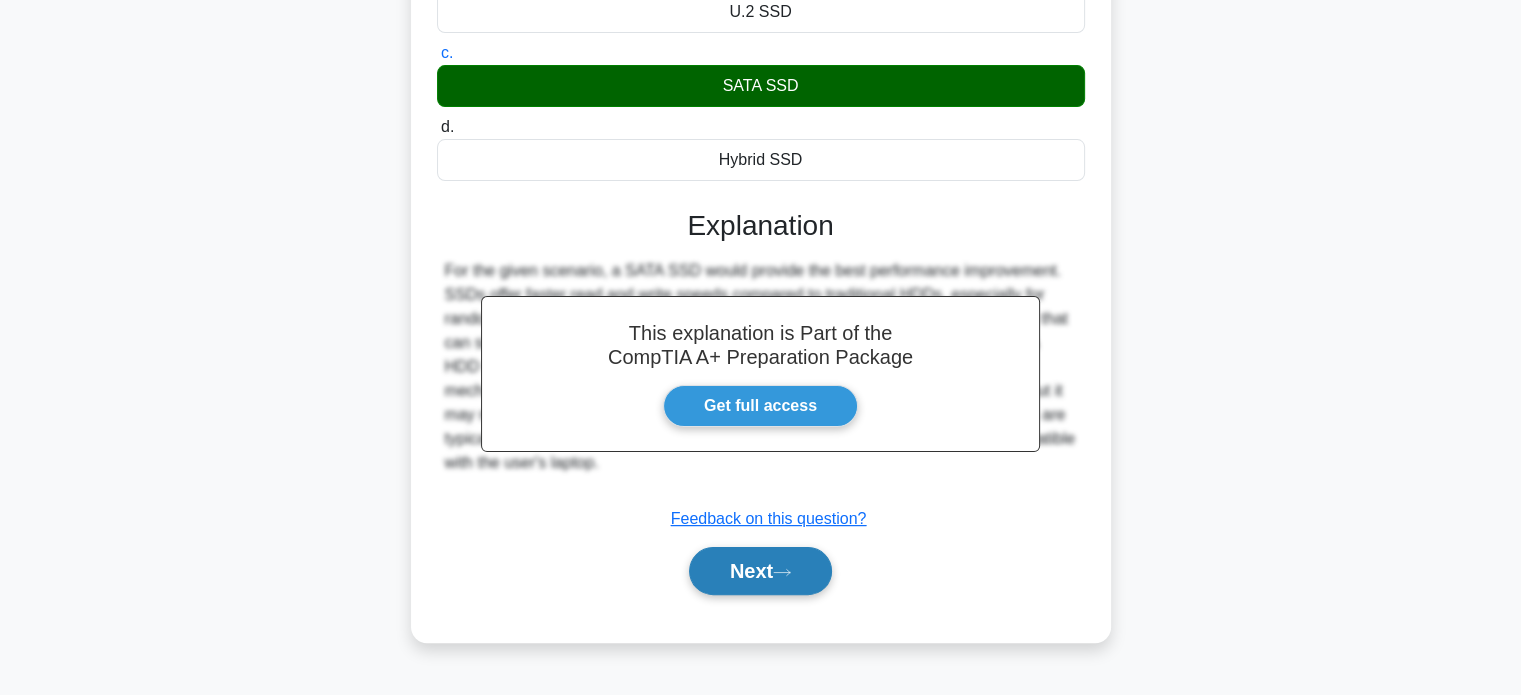 drag, startPoint x: 771, startPoint y: 569, endPoint x: 1197, endPoint y: 484, distance: 434.39728 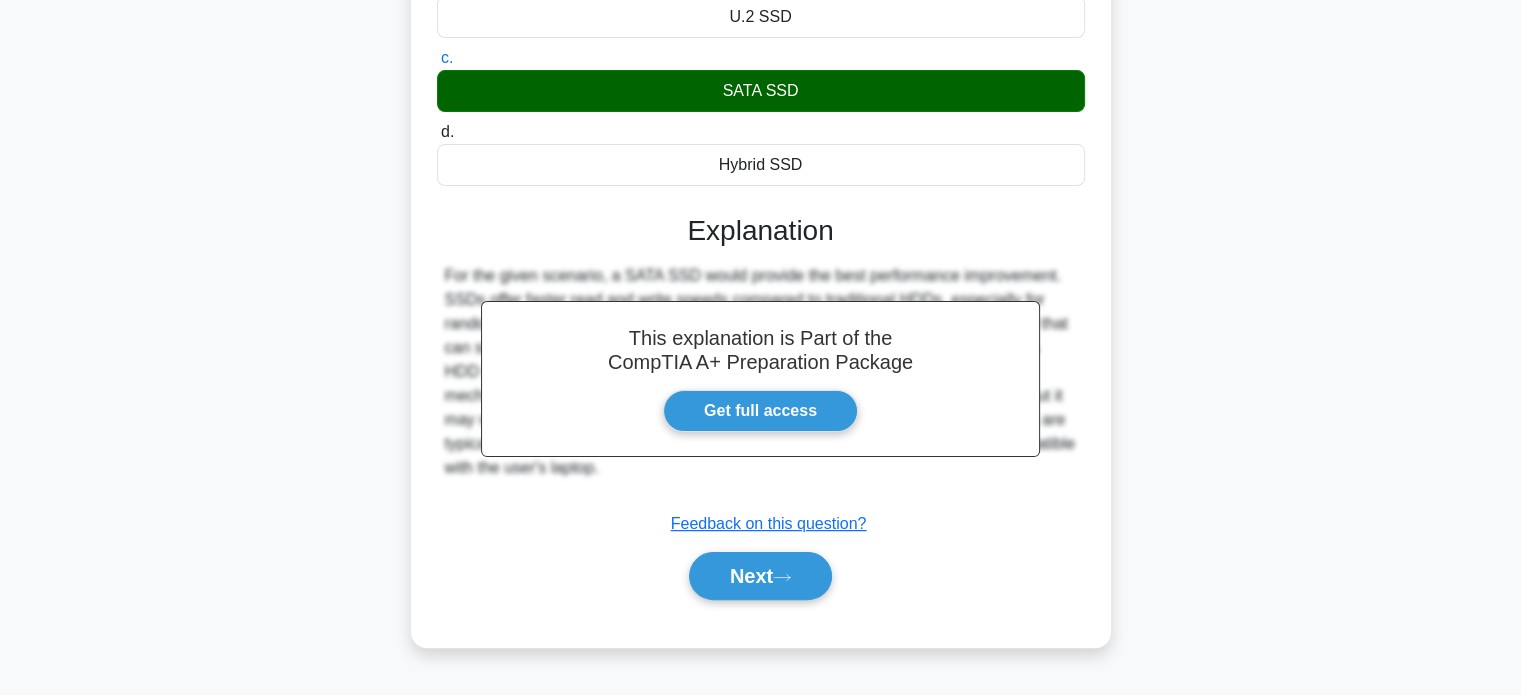 click on "Next" at bounding box center (760, 576) 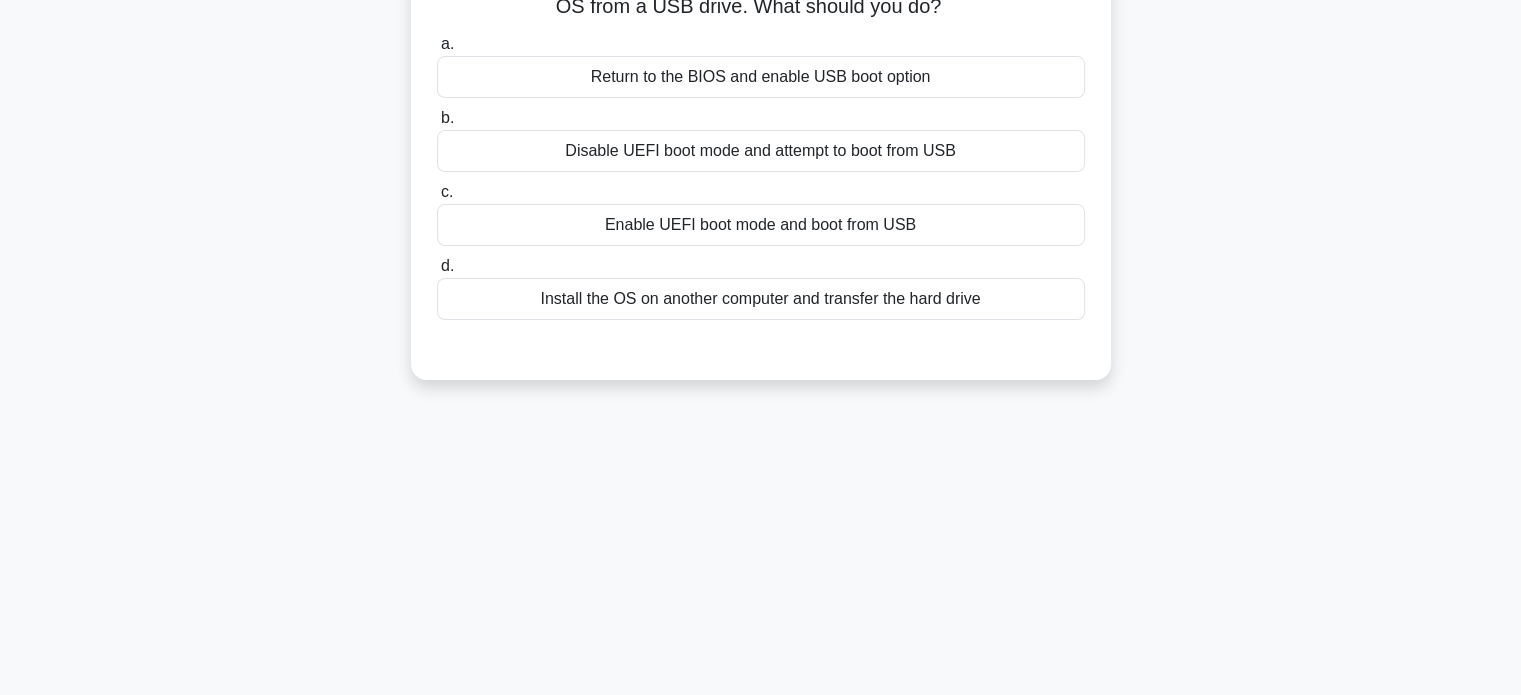 scroll, scrollTop: 0, scrollLeft: 0, axis: both 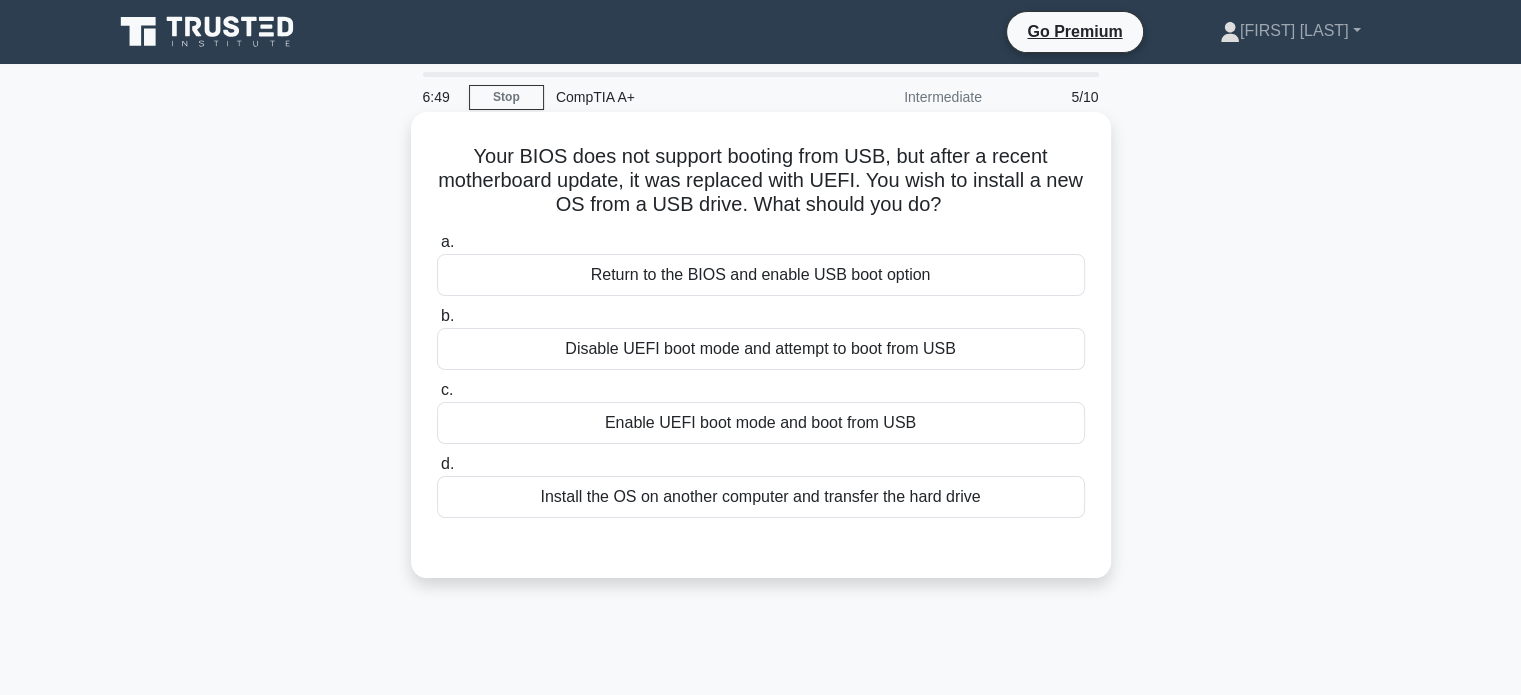 click on "Disable UEFI boot mode and attempt to boot from USB" at bounding box center [761, 349] 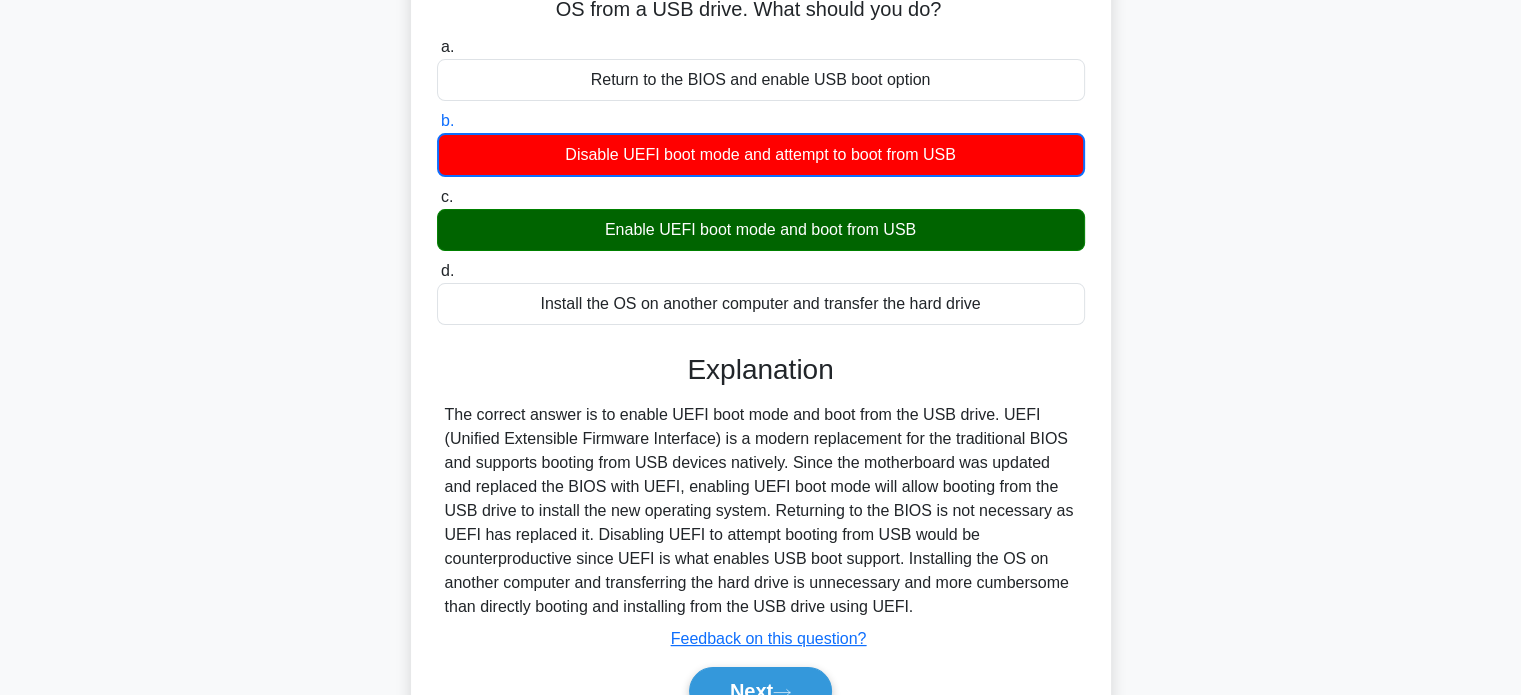 scroll, scrollTop: 385, scrollLeft: 0, axis: vertical 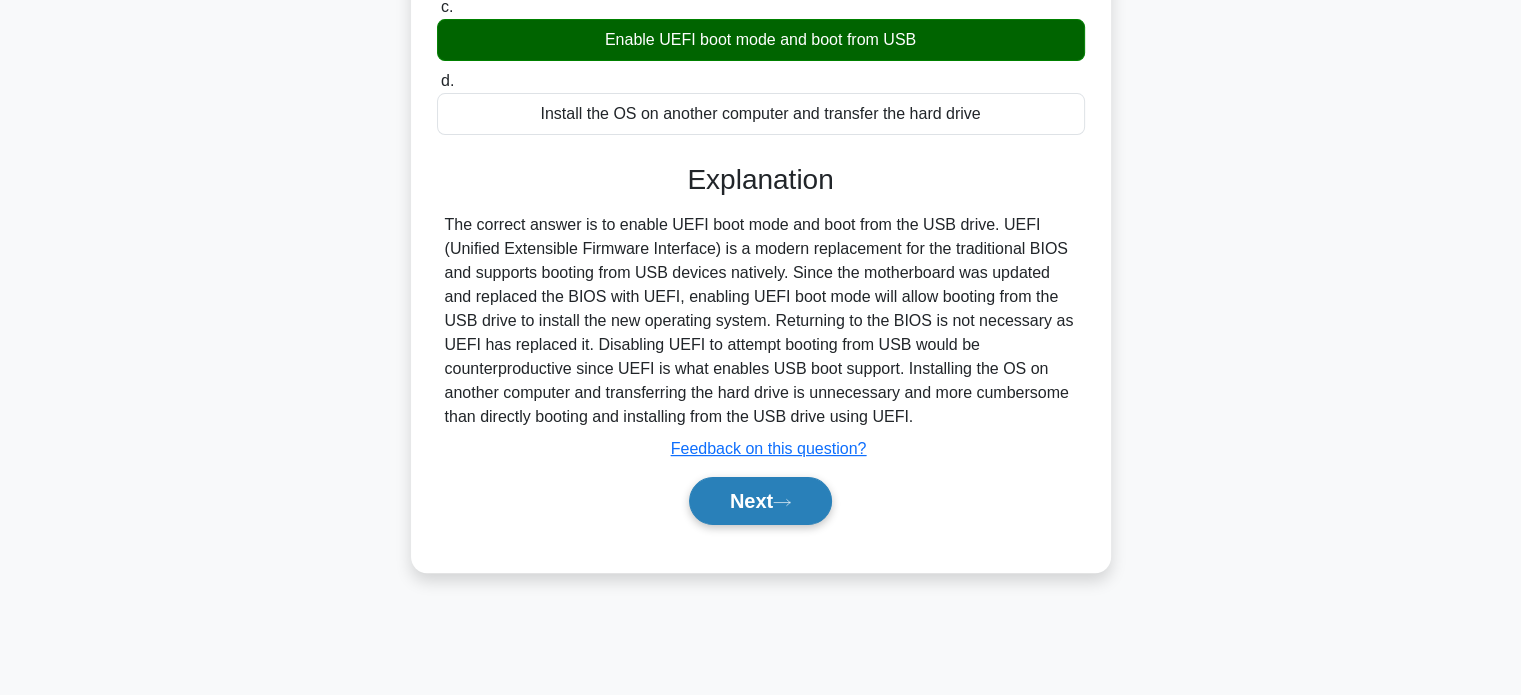 click on "Next" at bounding box center [760, 501] 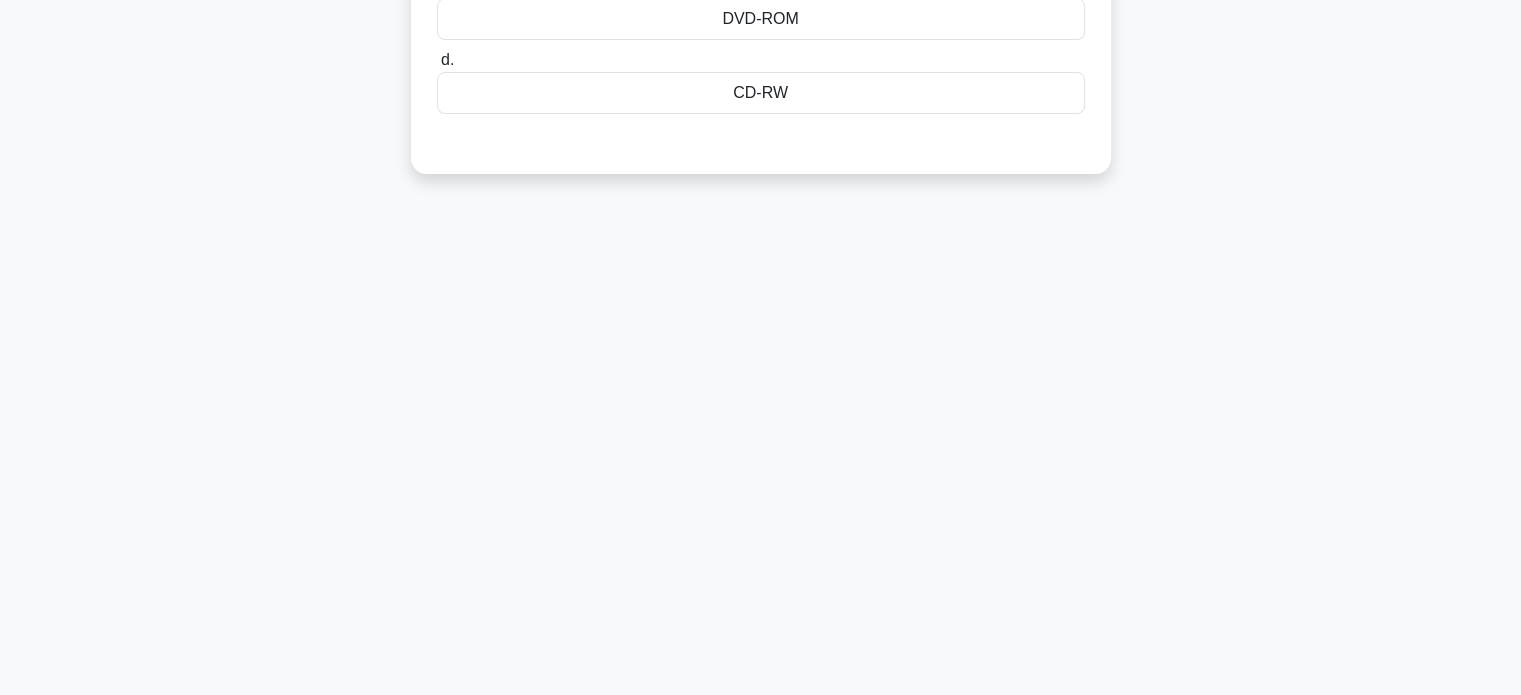 scroll, scrollTop: 0, scrollLeft: 0, axis: both 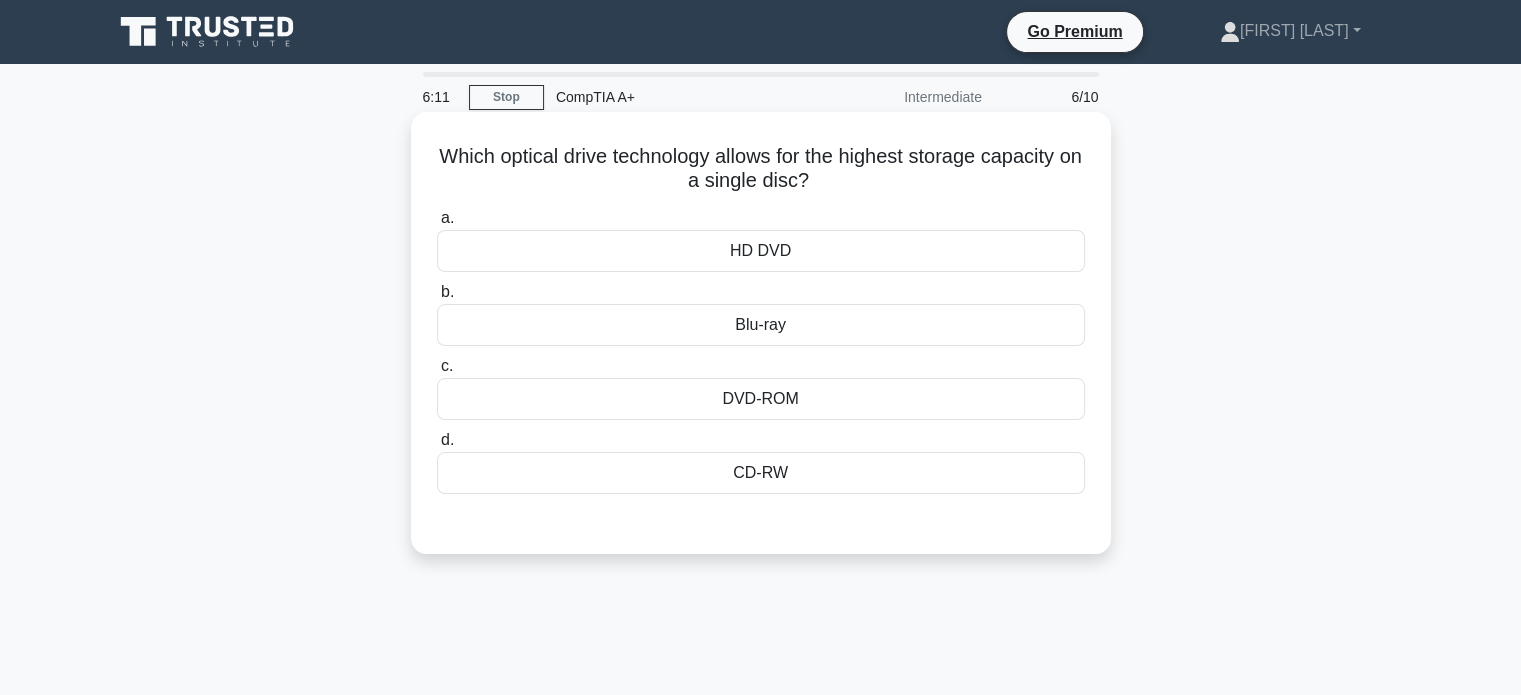 click on "Blu-ray" at bounding box center [761, 325] 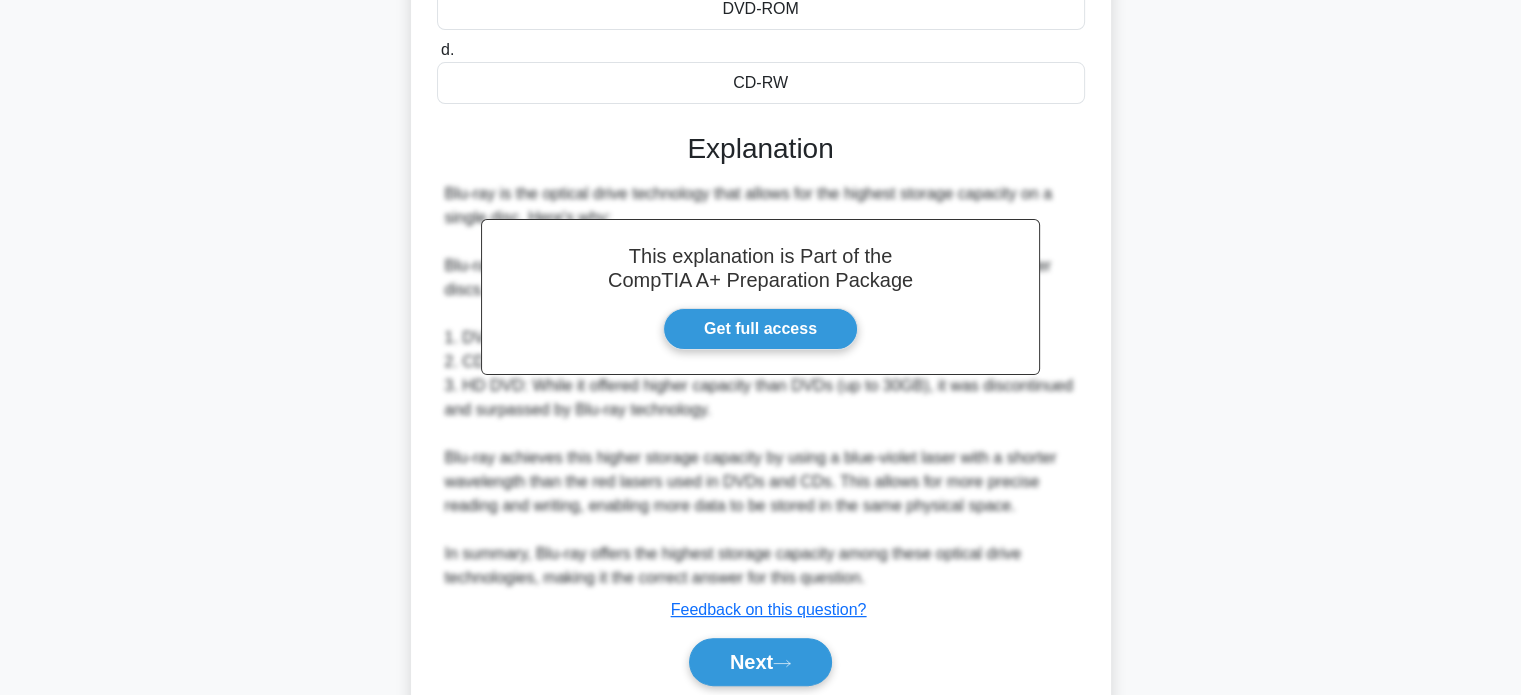 scroll, scrollTop: 464, scrollLeft: 0, axis: vertical 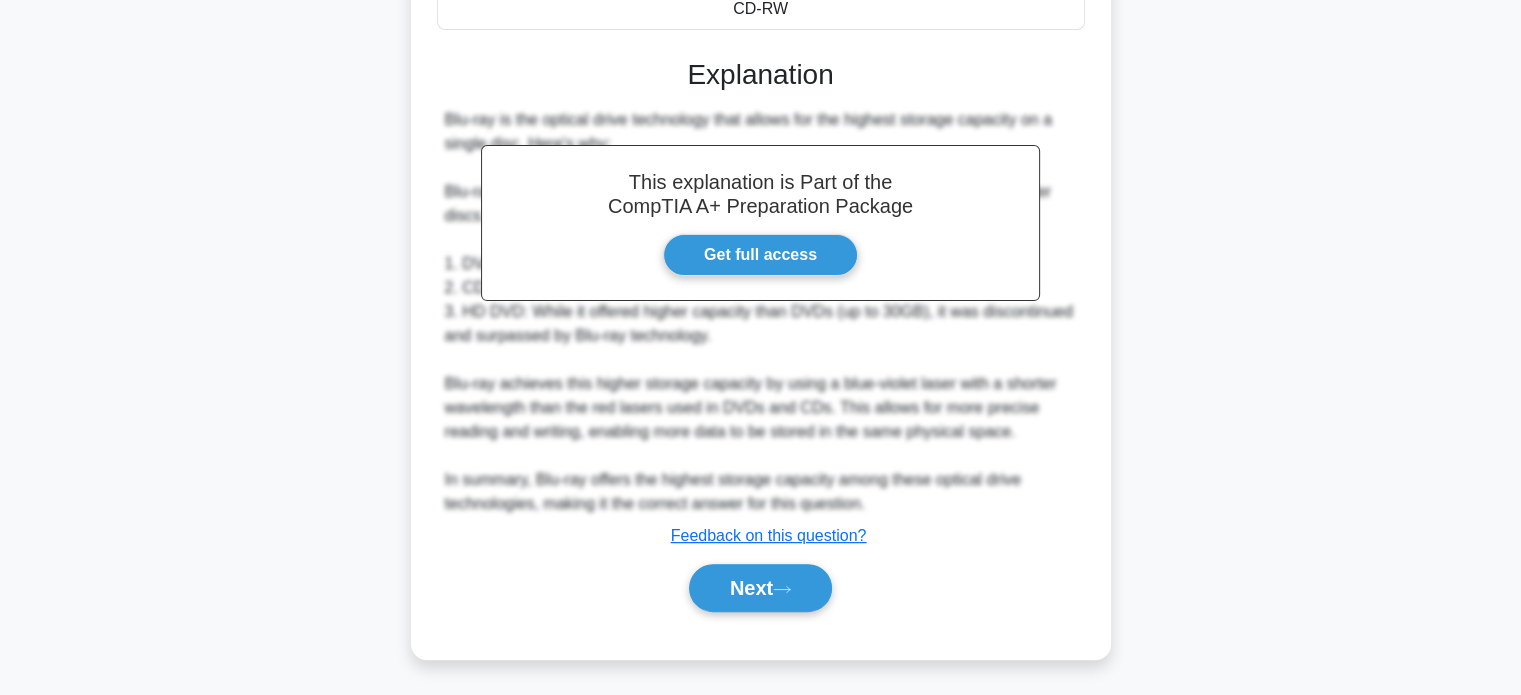 click on "Next" at bounding box center [761, 588] 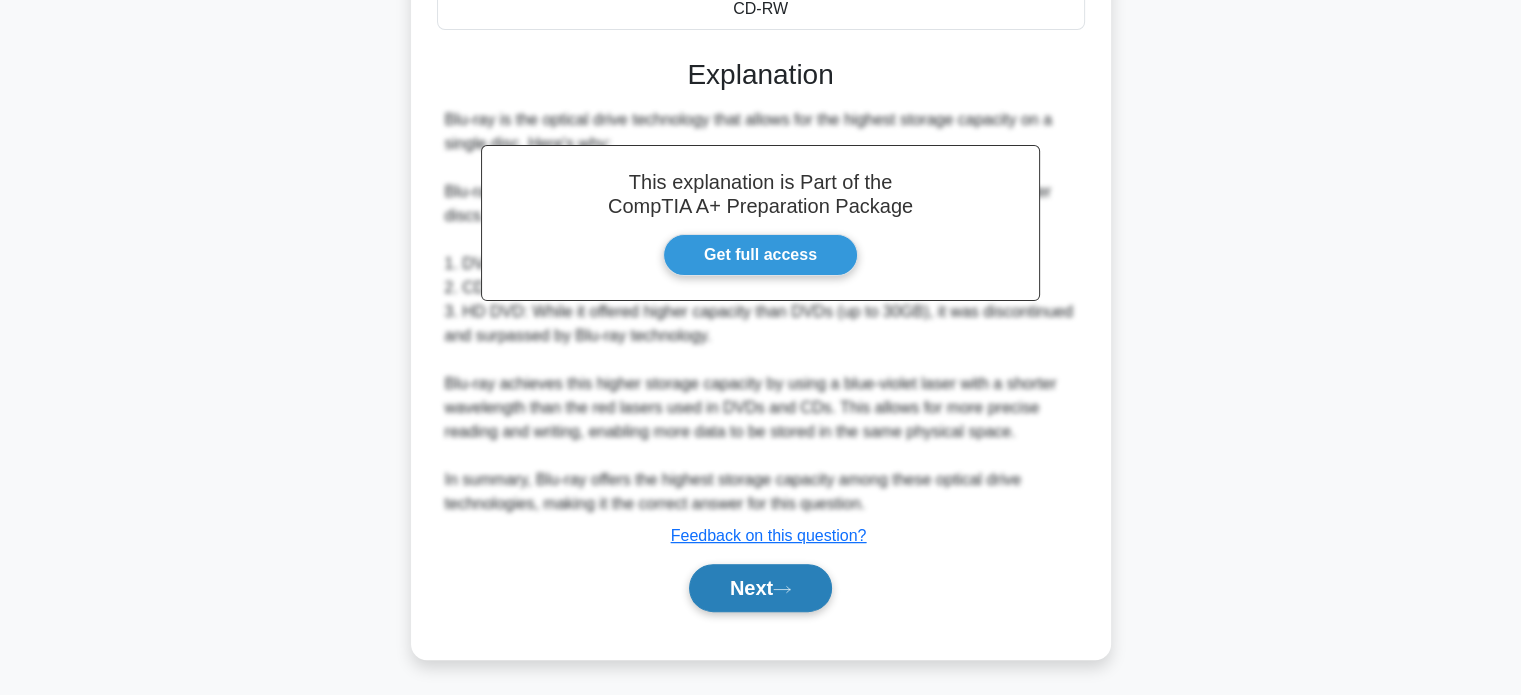 click on "Next" at bounding box center [760, 588] 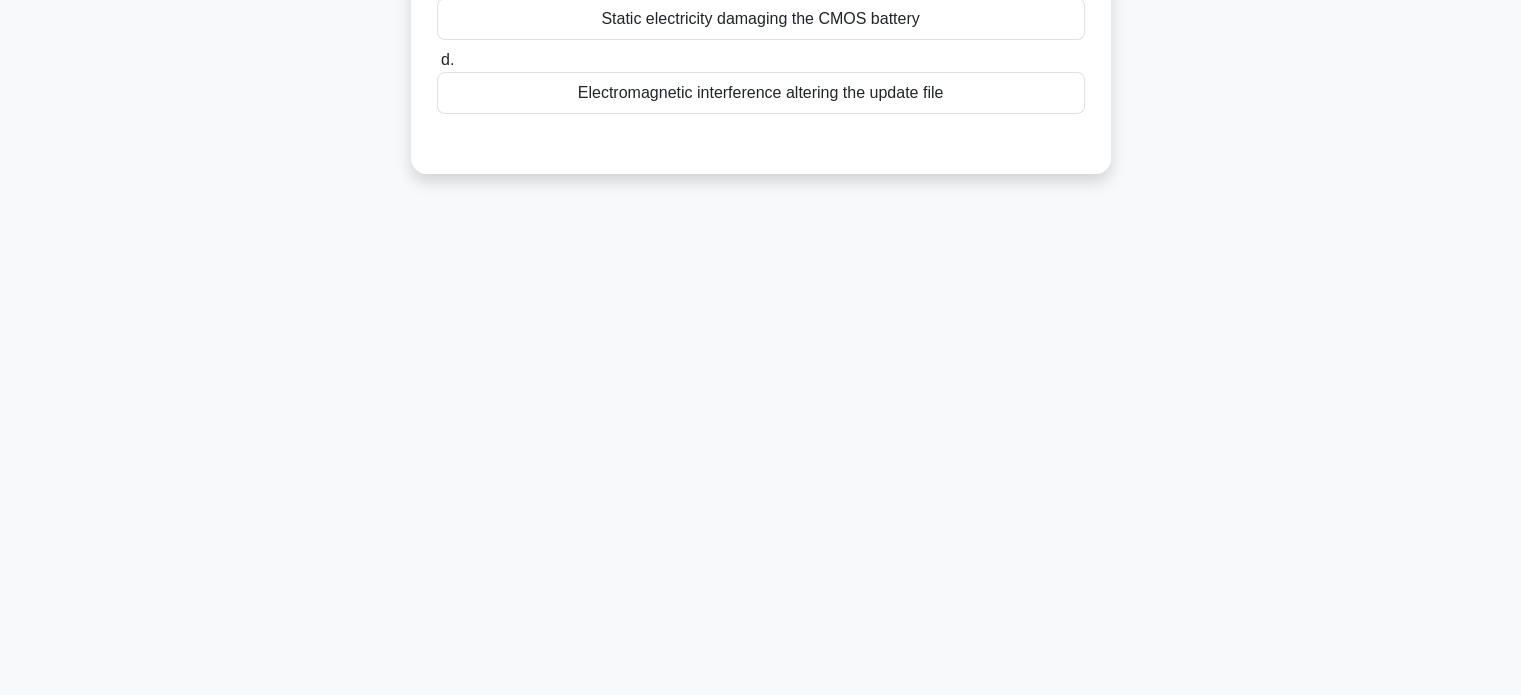 scroll, scrollTop: 0, scrollLeft: 0, axis: both 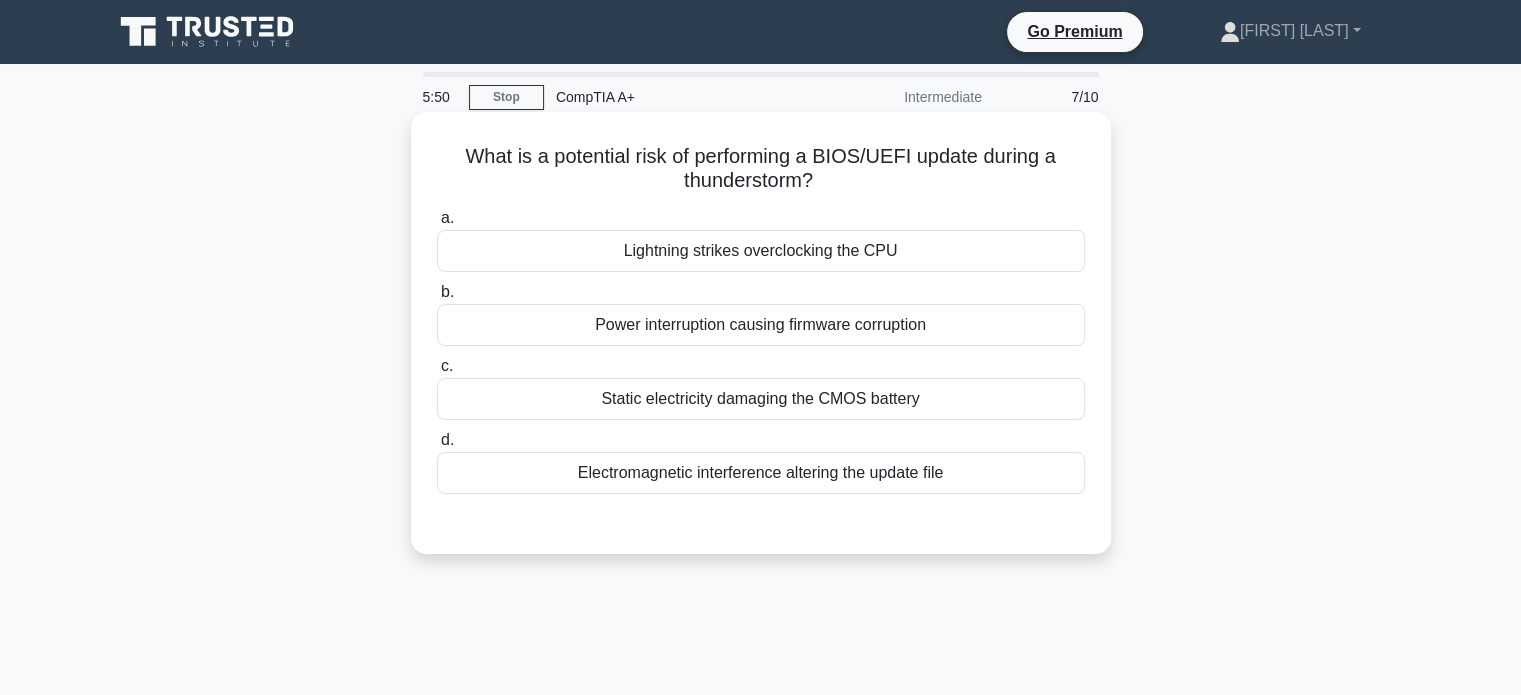 click on "Power interruption causing firmware corruption" at bounding box center (761, 325) 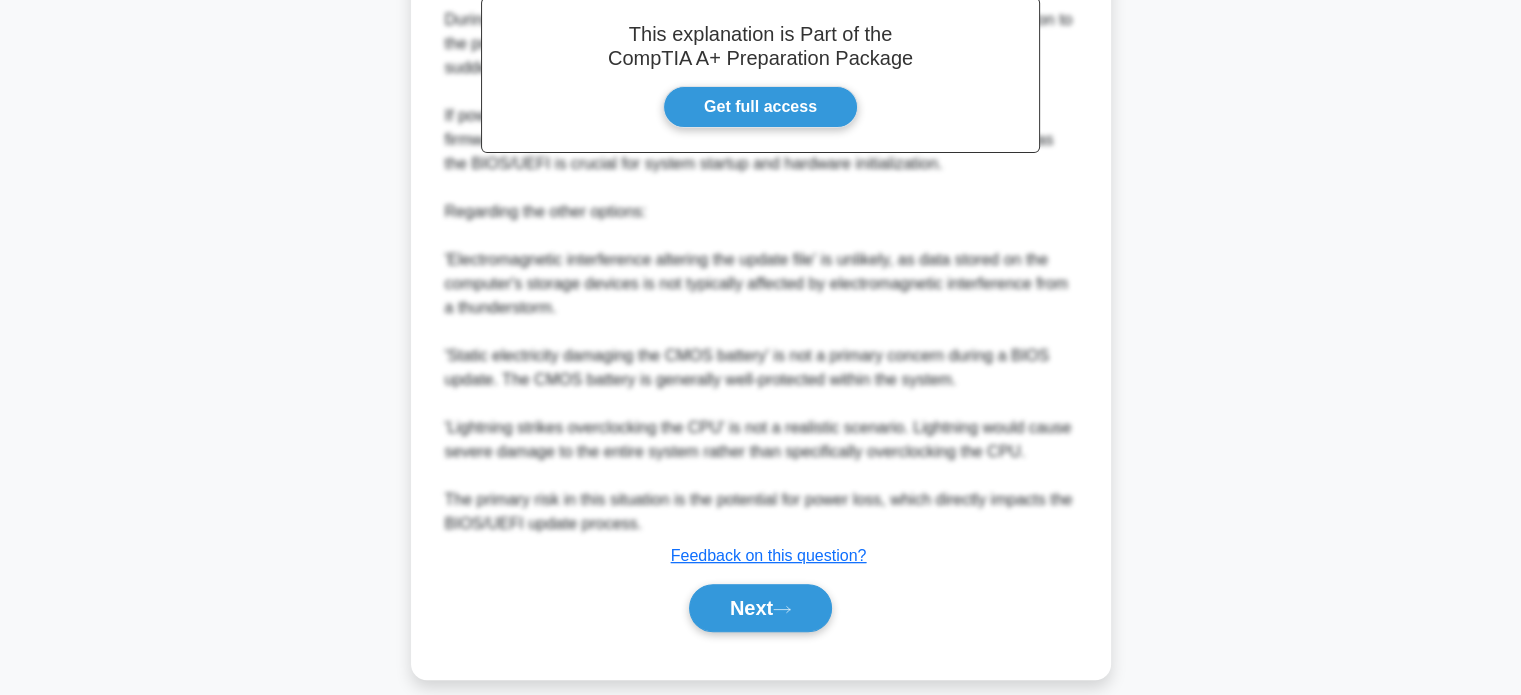 scroll, scrollTop: 632, scrollLeft: 0, axis: vertical 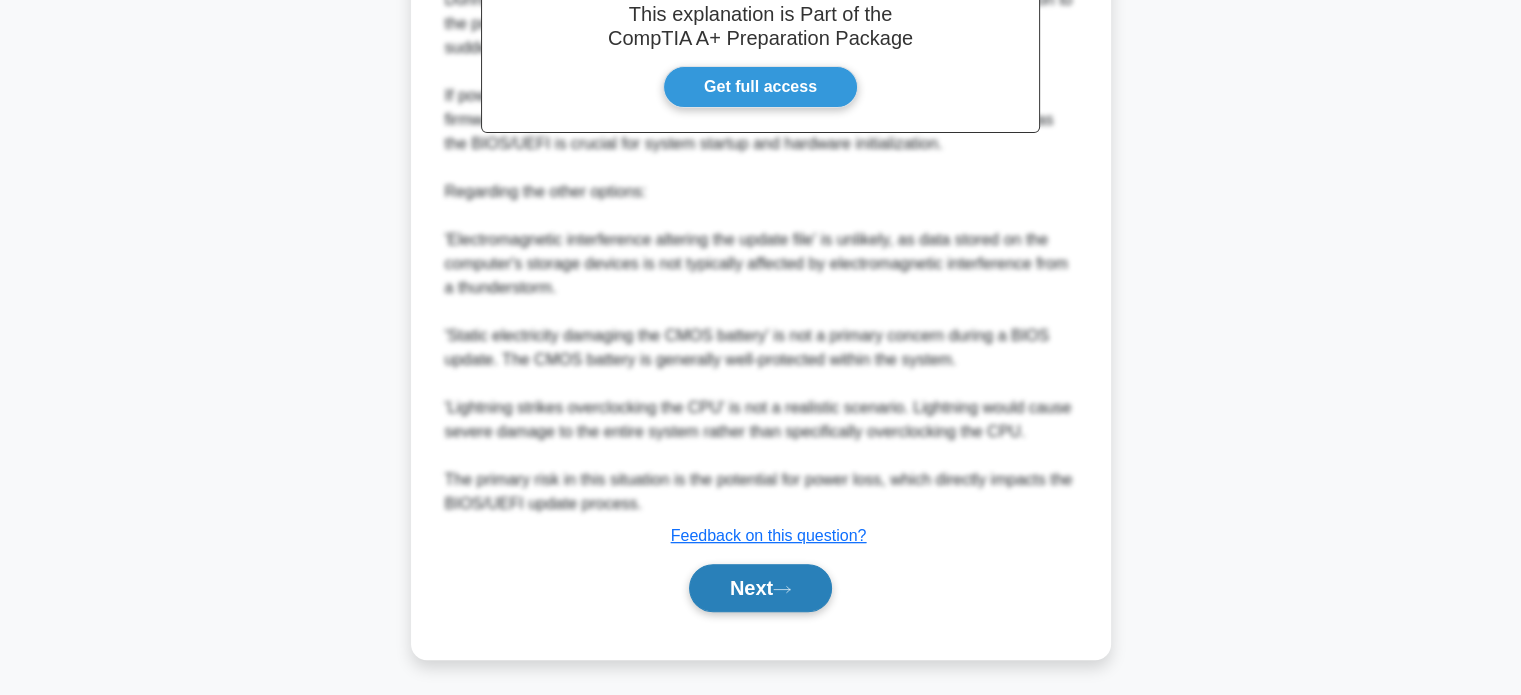click on "Next" at bounding box center (760, 588) 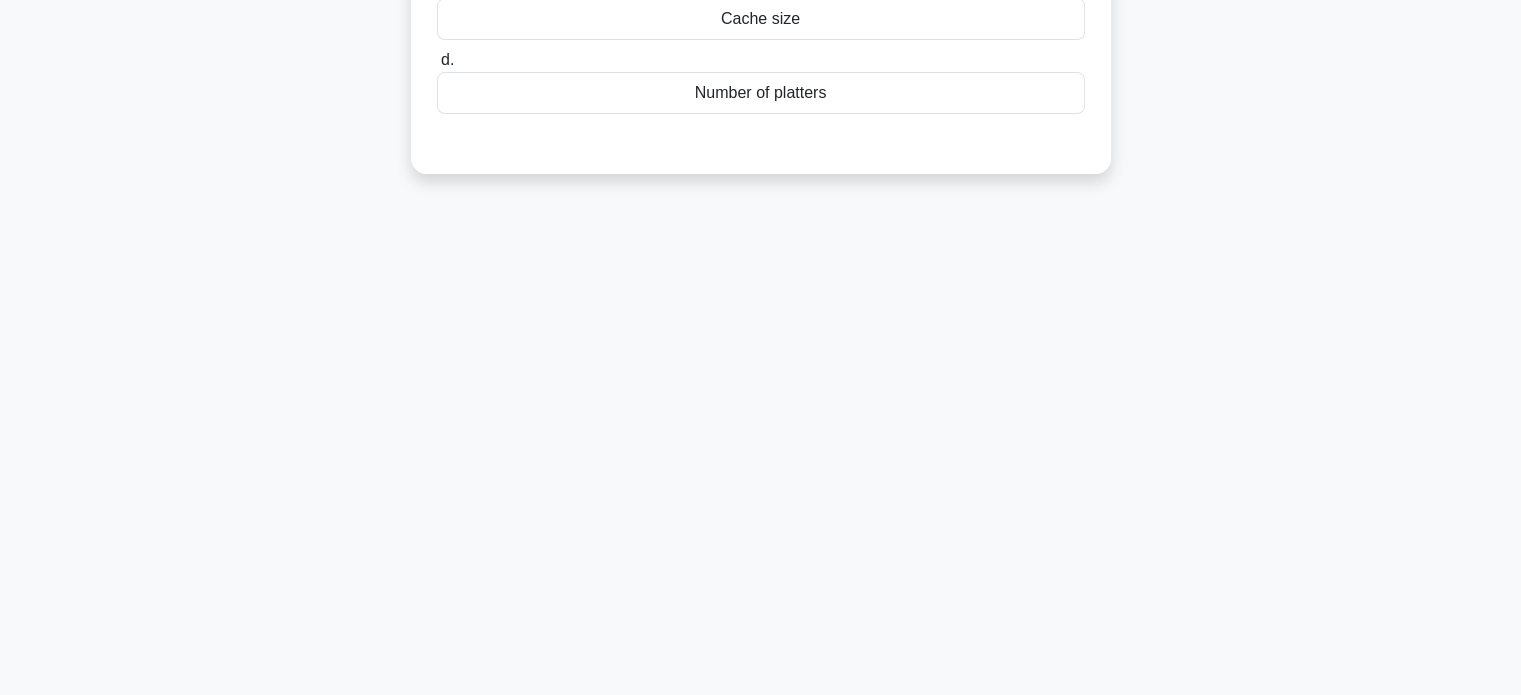scroll, scrollTop: 0, scrollLeft: 0, axis: both 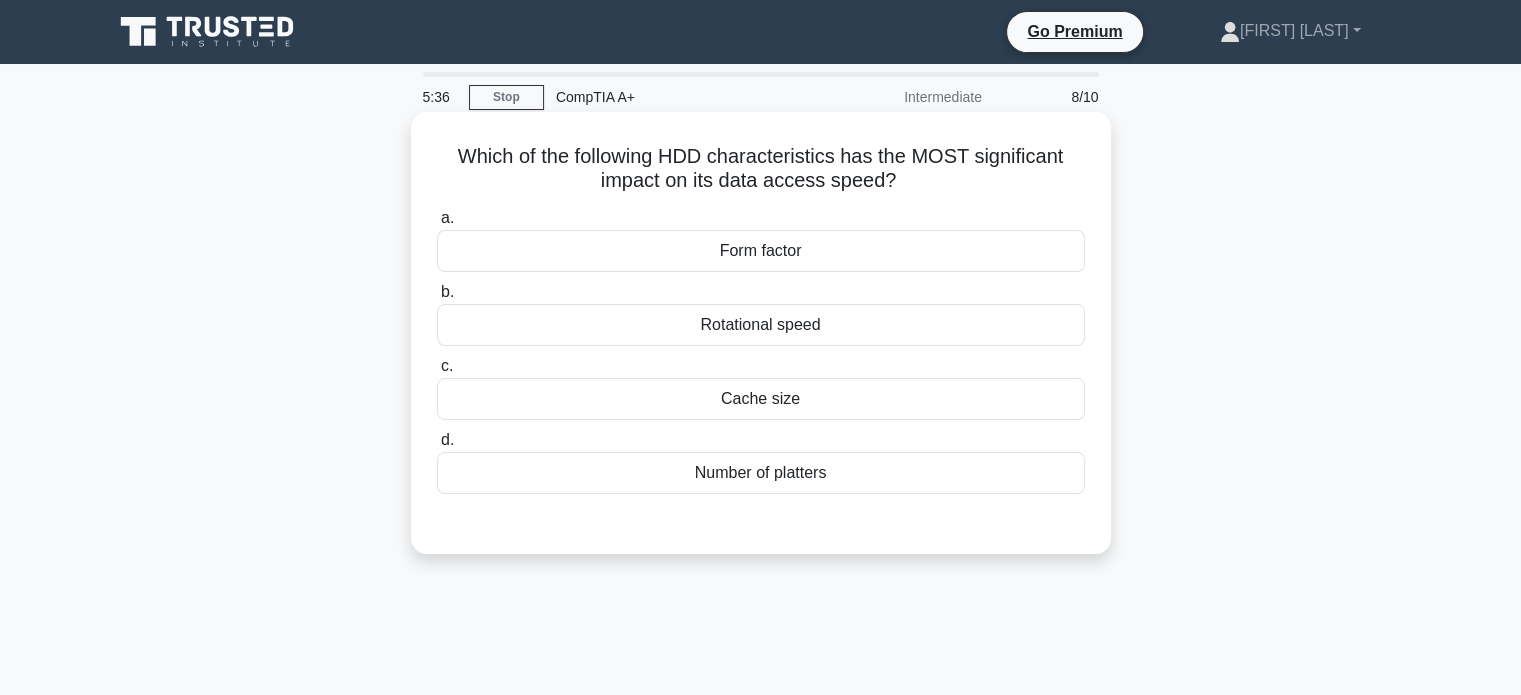 click on "Rotational speed" at bounding box center (761, 325) 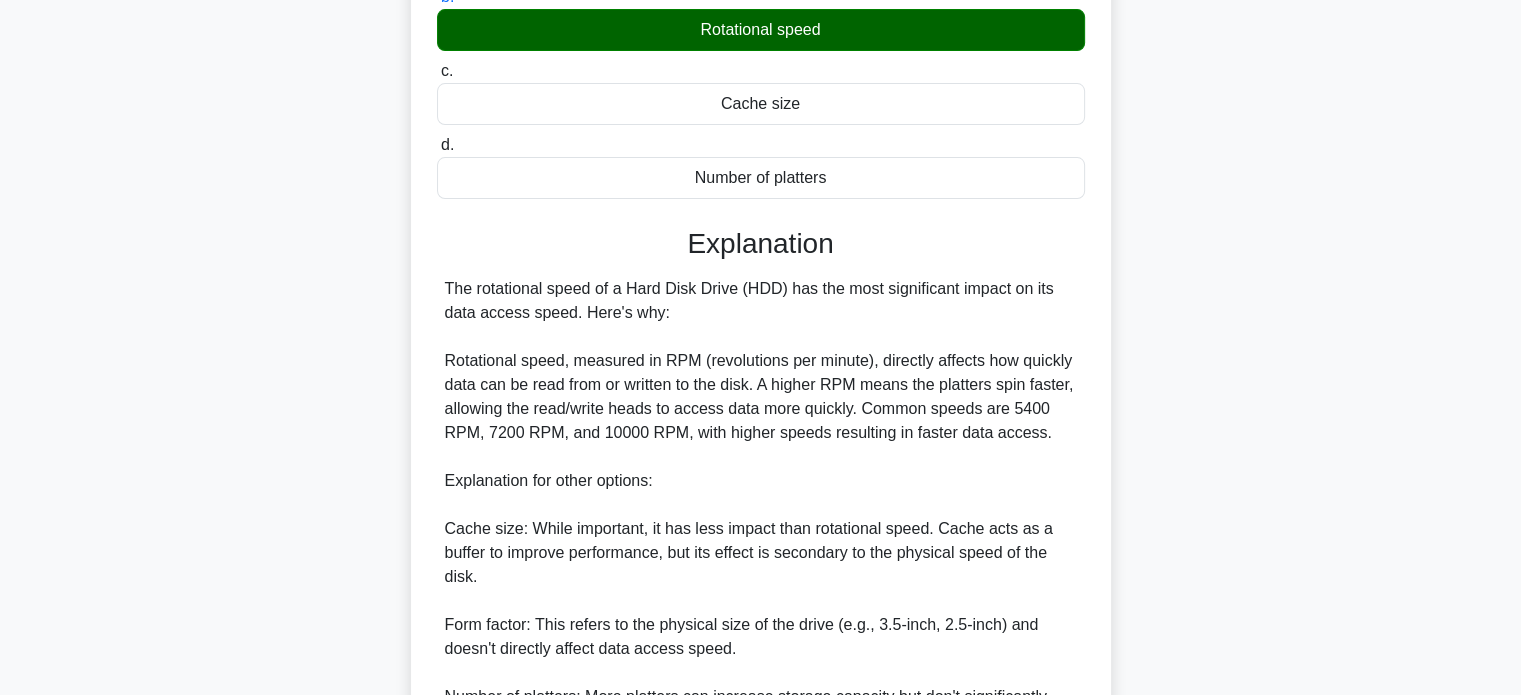 scroll, scrollTop: 500, scrollLeft: 0, axis: vertical 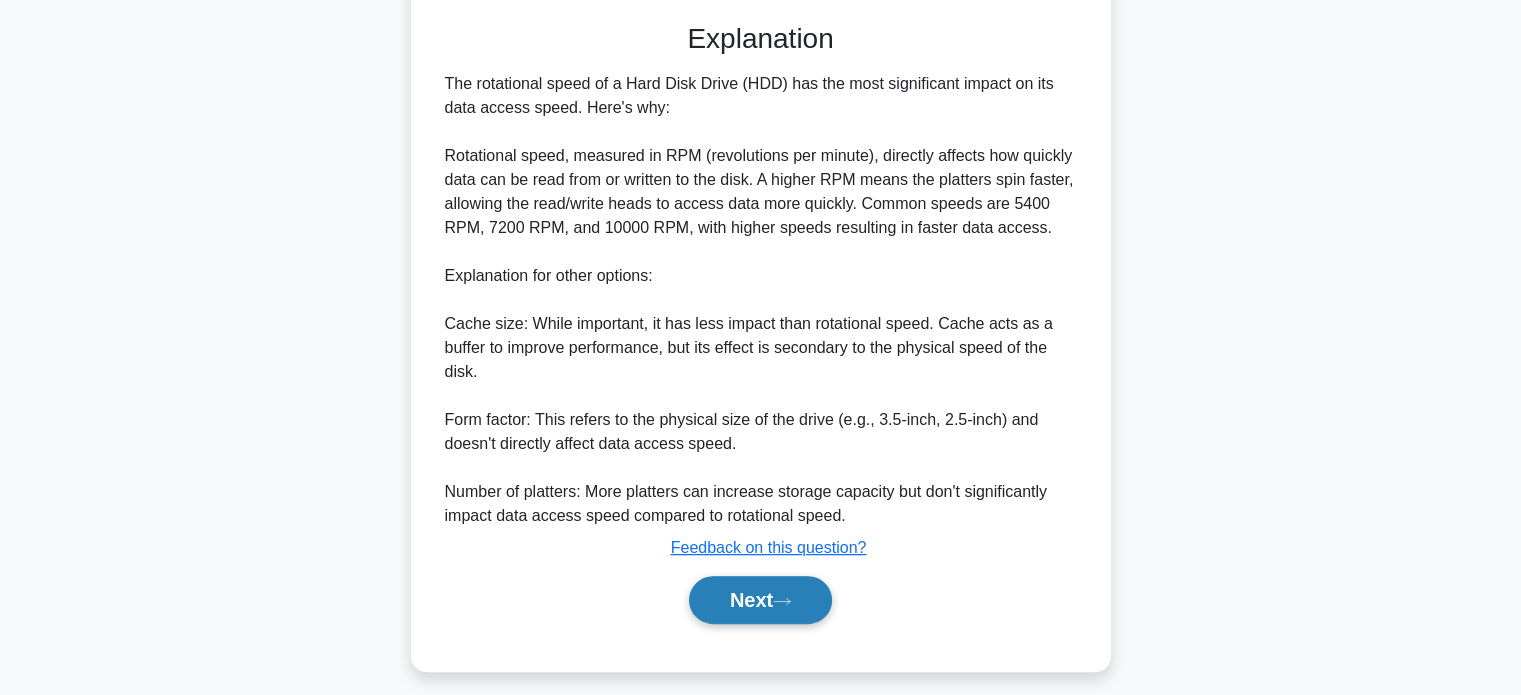 click on "Next" at bounding box center [760, 600] 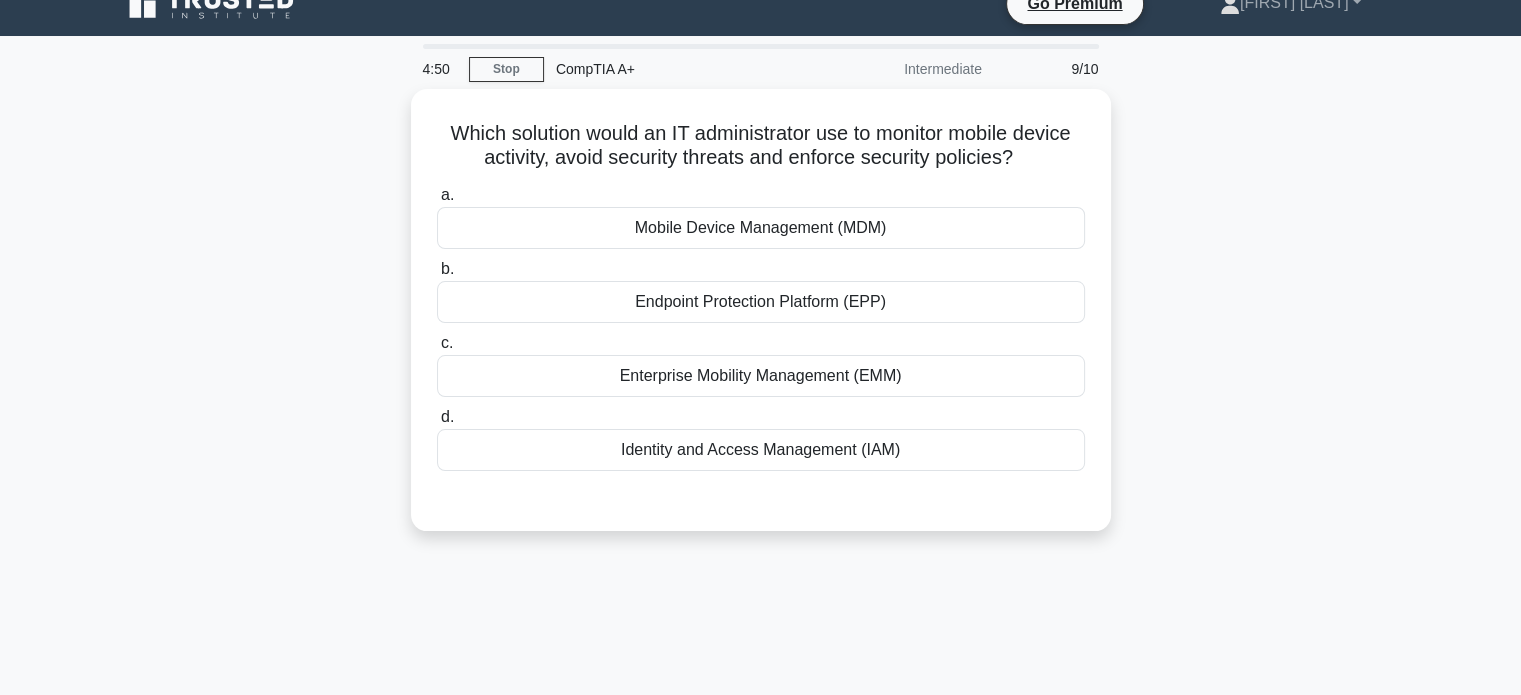scroll, scrollTop: 0, scrollLeft: 0, axis: both 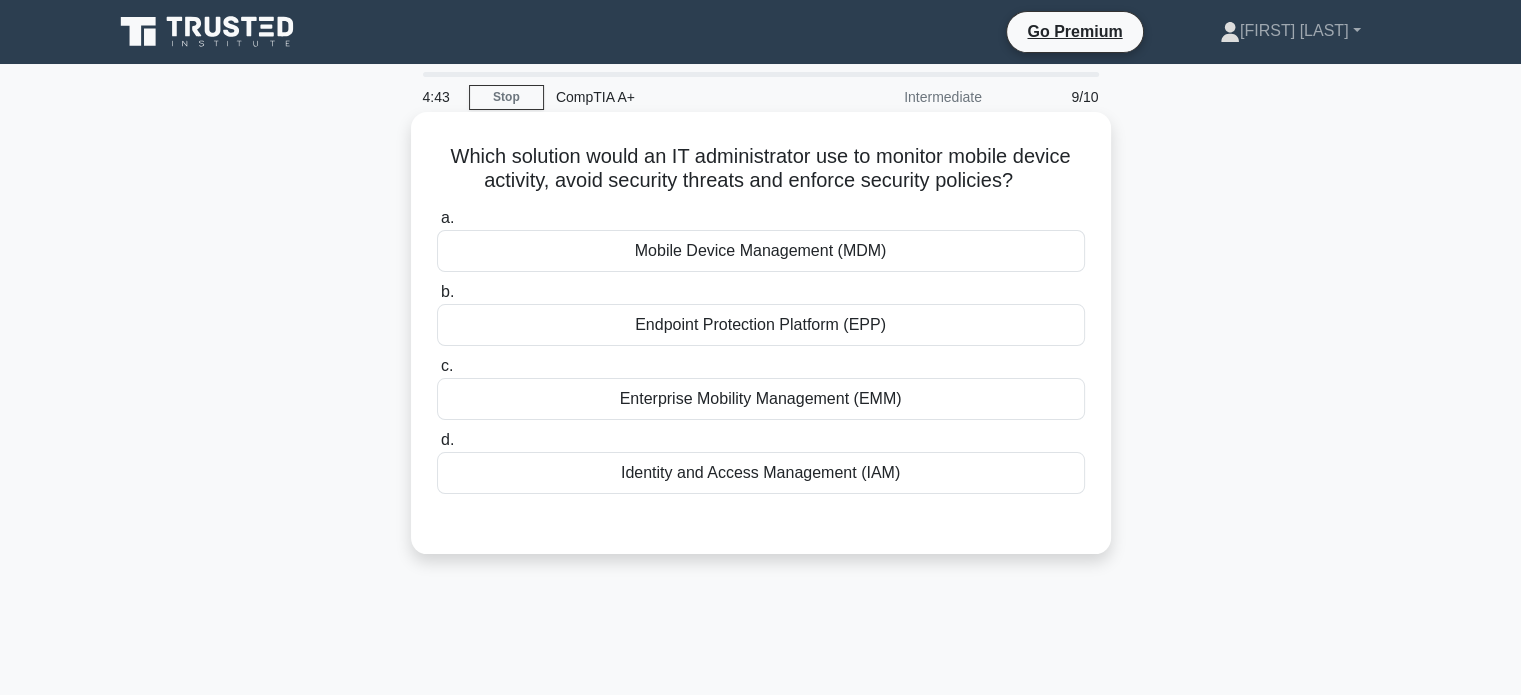 click on "Mobile Device Management (MDM)" at bounding box center [761, 251] 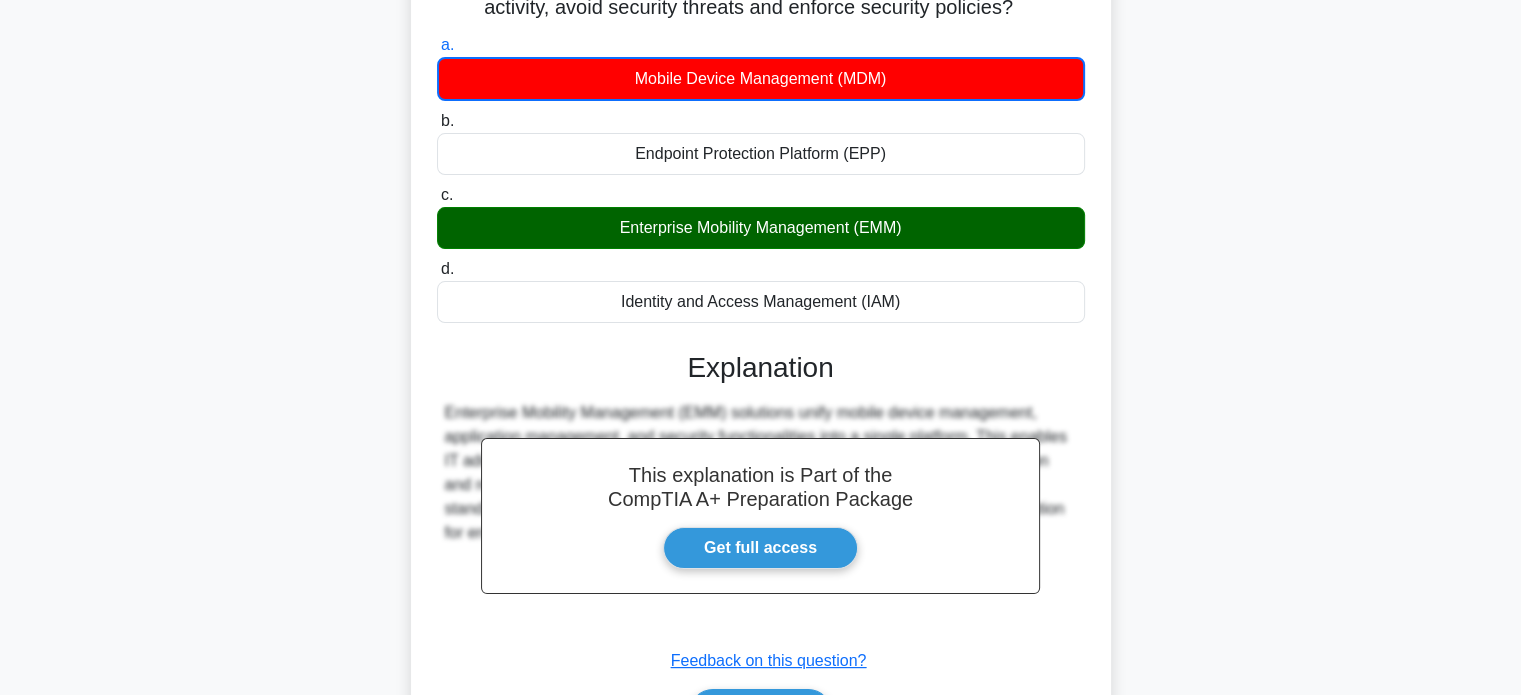 scroll, scrollTop: 385, scrollLeft: 0, axis: vertical 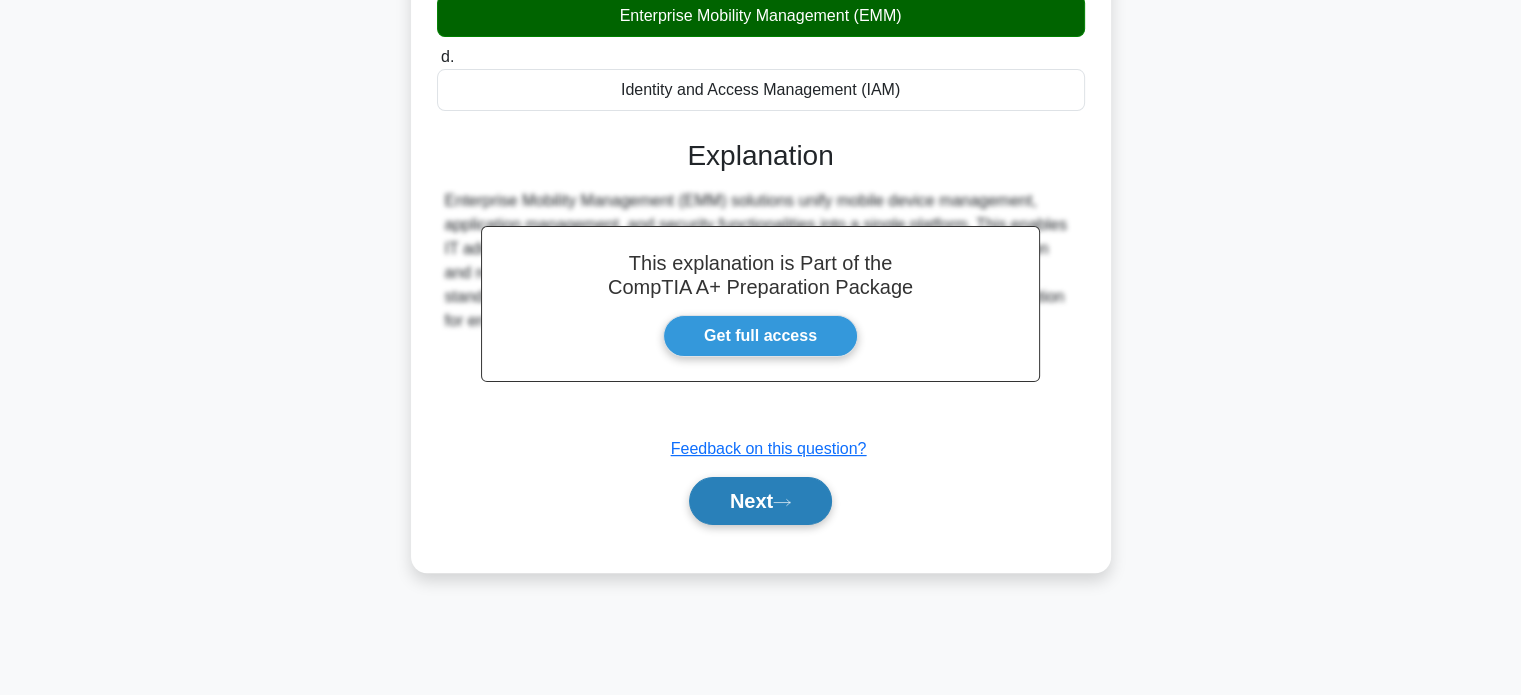 click on "Next" at bounding box center (760, 501) 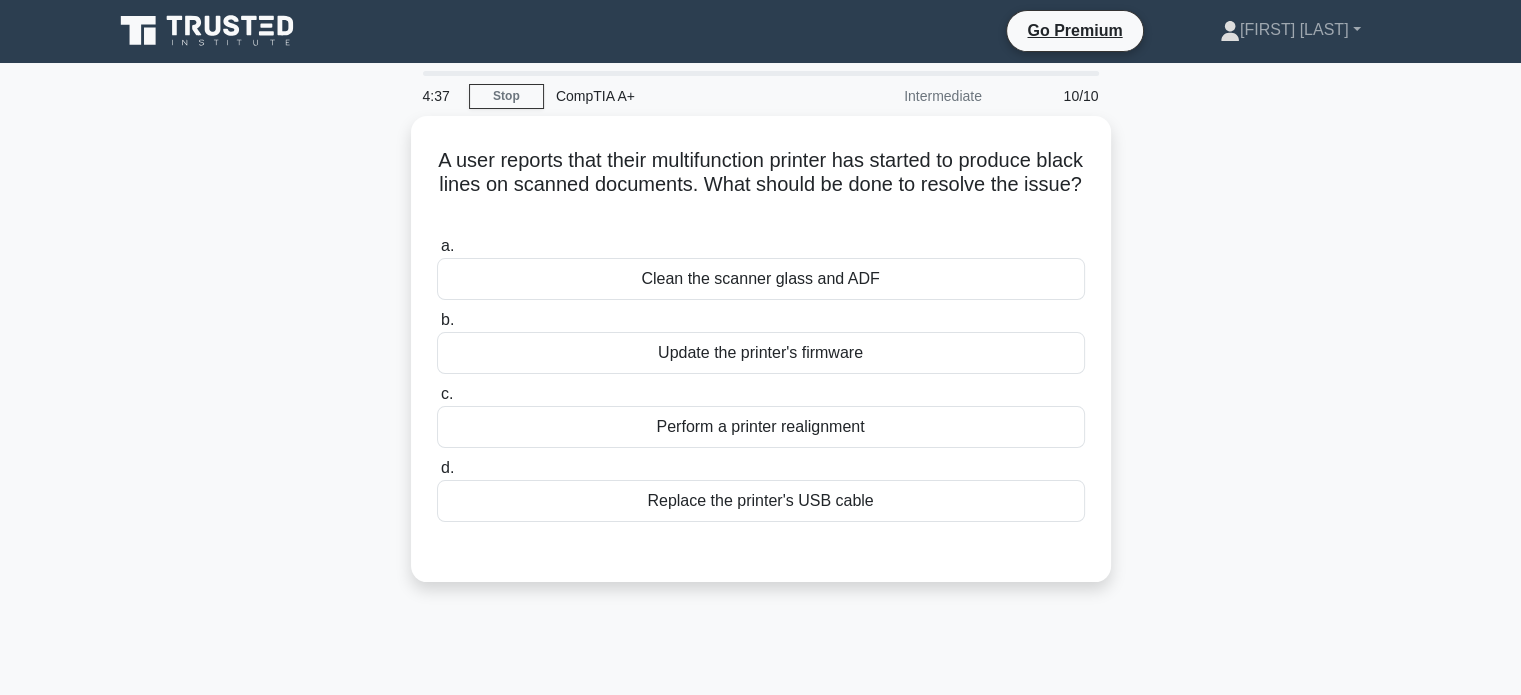 scroll, scrollTop: 0, scrollLeft: 0, axis: both 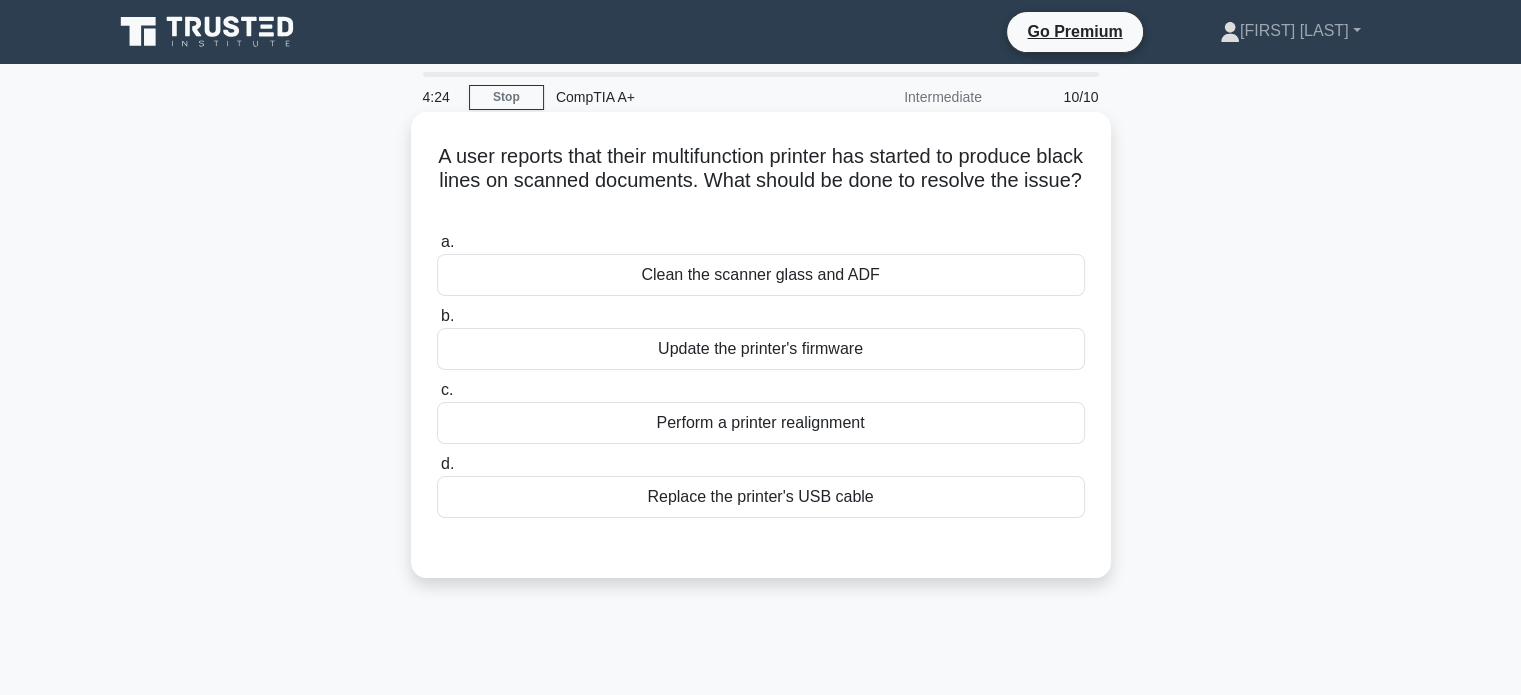 click on "Perform a printer realignment" at bounding box center [761, 423] 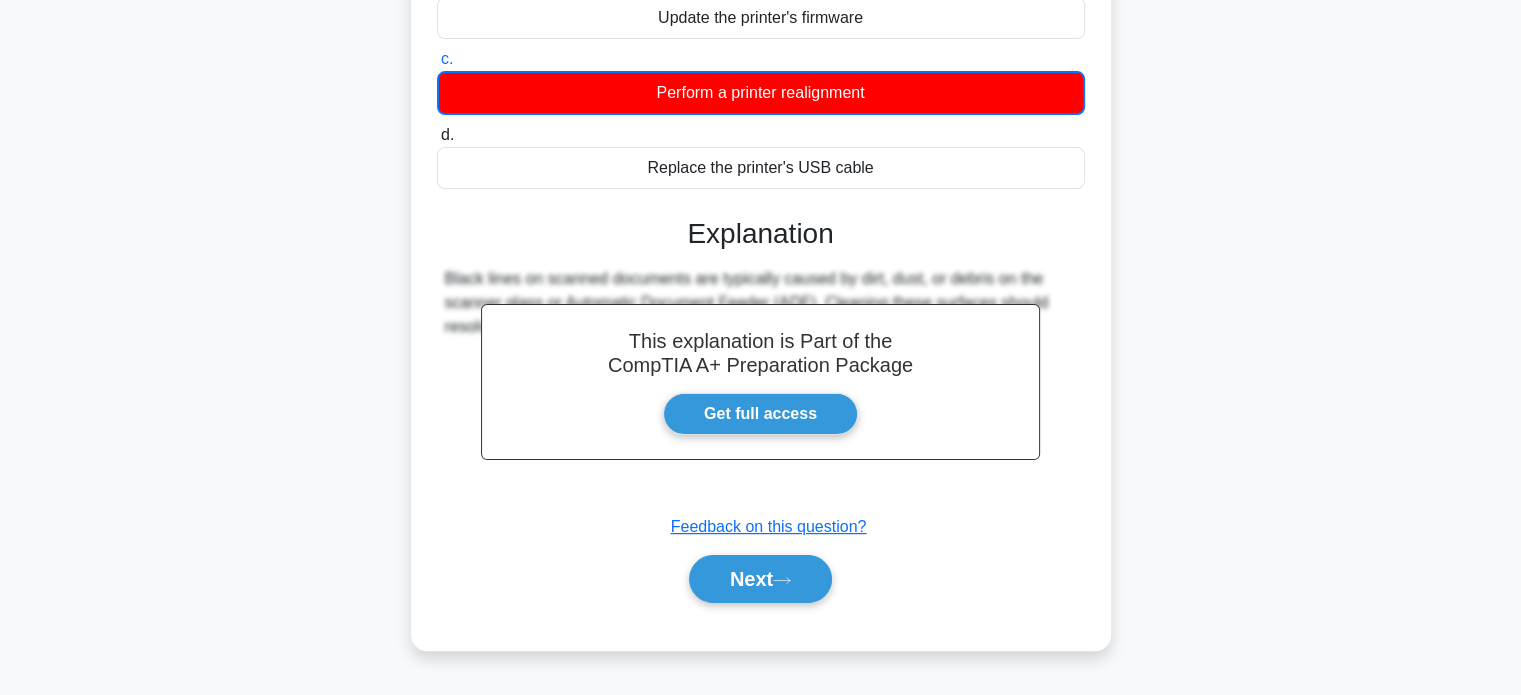 scroll, scrollTop: 385, scrollLeft: 0, axis: vertical 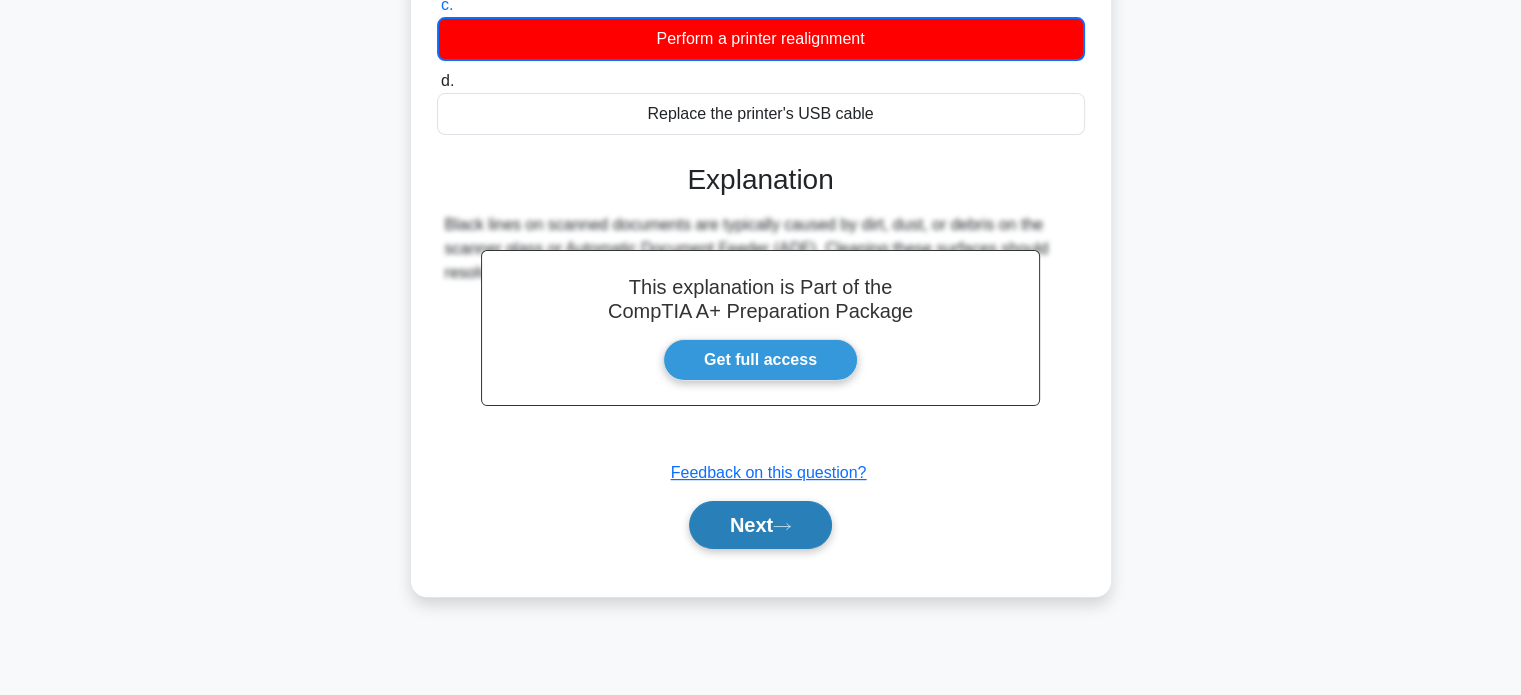 click on "Next" at bounding box center (760, 525) 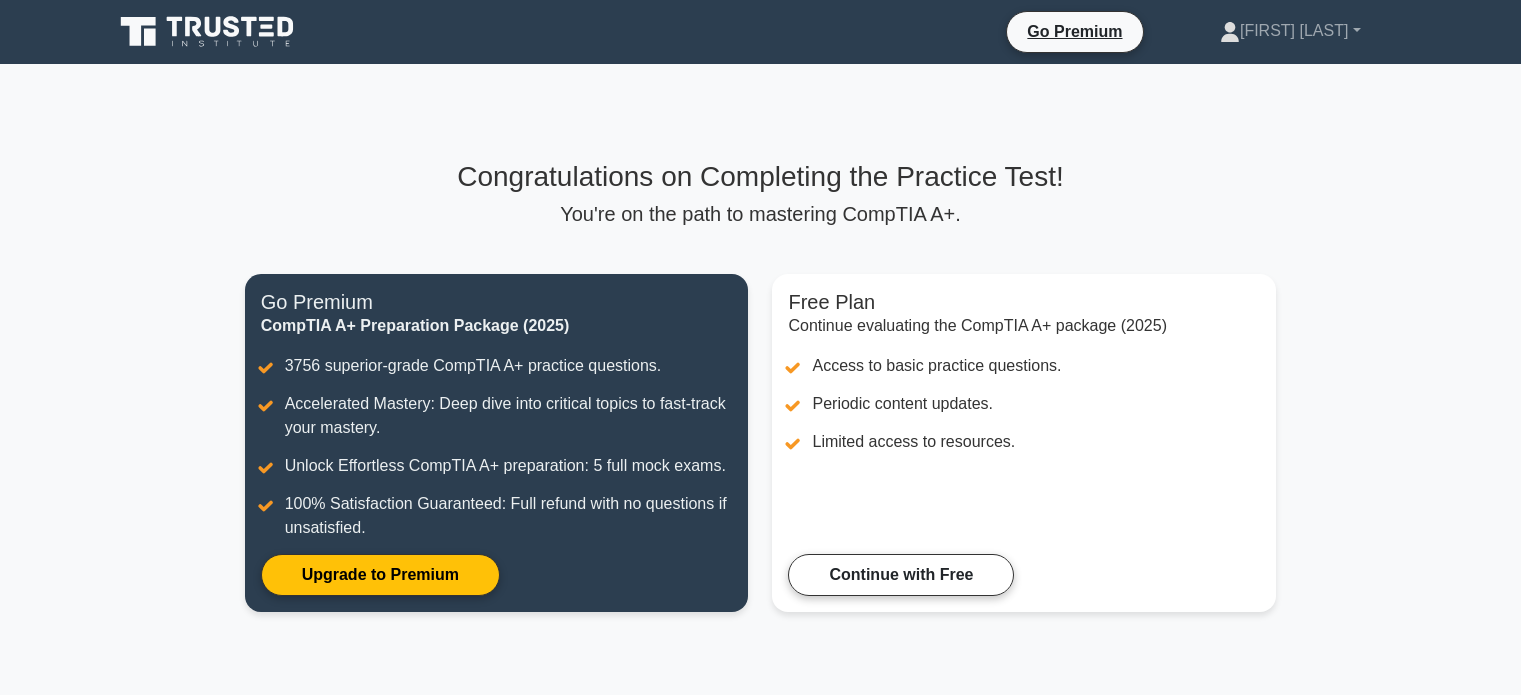 scroll, scrollTop: 0, scrollLeft: 0, axis: both 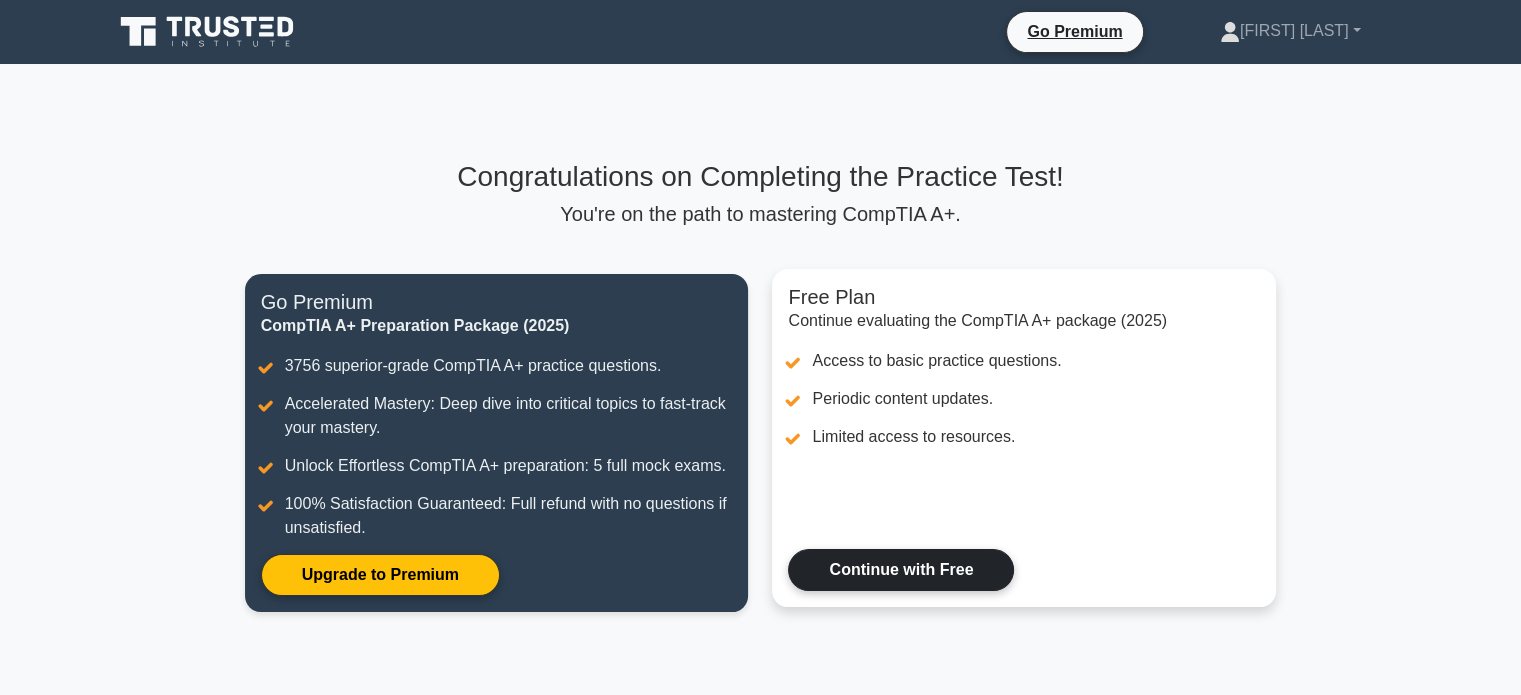 click on "Continue with Free" at bounding box center [901, 570] 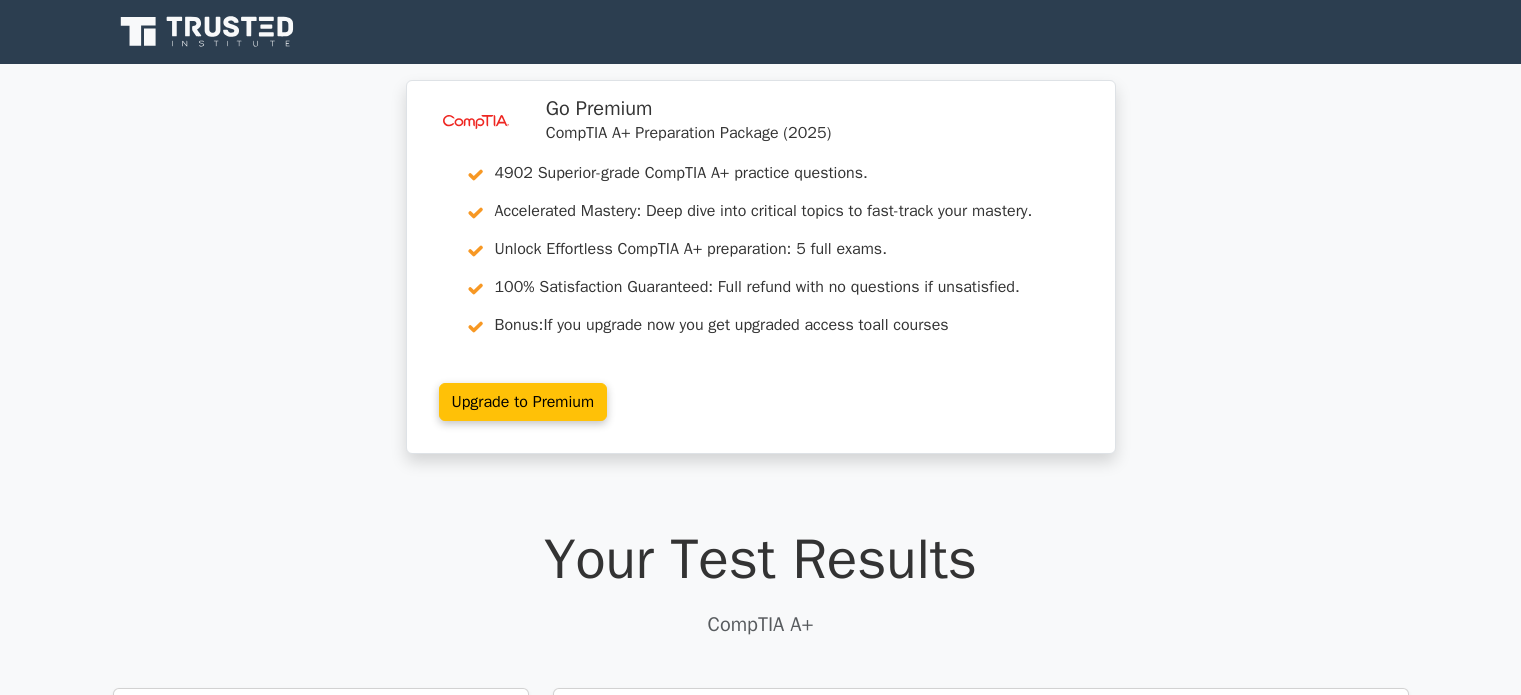 scroll, scrollTop: 0, scrollLeft: 0, axis: both 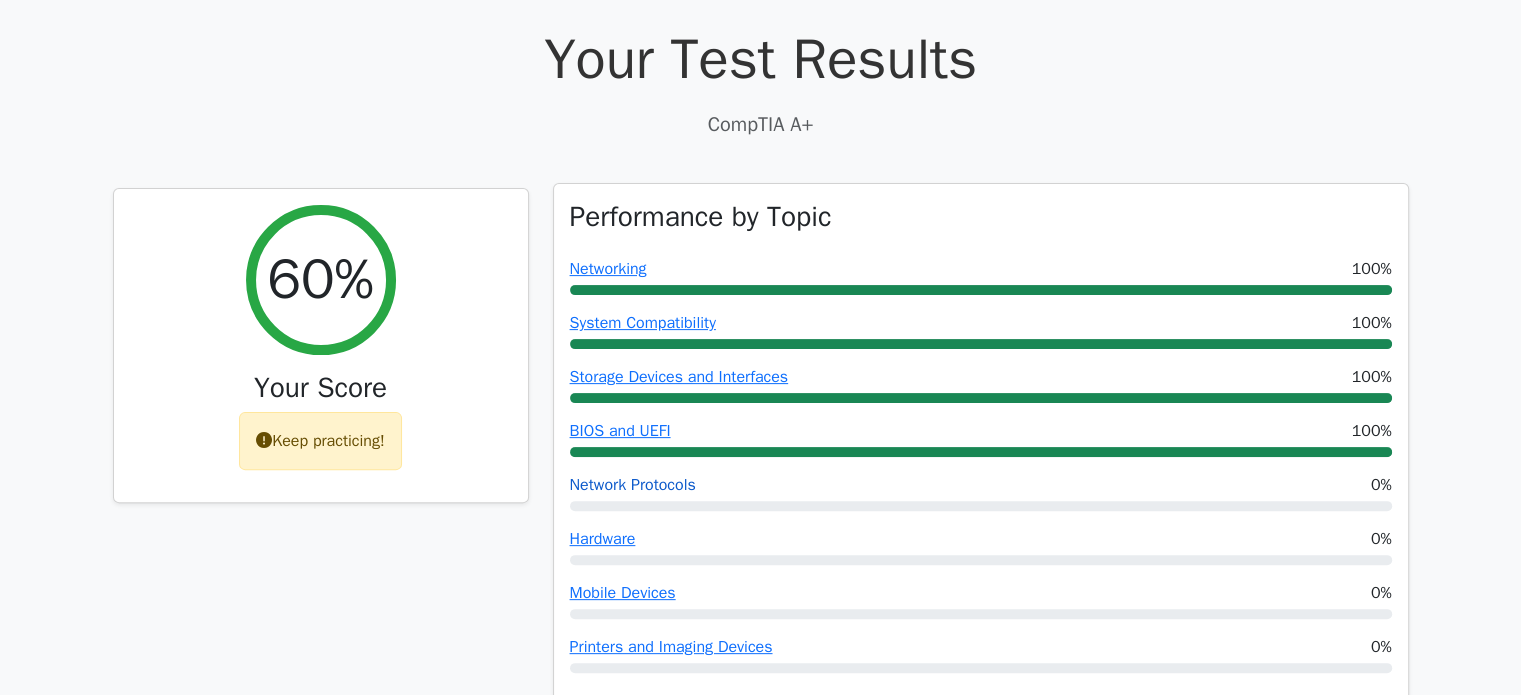 click on "Network Protocols" at bounding box center [633, 485] 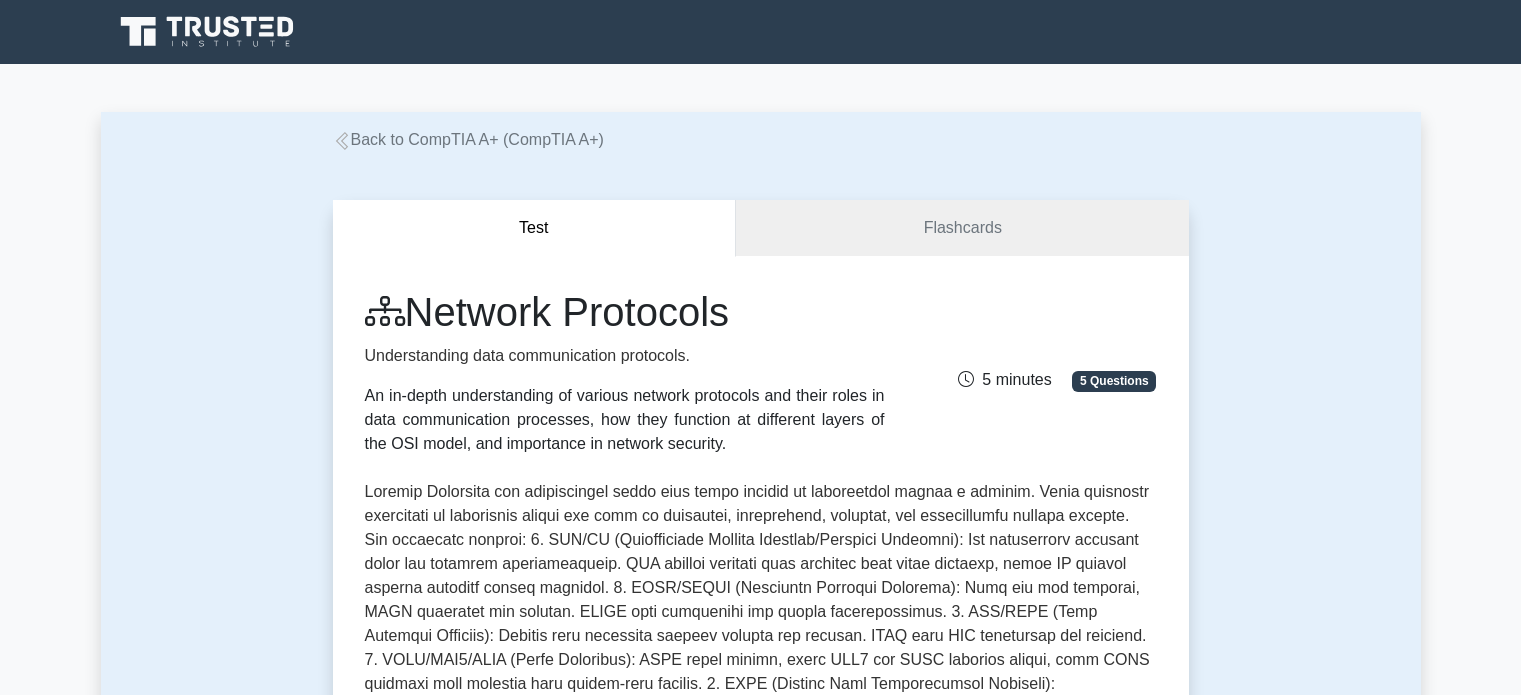 scroll, scrollTop: 0, scrollLeft: 0, axis: both 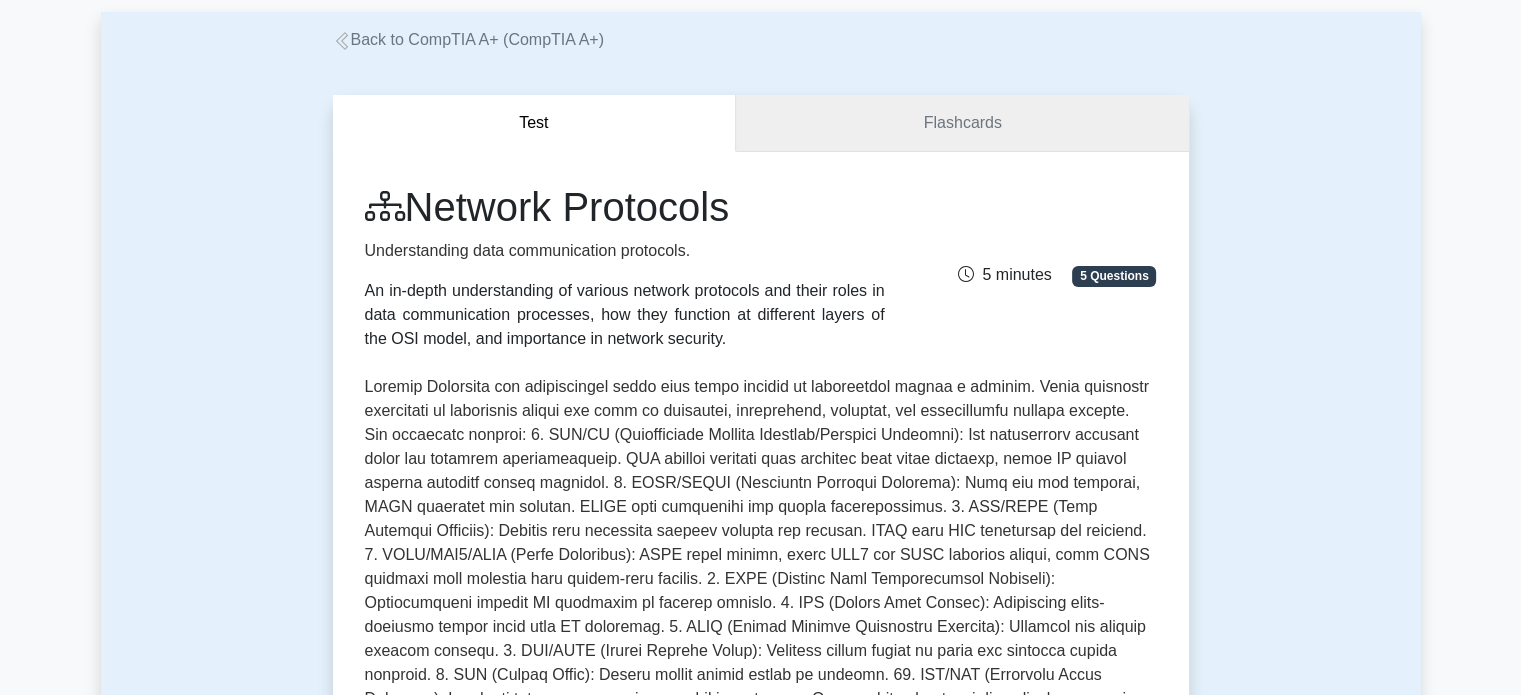 click on "Flashcards" at bounding box center (962, 123) 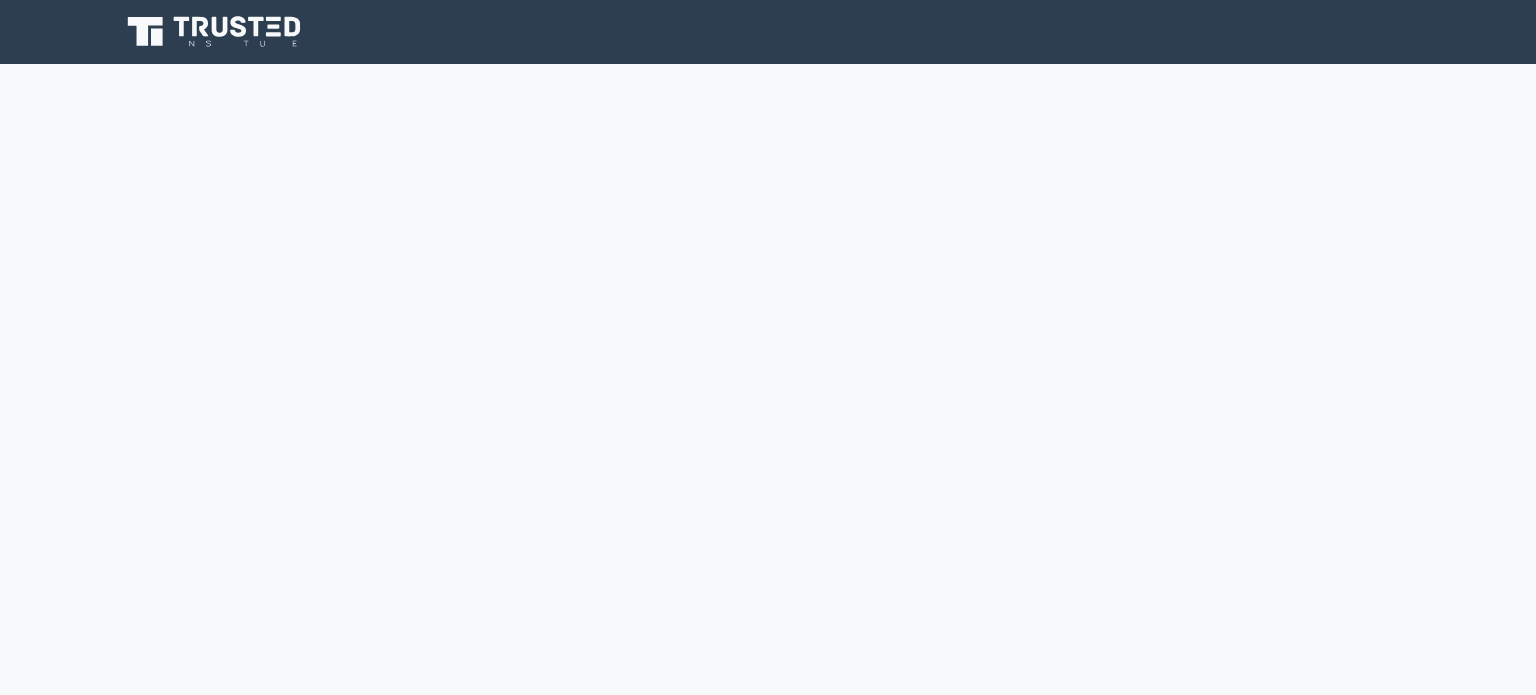 scroll, scrollTop: 0, scrollLeft: 0, axis: both 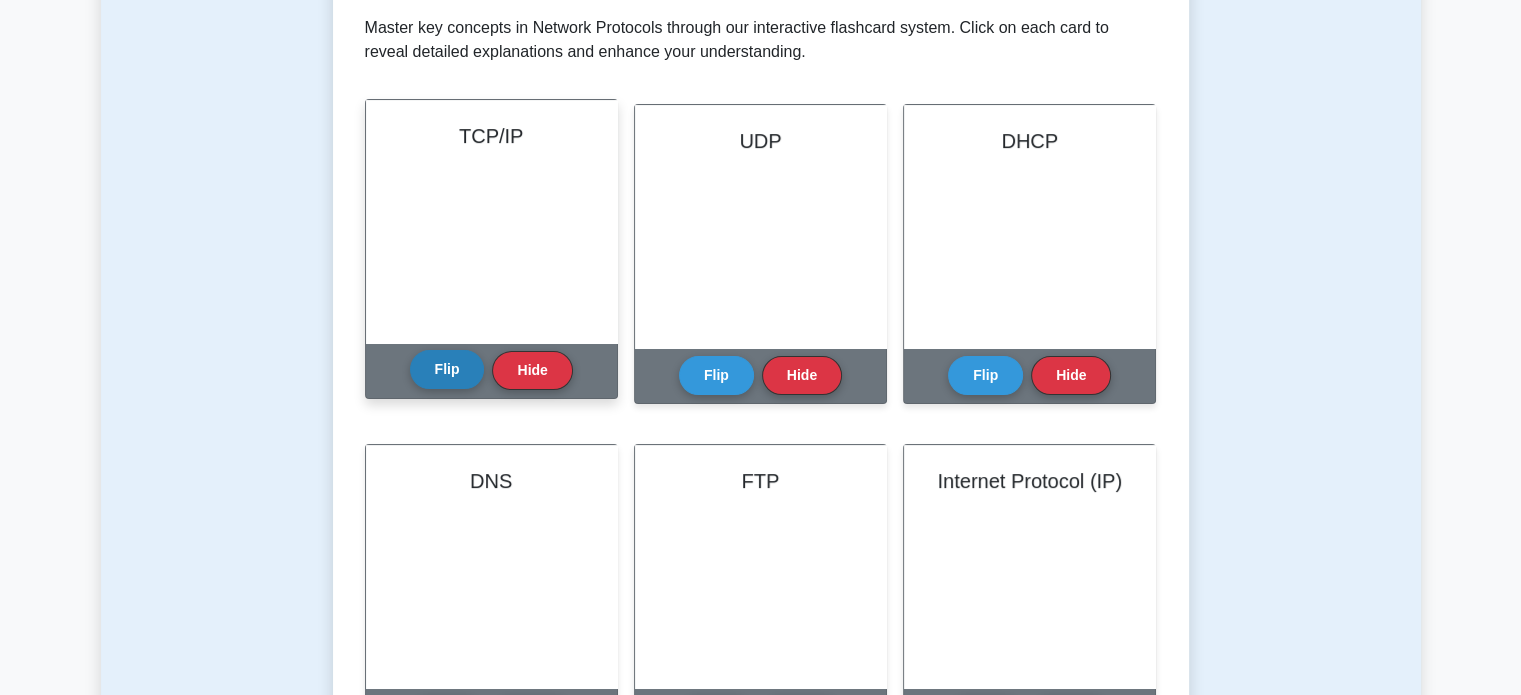 click on "Flip" at bounding box center (447, 369) 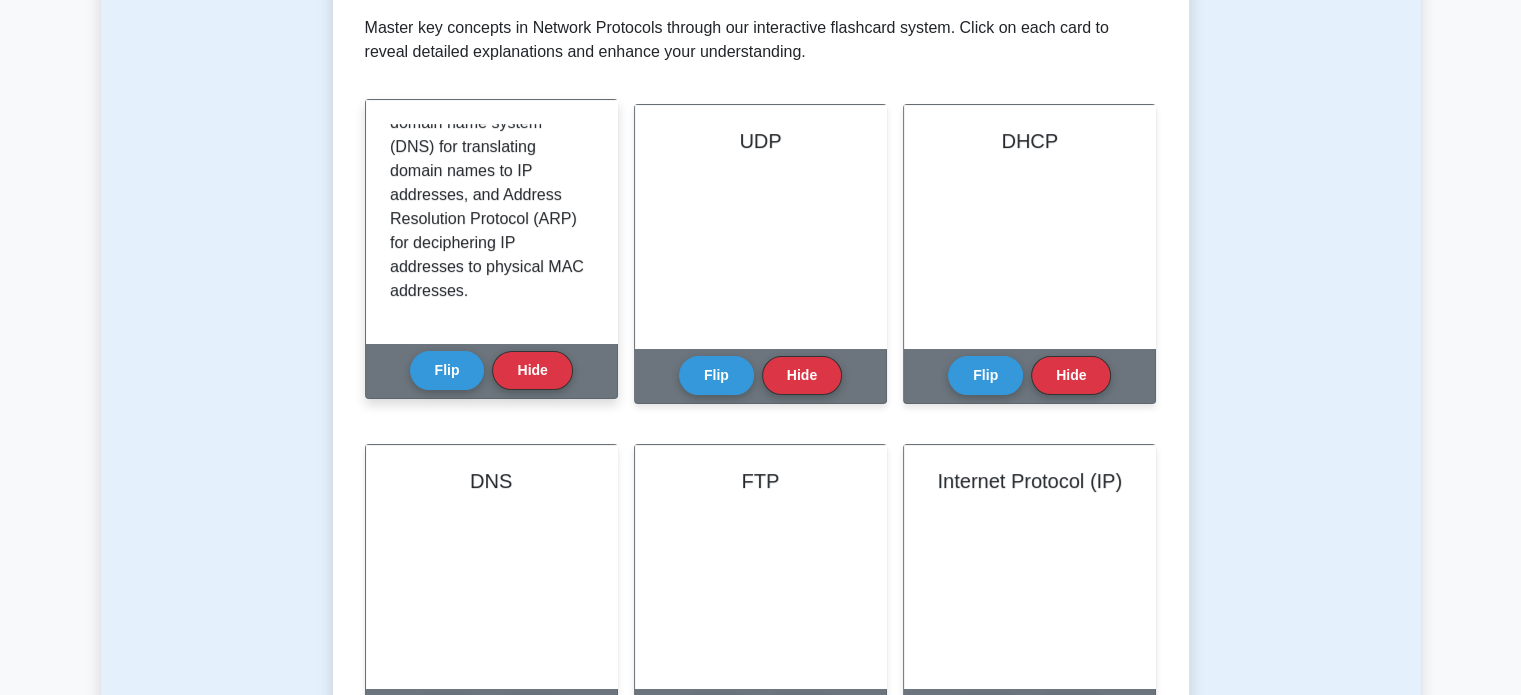 scroll, scrollTop: 828, scrollLeft: 0, axis: vertical 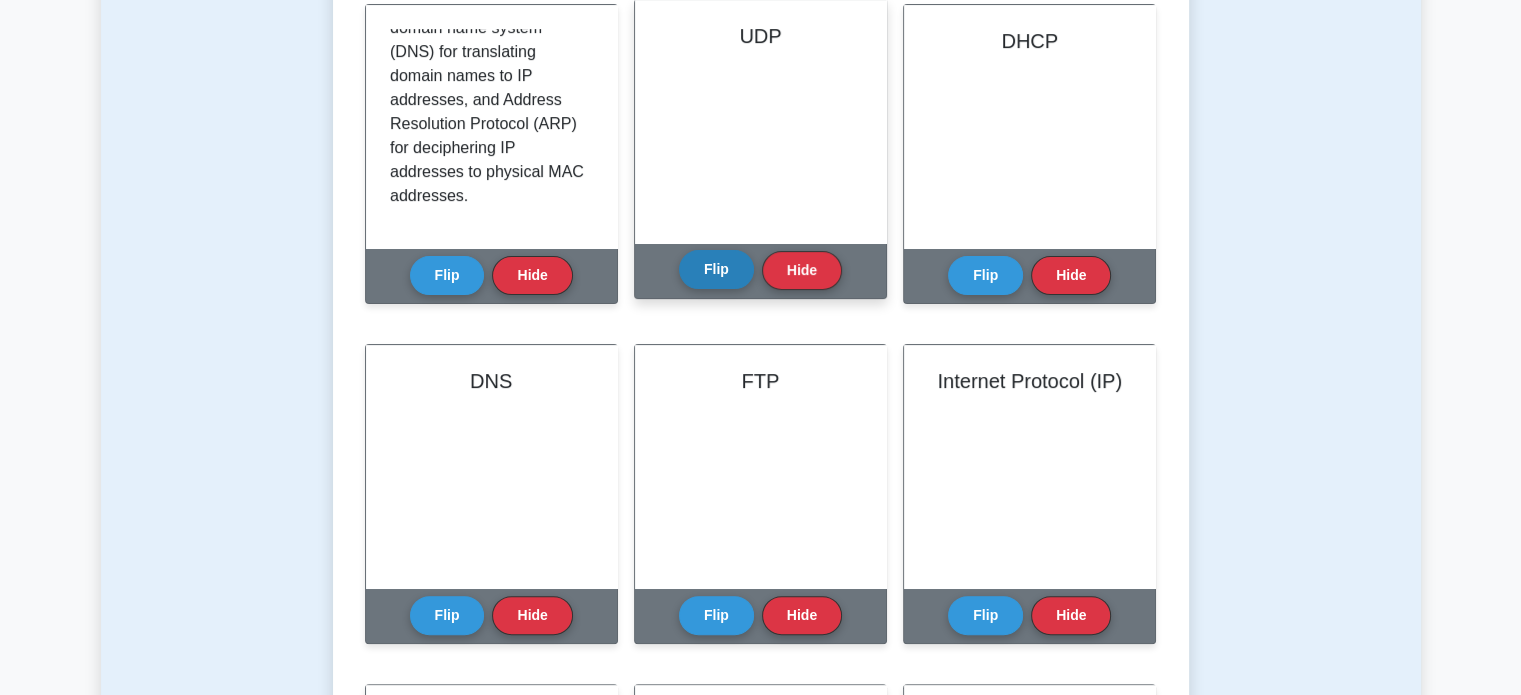click on "Flip" at bounding box center [716, 269] 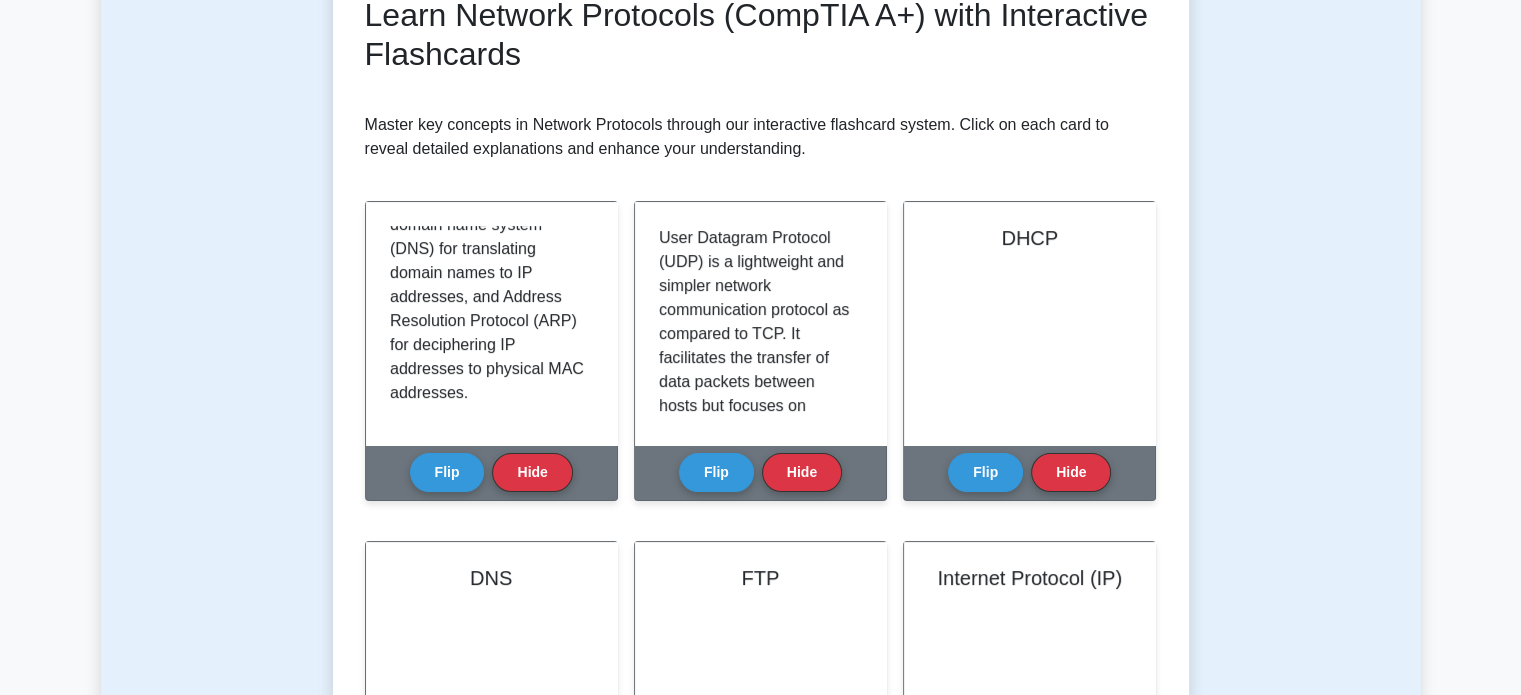 scroll, scrollTop: 300, scrollLeft: 0, axis: vertical 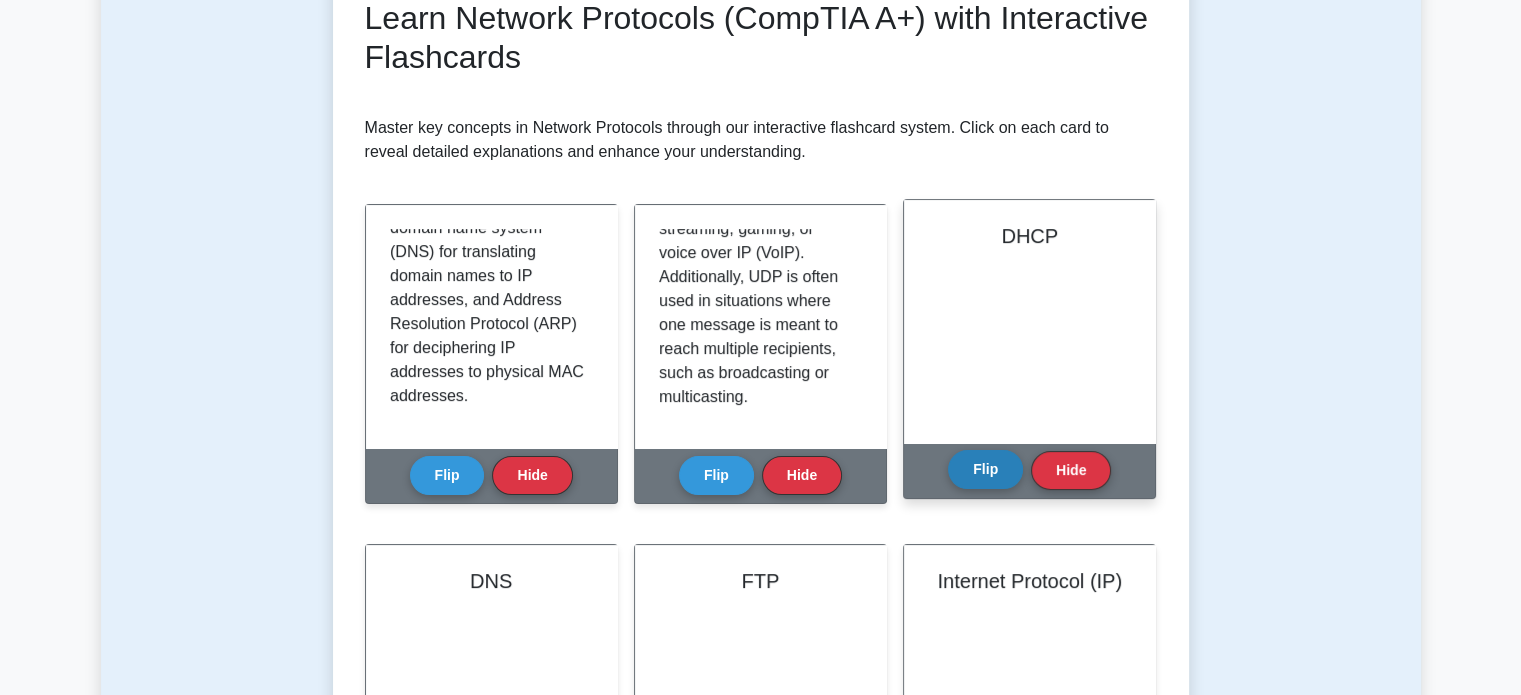 drag, startPoint x: 1007, startPoint y: 467, endPoint x: 1018, endPoint y: 462, distance: 12.083046 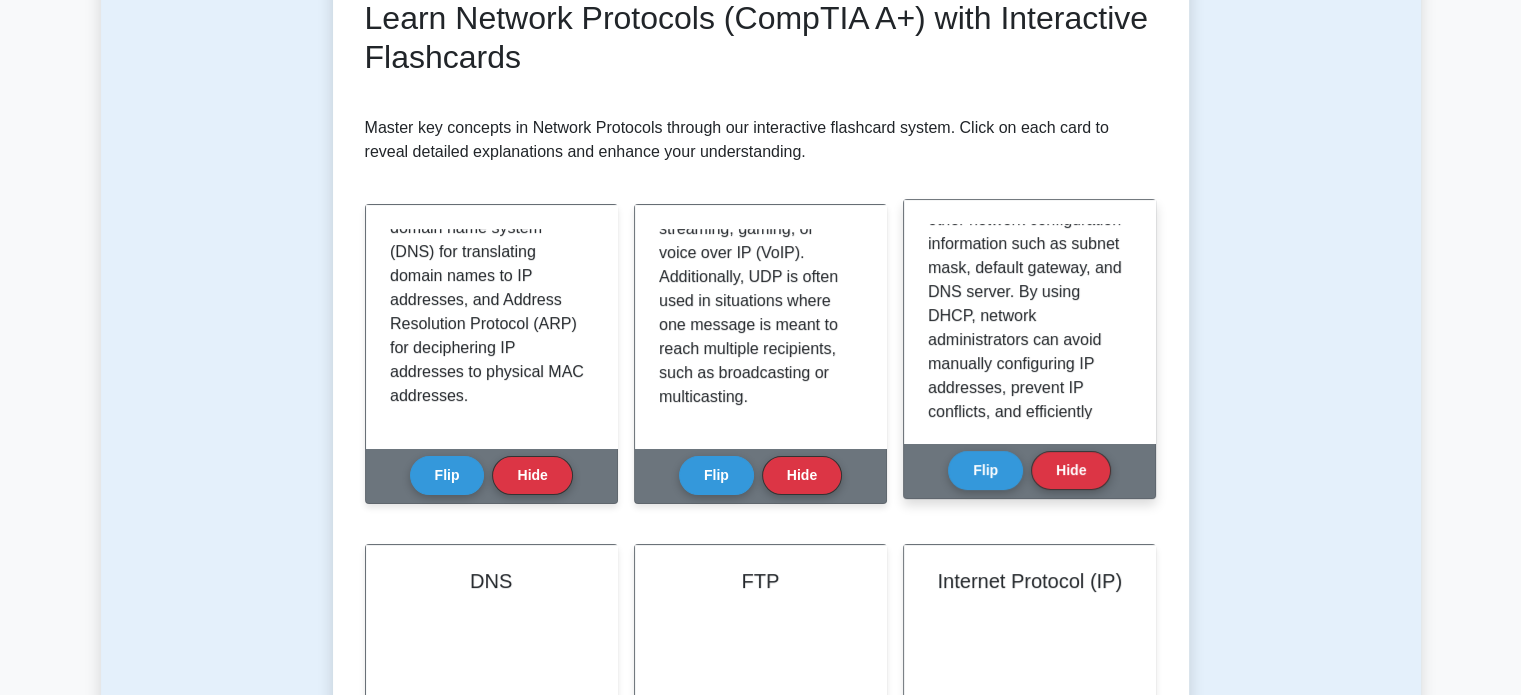 scroll, scrollTop: 492, scrollLeft: 0, axis: vertical 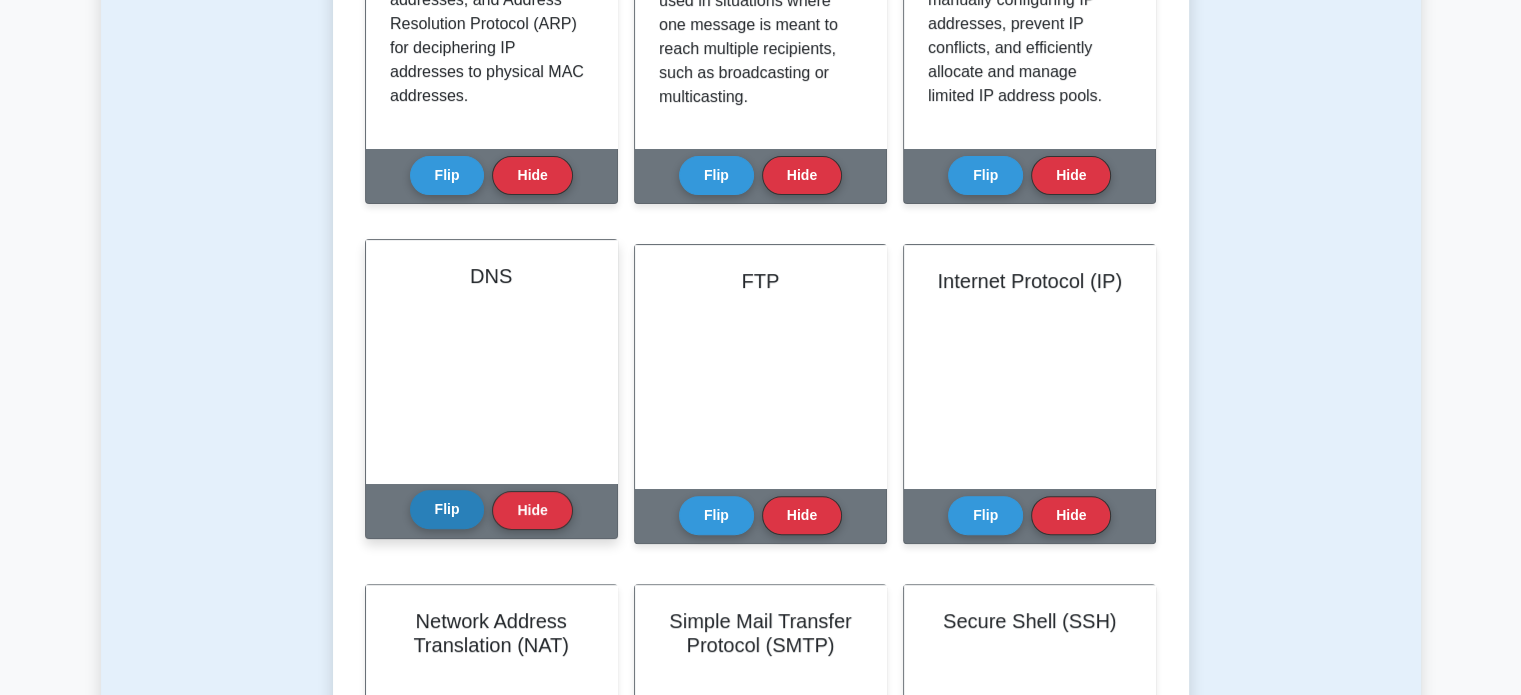 click on "Flip" at bounding box center [447, 509] 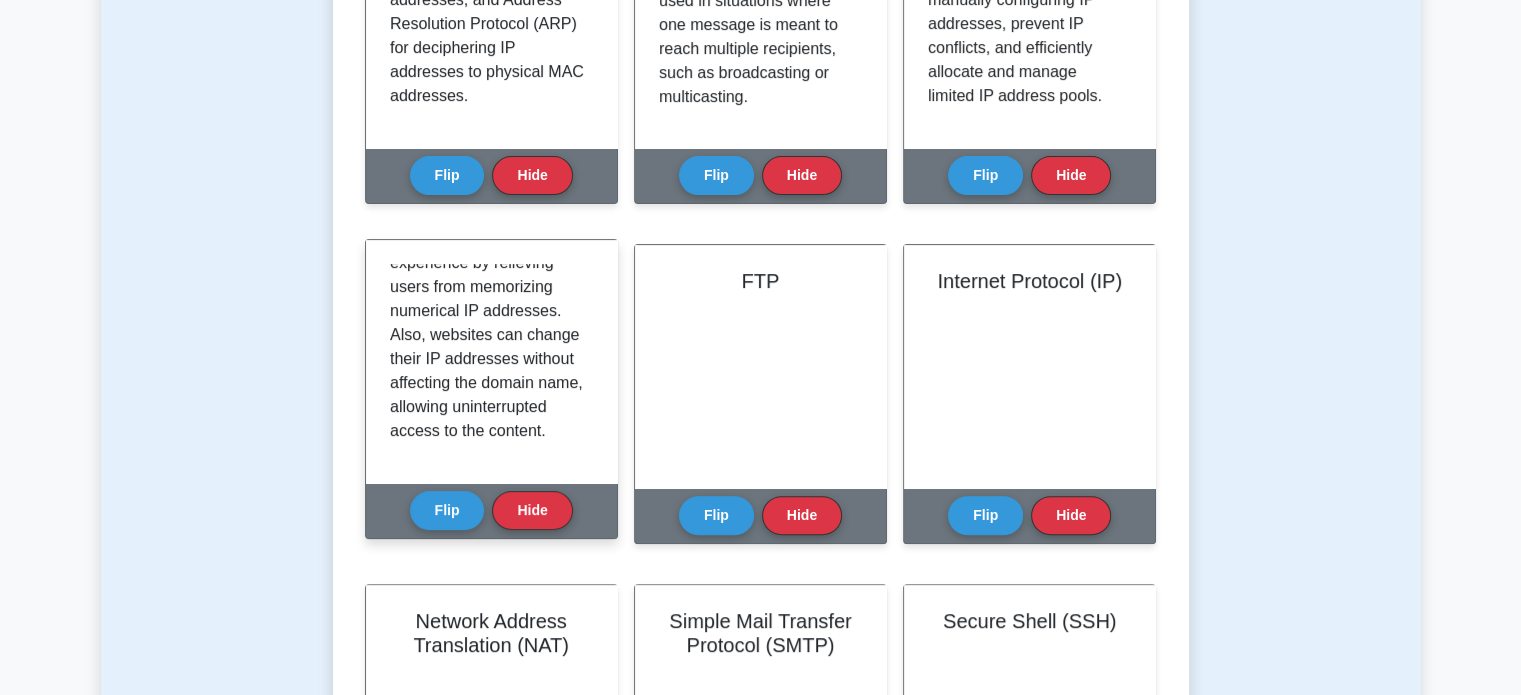 scroll, scrollTop: 540, scrollLeft: 0, axis: vertical 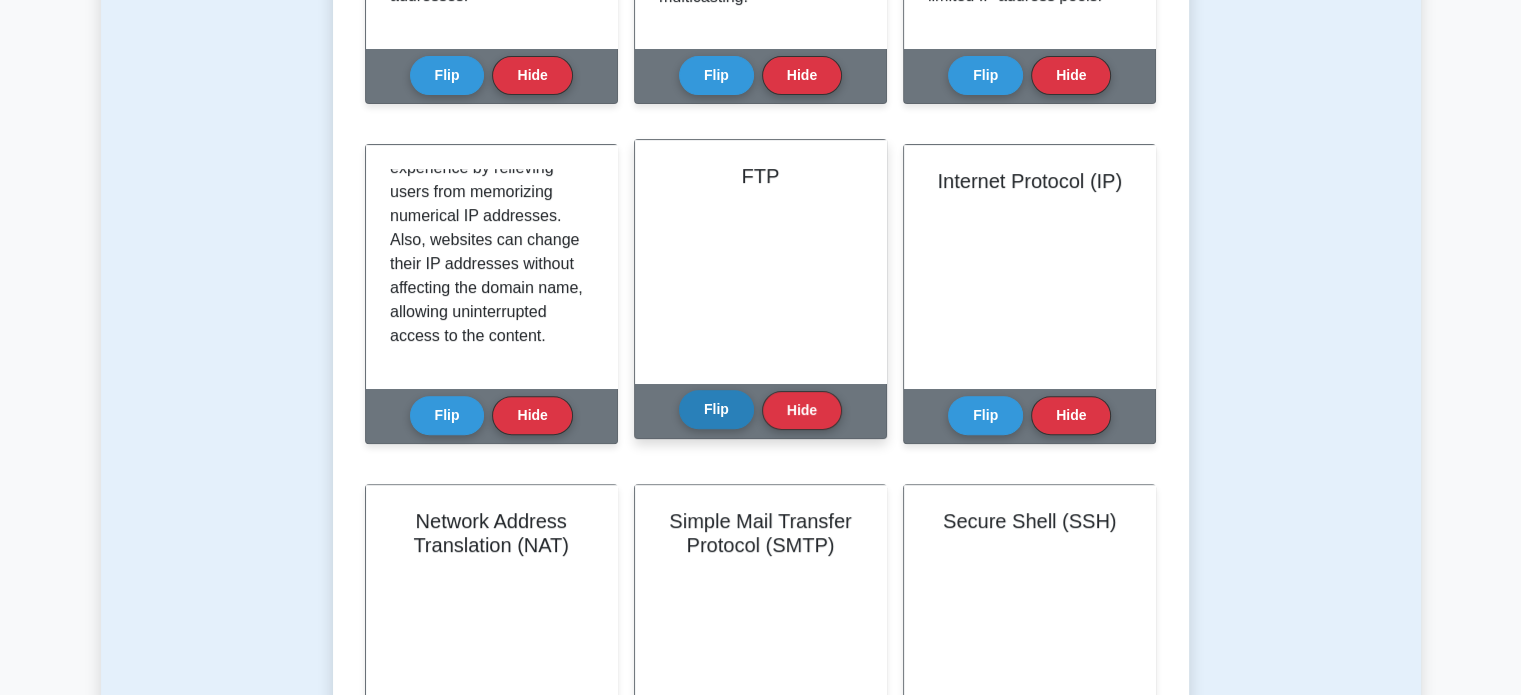 click on "Flip" at bounding box center (716, 409) 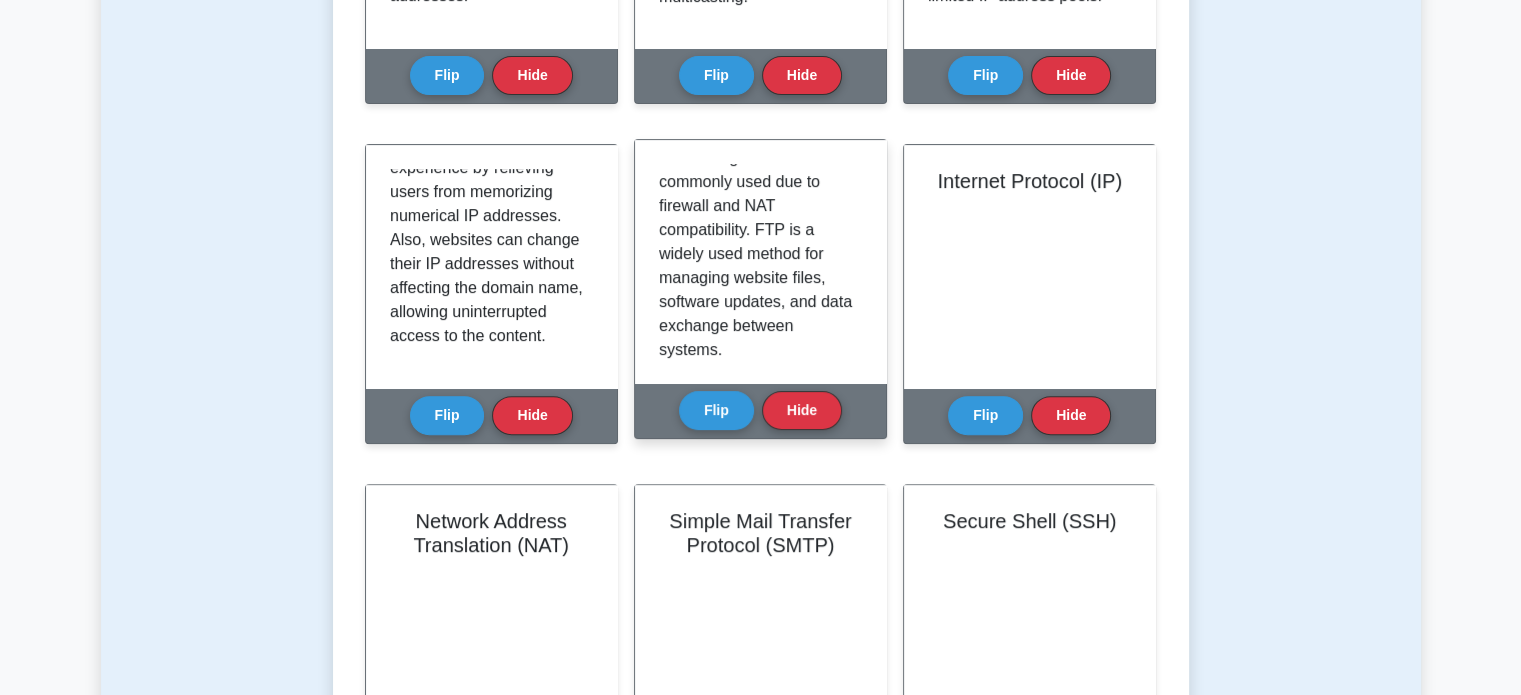 scroll, scrollTop: 600, scrollLeft: 0, axis: vertical 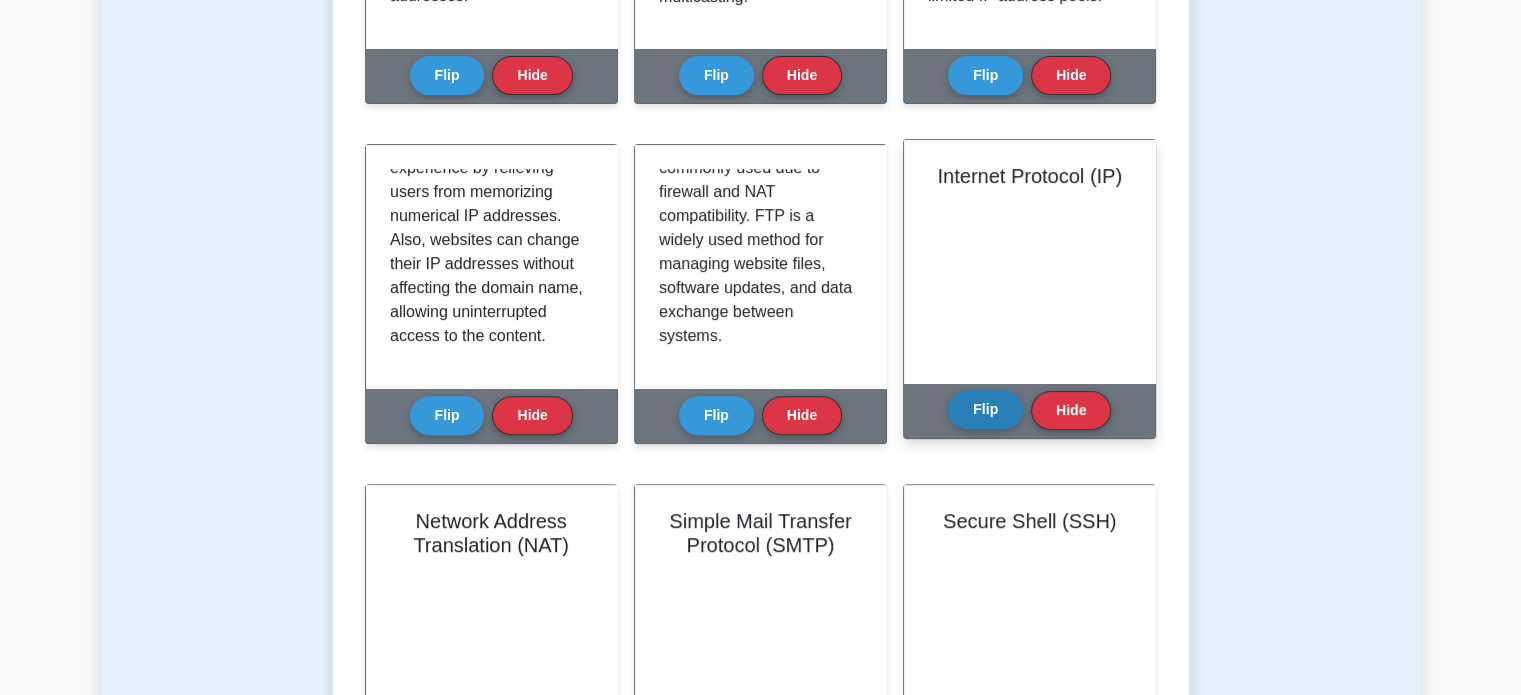 click on "Flip" at bounding box center [985, 409] 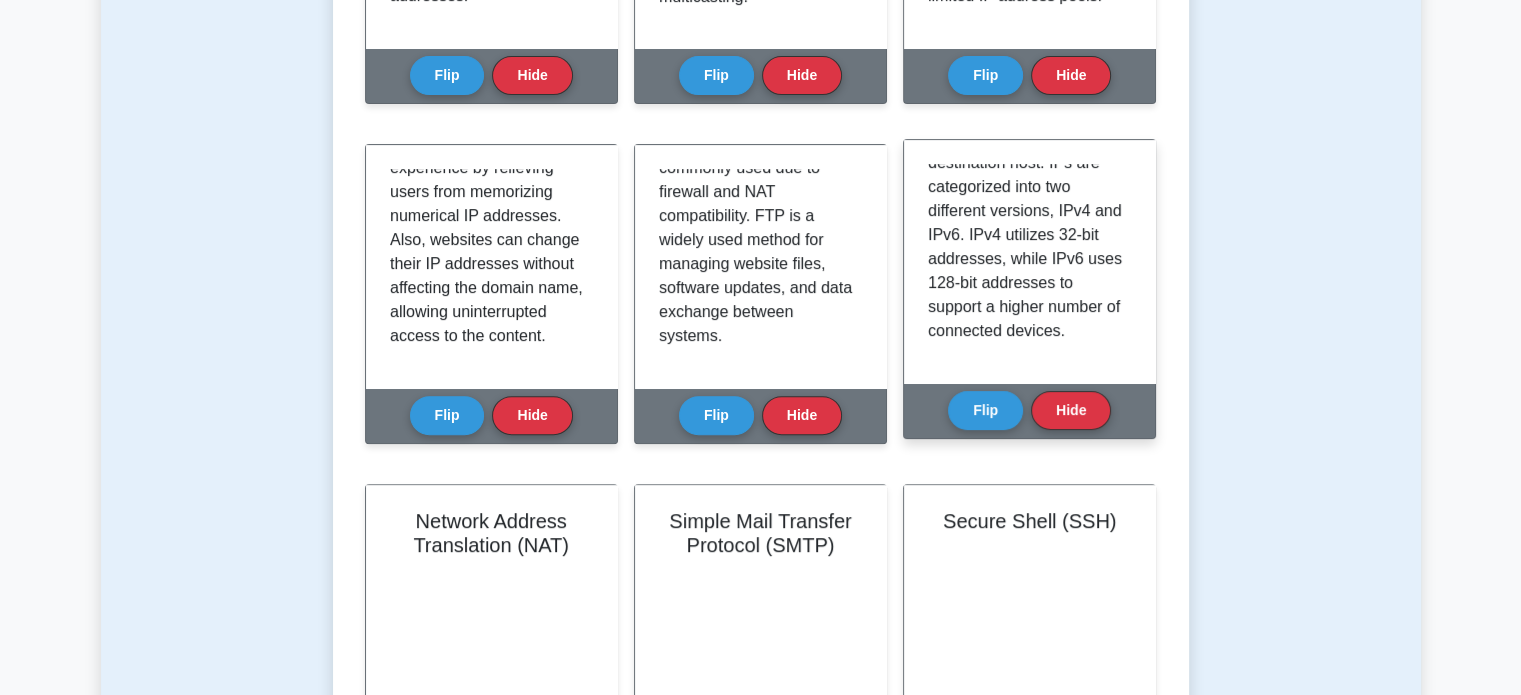 scroll, scrollTop: 444, scrollLeft: 0, axis: vertical 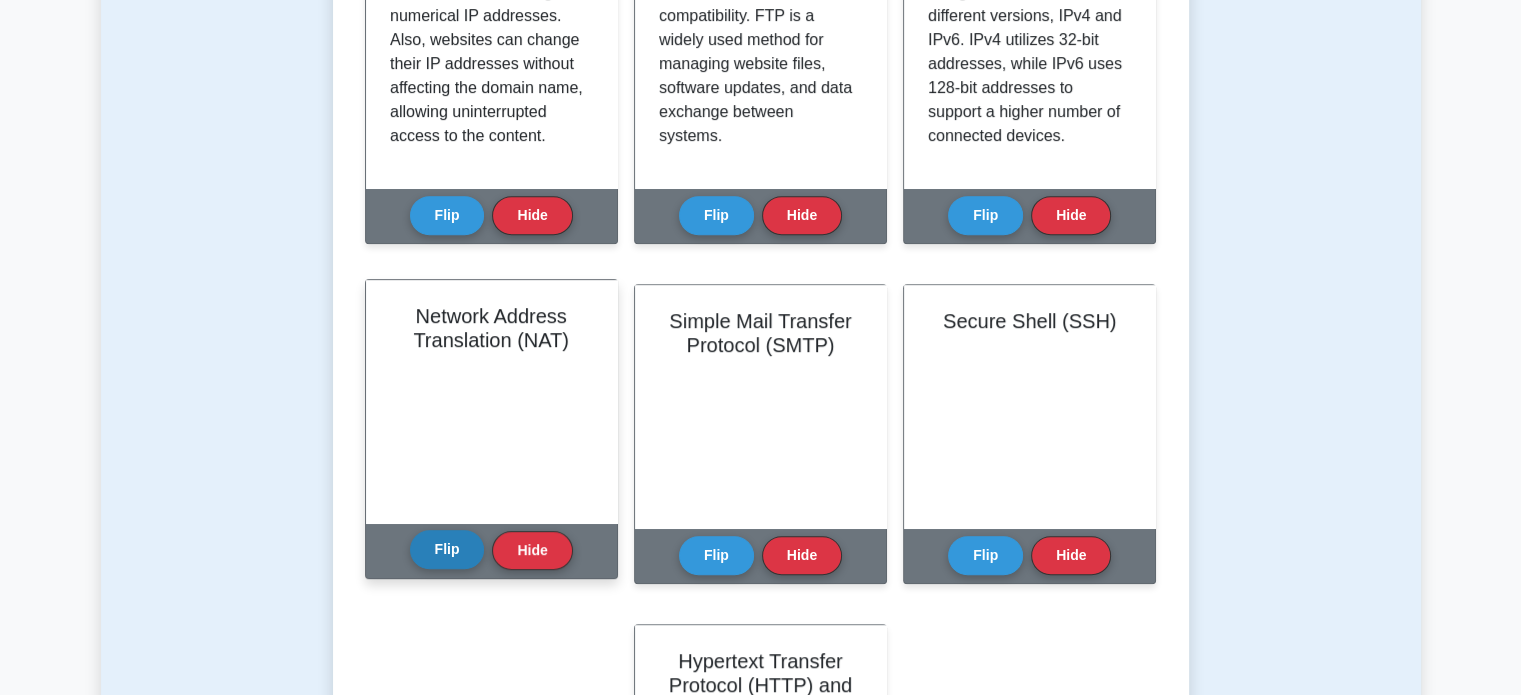 click on "Flip" at bounding box center (447, 549) 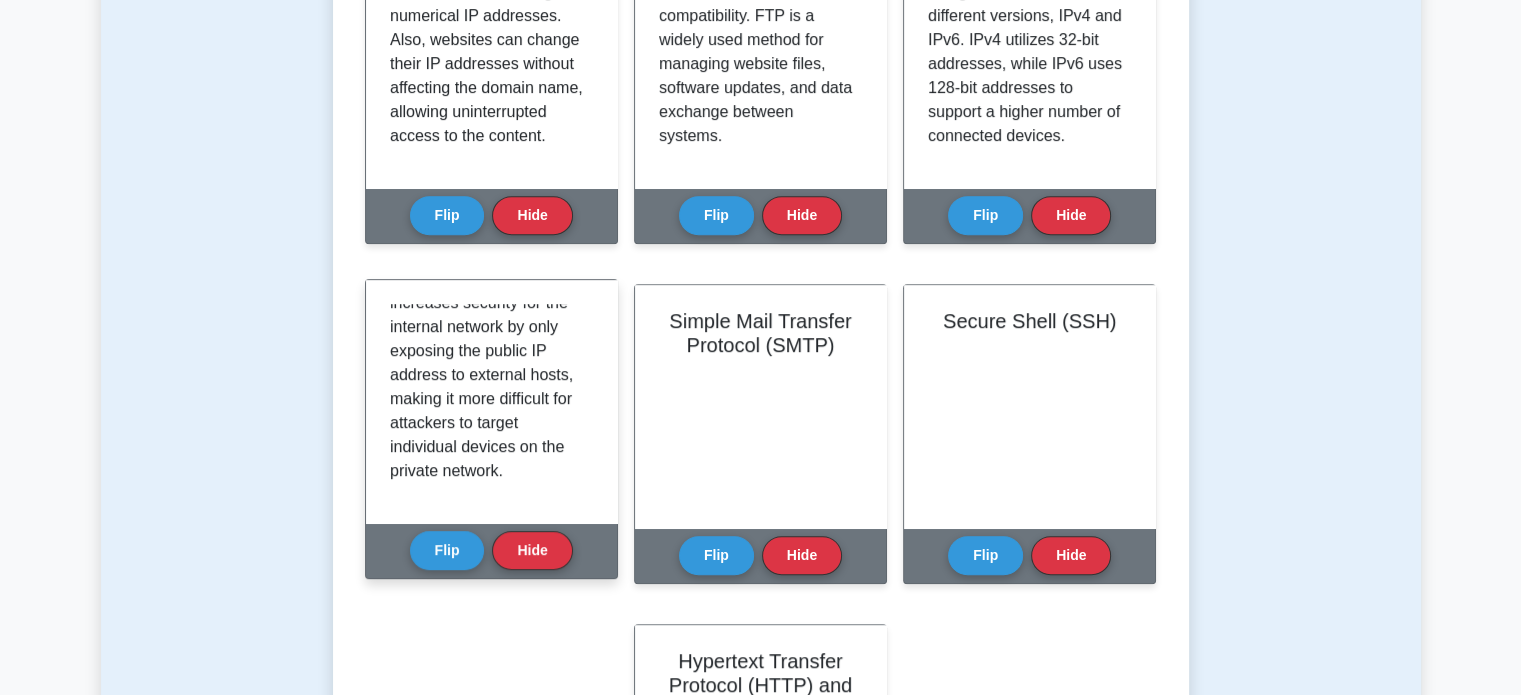 scroll, scrollTop: 516, scrollLeft: 0, axis: vertical 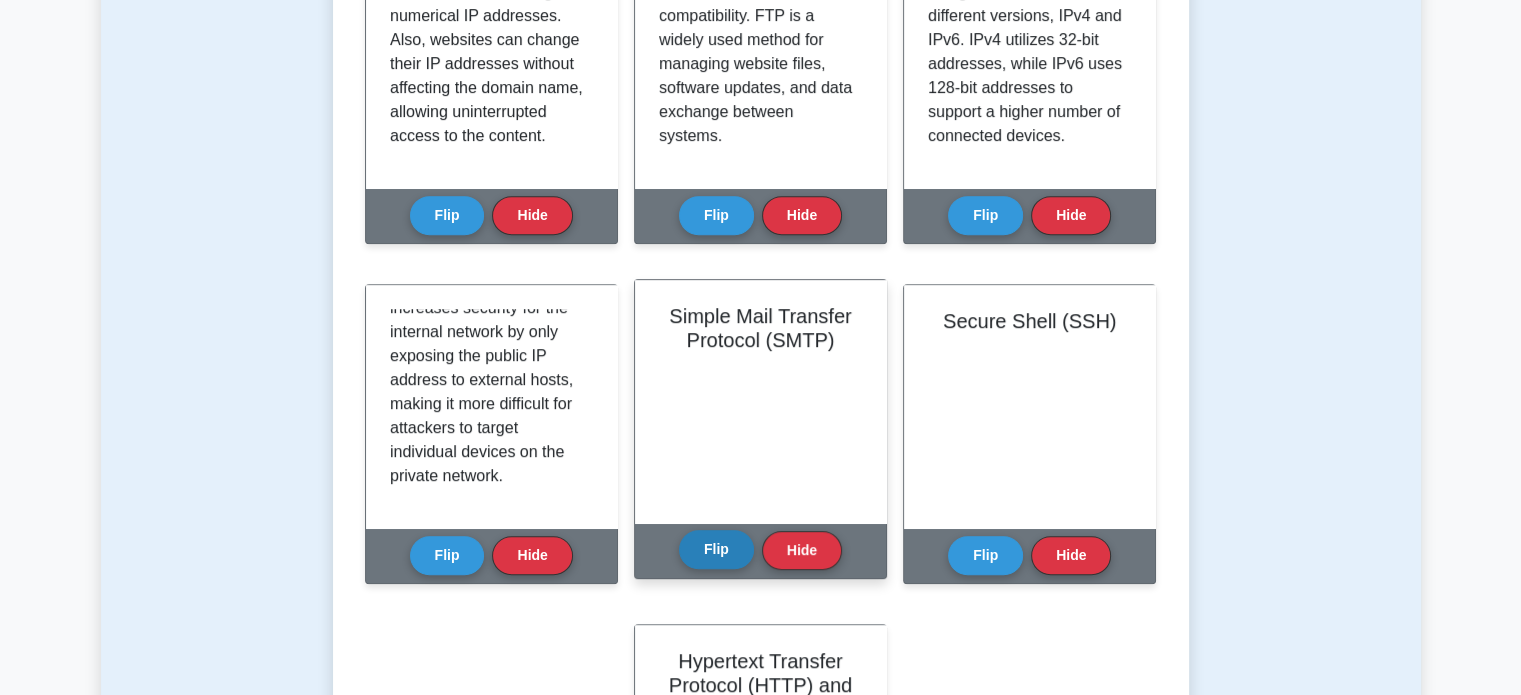 click on "Flip" at bounding box center (716, 549) 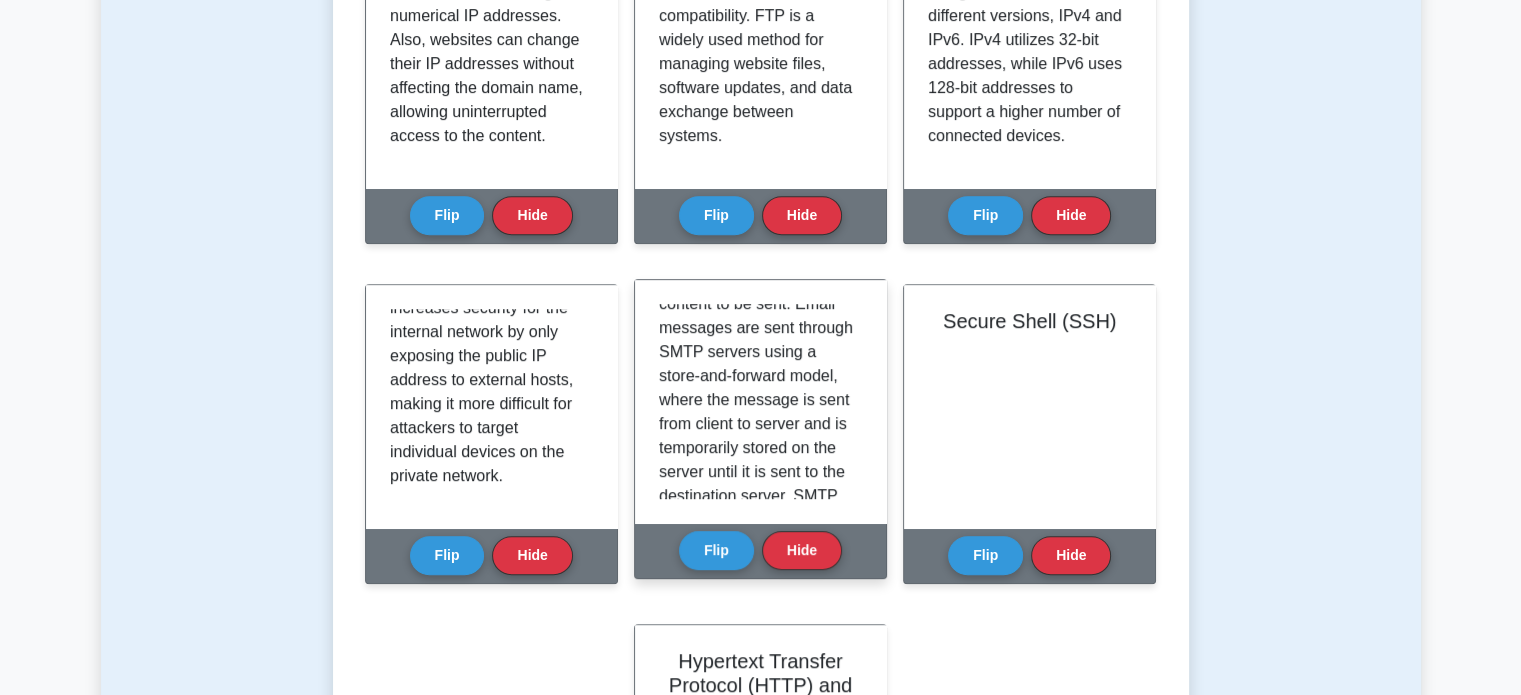 scroll, scrollTop: 396, scrollLeft: 0, axis: vertical 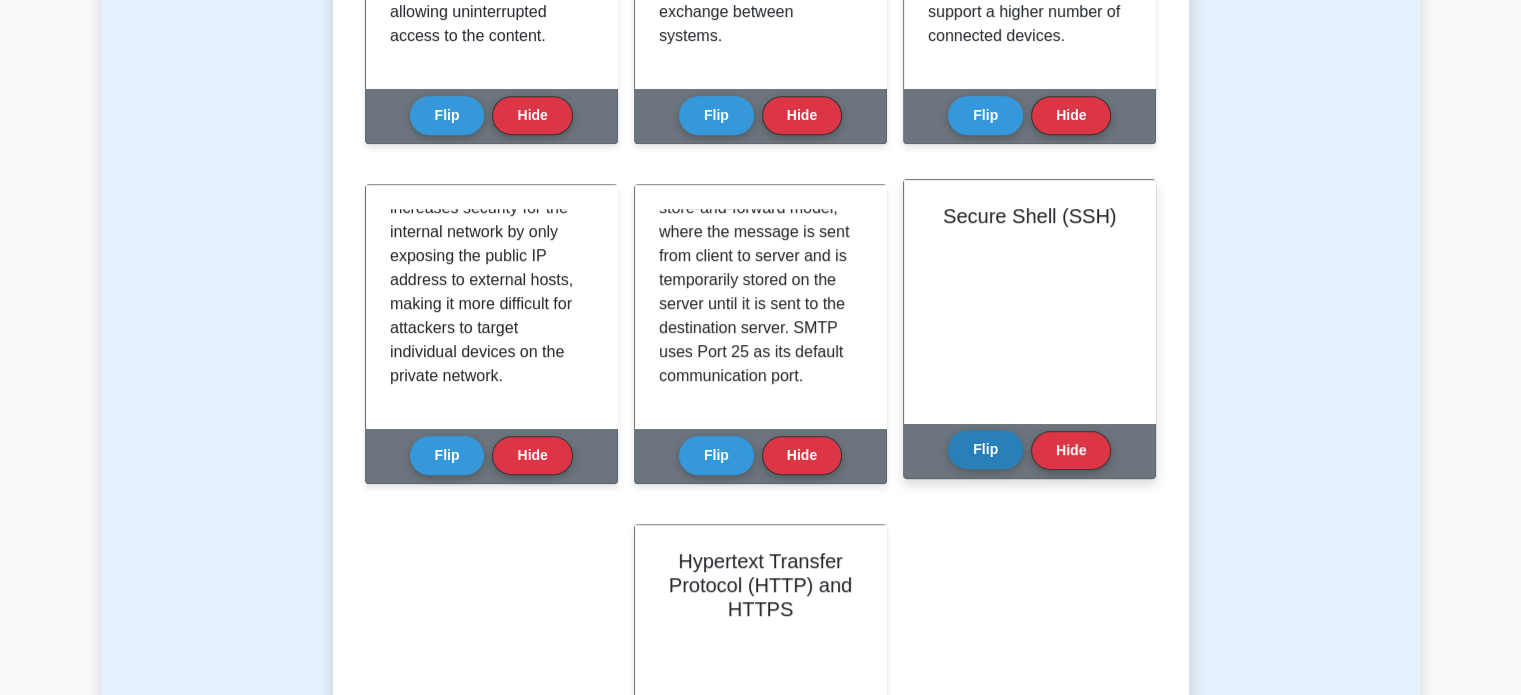 click on "Flip" at bounding box center [985, 449] 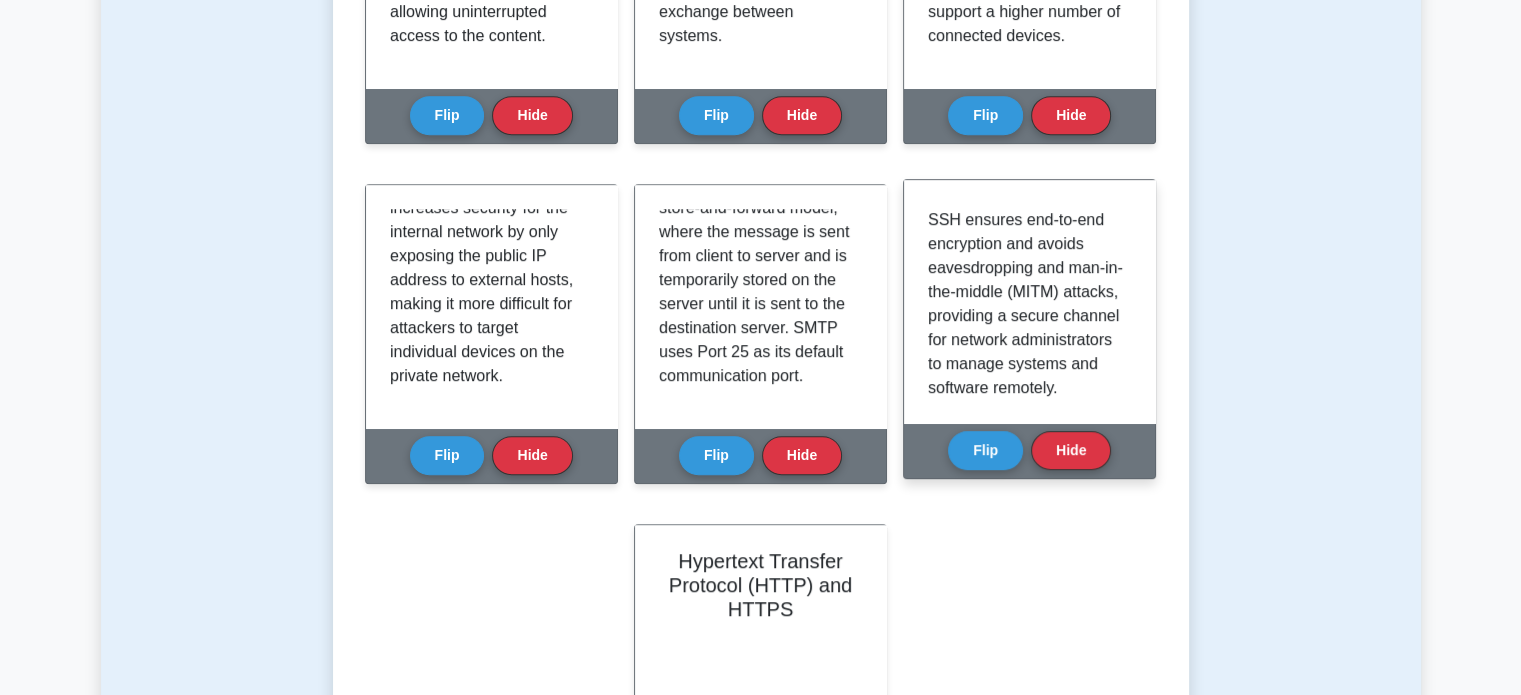 scroll, scrollTop: 540, scrollLeft: 0, axis: vertical 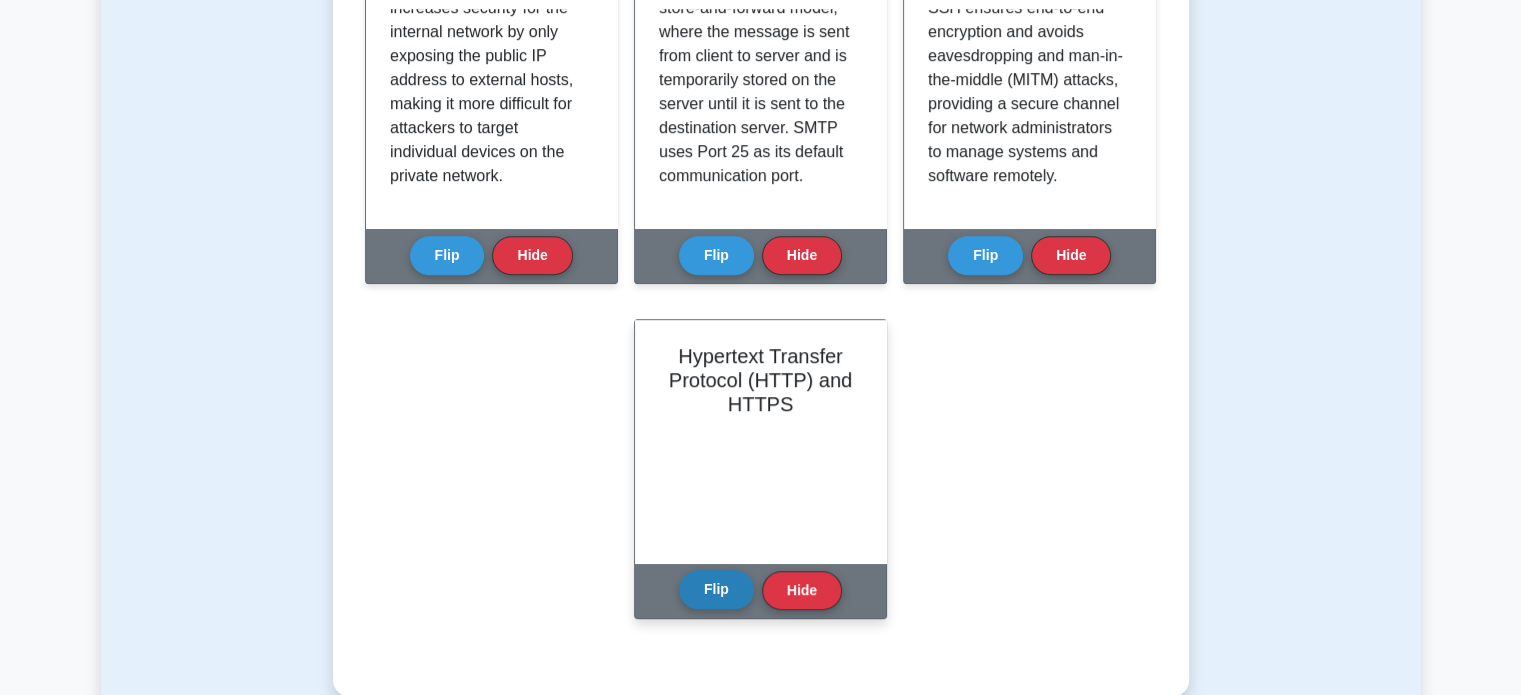 click on "Flip" at bounding box center [716, 589] 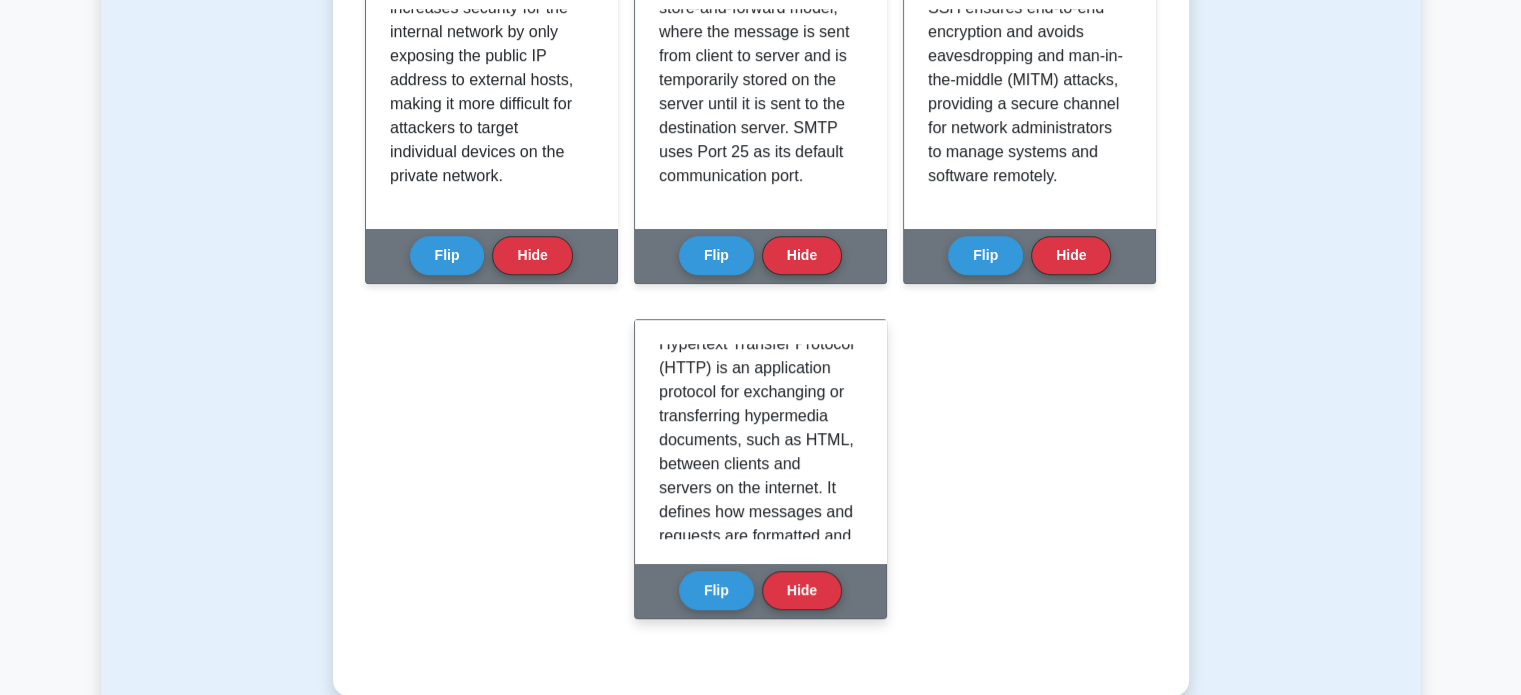 scroll, scrollTop: 0, scrollLeft: 0, axis: both 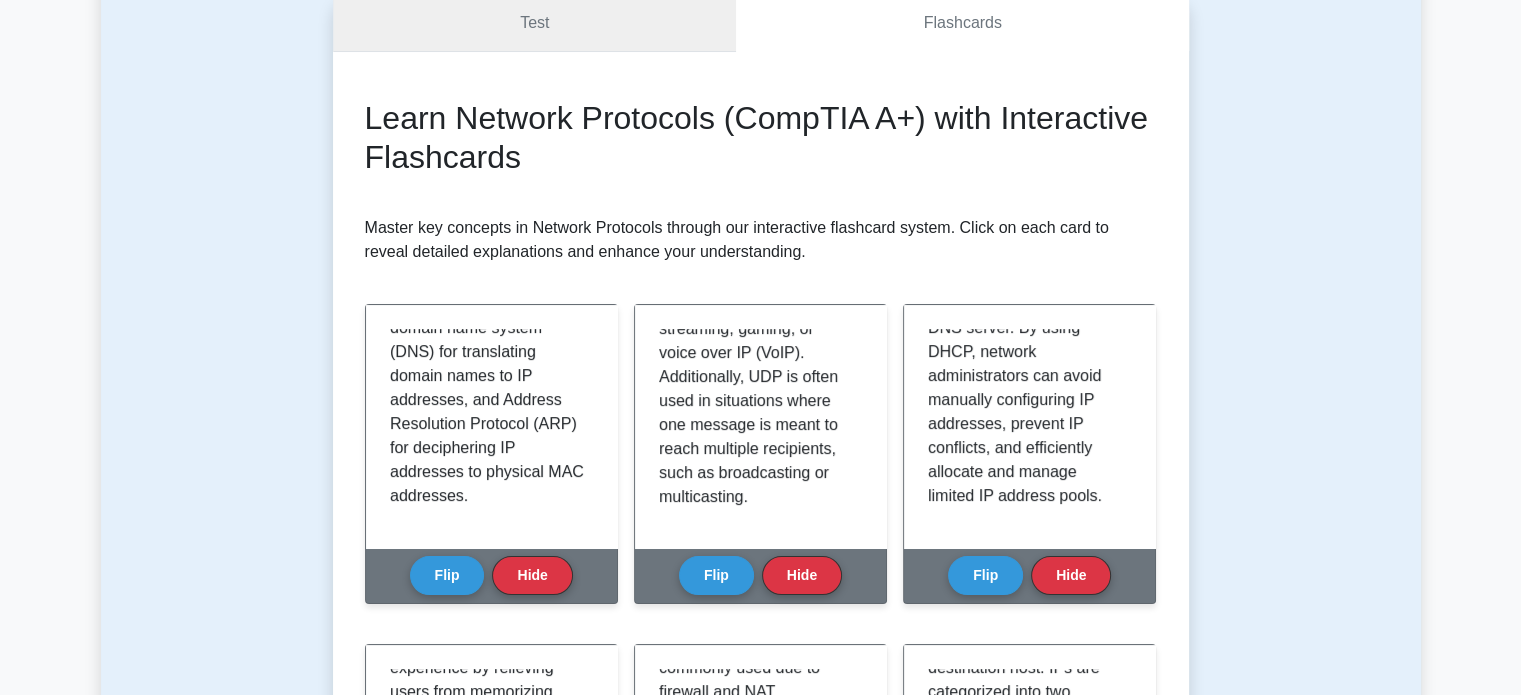 click on "Test" at bounding box center (535, 23) 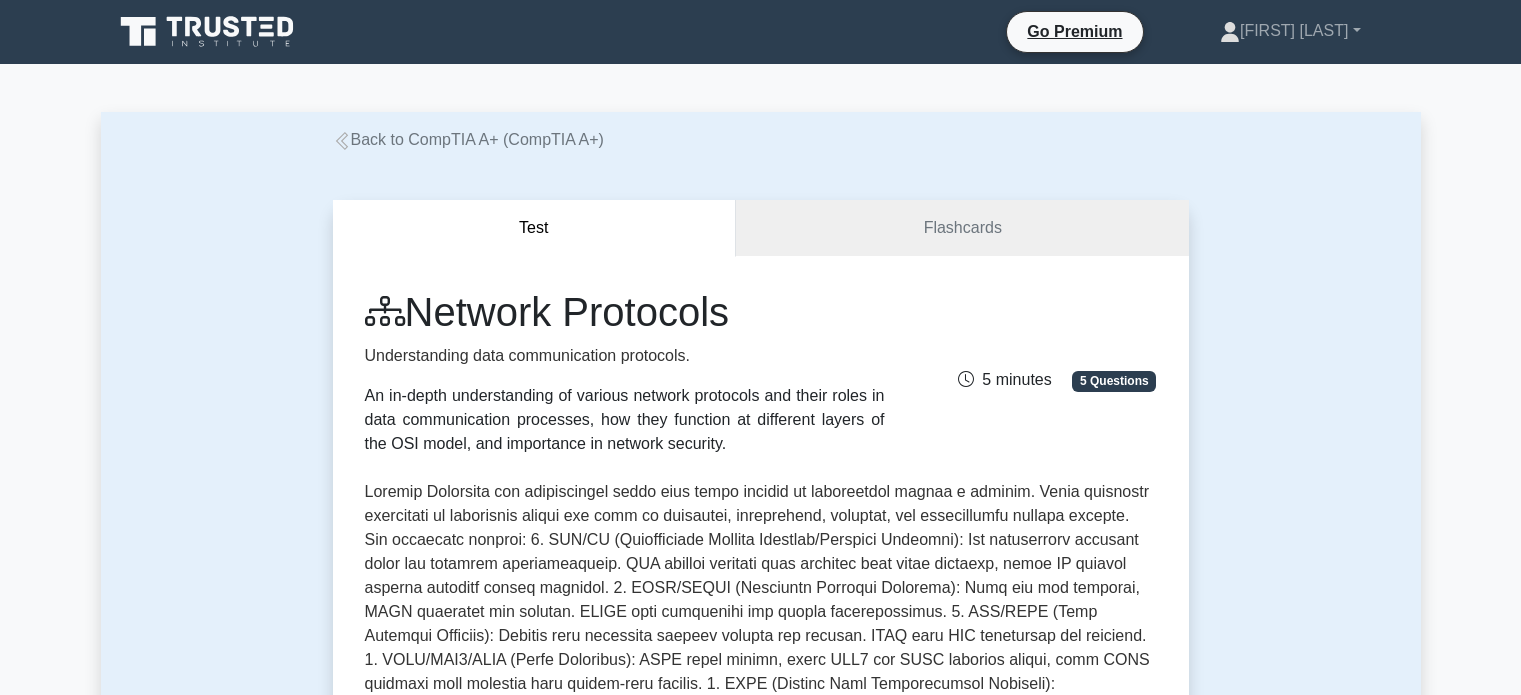 scroll, scrollTop: 0, scrollLeft: 0, axis: both 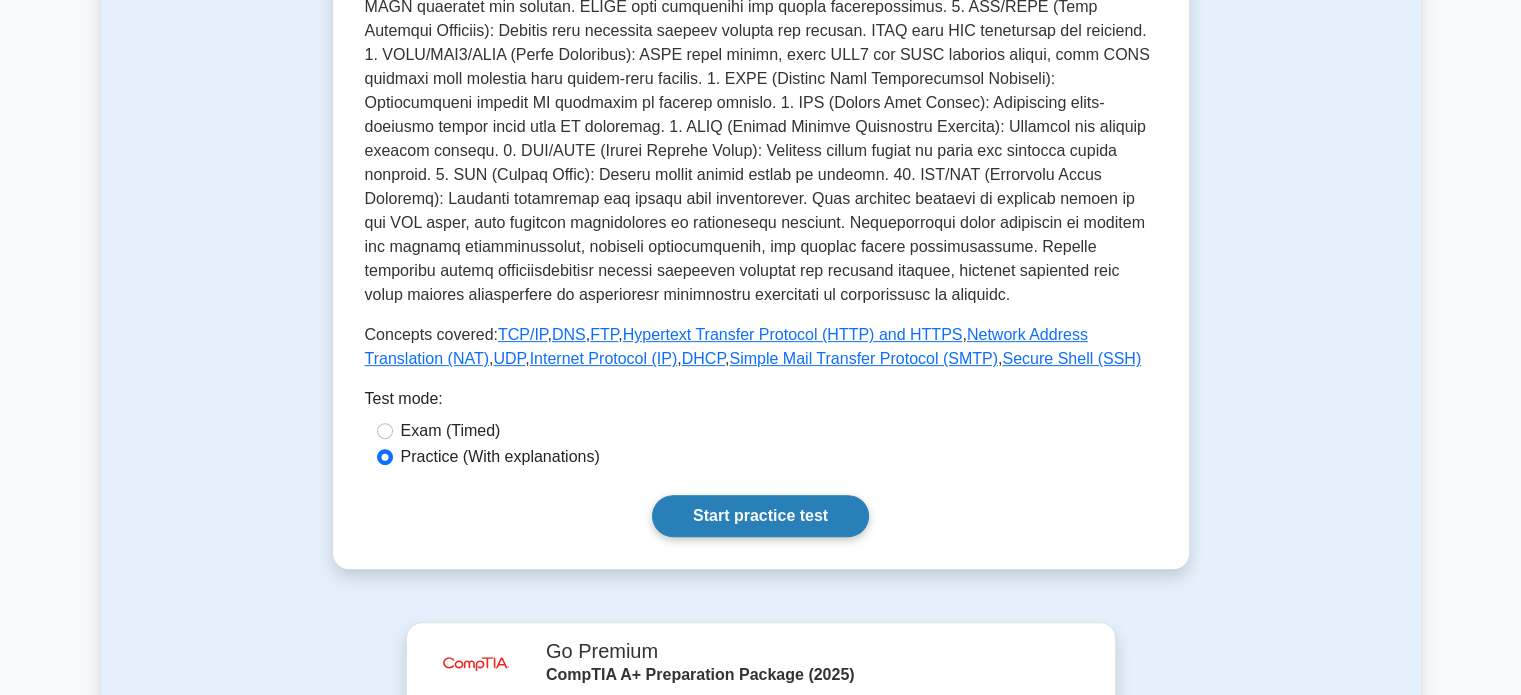 click on "Start practice test" at bounding box center (760, 516) 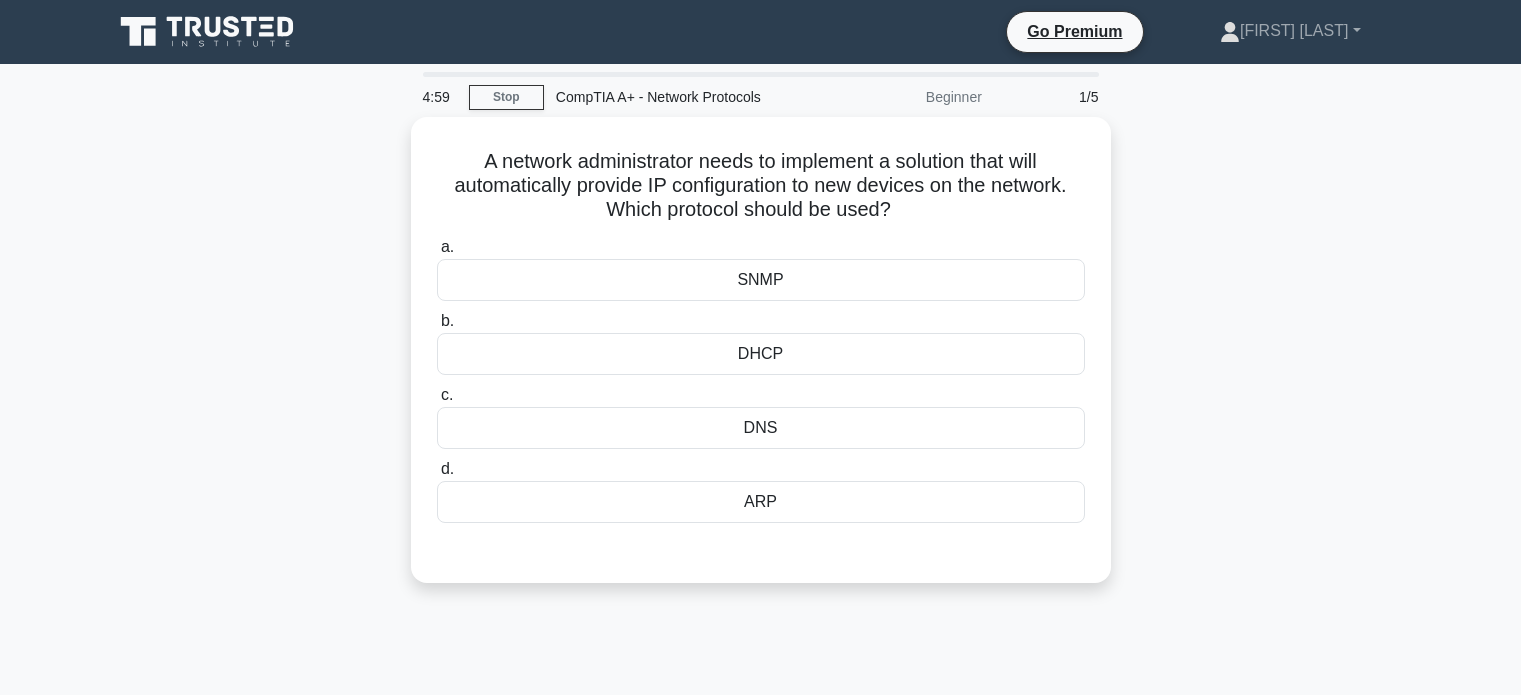 scroll, scrollTop: 0, scrollLeft: 0, axis: both 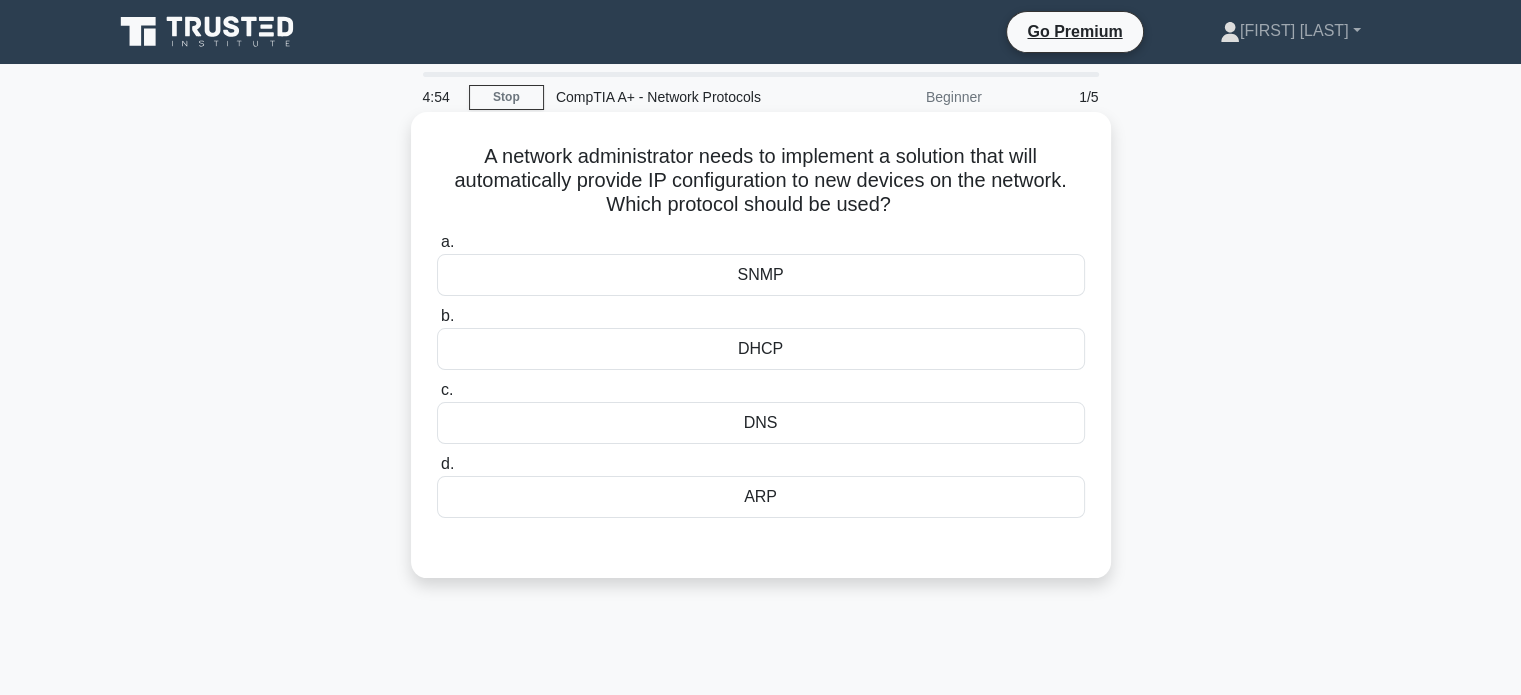 click on "DHCP" at bounding box center [761, 349] 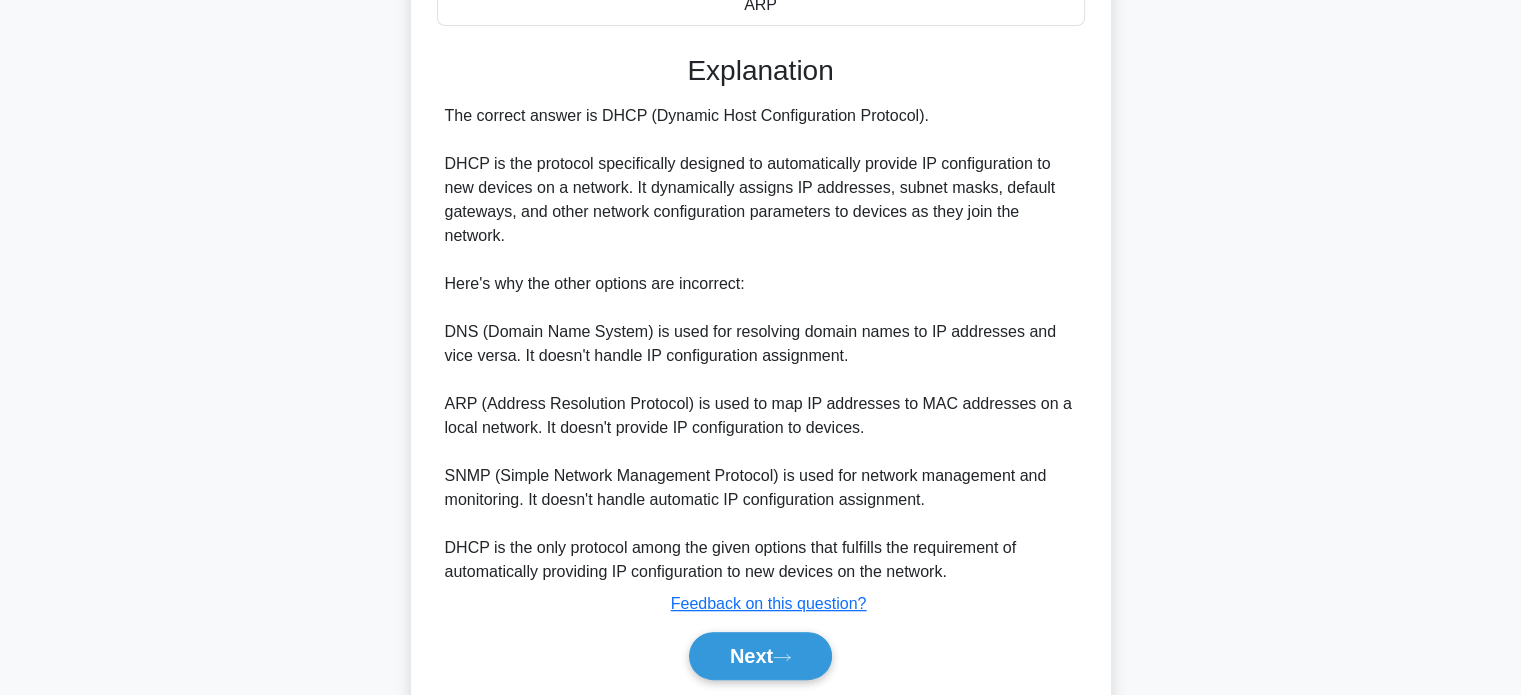 scroll, scrollTop: 500, scrollLeft: 0, axis: vertical 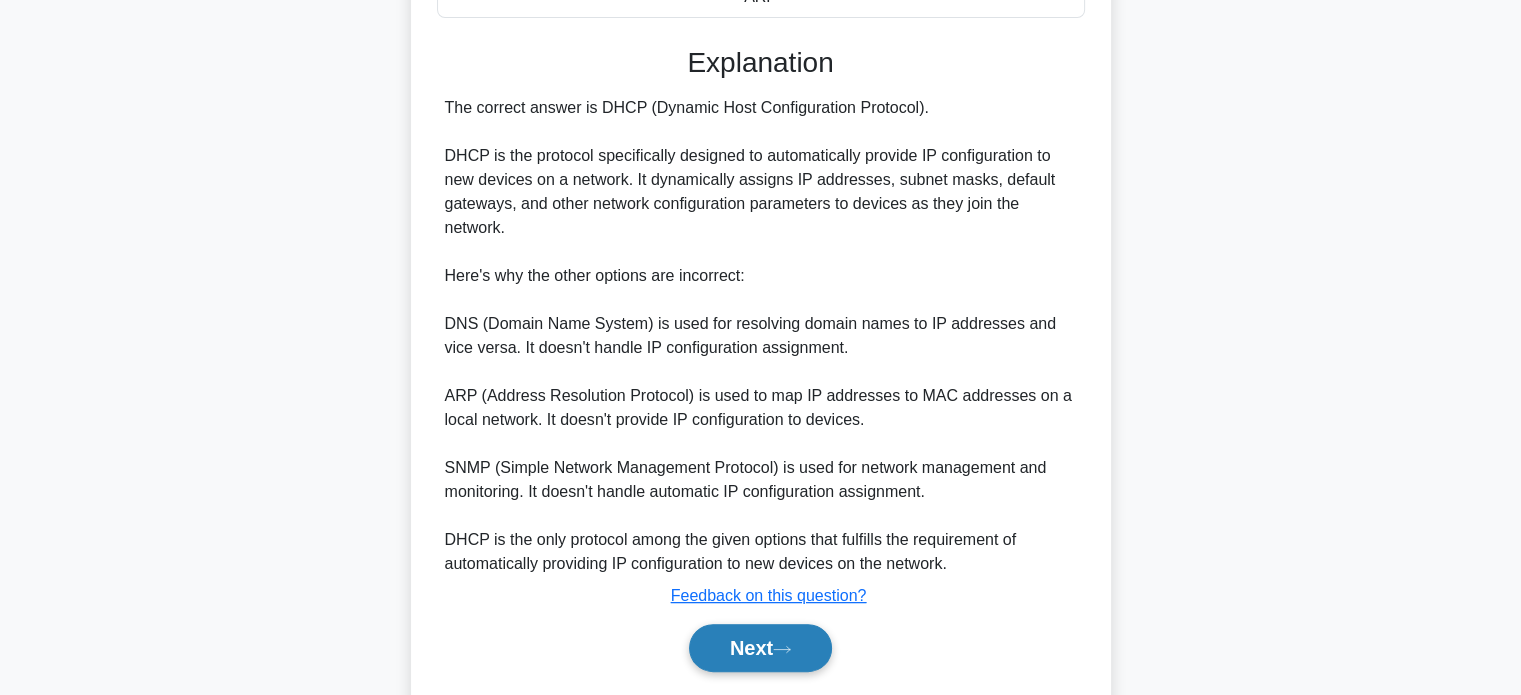 click on "Next" at bounding box center [760, 648] 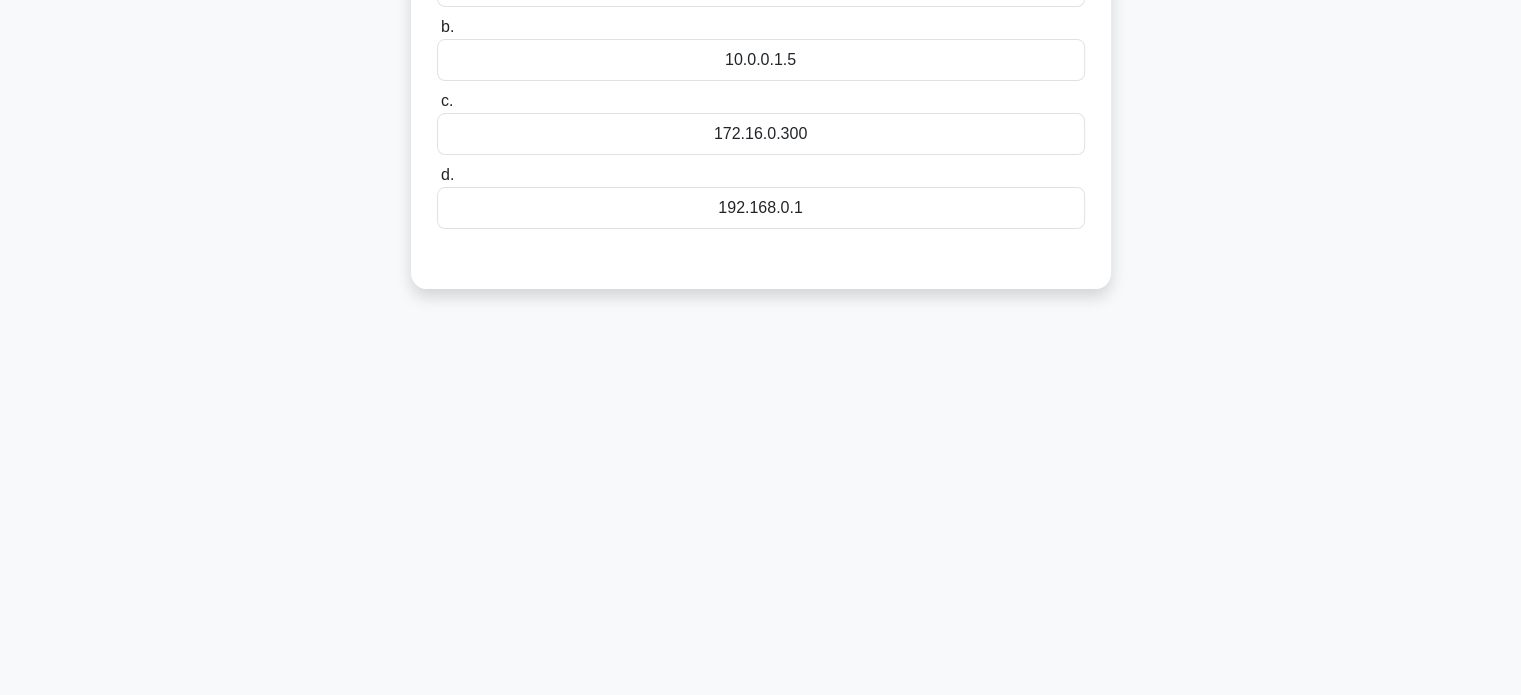scroll, scrollTop: 0, scrollLeft: 0, axis: both 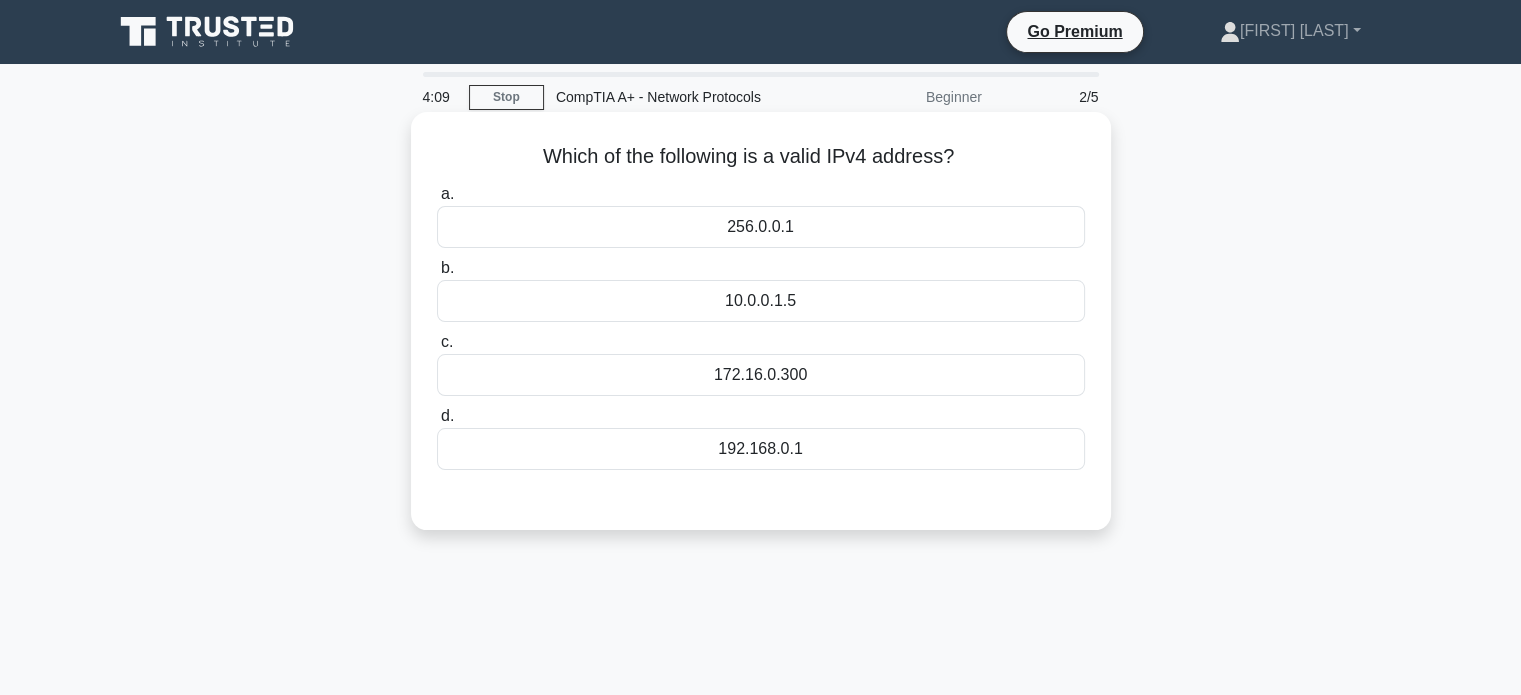 click on "192.168.0.1" at bounding box center (761, 449) 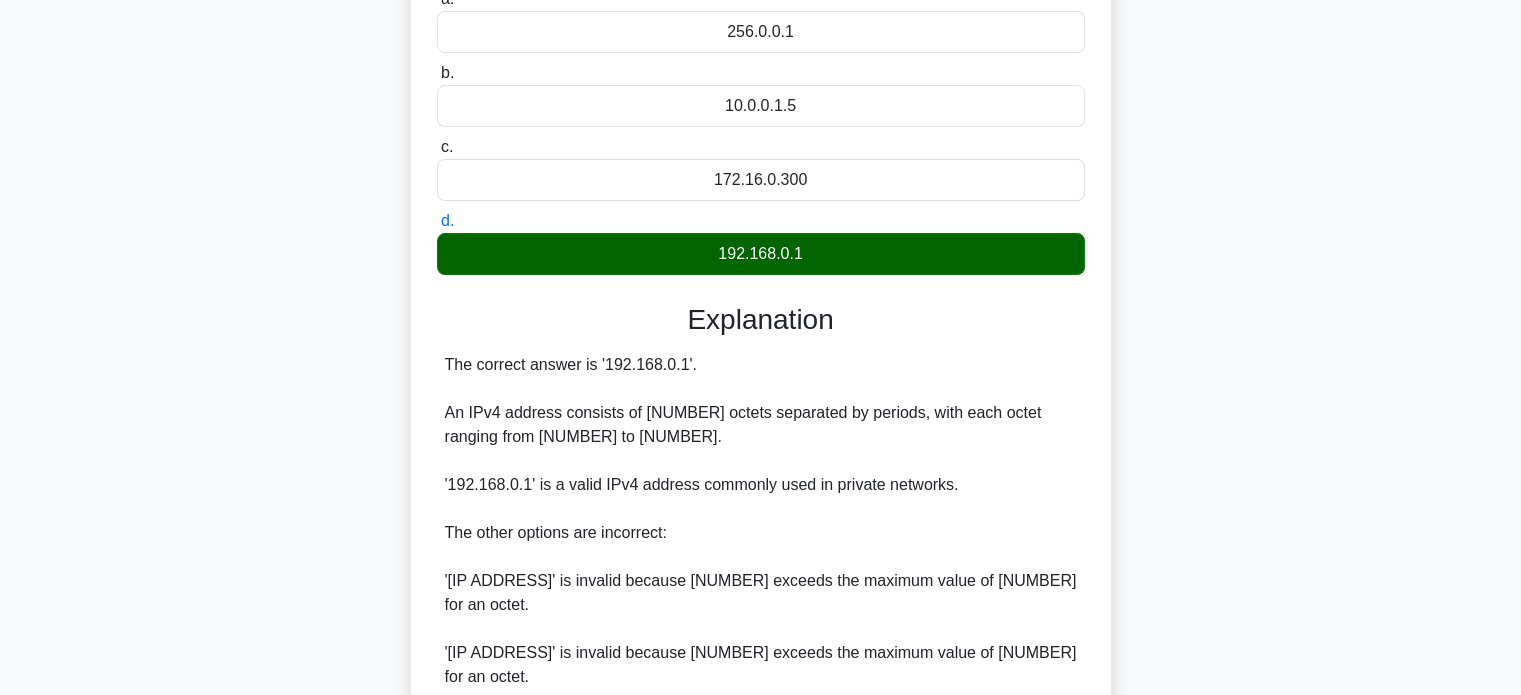 scroll, scrollTop: 400, scrollLeft: 0, axis: vertical 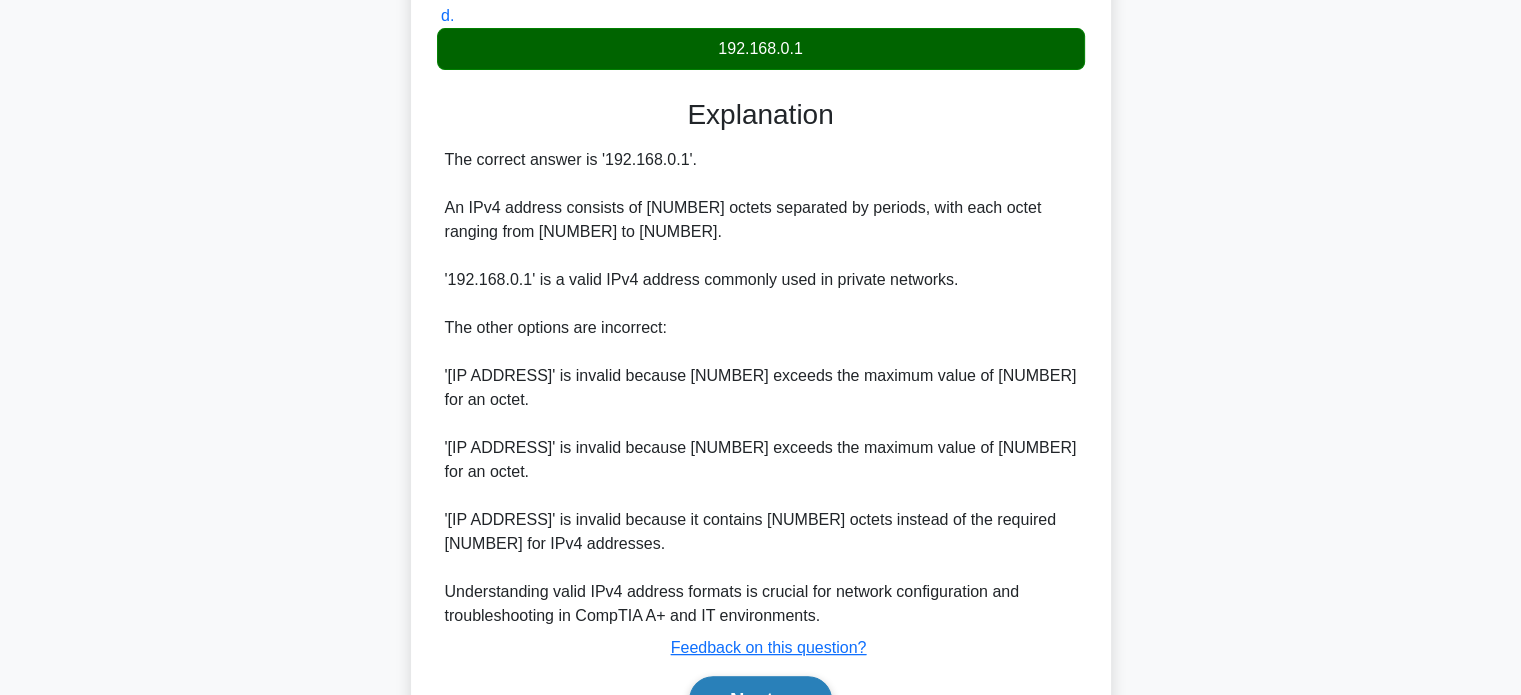 click on "Next" at bounding box center [760, 700] 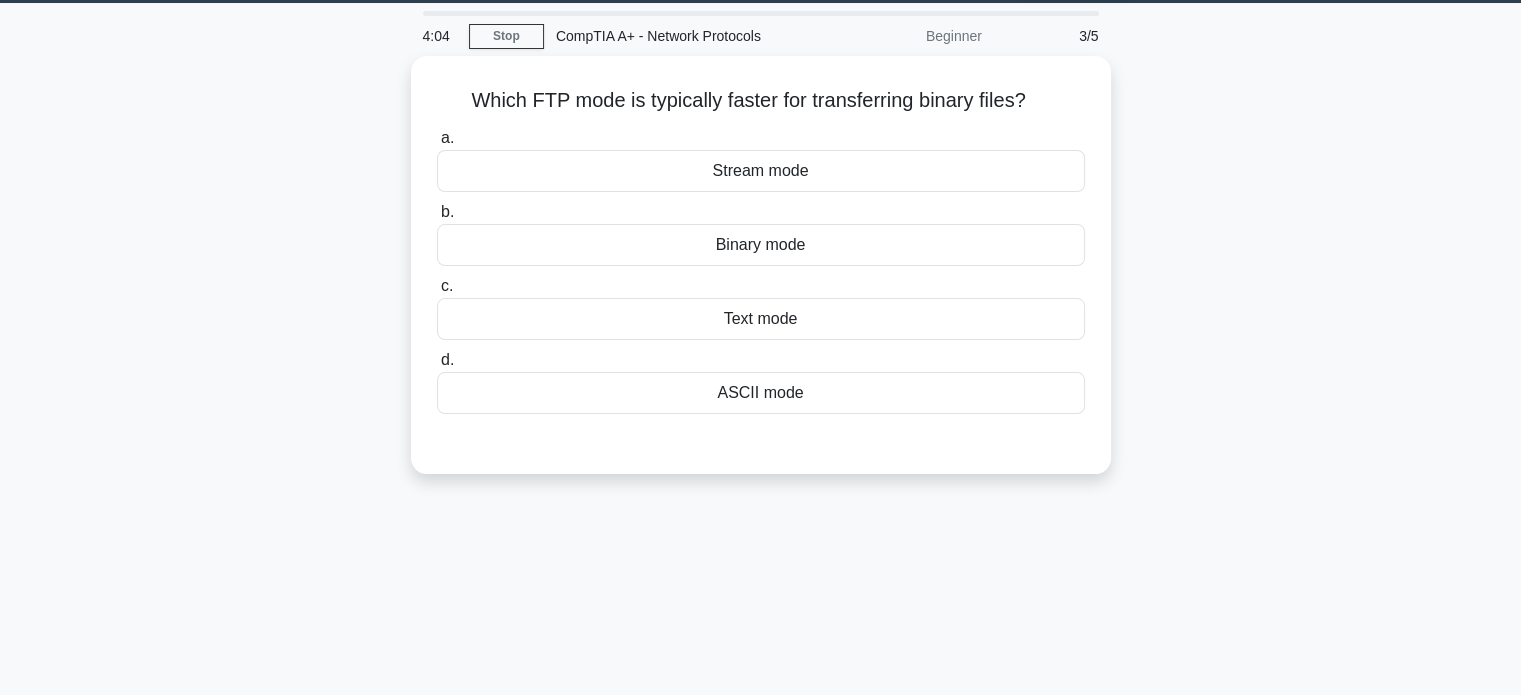 scroll, scrollTop: 0, scrollLeft: 0, axis: both 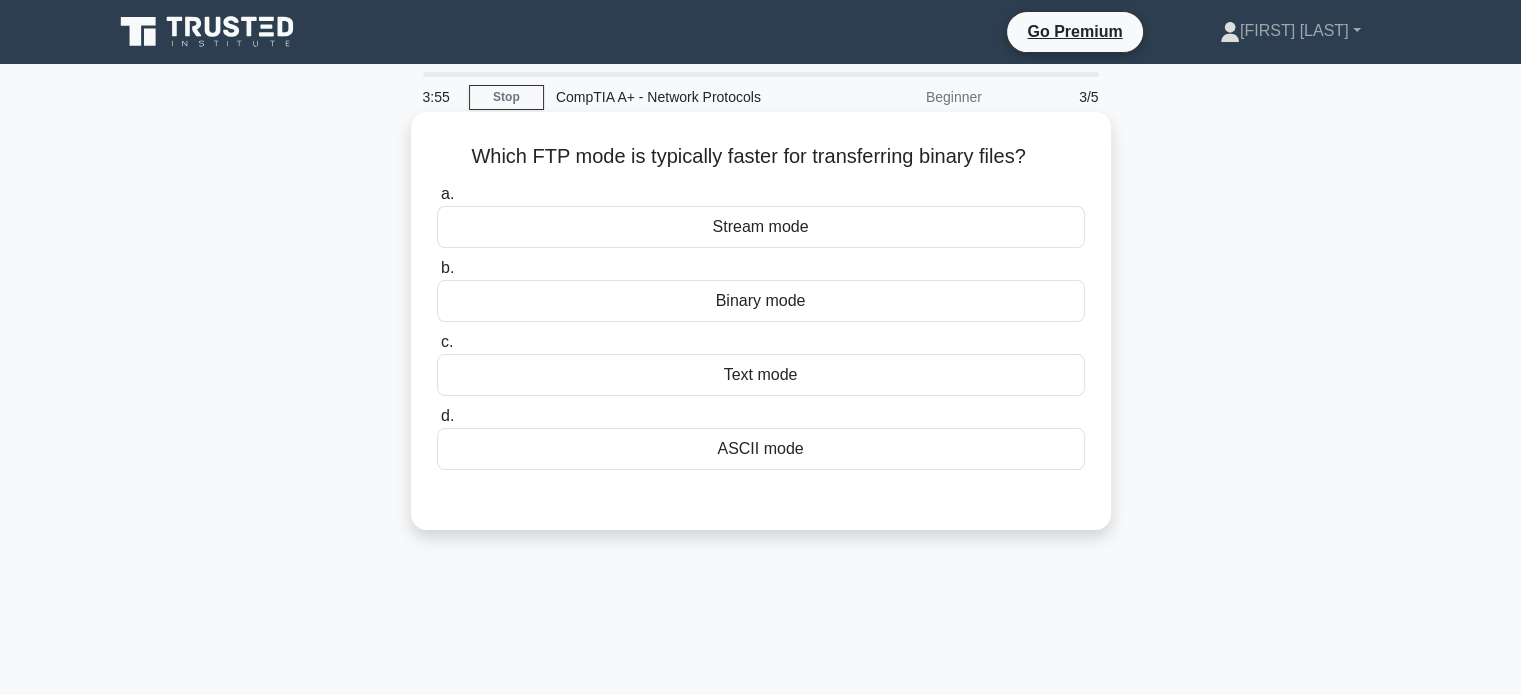 click on "Text mode" at bounding box center (761, 375) 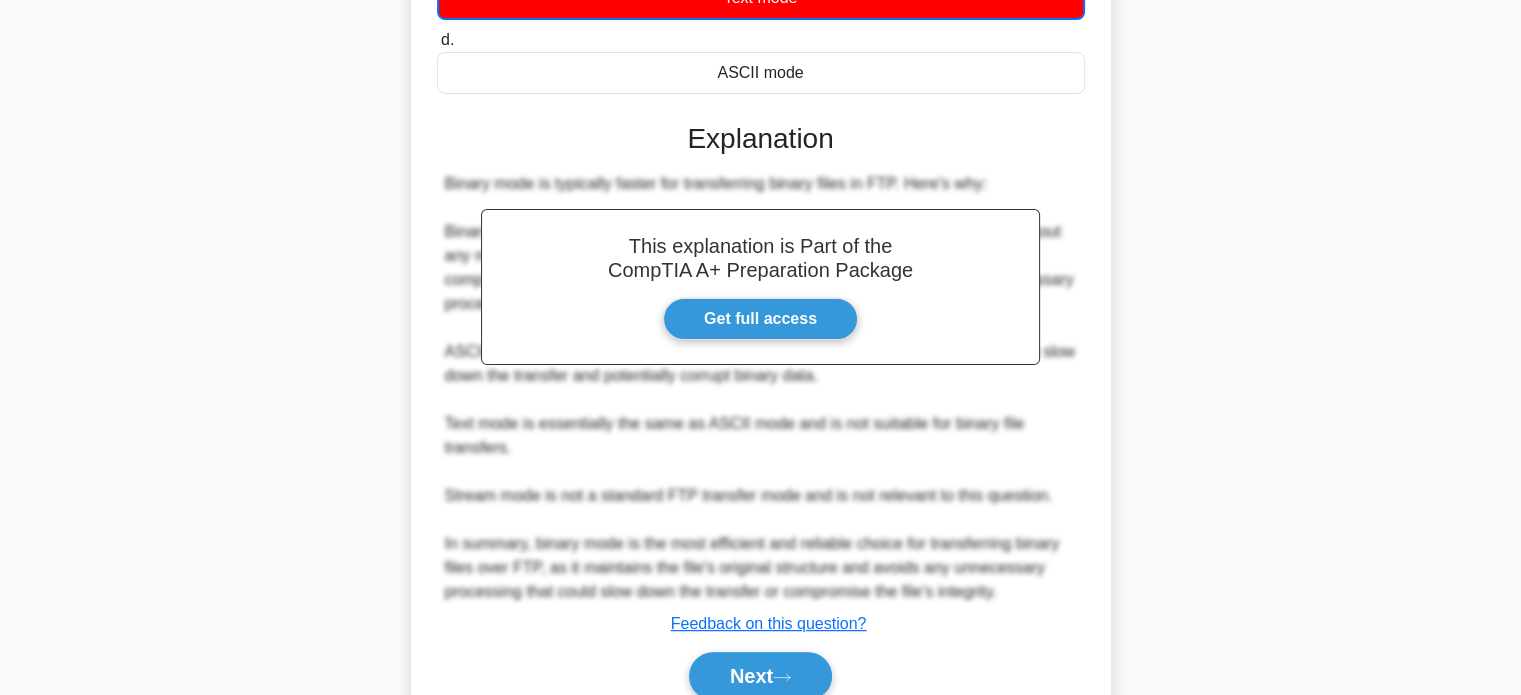 scroll, scrollTop: 400, scrollLeft: 0, axis: vertical 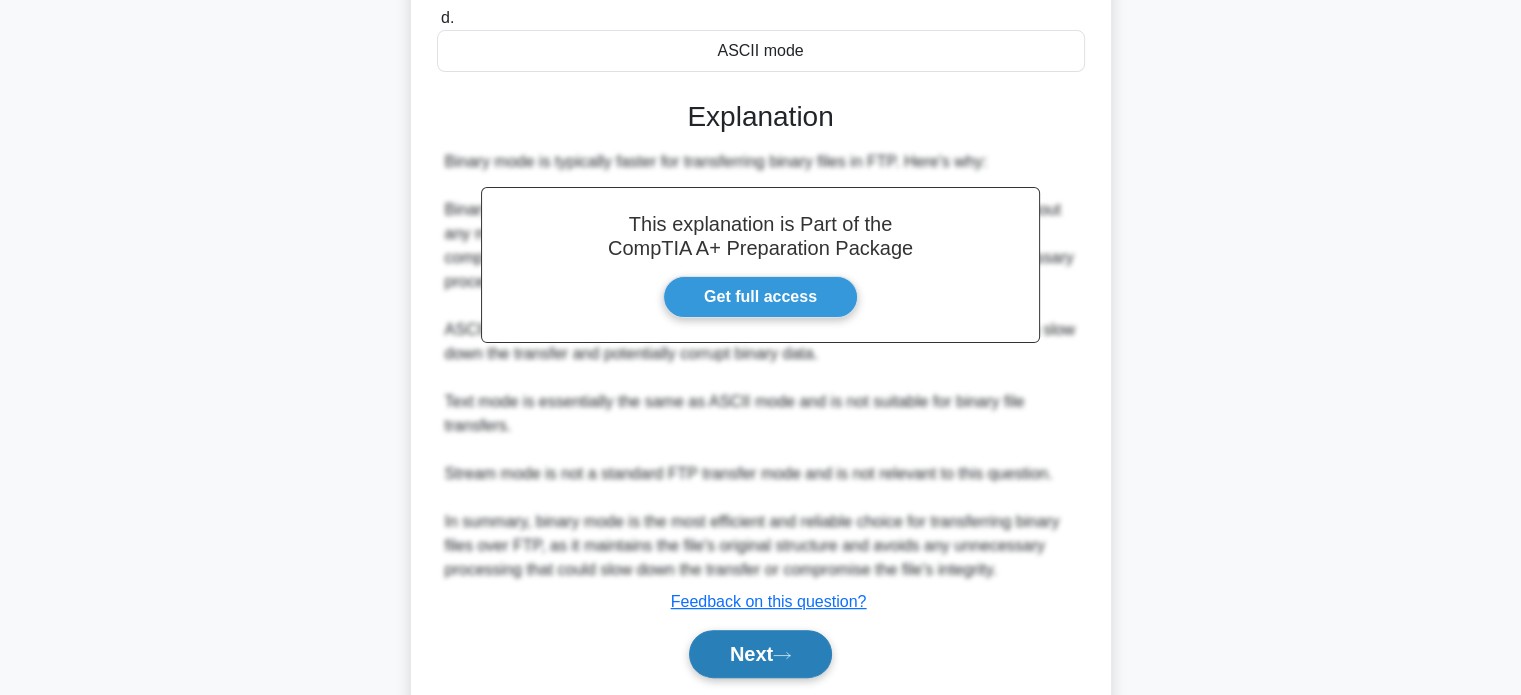 click on "Next" at bounding box center (760, 654) 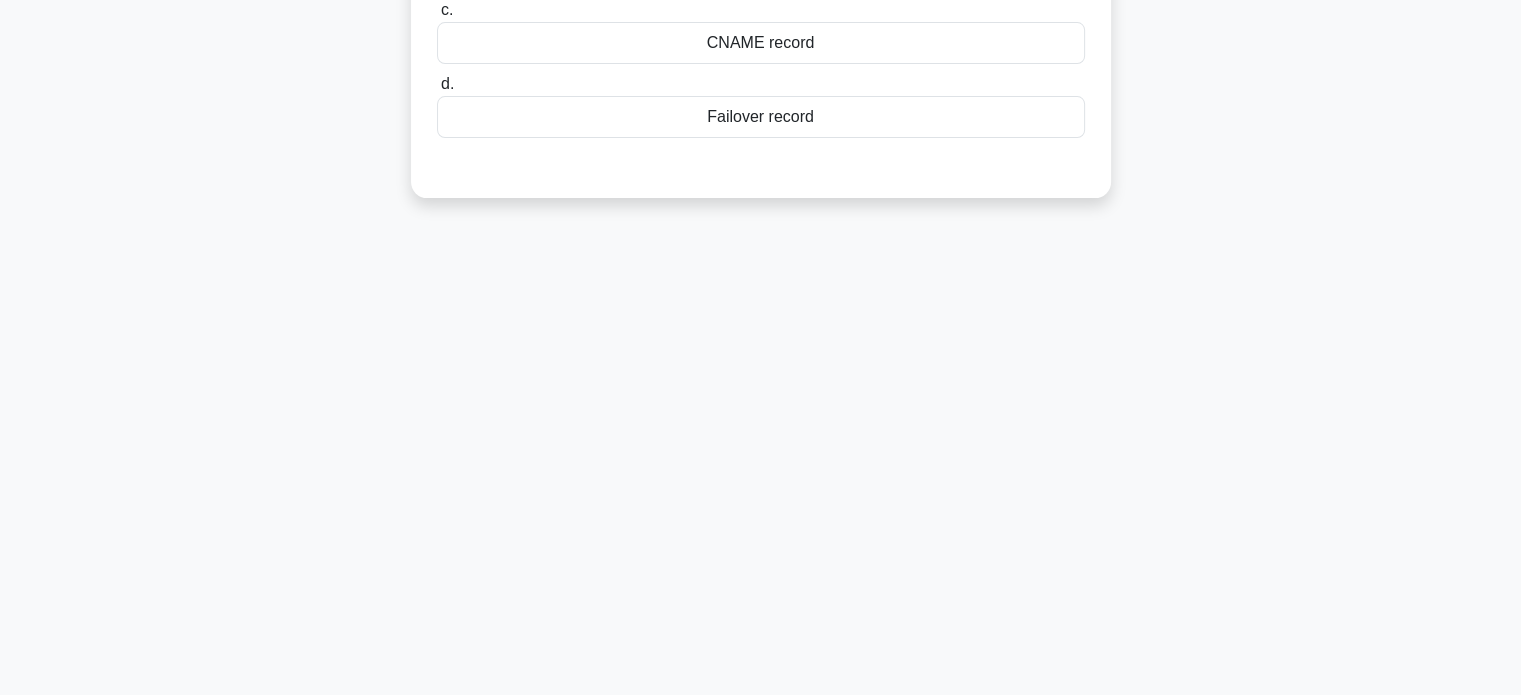 scroll, scrollTop: 0, scrollLeft: 0, axis: both 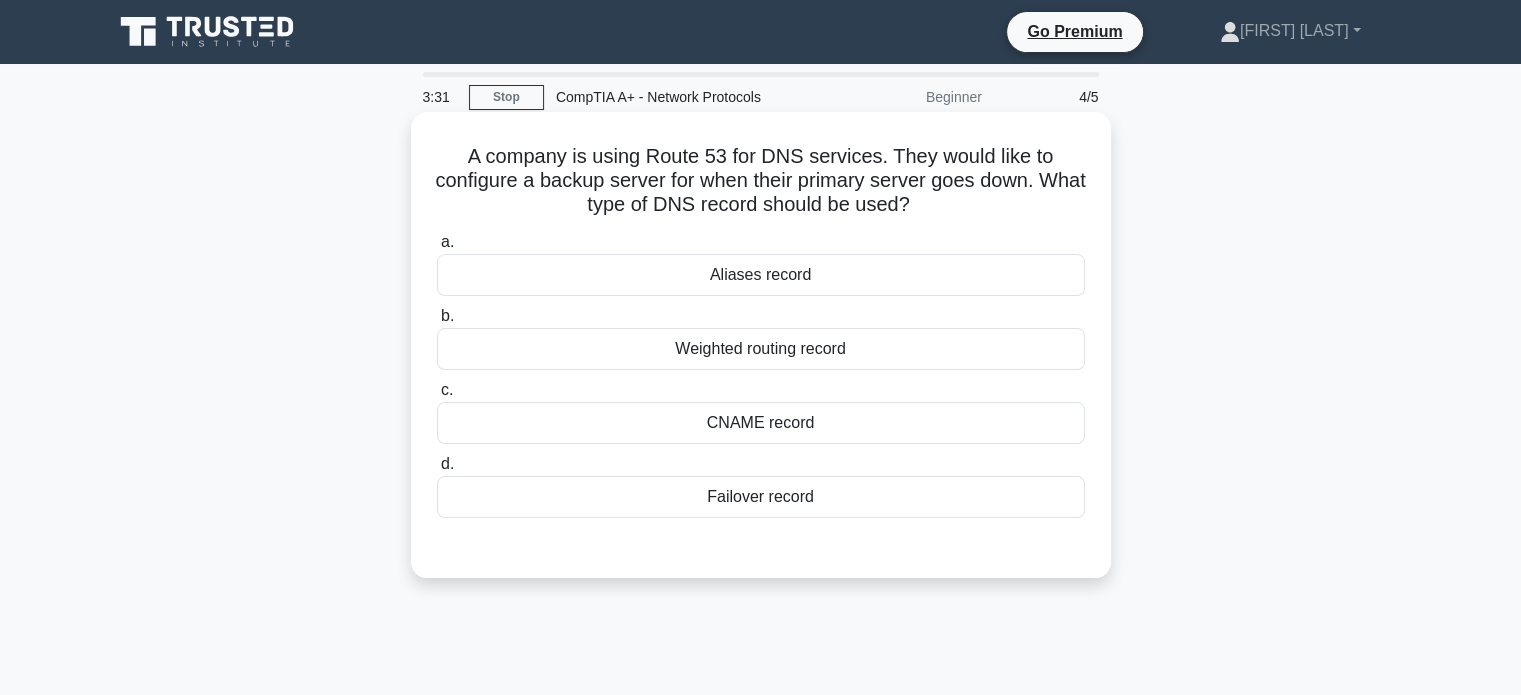 drag, startPoint x: 1043, startPoint y: 449, endPoint x: 1065, endPoint y: 453, distance: 22.36068 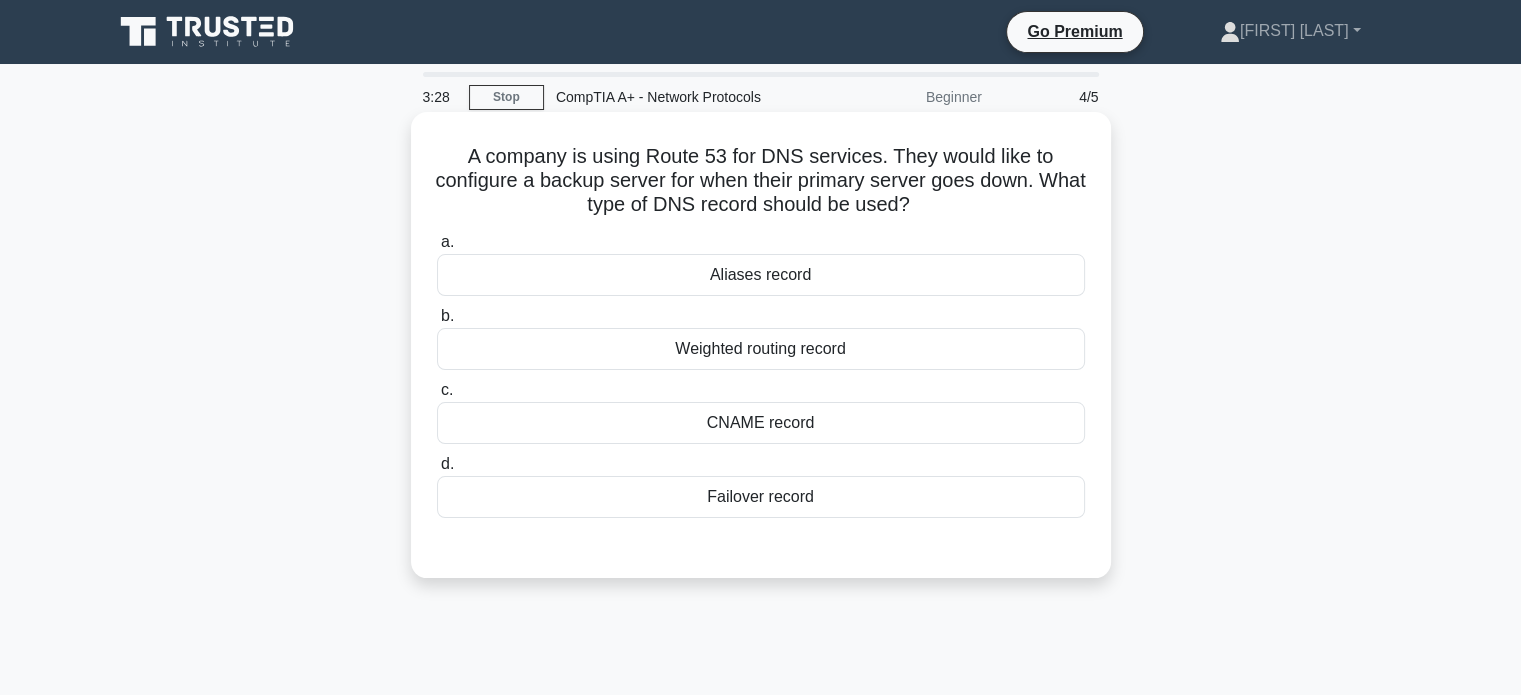 drag, startPoint x: 1065, startPoint y: 453, endPoint x: 964, endPoint y: 188, distance: 283.5948 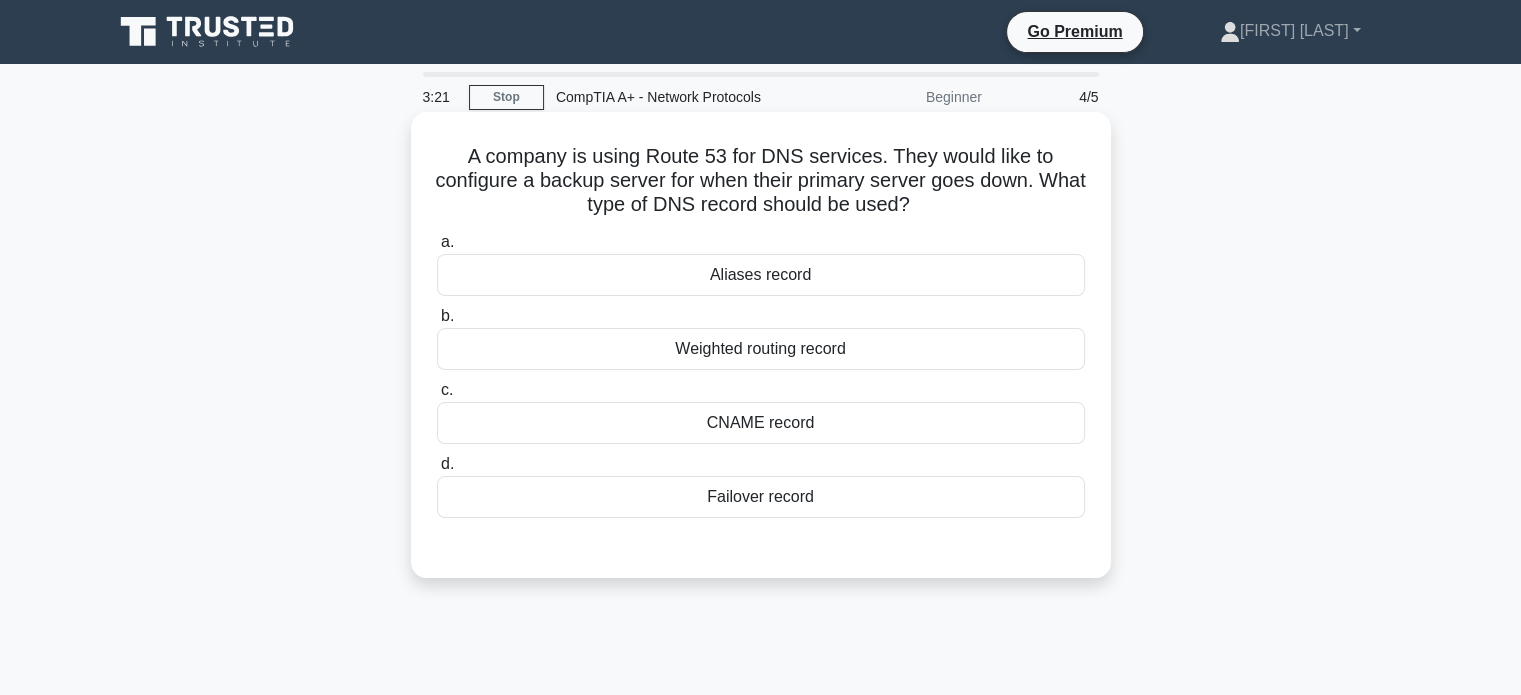 click on "CNAME record" at bounding box center [761, 423] 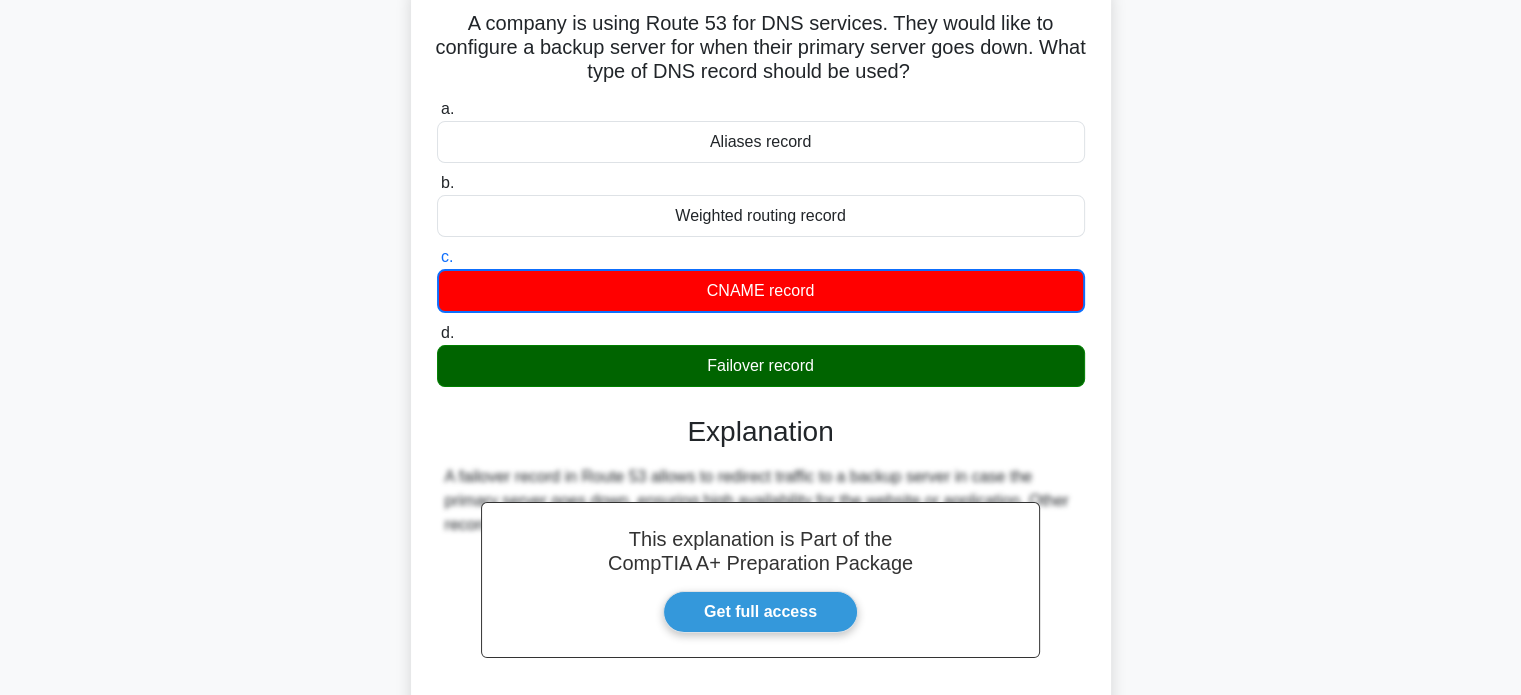 scroll, scrollTop: 300, scrollLeft: 0, axis: vertical 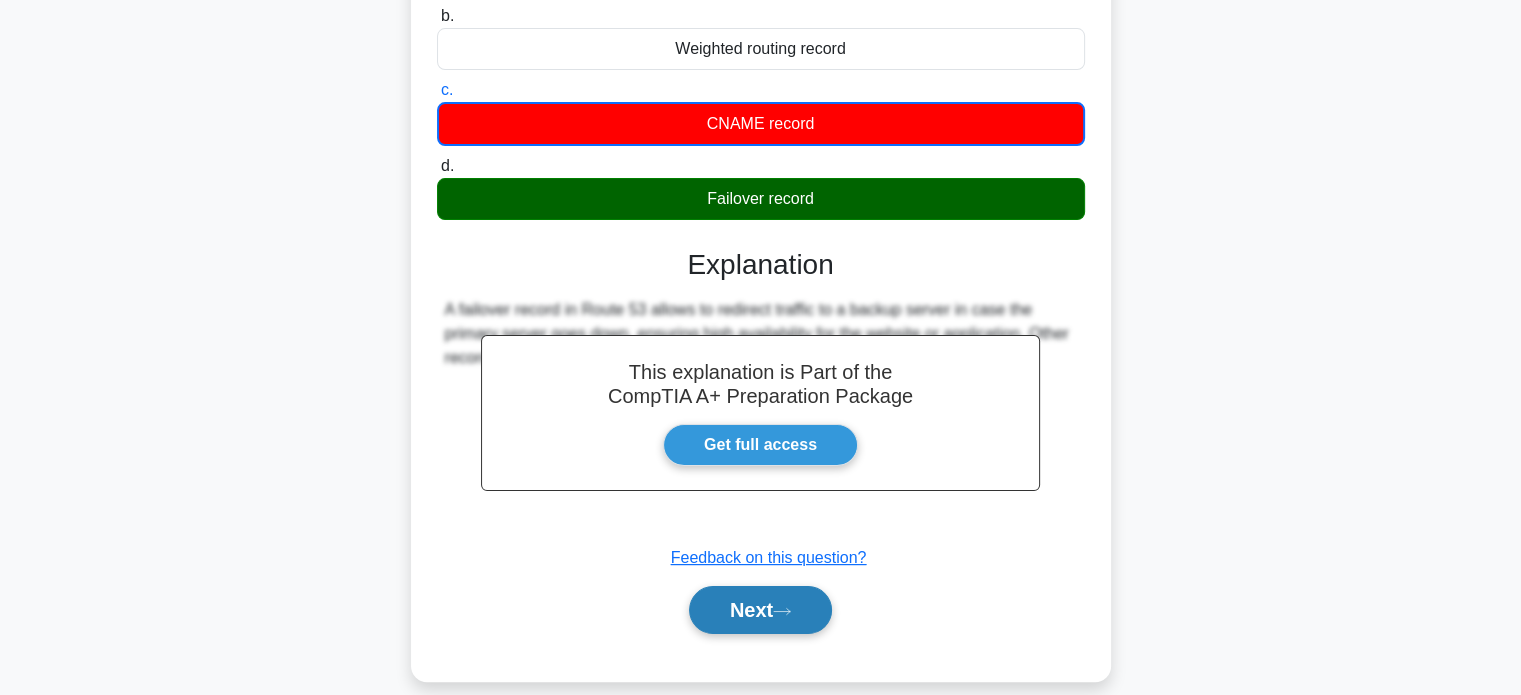 click 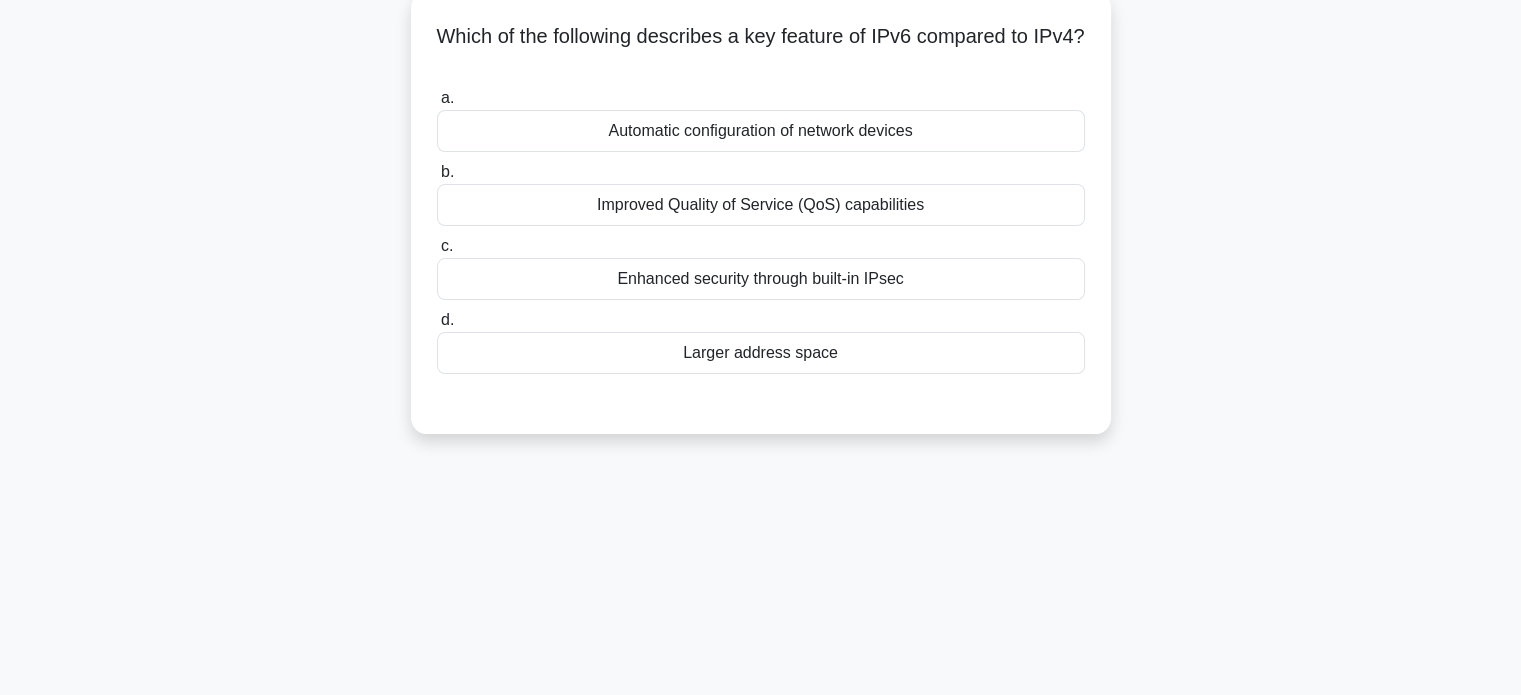 scroll, scrollTop: 0, scrollLeft: 0, axis: both 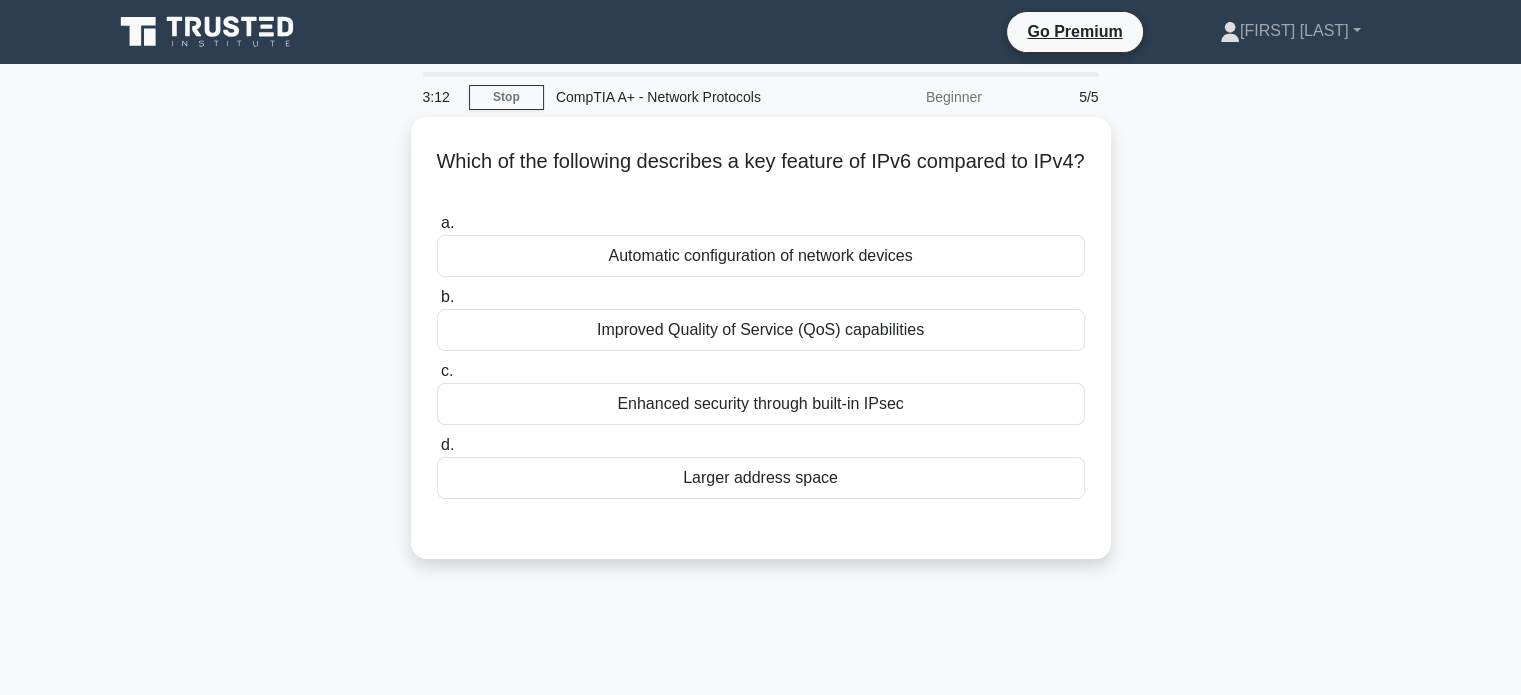drag, startPoint x: 1088, startPoint y: 455, endPoint x: 859, endPoint y: 636, distance: 291.89383 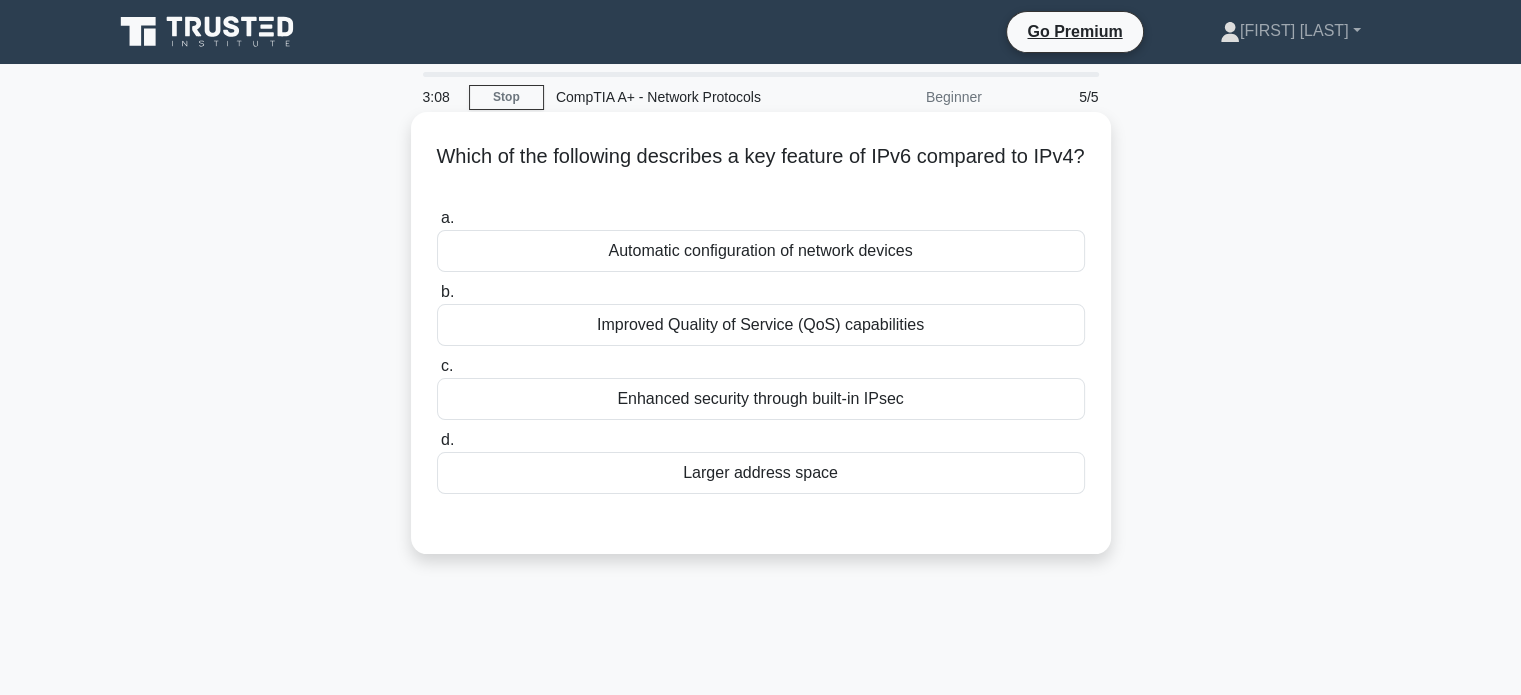 click on "Larger address space" at bounding box center (761, 473) 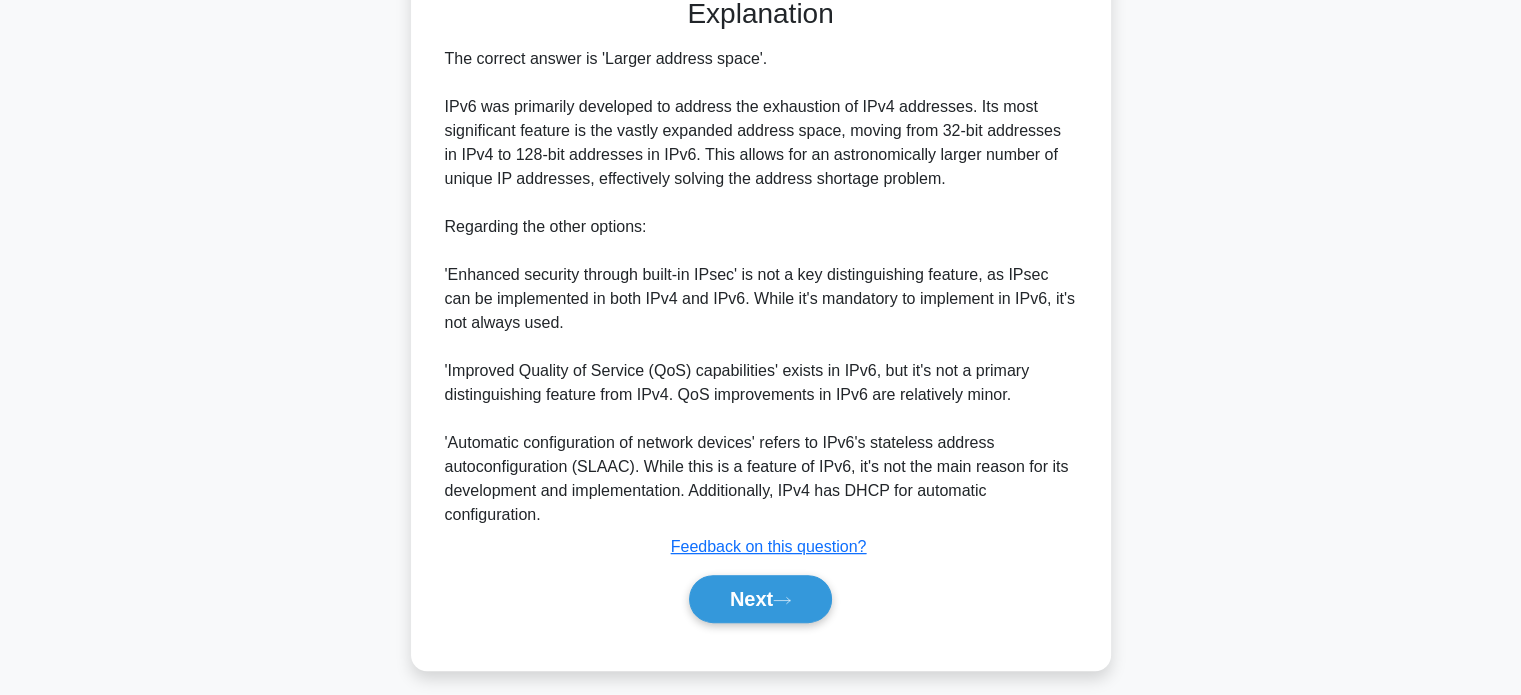 scroll, scrollTop: 536, scrollLeft: 0, axis: vertical 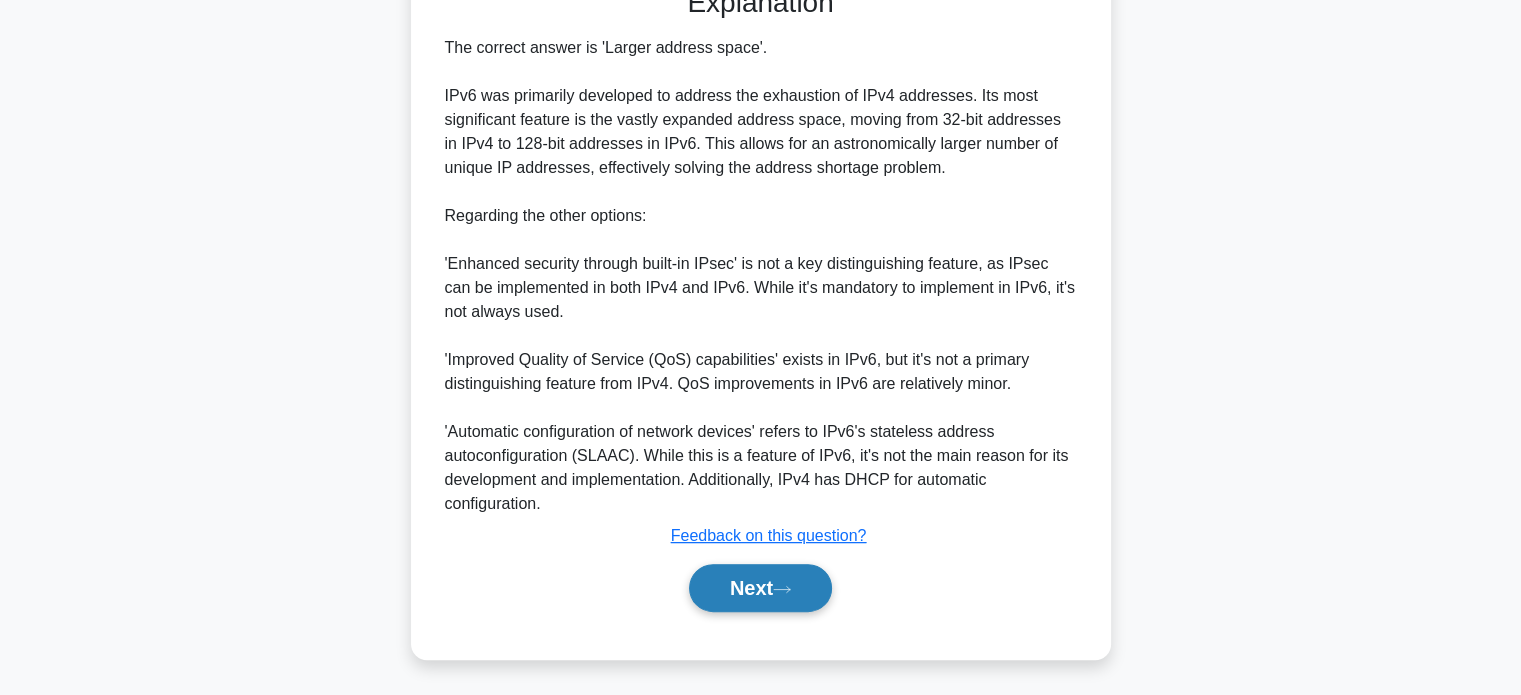 click on "Next" at bounding box center [760, 588] 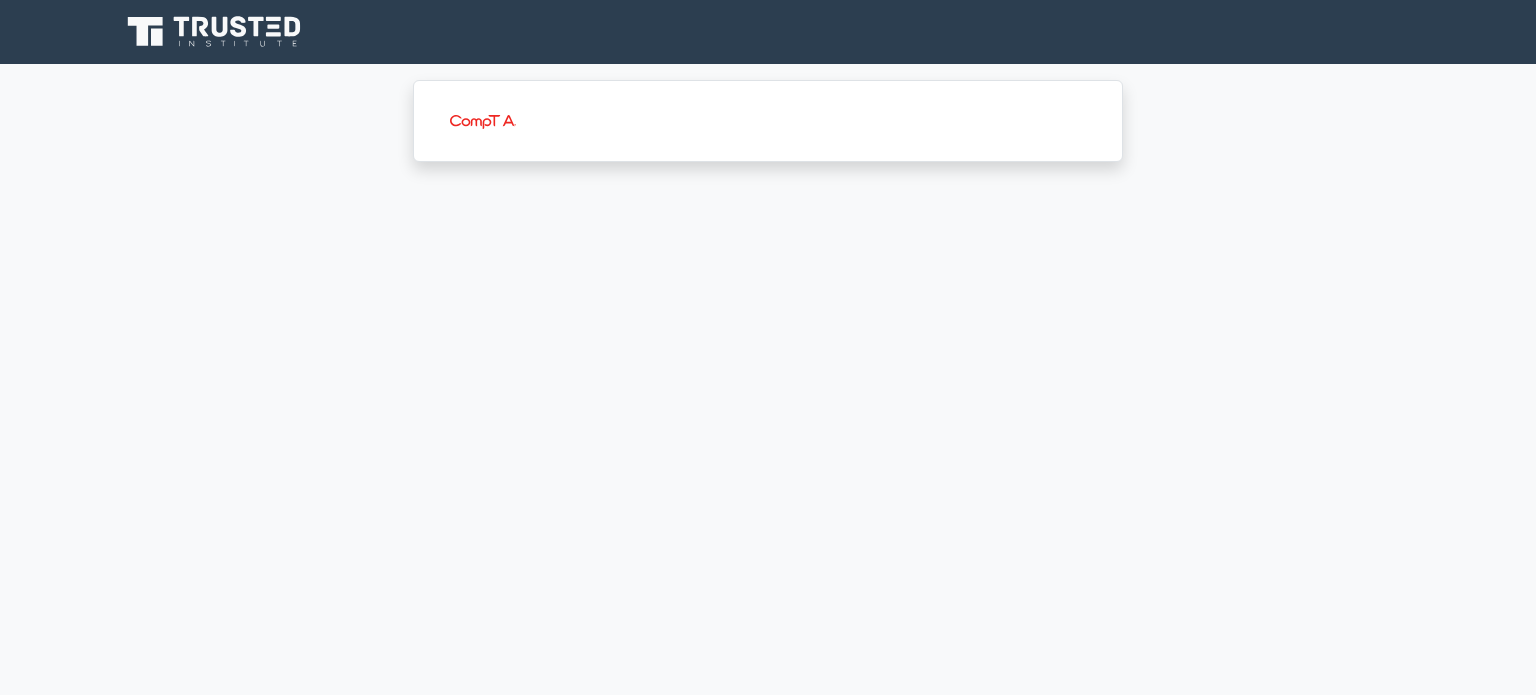 scroll, scrollTop: 0, scrollLeft: 0, axis: both 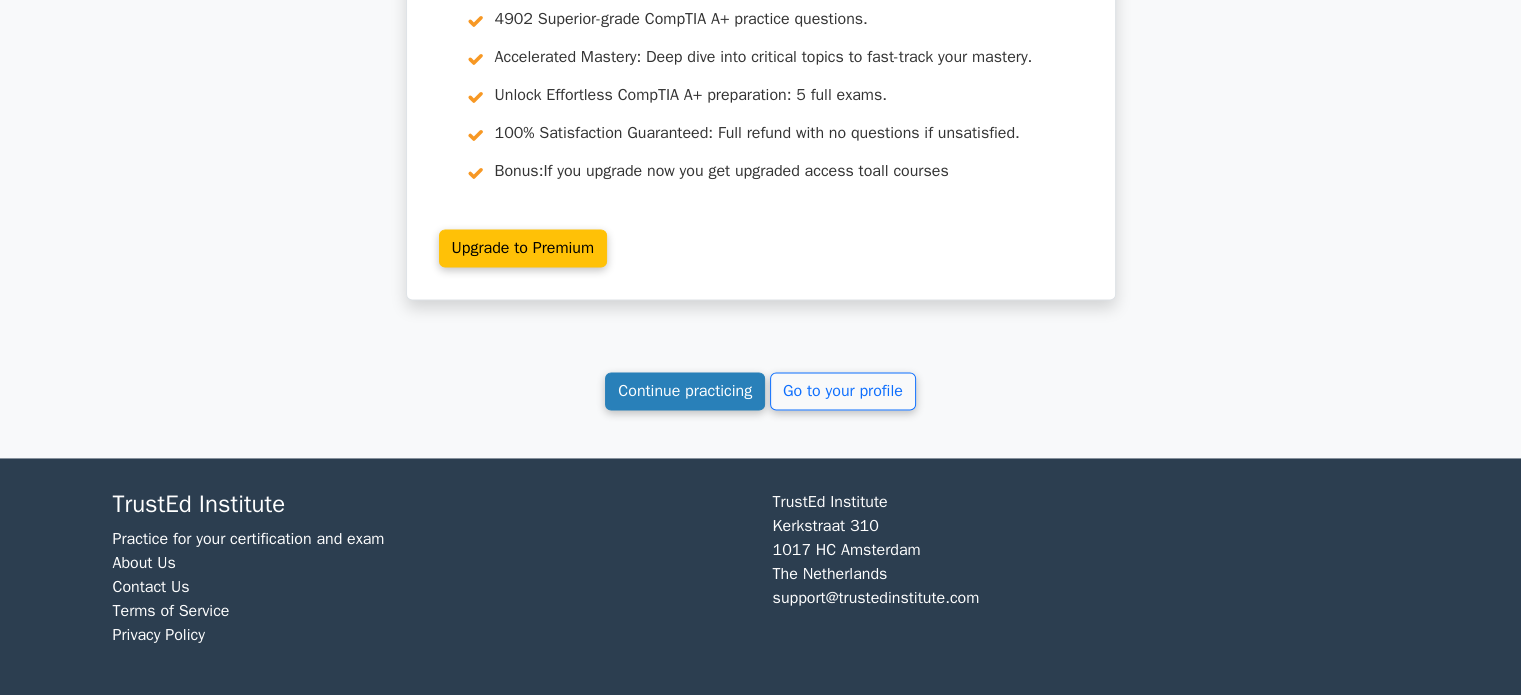 click on "Continue practicing" at bounding box center (685, 391) 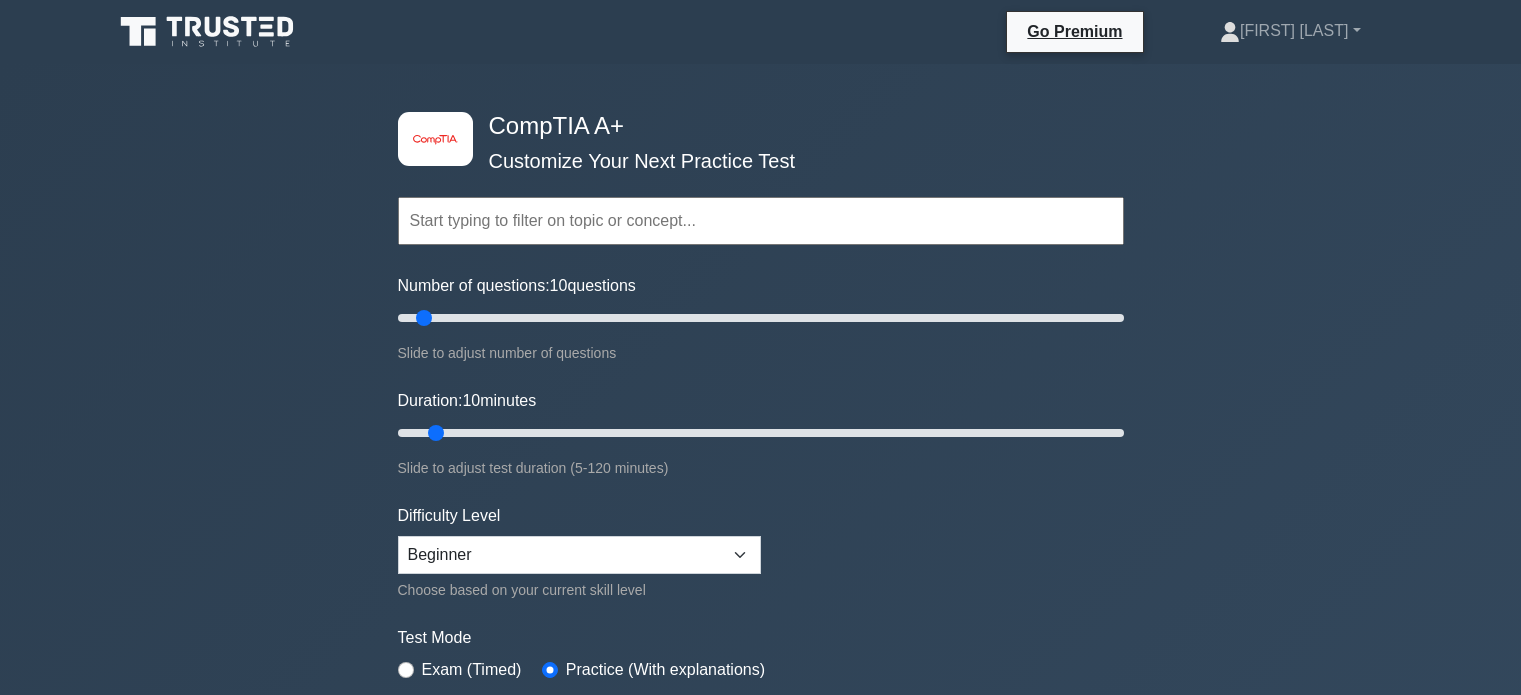 scroll, scrollTop: 1200, scrollLeft: 0, axis: vertical 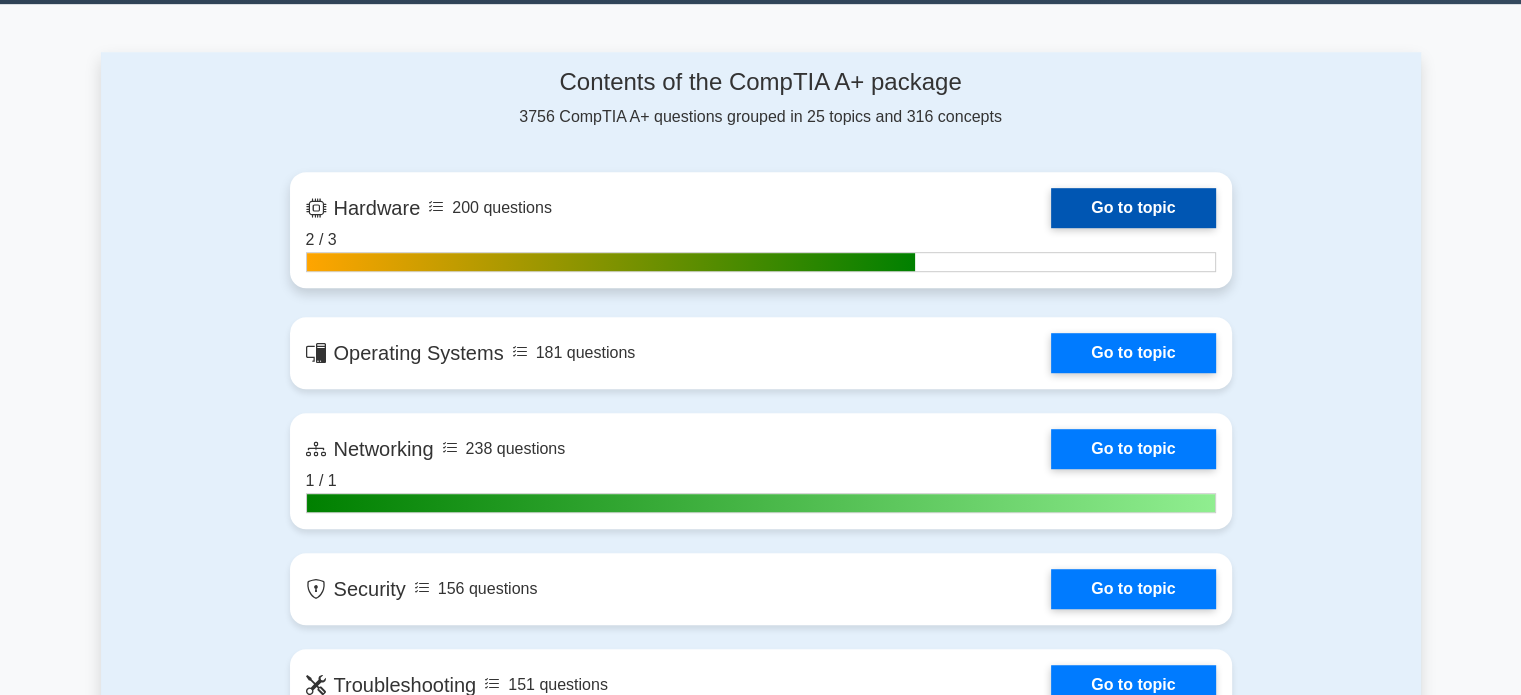 click on "Go to topic" at bounding box center [1133, 208] 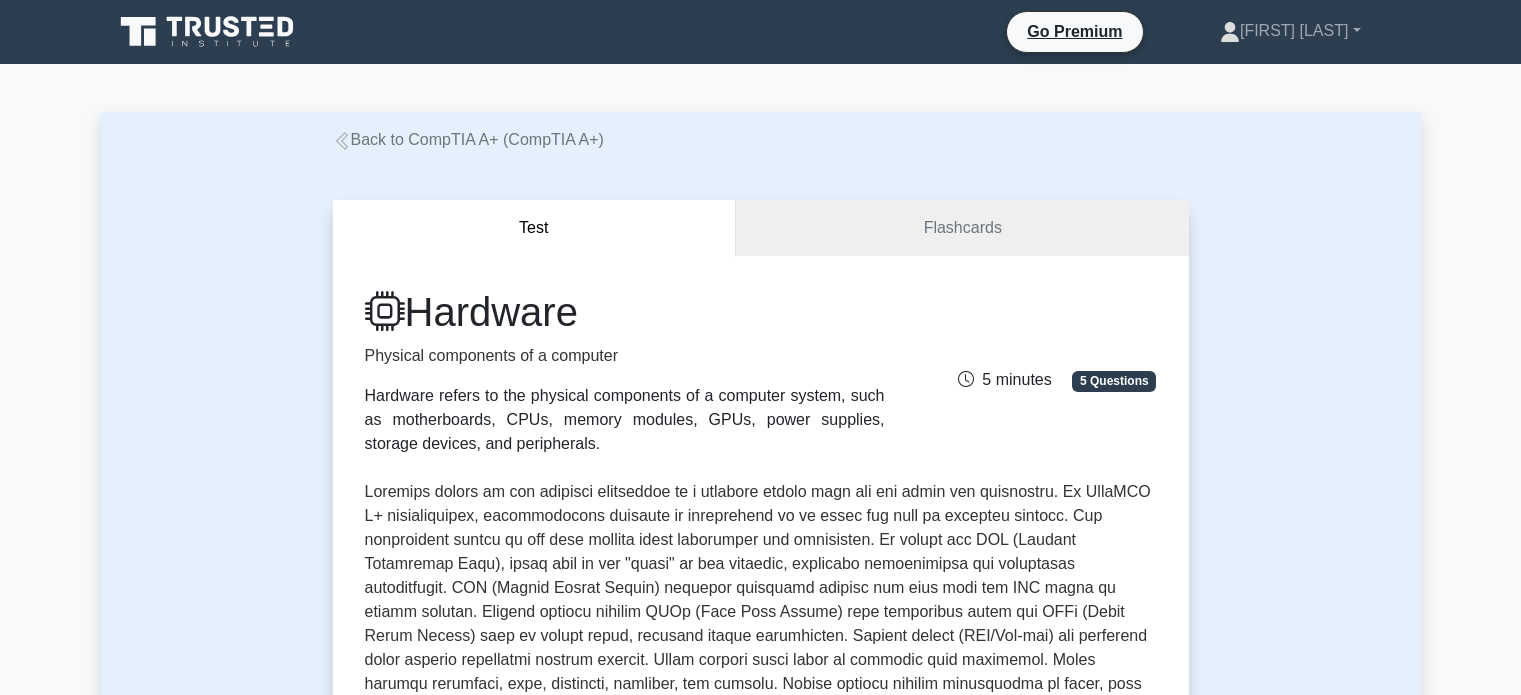 scroll, scrollTop: 1388, scrollLeft: 0, axis: vertical 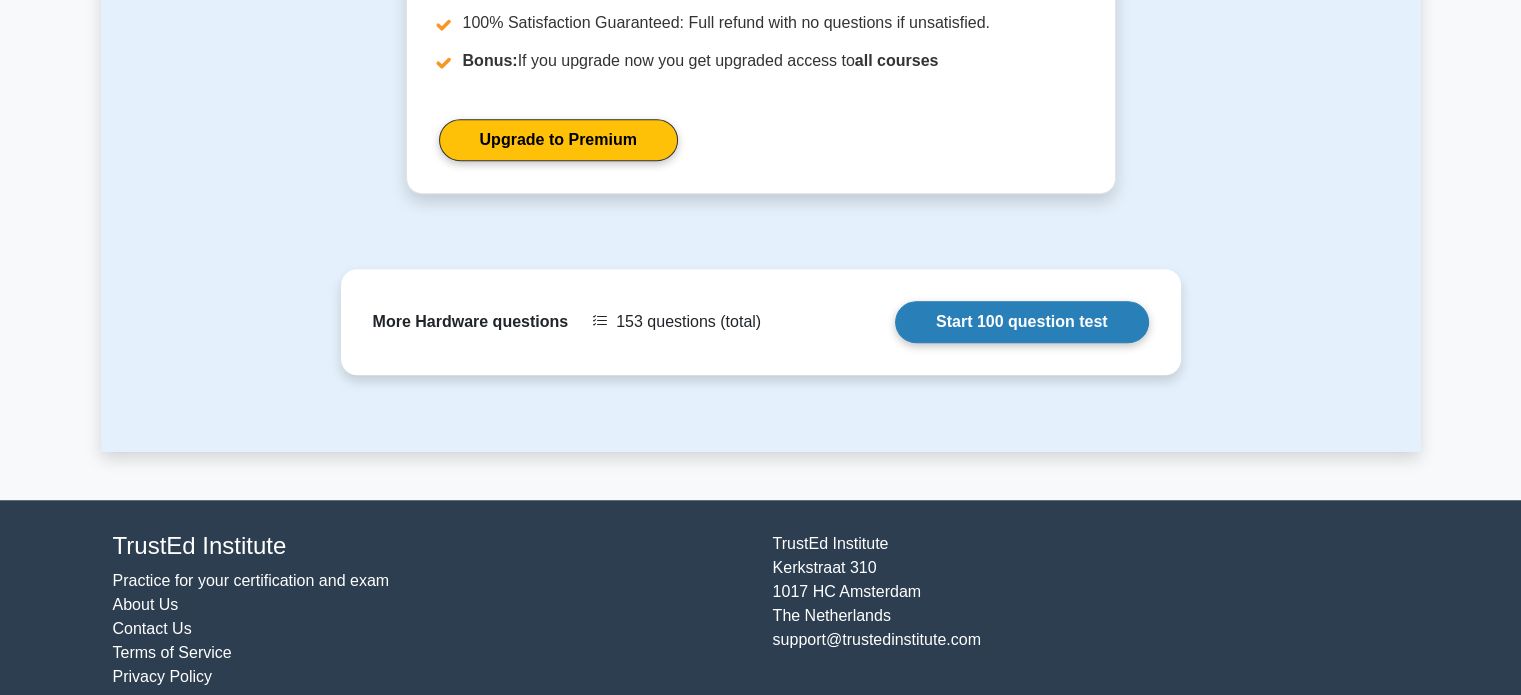 click on "Start 100 question test" at bounding box center [1022, 322] 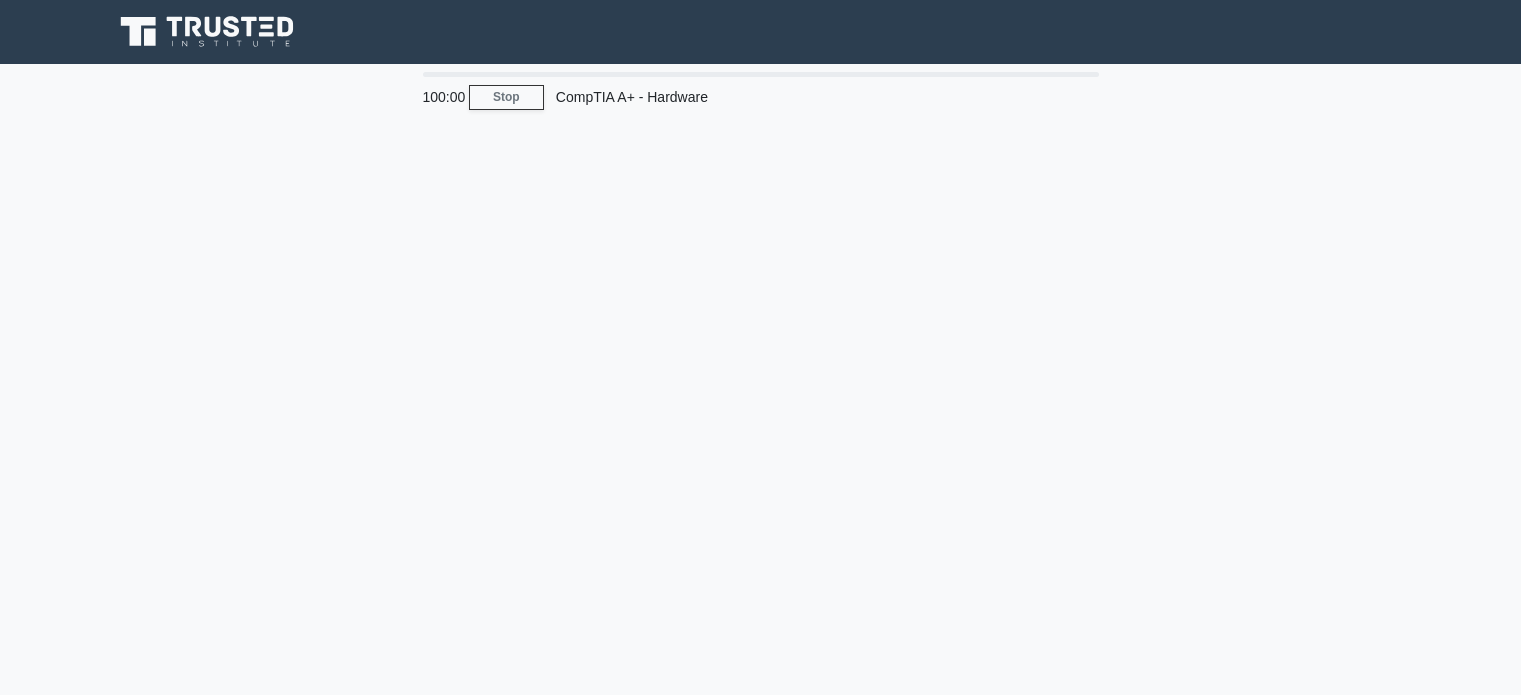 scroll, scrollTop: 0, scrollLeft: 0, axis: both 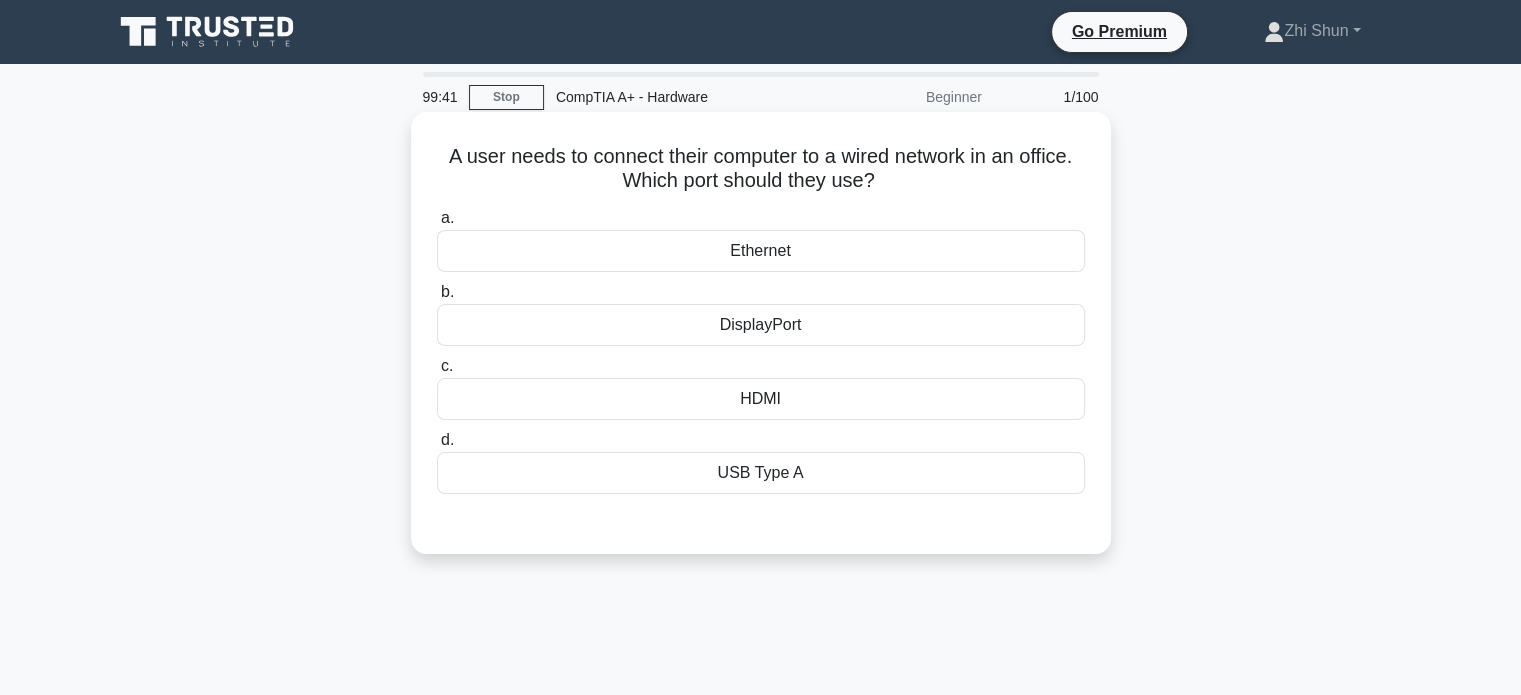 click on "Ethernet" at bounding box center (761, 251) 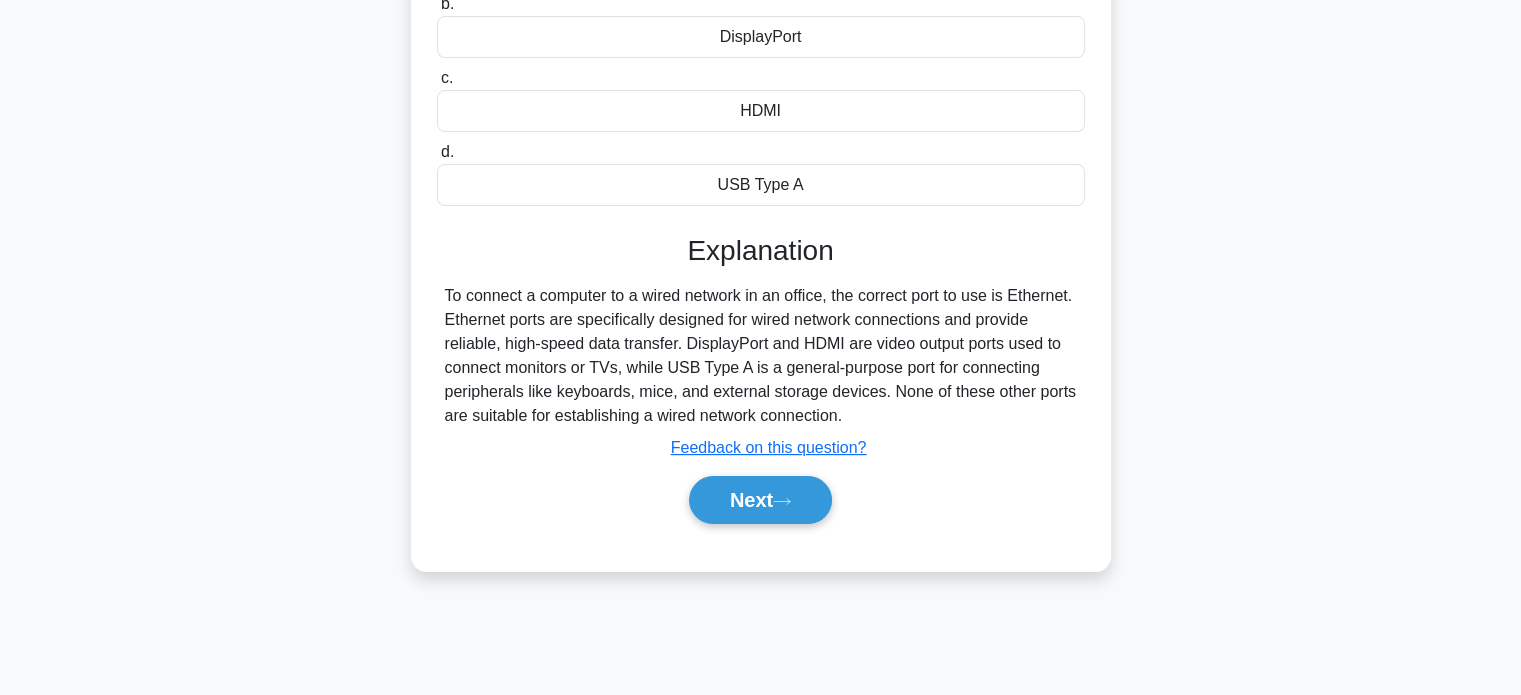 scroll, scrollTop: 385, scrollLeft: 0, axis: vertical 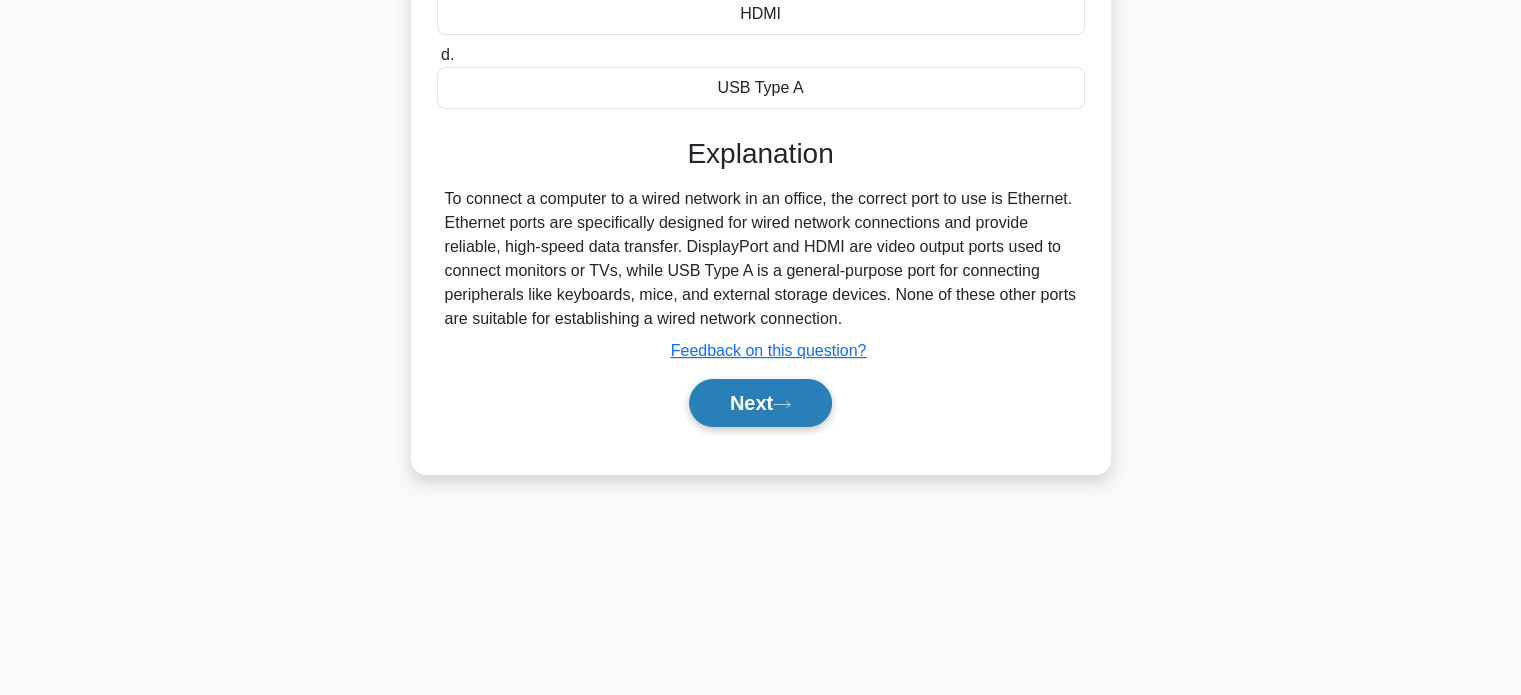 click on "Next" at bounding box center [760, 403] 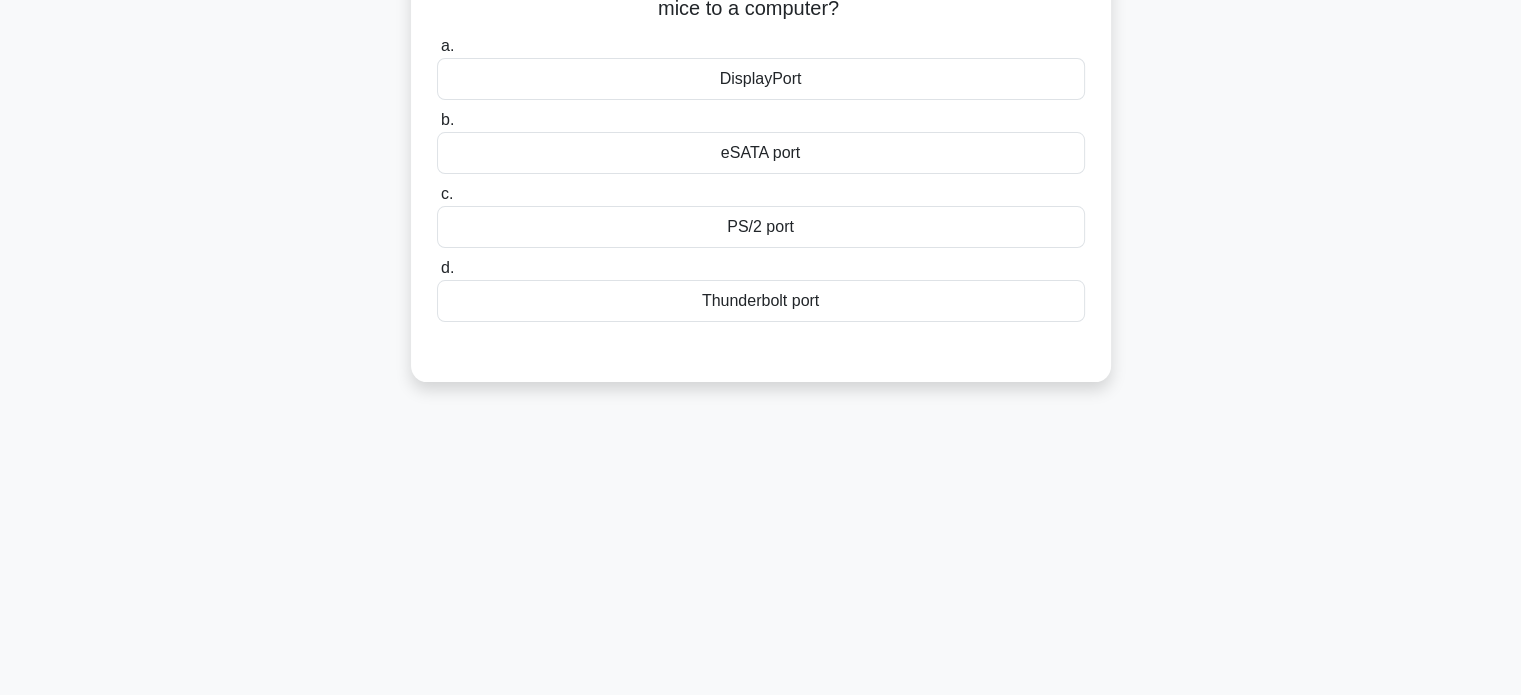 scroll, scrollTop: 0, scrollLeft: 0, axis: both 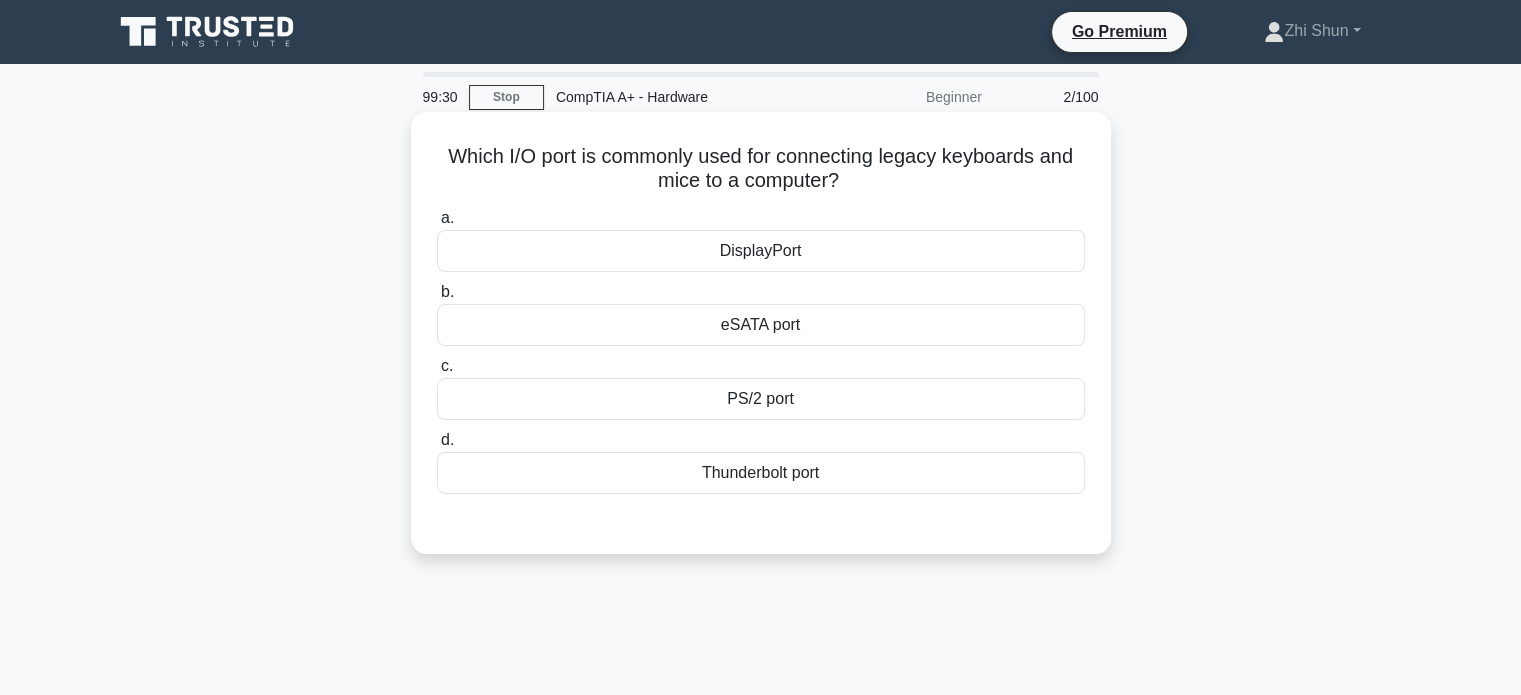 click on "PS/2 port" at bounding box center (761, 399) 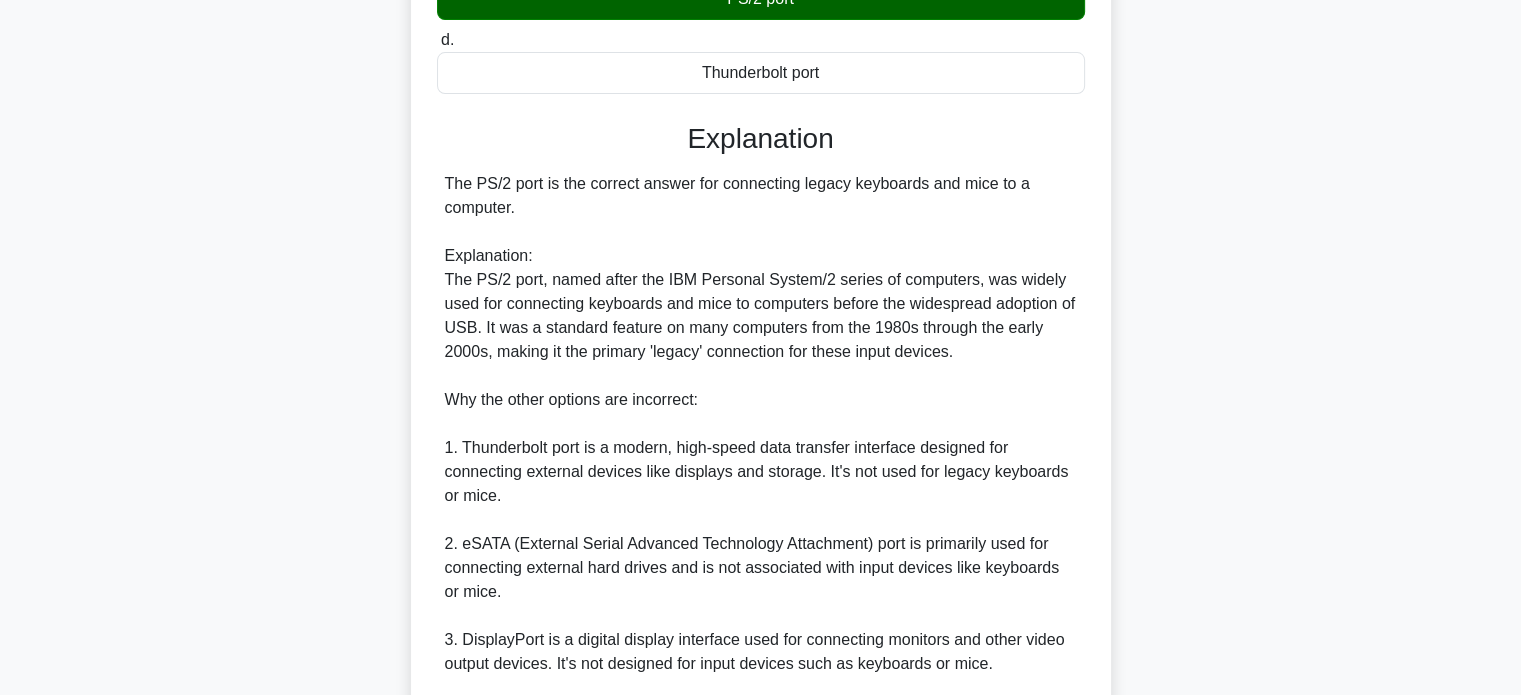 scroll, scrollTop: 656, scrollLeft: 0, axis: vertical 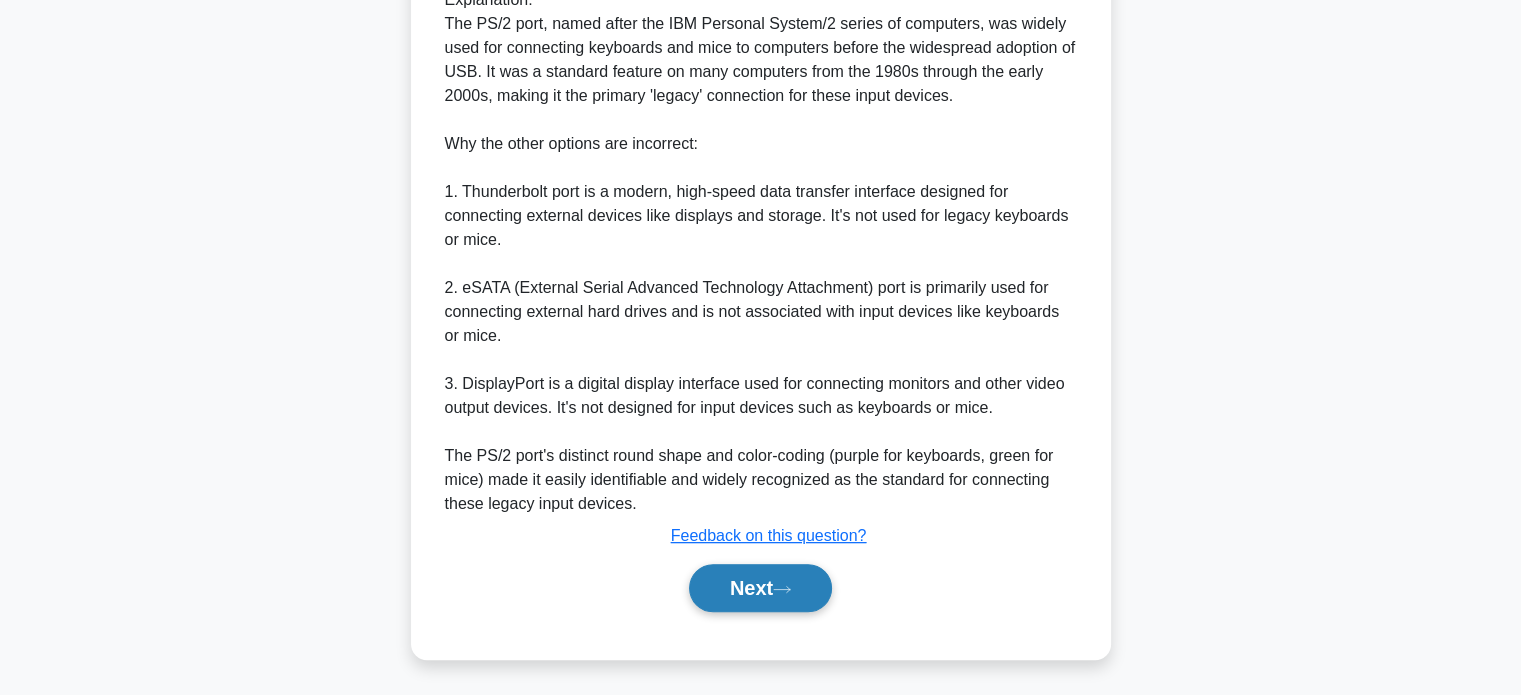 click on "Next" at bounding box center [760, 588] 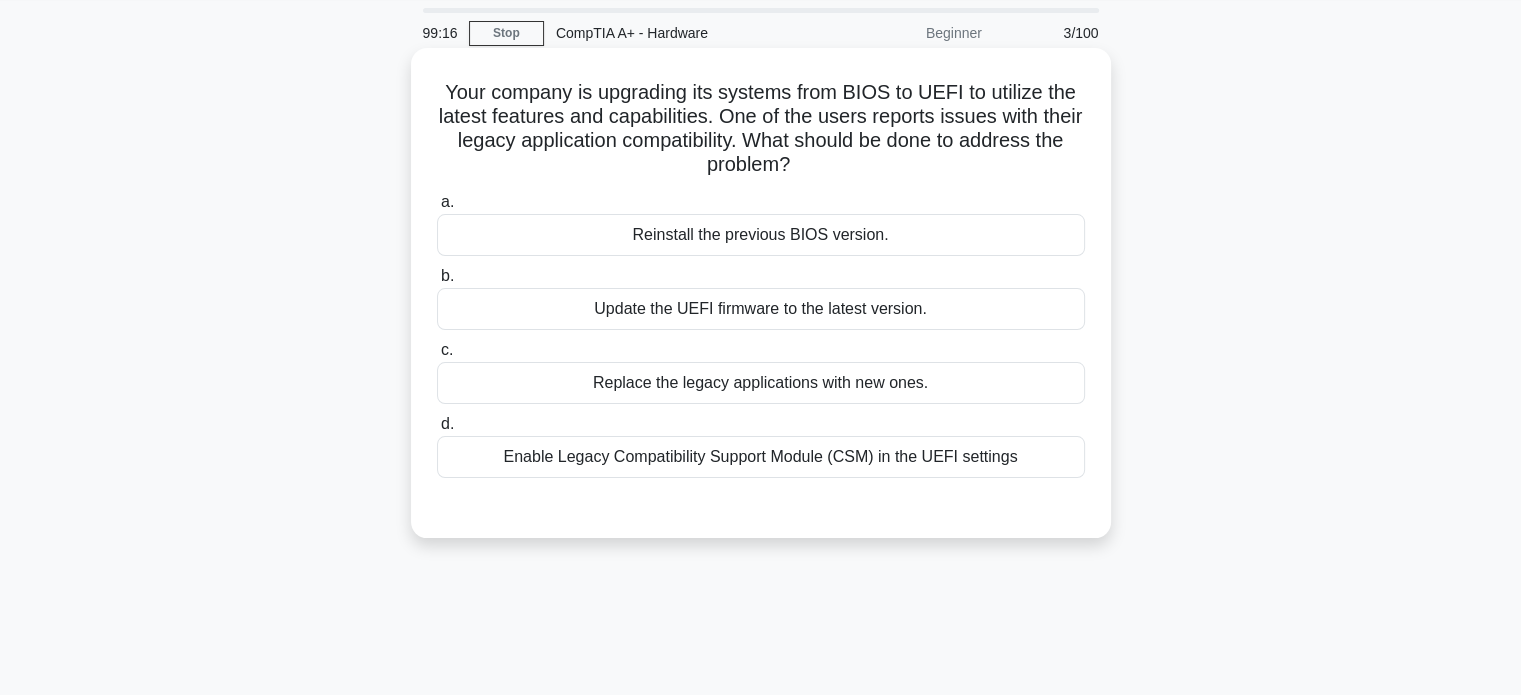 scroll, scrollTop: 100, scrollLeft: 0, axis: vertical 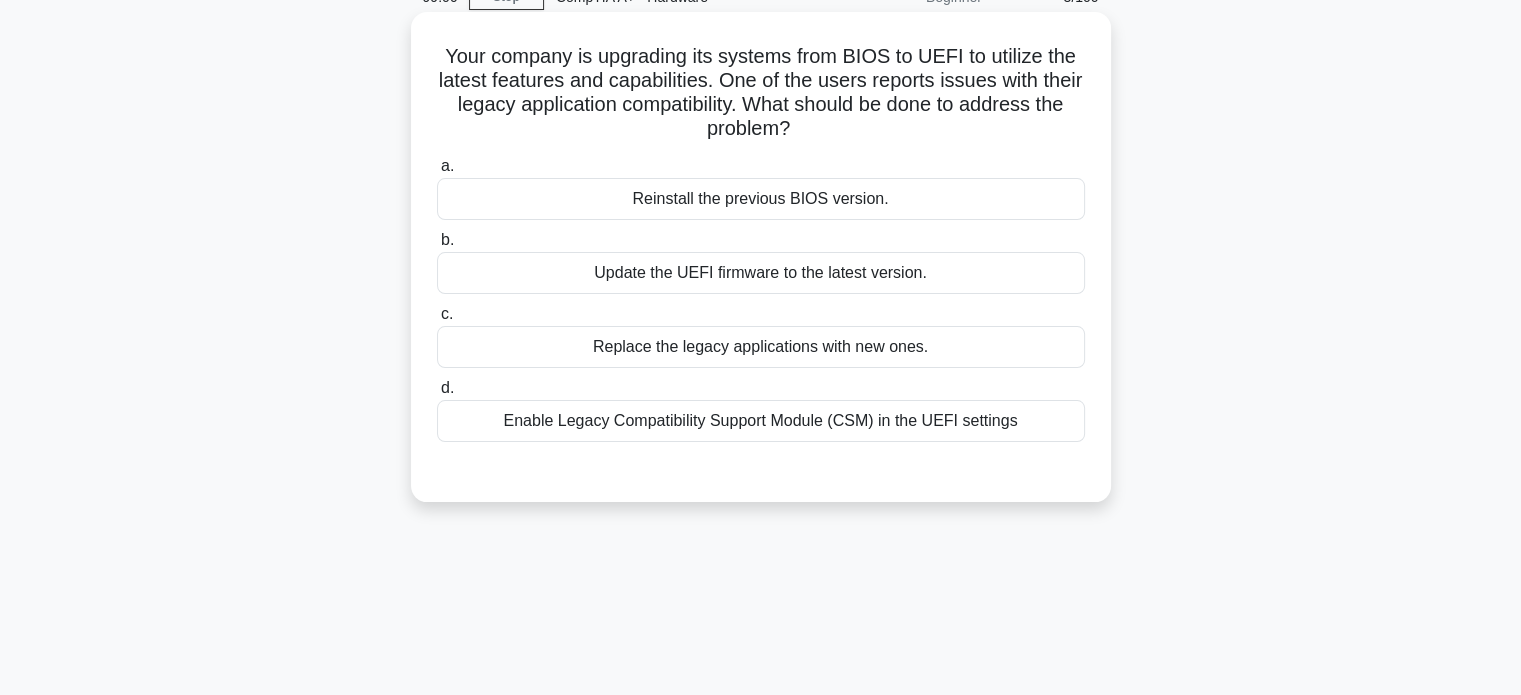 click on "Enable Legacy Compatibility Support Module (CSM) in the UEFI settings" at bounding box center [761, 421] 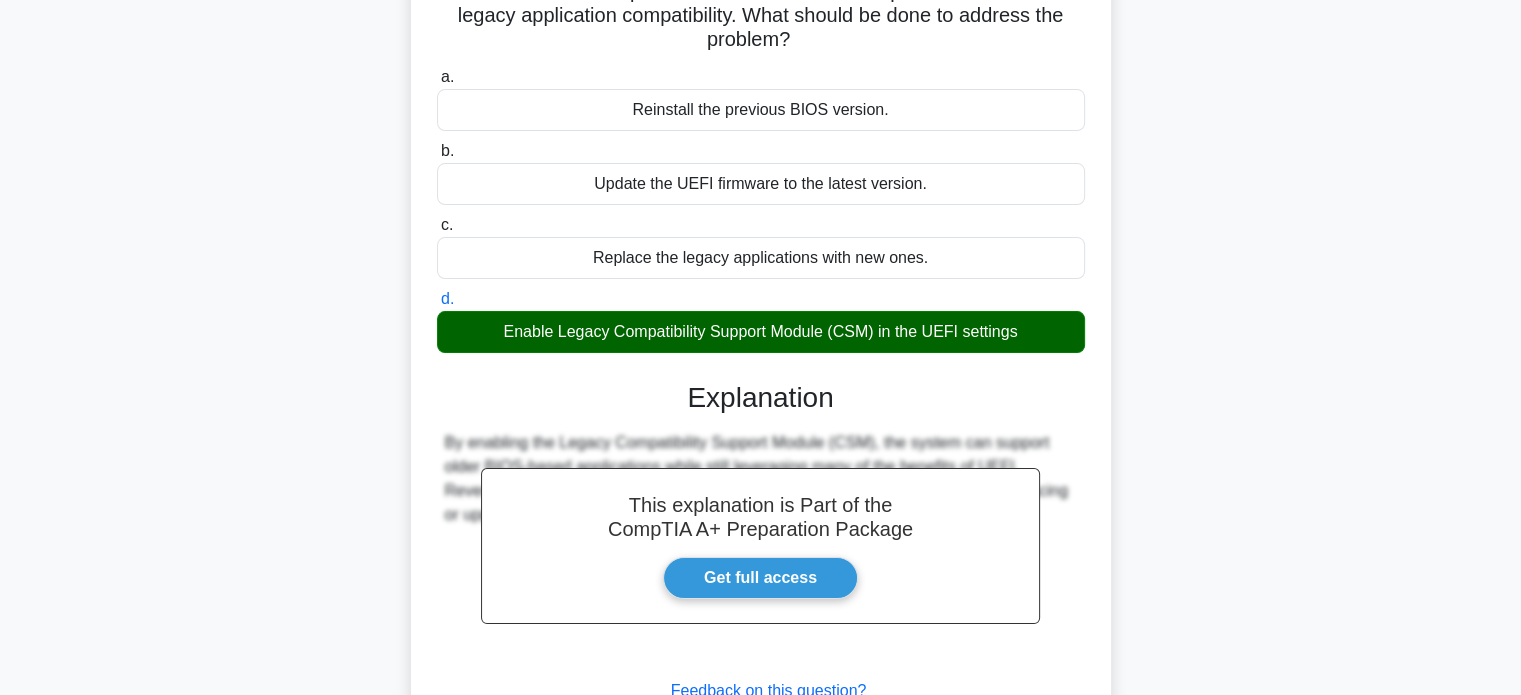 scroll, scrollTop: 385, scrollLeft: 0, axis: vertical 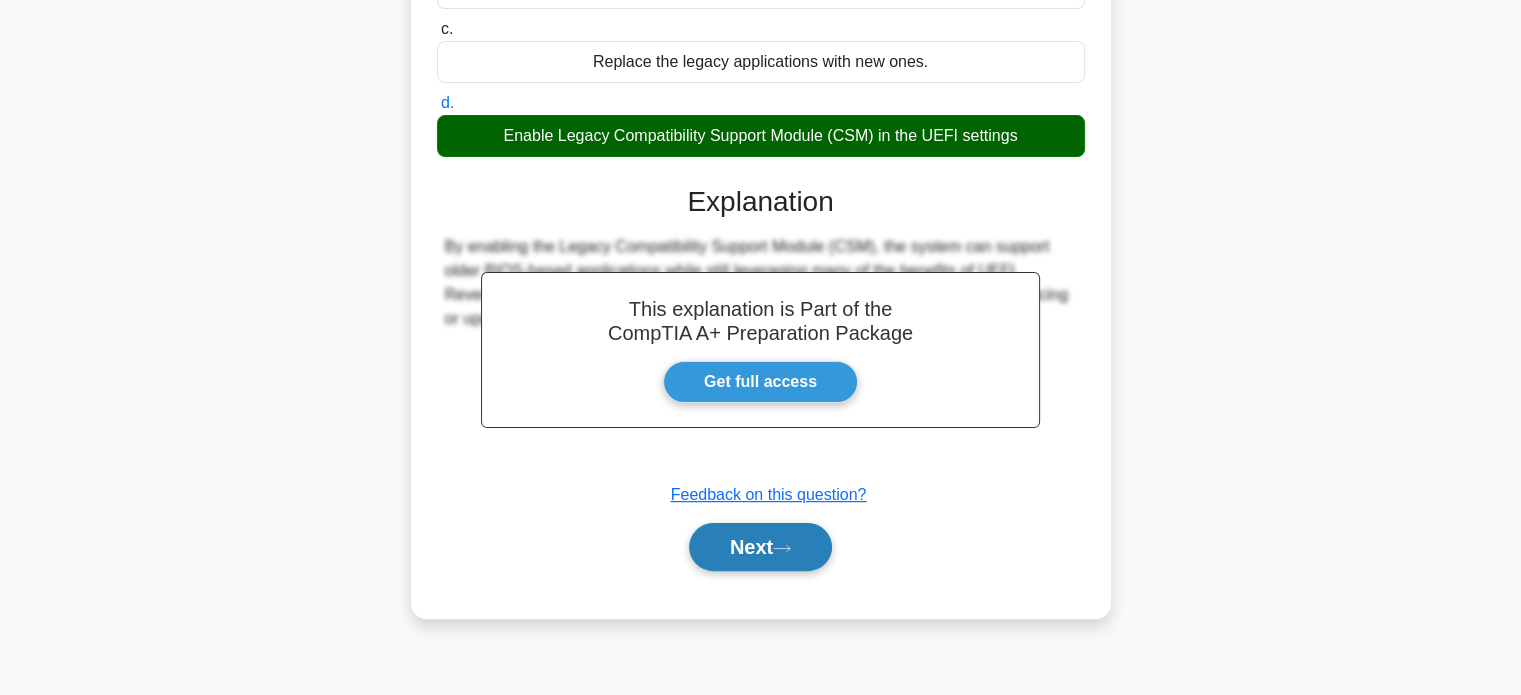 click on "Next" at bounding box center [760, 547] 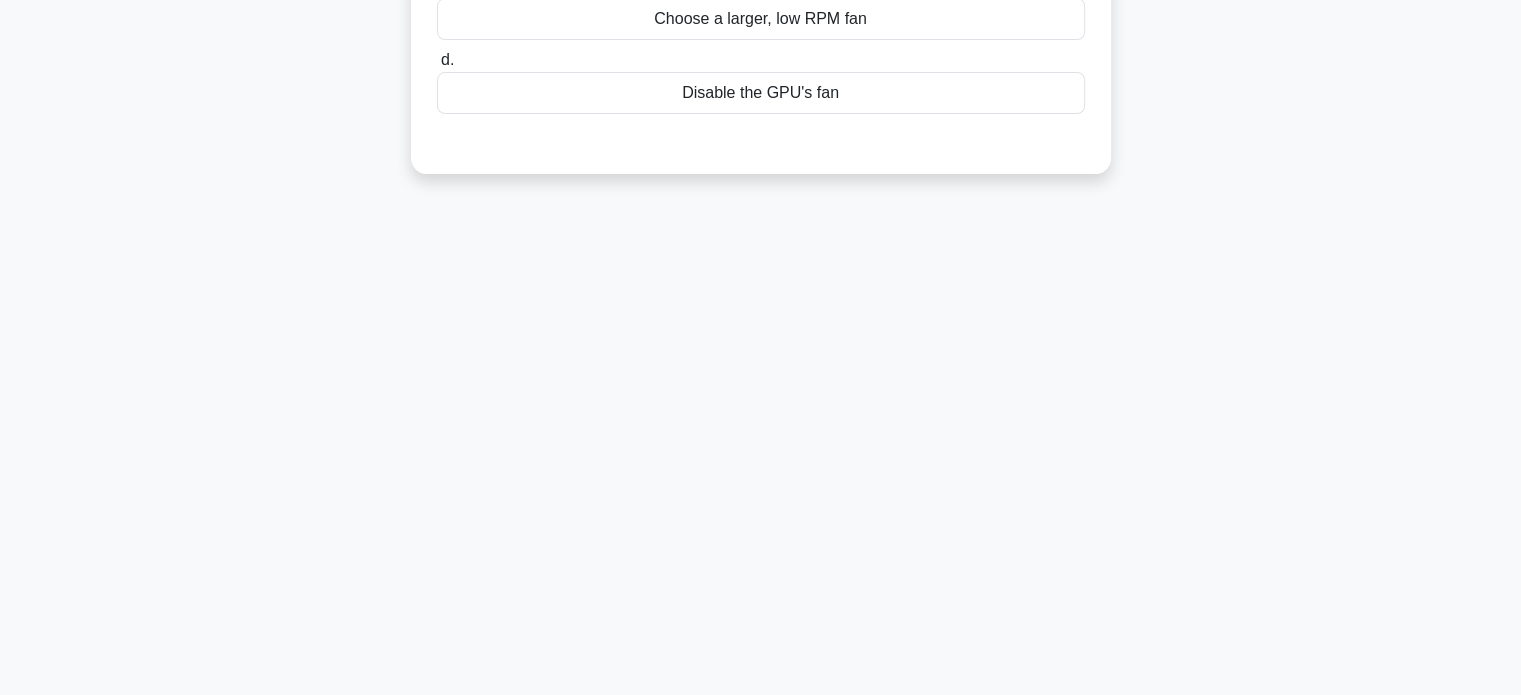 click on "99:03
Stop
CompTIA A+  - Hardware
Beginner
4/100
A technician is building a computer for a graphic designer who requires quieter cooling options. What is the most suitable cooling solution?
.spinner_0XTQ{transform-origin:center;animation:spinner_y6GP .75s linear infinite}@keyframes spinner_y6GP{100%{transform:rotate(360deg)}}
a.
b. c. d." at bounding box center [761, 187] 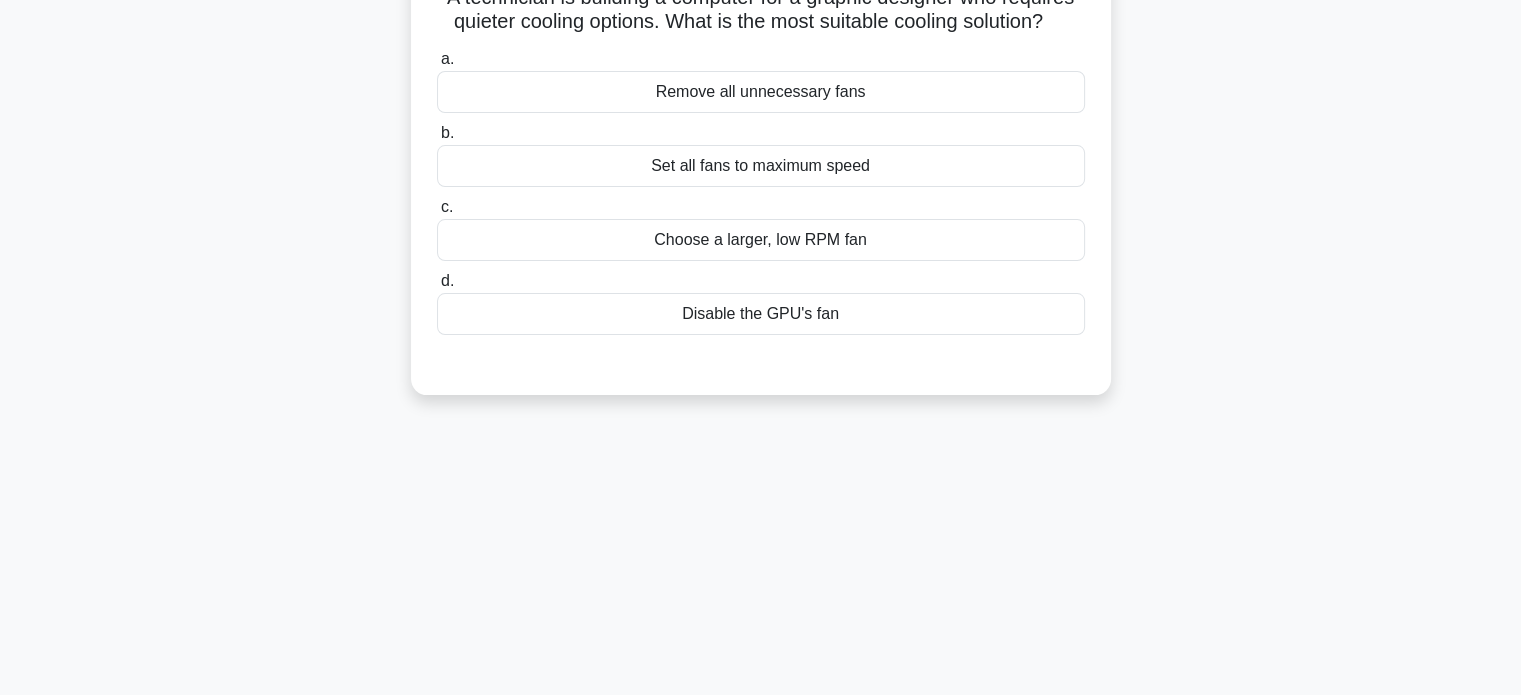 scroll, scrollTop: 0, scrollLeft: 0, axis: both 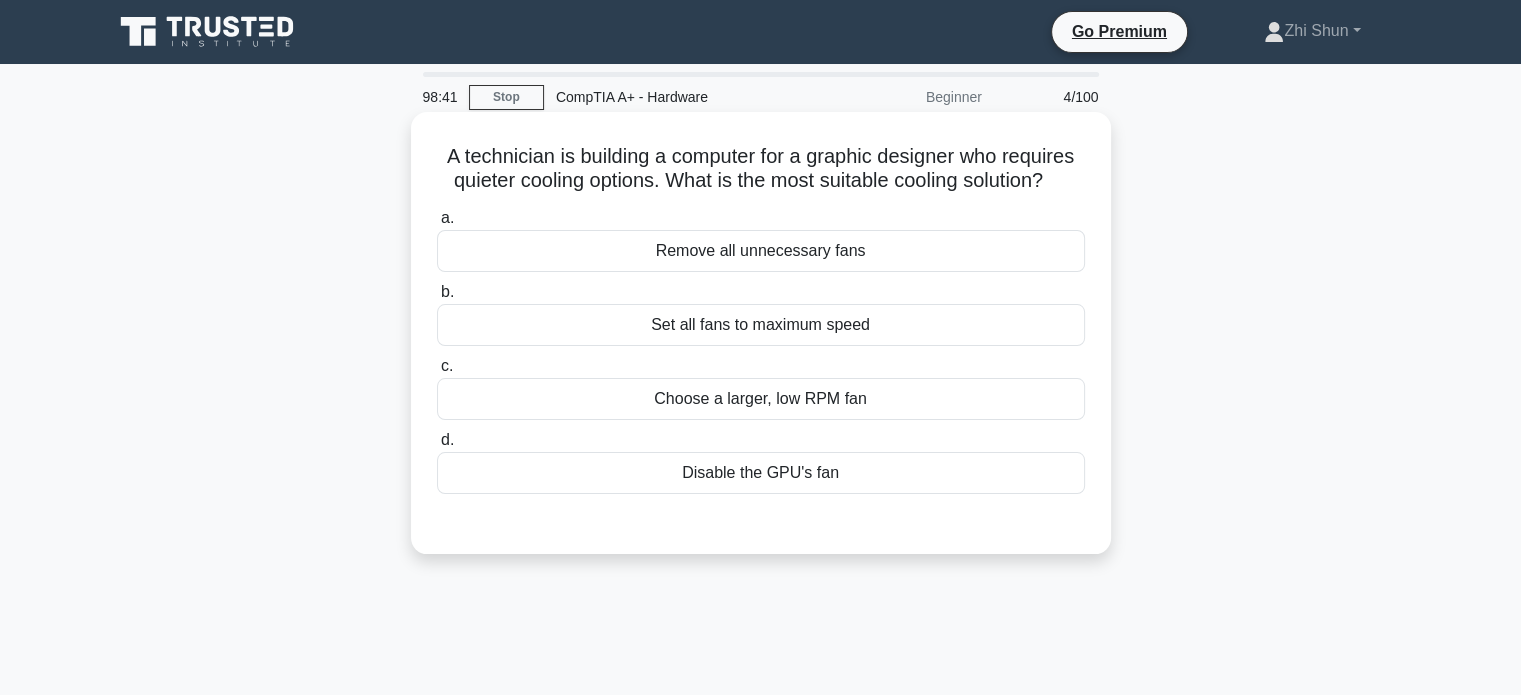 click on "Choose a larger, low RPM fan" at bounding box center (761, 399) 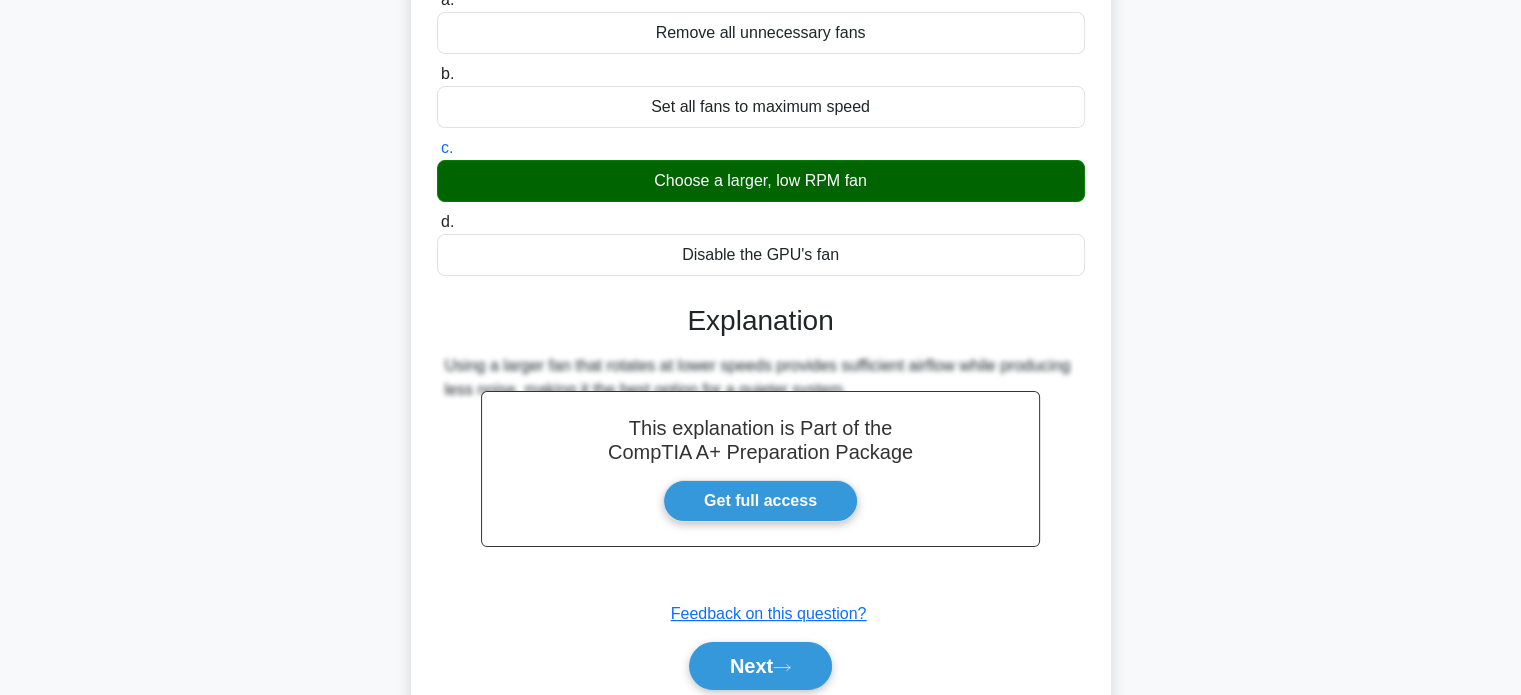 scroll, scrollTop: 385, scrollLeft: 0, axis: vertical 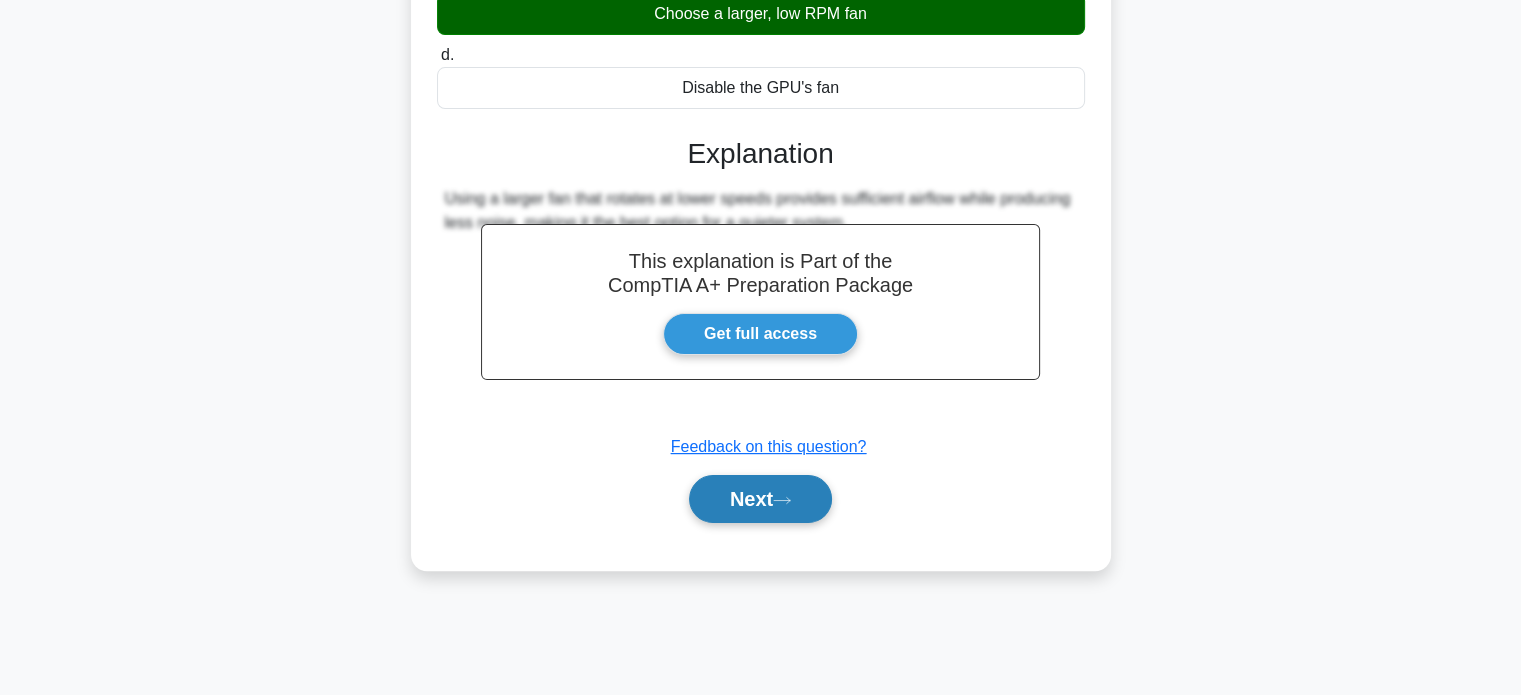 click 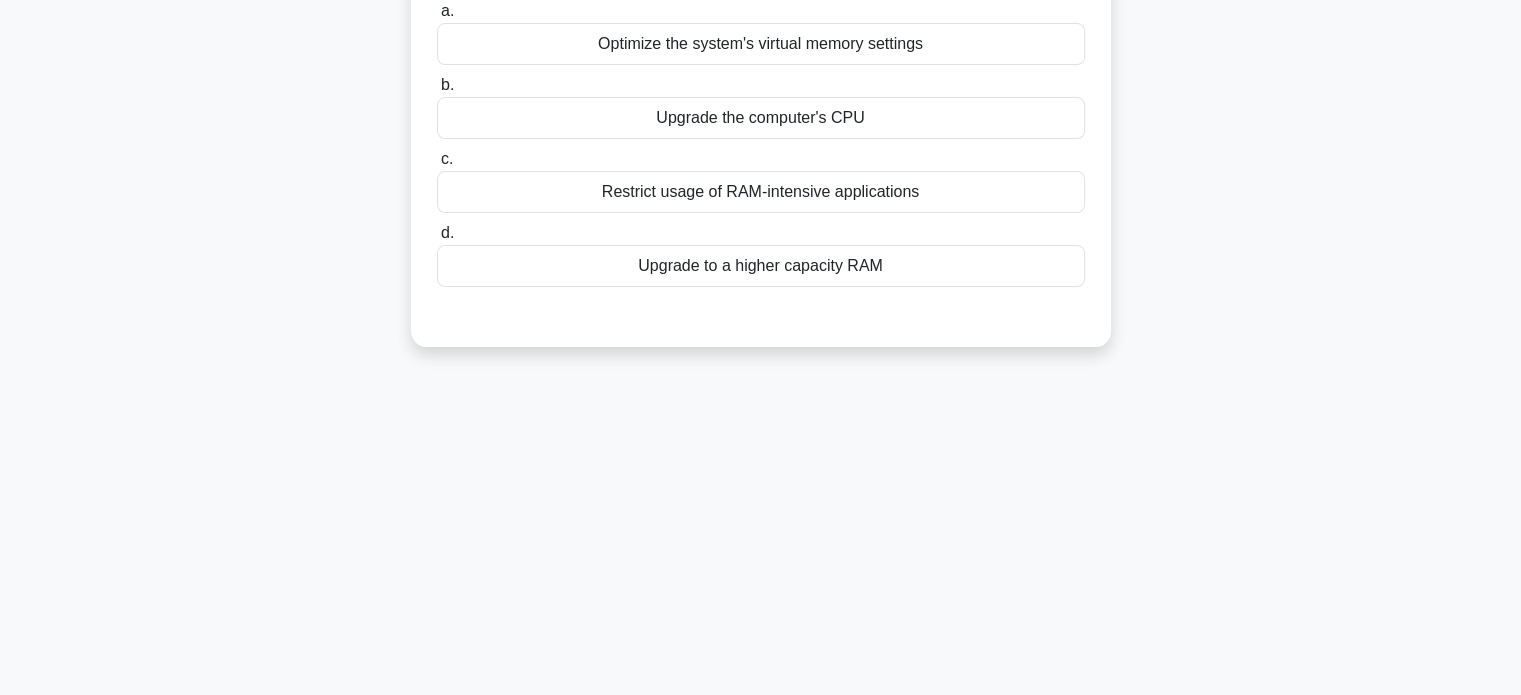 scroll, scrollTop: 0, scrollLeft: 0, axis: both 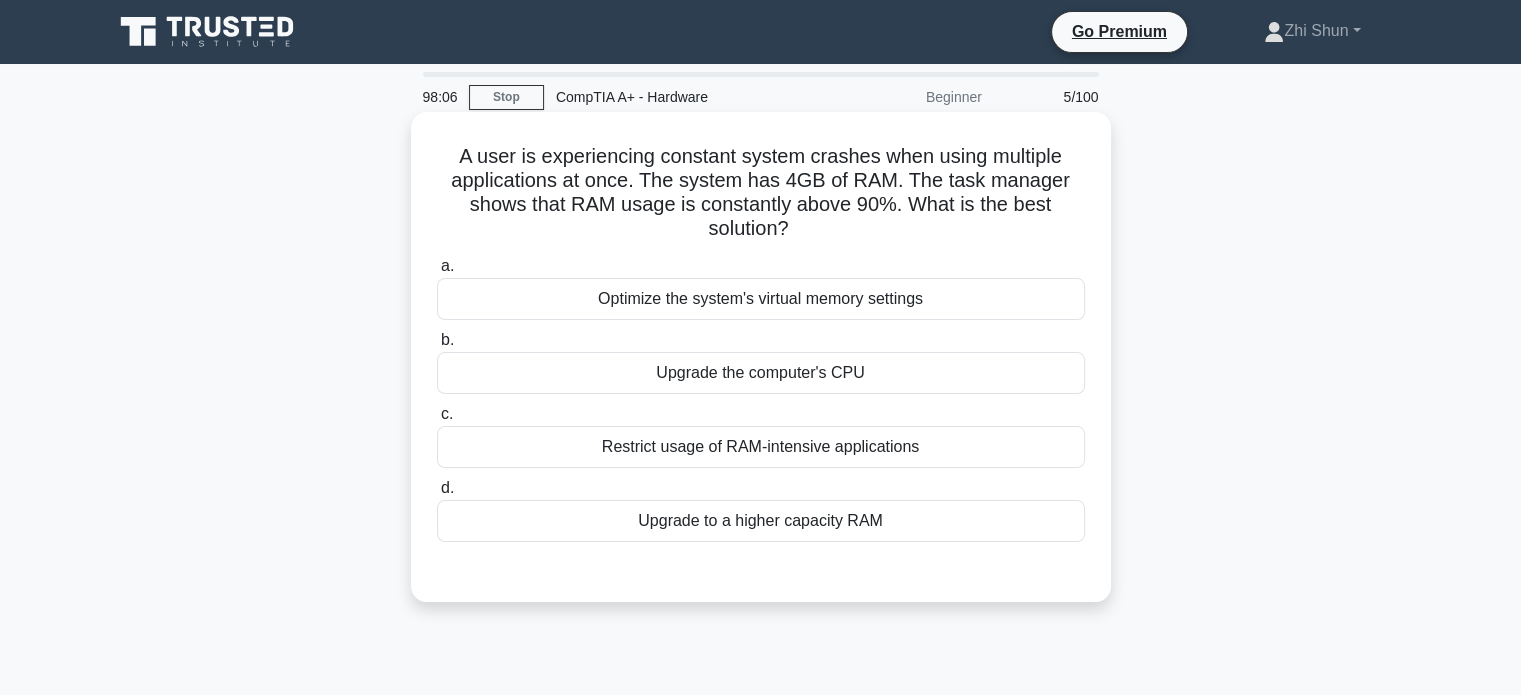 click on "Optimize the system's virtual memory settings" at bounding box center (761, 299) 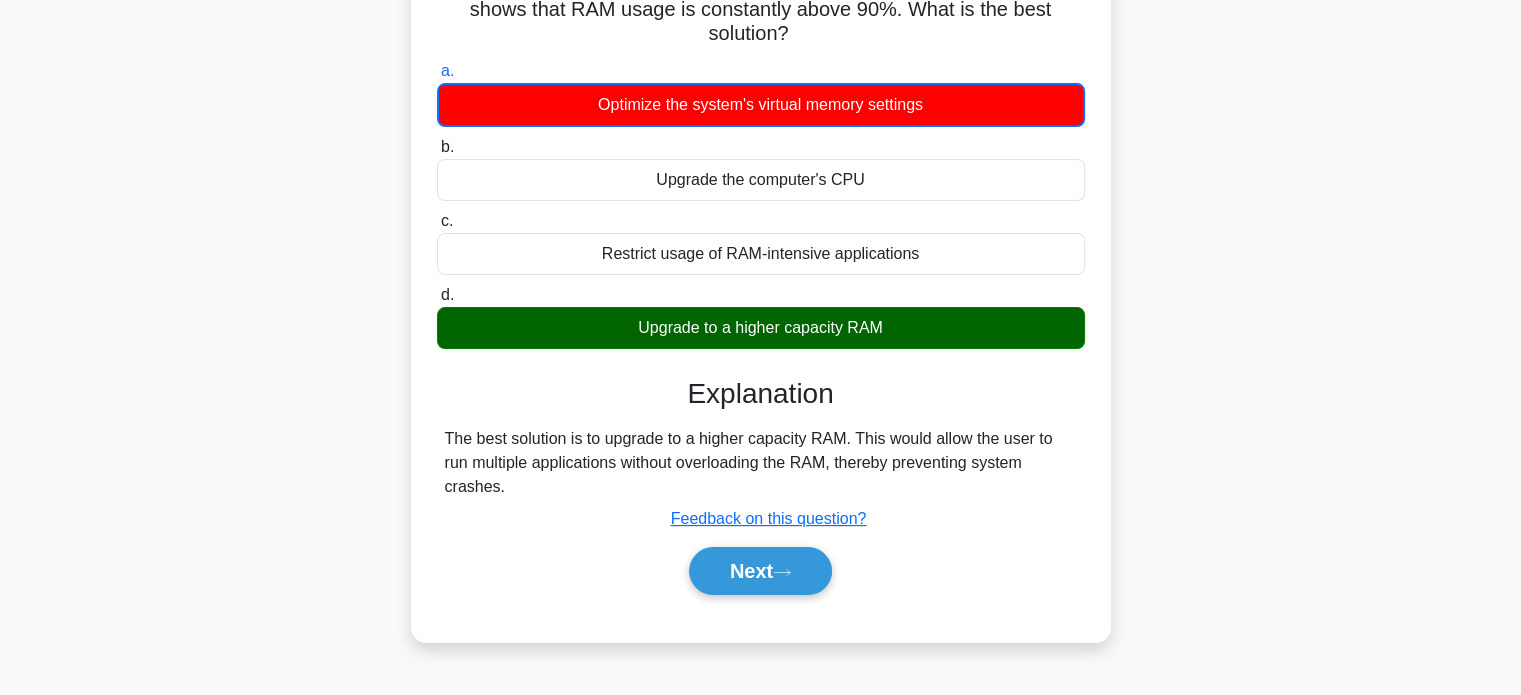 scroll, scrollTop: 300, scrollLeft: 0, axis: vertical 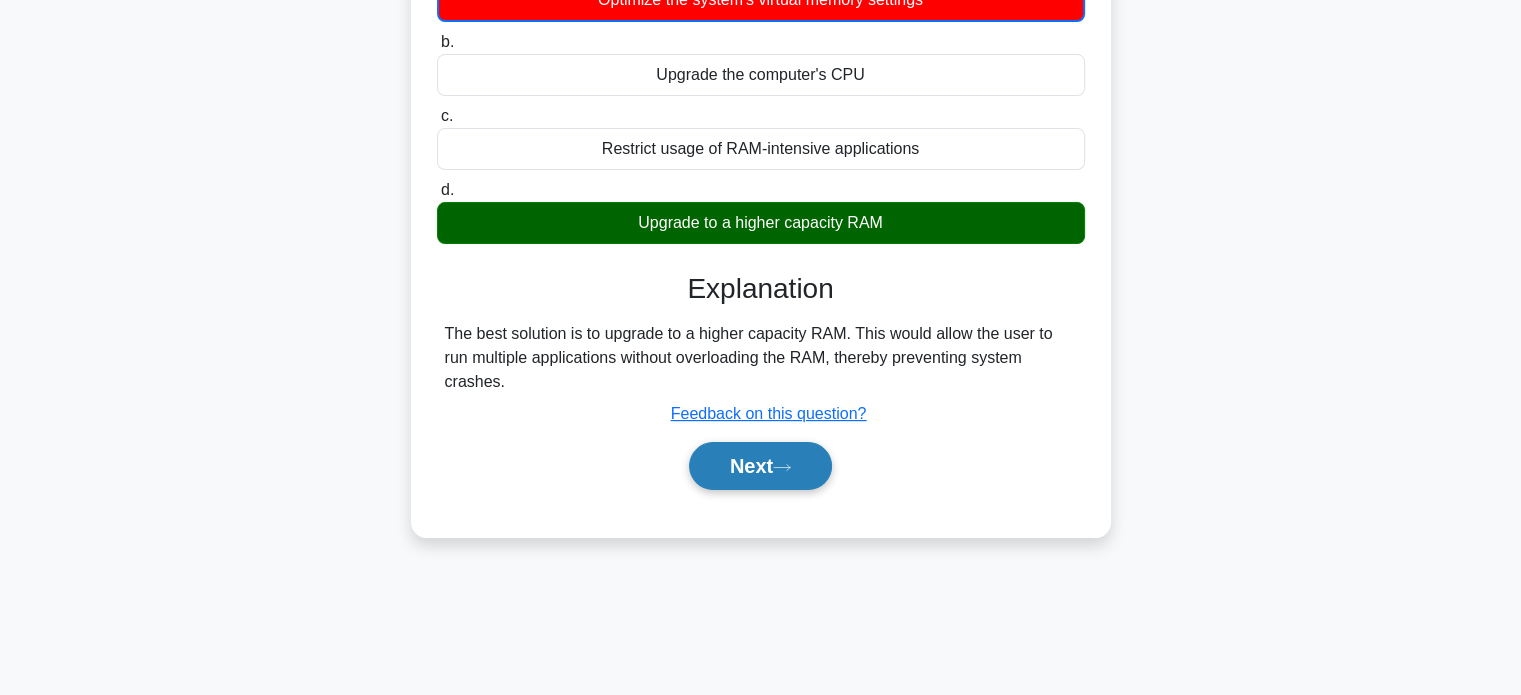 click on "Next" at bounding box center [760, 466] 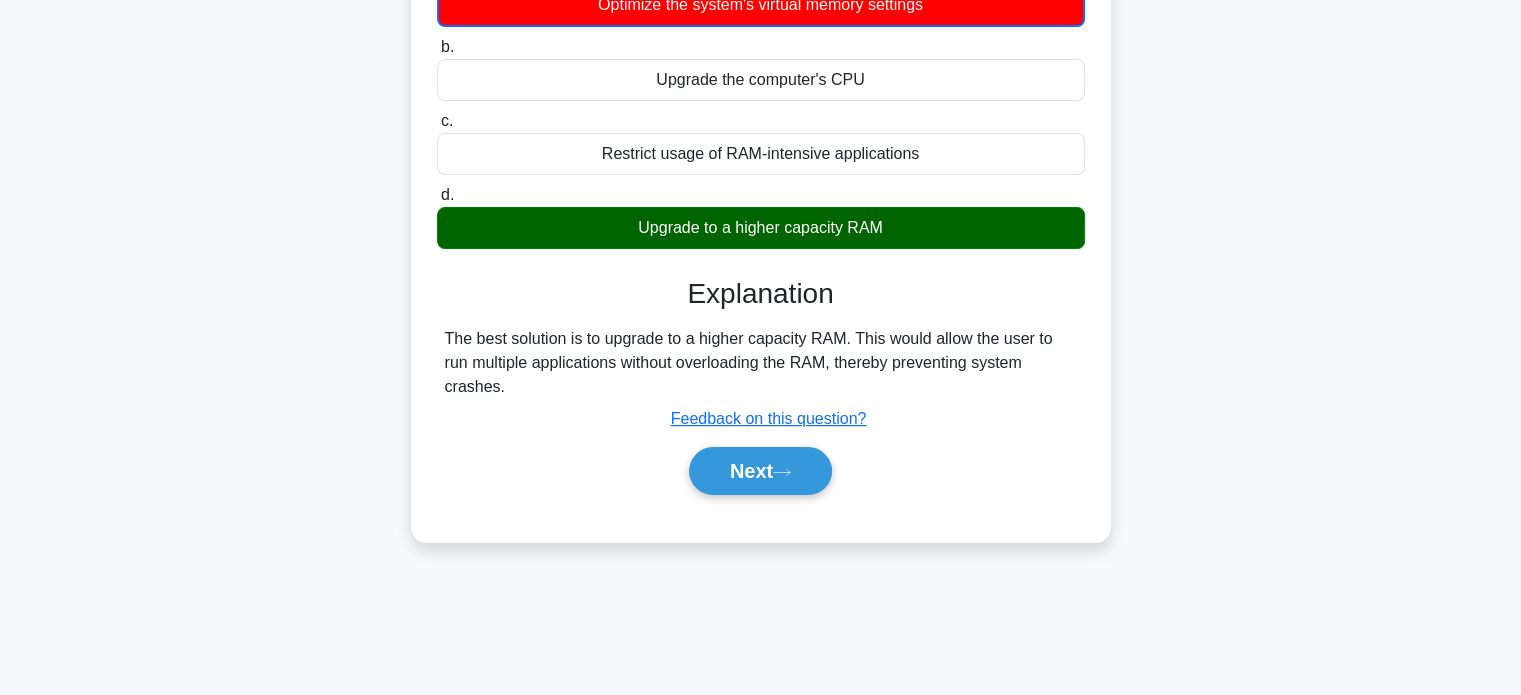 scroll, scrollTop: 0, scrollLeft: 0, axis: both 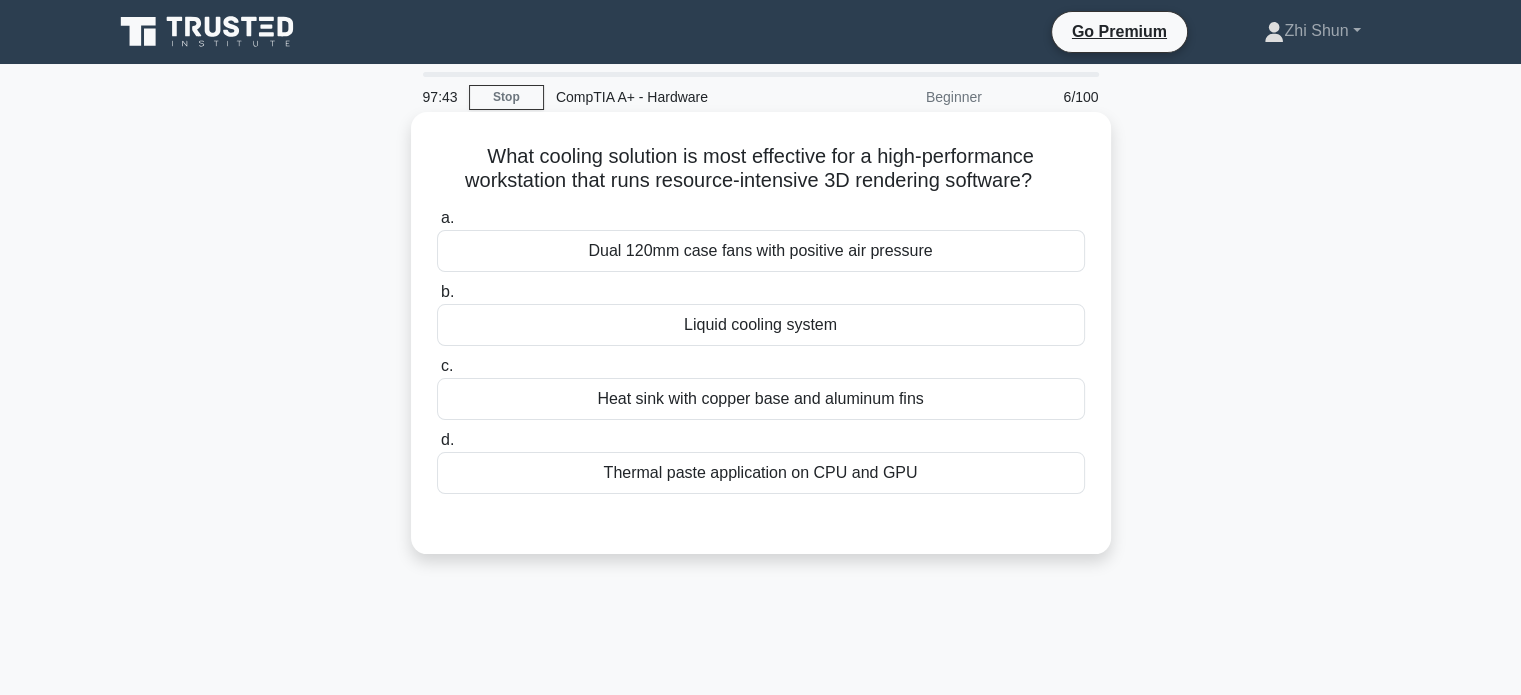 click on "Liquid cooling system" at bounding box center (761, 325) 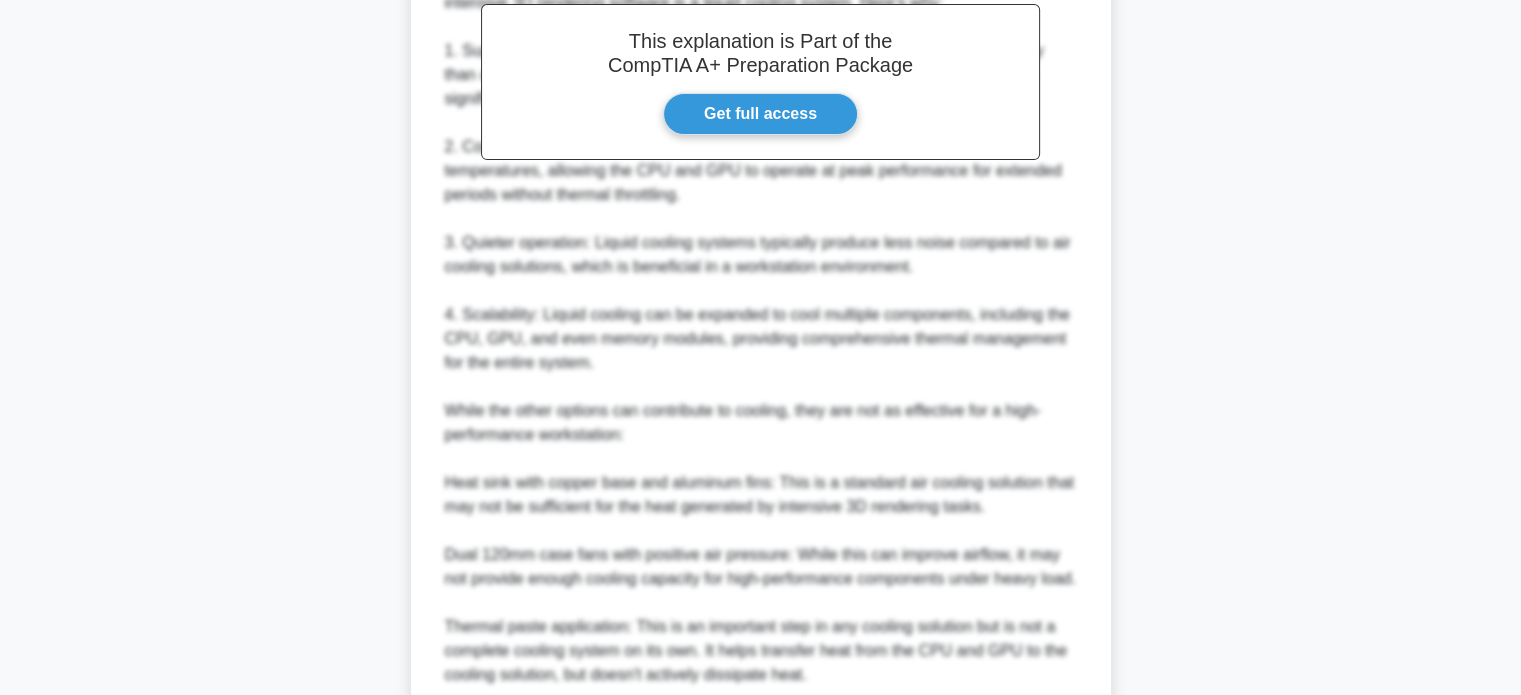 scroll, scrollTop: 800, scrollLeft: 0, axis: vertical 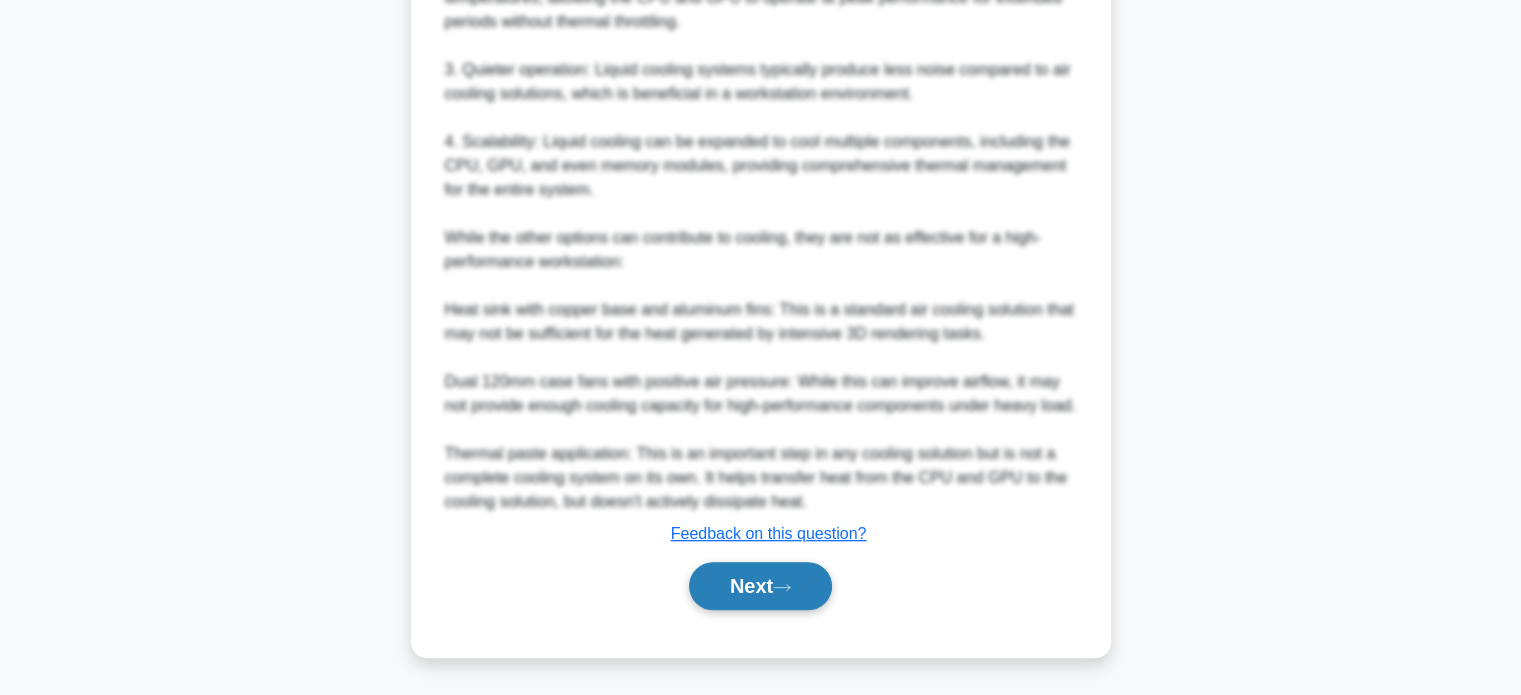 click on "Next" at bounding box center (760, 586) 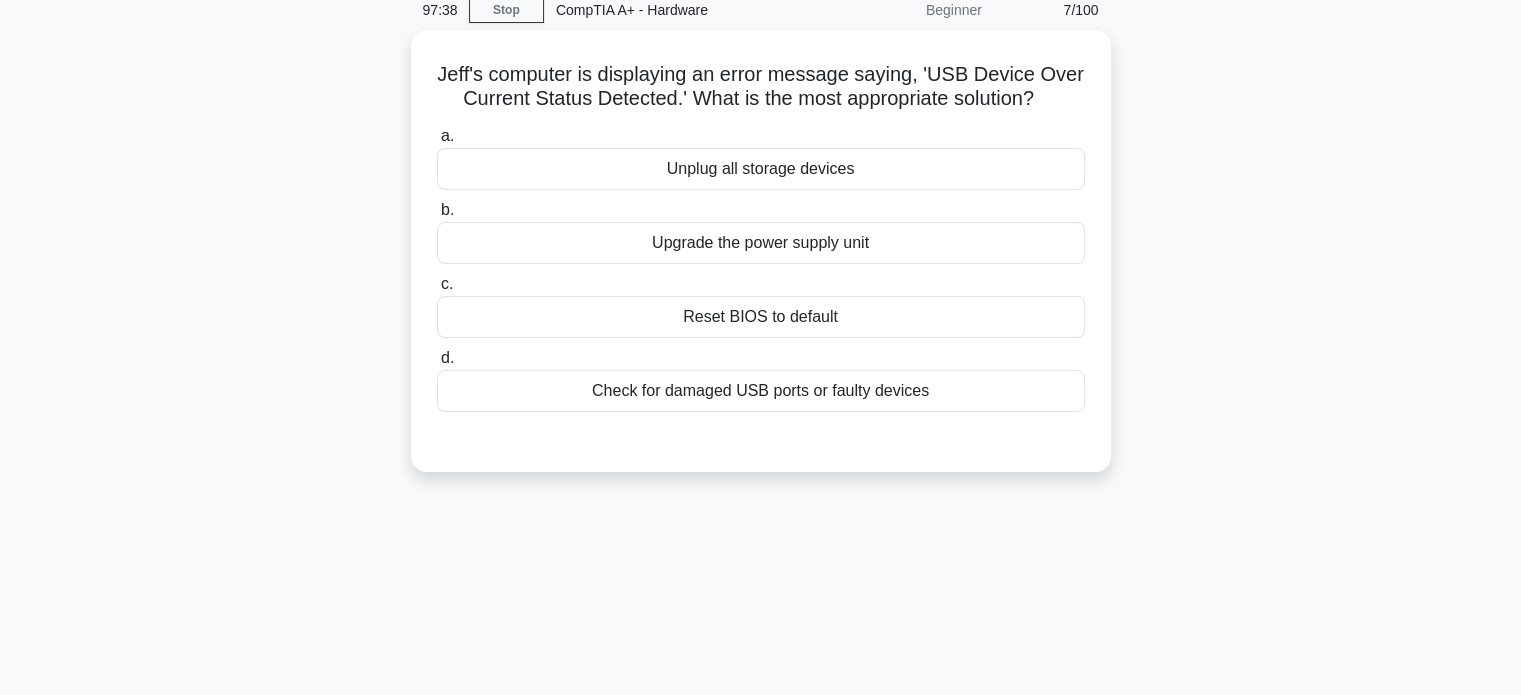 scroll, scrollTop: 0, scrollLeft: 0, axis: both 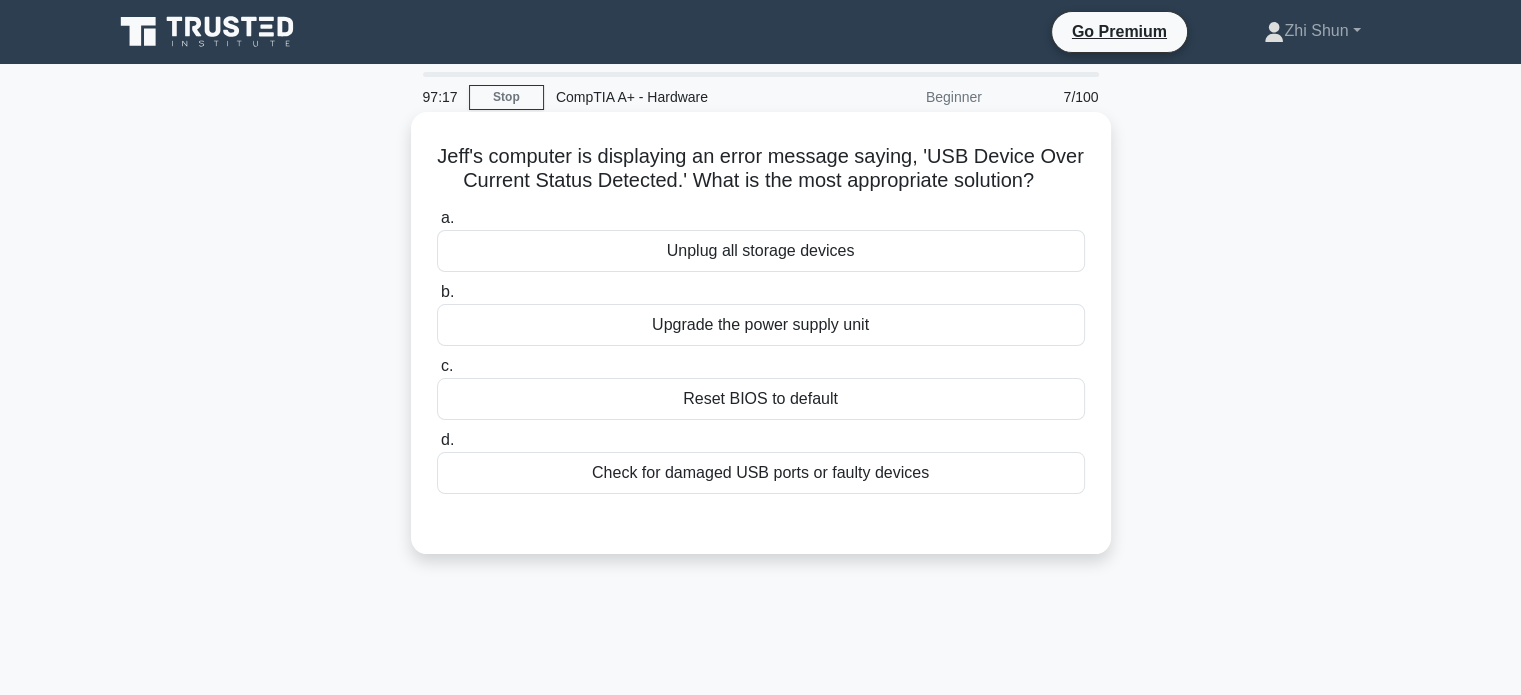 click on "Check for damaged USB ports or faulty devices" at bounding box center [761, 473] 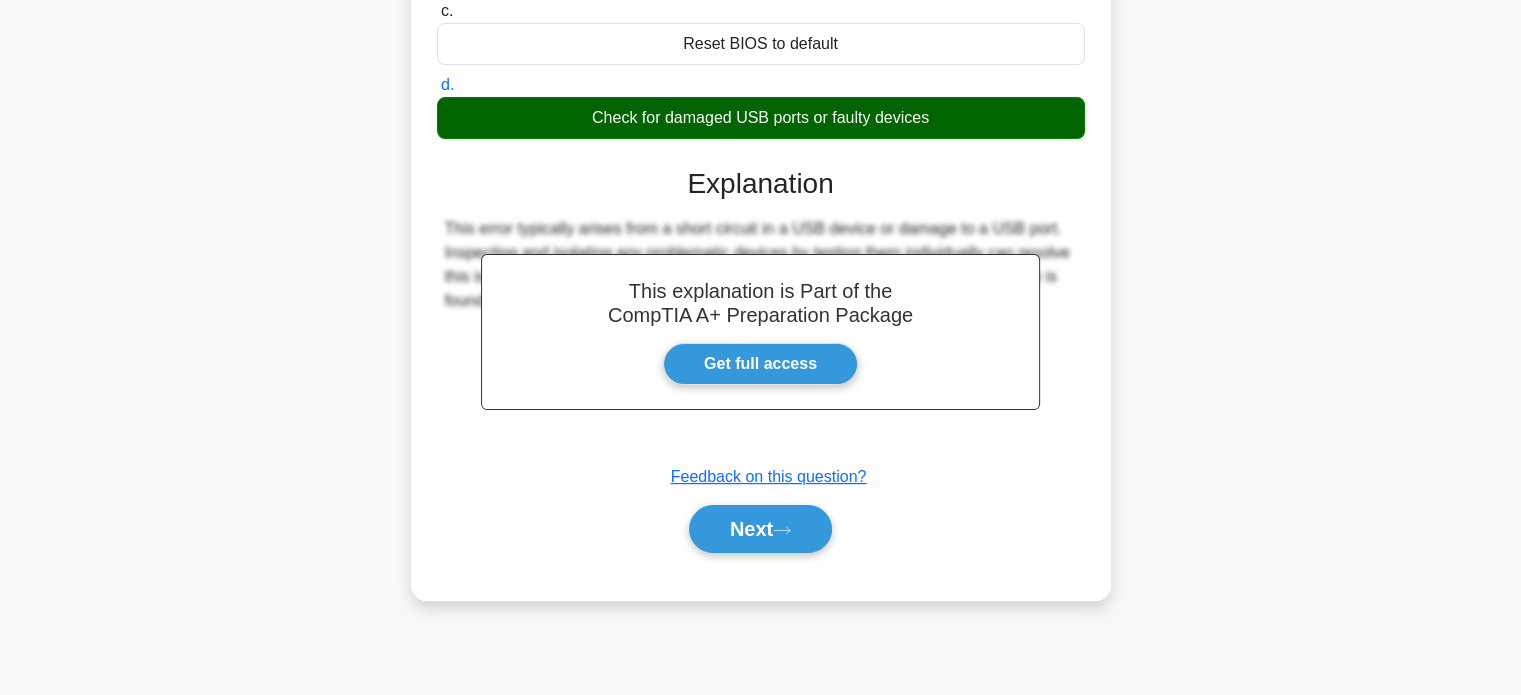 scroll, scrollTop: 385, scrollLeft: 0, axis: vertical 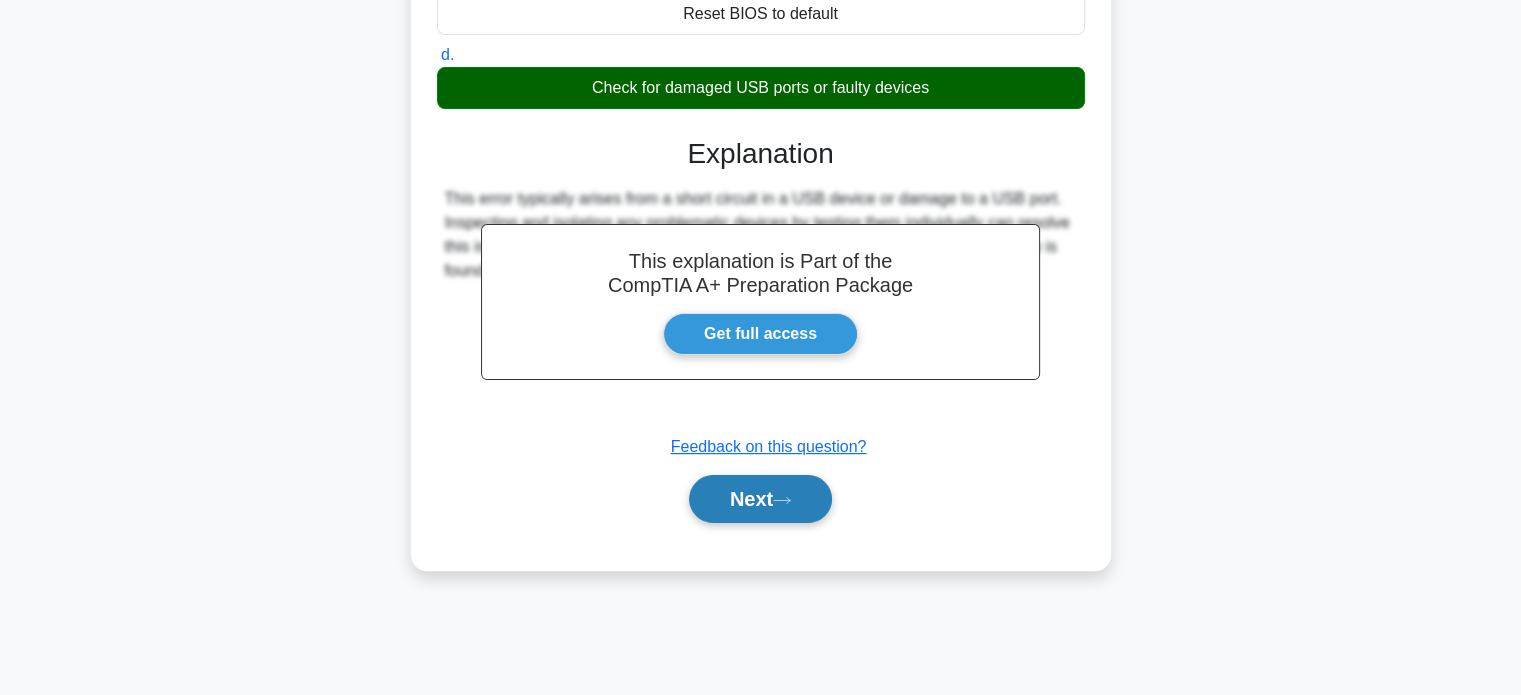 click on "Next" at bounding box center [760, 499] 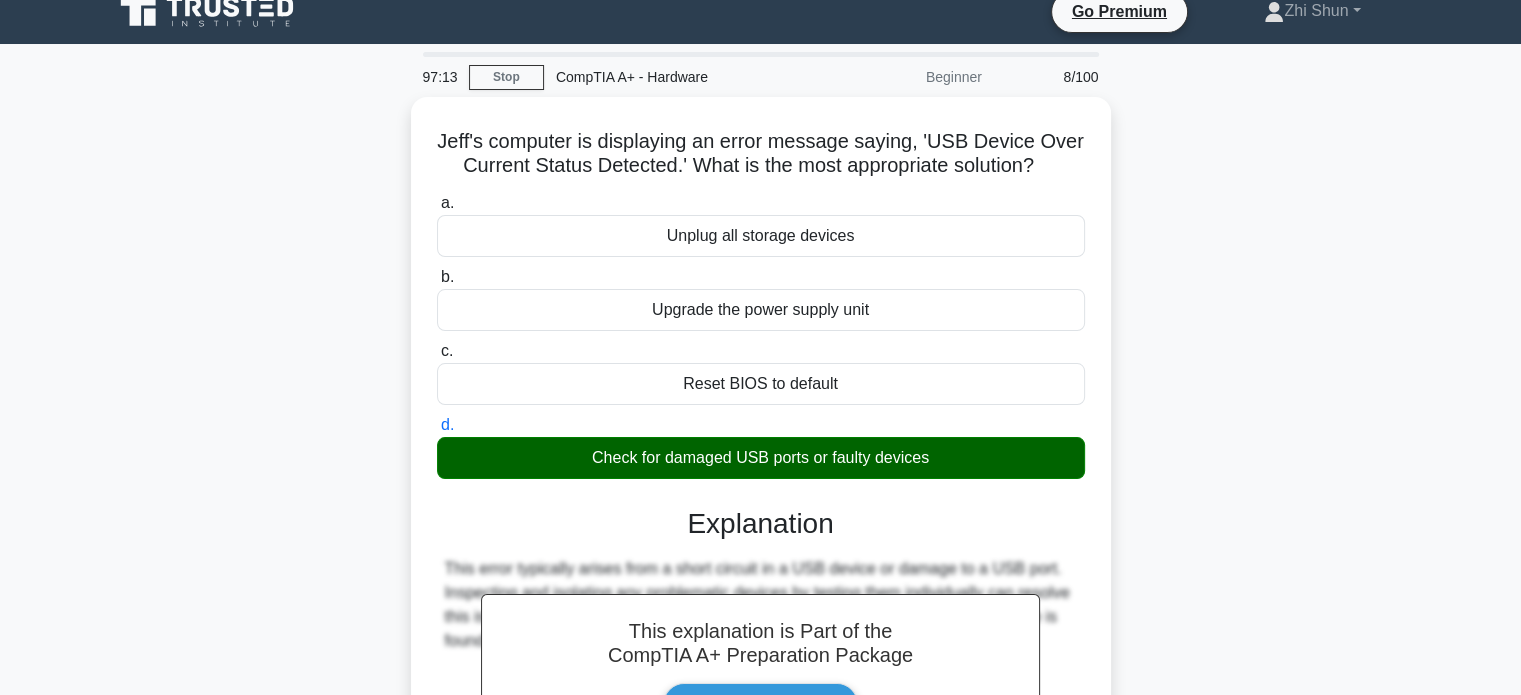 scroll, scrollTop: 0, scrollLeft: 0, axis: both 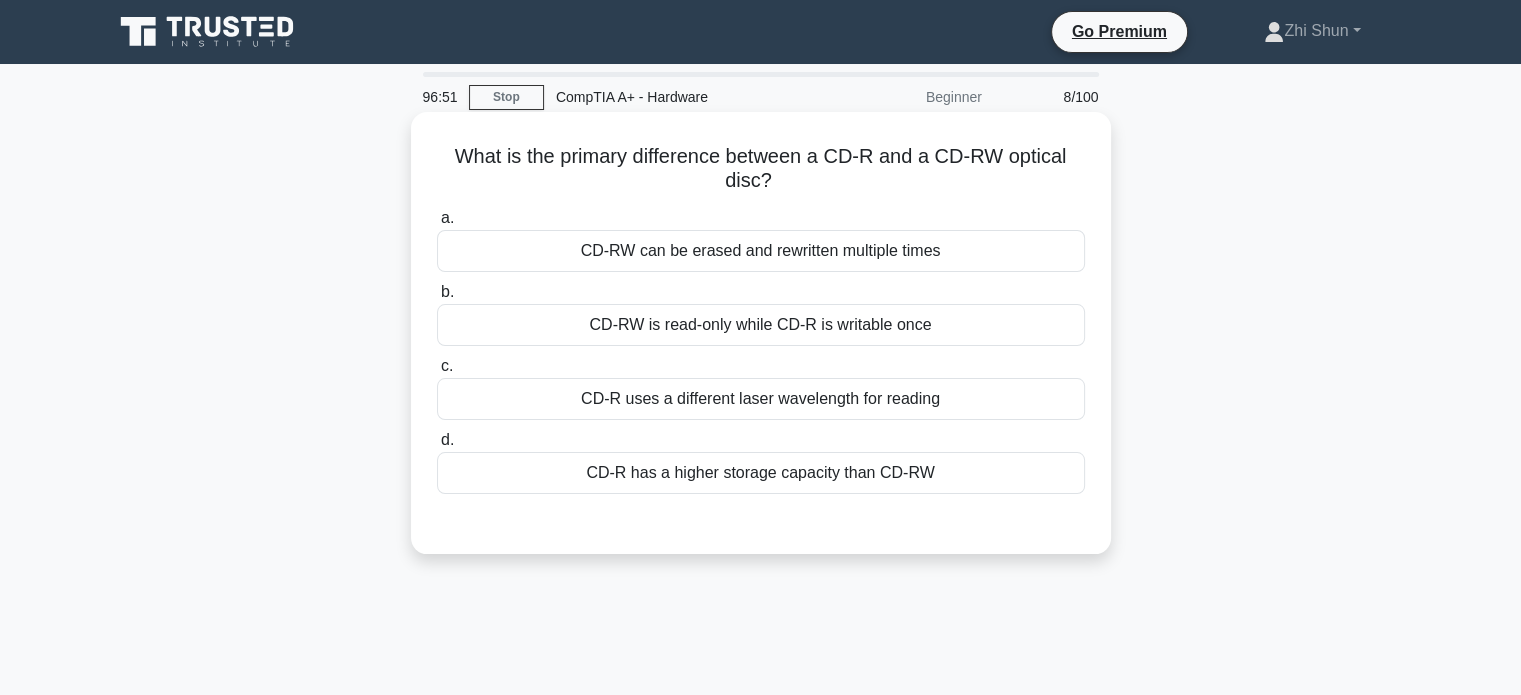 click on "CD-RW can be erased and rewritten multiple times" at bounding box center (761, 251) 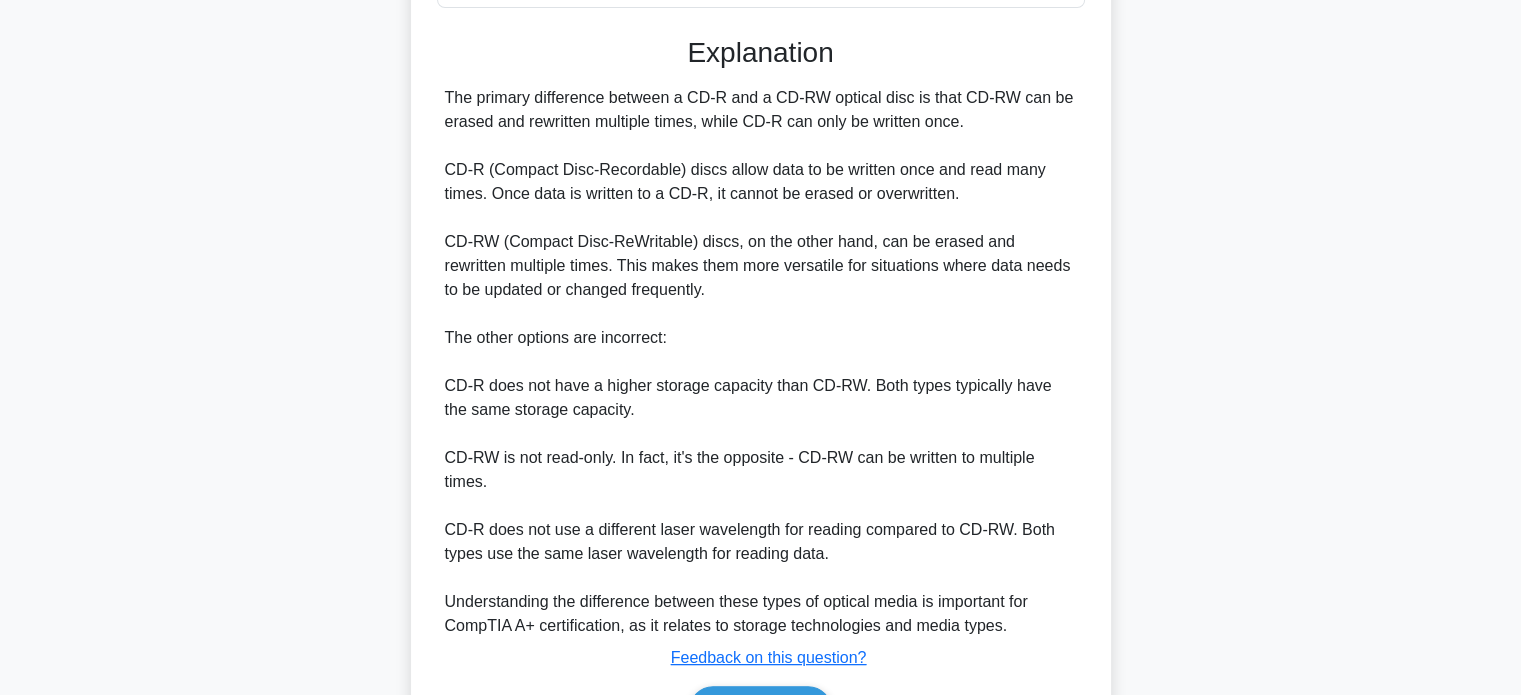 scroll, scrollTop: 400, scrollLeft: 0, axis: vertical 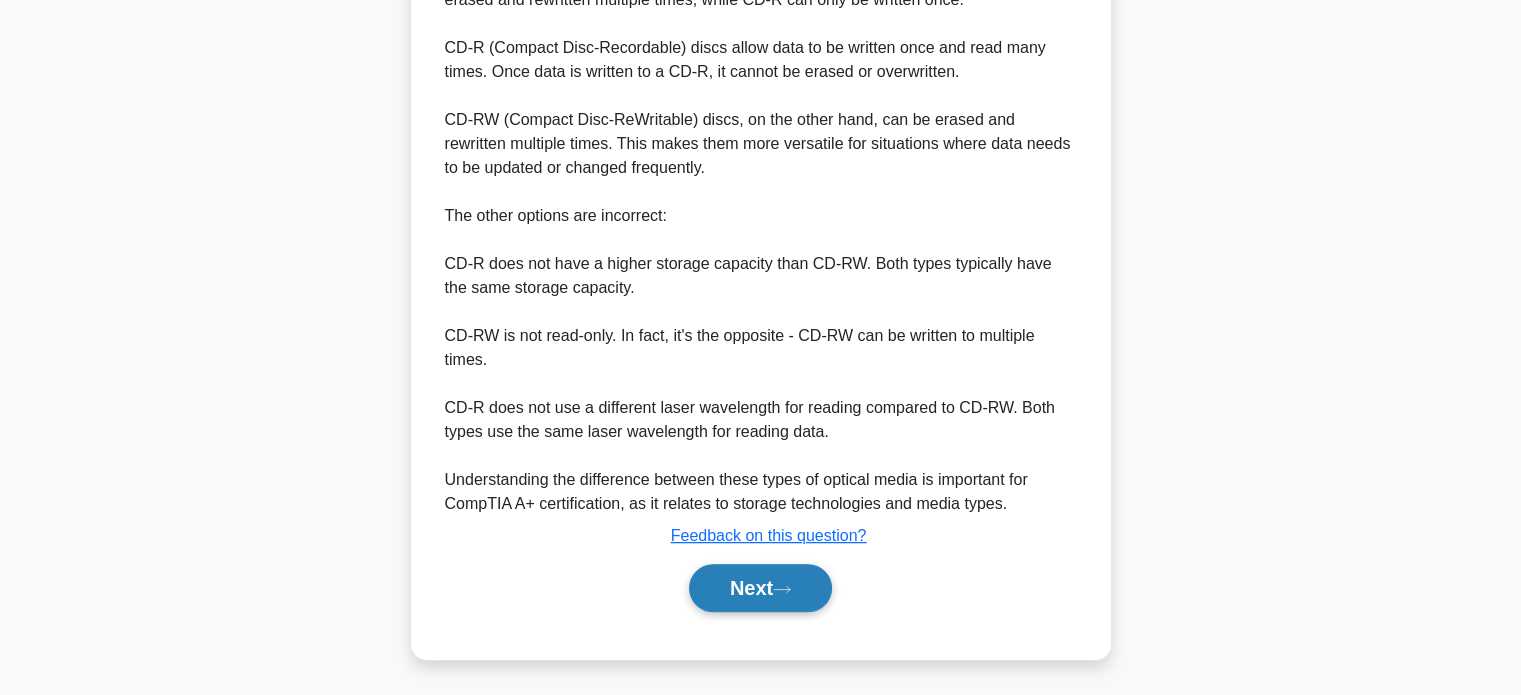 click on "Next" at bounding box center (760, 588) 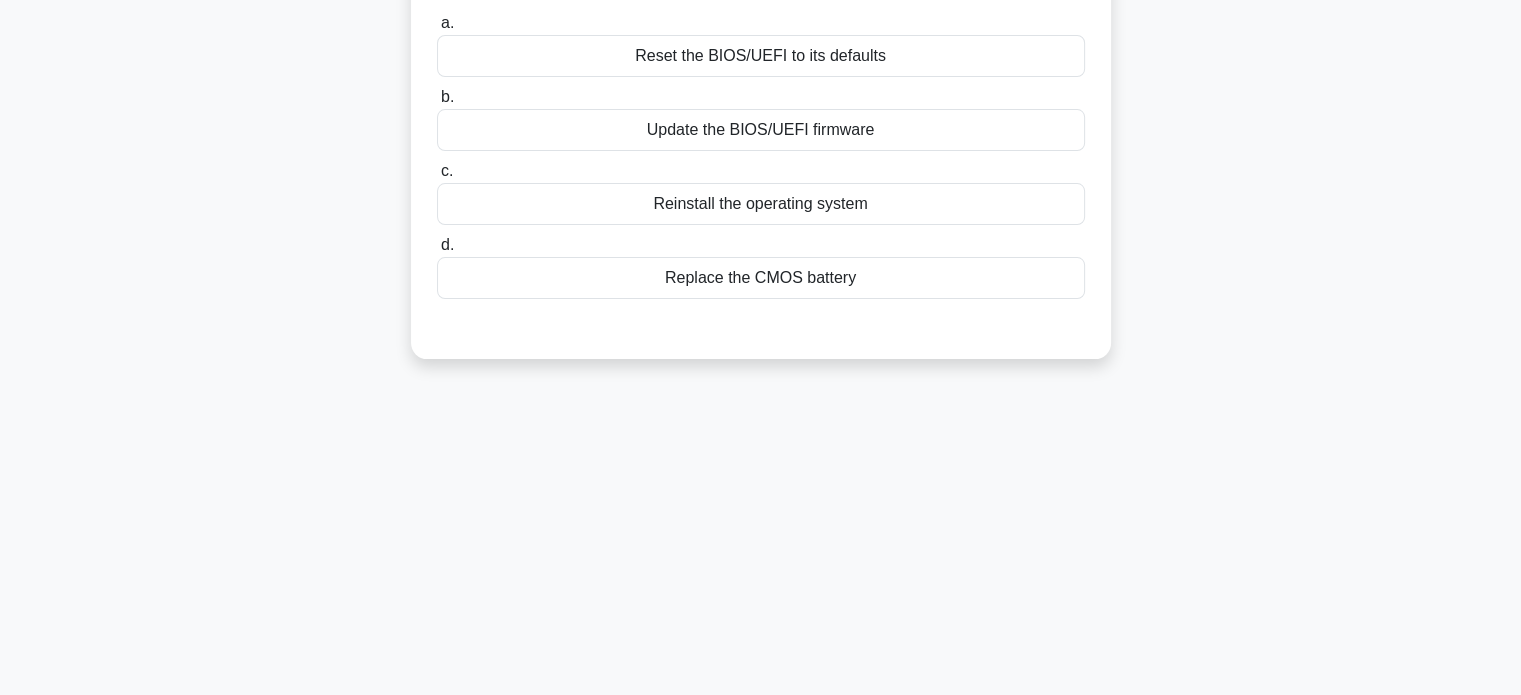 scroll, scrollTop: 0, scrollLeft: 0, axis: both 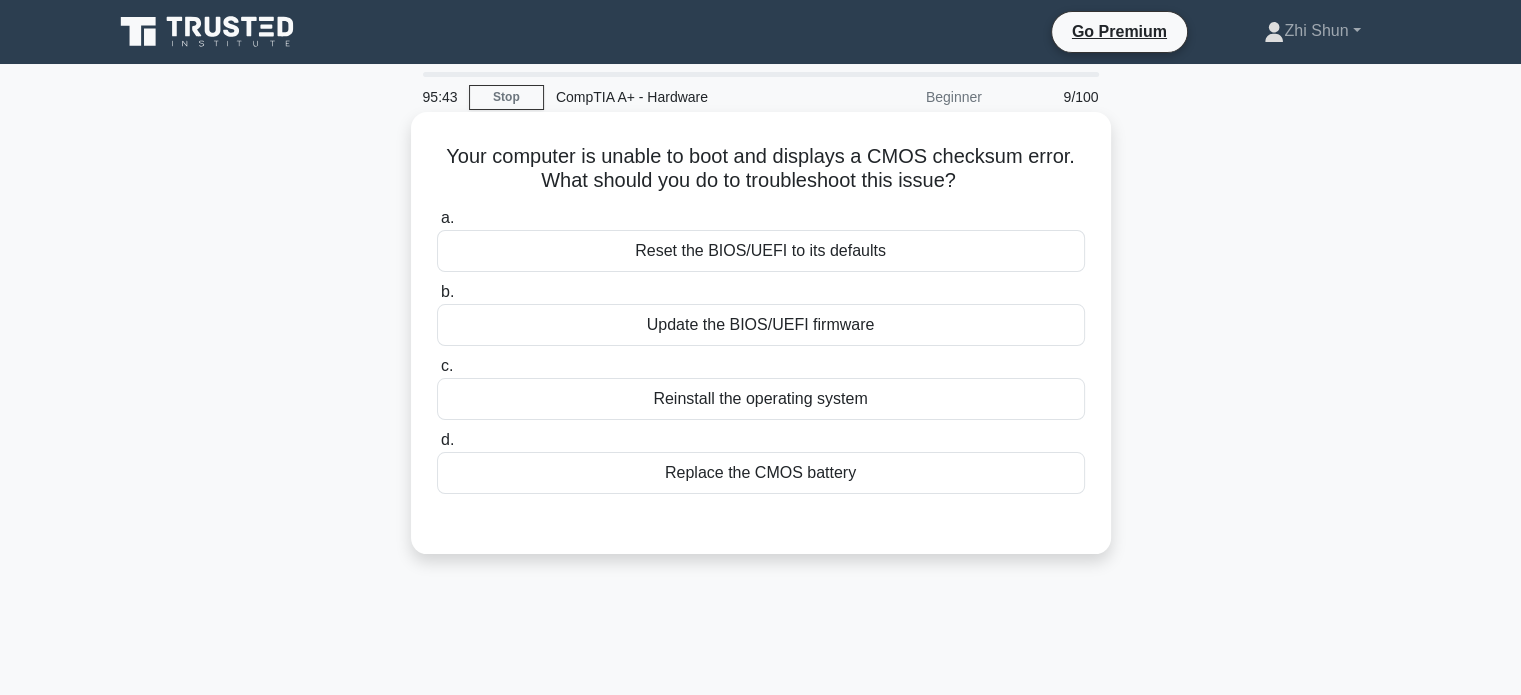 click on "Replace the CMOS battery" at bounding box center (761, 473) 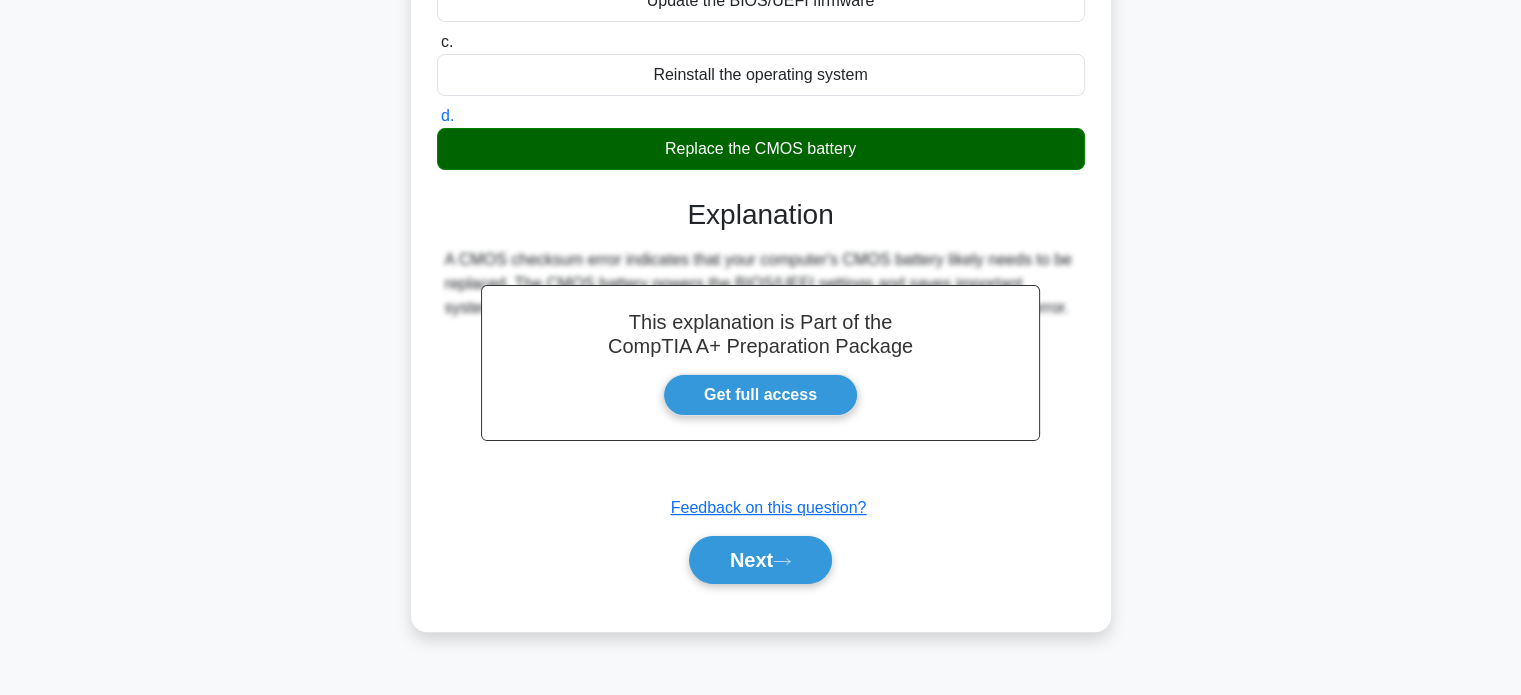 scroll, scrollTop: 385, scrollLeft: 0, axis: vertical 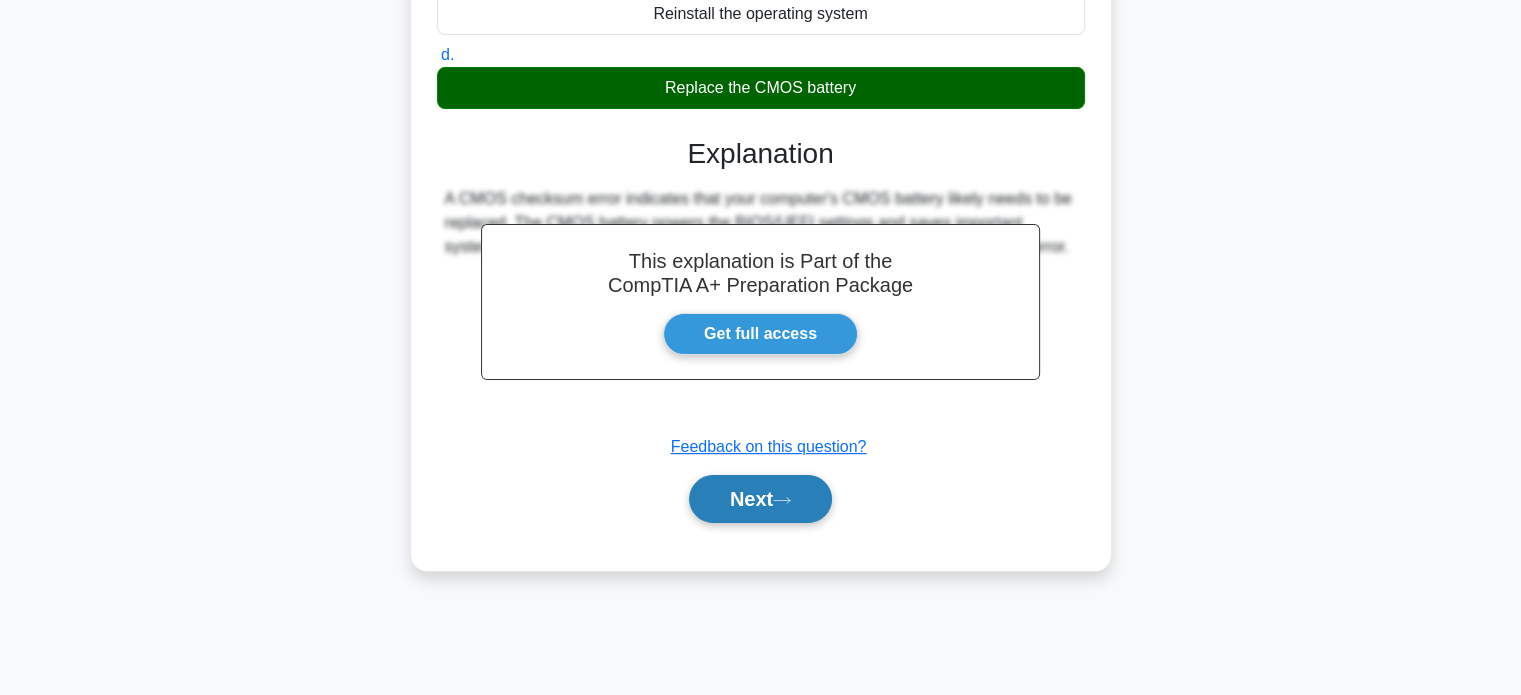 click 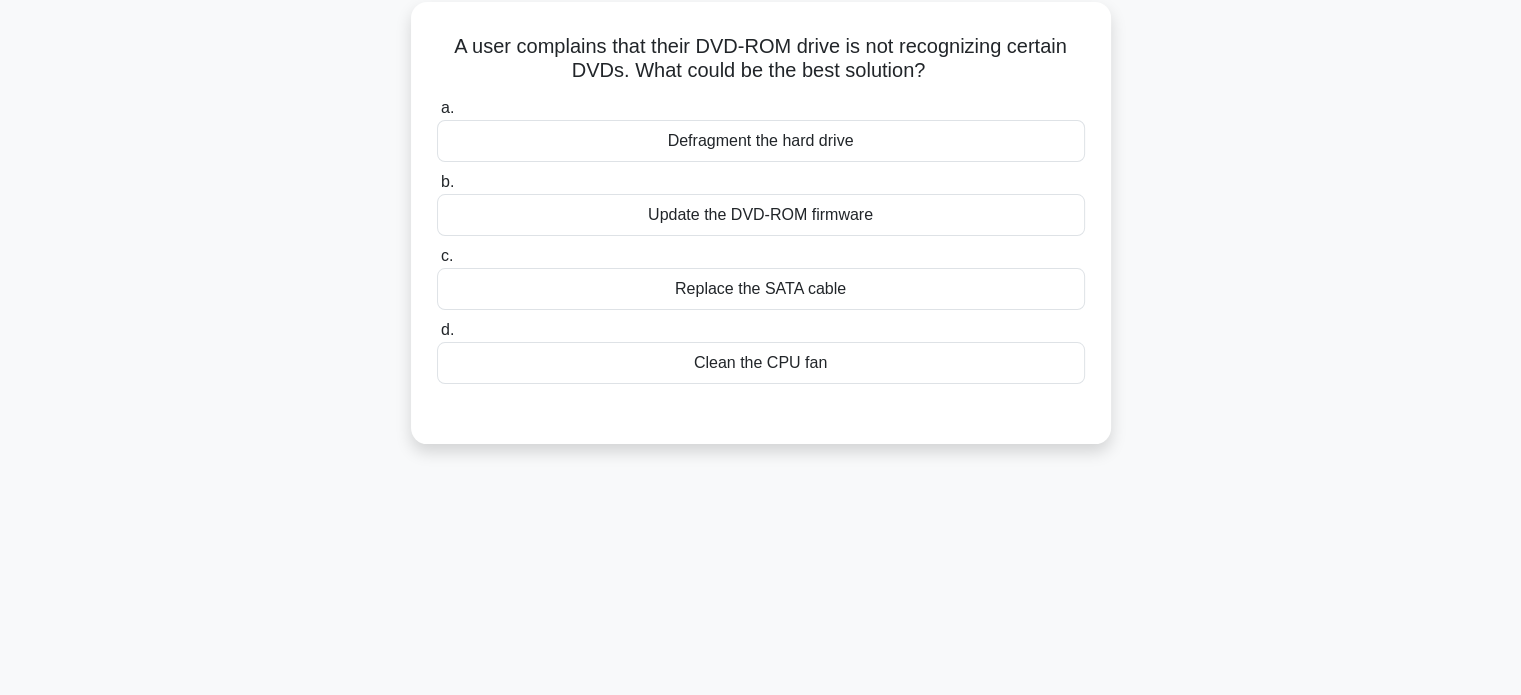 scroll, scrollTop: 0, scrollLeft: 0, axis: both 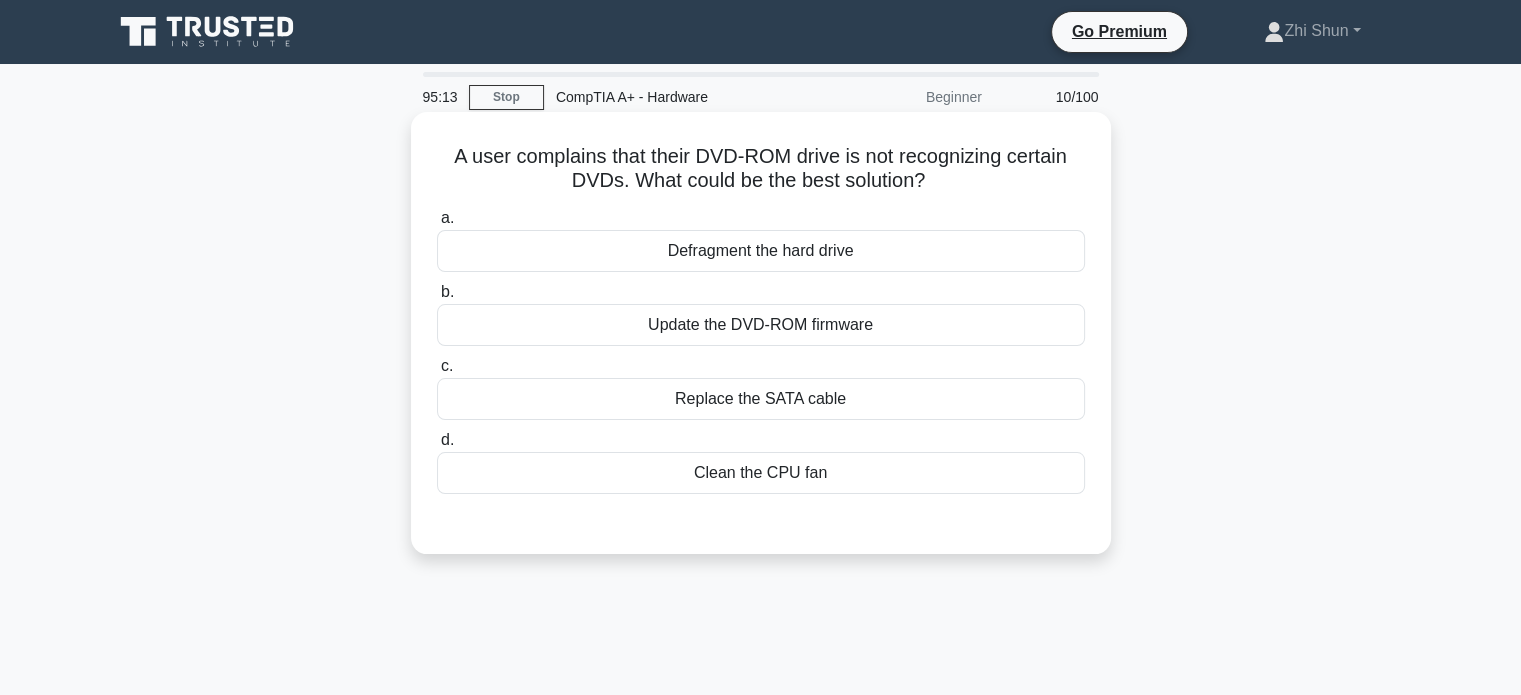 click on "Update the DVD-ROM firmware" at bounding box center (761, 325) 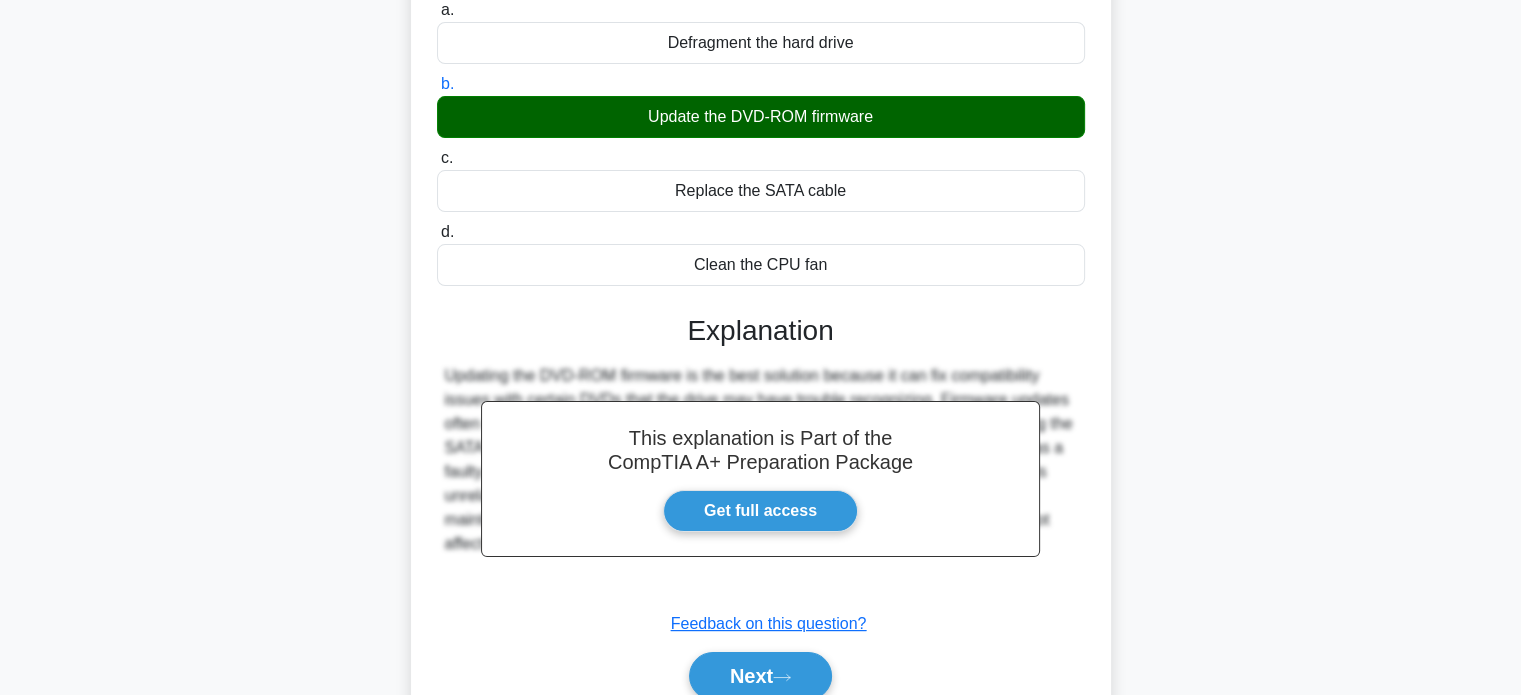 scroll, scrollTop: 385, scrollLeft: 0, axis: vertical 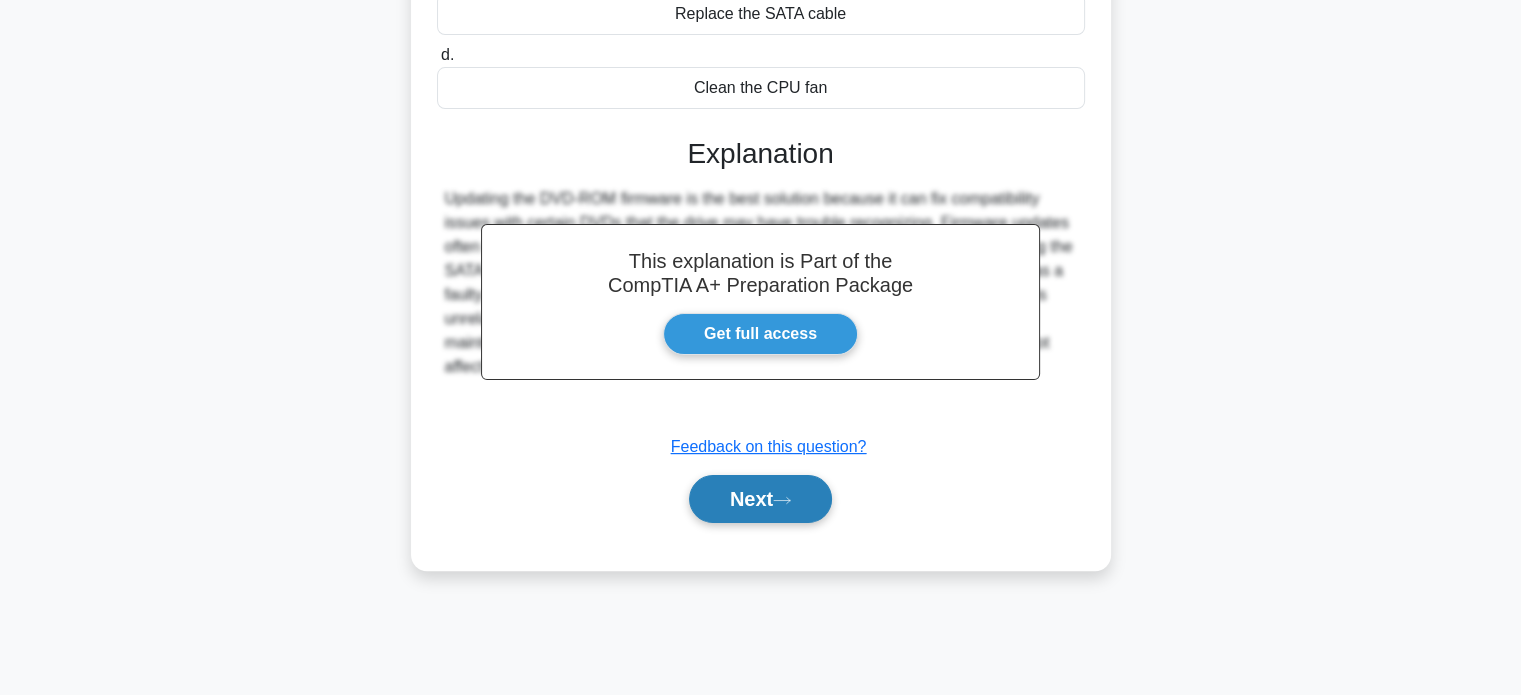 click on "Next" at bounding box center [760, 499] 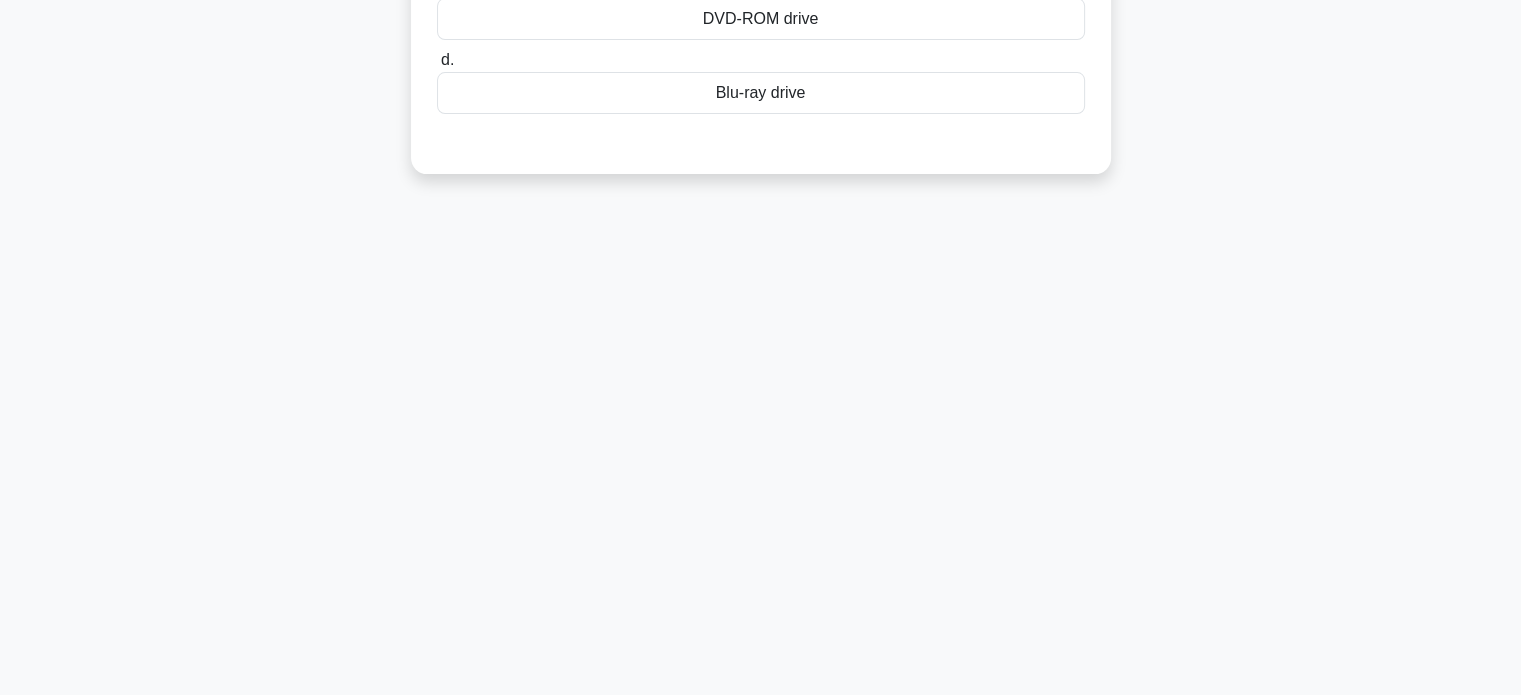 scroll, scrollTop: 0, scrollLeft: 0, axis: both 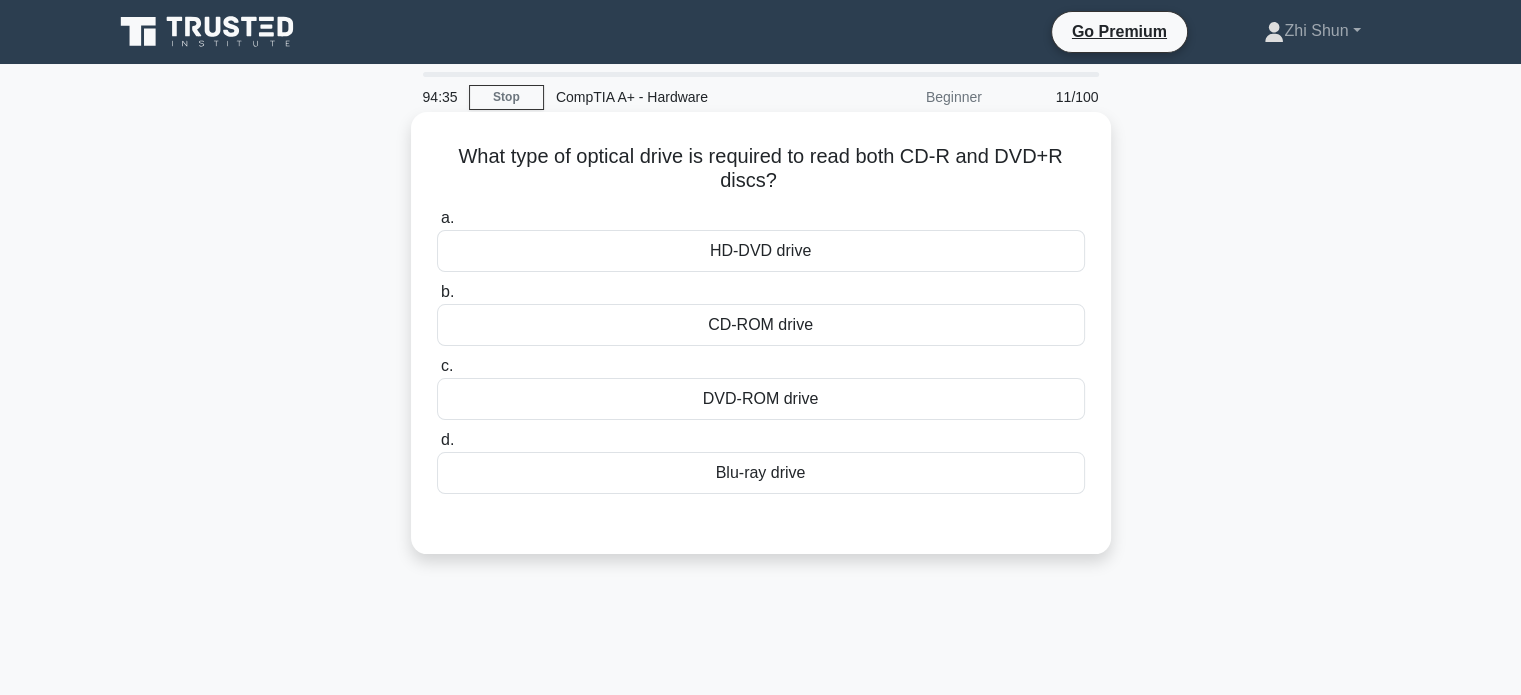 click on "DVD-ROM drive" at bounding box center (761, 399) 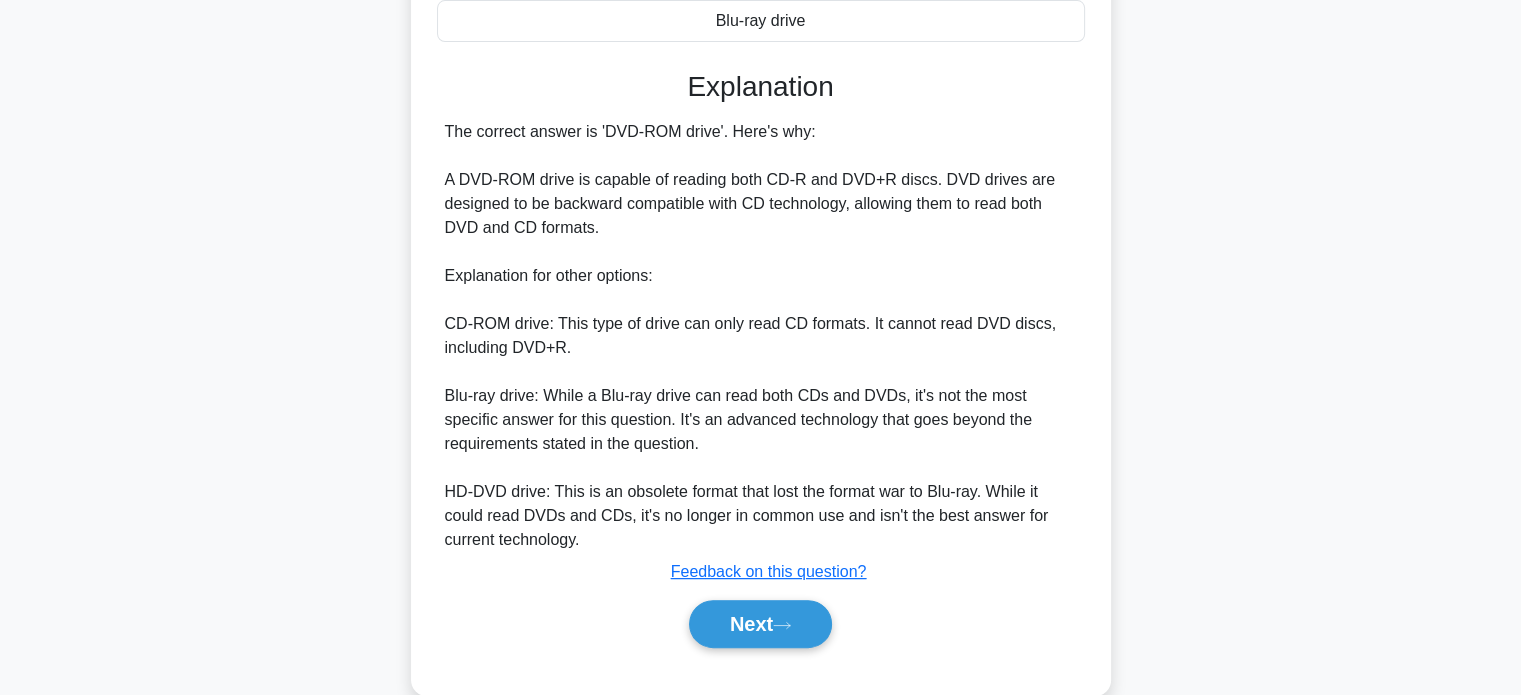 scroll, scrollTop: 488, scrollLeft: 0, axis: vertical 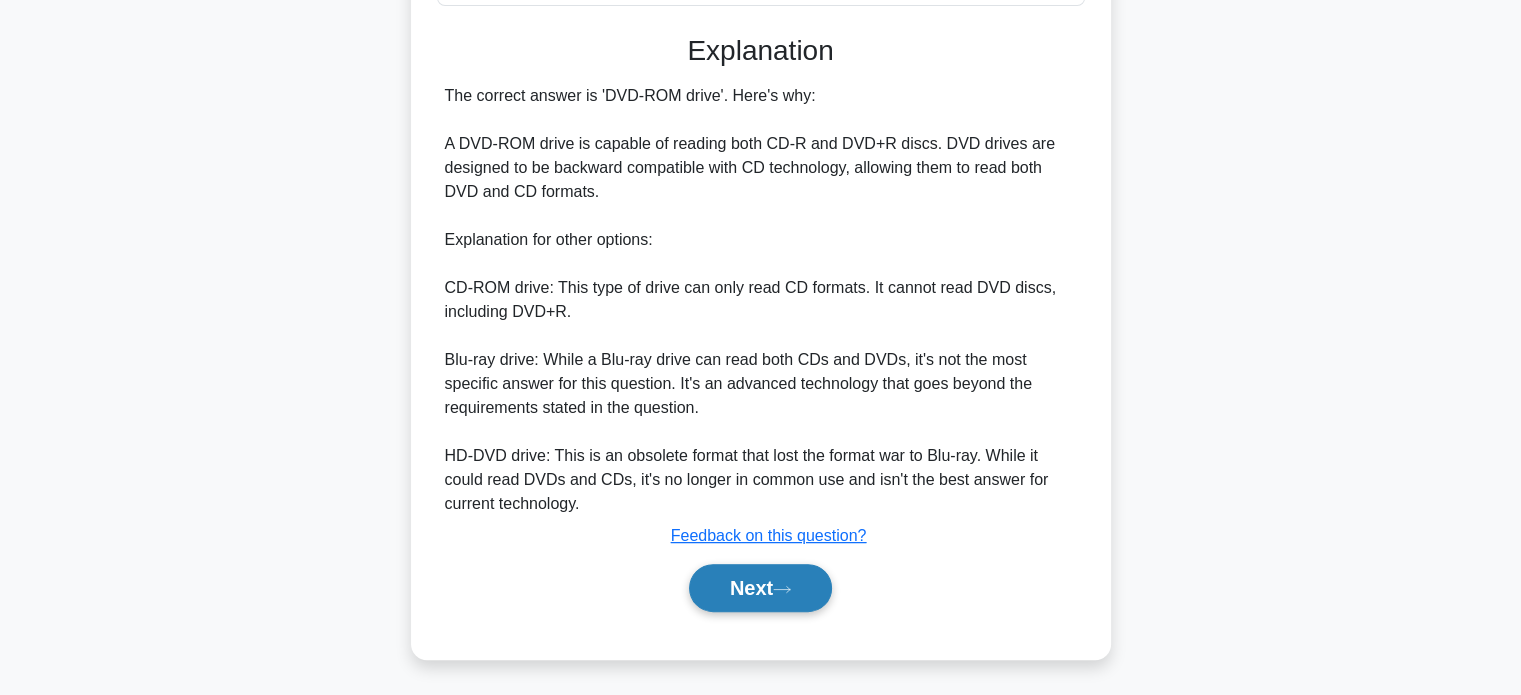 click 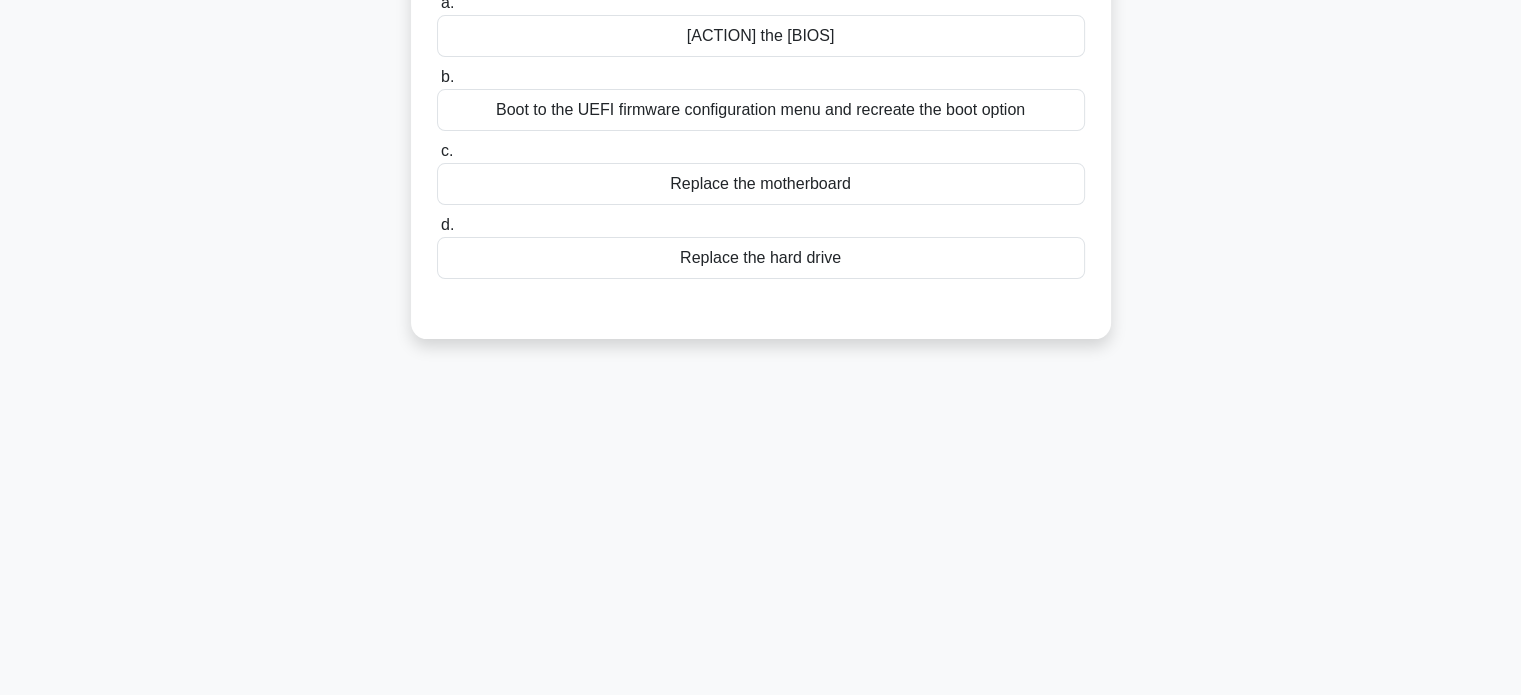 scroll, scrollTop: 0, scrollLeft: 0, axis: both 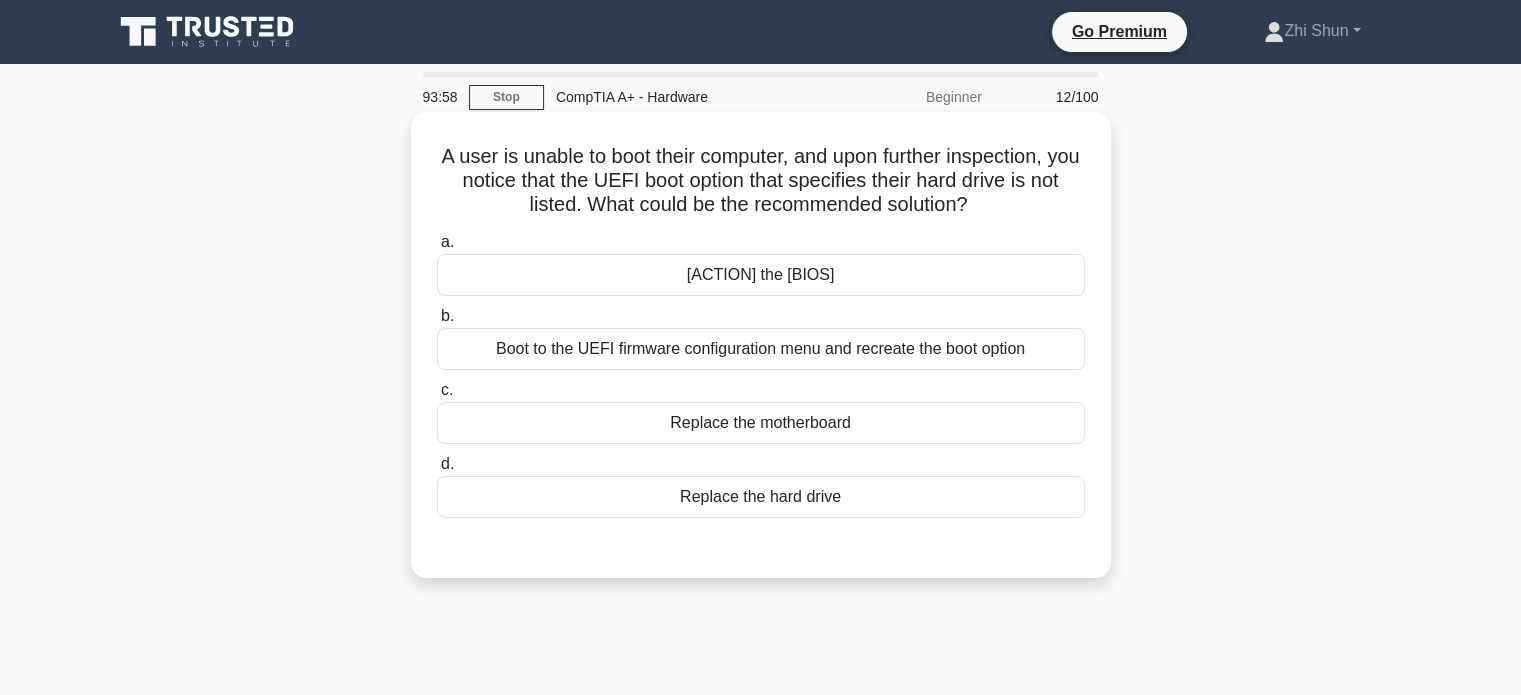 click on "Boot to the UEFI firmware configuration menu and recreate the boot option" at bounding box center [761, 349] 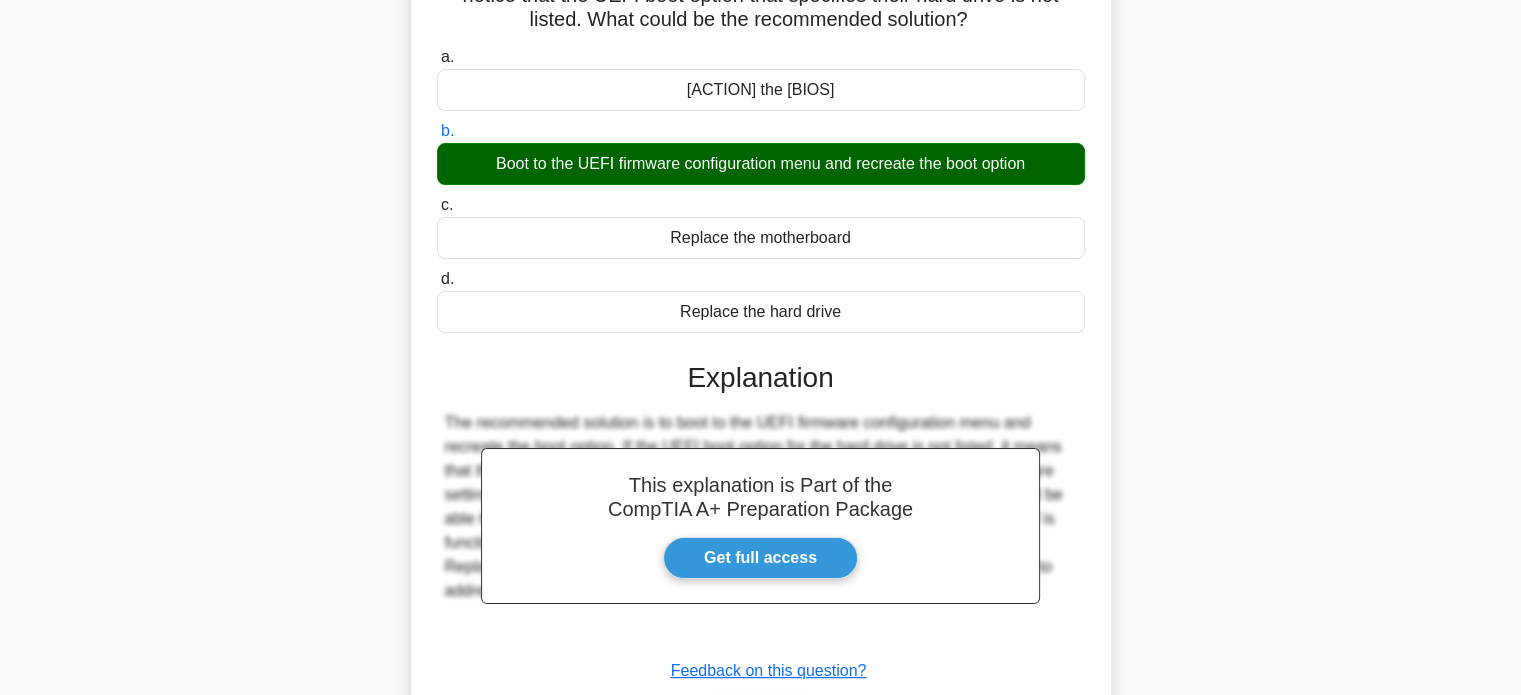 scroll, scrollTop: 300, scrollLeft: 0, axis: vertical 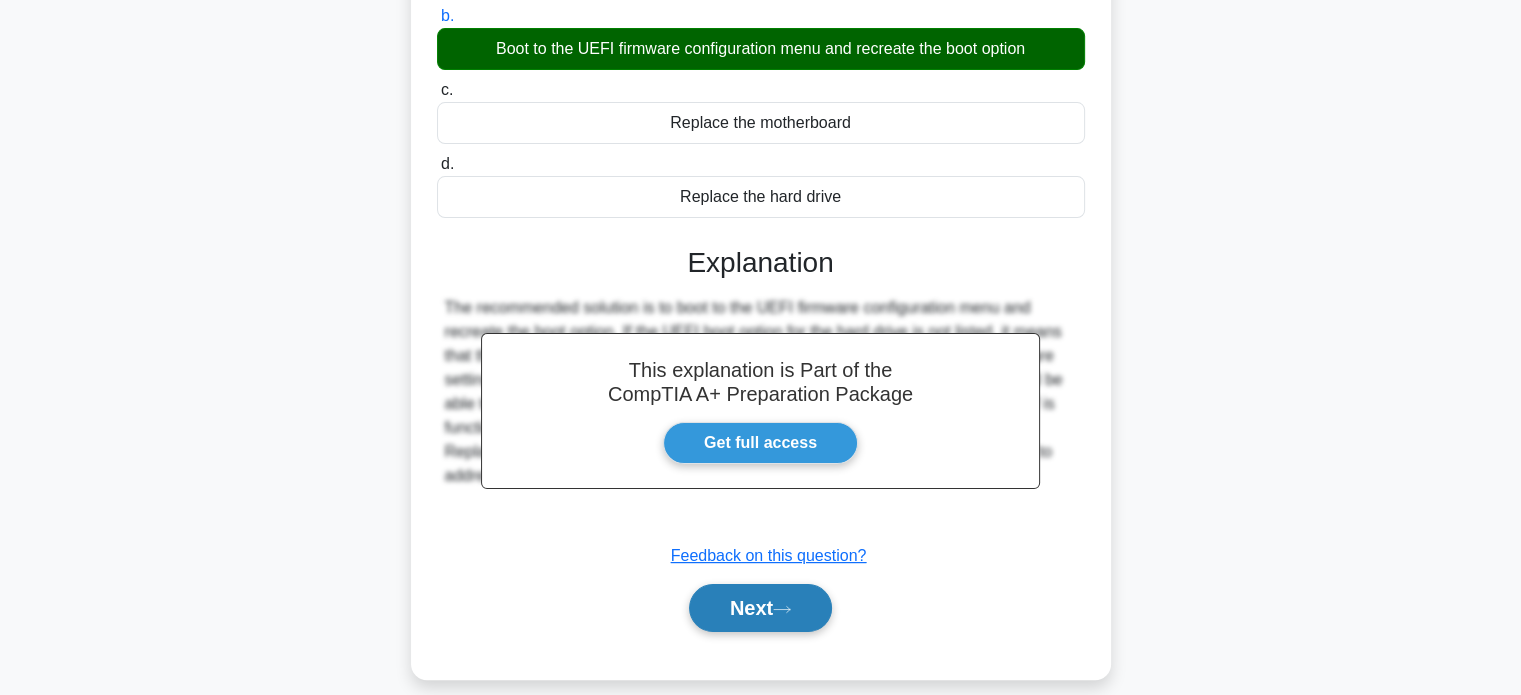 click on "Next" at bounding box center [760, 608] 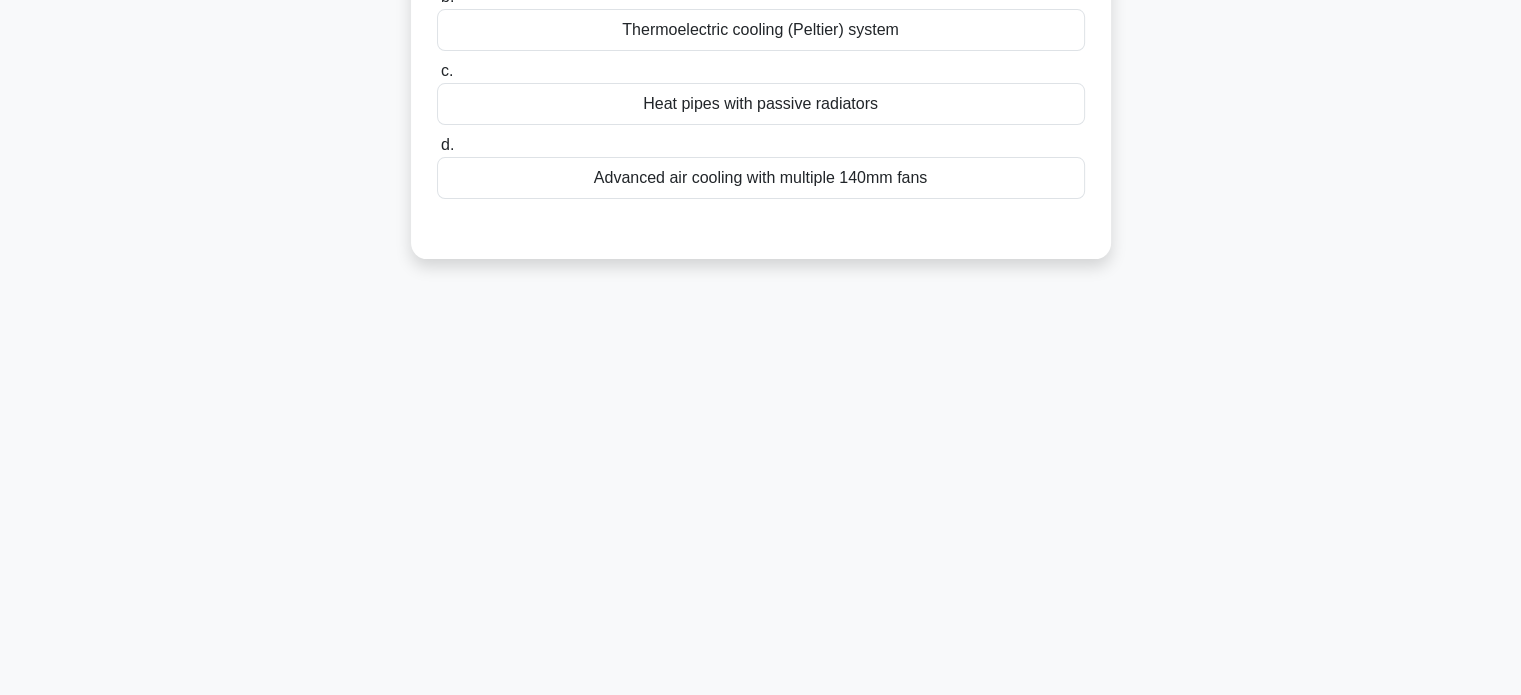 scroll, scrollTop: 0, scrollLeft: 0, axis: both 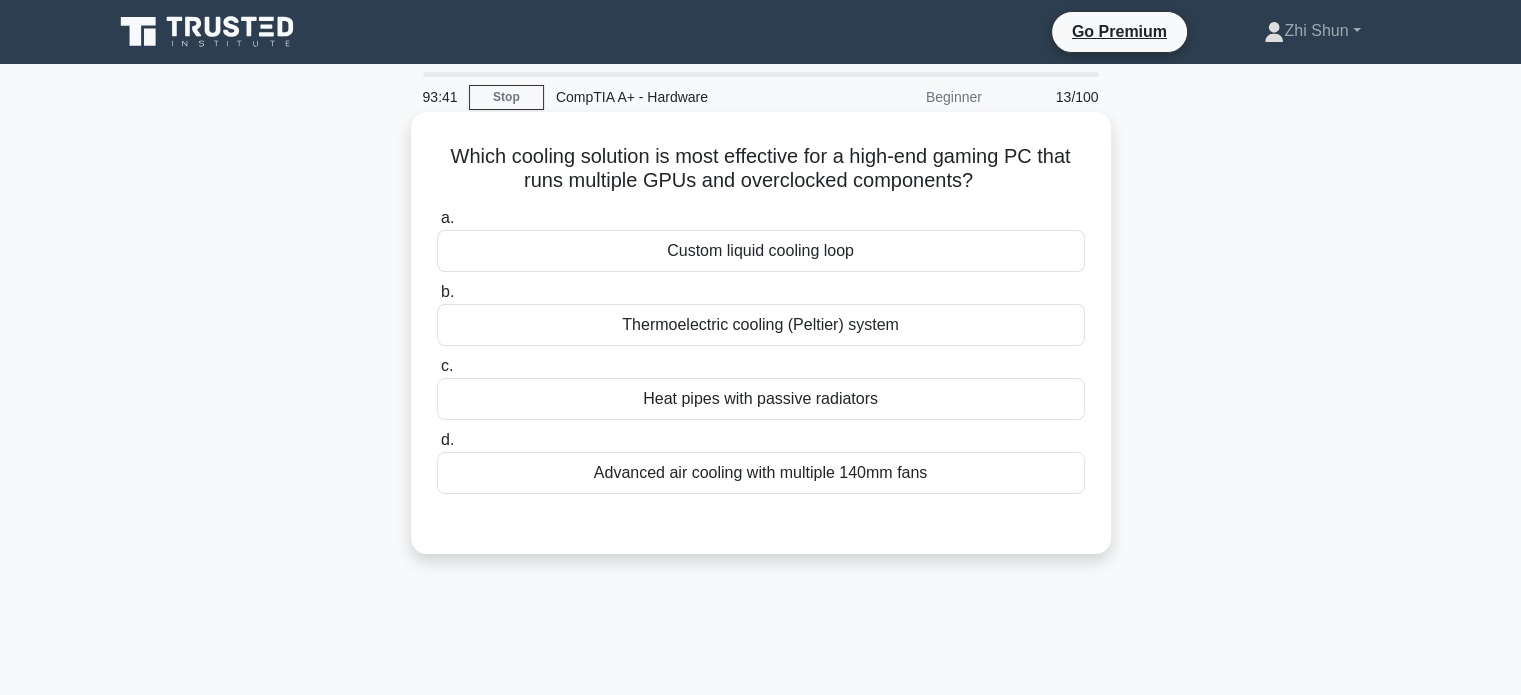 click on "Custom liquid cooling loop" at bounding box center (761, 251) 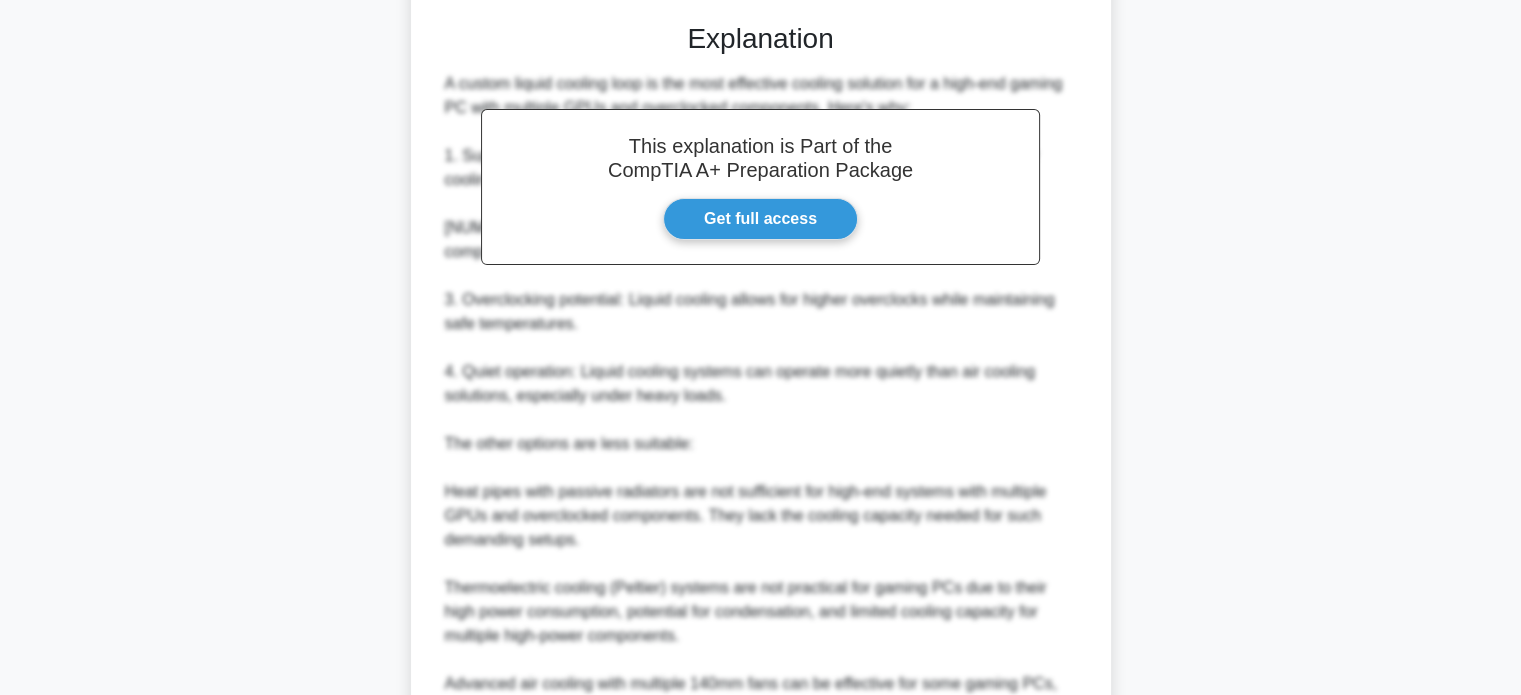 scroll, scrollTop: 752, scrollLeft: 0, axis: vertical 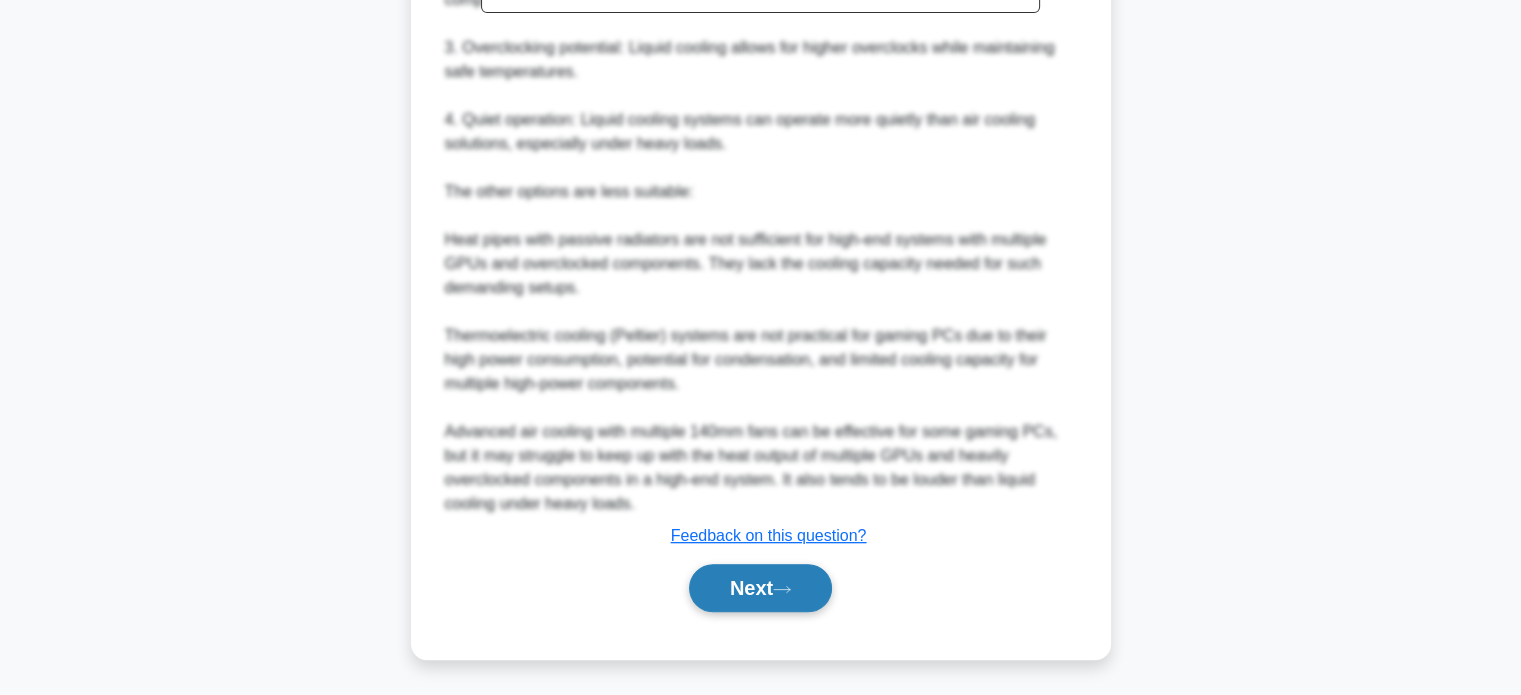 click on "Next" at bounding box center (760, 588) 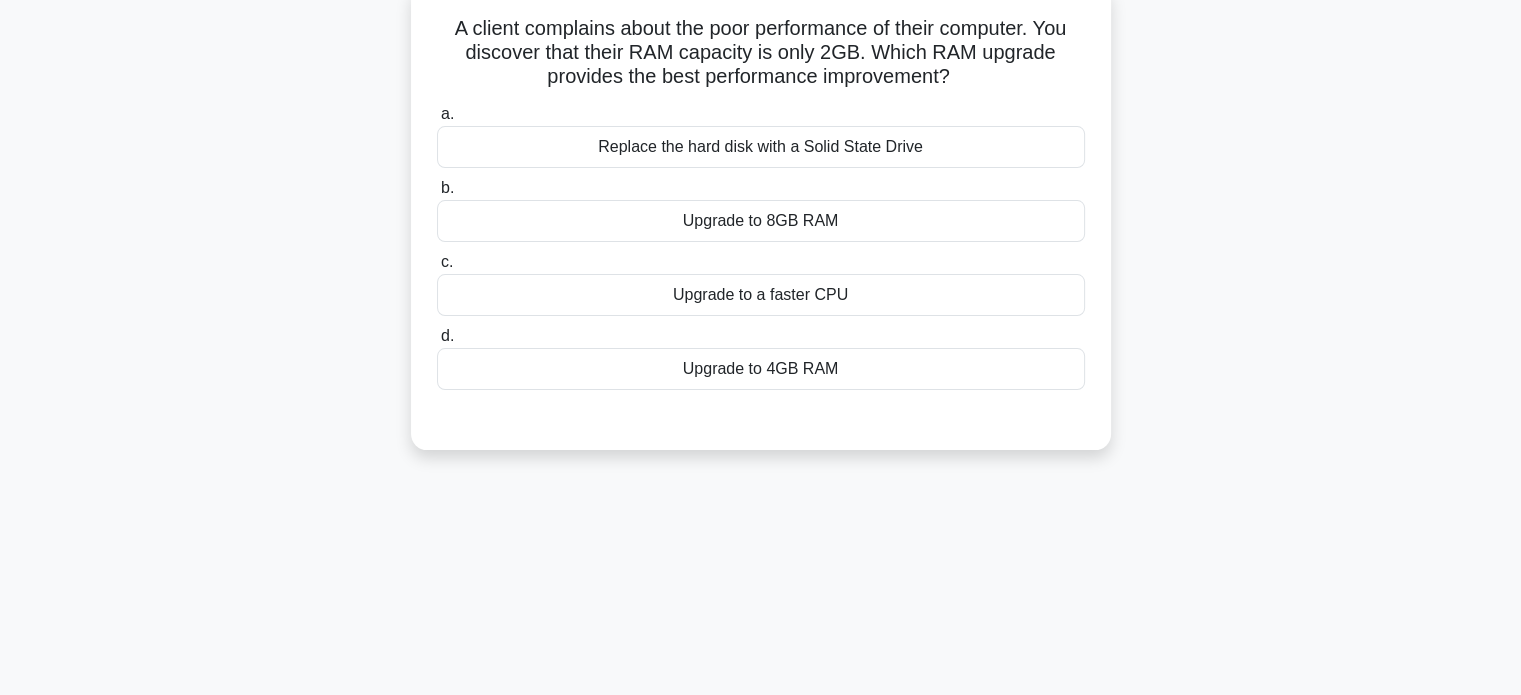 scroll, scrollTop: 0, scrollLeft: 0, axis: both 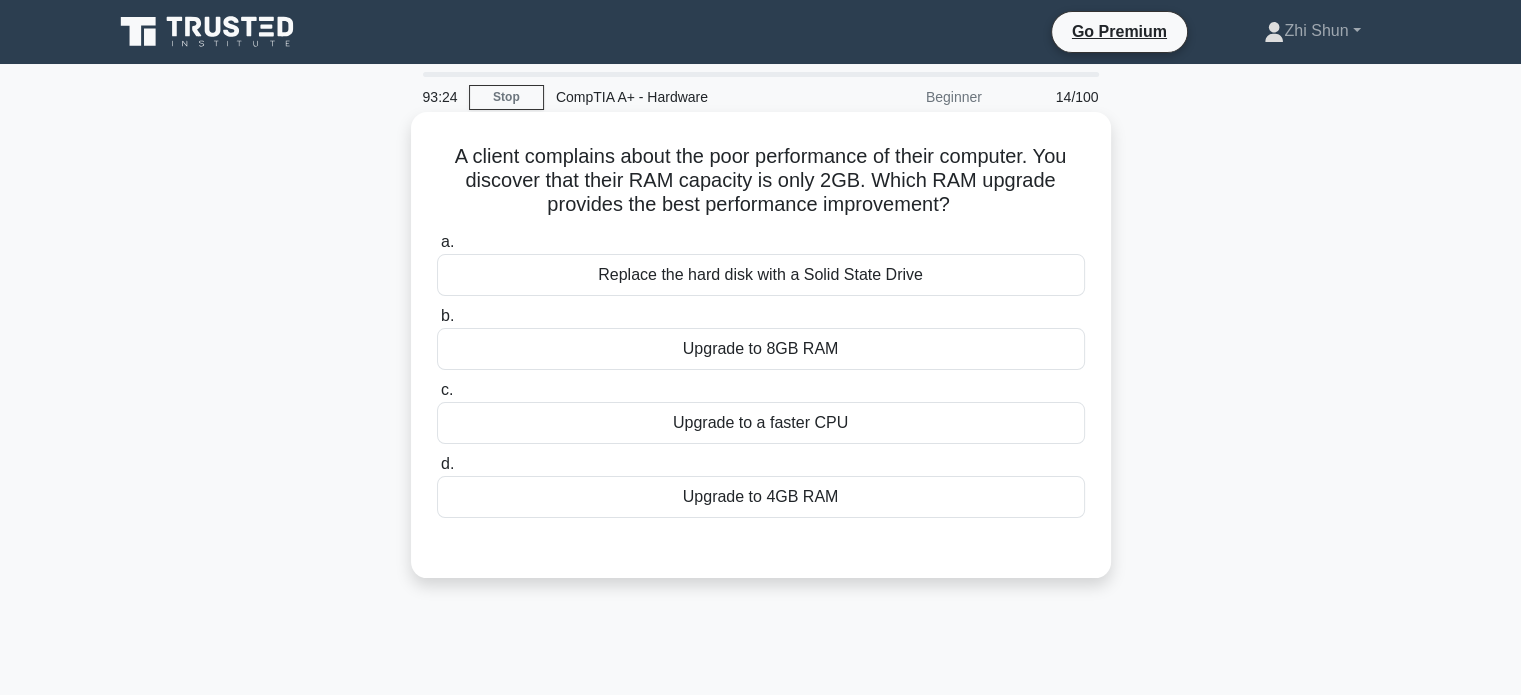click on "Upgrade to 8GB RAM" at bounding box center [761, 349] 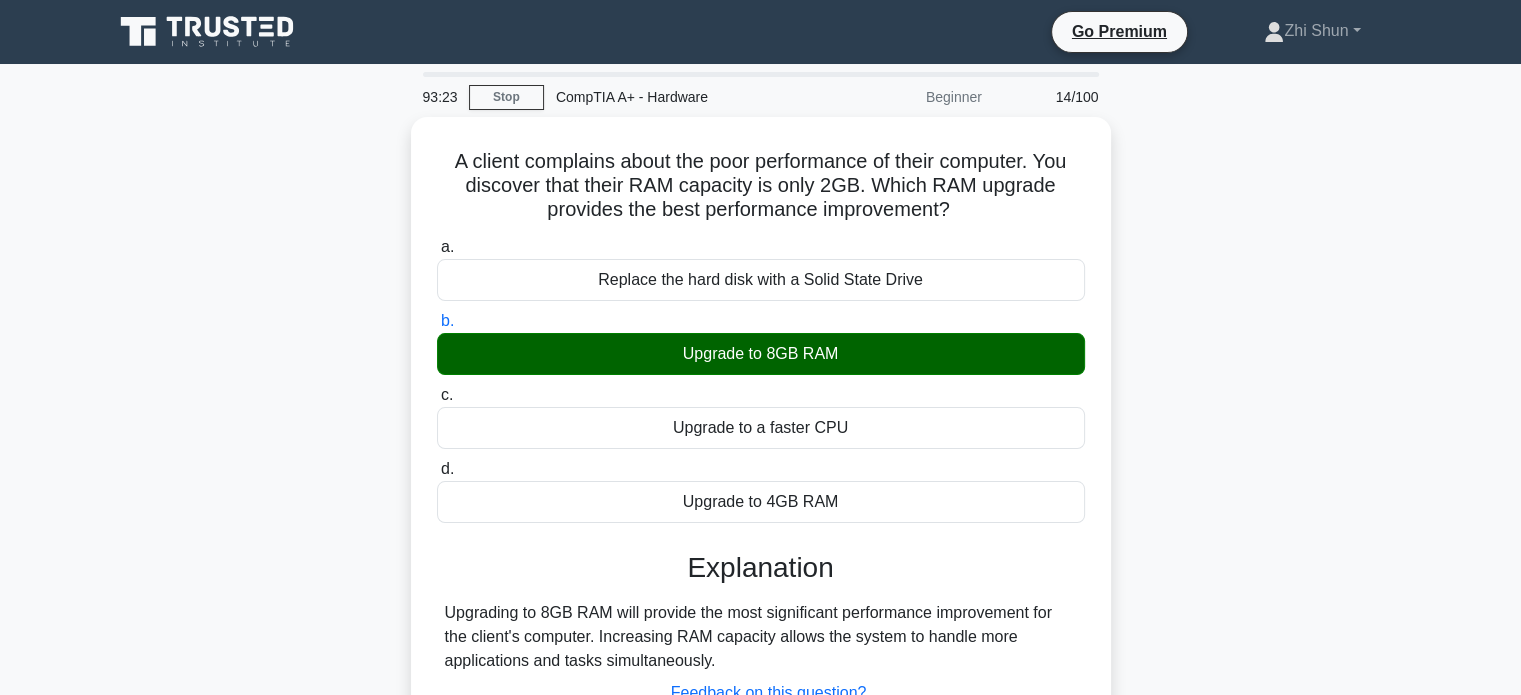 scroll, scrollTop: 385, scrollLeft: 0, axis: vertical 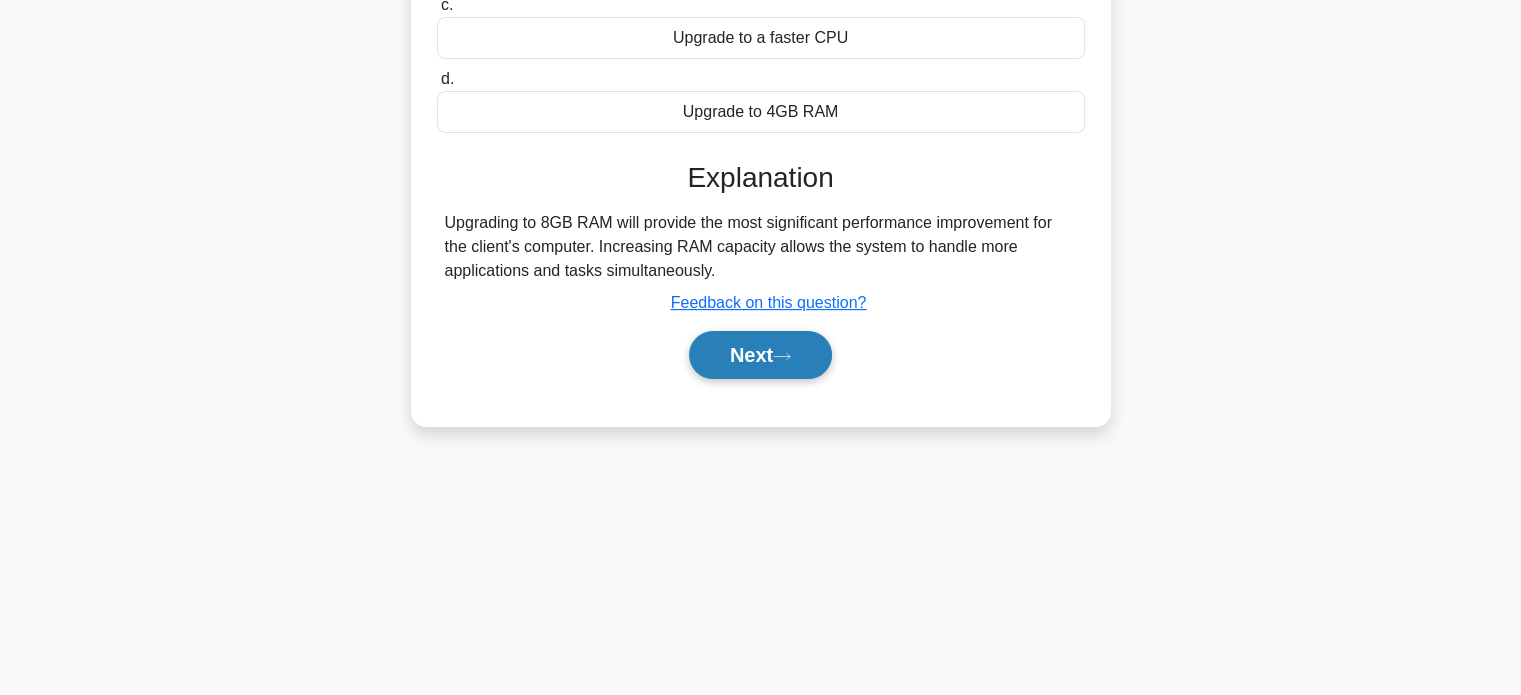 click on "Next" at bounding box center (760, 355) 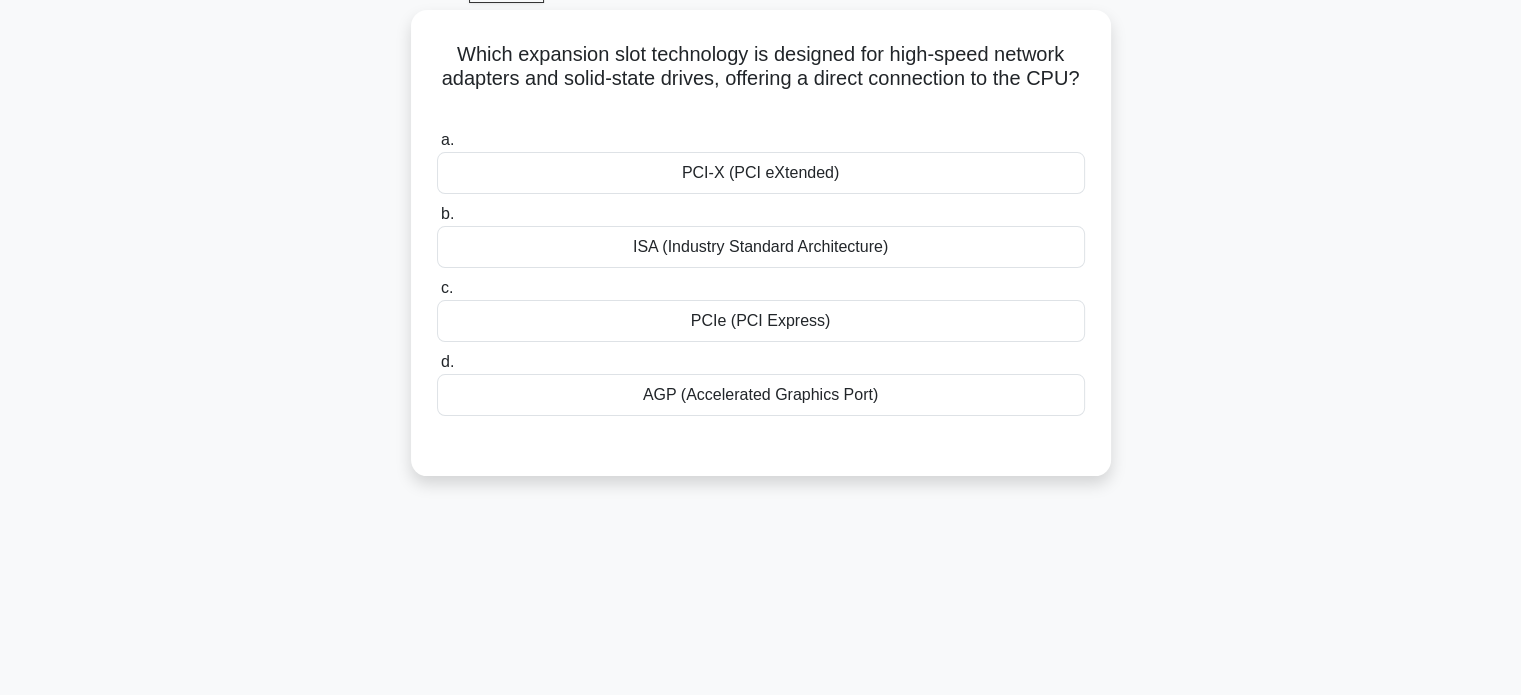 scroll, scrollTop: 0, scrollLeft: 0, axis: both 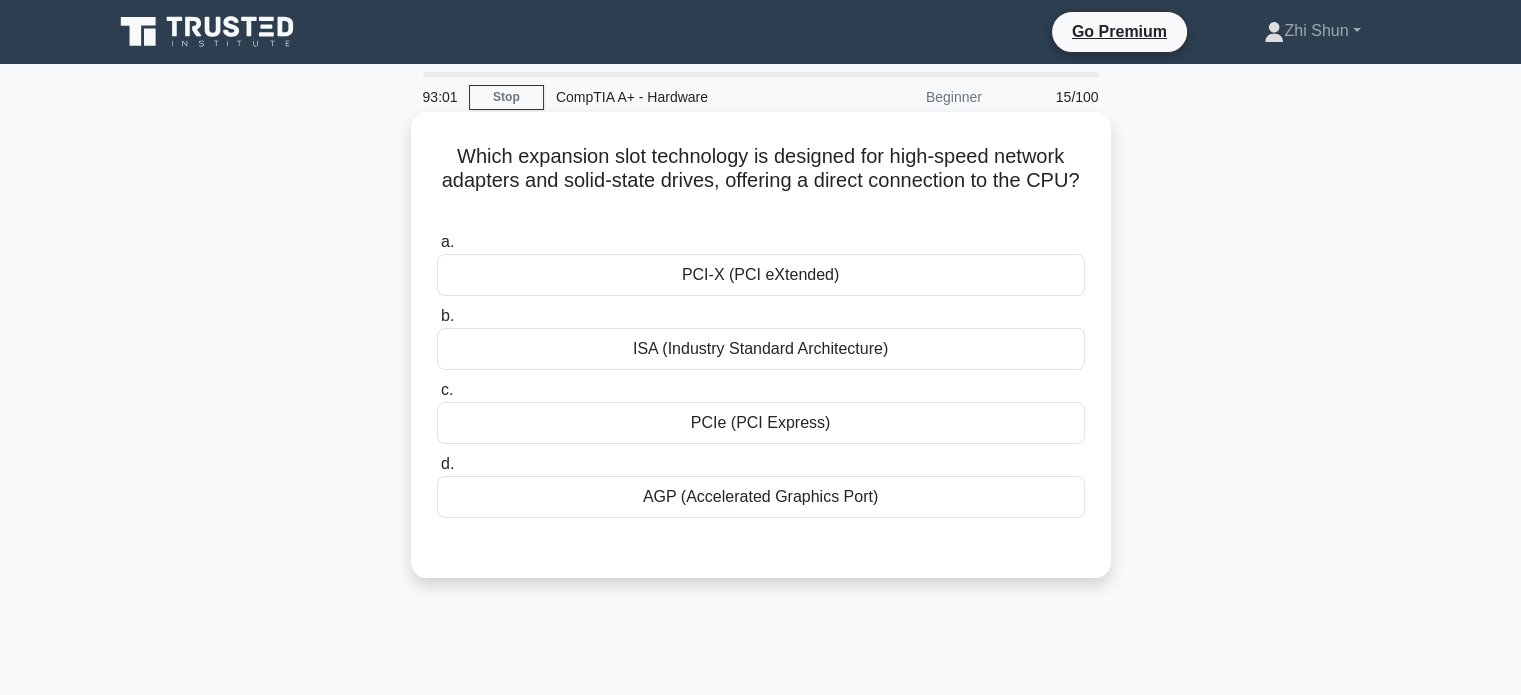 click on "PCIe (PCI Express)" at bounding box center (761, 423) 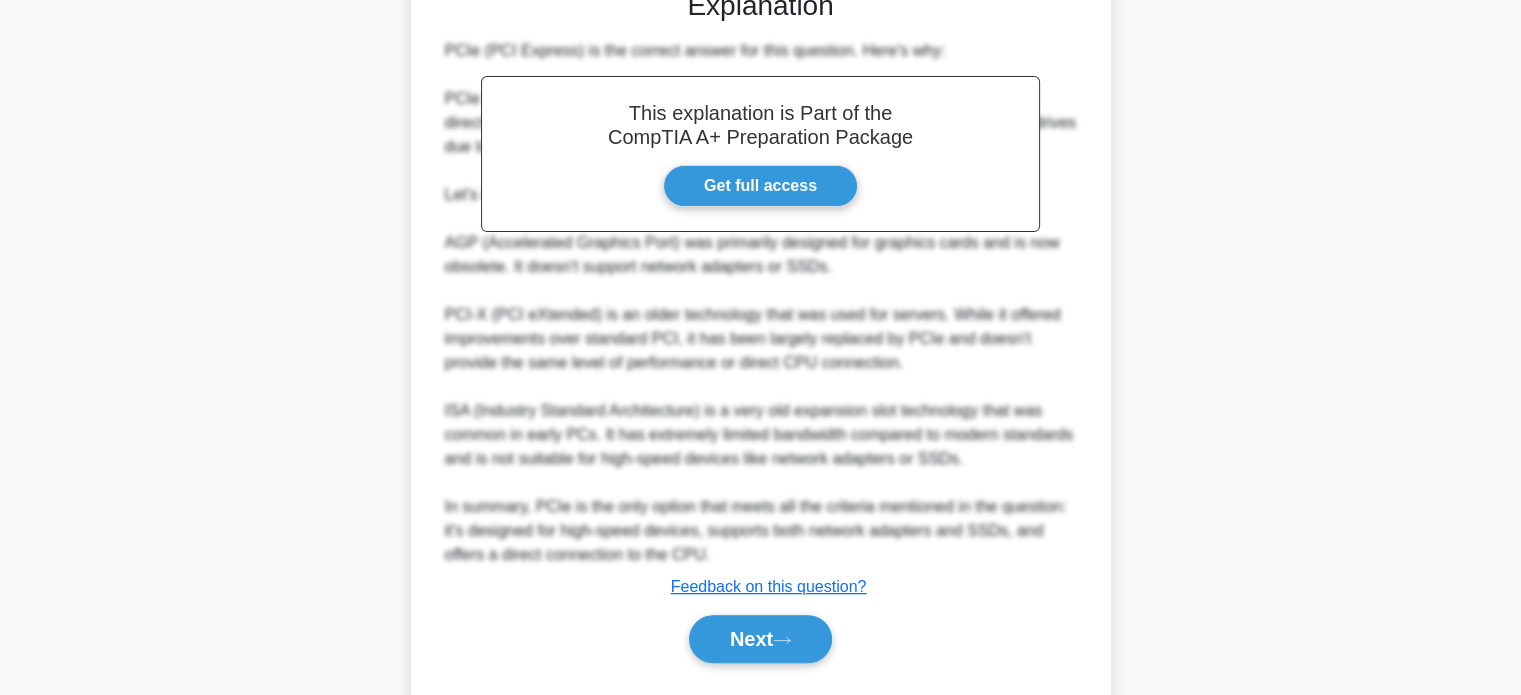 scroll, scrollTop: 600, scrollLeft: 0, axis: vertical 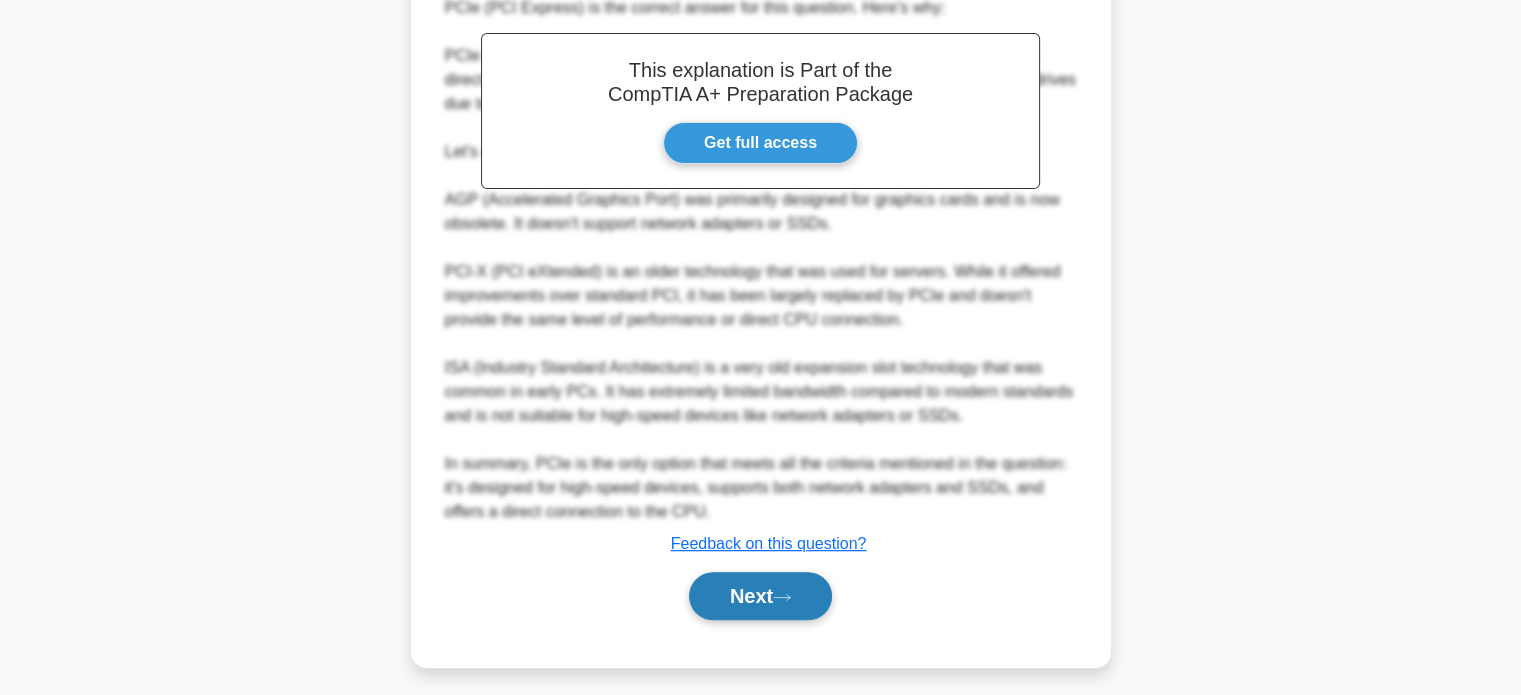click on "Next" at bounding box center [760, 596] 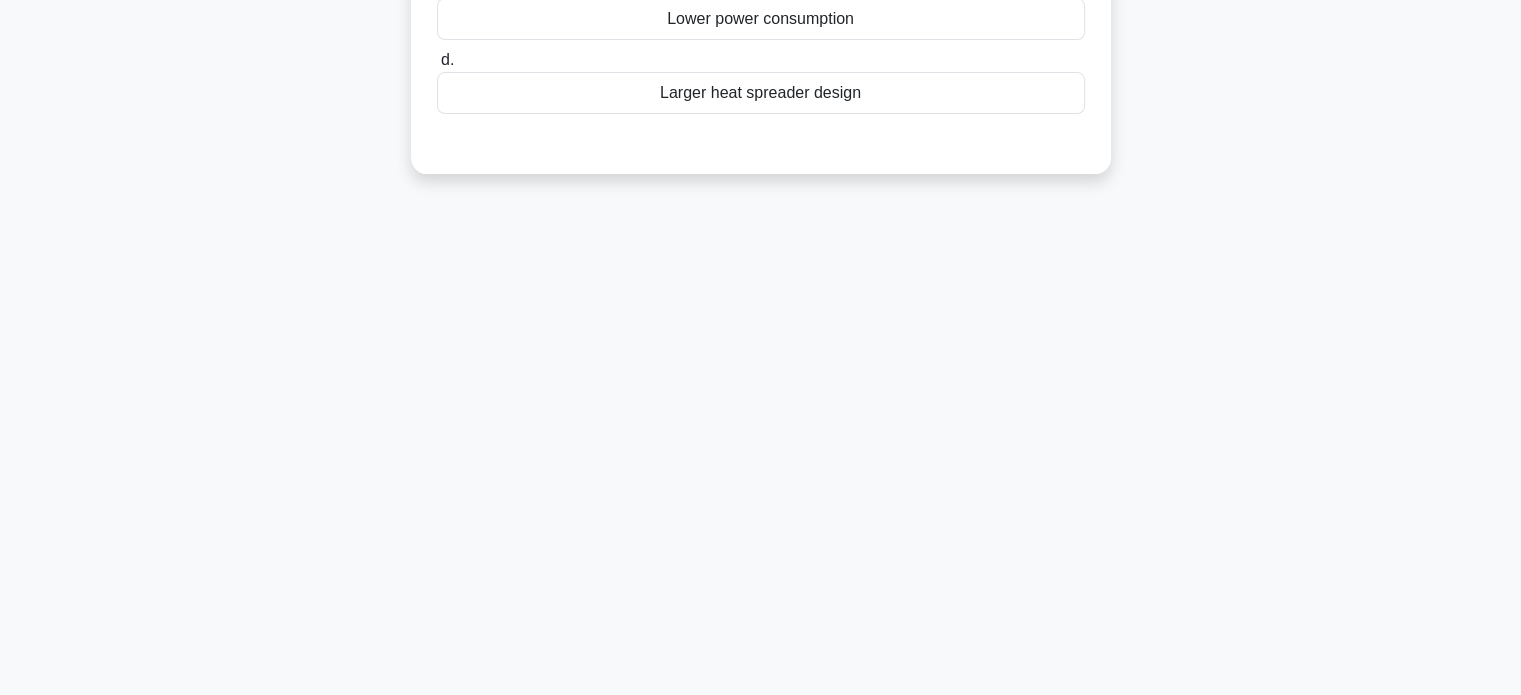 scroll, scrollTop: 0, scrollLeft: 0, axis: both 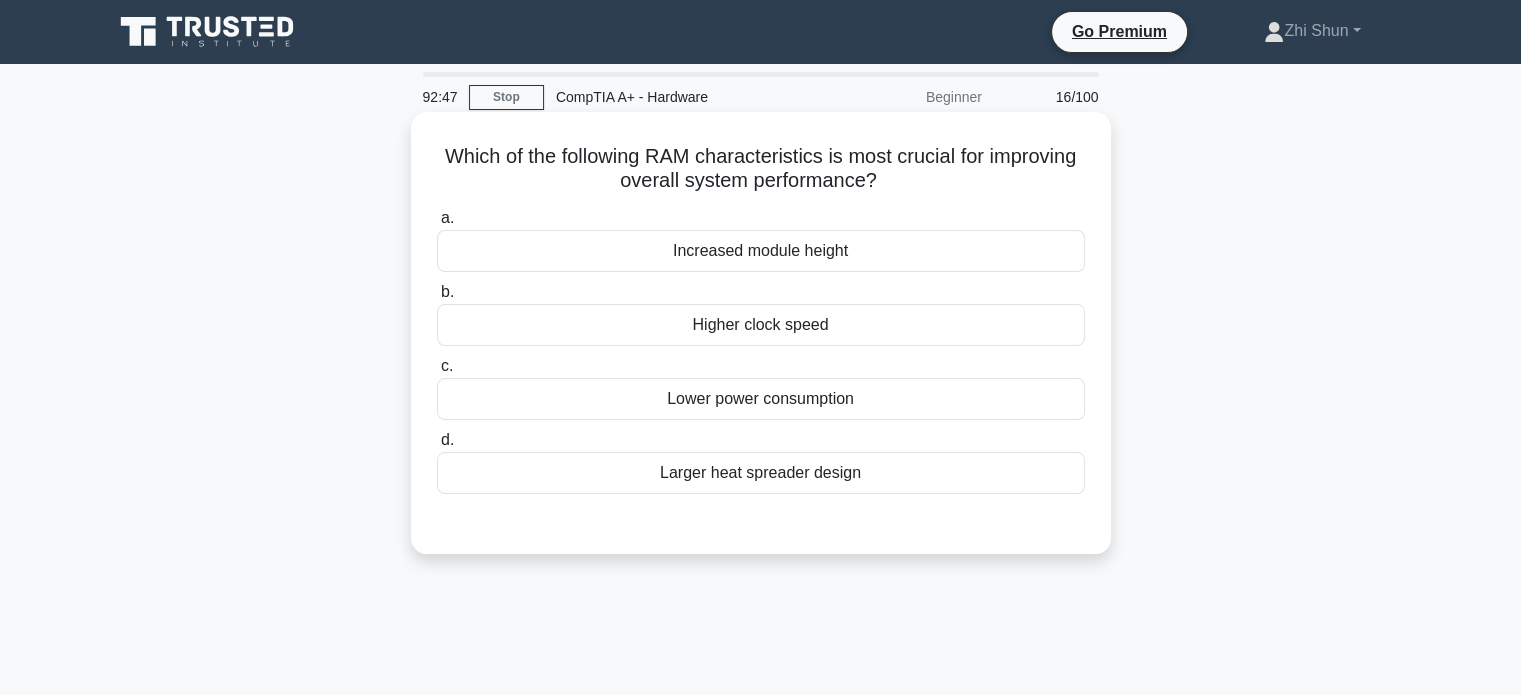click on "Higher clock speed" at bounding box center (761, 325) 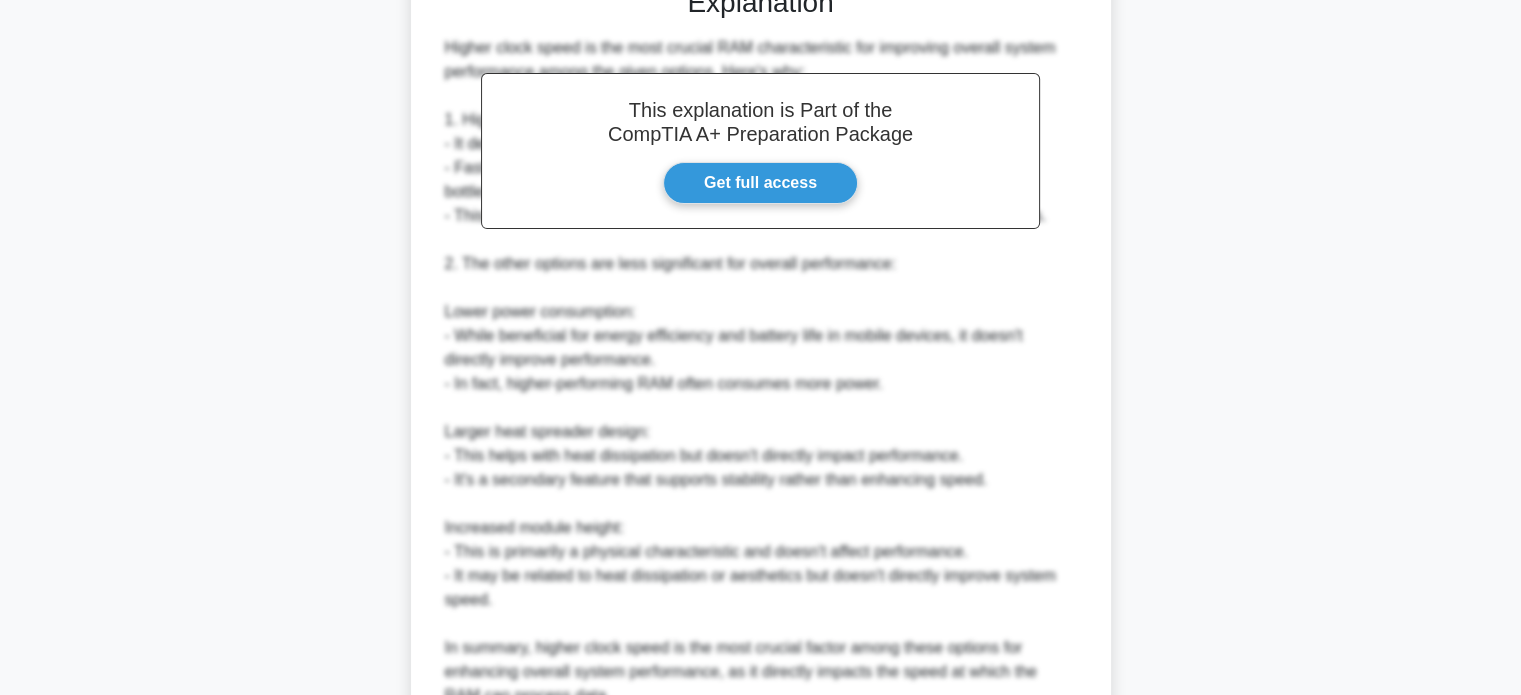 scroll, scrollTop: 728, scrollLeft: 0, axis: vertical 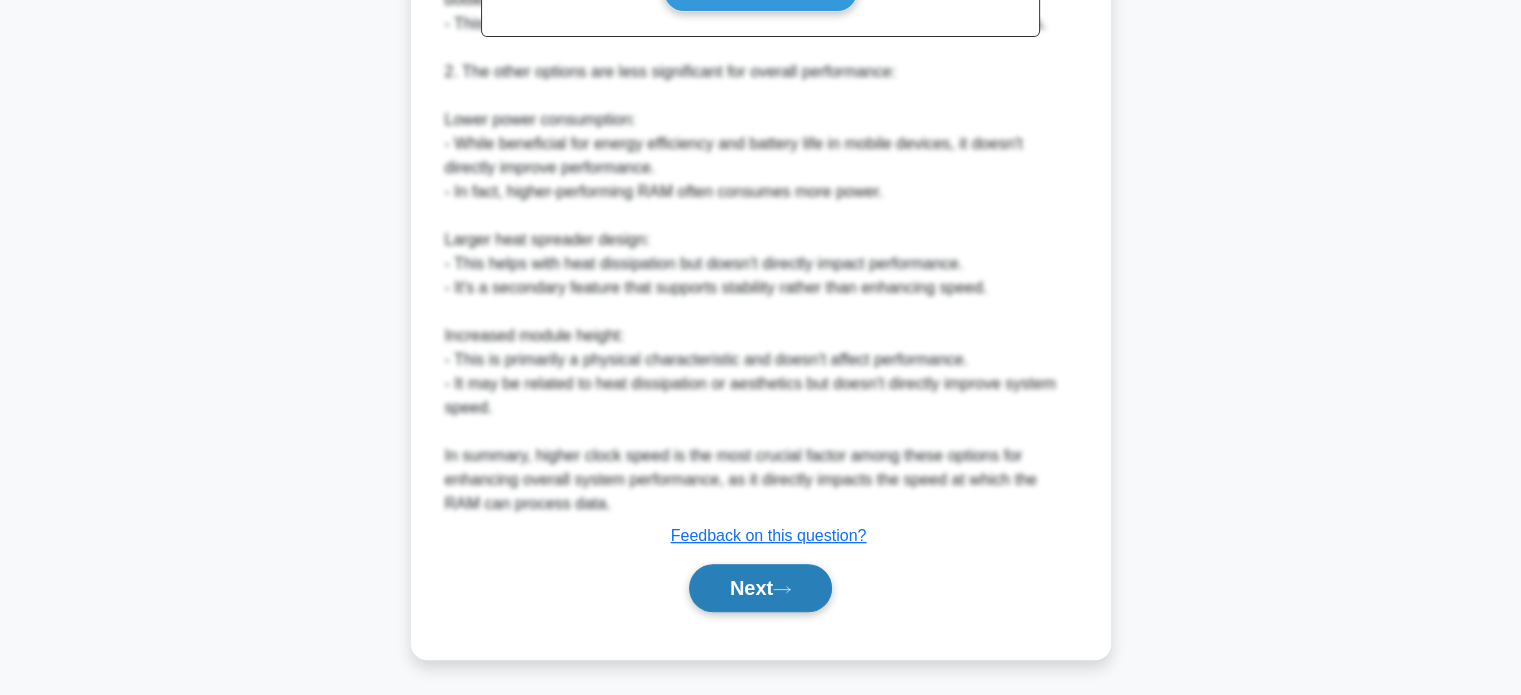 click on "Next" at bounding box center (760, 588) 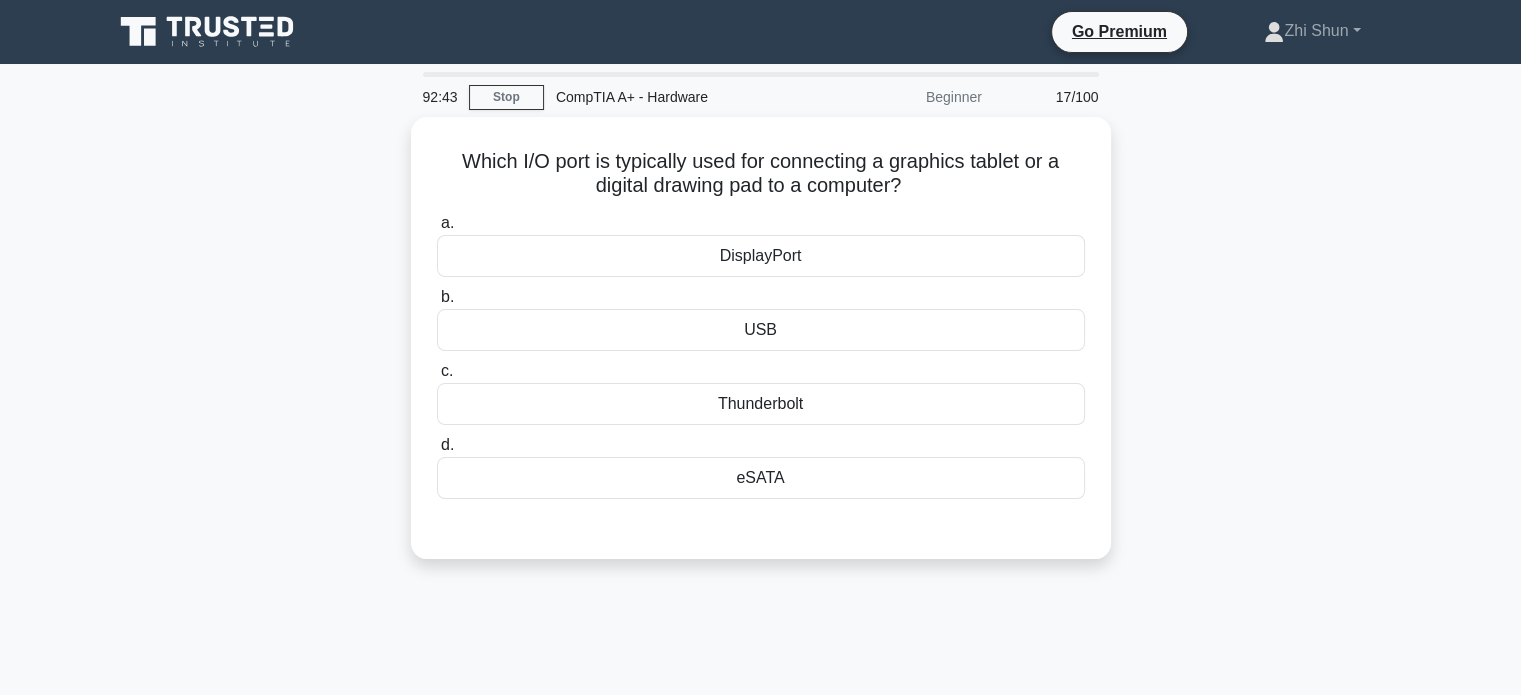 scroll, scrollTop: 0, scrollLeft: 0, axis: both 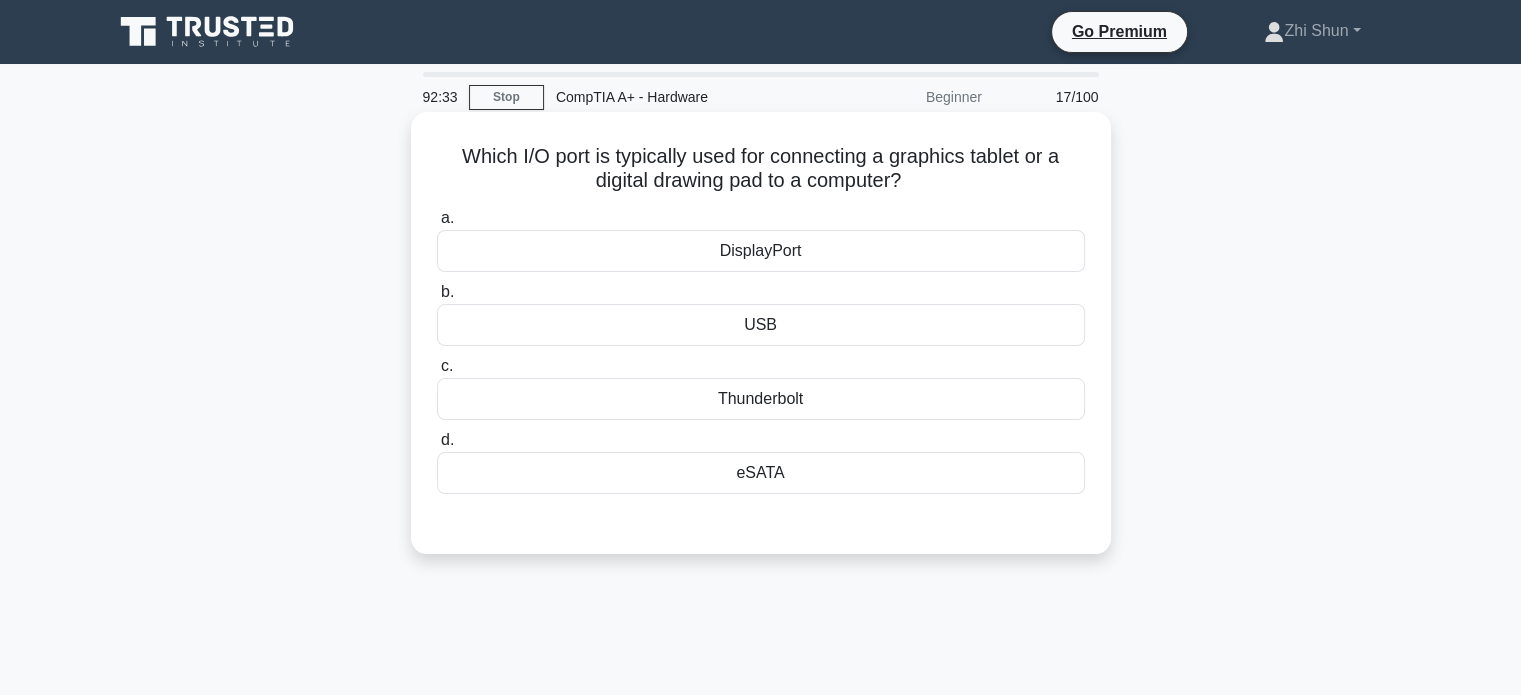 click on "USB" at bounding box center [761, 325] 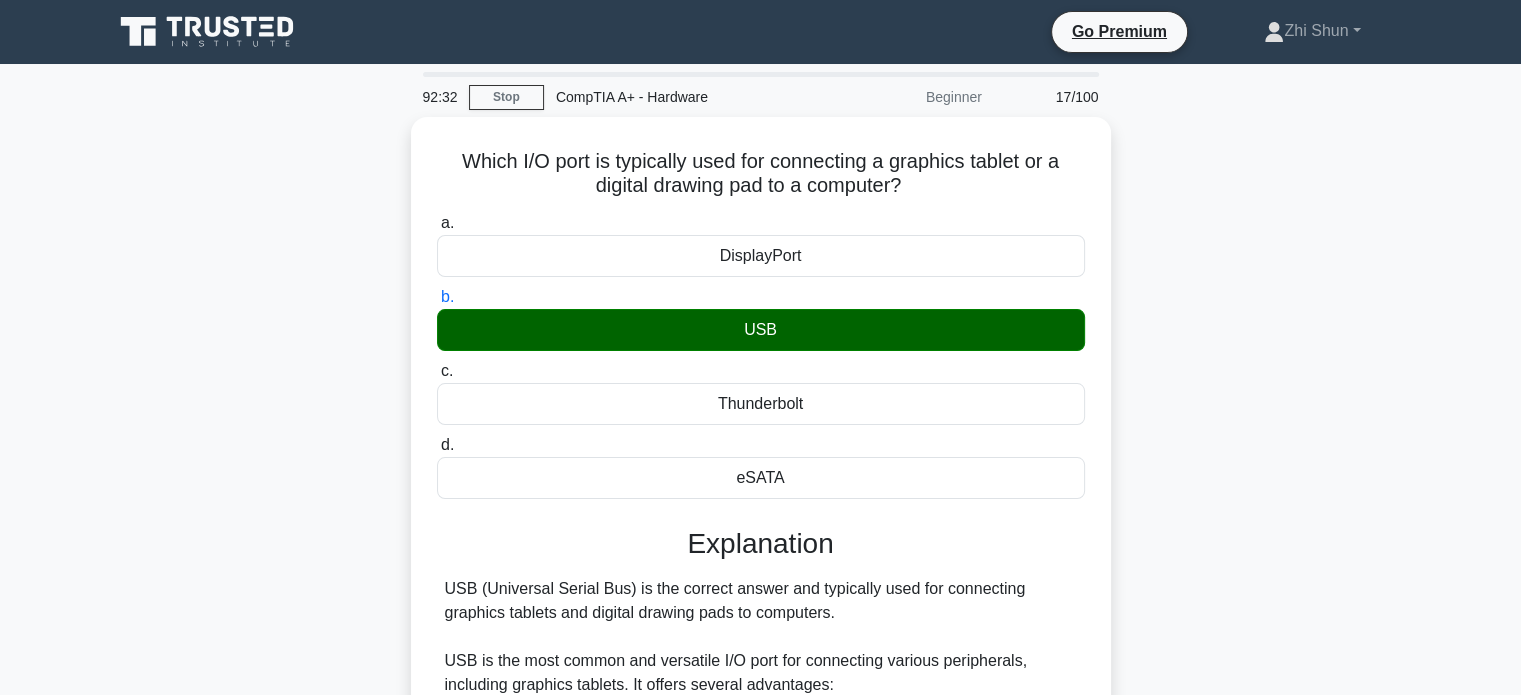 scroll, scrollTop: 500, scrollLeft: 0, axis: vertical 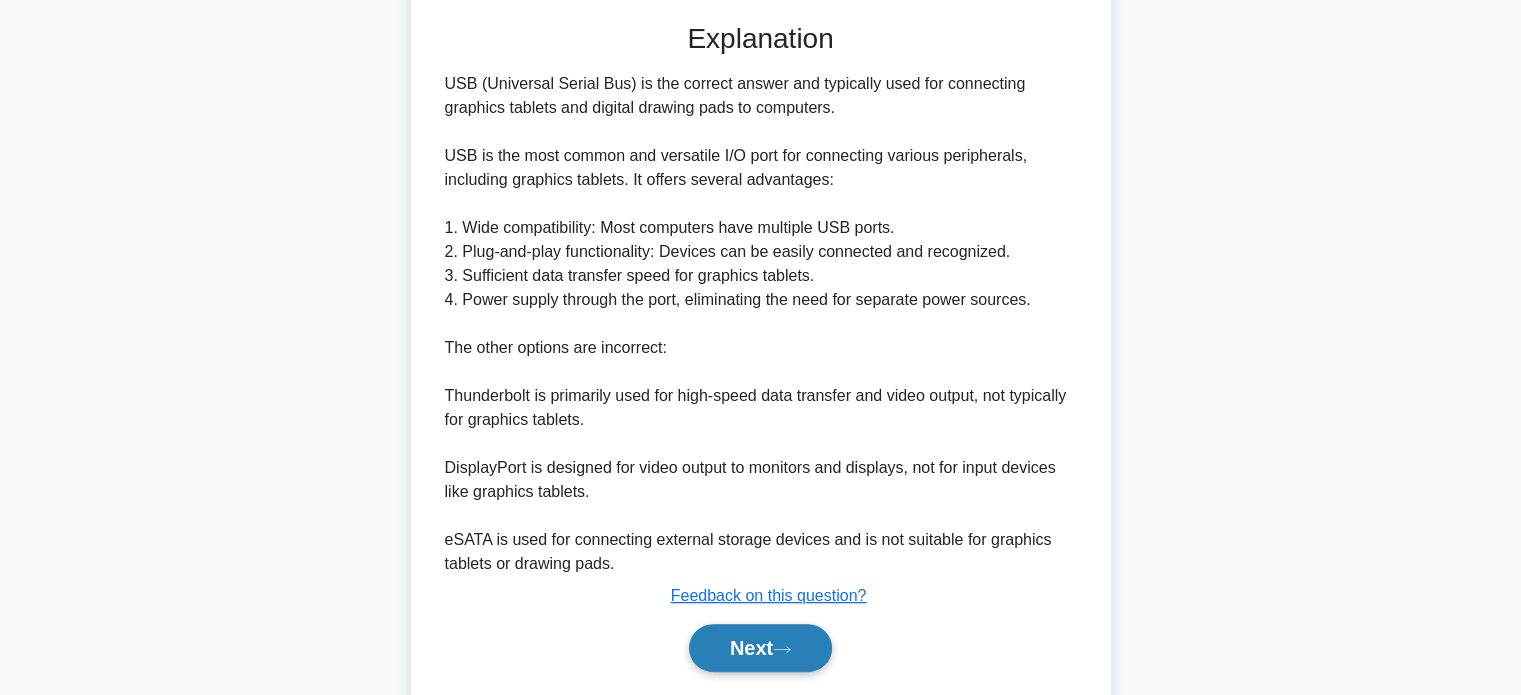 click on "Next" at bounding box center (760, 648) 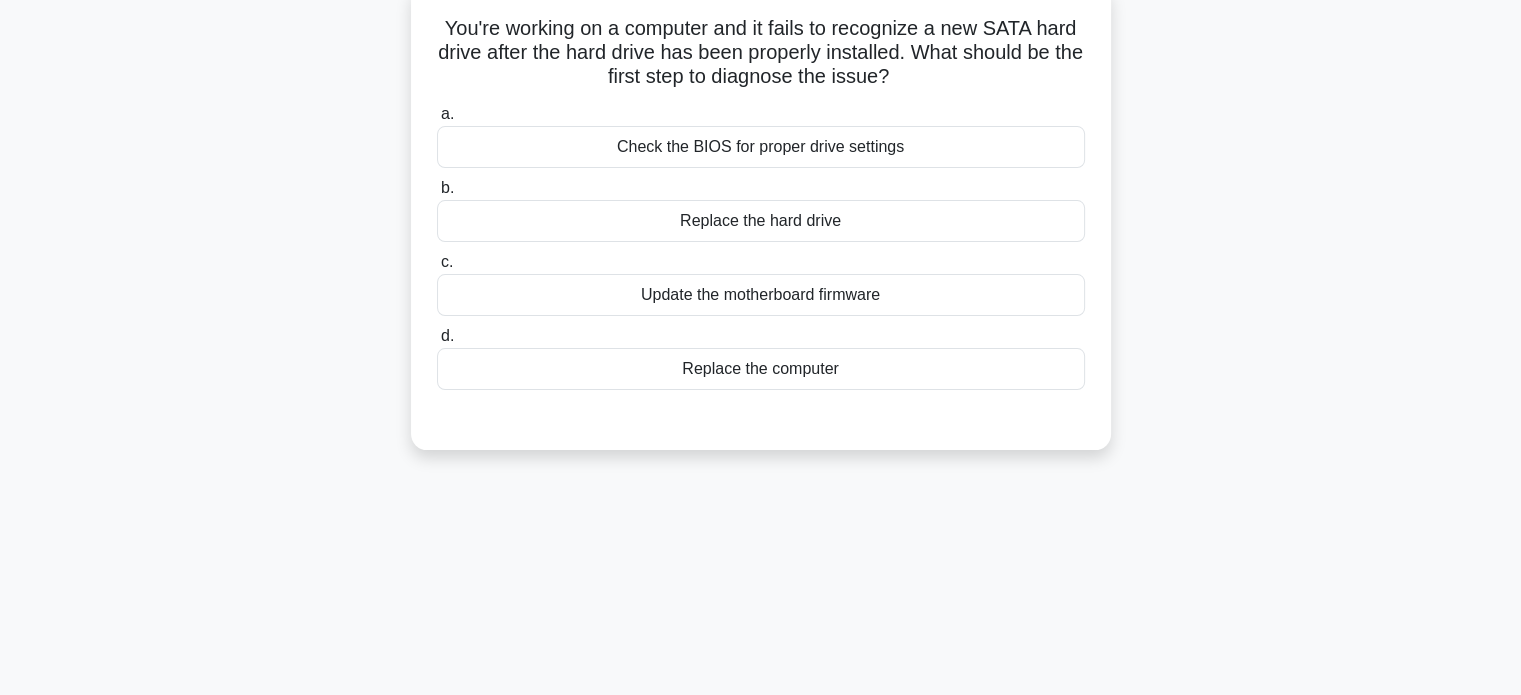 scroll, scrollTop: 0, scrollLeft: 0, axis: both 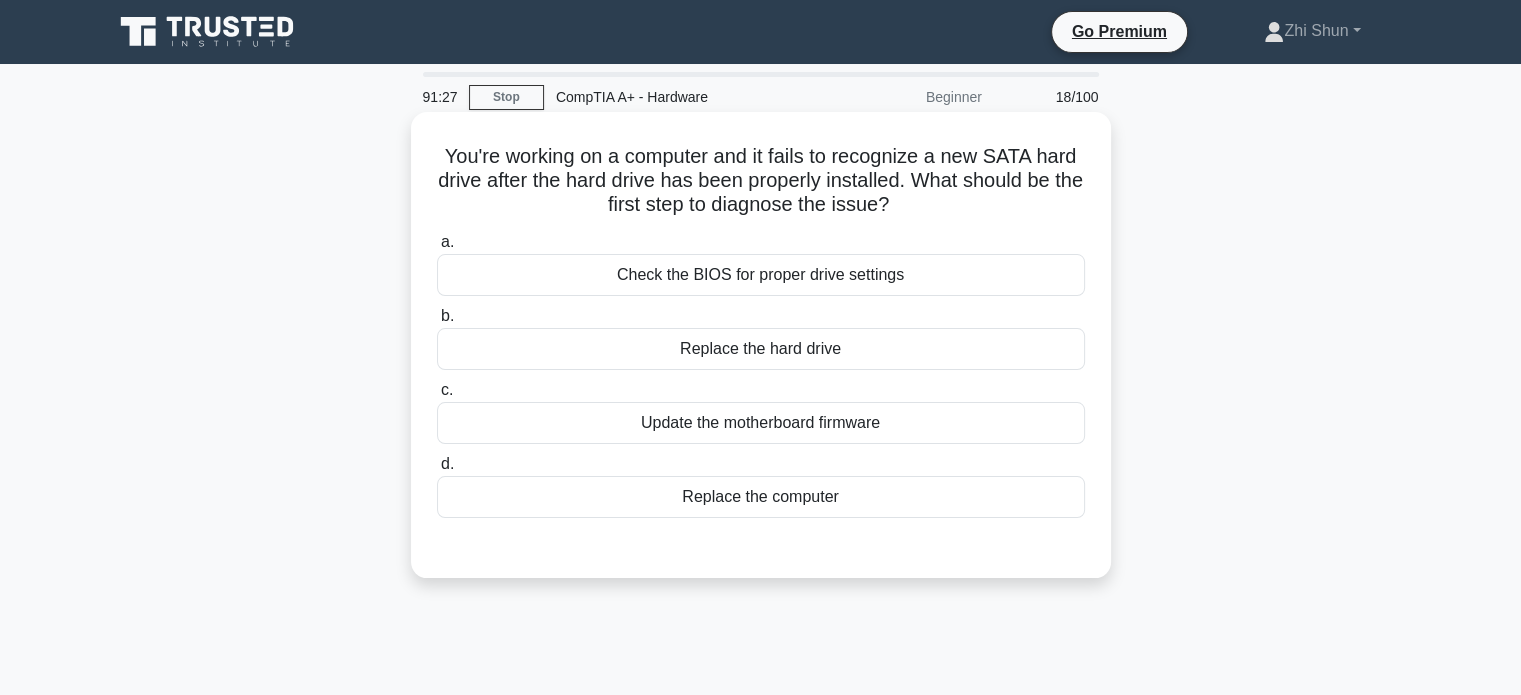 click on "Check the BIOS for proper drive settings" at bounding box center (761, 275) 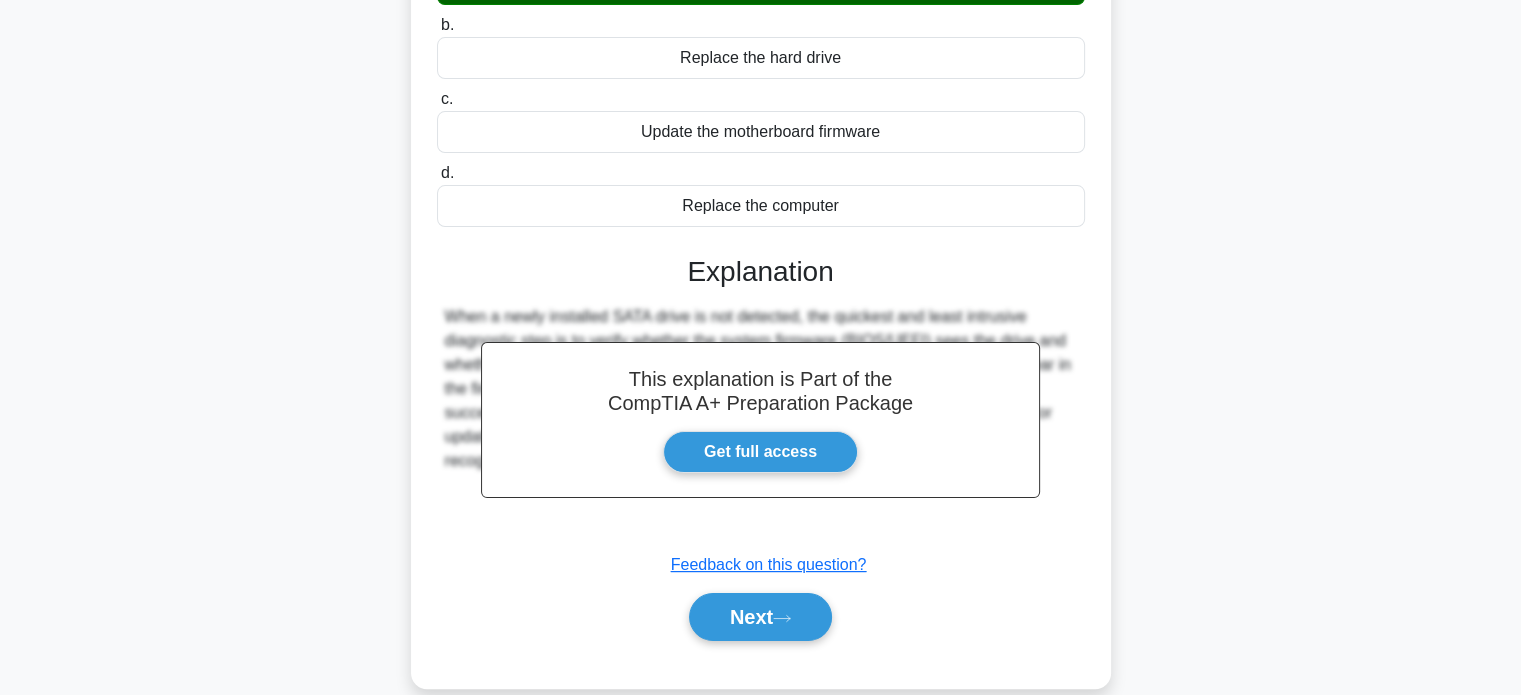 scroll, scrollTop: 385, scrollLeft: 0, axis: vertical 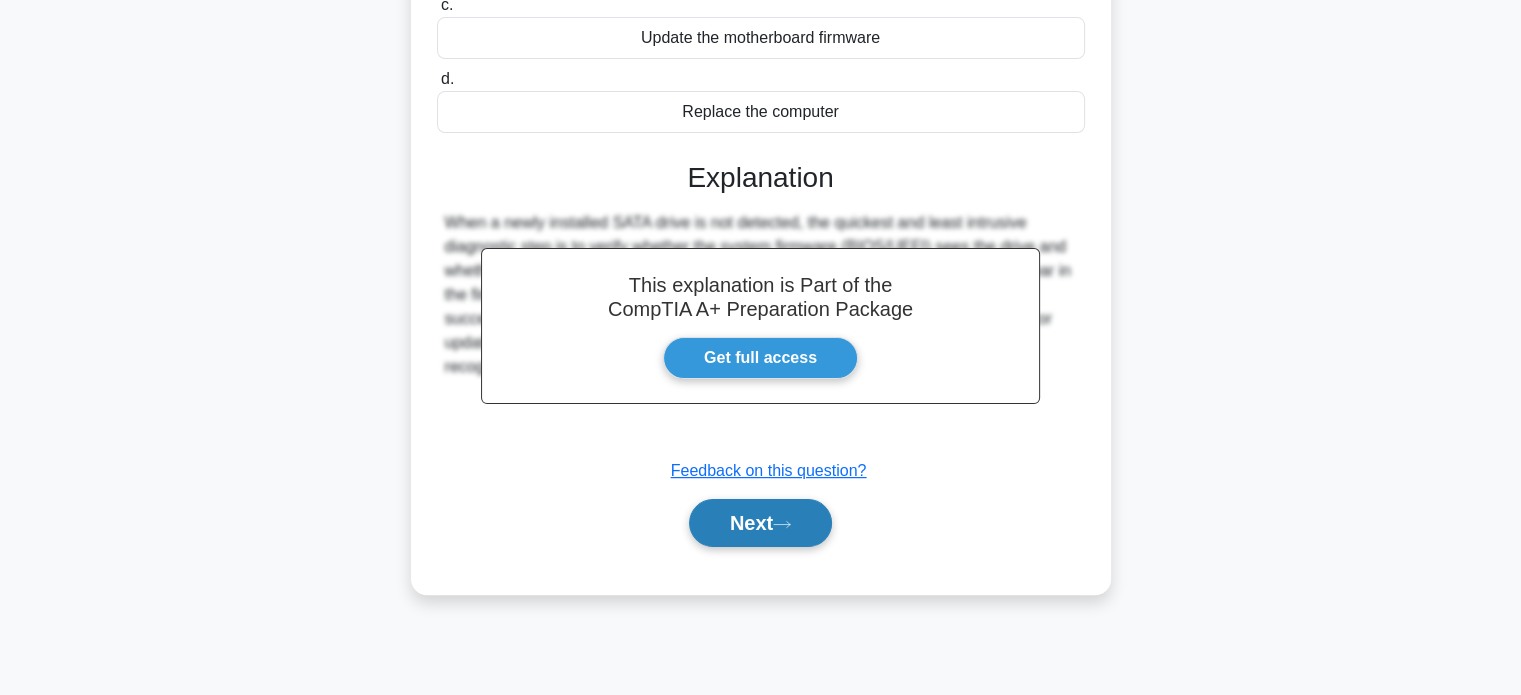 click on "Next" at bounding box center [760, 523] 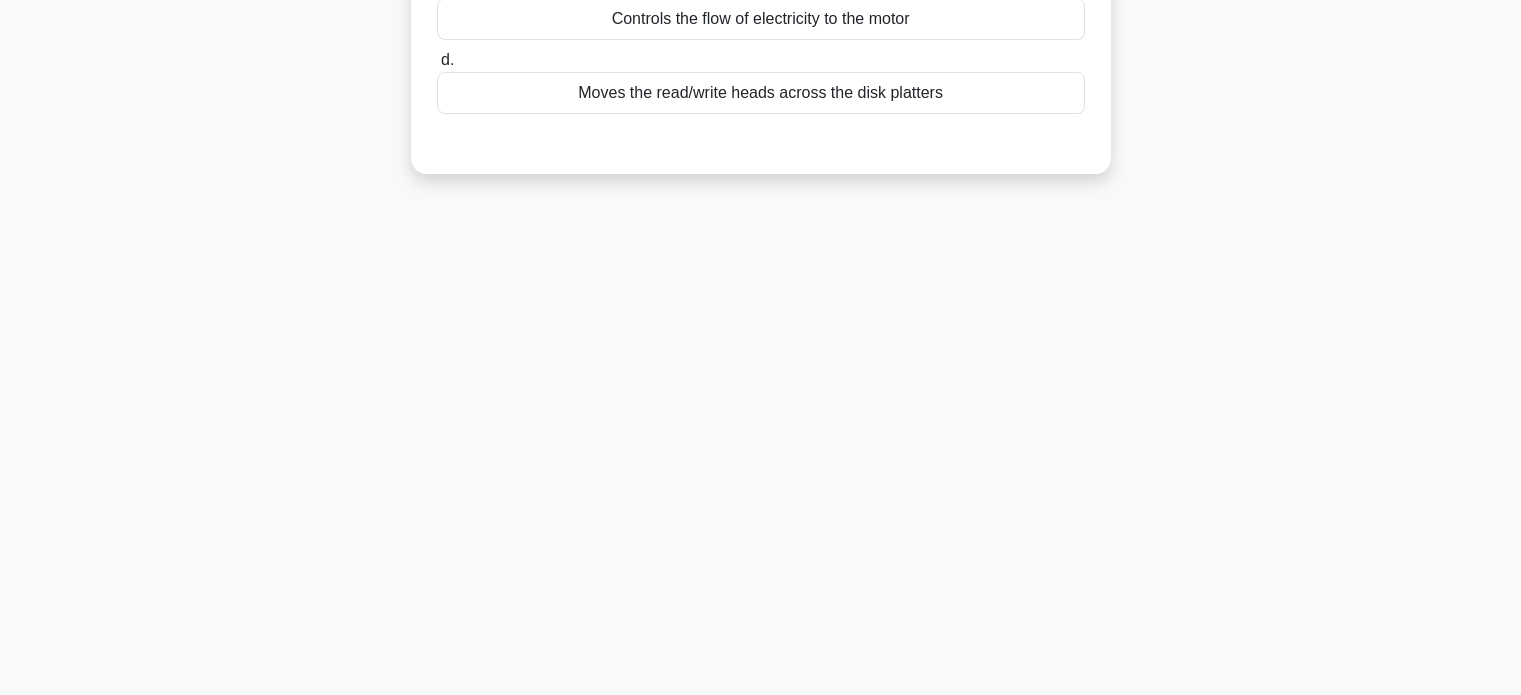 scroll, scrollTop: 0, scrollLeft: 0, axis: both 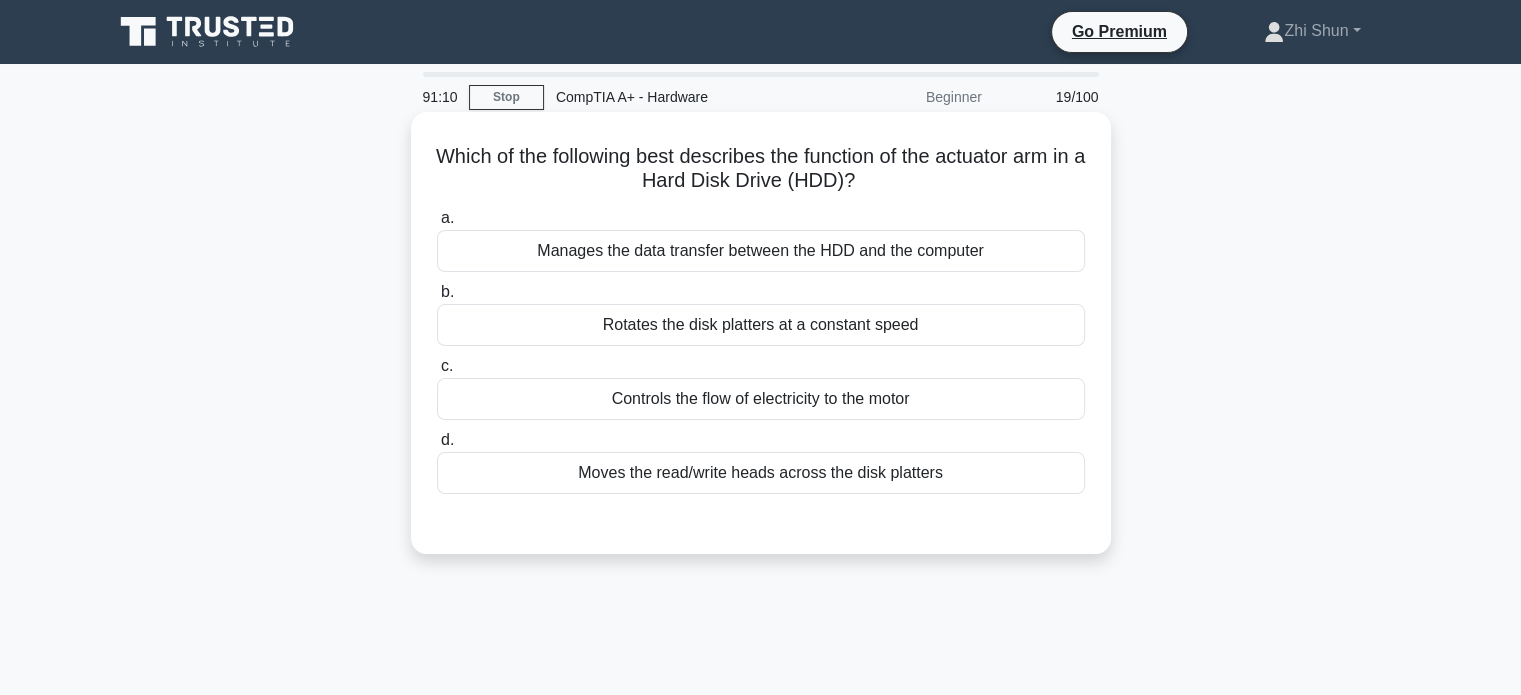 click on "Moves the read/write heads across the disk platters" at bounding box center (761, 473) 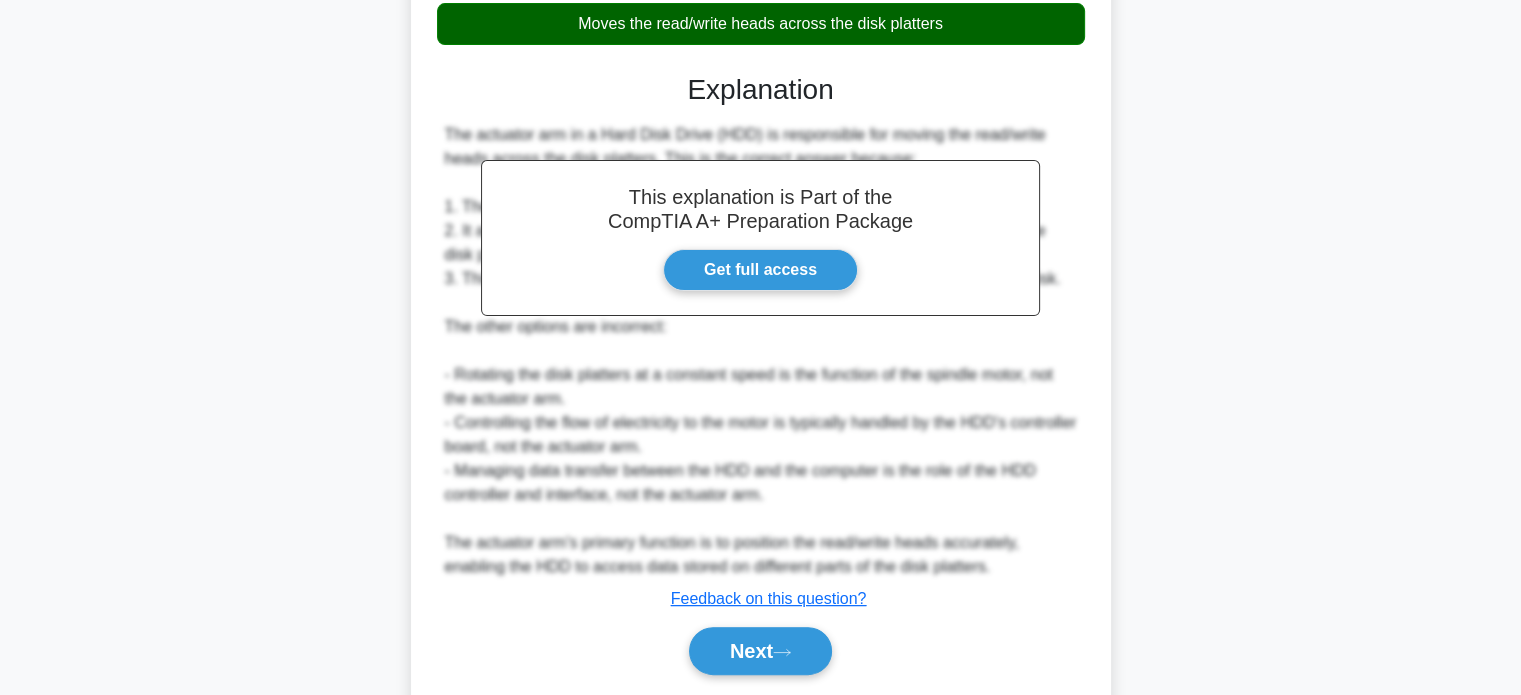 scroll, scrollTop: 512, scrollLeft: 0, axis: vertical 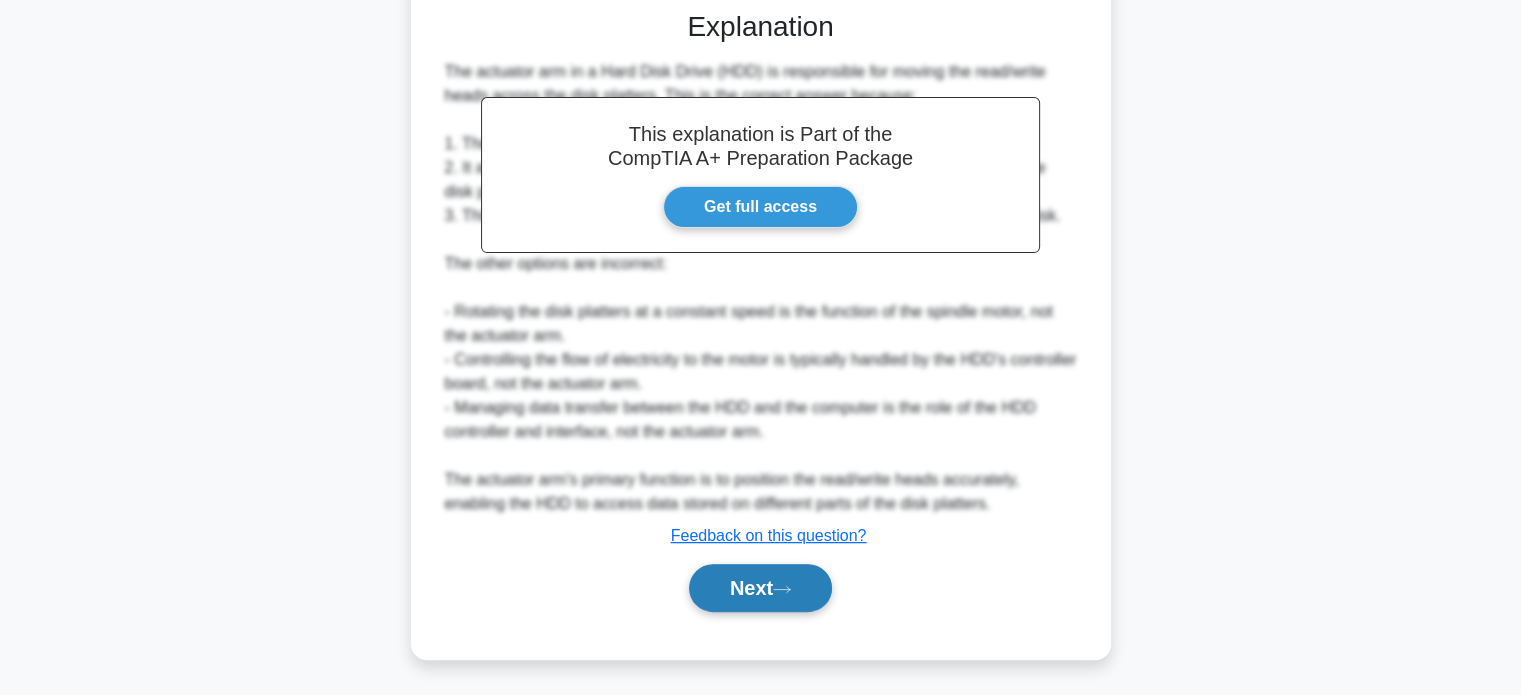 click on "Next" at bounding box center (760, 588) 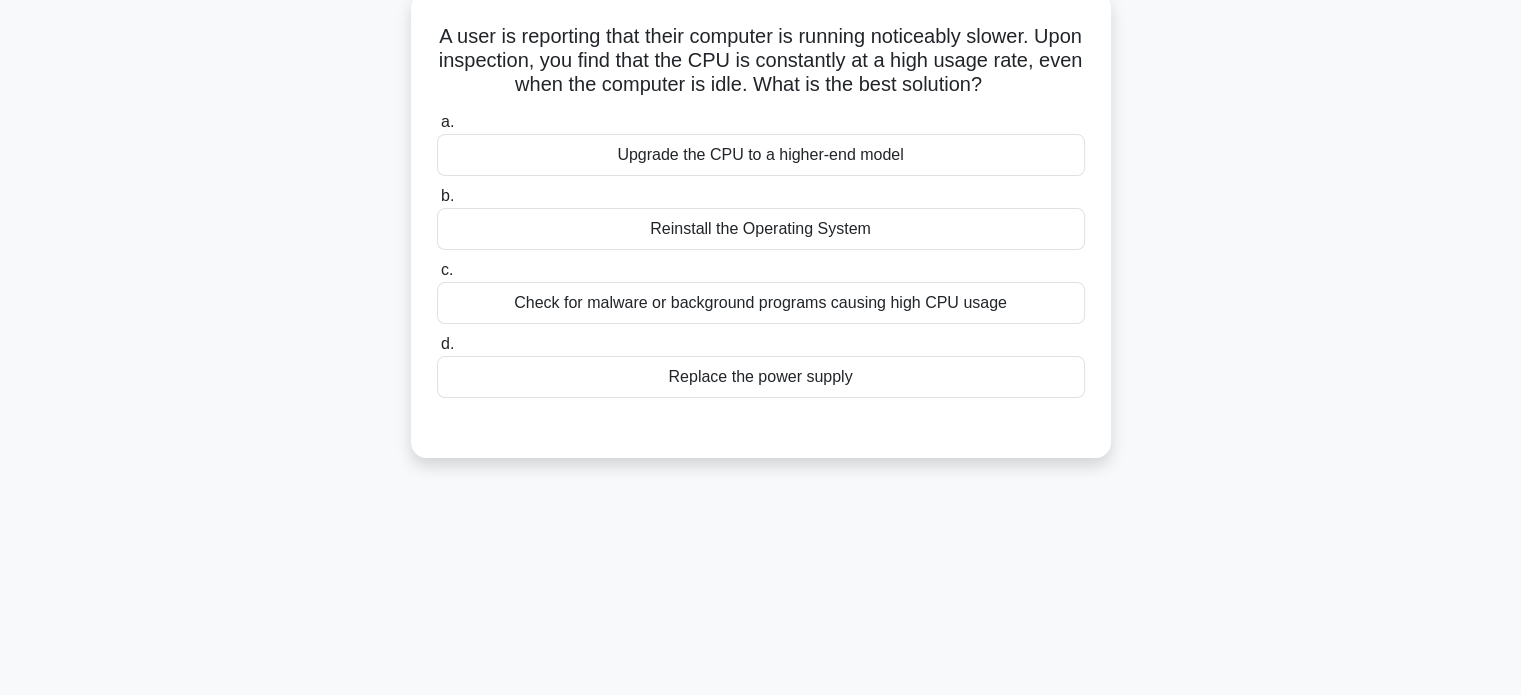 scroll, scrollTop: 0, scrollLeft: 0, axis: both 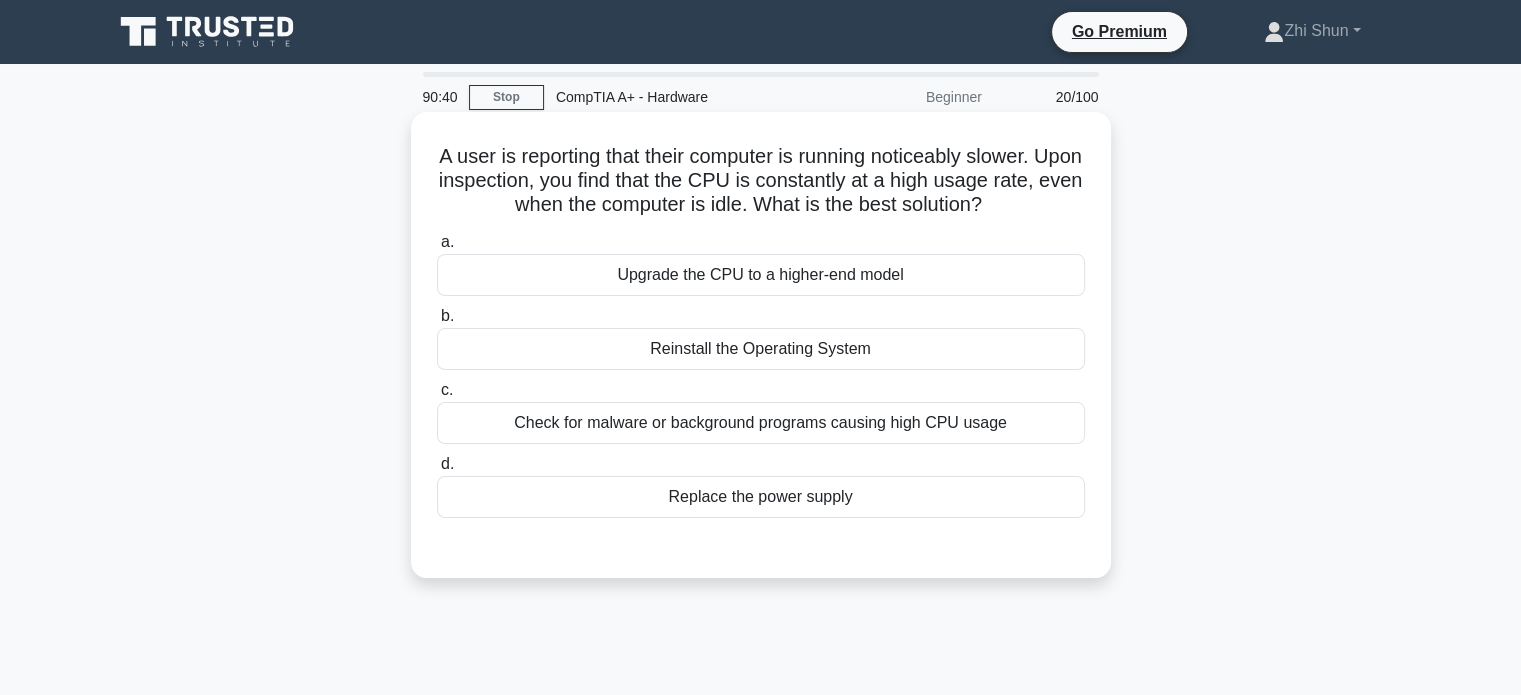 click on "Check for malware or background programs causing high CPU usage" at bounding box center (761, 423) 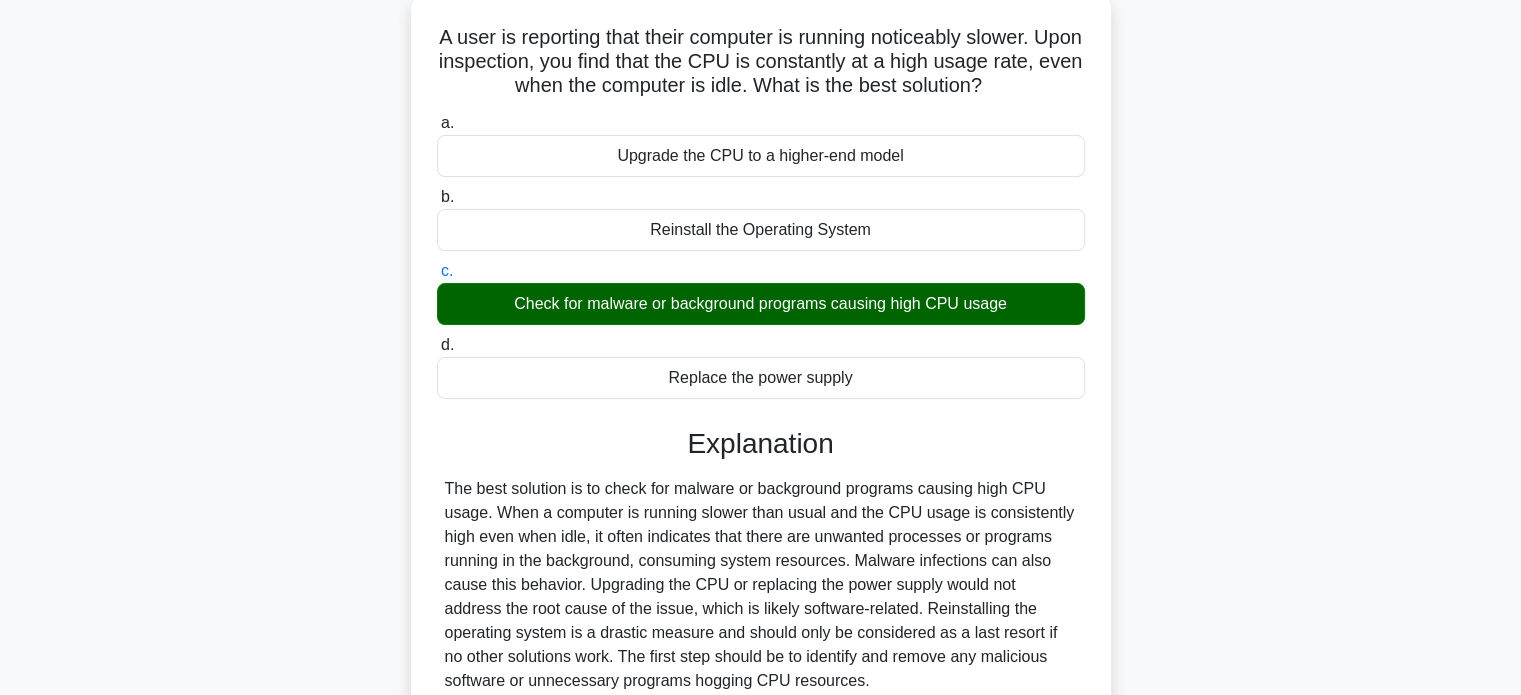 scroll, scrollTop: 300, scrollLeft: 0, axis: vertical 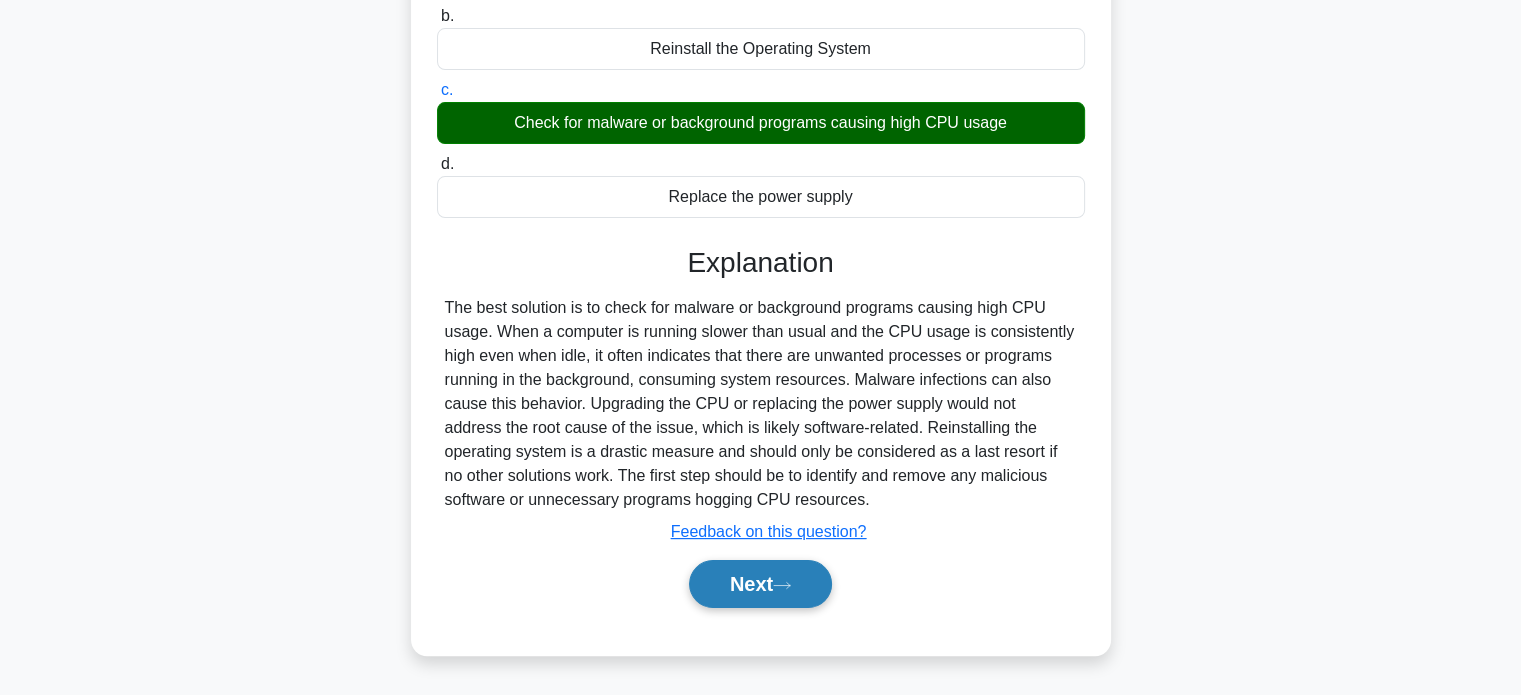 click on "Next" at bounding box center (760, 584) 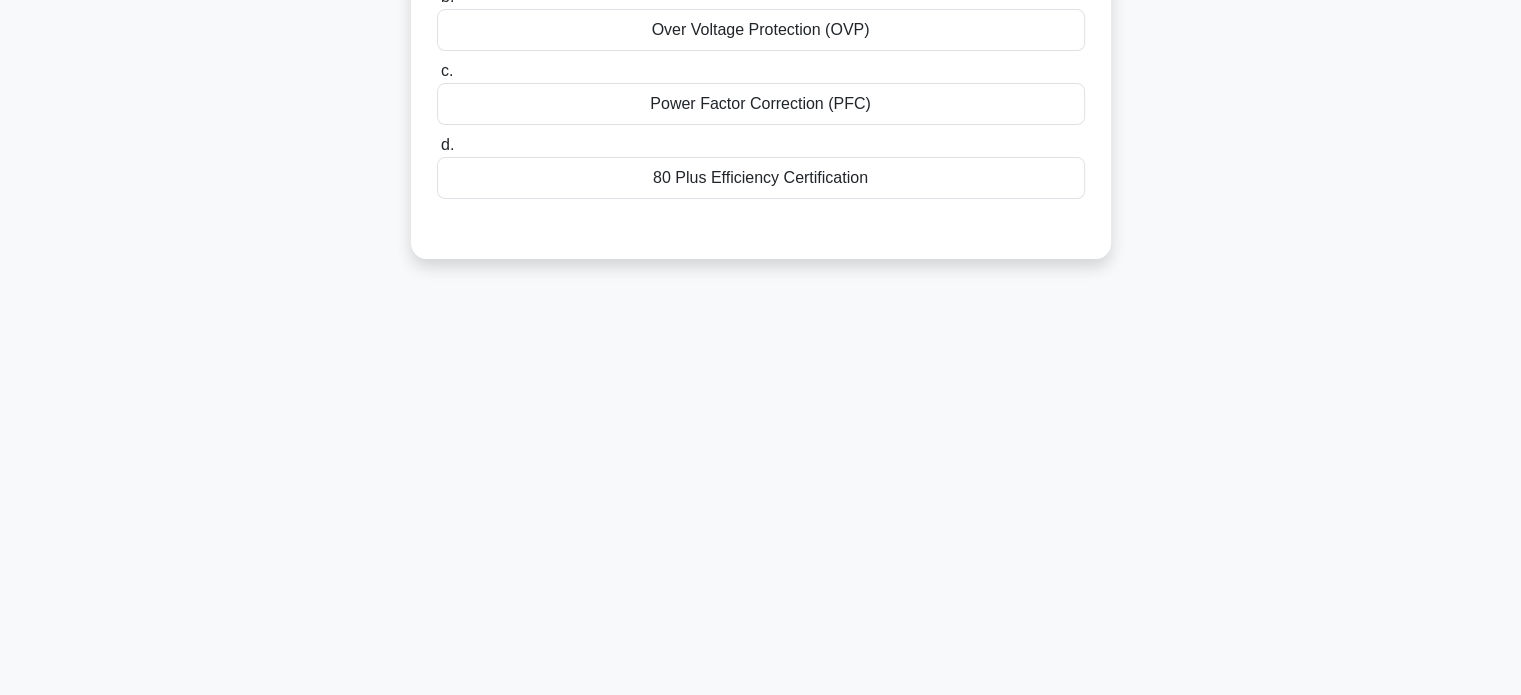 scroll, scrollTop: 0, scrollLeft: 0, axis: both 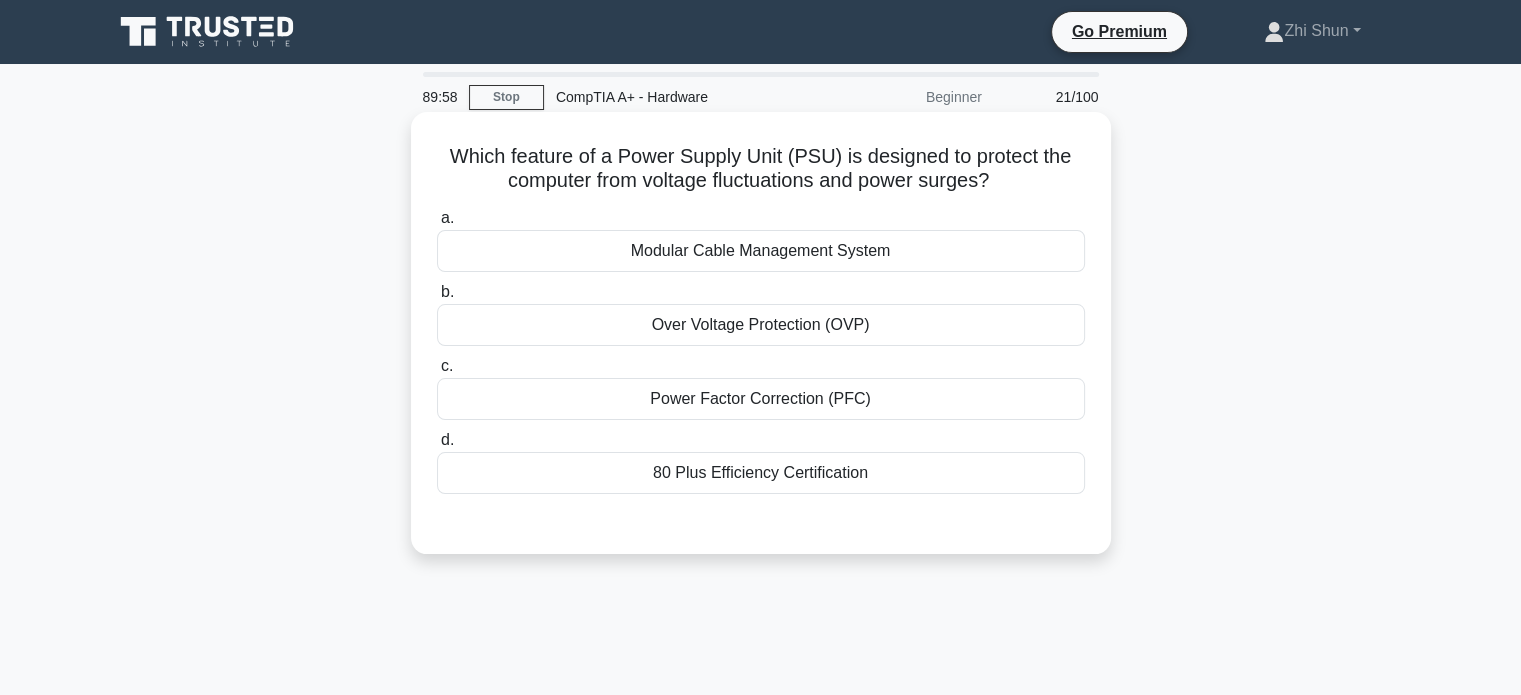 click on "Over Voltage Protection (OVP)" at bounding box center (761, 325) 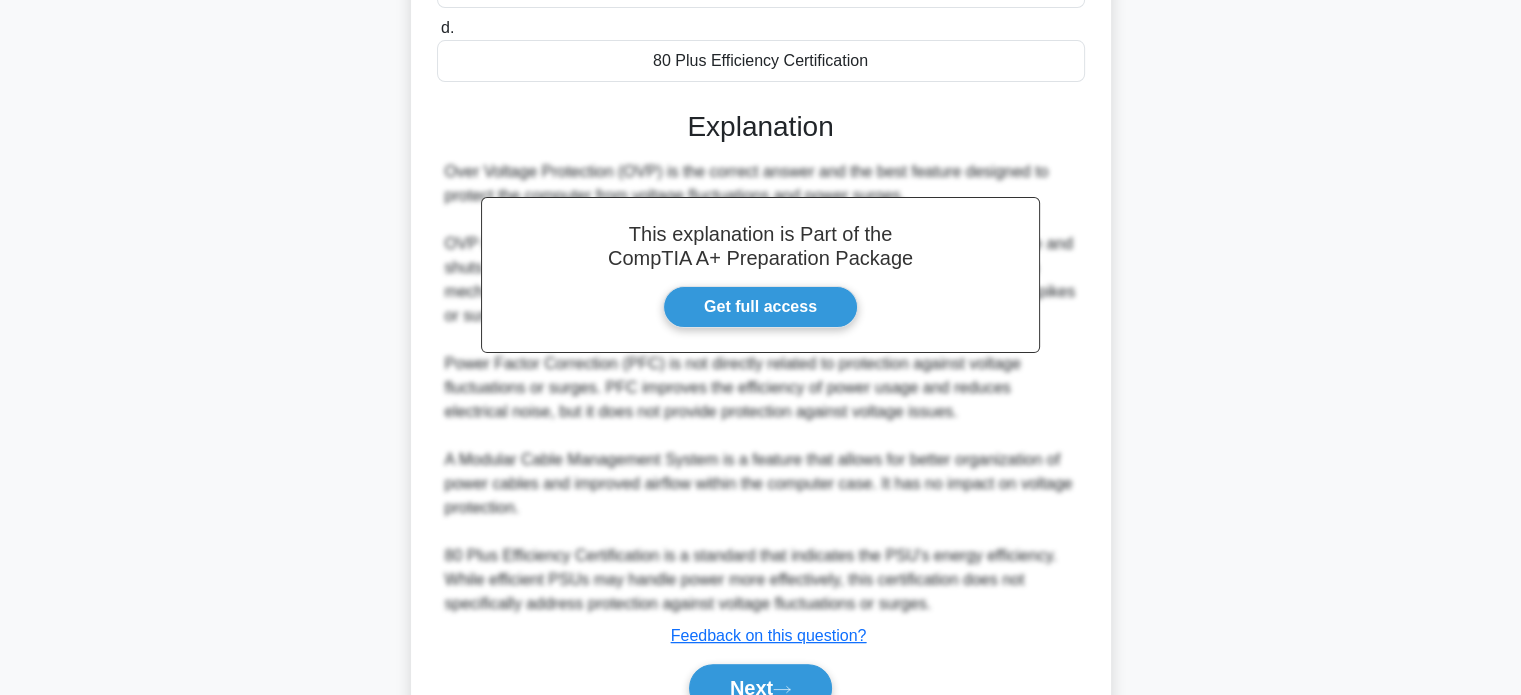 scroll, scrollTop: 512, scrollLeft: 0, axis: vertical 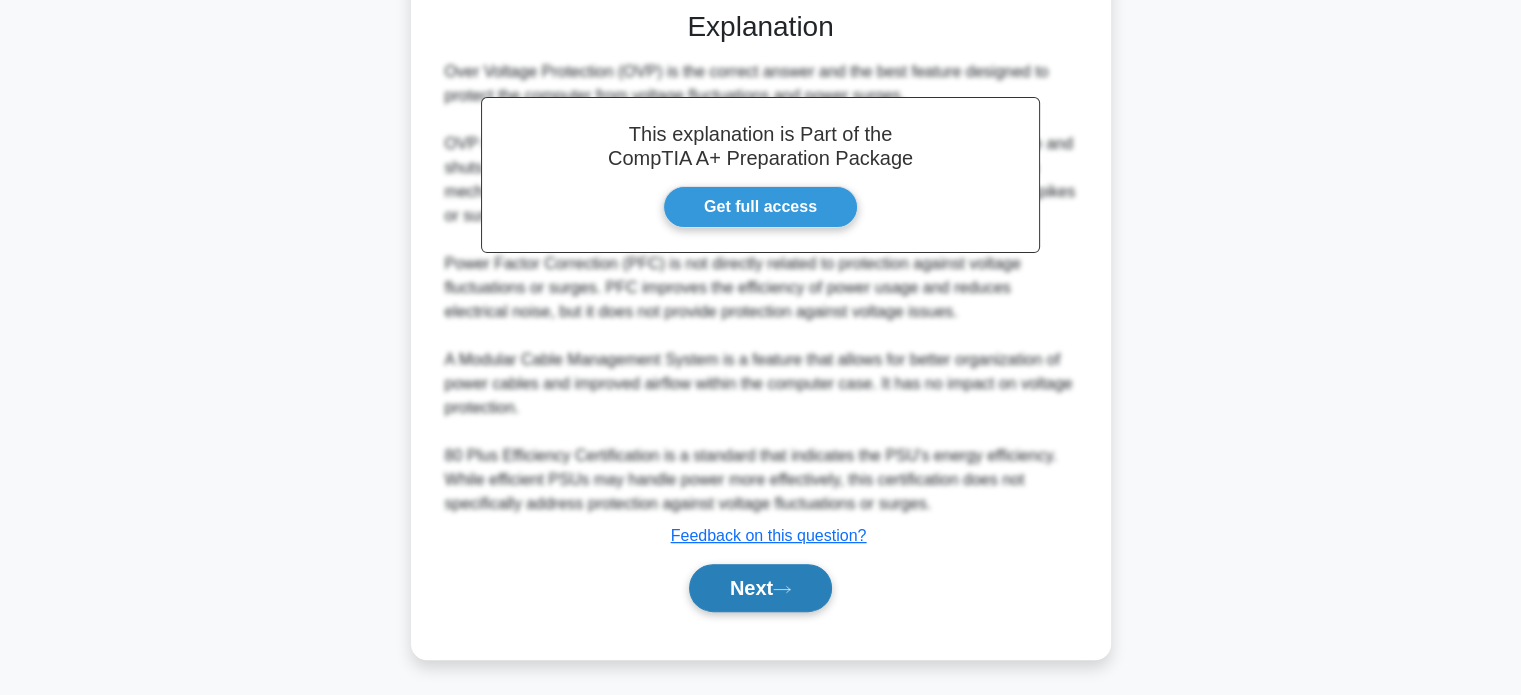 click on "Next" at bounding box center (760, 588) 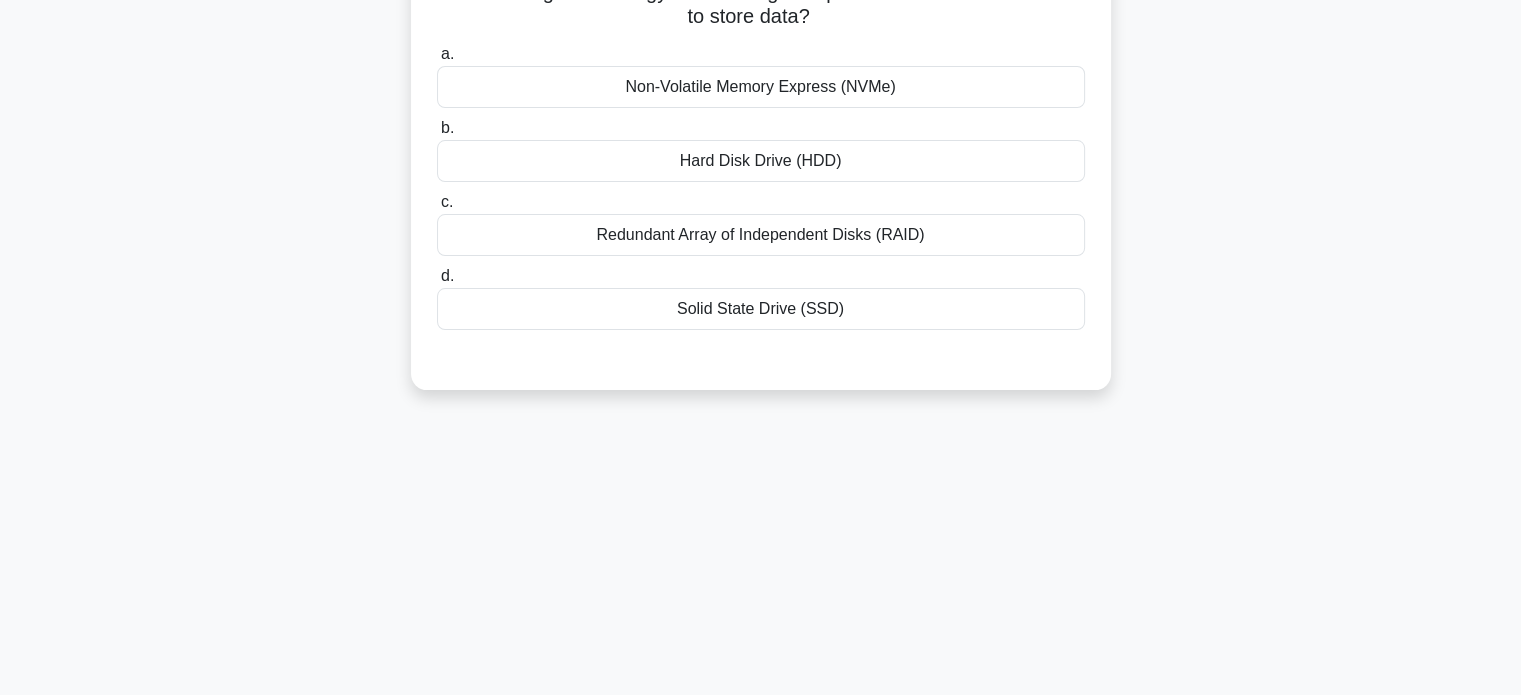 scroll, scrollTop: 0, scrollLeft: 0, axis: both 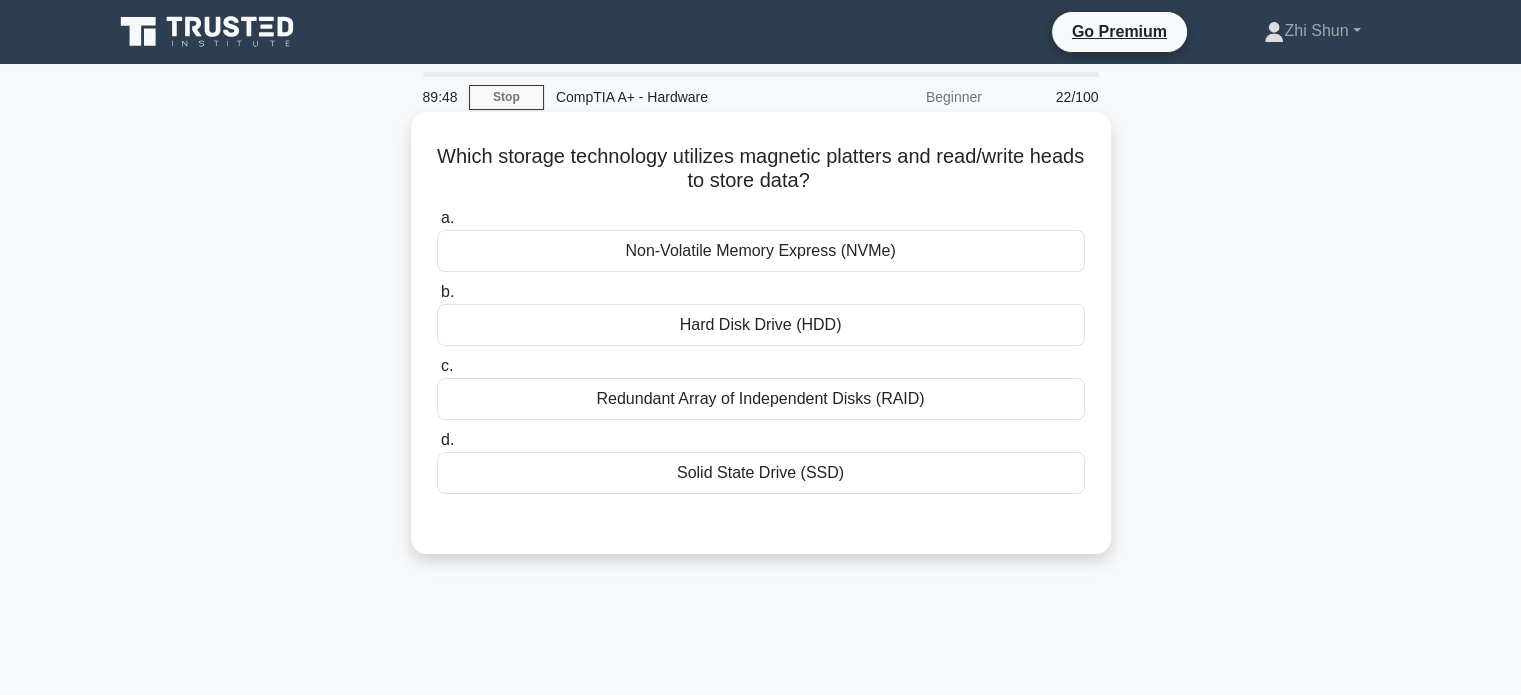 click on "Hard Disk Drive (HDD)" at bounding box center [761, 325] 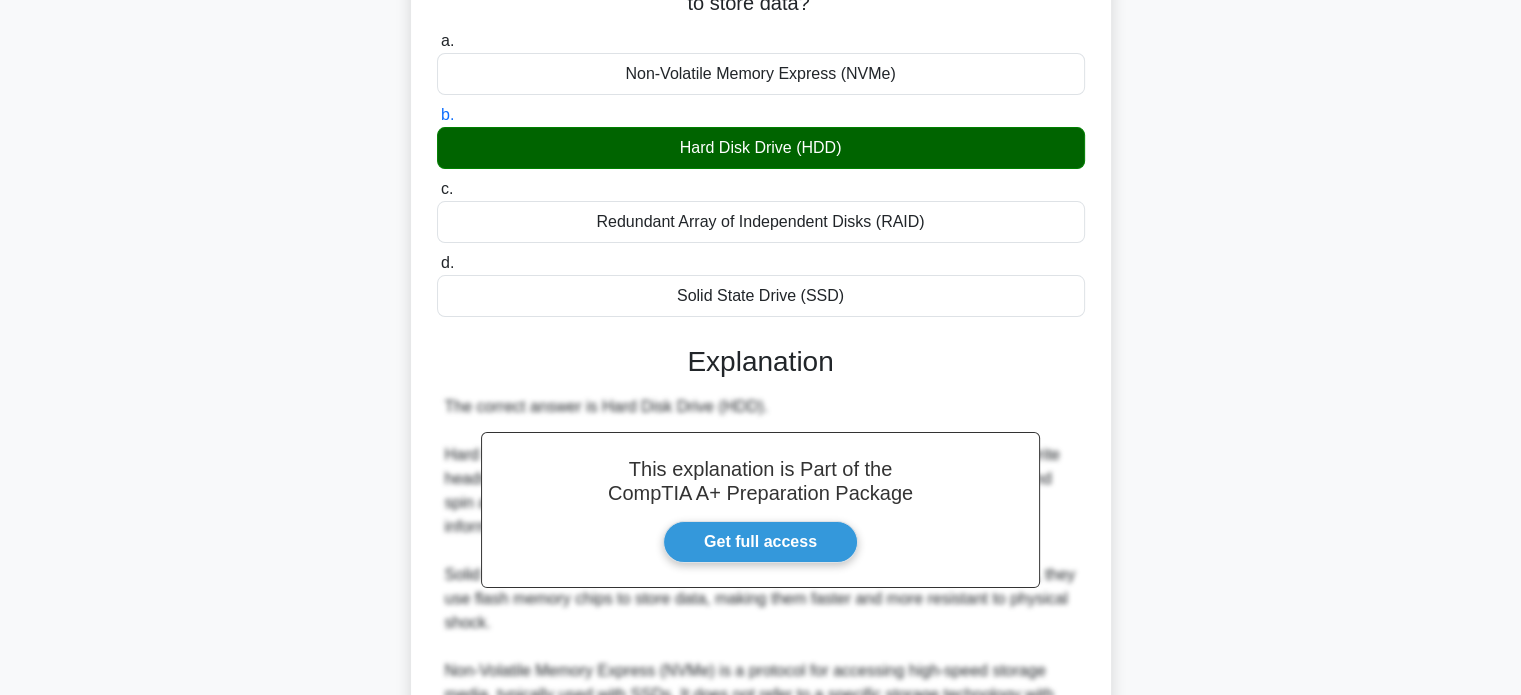 scroll, scrollTop: 400, scrollLeft: 0, axis: vertical 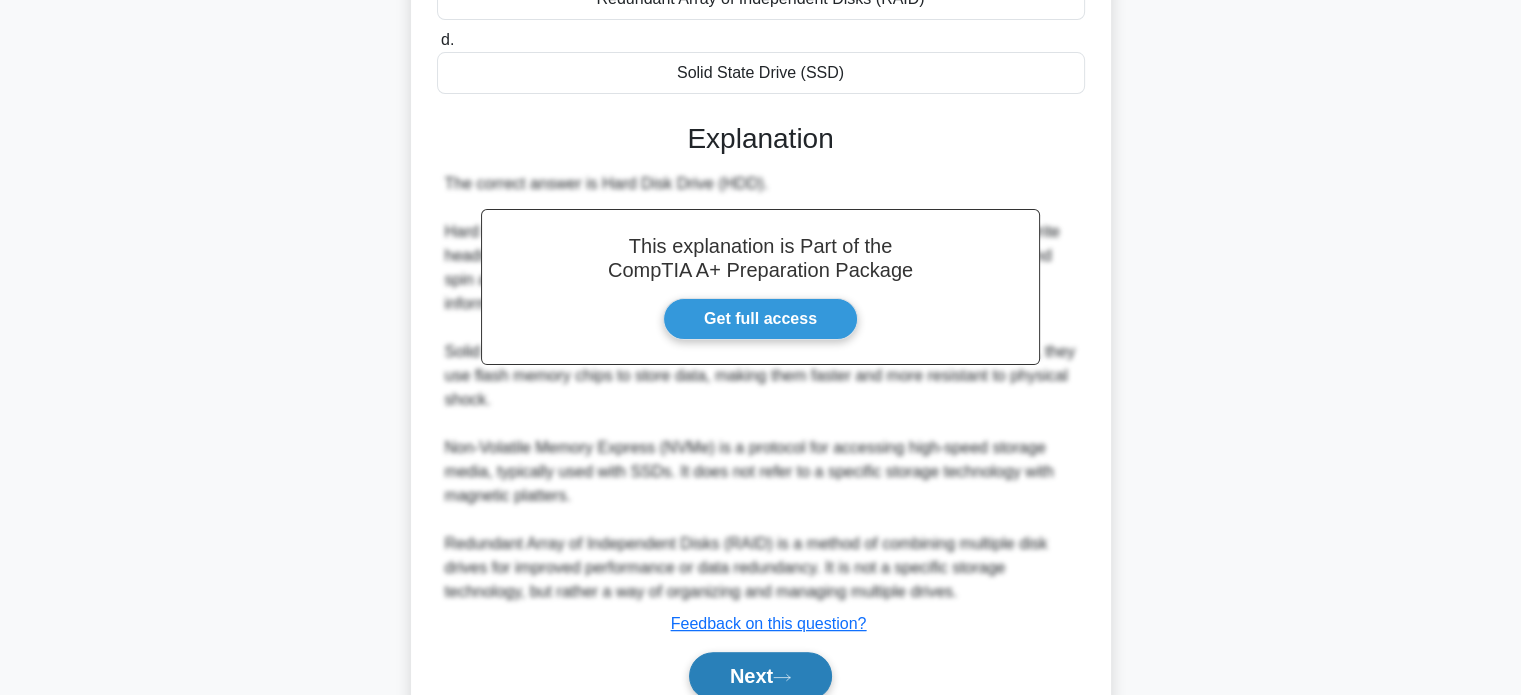 click on "Next" at bounding box center (760, 676) 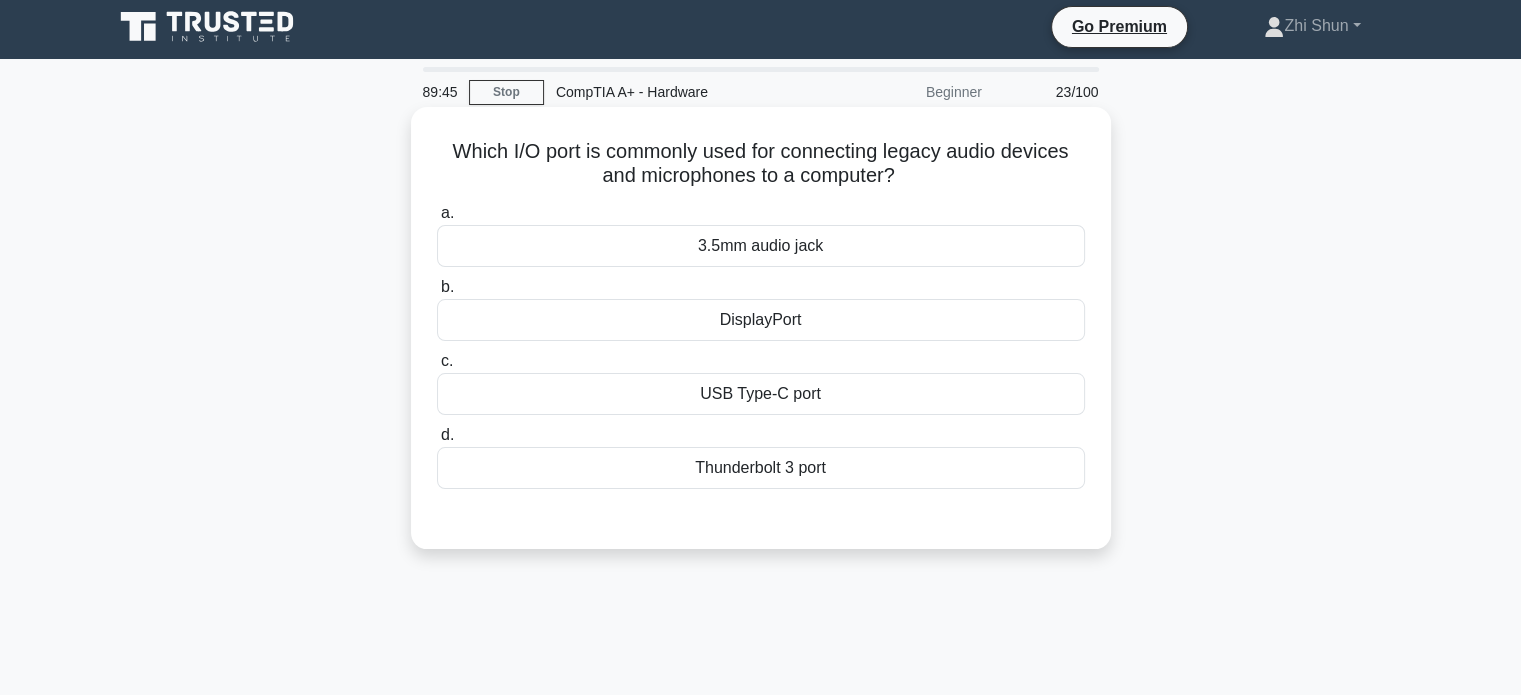 scroll, scrollTop: 0, scrollLeft: 0, axis: both 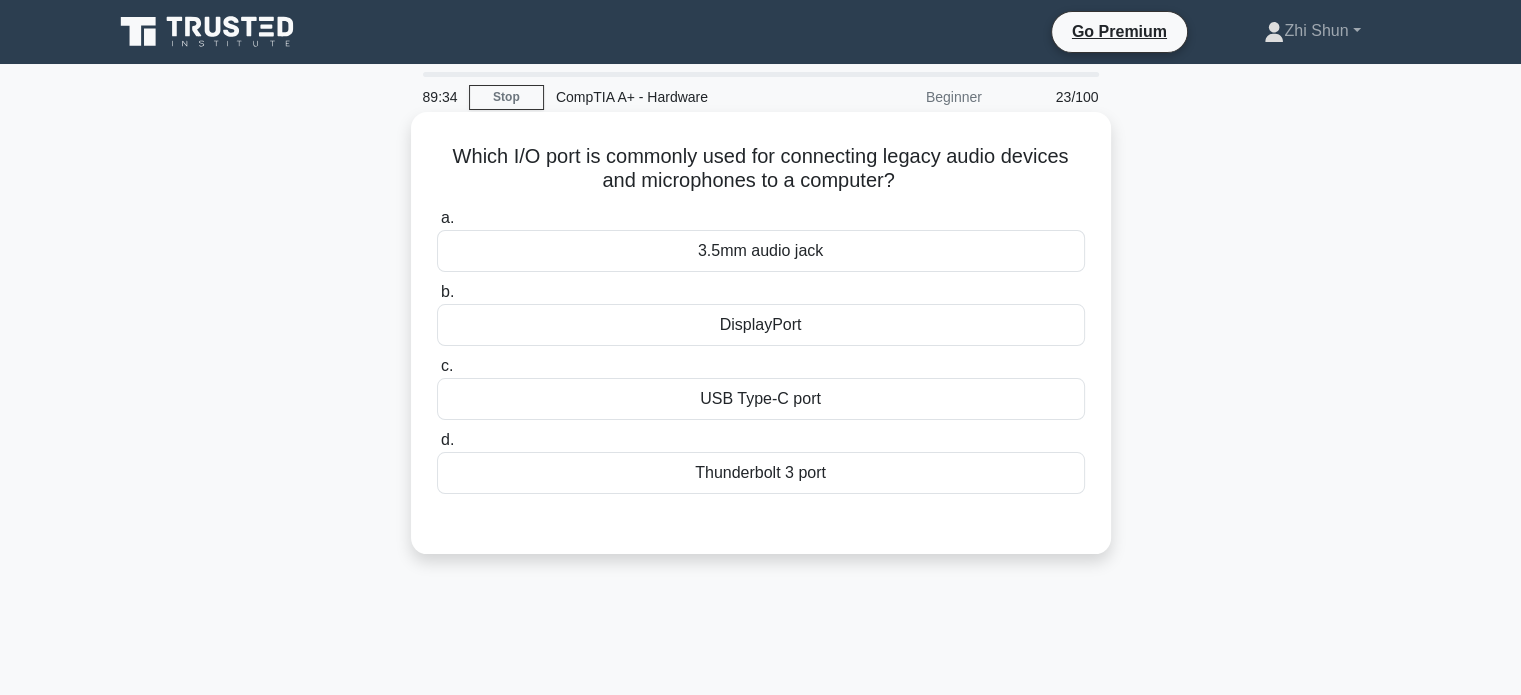click on "3.5mm audio jack" at bounding box center (761, 251) 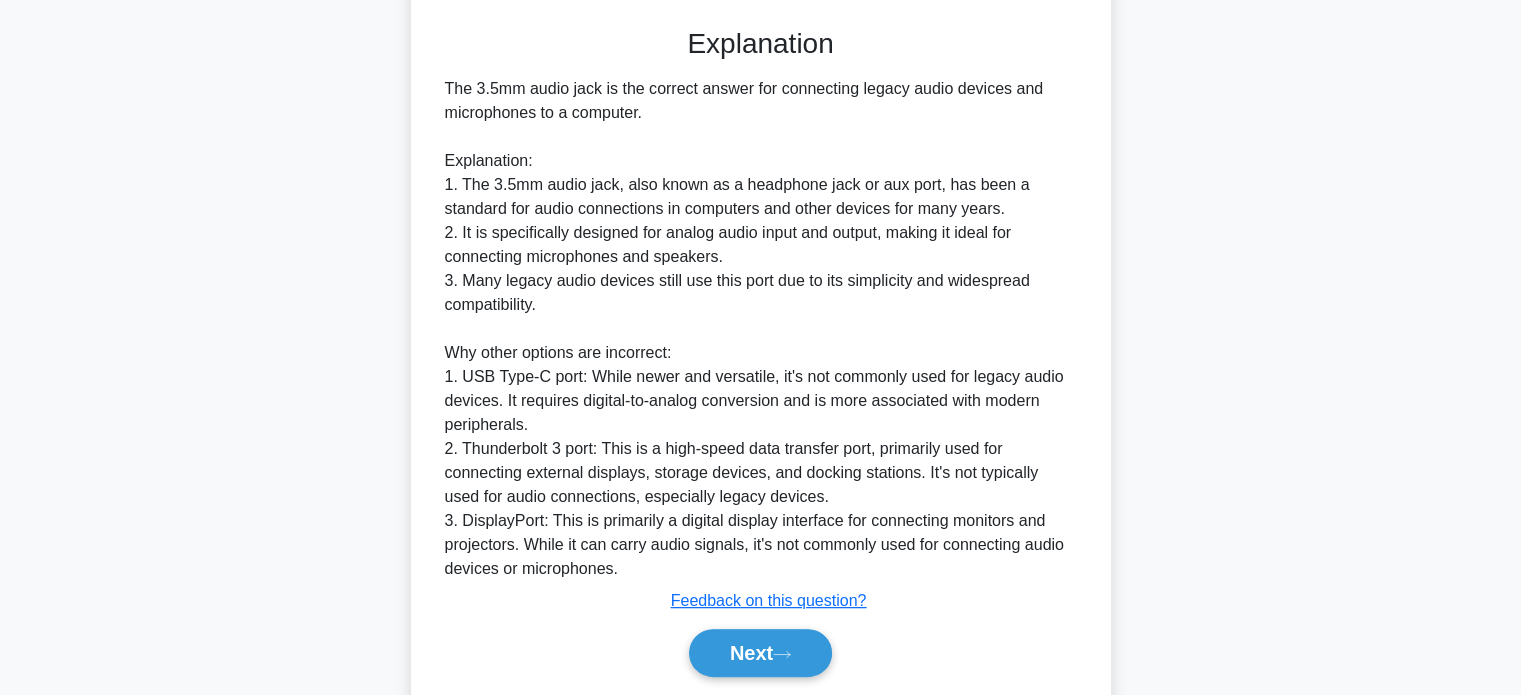 scroll, scrollTop: 560, scrollLeft: 0, axis: vertical 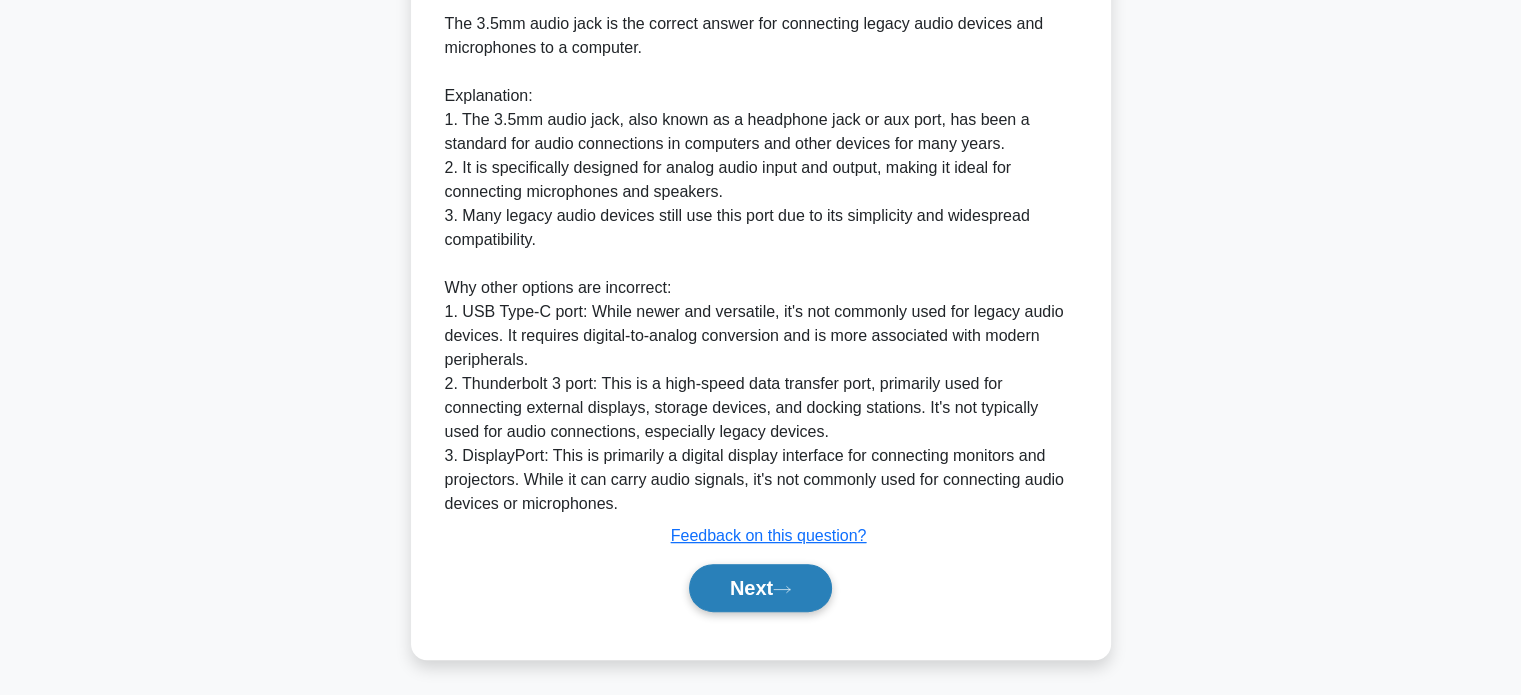 click on "Next" at bounding box center [760, 588] 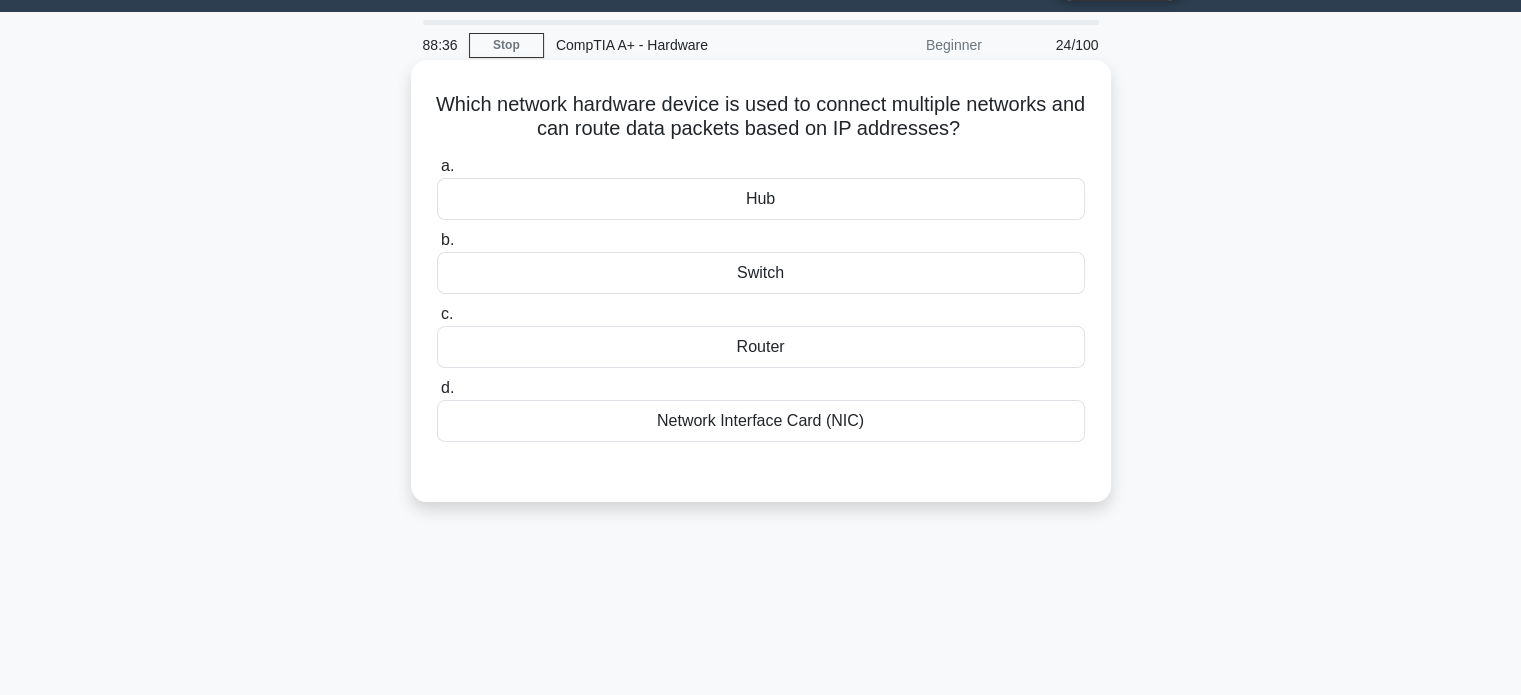 scroll, scrollTop: 0, scrollLeft: 0, axis: both 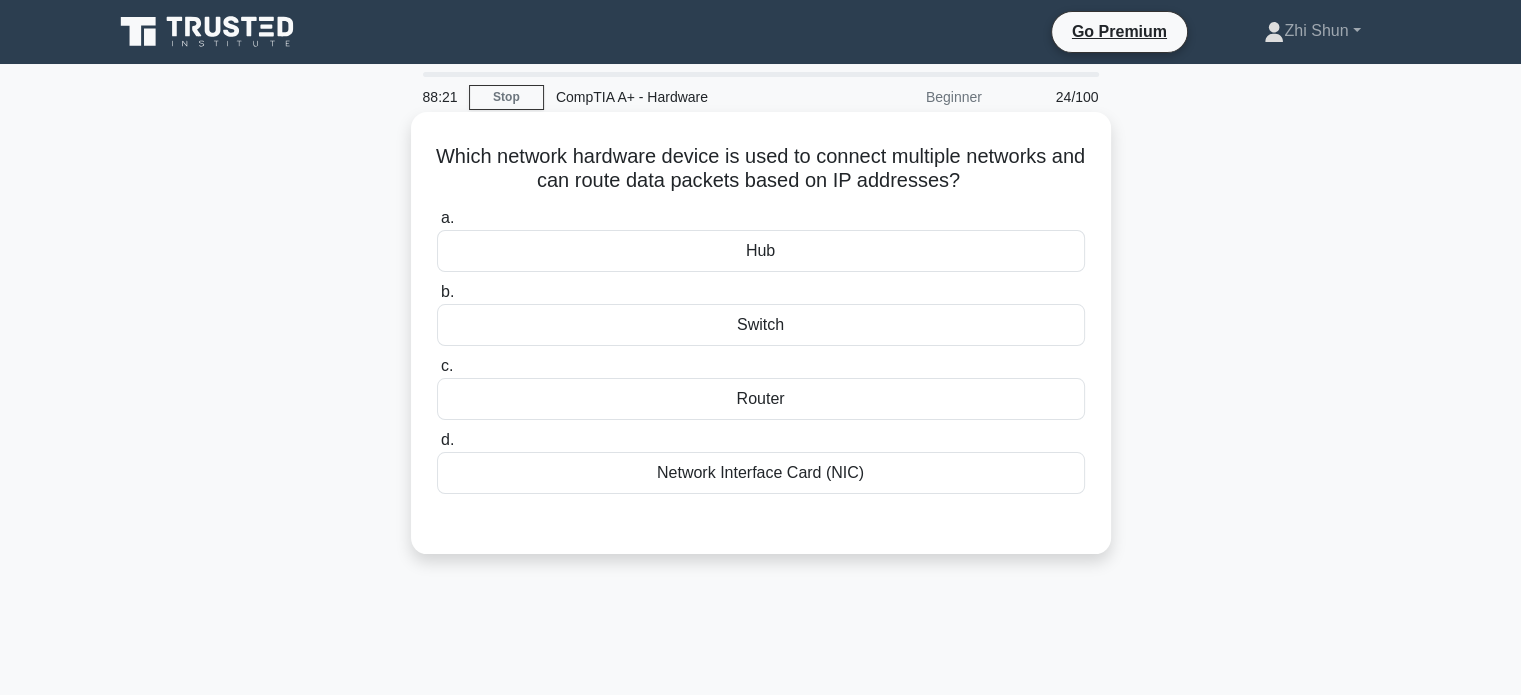 click on "Router" at bounding box center [761, 399] 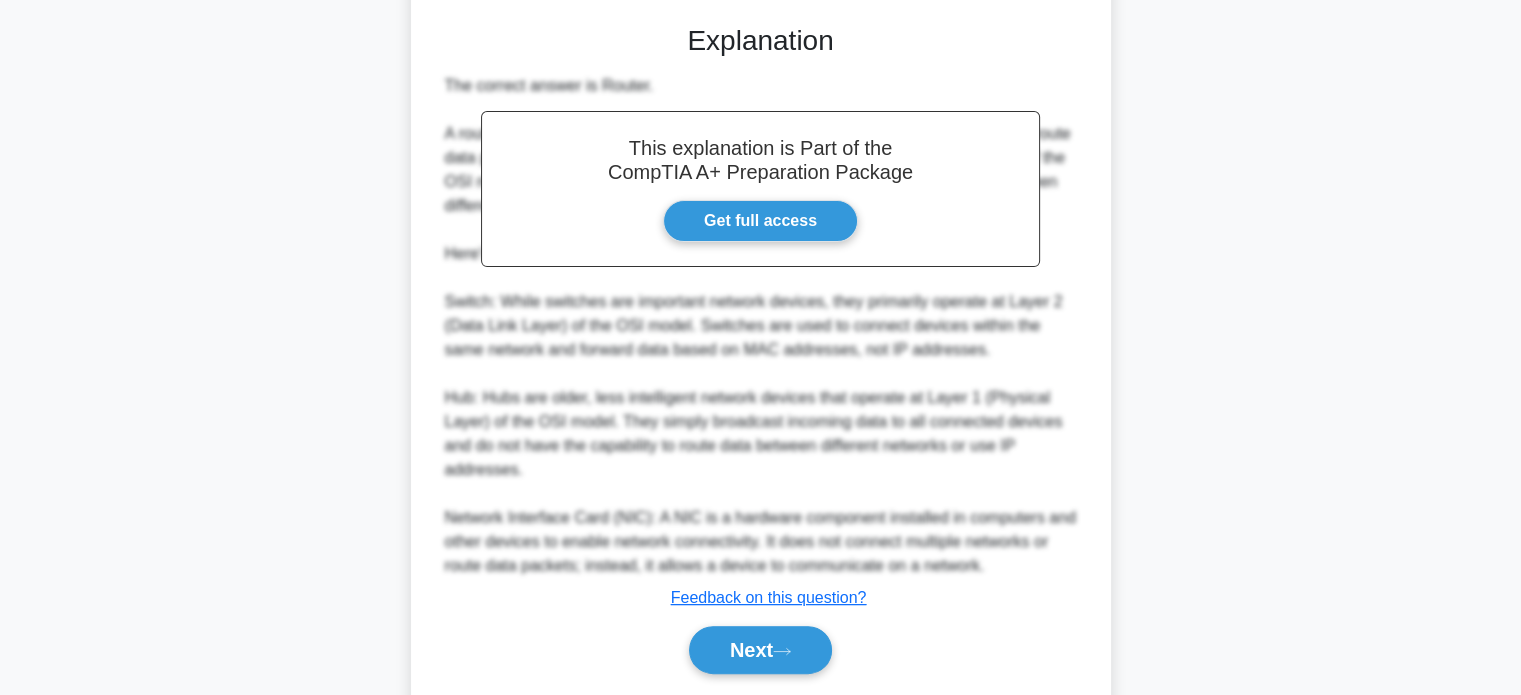 scroll, scrollTop: 500, scrollLeft: 0, axis: vertical 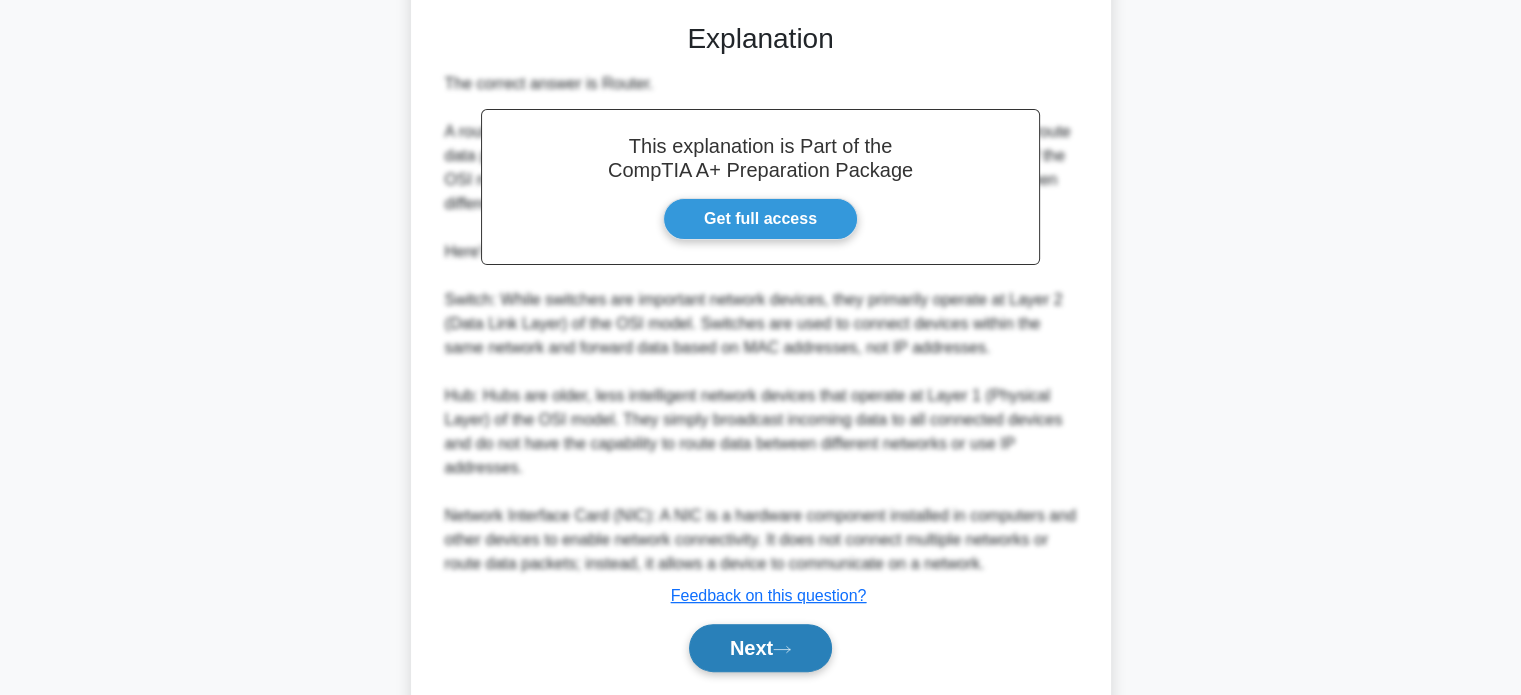 click 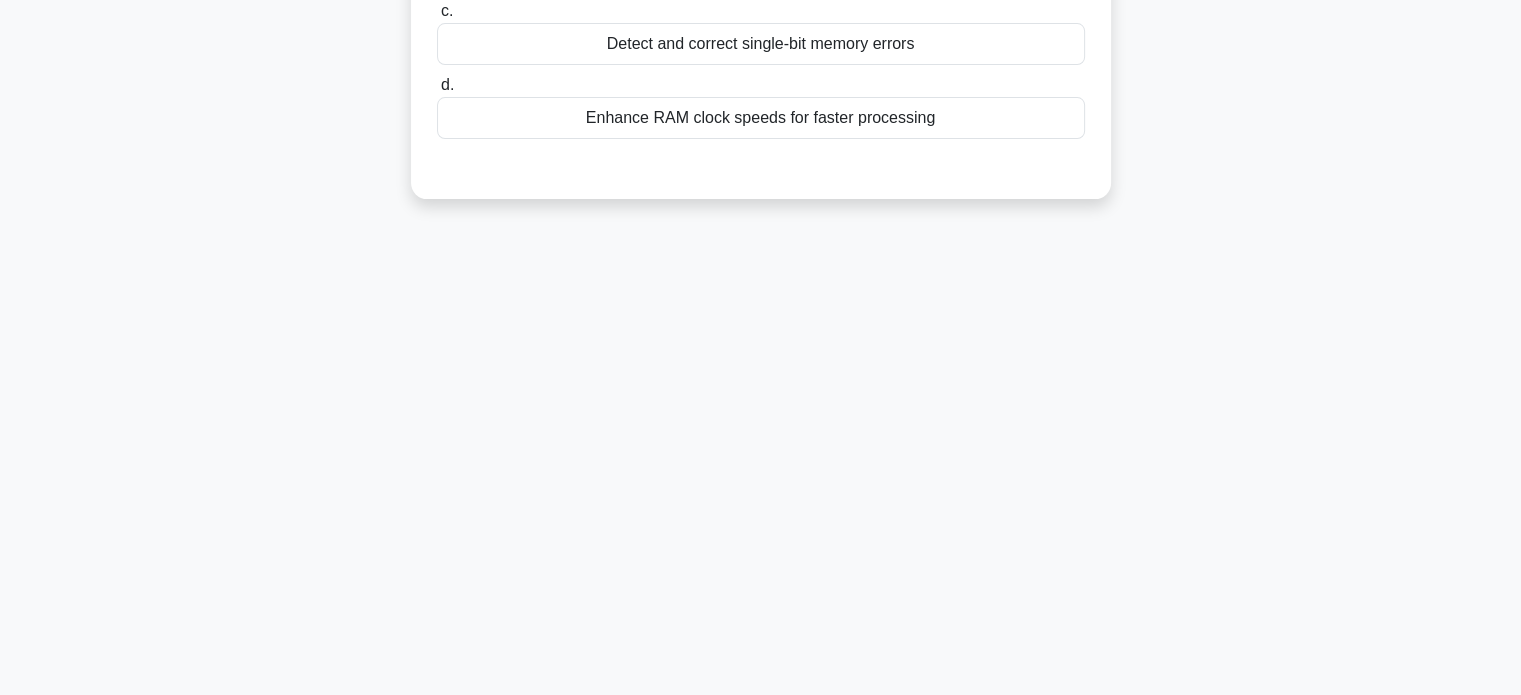 scroll, scrollTop: 85, scrollLeft: 0, axis: vertical 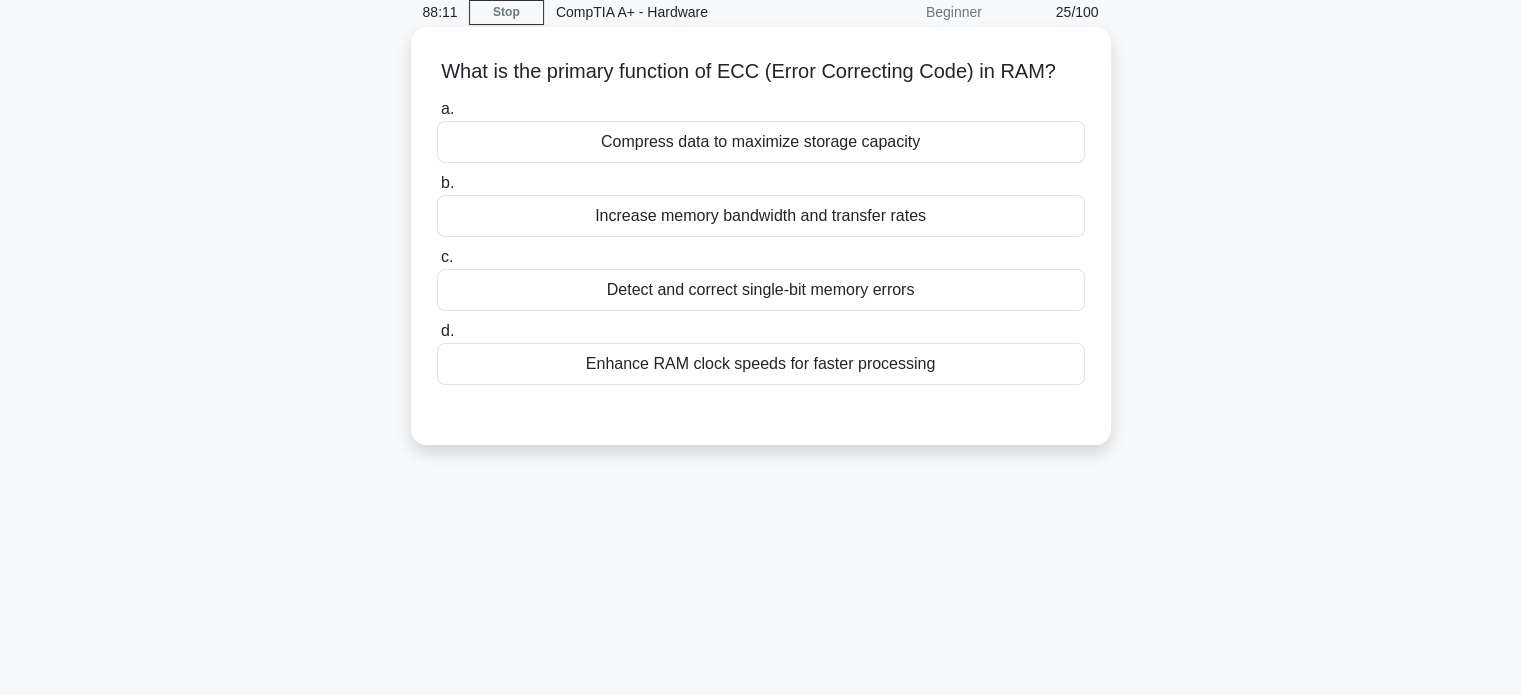 click on "Detect and correct single-bit memory errors" at bounding box center (761, 290) 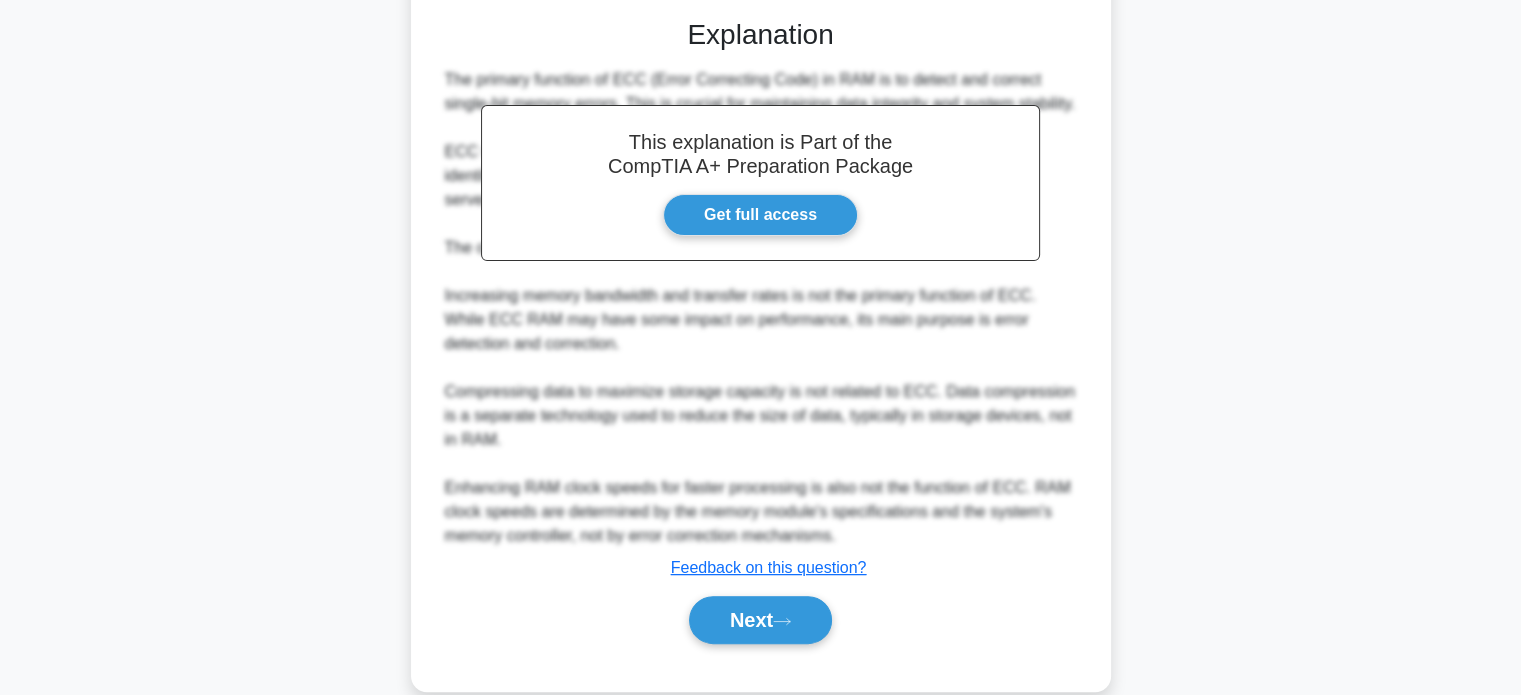 scroll, scrollTop: 536, scrollLeft: 0, axis: vertical 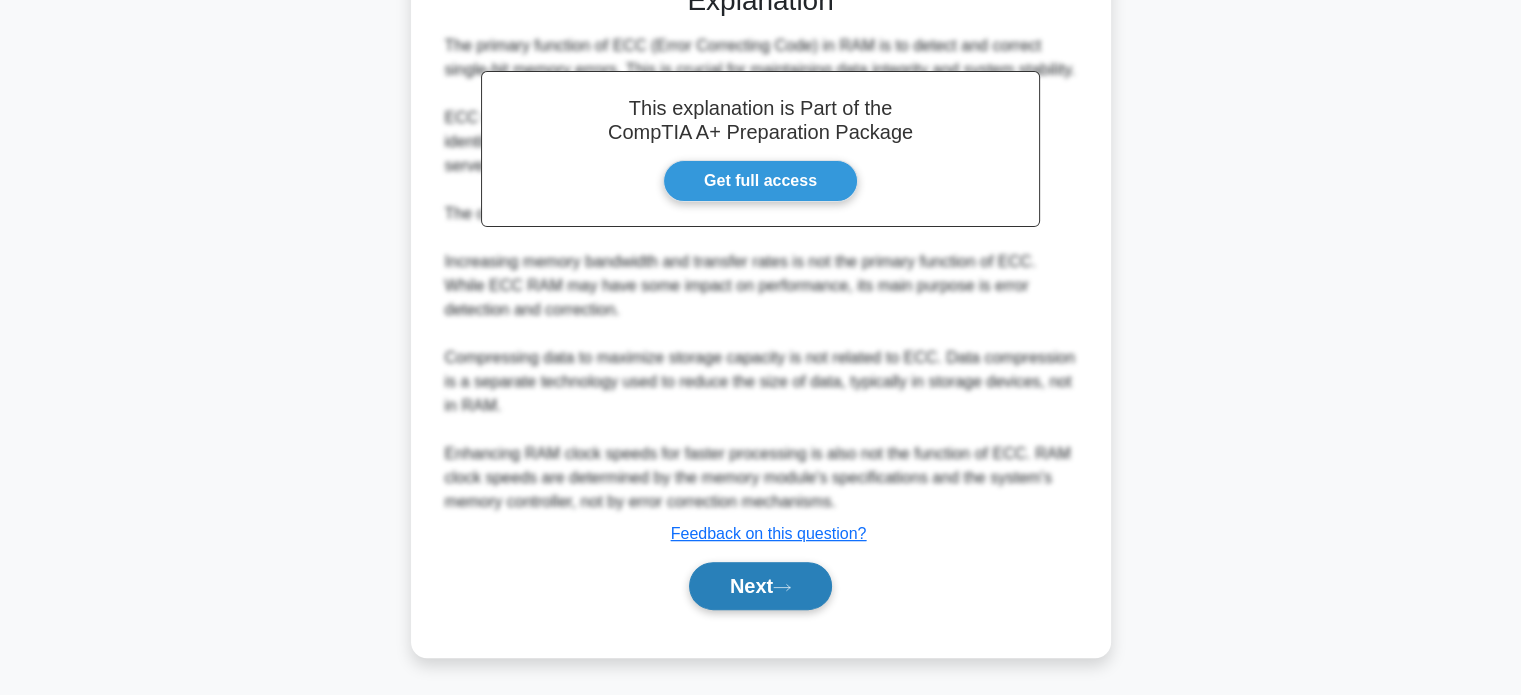 click on "Next" at bounding box center (760, 586) 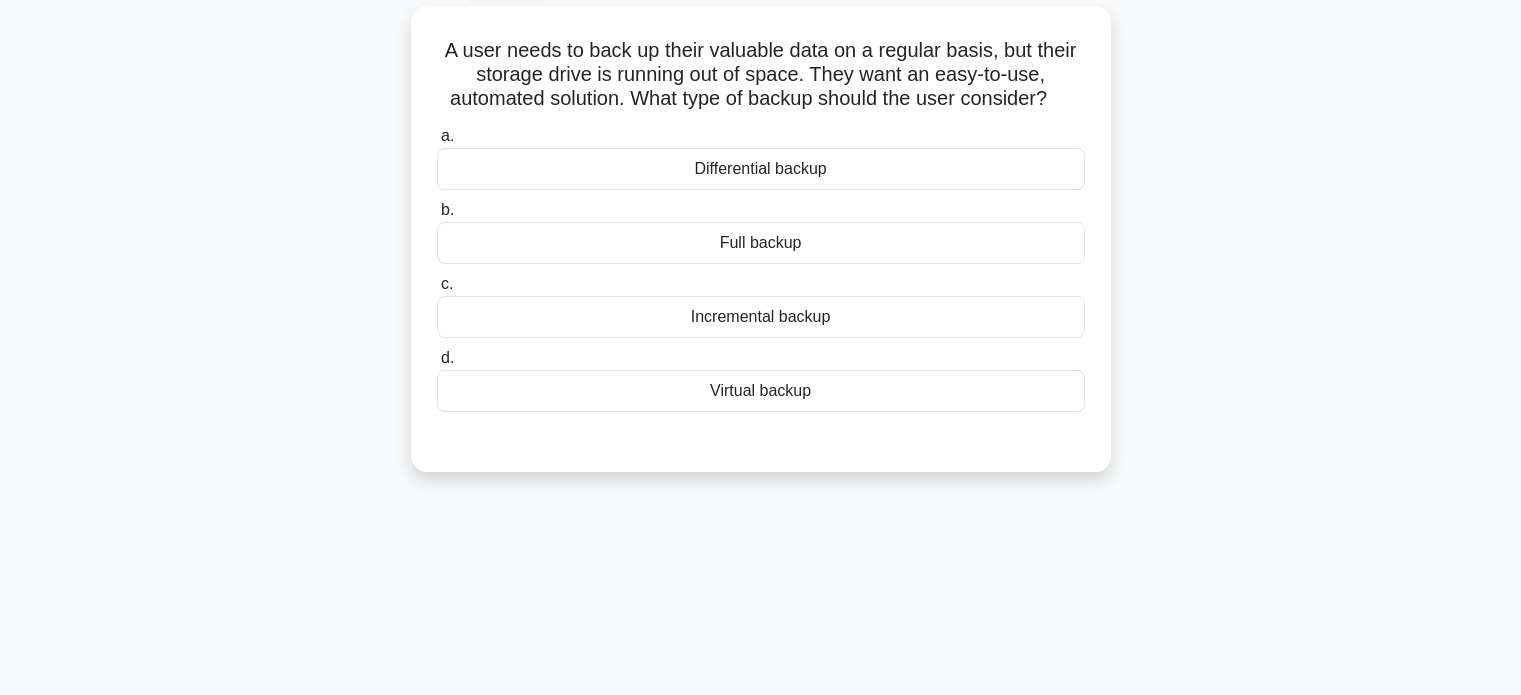 scroll, scrollTop: 0, scrollLeft: 0, axis: both 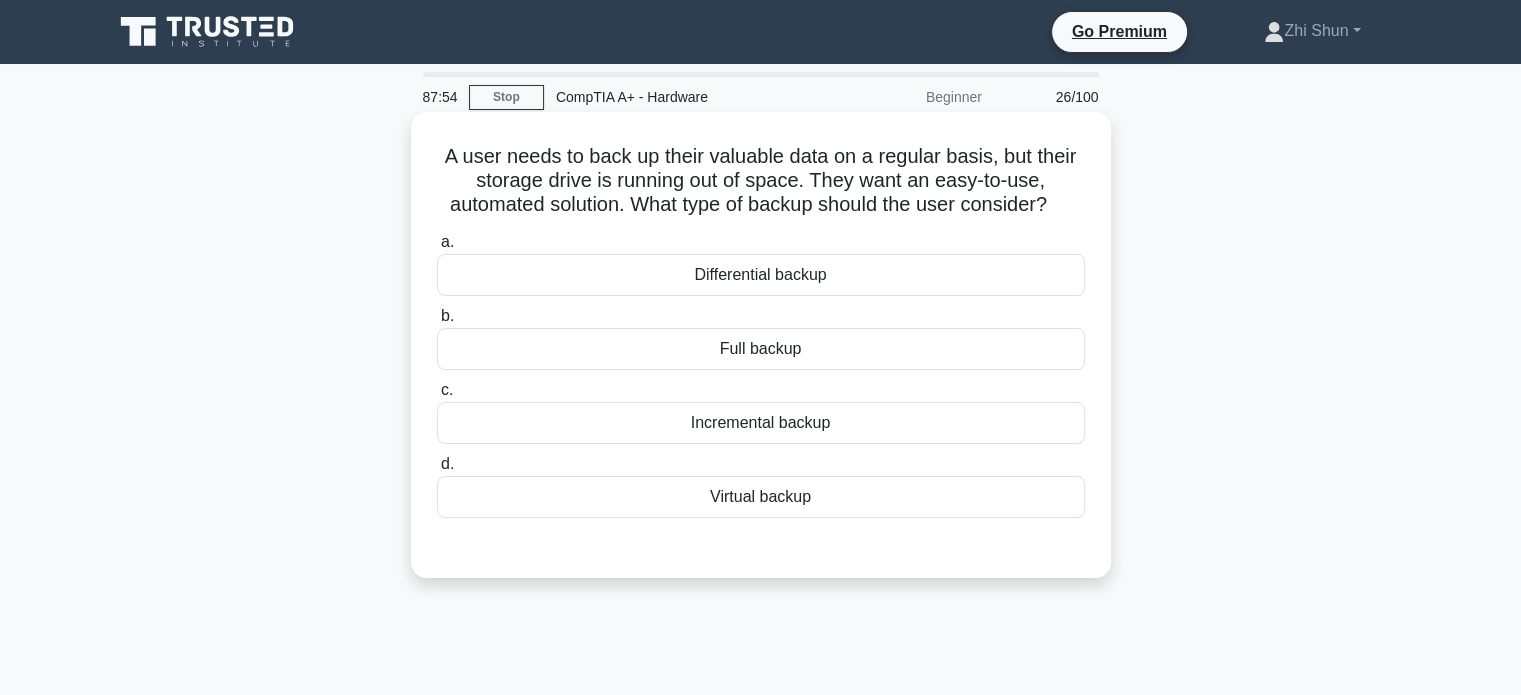 click on "Virtual backup" at bounding box center (761, 497) 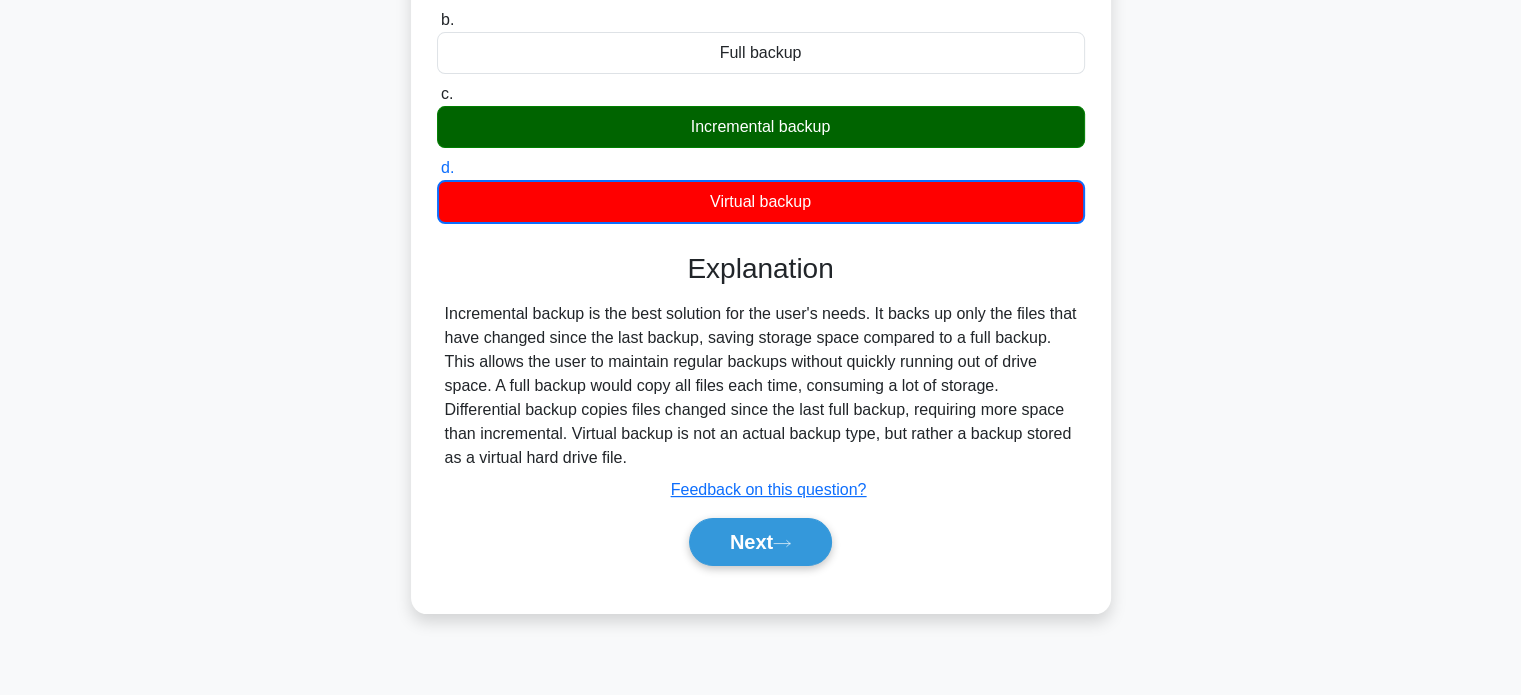 scroll, scrollTop: 385, scrollLeft: 0, axis: vertical 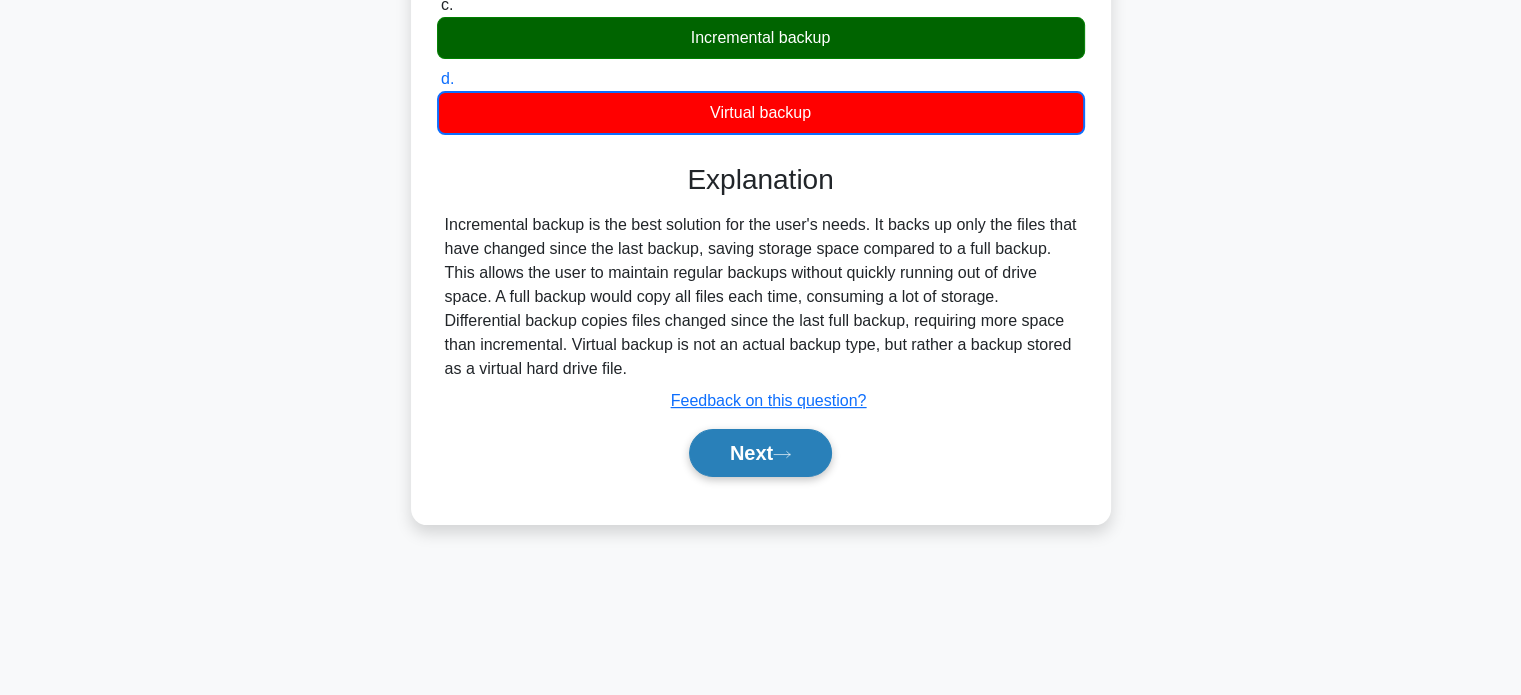 click on "Next" at bounding box center (760, 453) 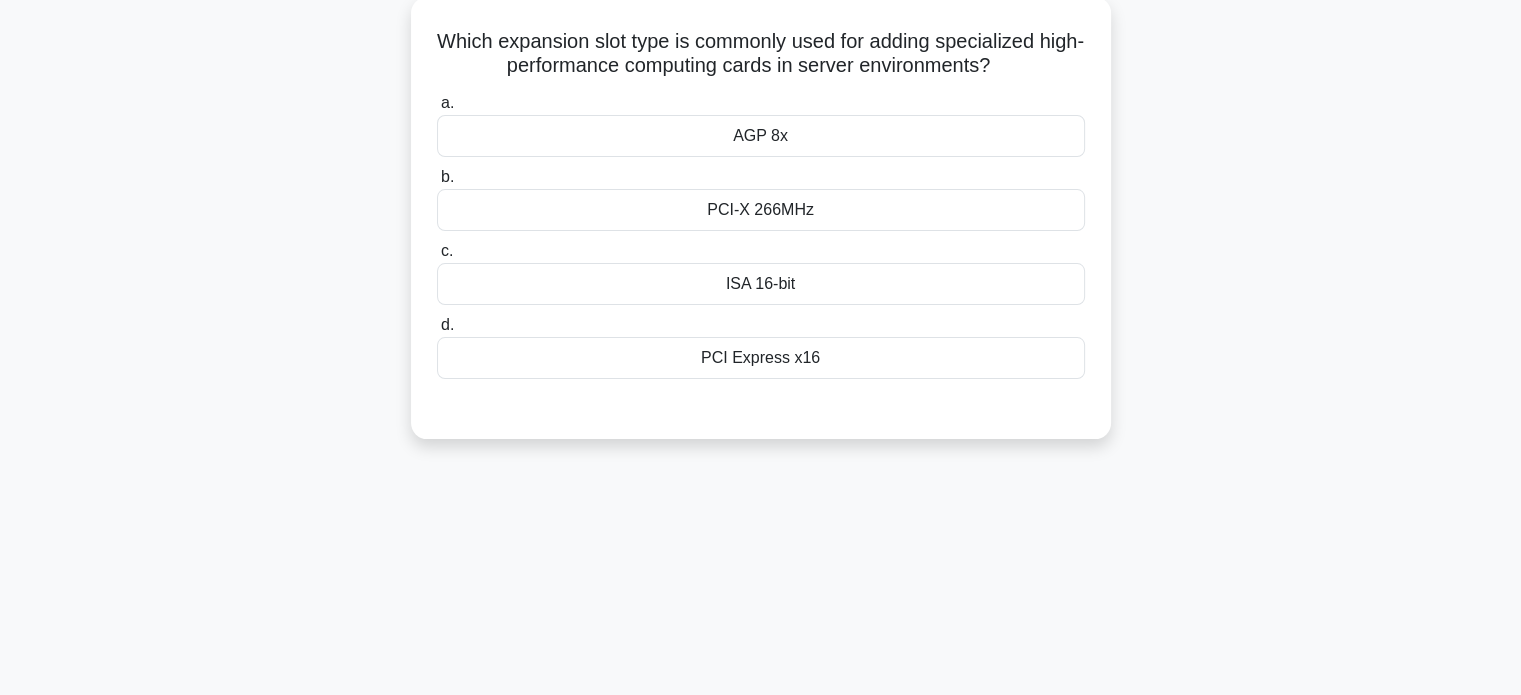 scroll, scrollTop: 0, scrollLeft: 0, axis: both 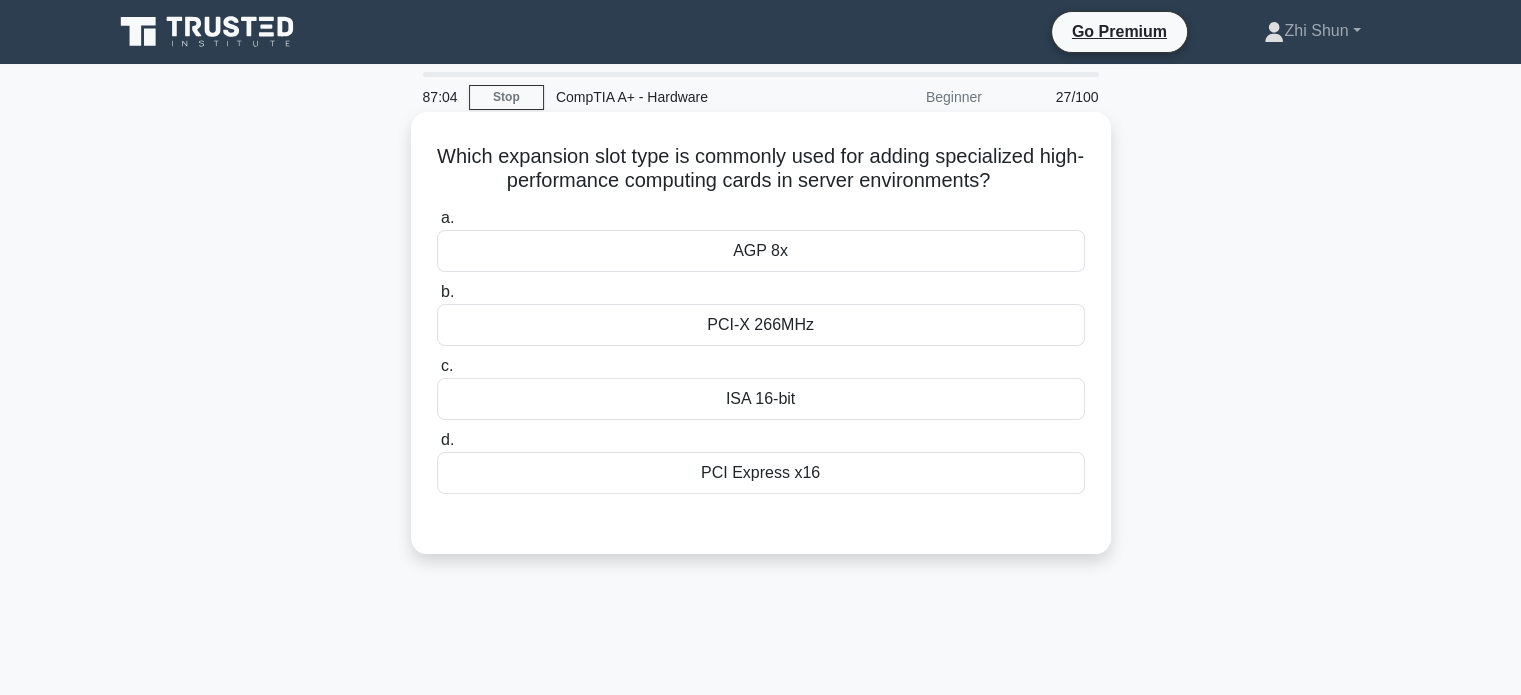 click on "PCI Express x16" at bounding box center (761, 473) 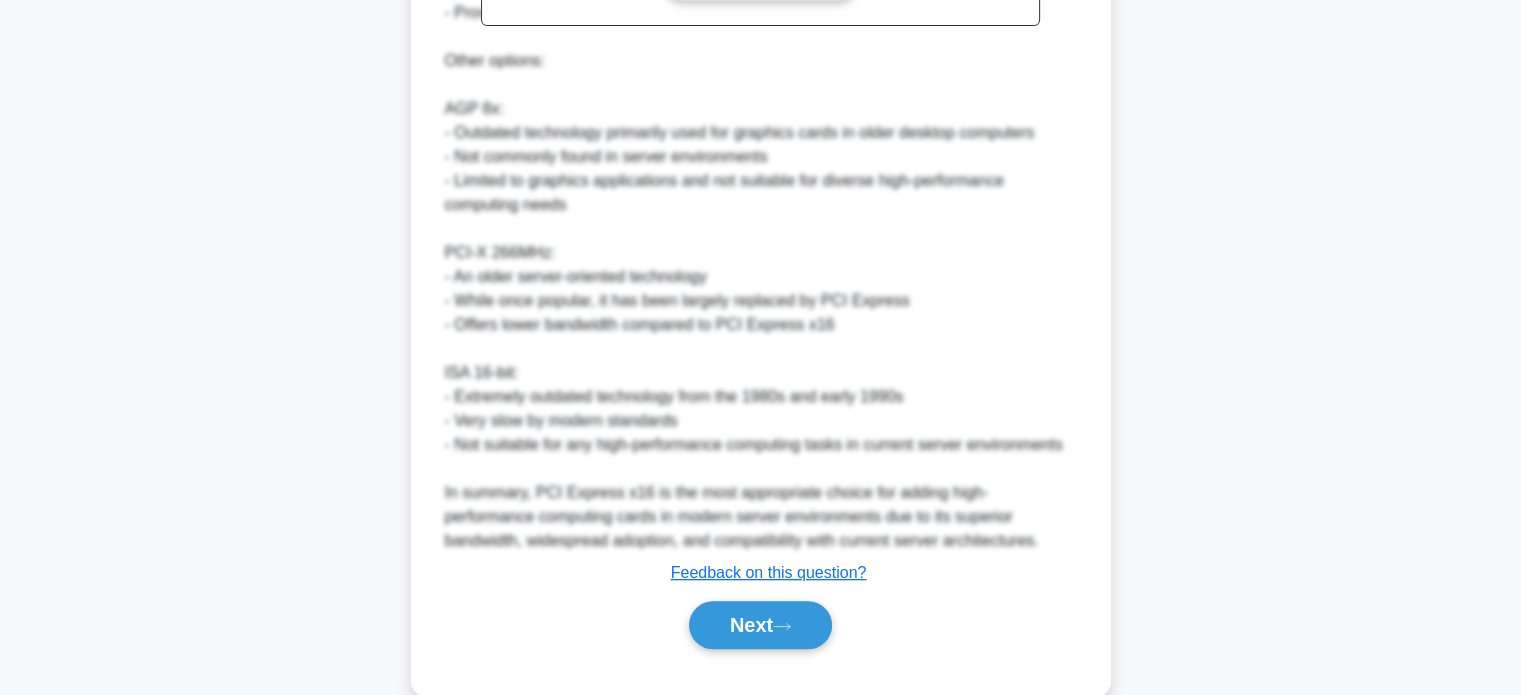 scroll, scrollTop: 776, scrollLeft: 0, axis: vertical 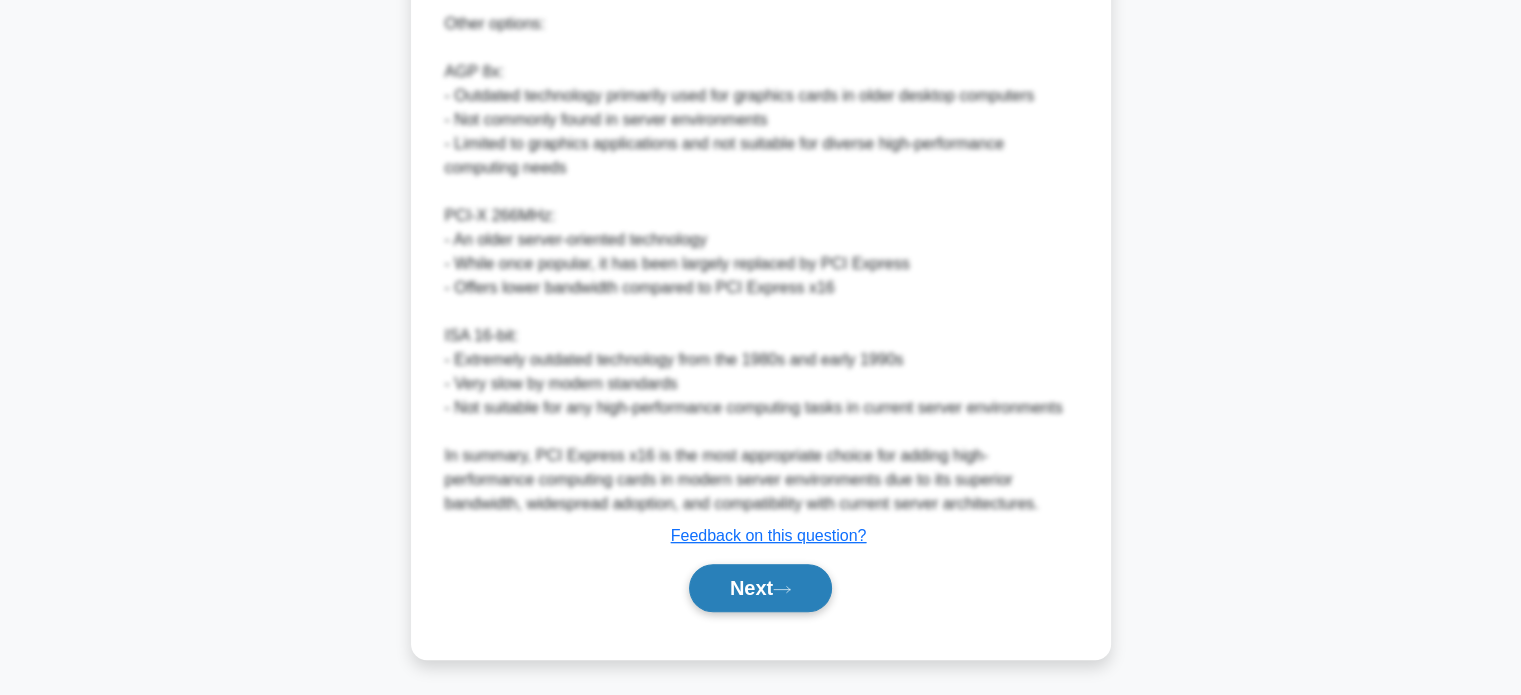 click on "Next" at bounding box center [760, 588] 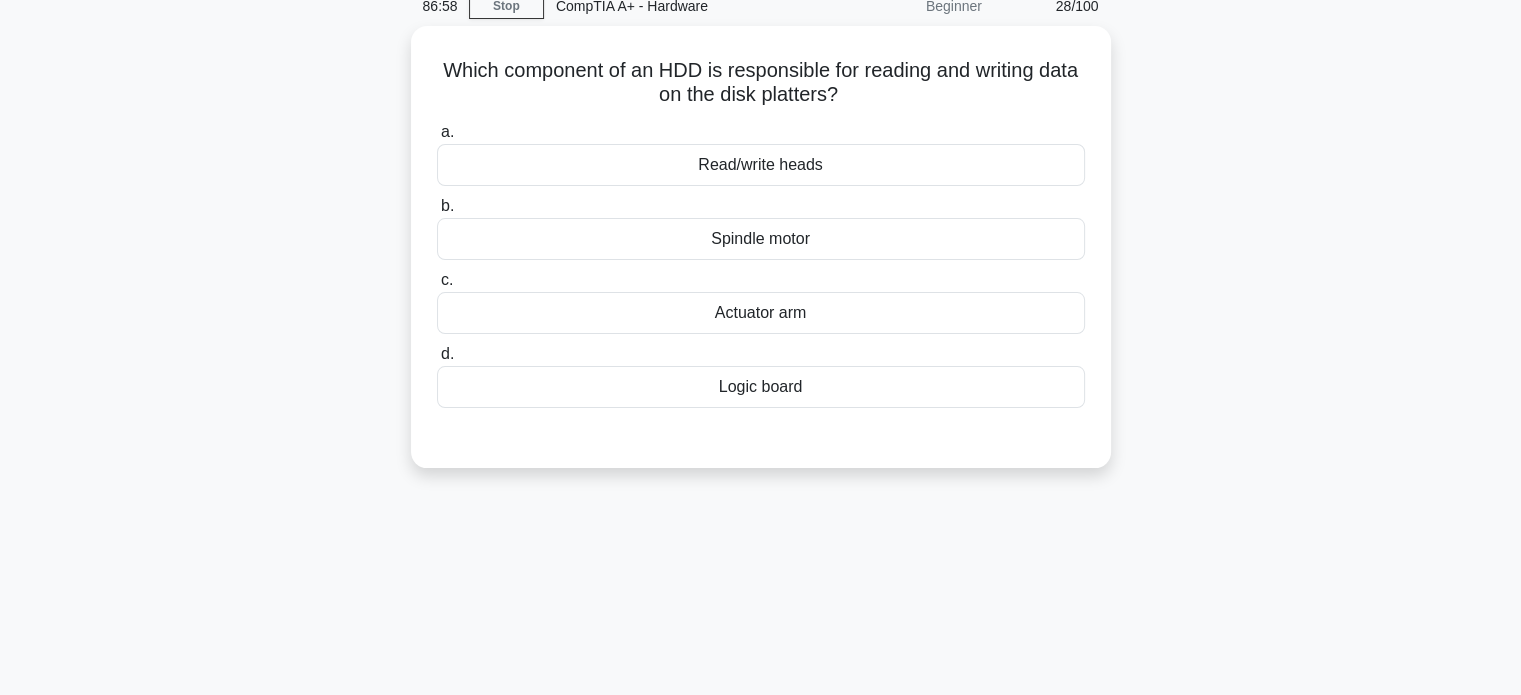 scroll, scrollTop: 0, scrollLeft: 0, axis: both 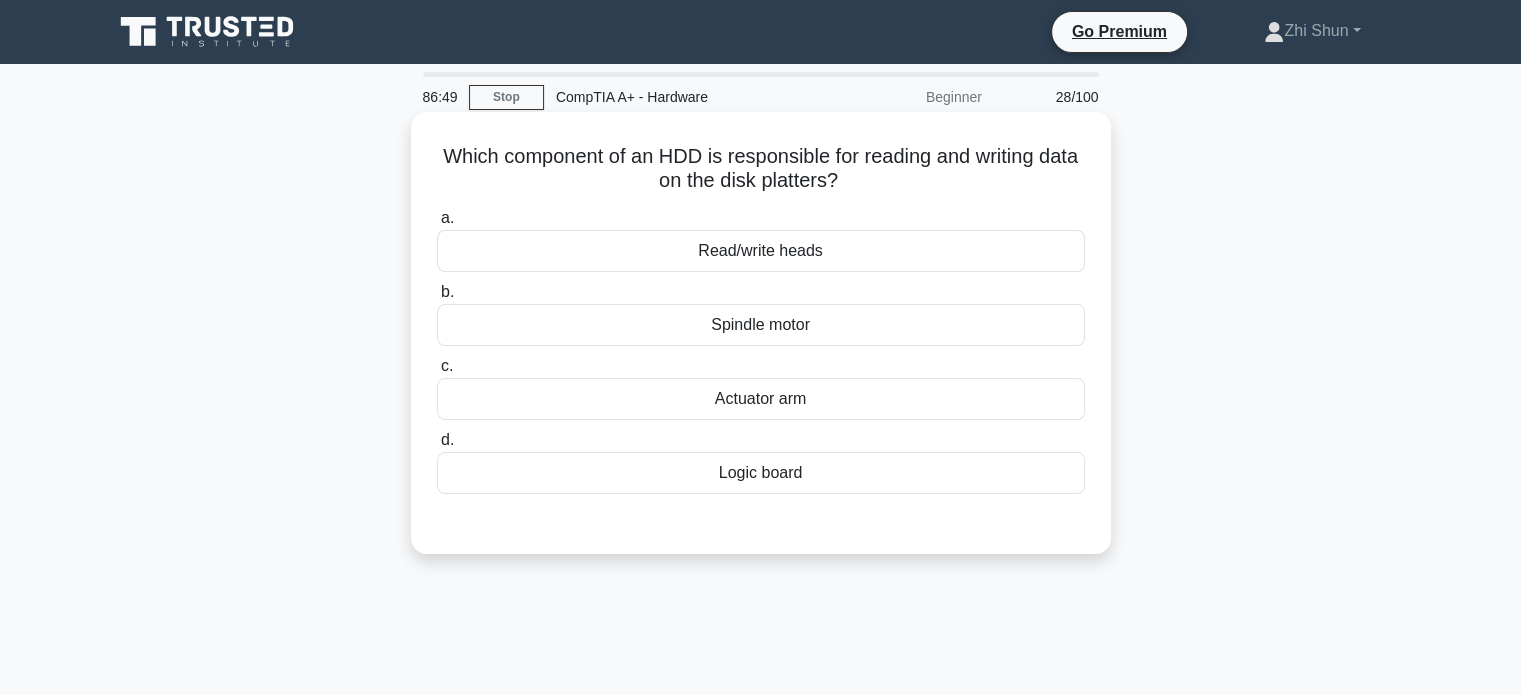click on "Read/write heads" at bounding box center [761, 251] 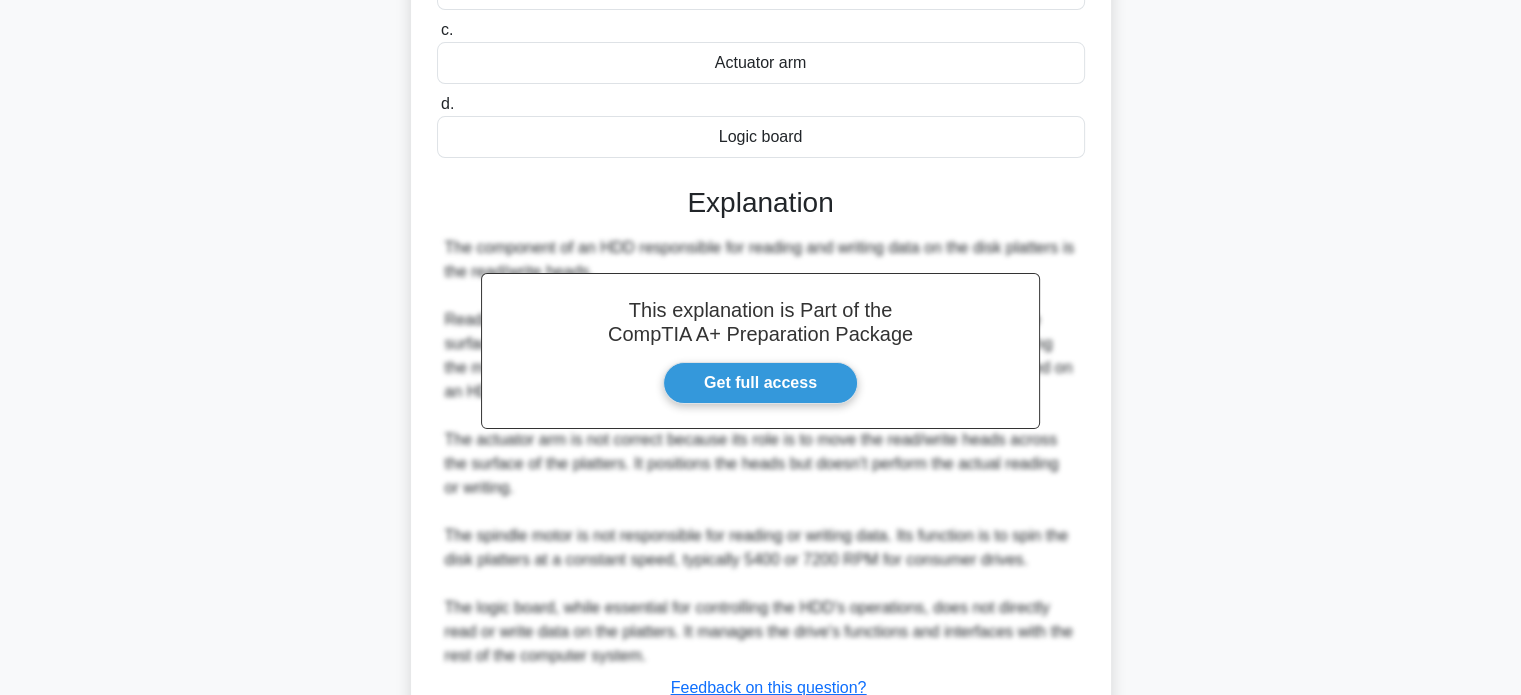 scroll, scrollTop: 488, scrollLeft: 0, axis: vertical 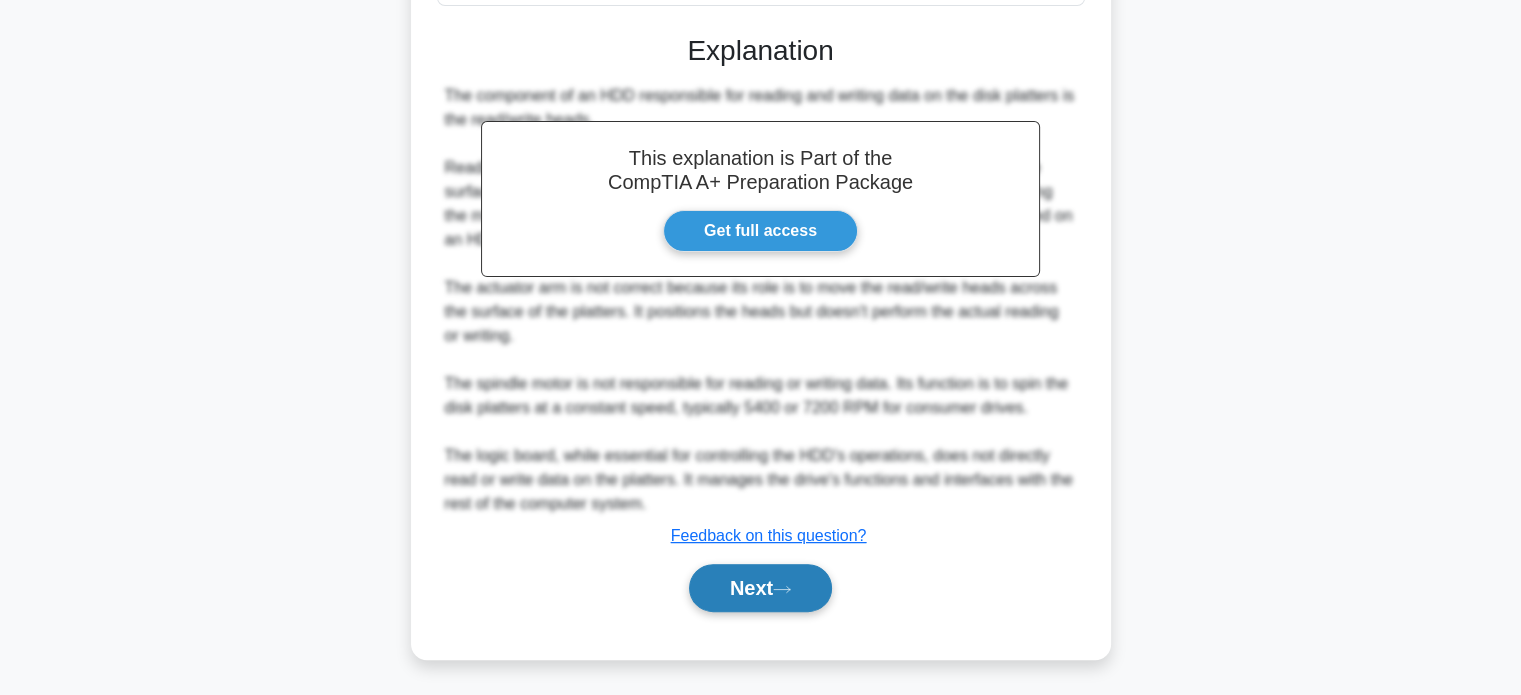 click 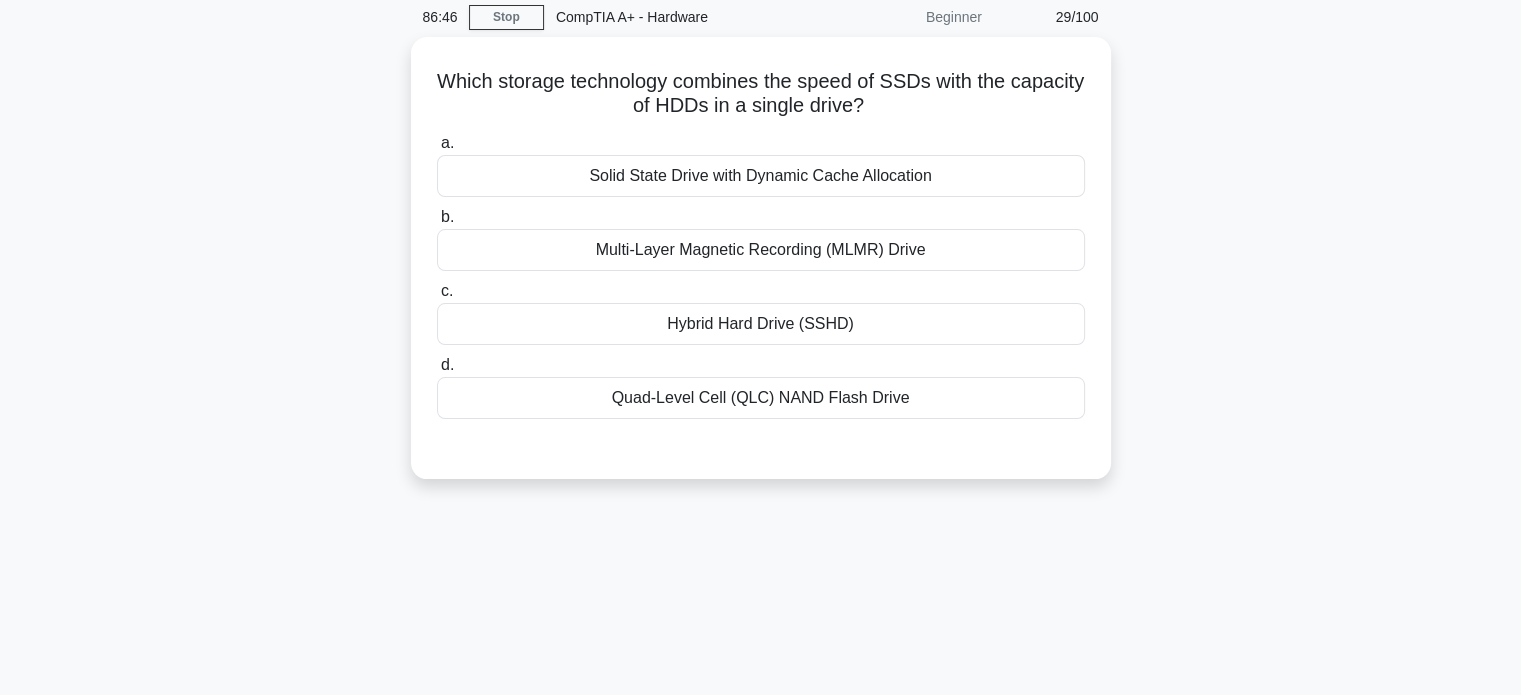 scroll, scrollTop: 0, scrollLeft: 0, axis: both 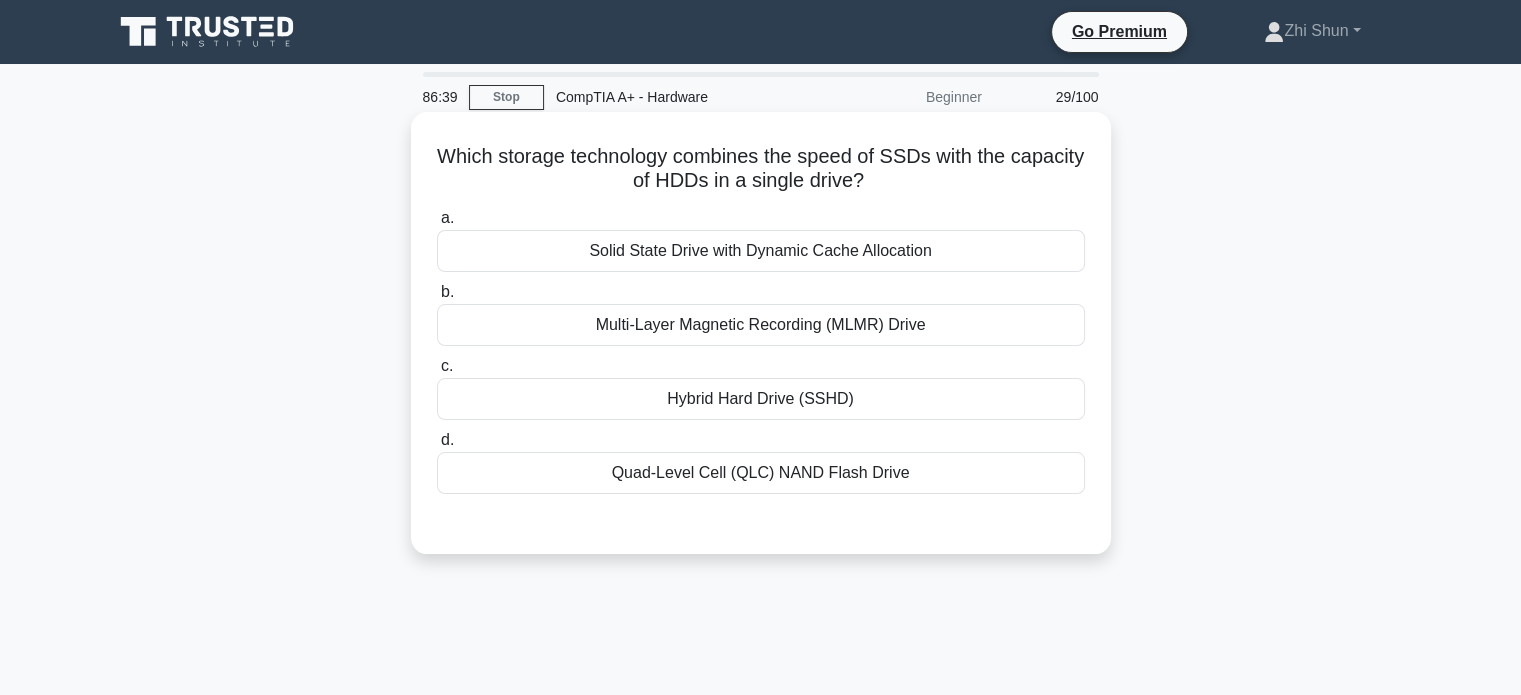click on "Hybrid Hard Drive (SSHD)" at bounding box center [761, 399] 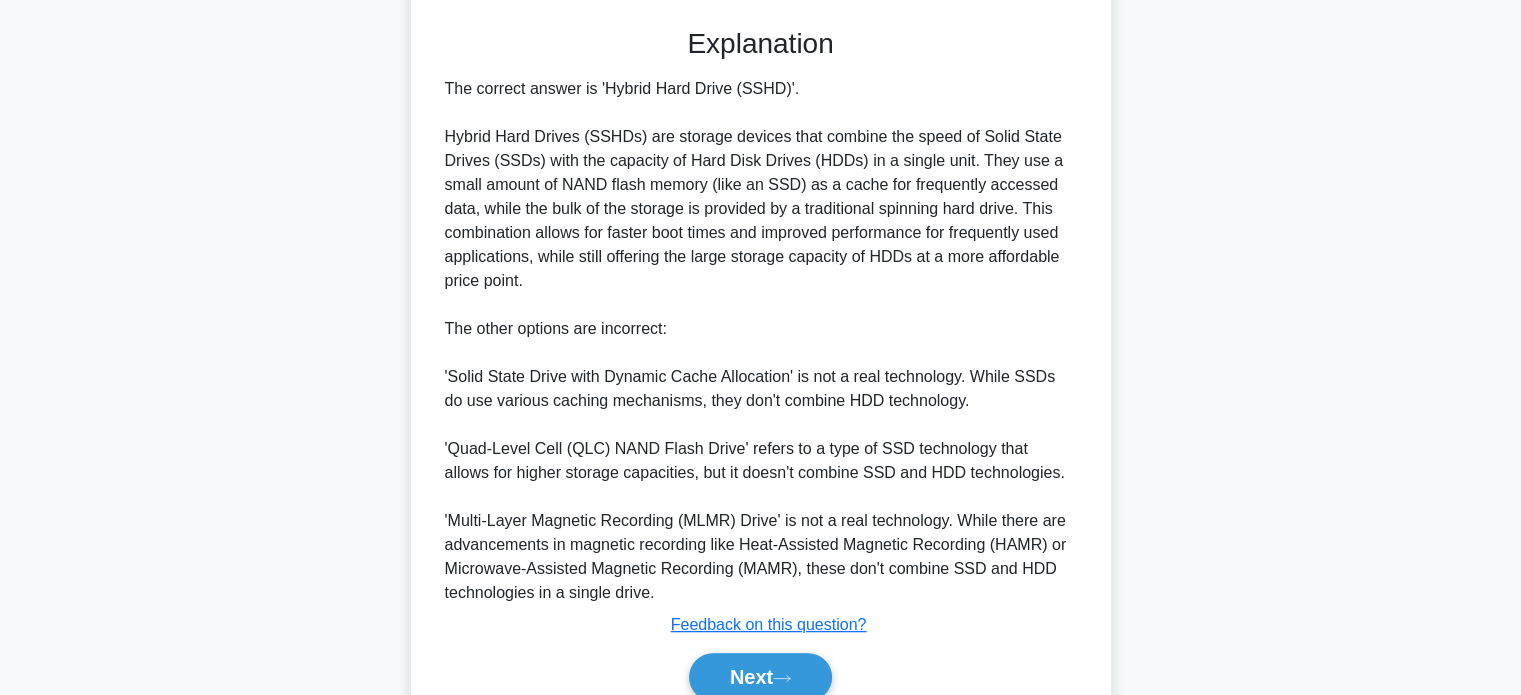 scroll, scrollTop: 584, scrollLeft: 0, axis: vertical 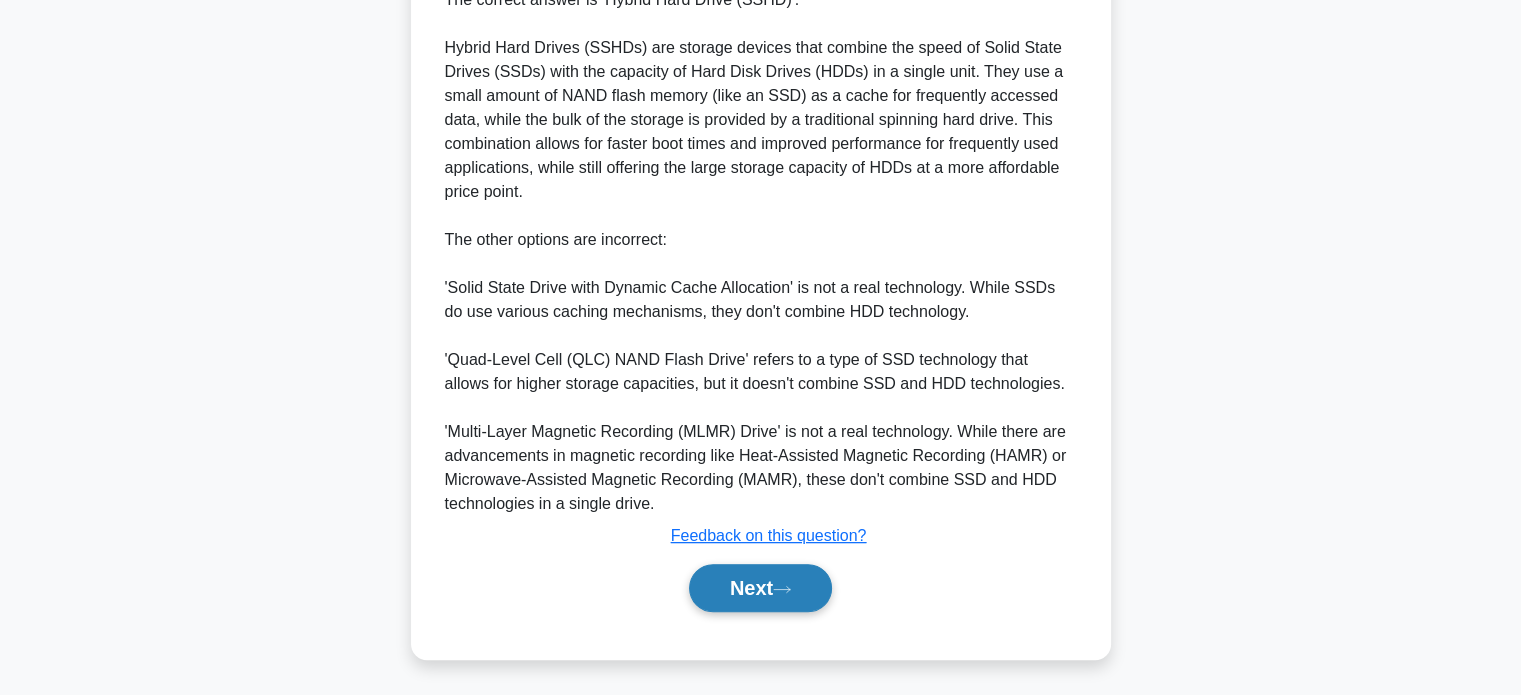 click on "Next" at bounding box center [760, 588] 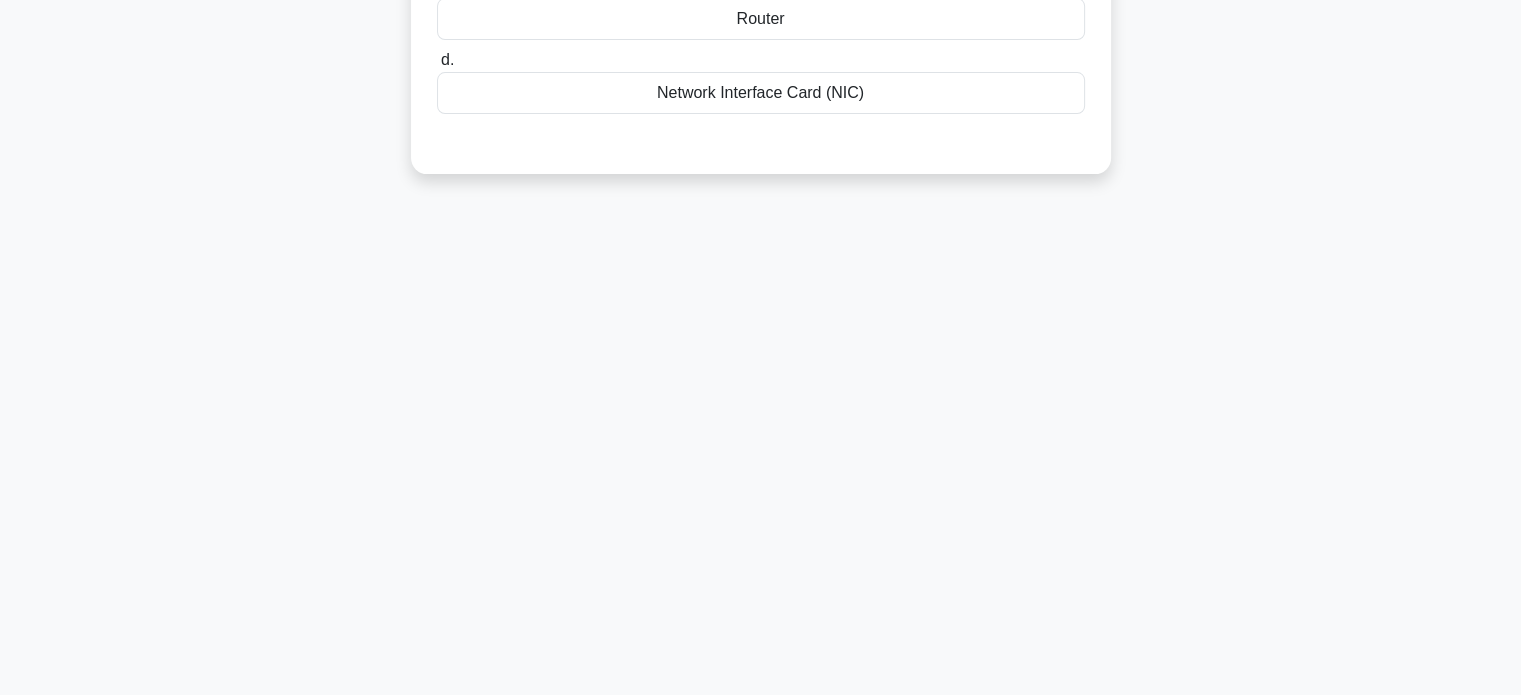 scroll, scrollTop: 0, scrollLeft: 0, axis: both 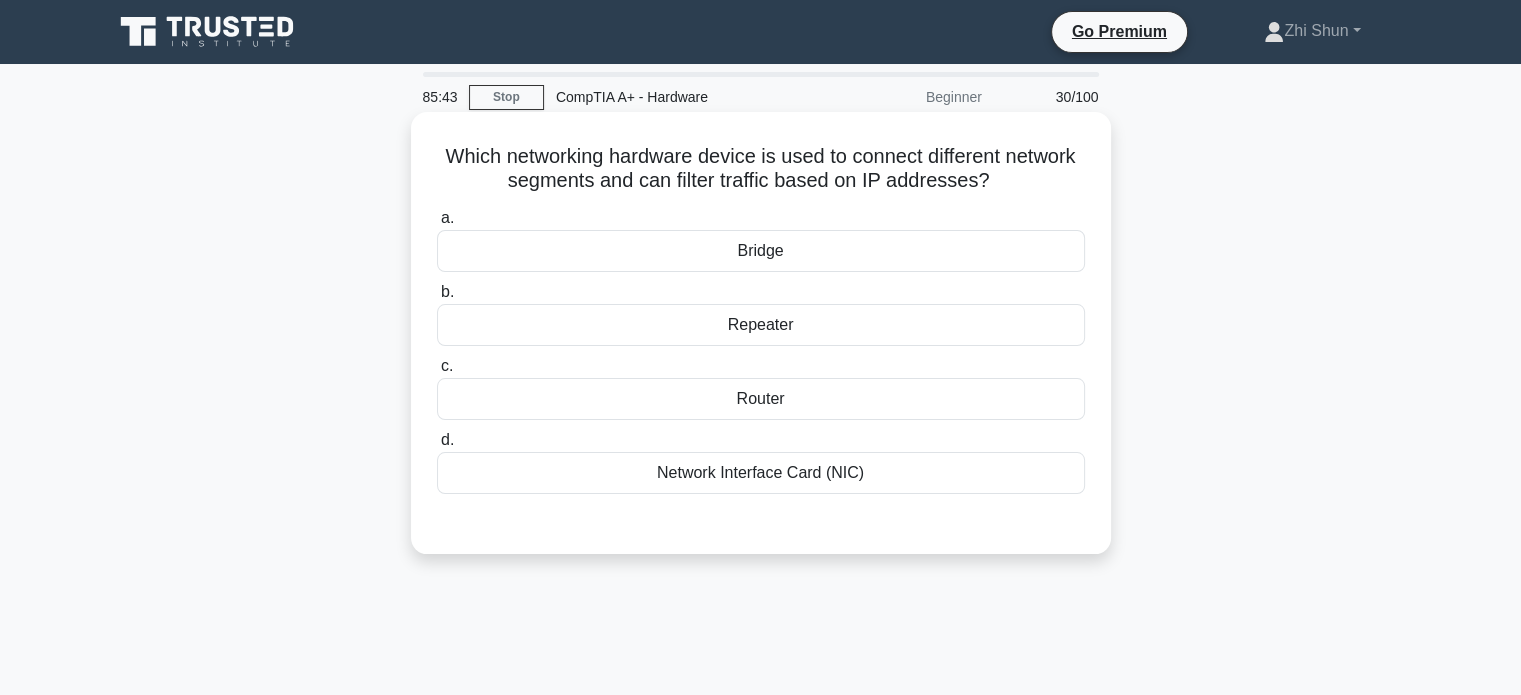 click on "Network Interface Card (NIC)" at bounding box center [761, 473] 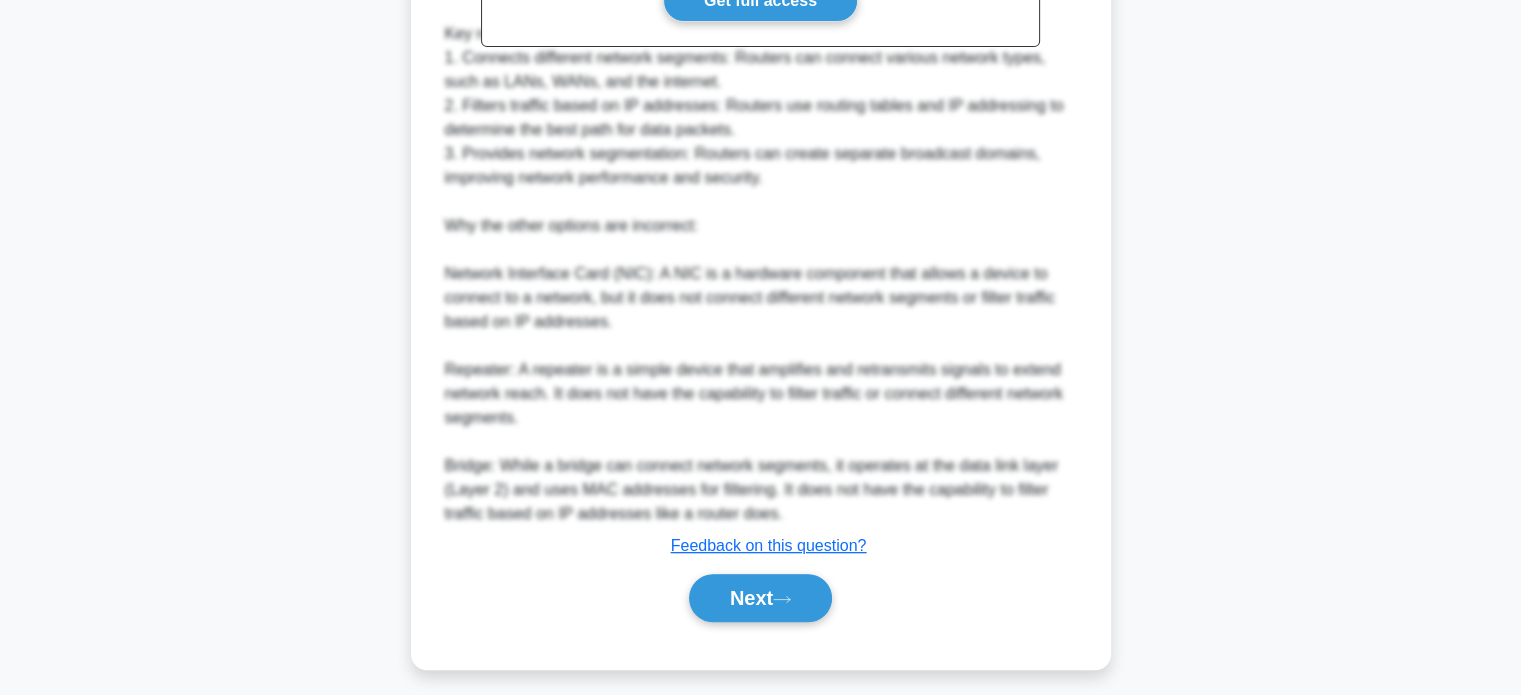 scroll, scrollTop: 730, scrollLeft: 0, axis: vertical 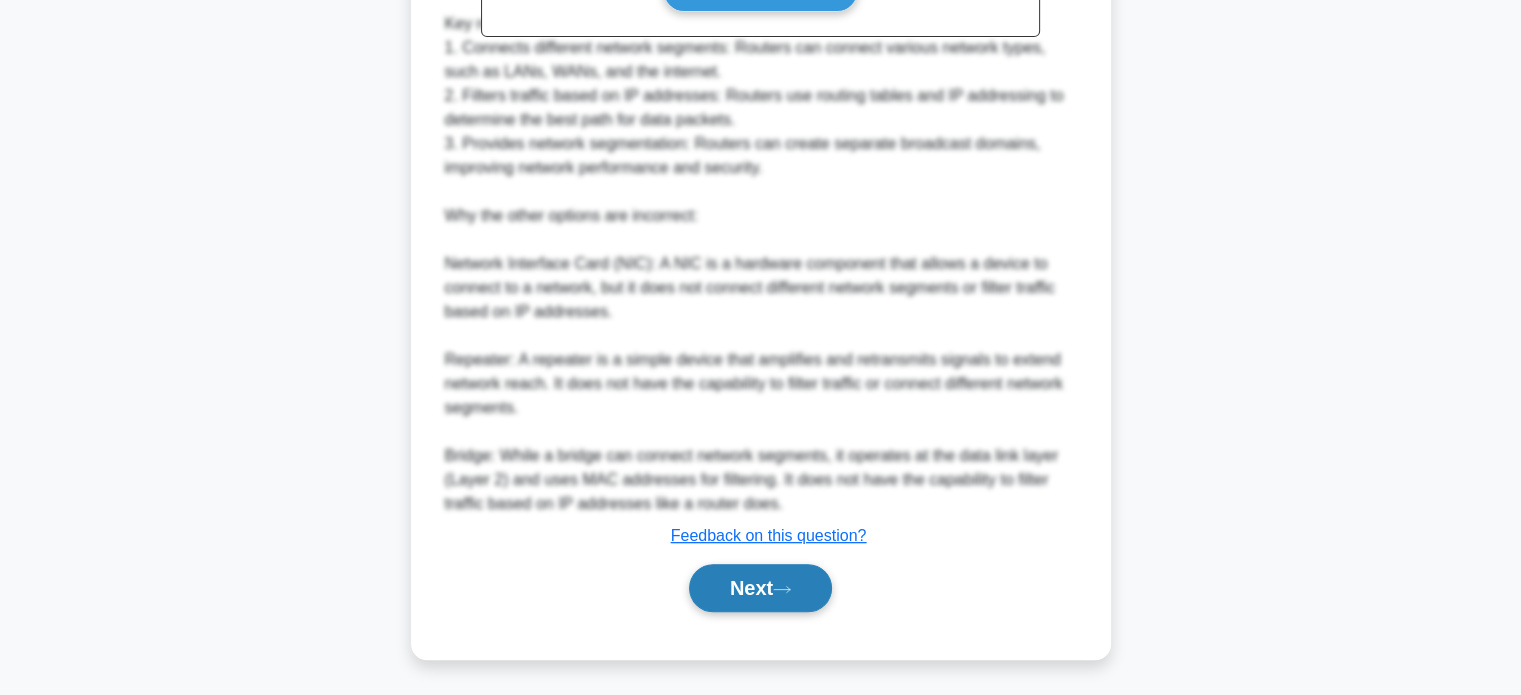 click on "Next" at bounding box center (760, 588) 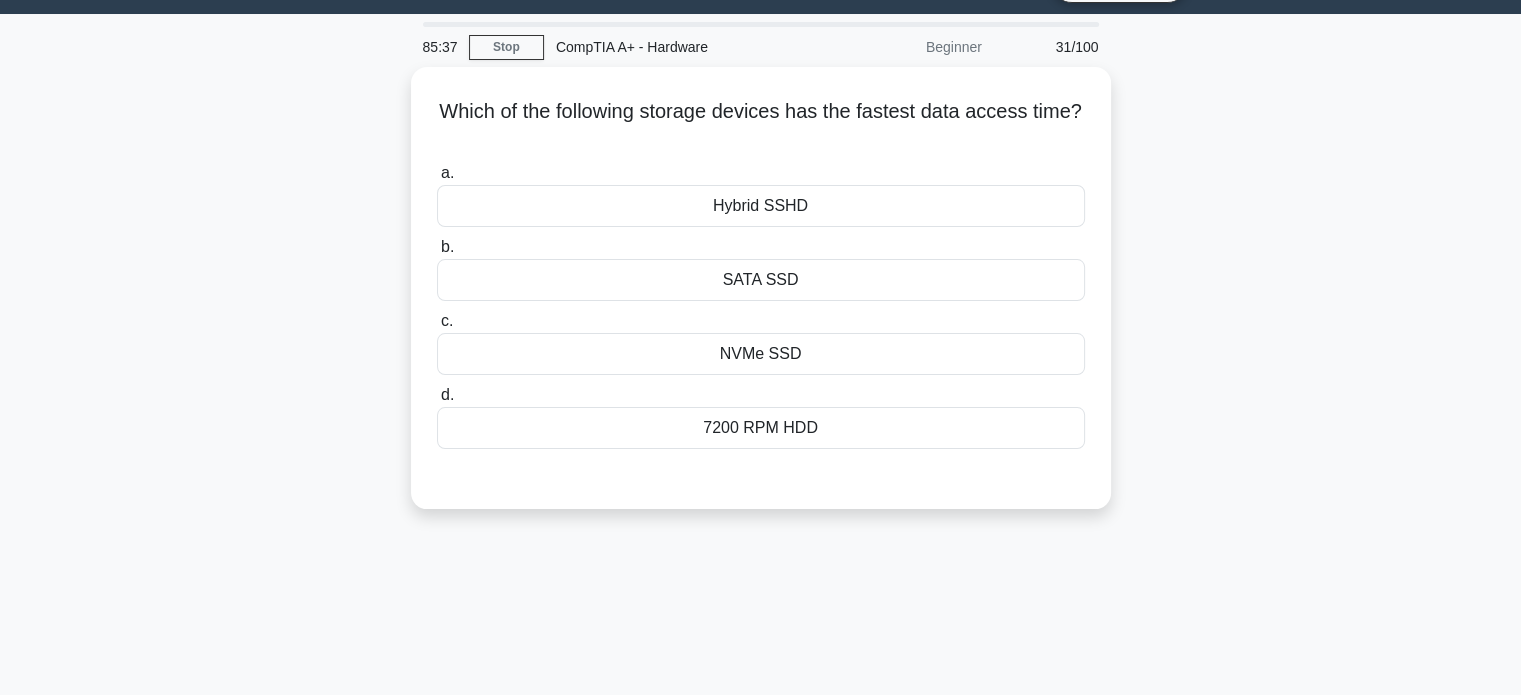 scroll, scrollTop: 0, scrollLeft: 0, axis: both 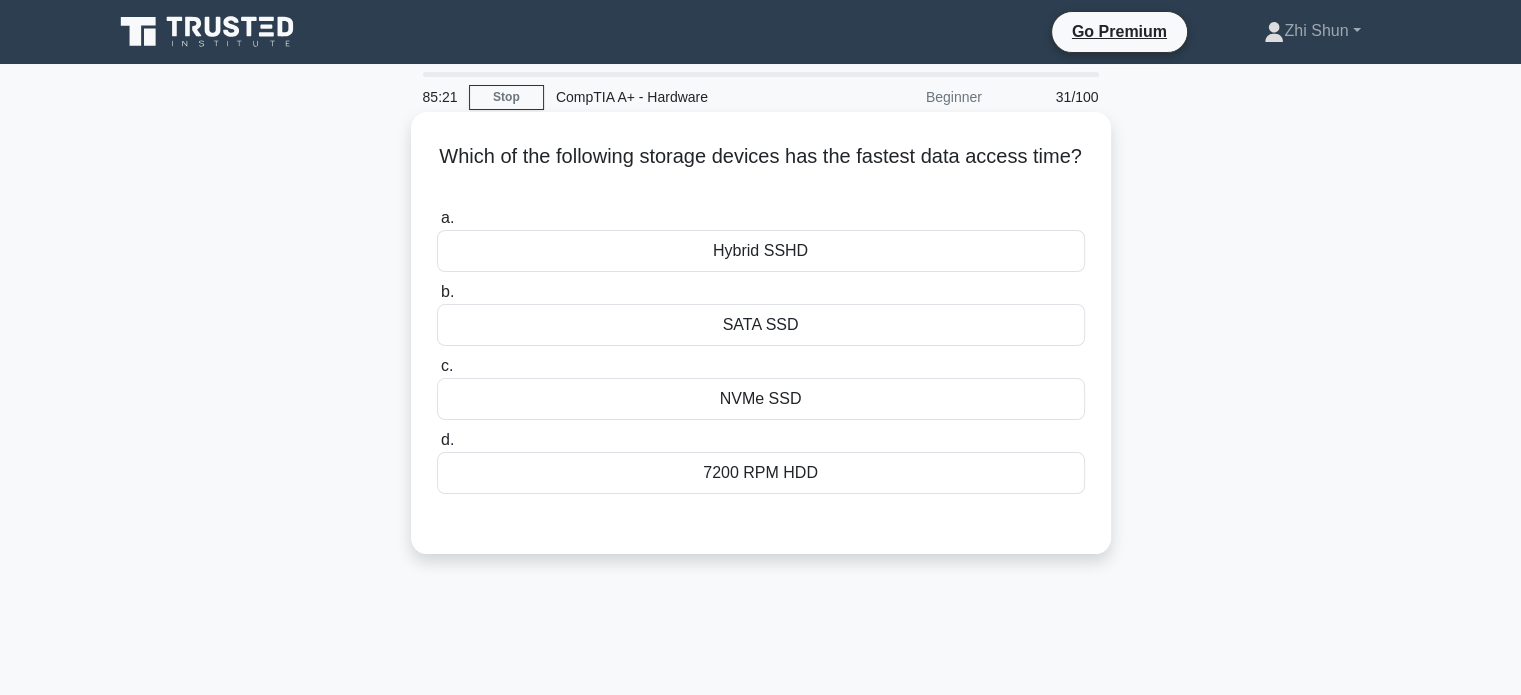 click on "NVMe SSD" at bounding box center (761, 399) 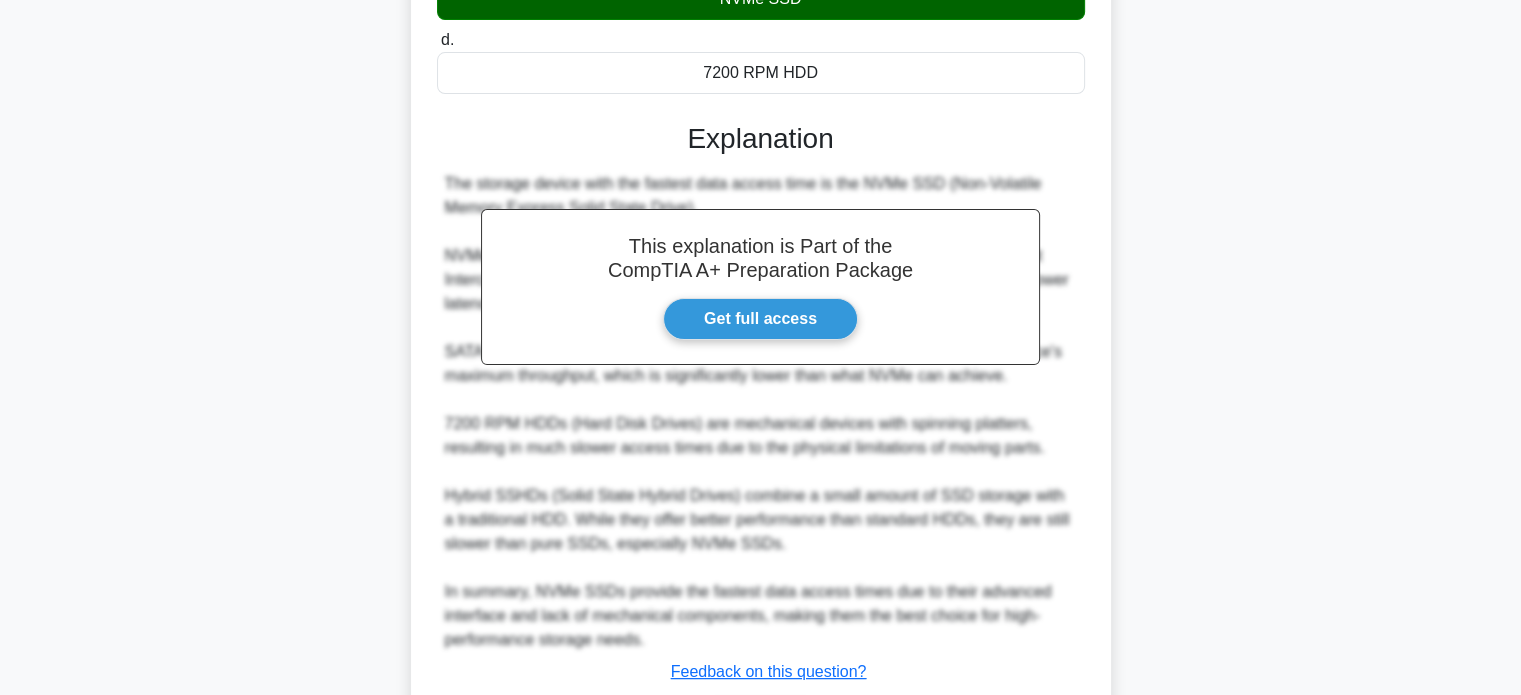 scroll, scrollTop: 536, scrollLeft: 0, axis: vertical 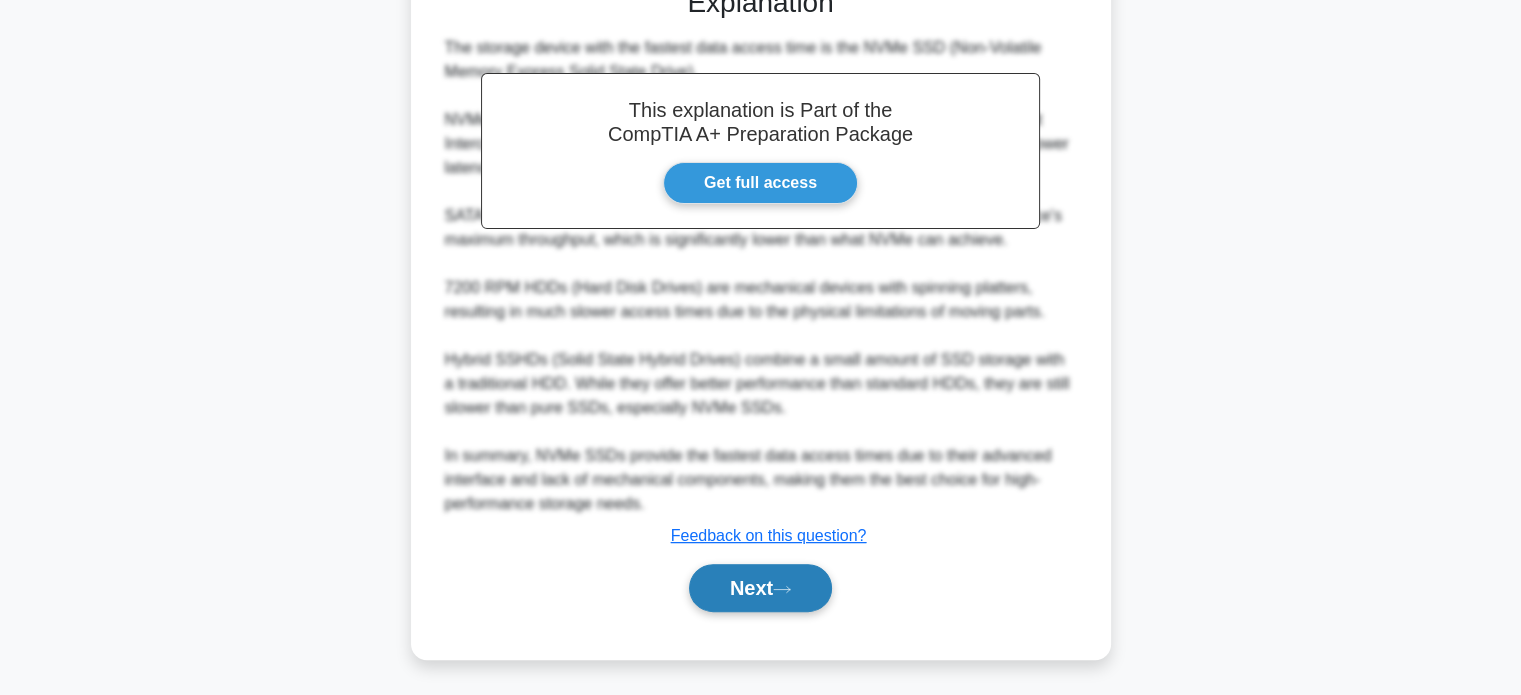 click on "Next" at bounding box center (760, 588) 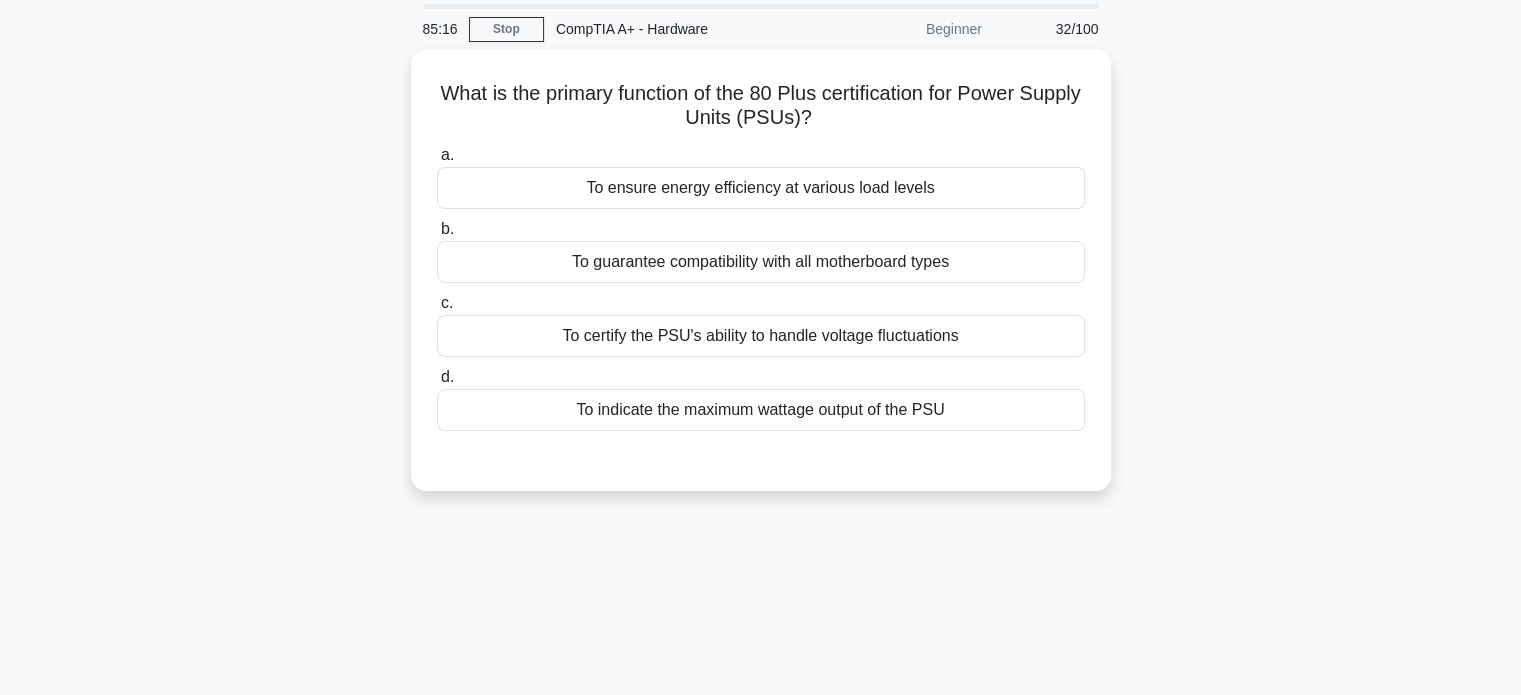 scroll, scrollTop: 0, scrollLeft: 0, axis: both 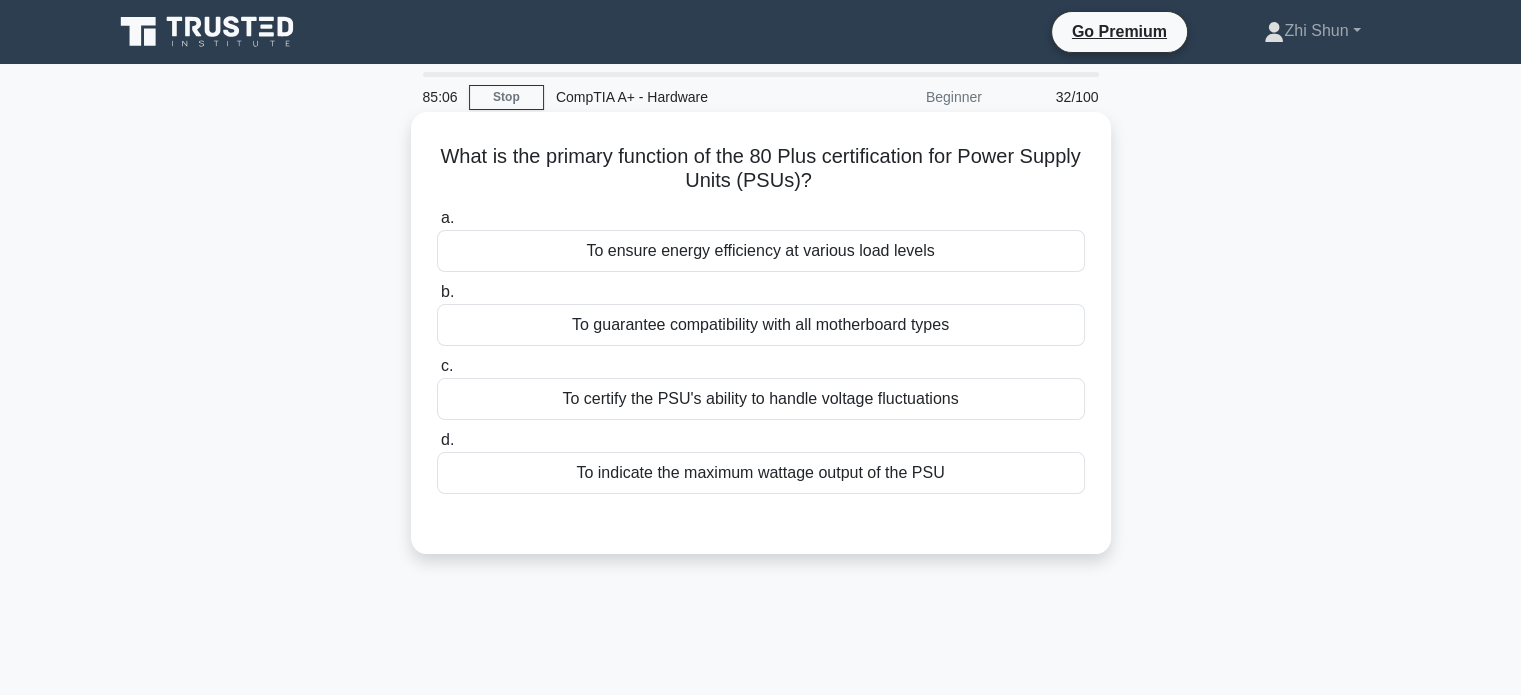 click on "To ensure energy efficiency at various load levels" at bounding box center (761, 251) 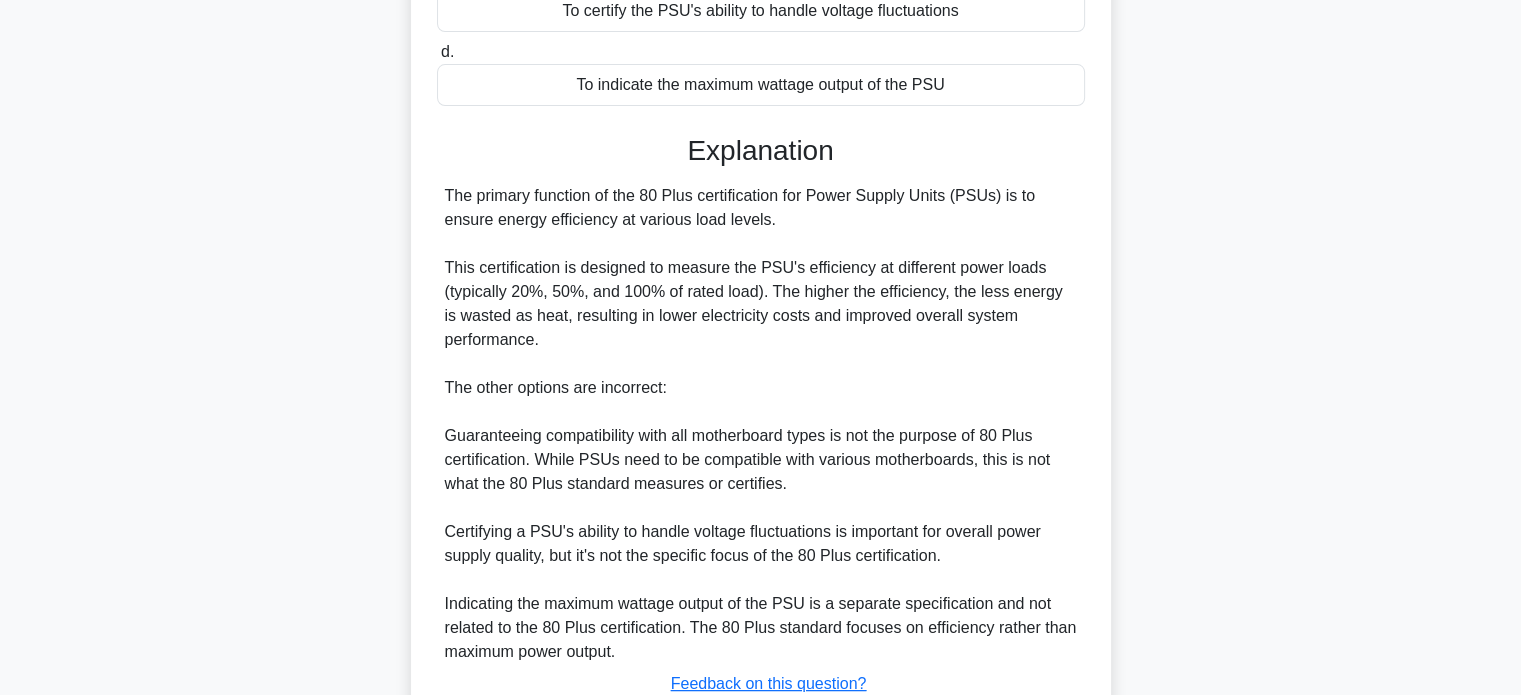 scroll, scrollTop: 536, scrollLeft: 0, axis: vertical 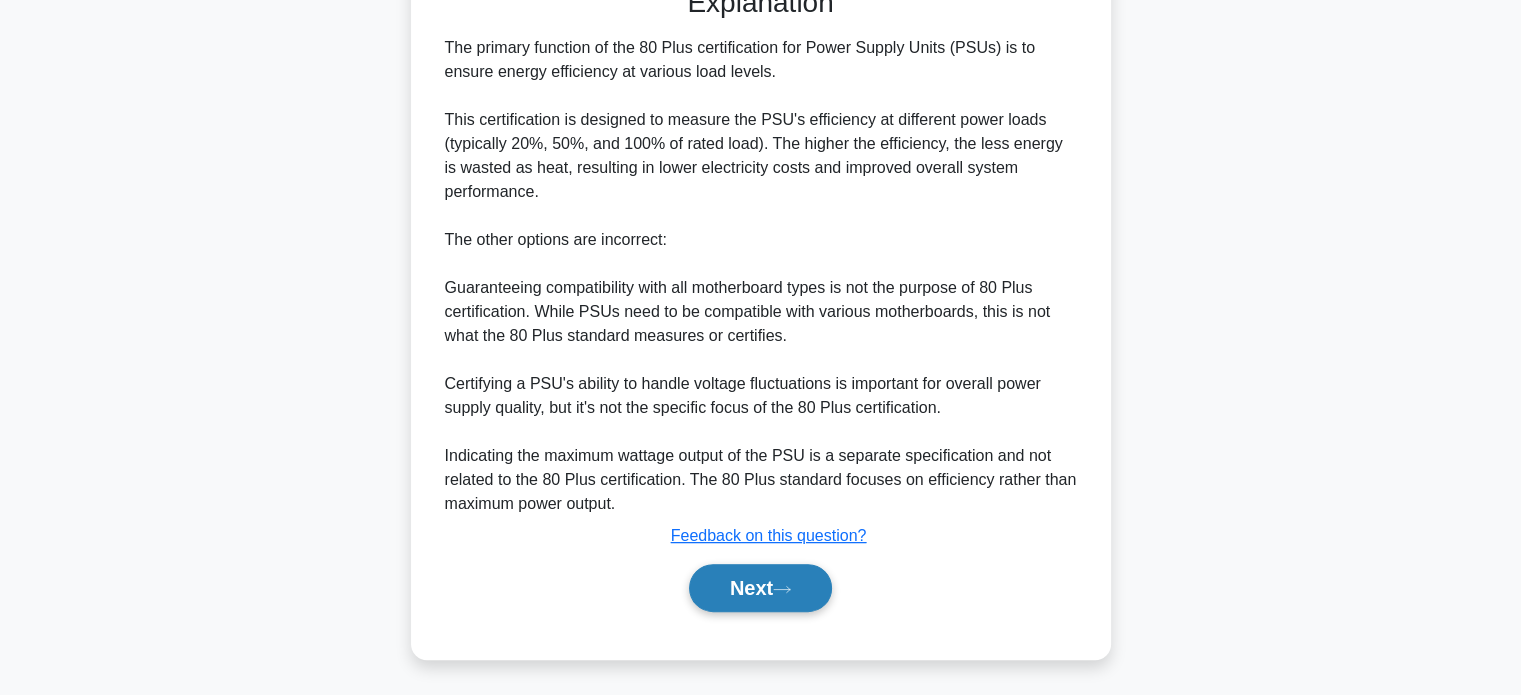 click on "Next" at bounding box center (760, 588) 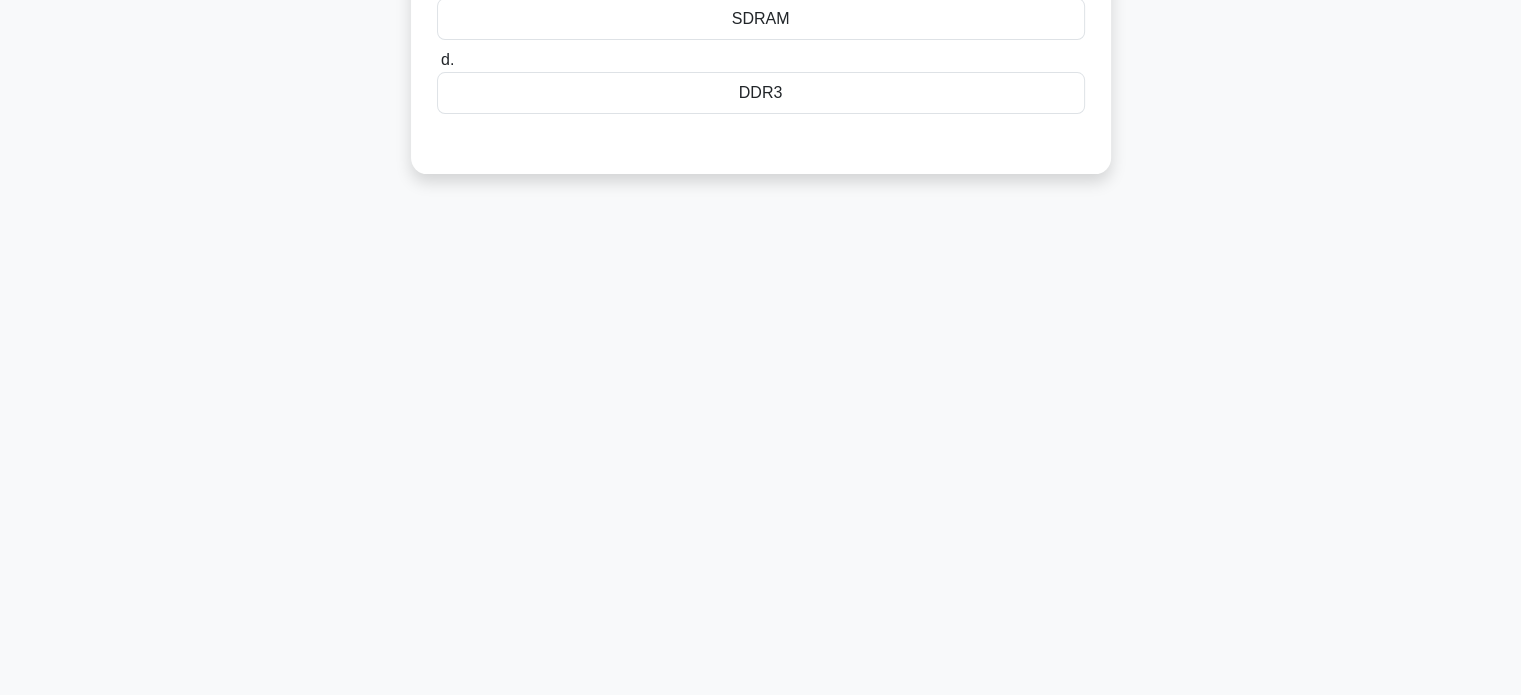 scroll, scrollTop: 0, scrollLeft: 0, axis: both 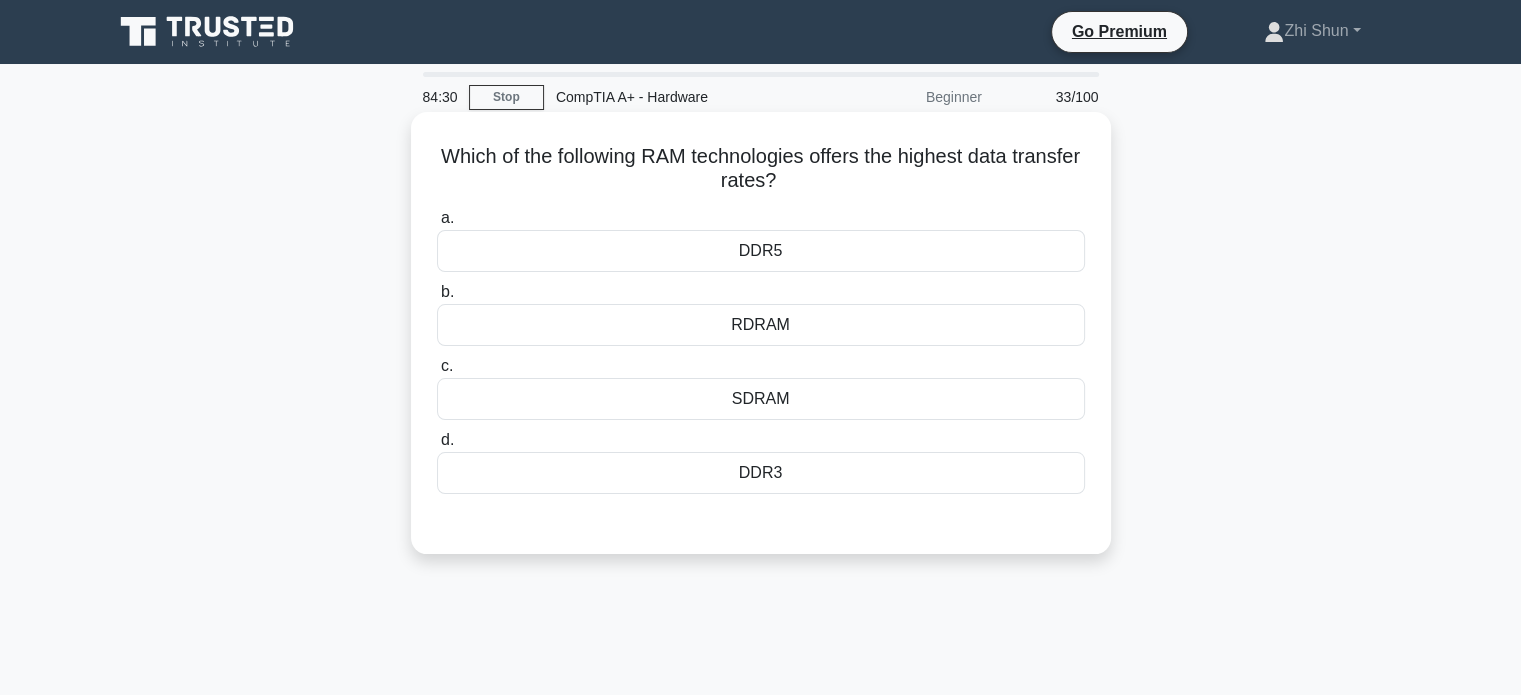 click on "DDR5" at bounding box center [761, 251] 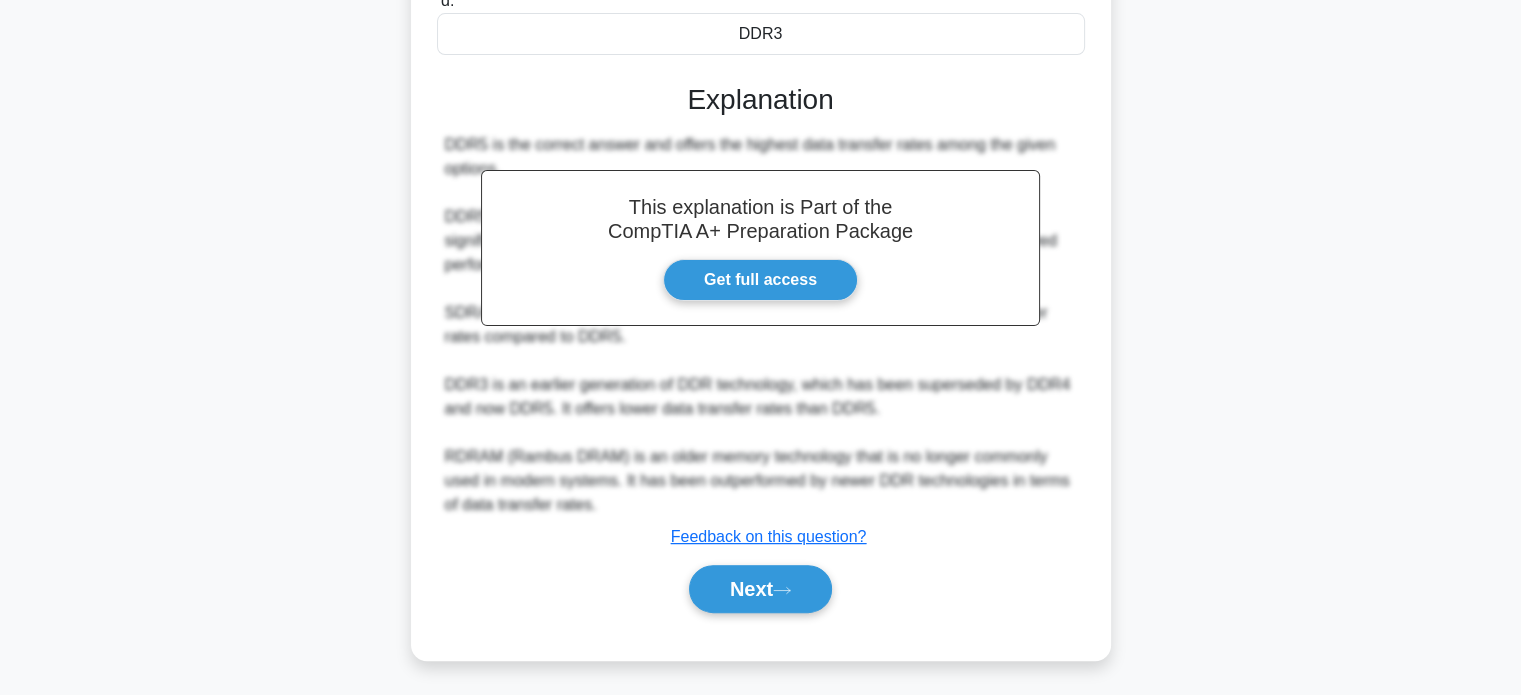 scroll, scrollTop: 440, scrollLeft: 0, axis: vertical 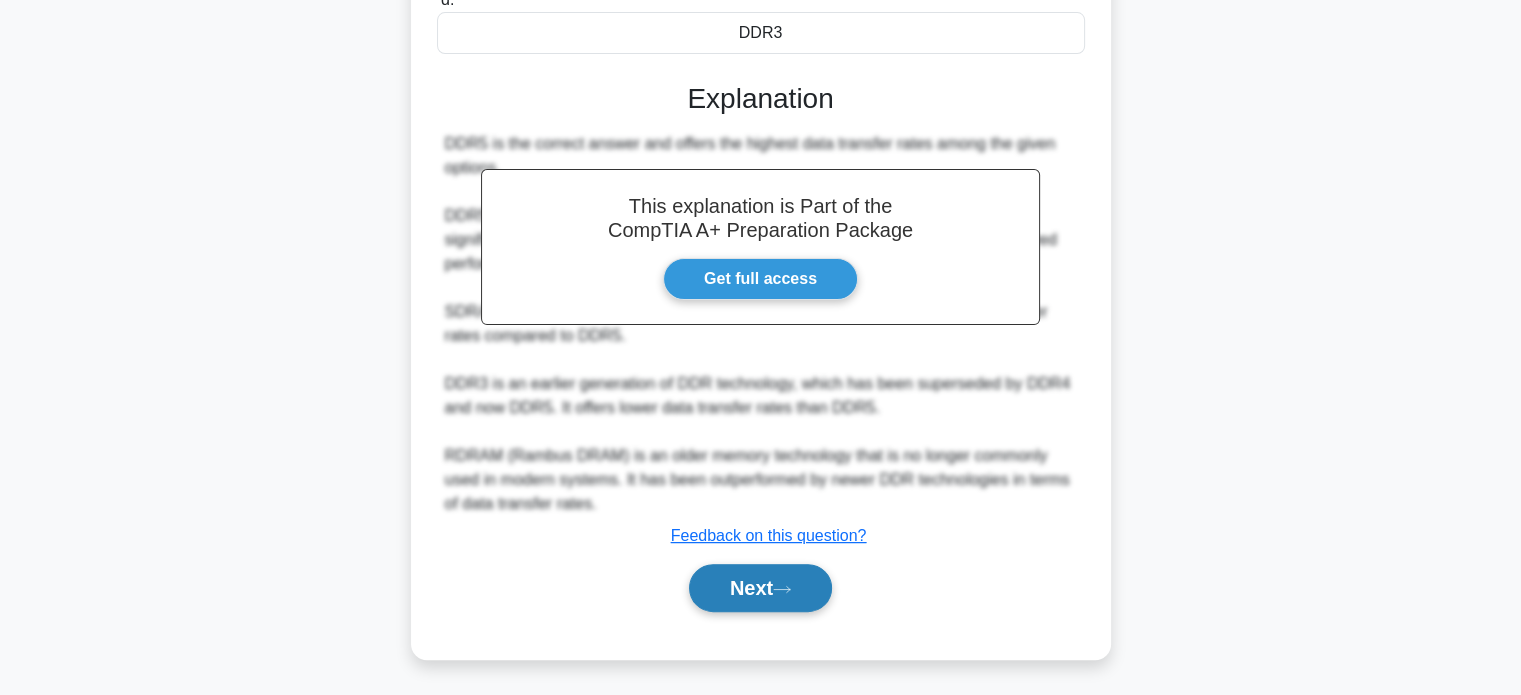 click 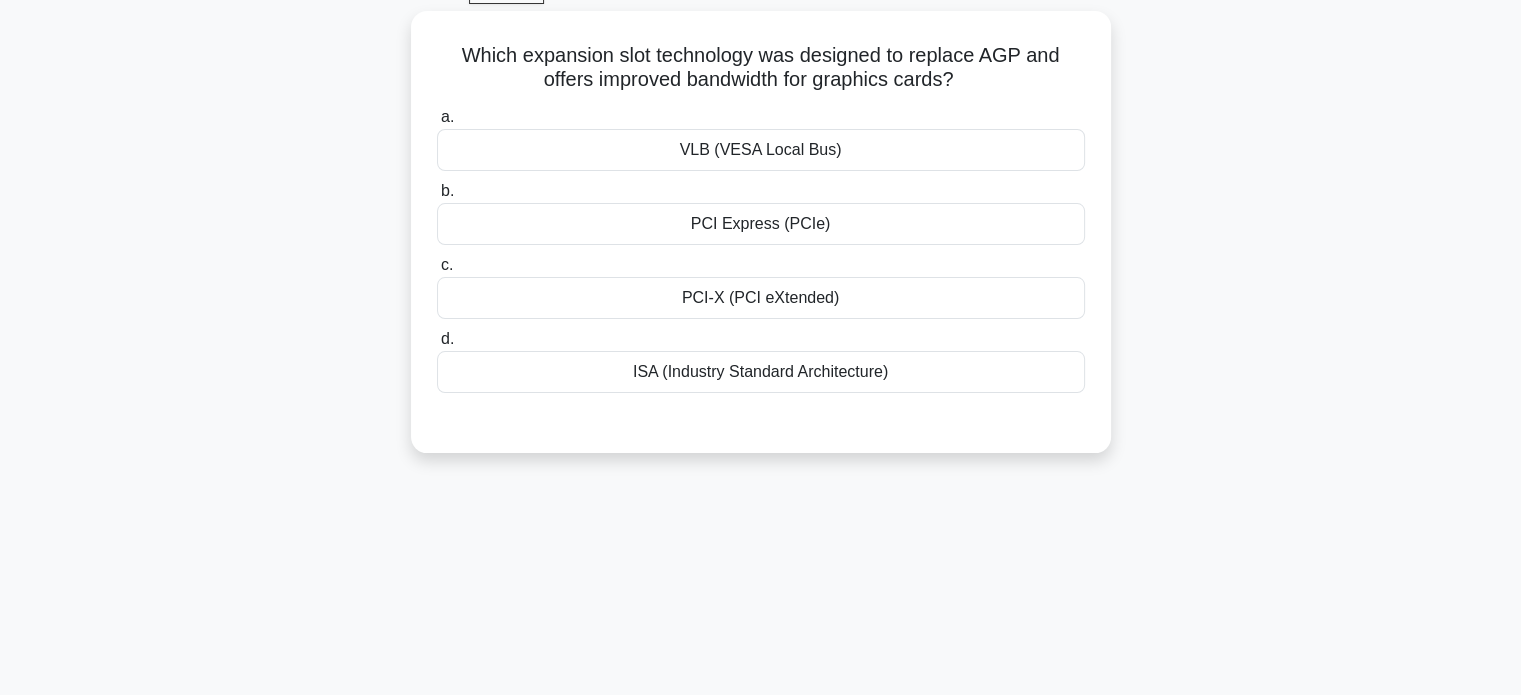 scroll, scrollTop: 0, scrollLeft: 0, axis: both 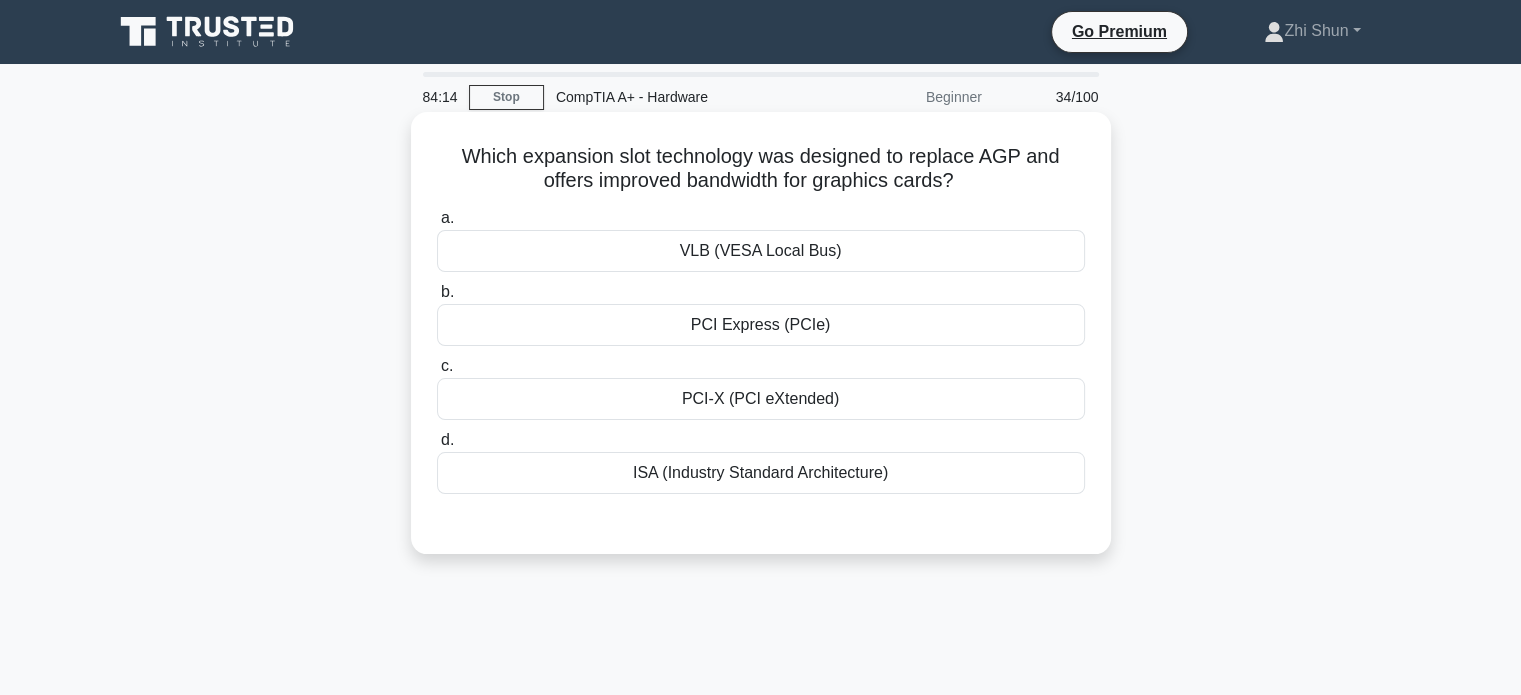 click on "PCI-X (PCI eXtended)" at bounding box center [761, 399] 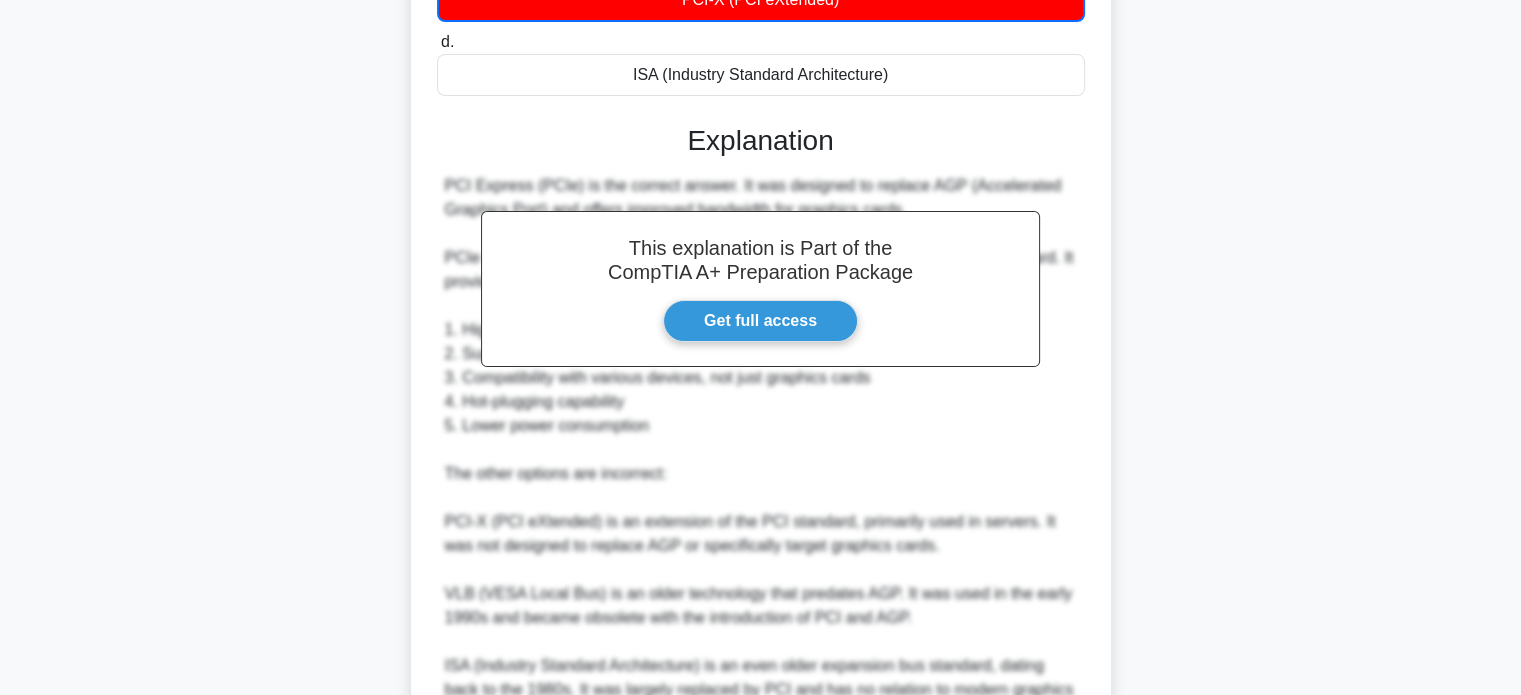 scroll, scrollTop: 0, scrollLeft: 0, axis: both 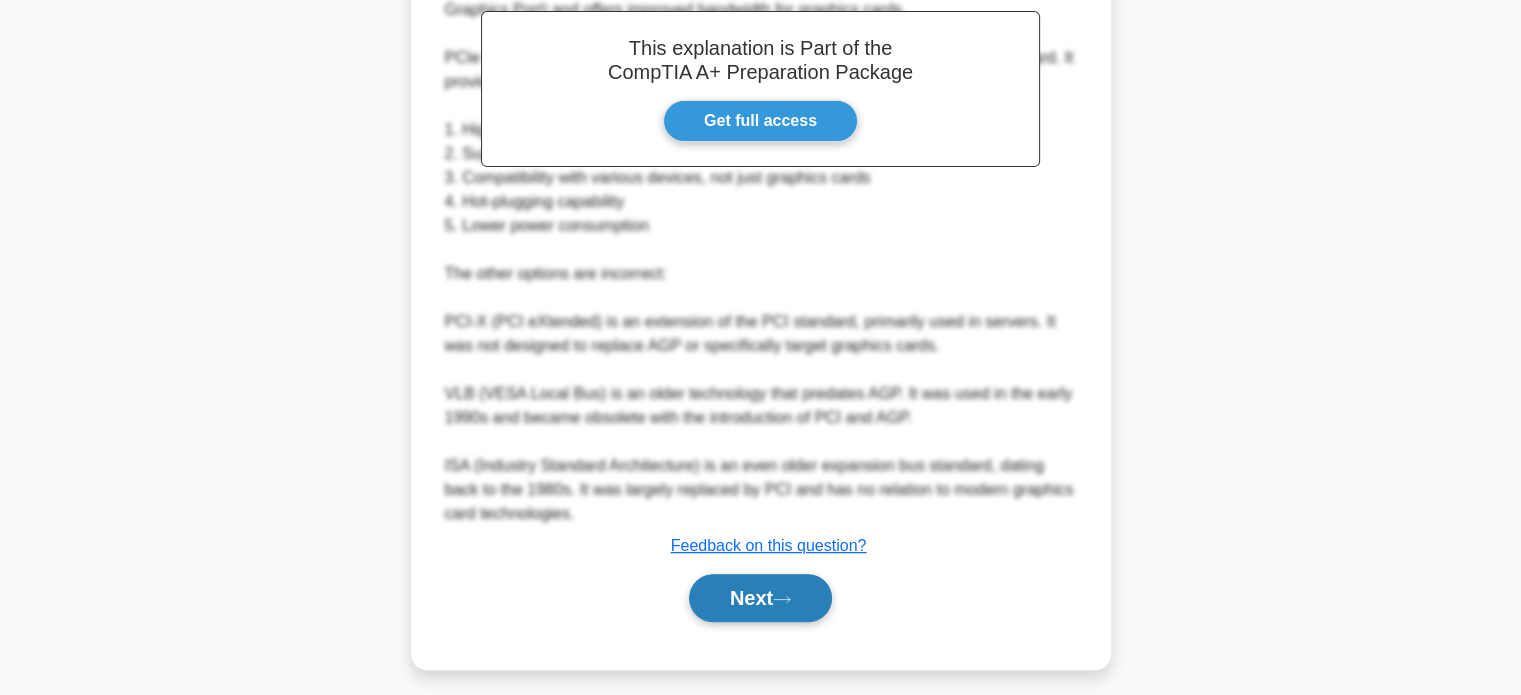 click on "Next" at bounding box center (760, 598) 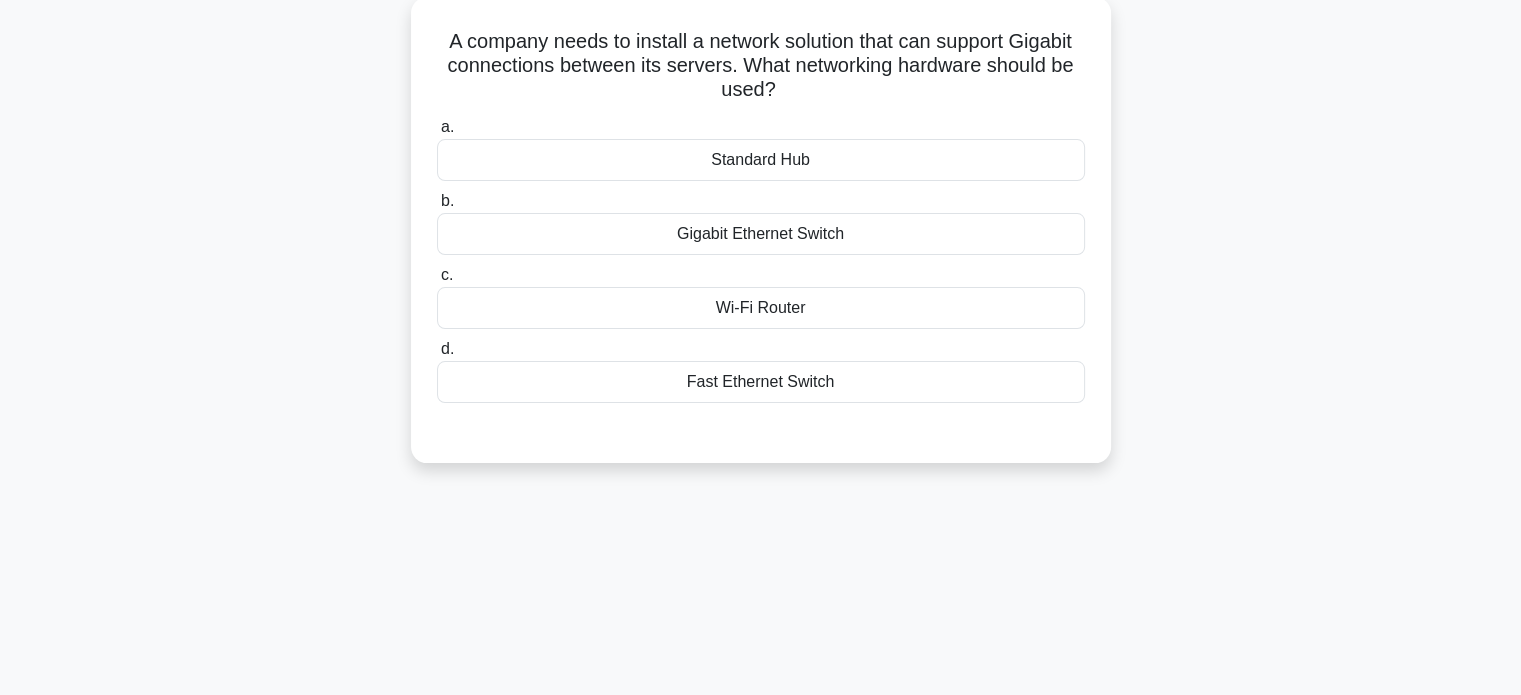 scroll, scrollTop: 0, scrollLeft: 0, axis: both 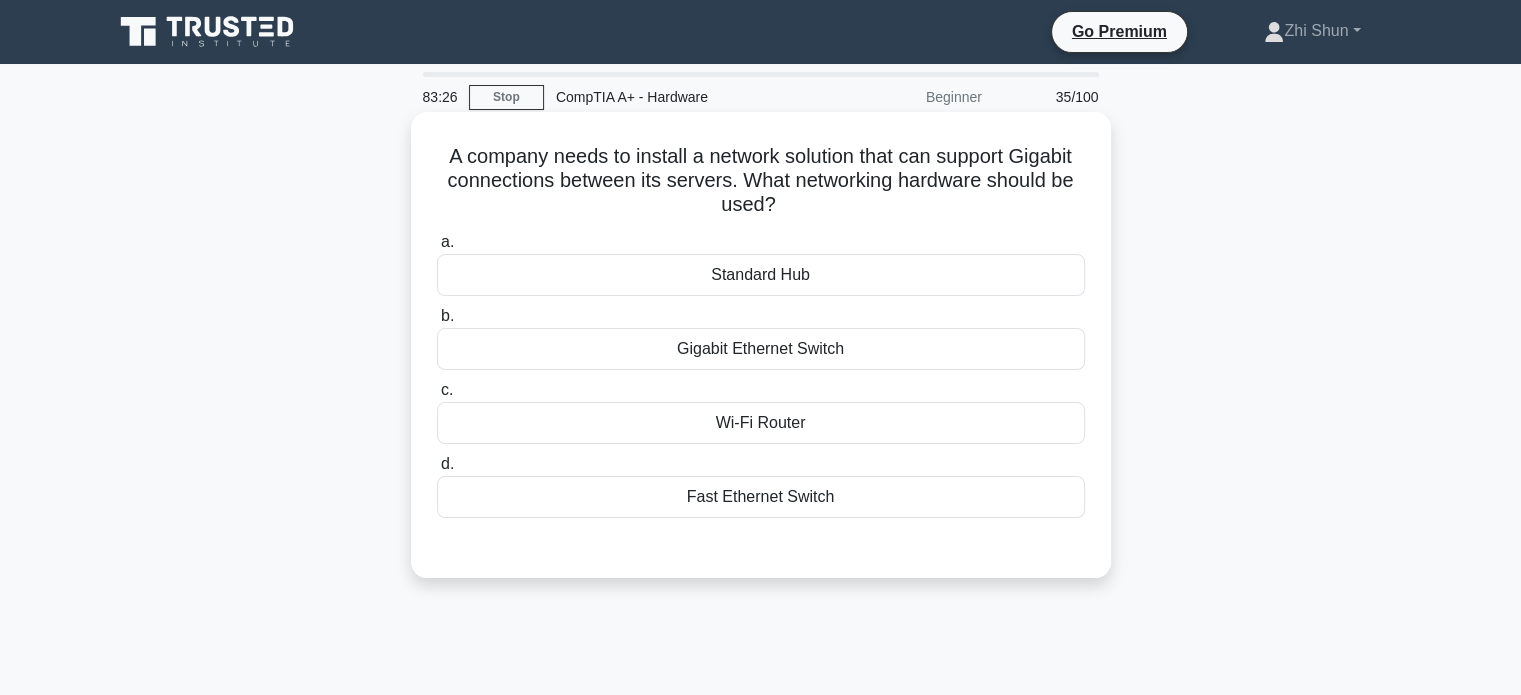 click on "Gigabit Ethernet Switch" at bounding box center (761, 349) 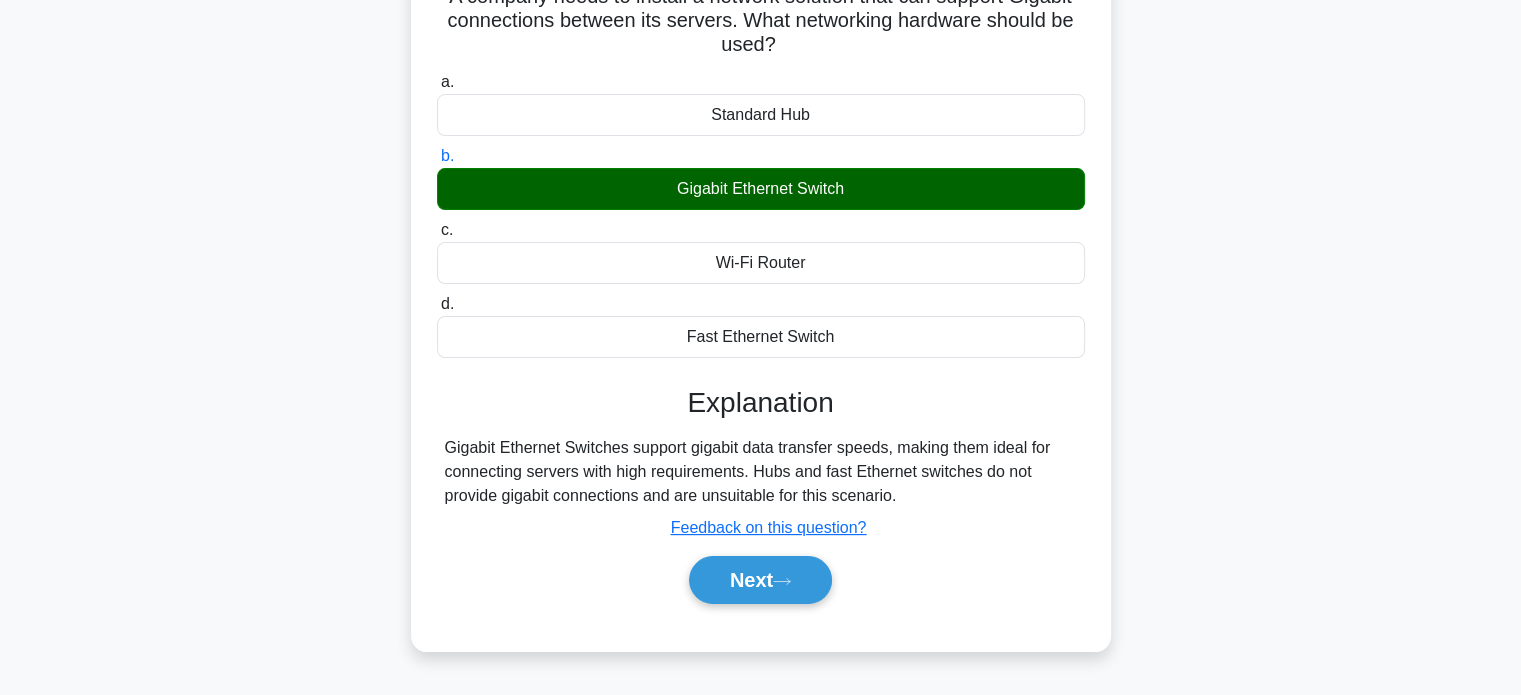 scroll, scrollTop: 300, scrollLeft: 0, axis: vertical 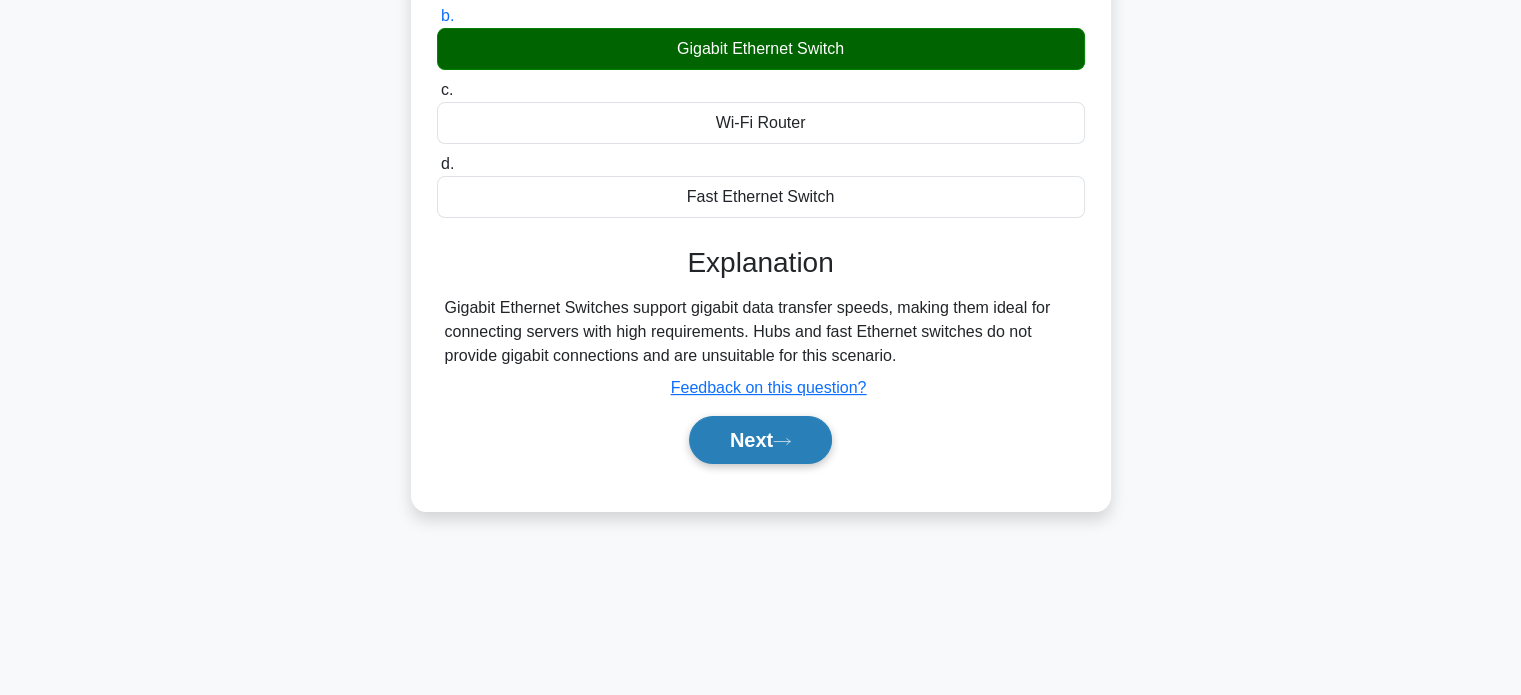 click on "Next" at bounding box center (760, 440) 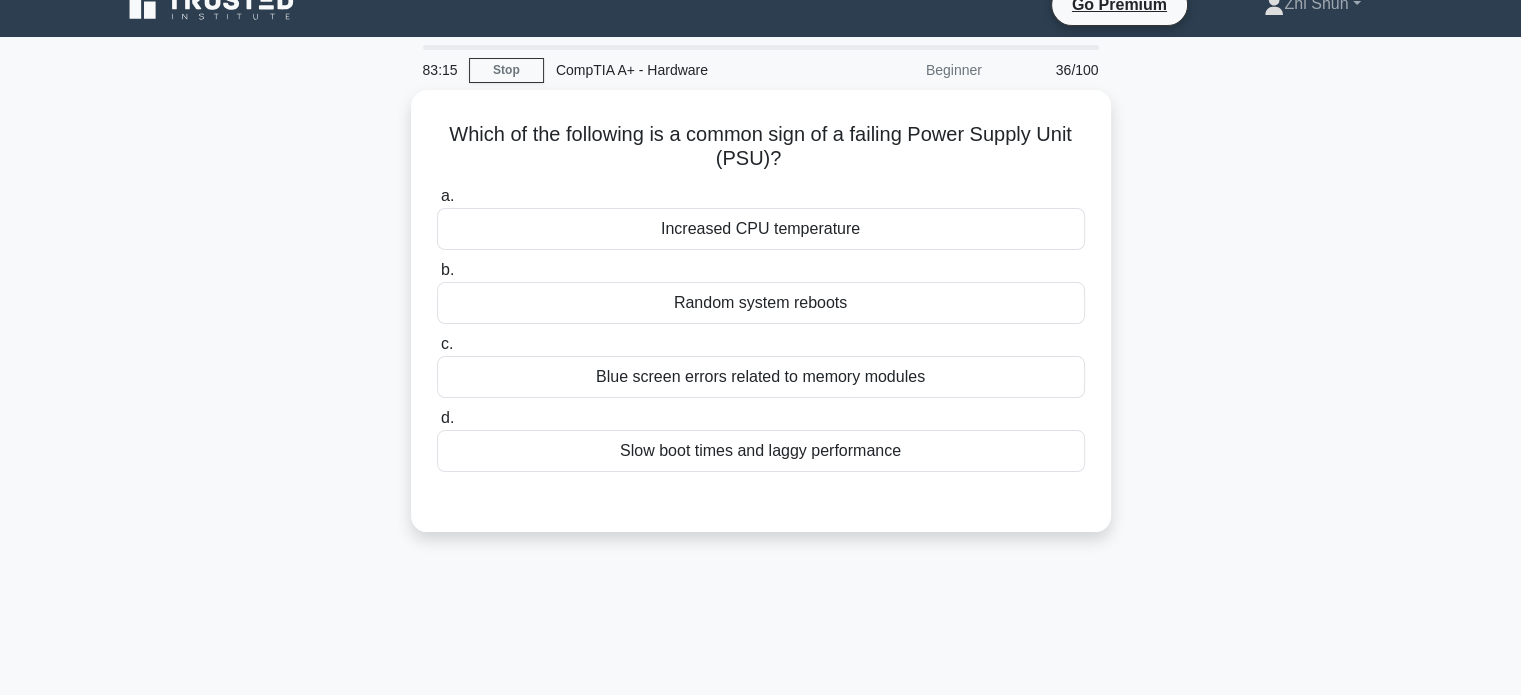 scroll, scrollTop: 0, scrollLeft: 0, axis: both 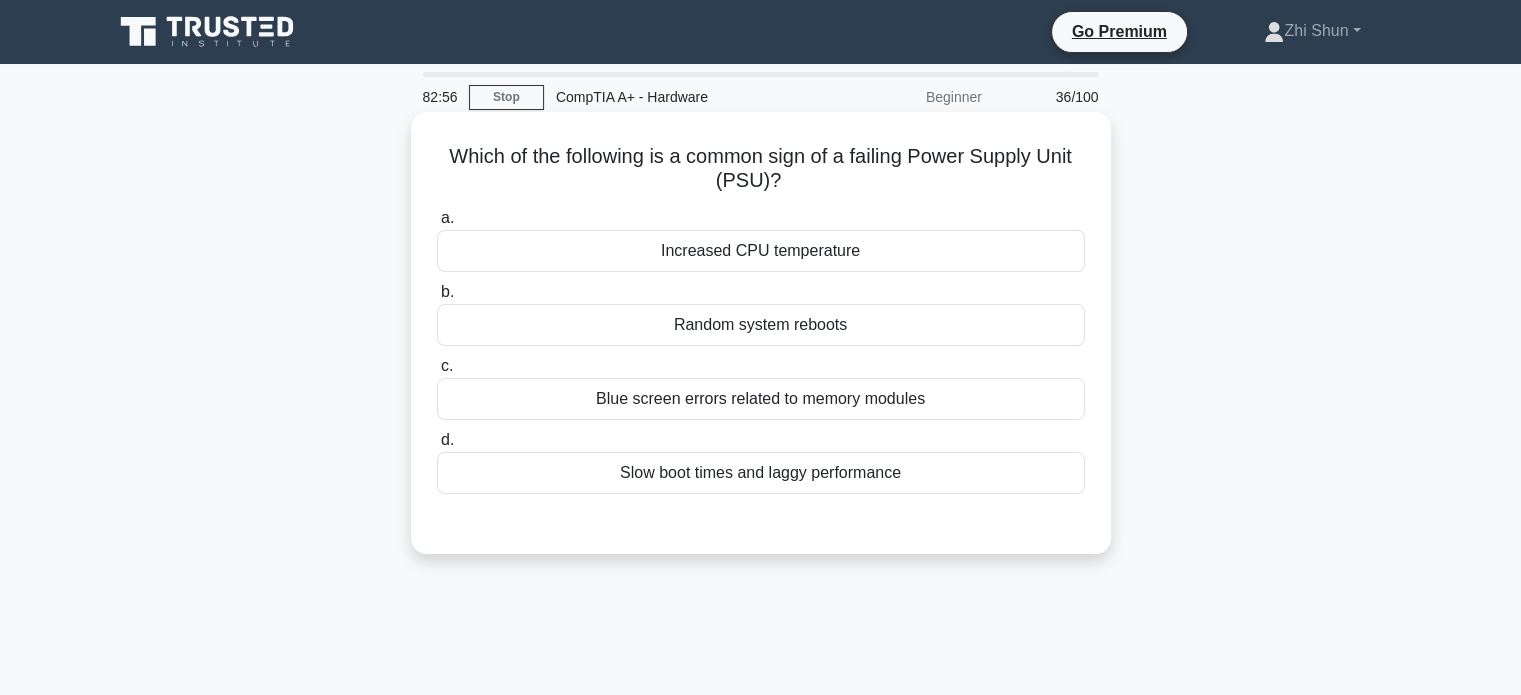 click on "Random system reboots" at bounding box center (761, 325) 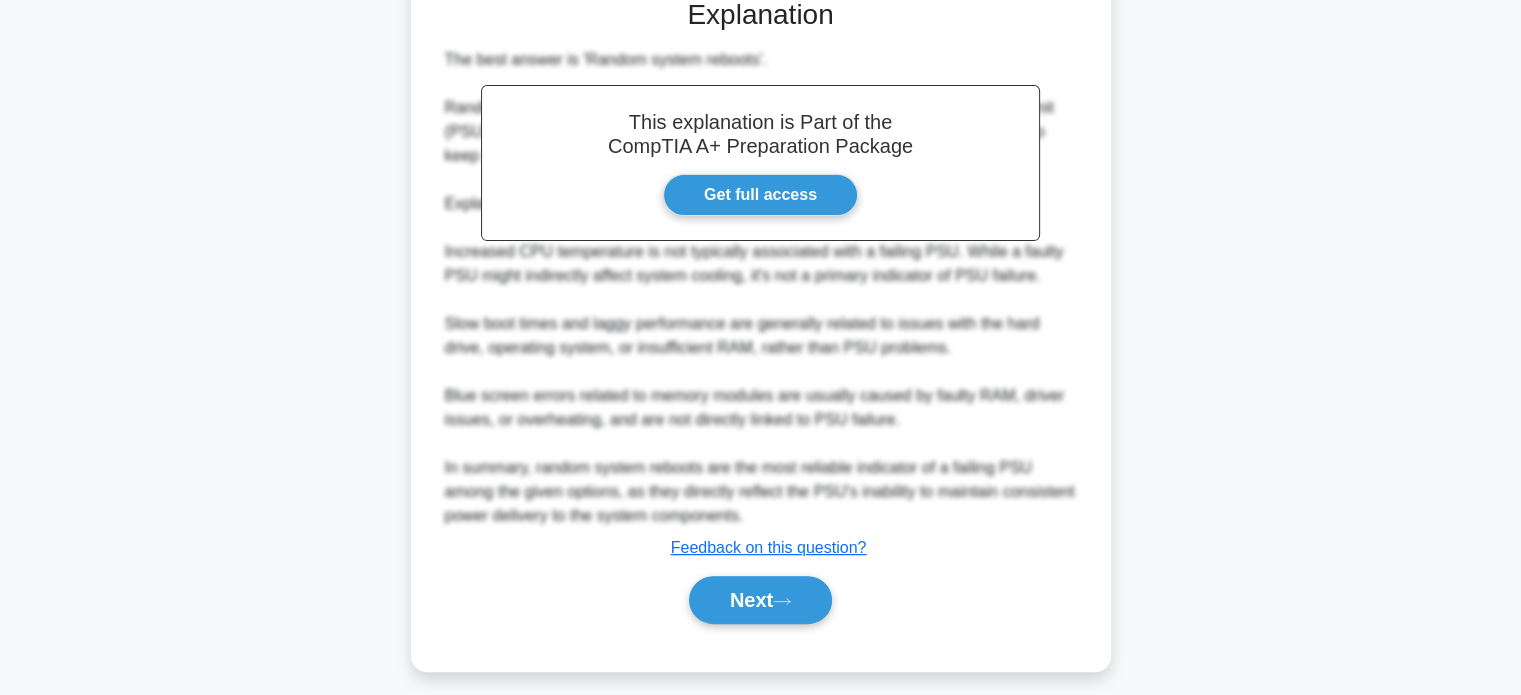 scroll, scrollTop: 536, scrollLeft: 0, axis: vertical 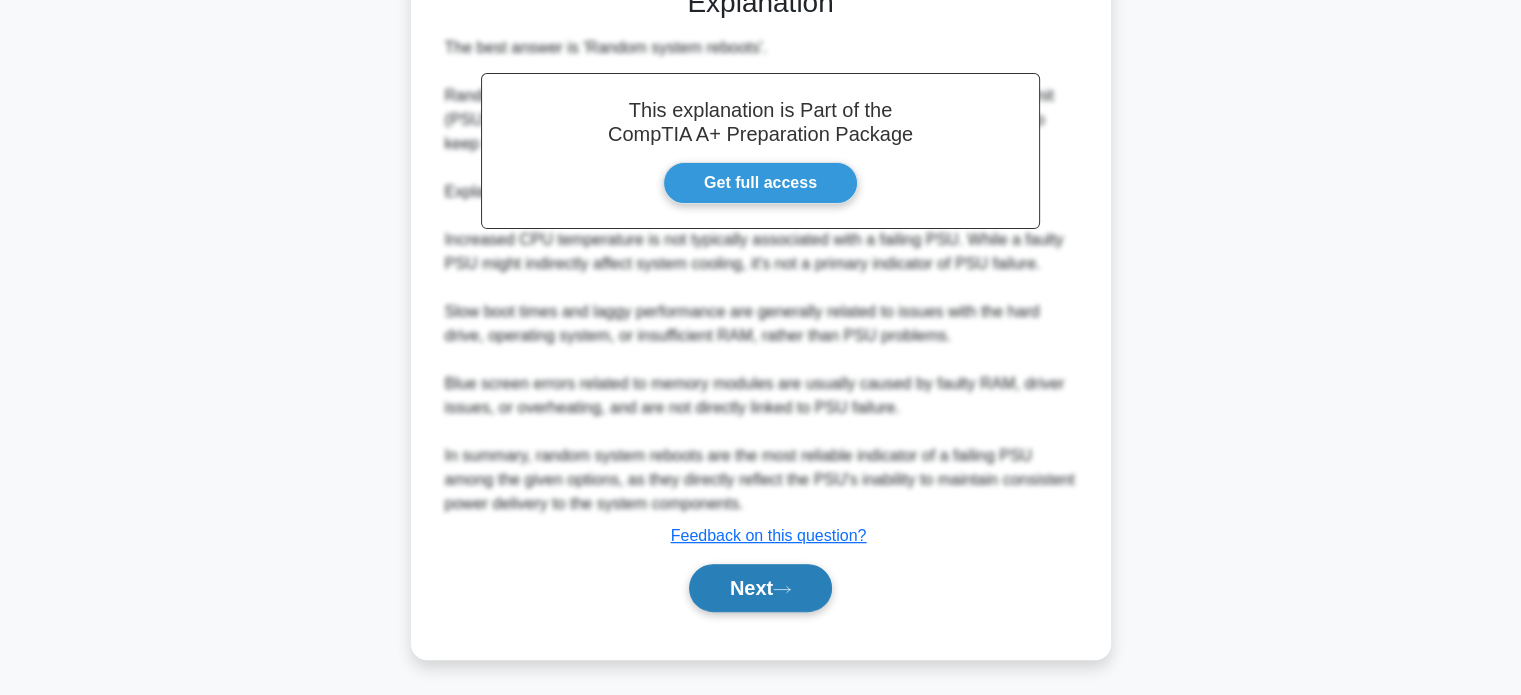 click on "Next" at bounding box center (760, 588) 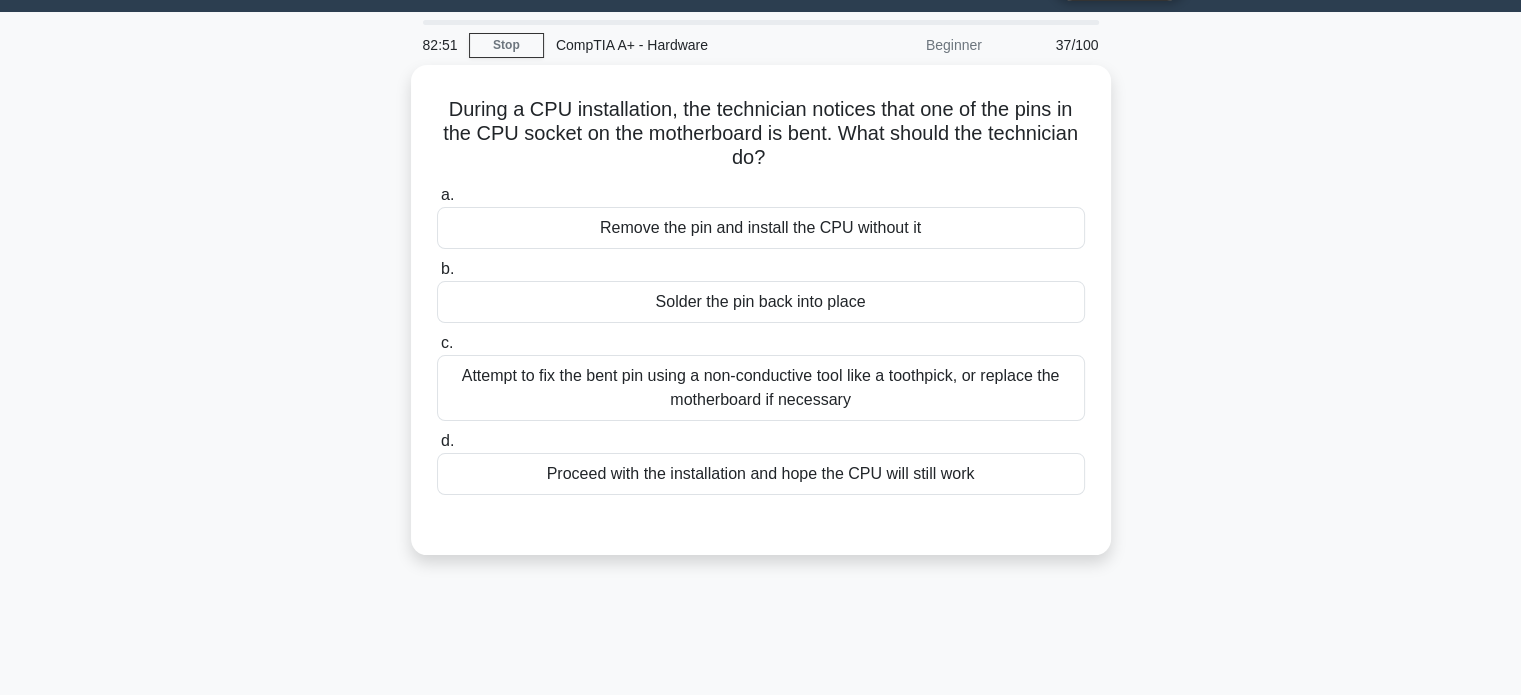 scroll, scrollTop: 0, scrollLeft: 0, axis: both 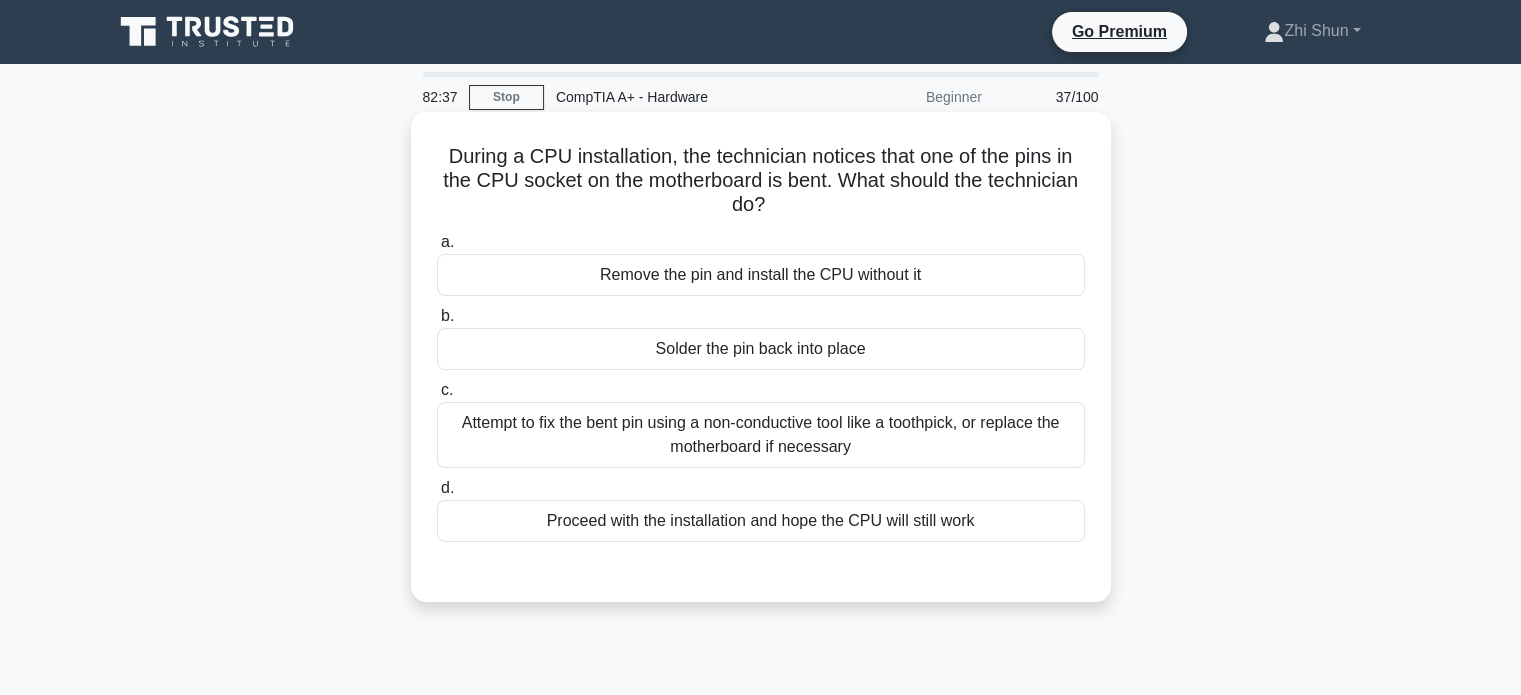 click on "Solder the pin back into place" at bounding box center (761, 349) 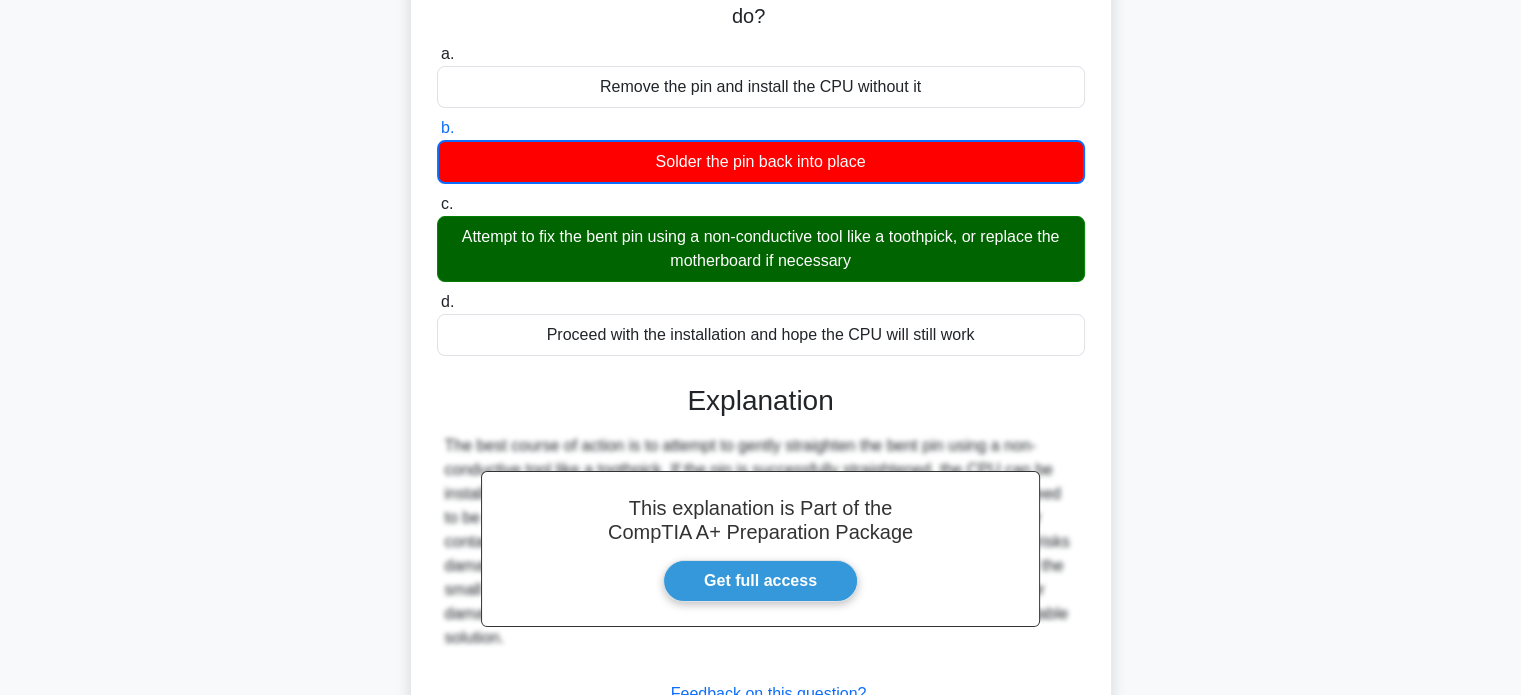 scroll, scrollTop: 385, scrollLeft: 0, axis: vertical 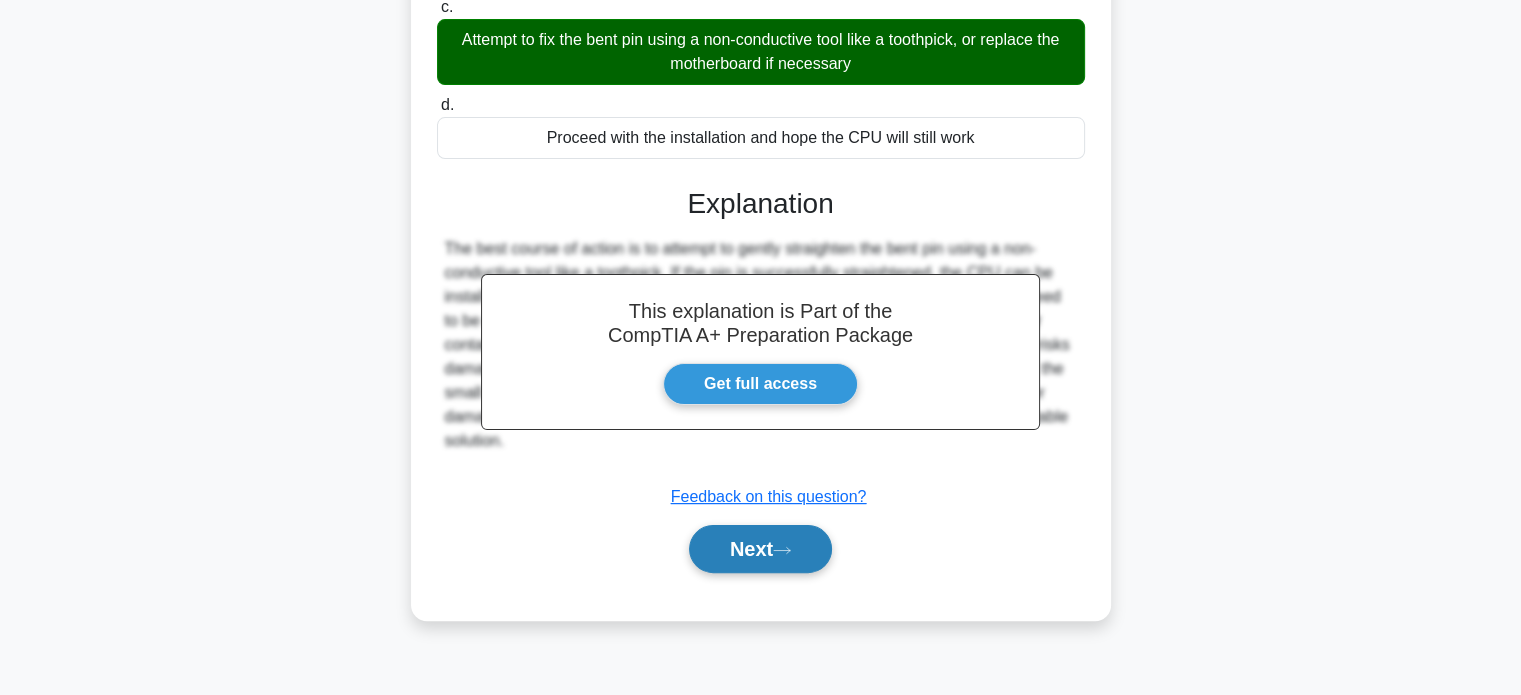 click on "Next" at bounding box center (760, 549) 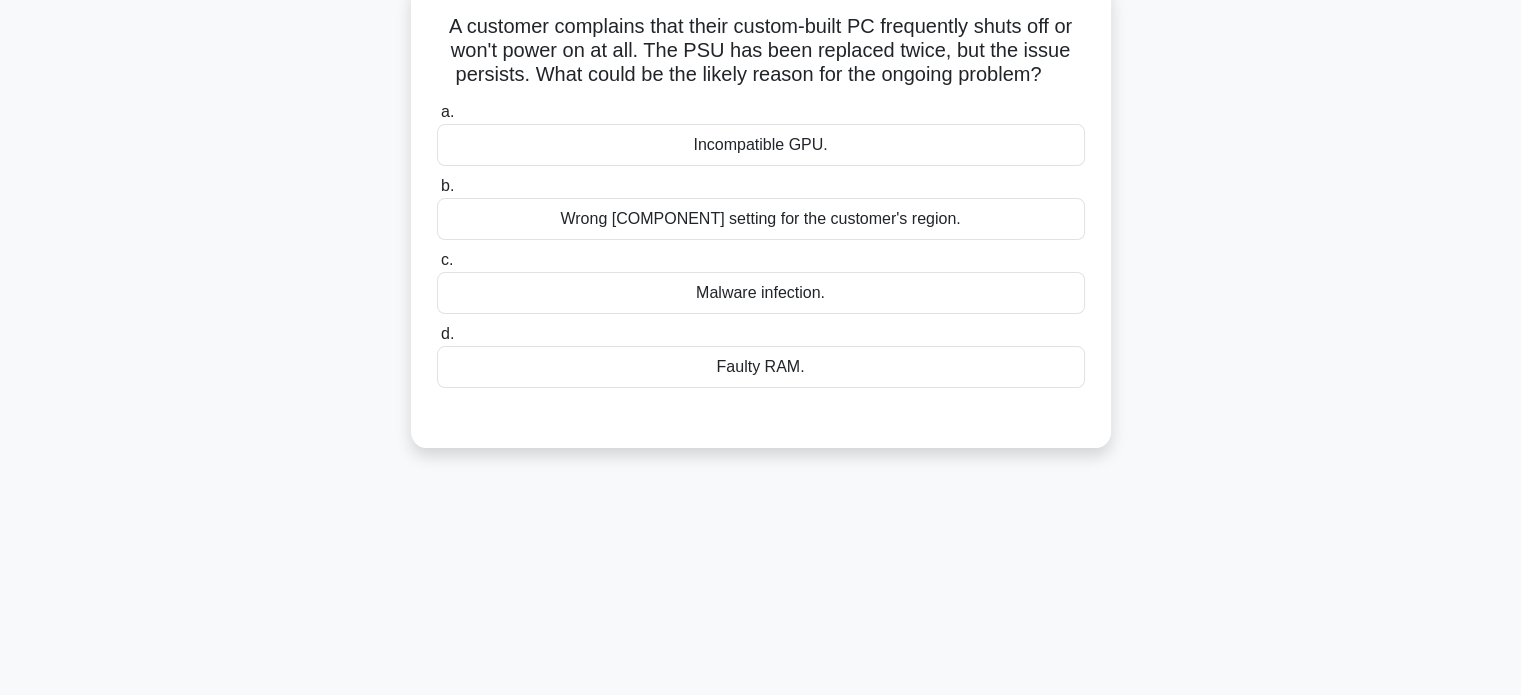 scroll, scrollTop: 0, scrollLeft: 0, axis: both 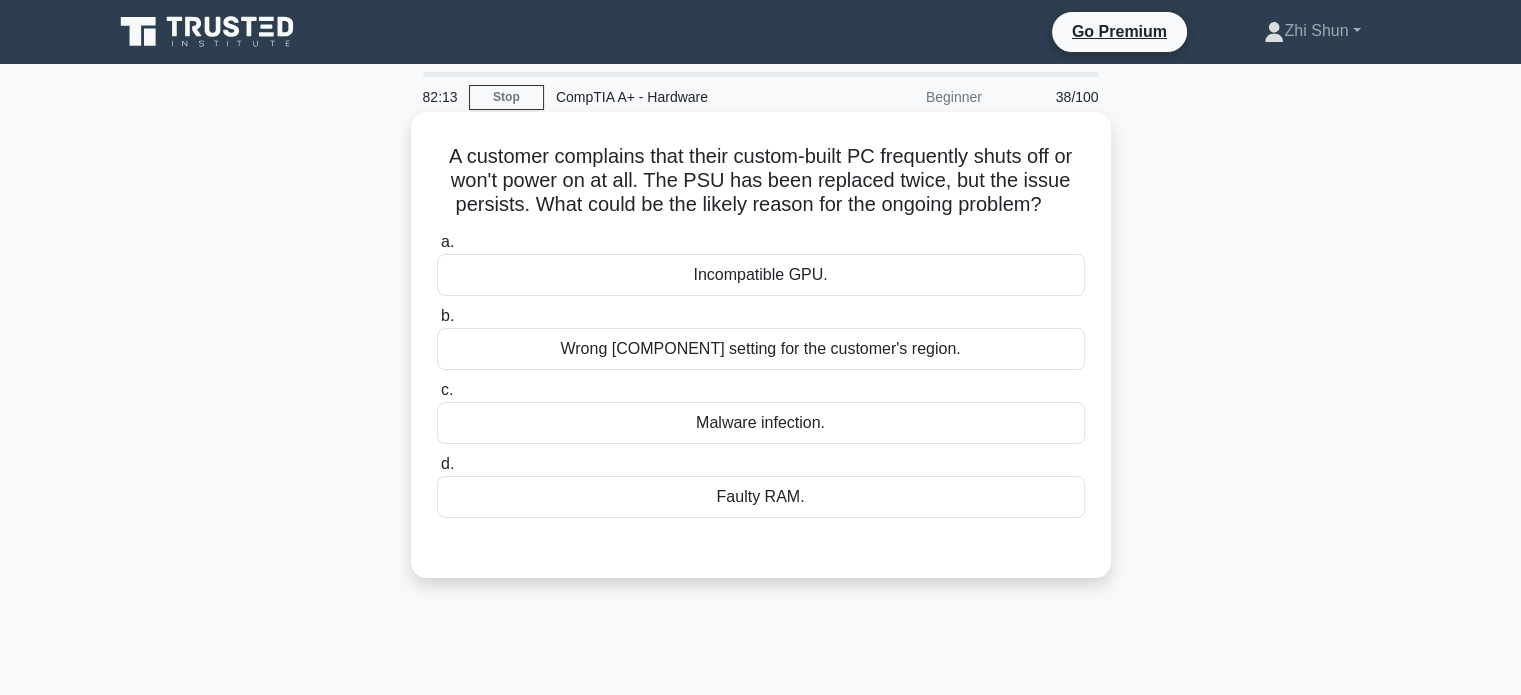 click on "Wrong [COMPONENT] setting for the customer's region." at bounding box center (761, 349) 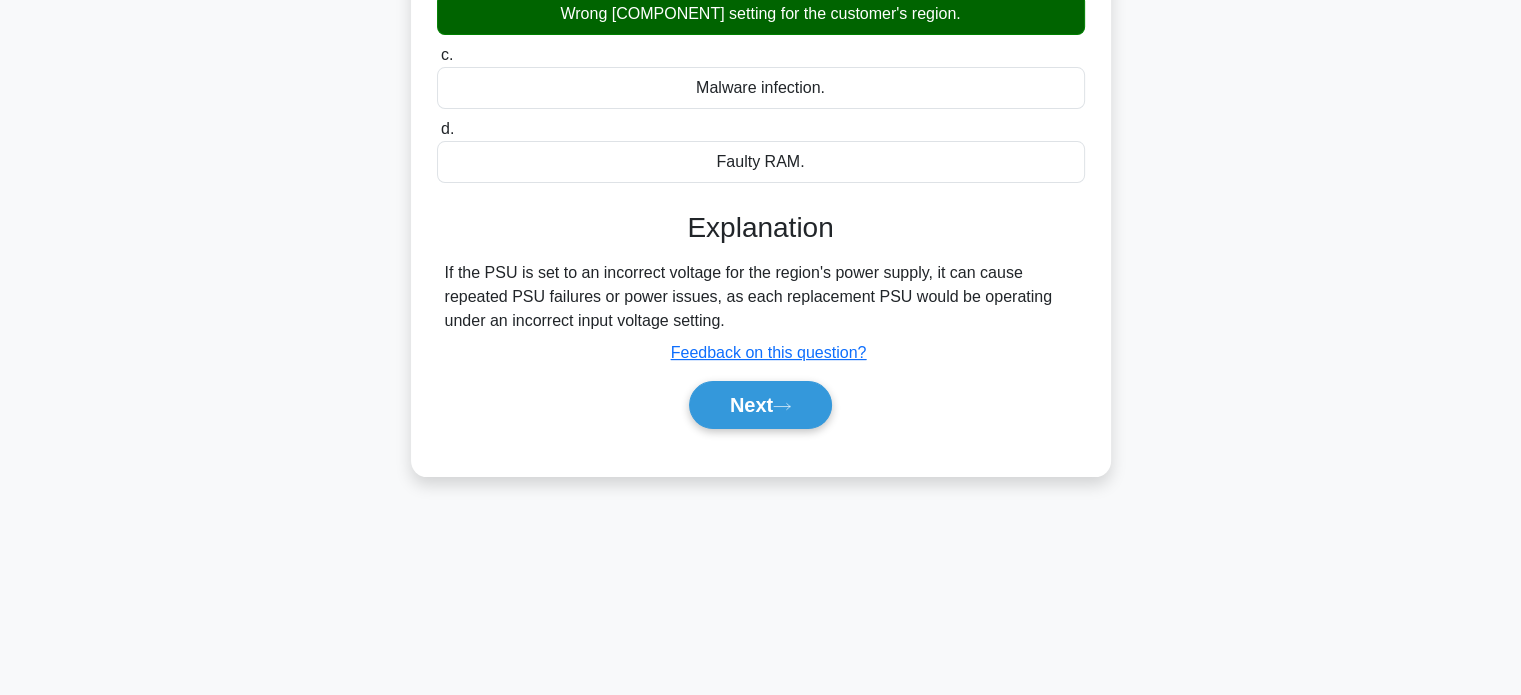 scroll, scrollTop: 385, scrollLeft: 0, axis: vertical 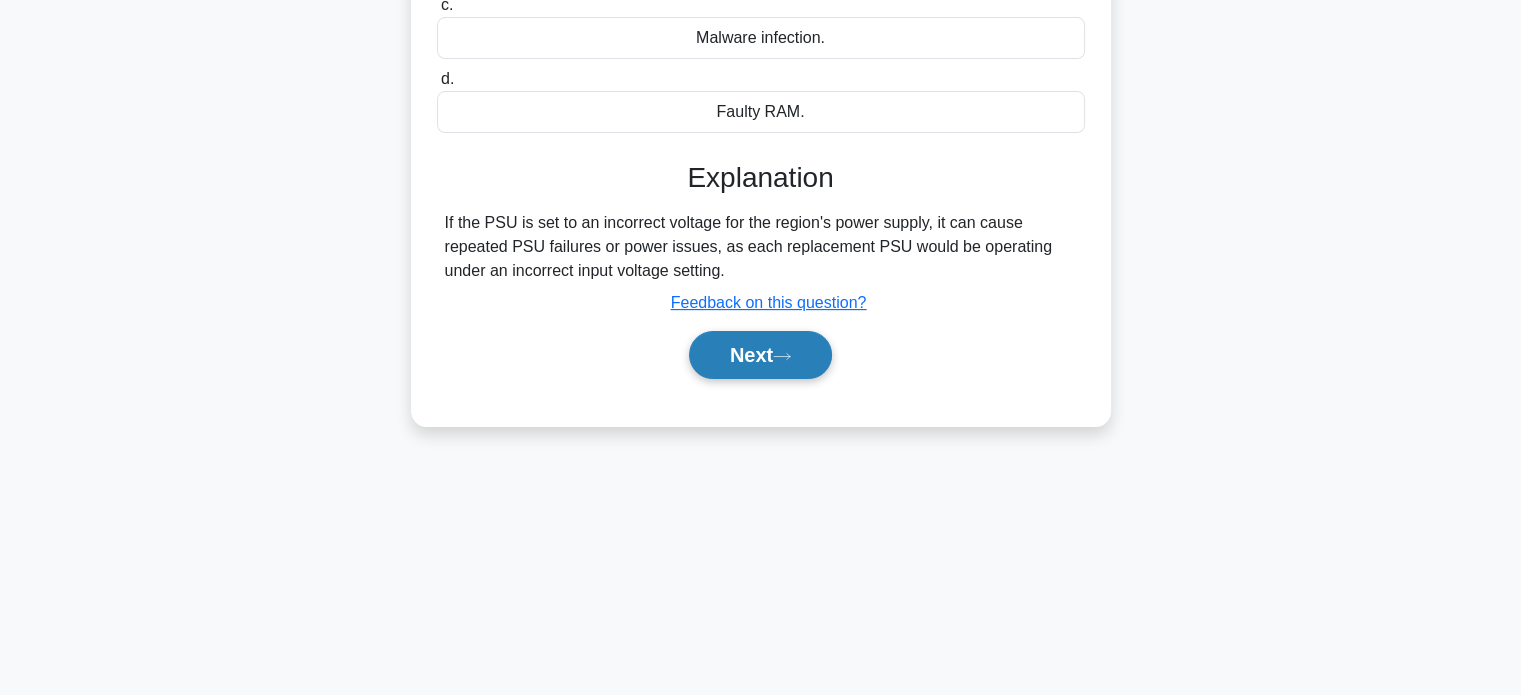 click on "Next" at bounding box center (760, 355) 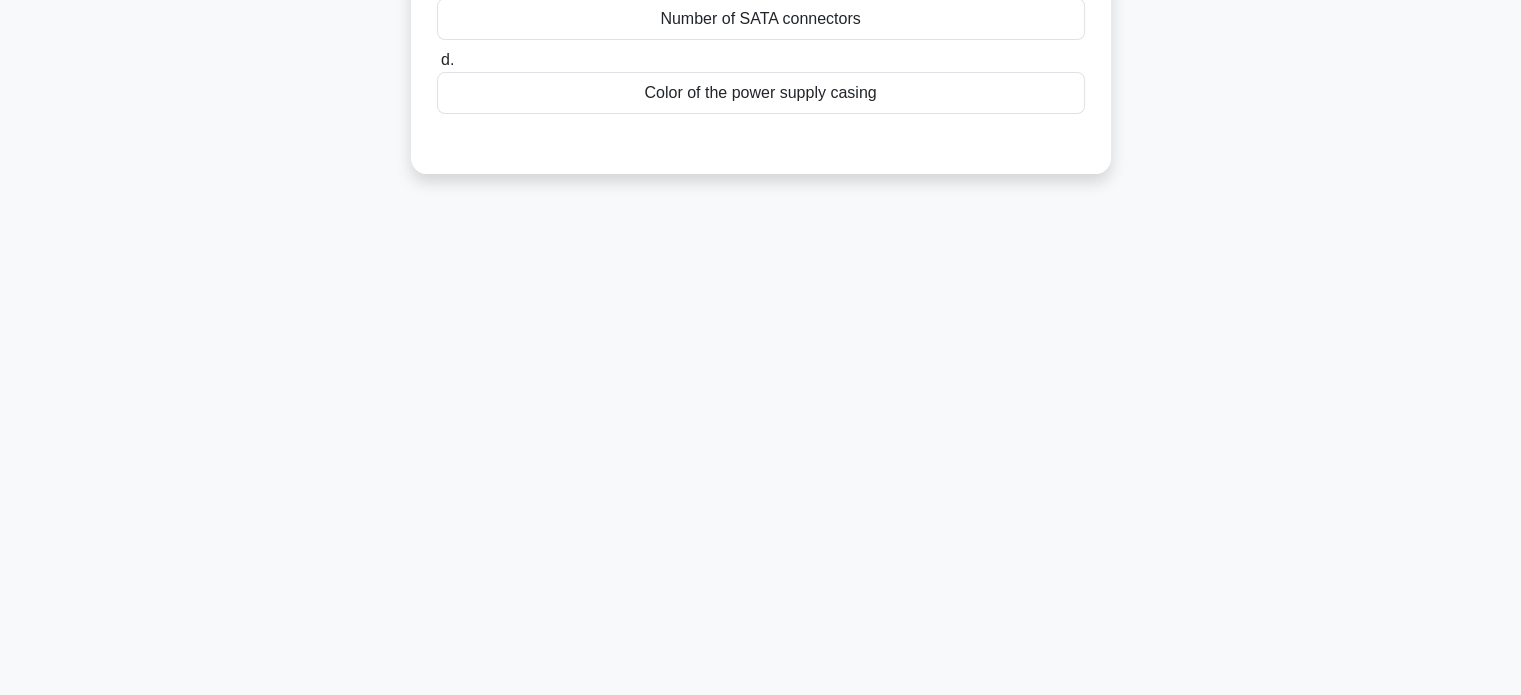 scroll, scrollTop: 0, scrollLeft: 0, axis: both 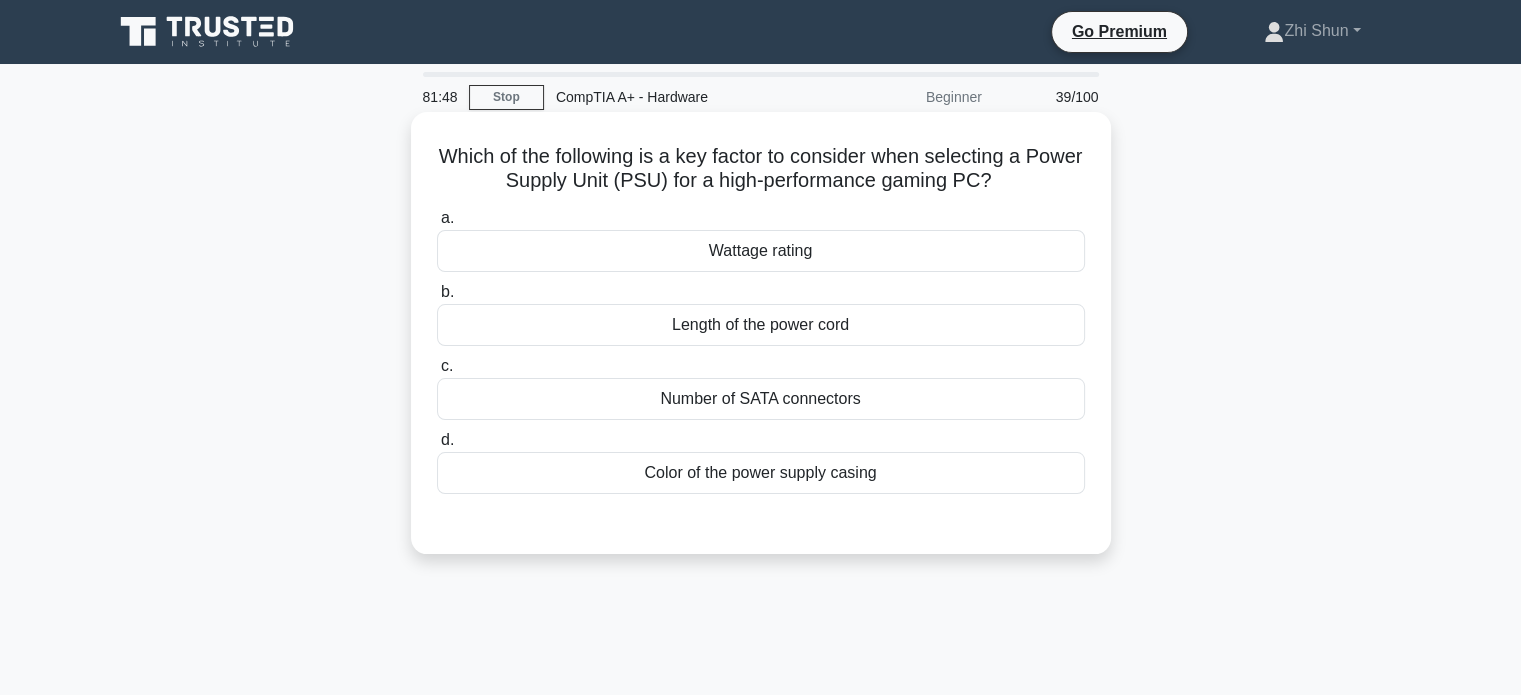 click on "Wattage rating" at bounding box center [761, 251] 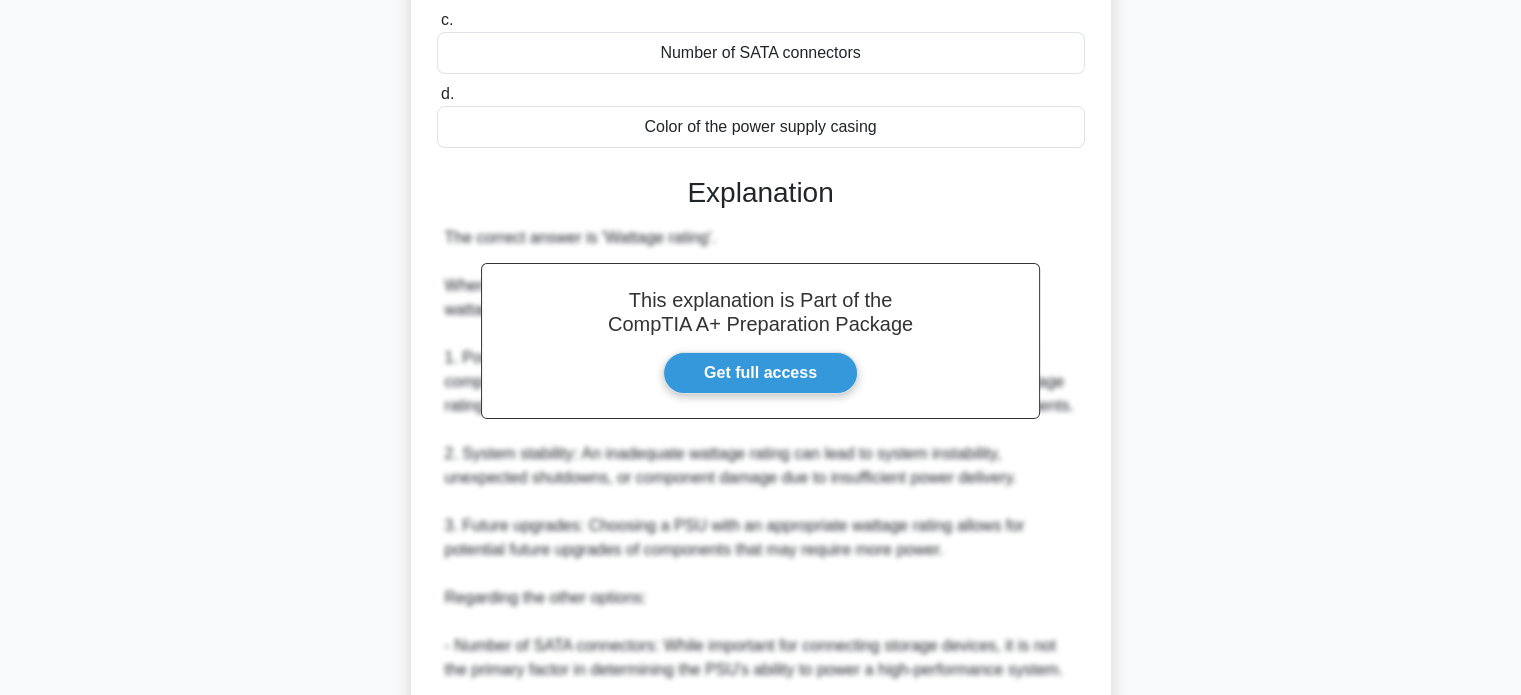 scroll, scrollTop: 600, scrollLeft: 0, axis: vertical 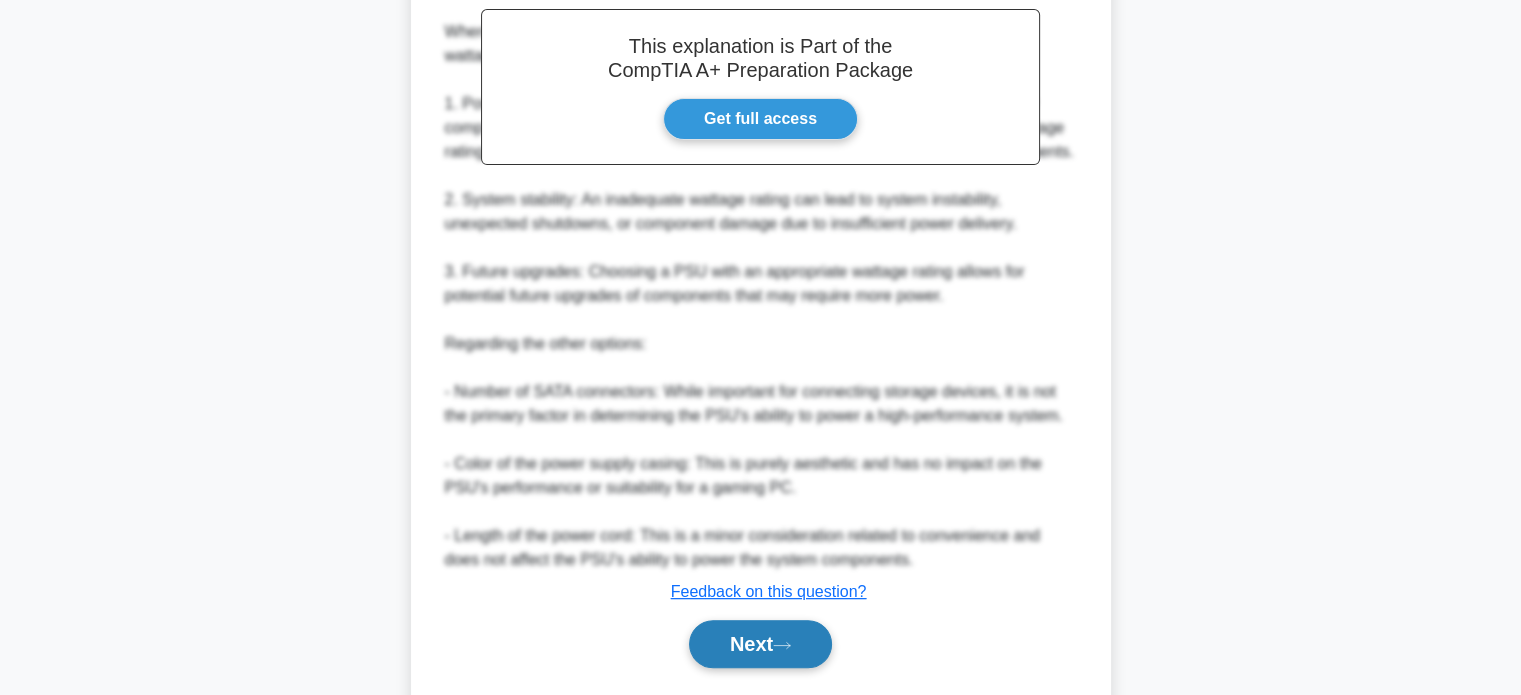 click on "Next" at bounding box center [760, 644] 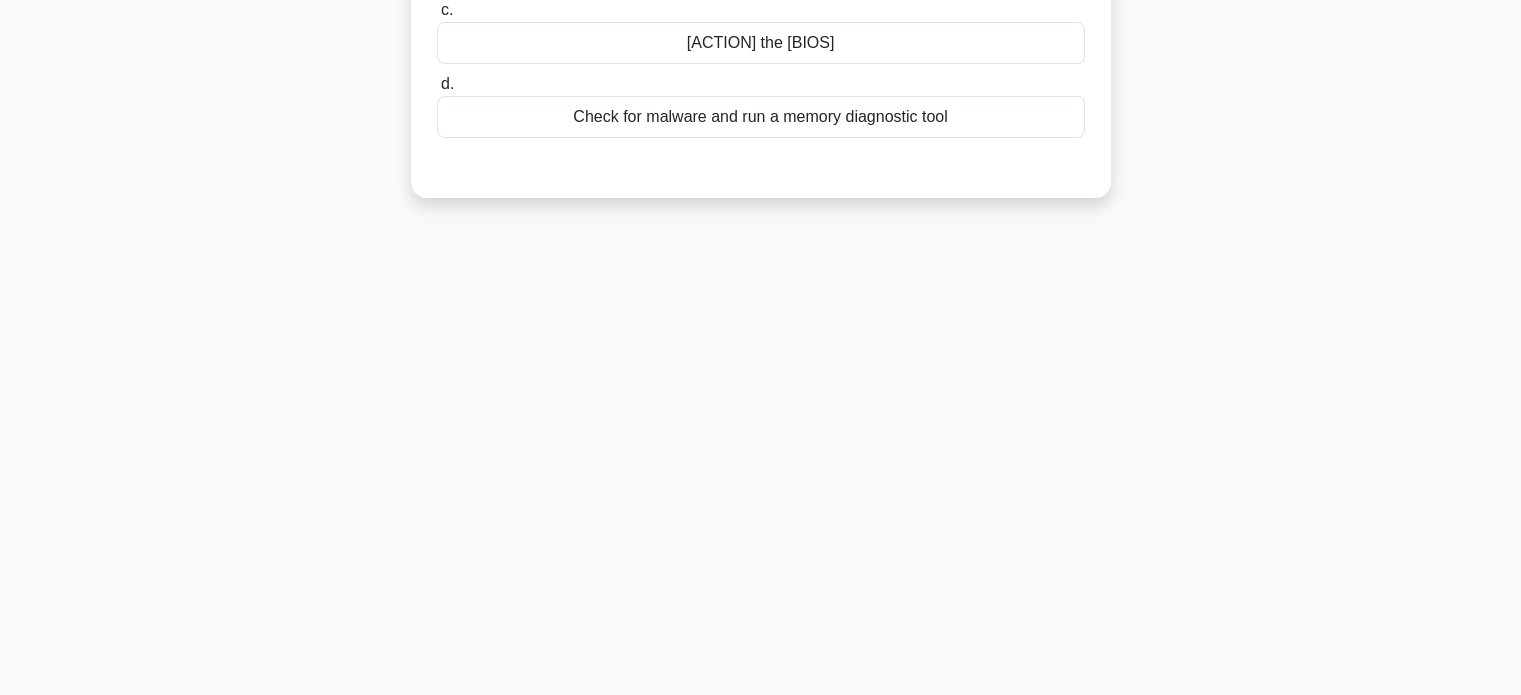 scroll, scrollTop: 0, scrollLeft: 0, axis: both 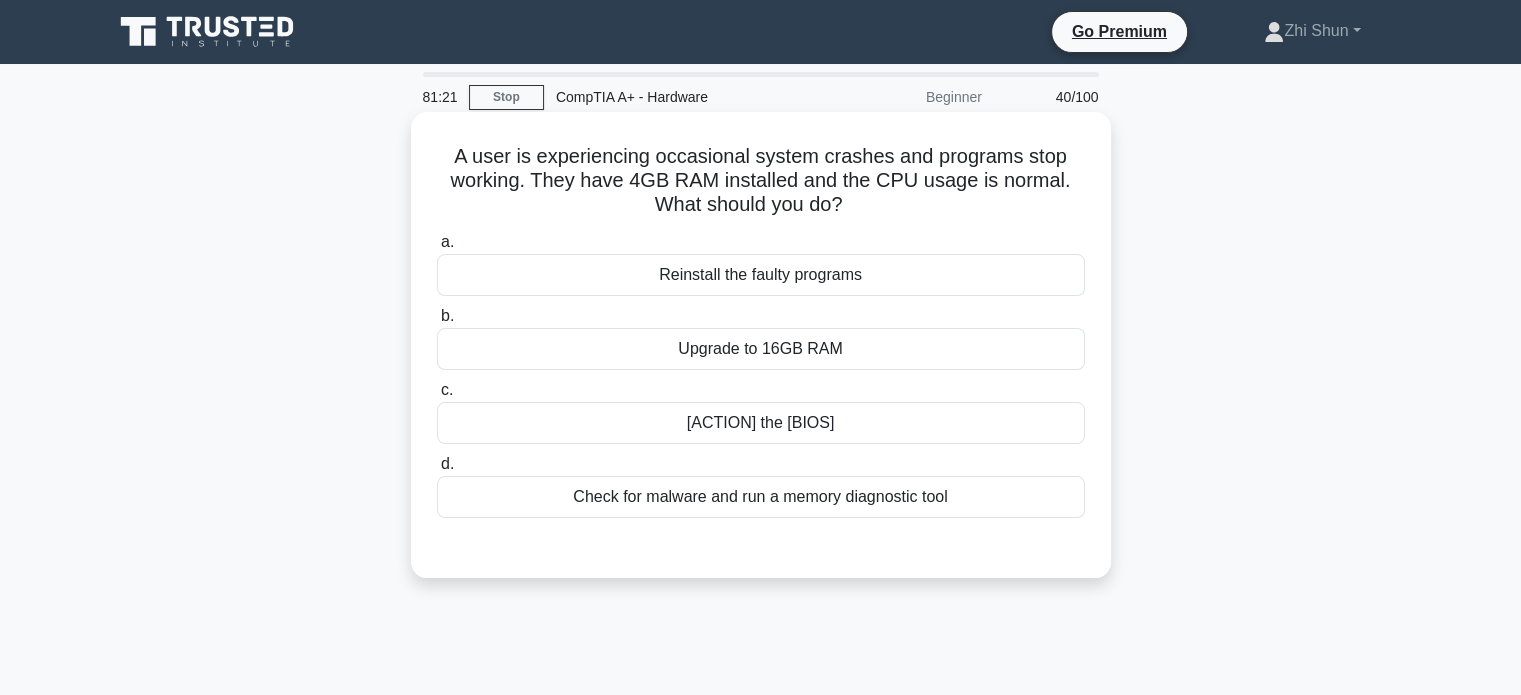 drag, startPoint x: 805, startPoint y: 511, endPoint x: 806, endPoint y: 522, distance: 11.045361 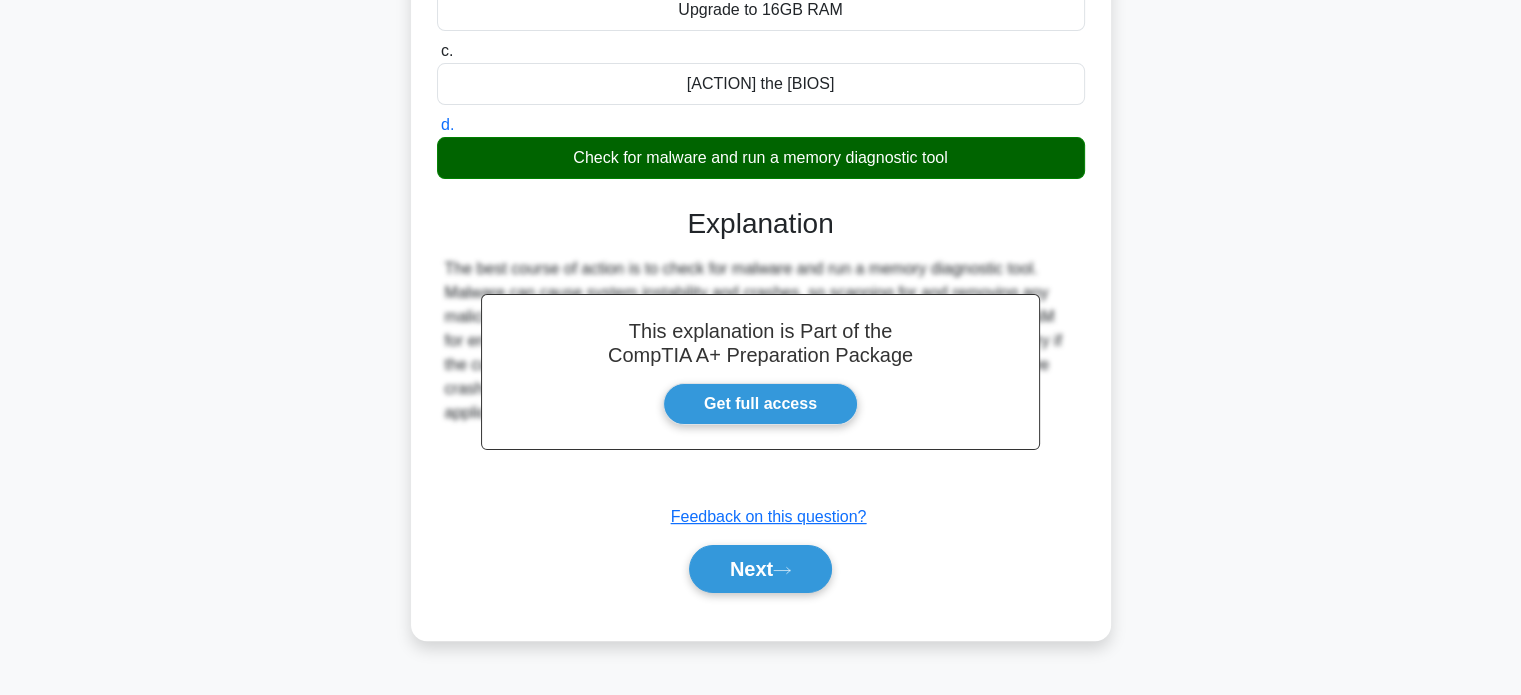scroll, scrollTop: 385, scrollLeft: 0, axis: vertical 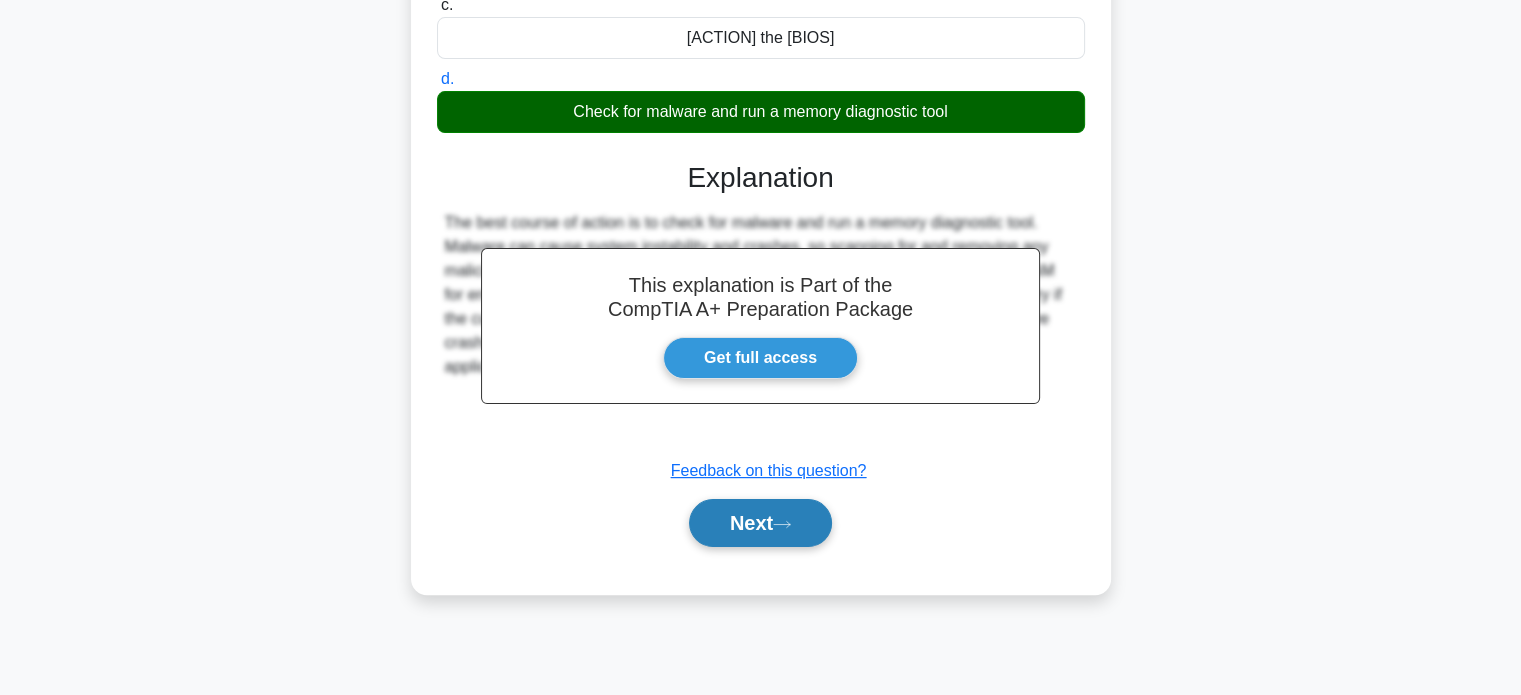 click on "Next" at bounding box center (760, 523) 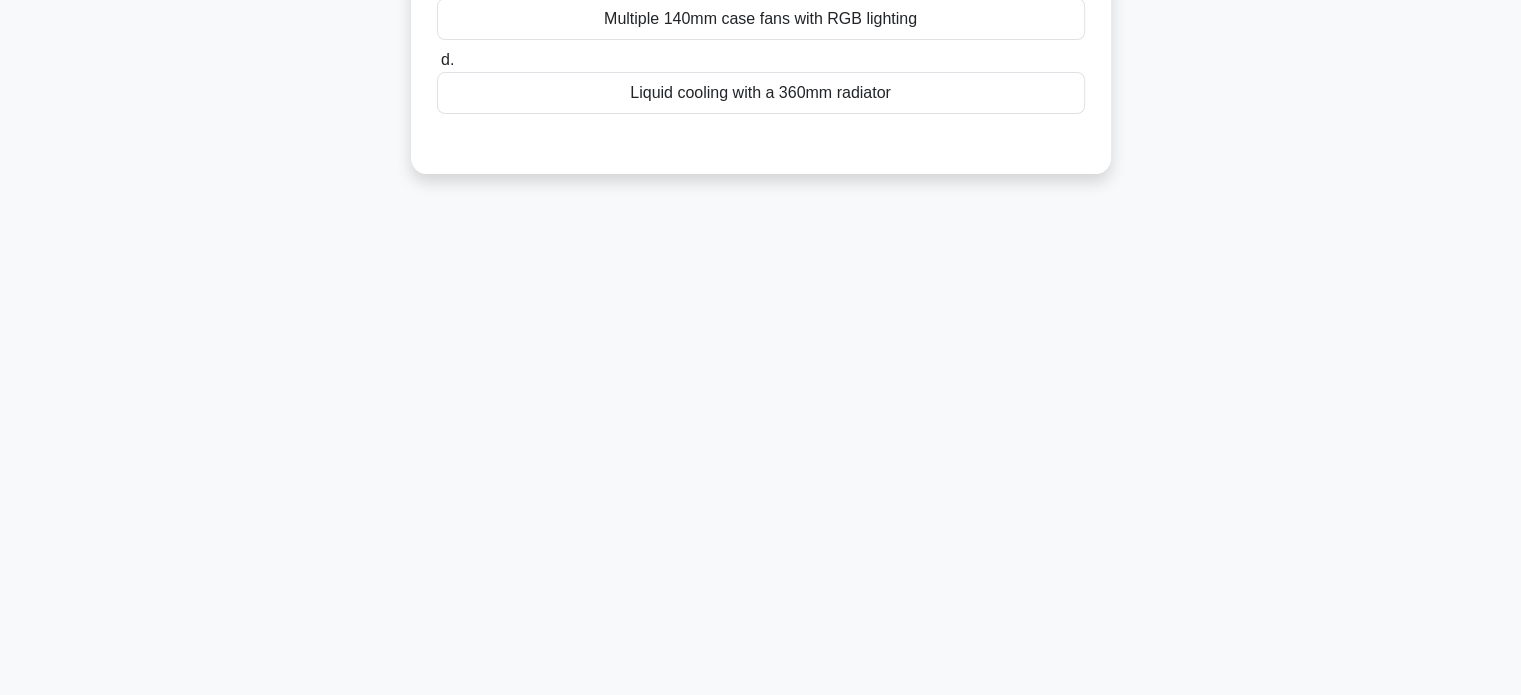 scroll, scrollTop: 0, scrollLeft: 0, axis: both 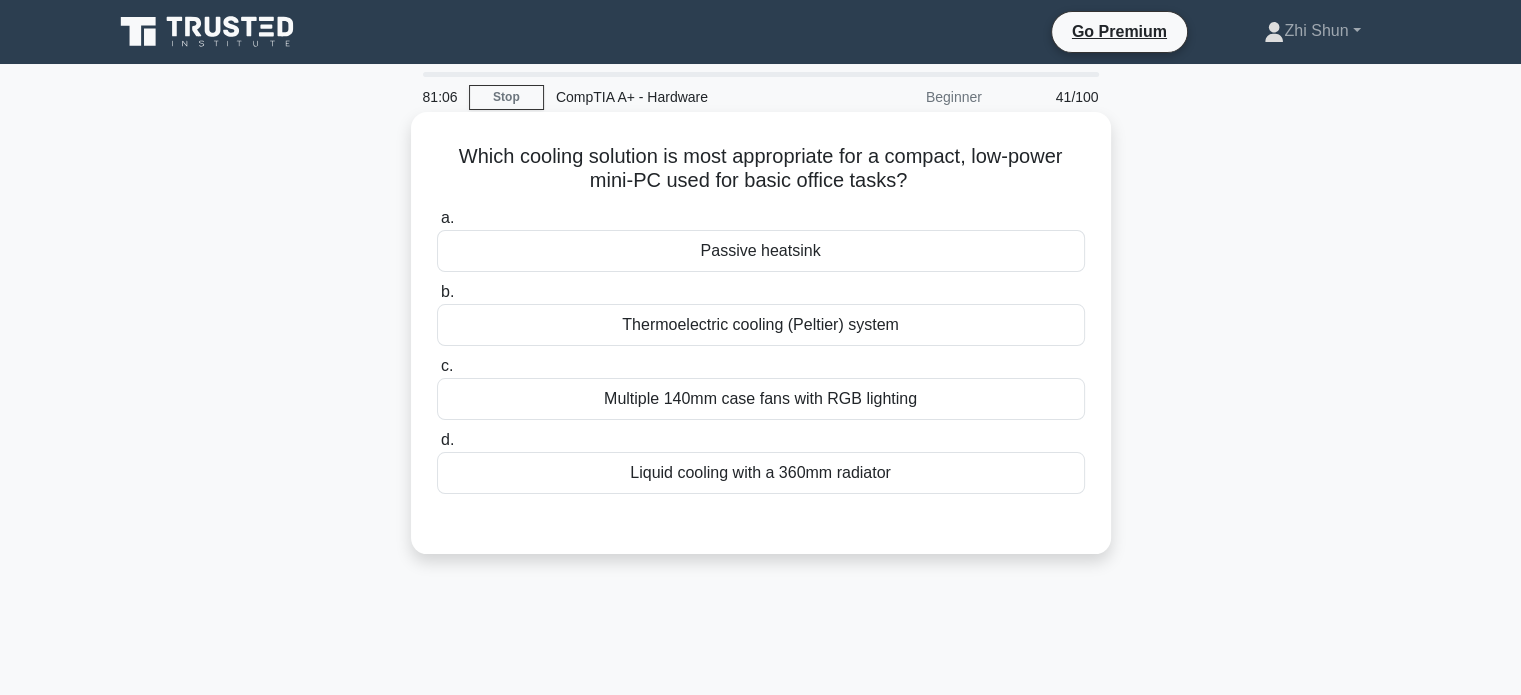 click on "Passive heatsink" at bounding box center (761, 251) 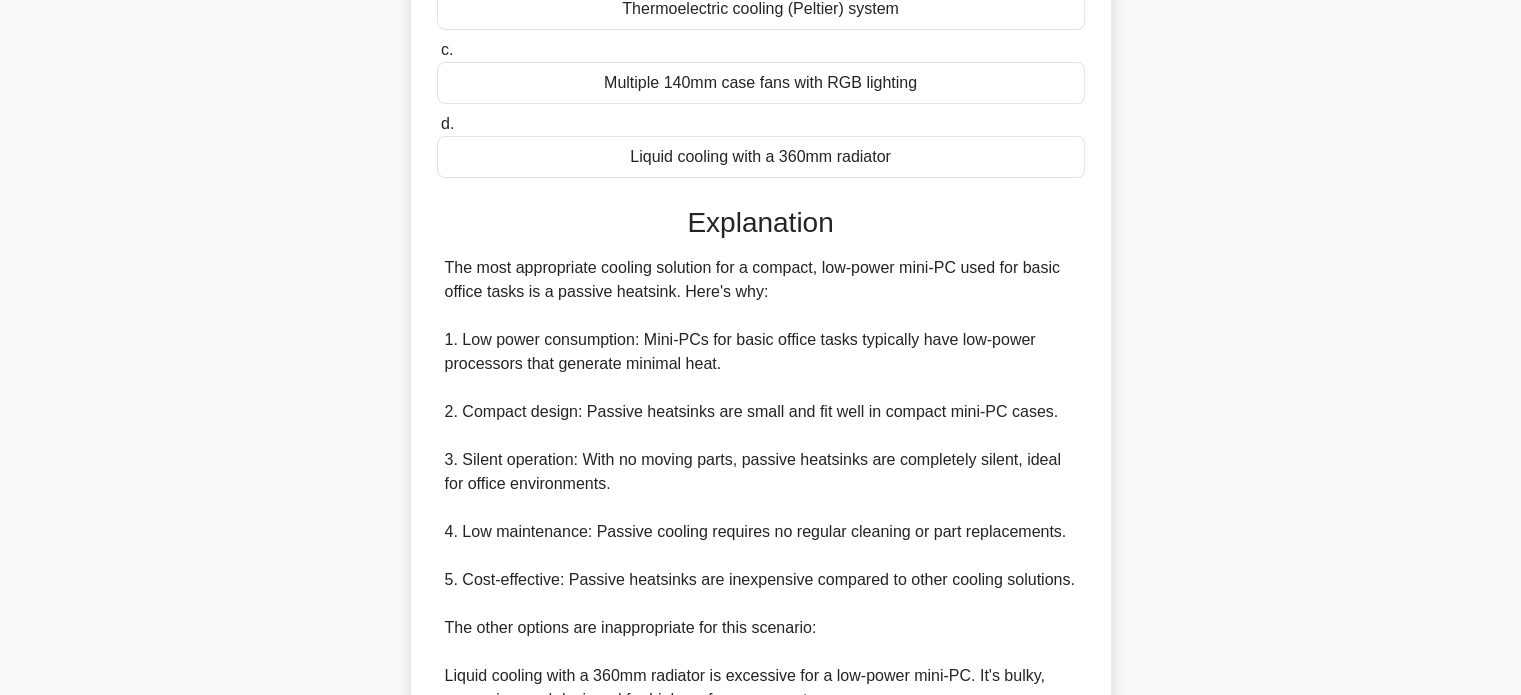 scroll, scrollTop: 600, scrollLeft: 0, axis: vertical 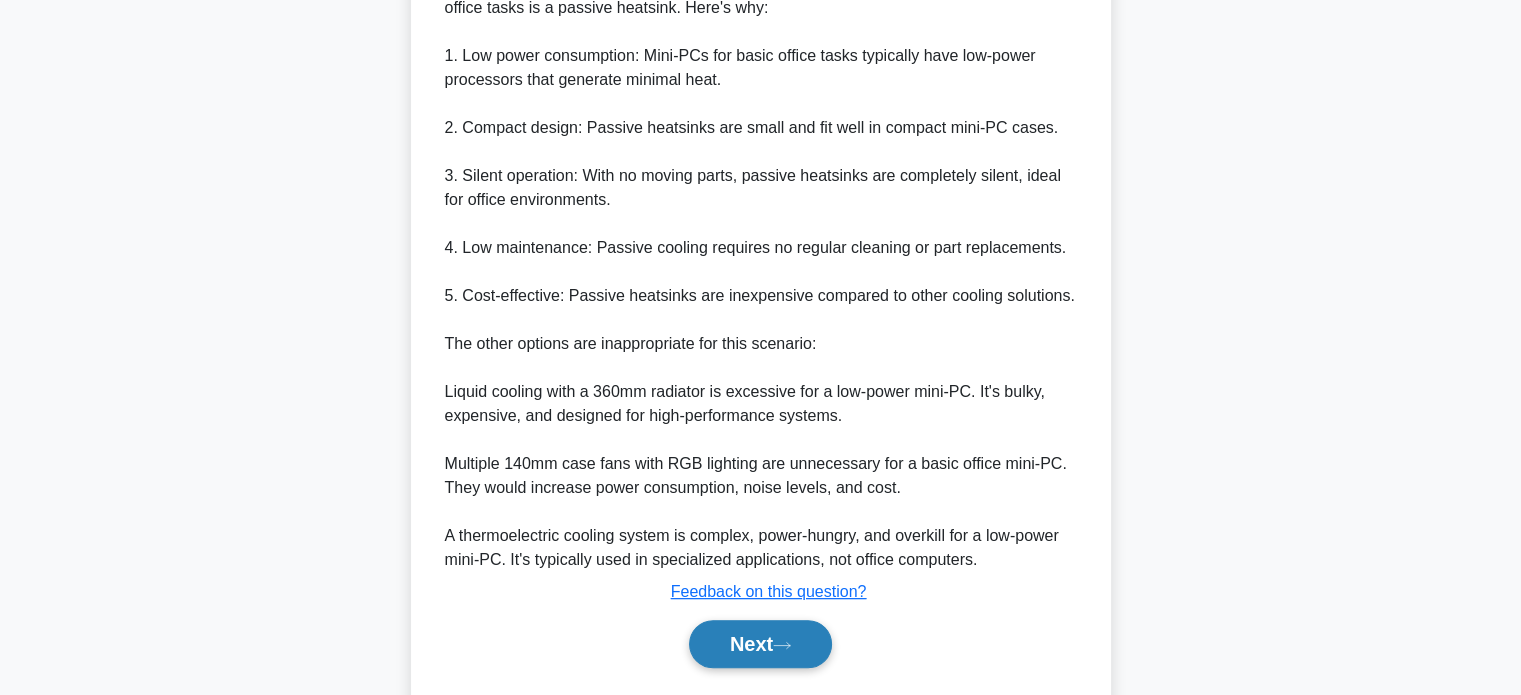 click on "Next" at bounding box center [760, 644] 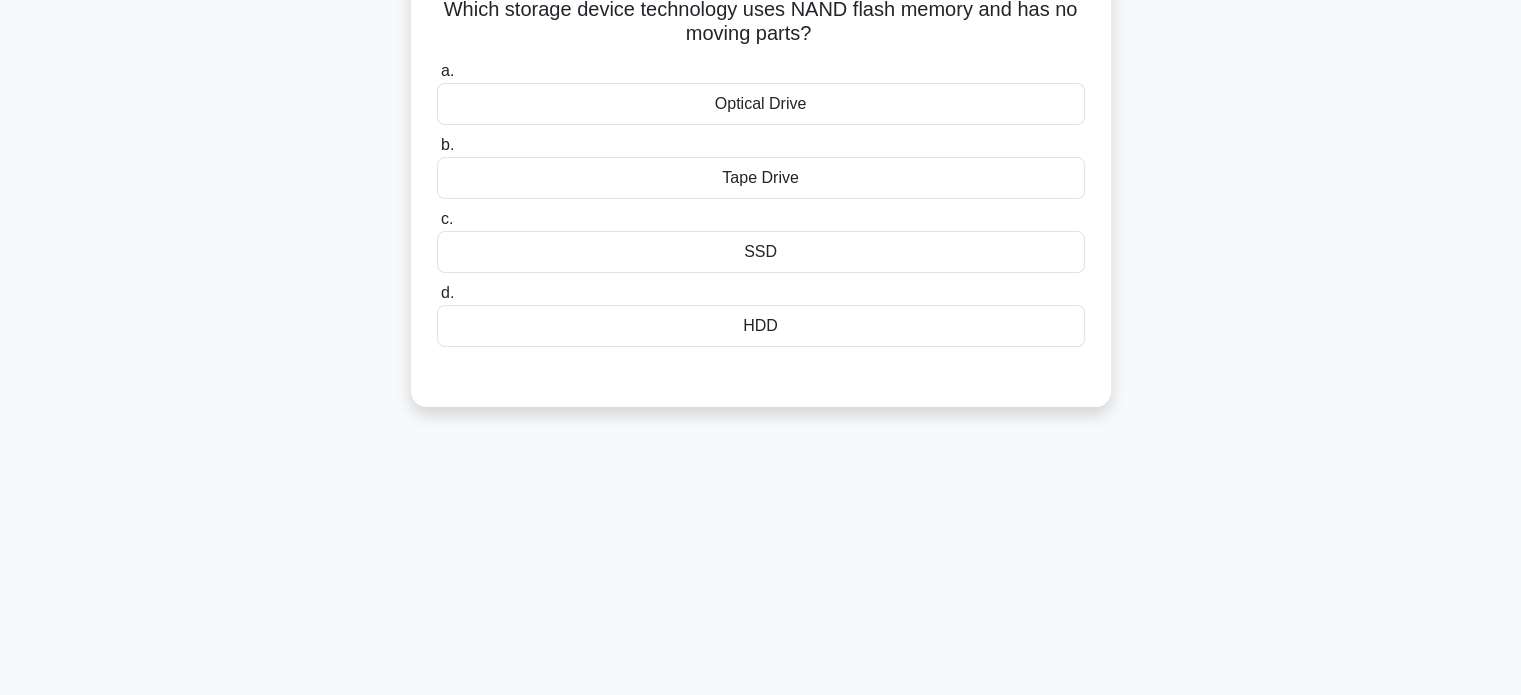 scroll, scrollTop: 0, scrollLeft: 0, axis: both 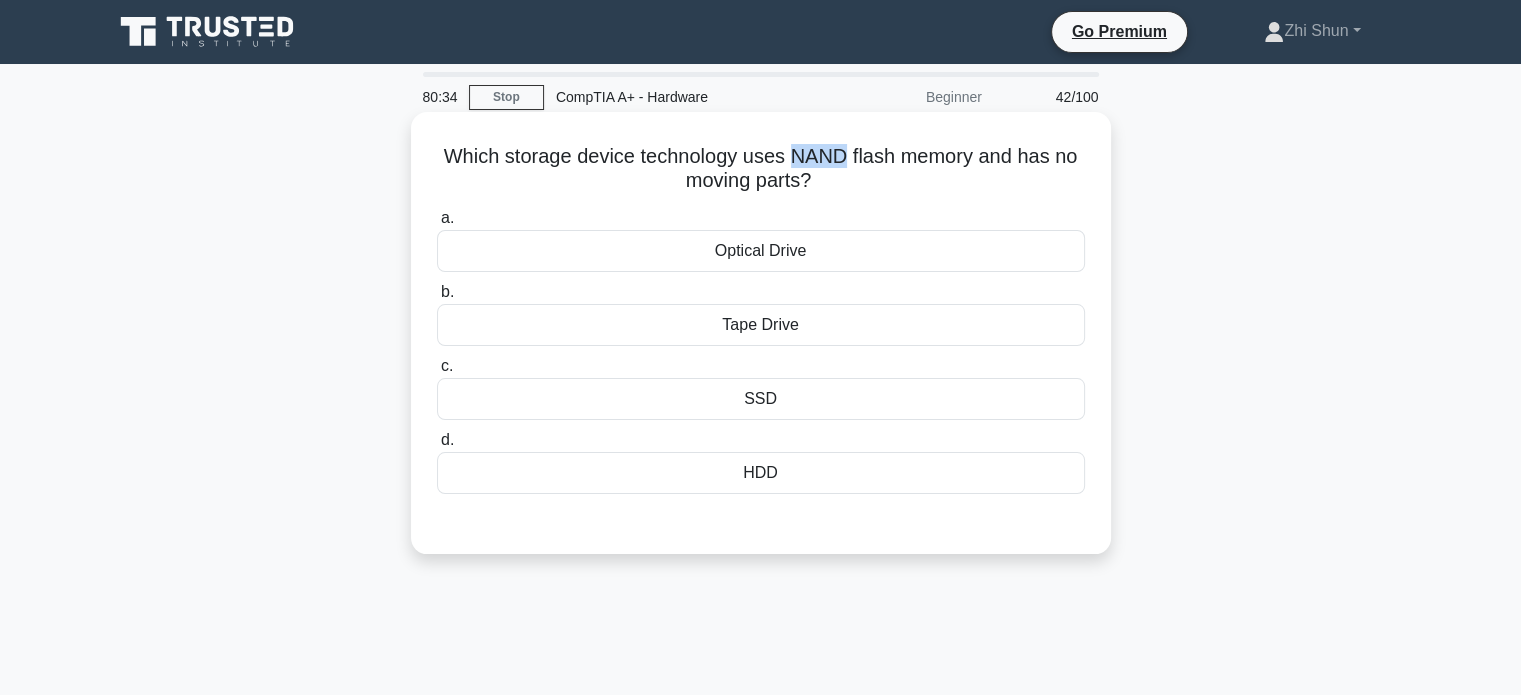 drag, startPoint x: 845, startPoint y: 155, endPoint x: 796, endPoint y: 155, distance: 49 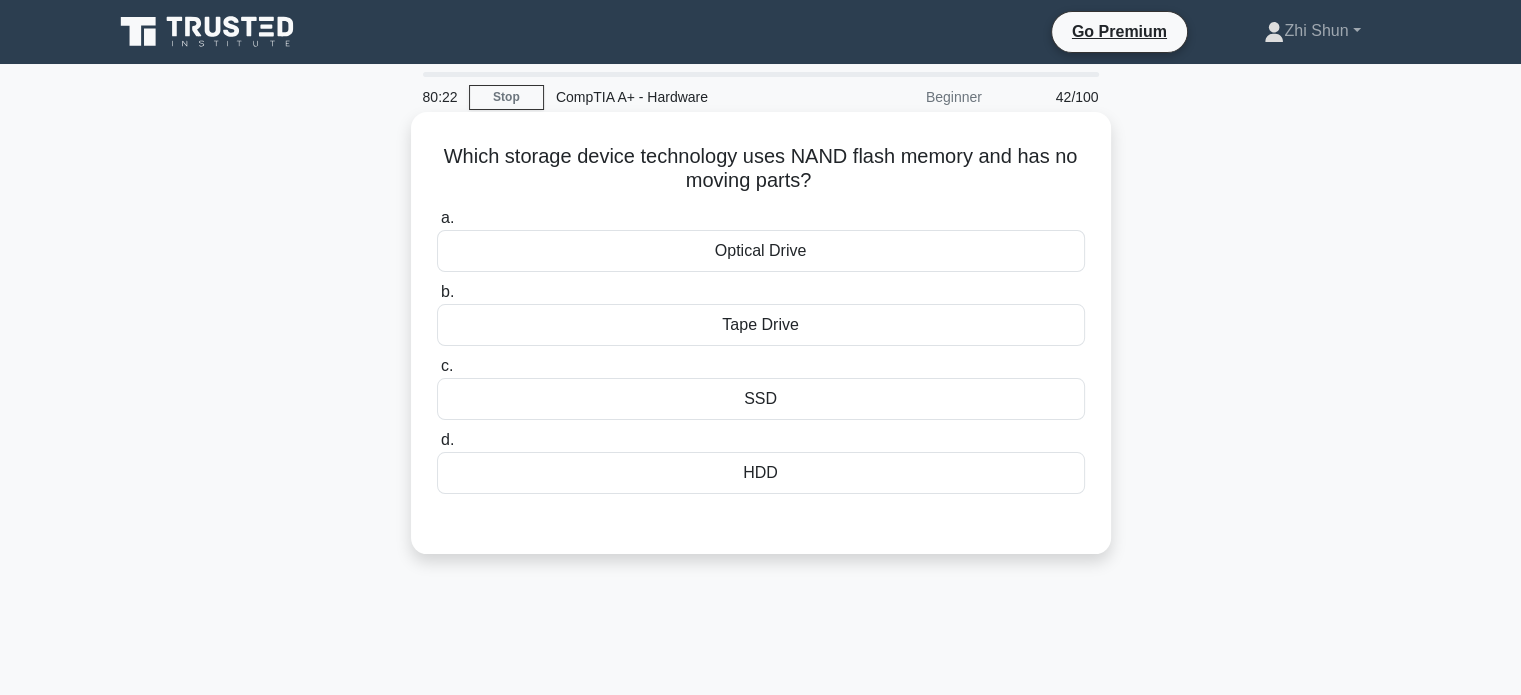 drag, startPoint x: 813, startPoint y: 223, endPoint x: 971, endPoint y: 309, distance: 179.88885 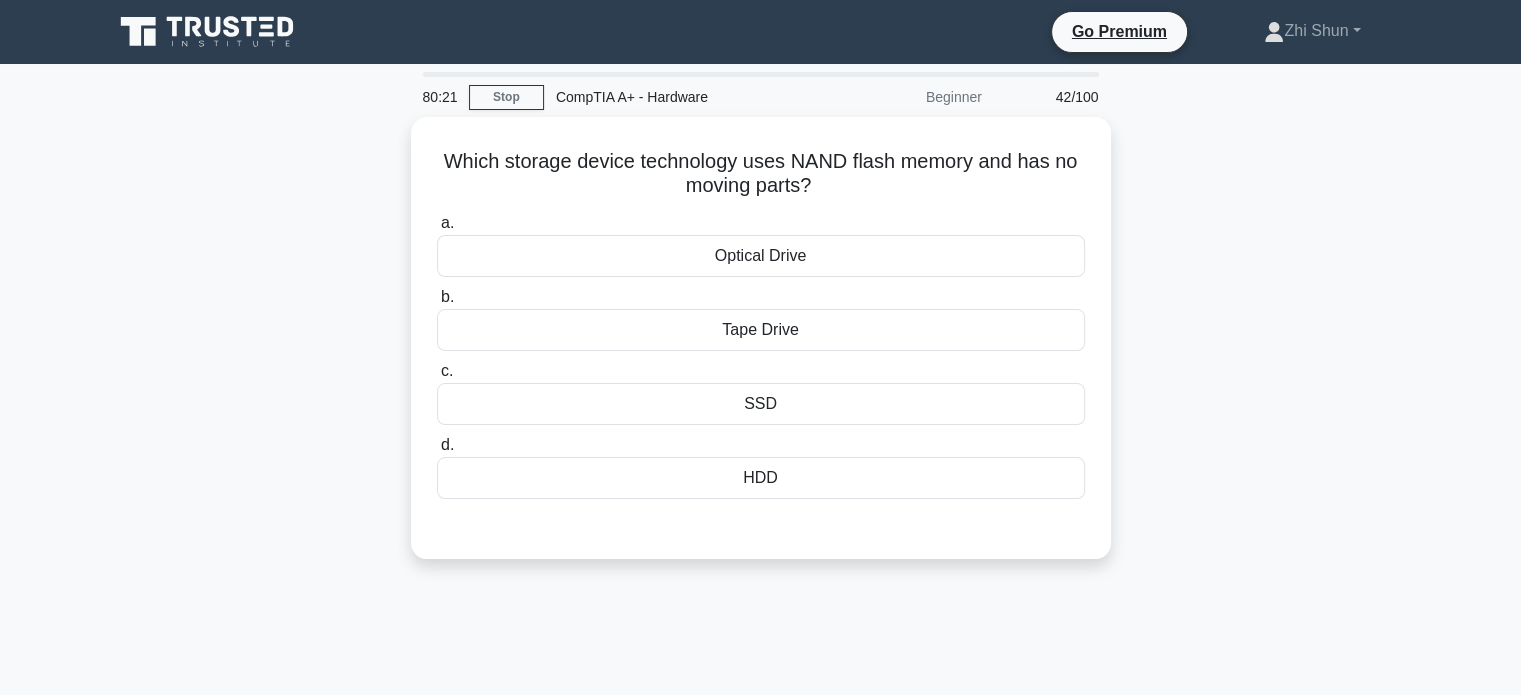 drag, startPoint x: 976, startPoint y: 311, endPoint x: 1434, endPoint y: 300, distance: 458.13208 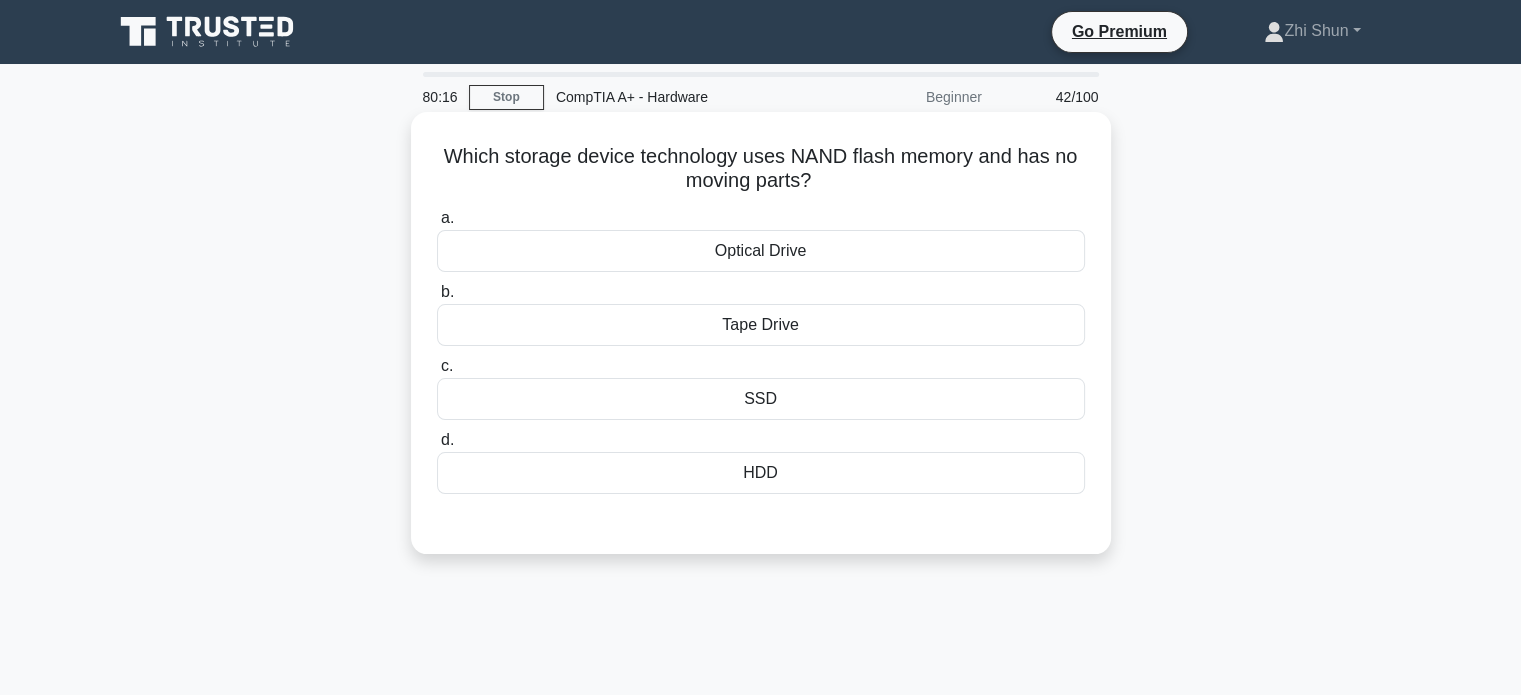 click on "SSD" at bounding box center (761, 399) 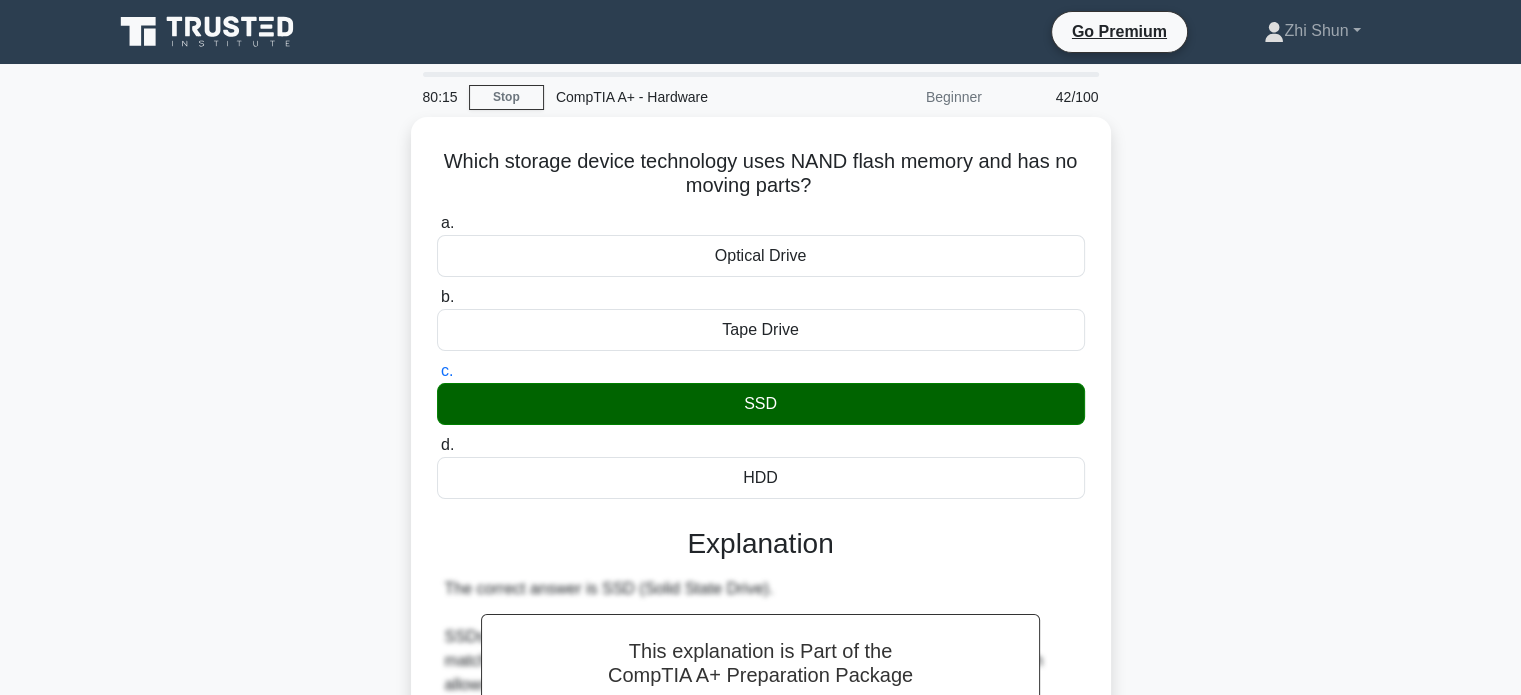 scroll, scrollTop: 392, scrollLeft: 0, axis: vertical 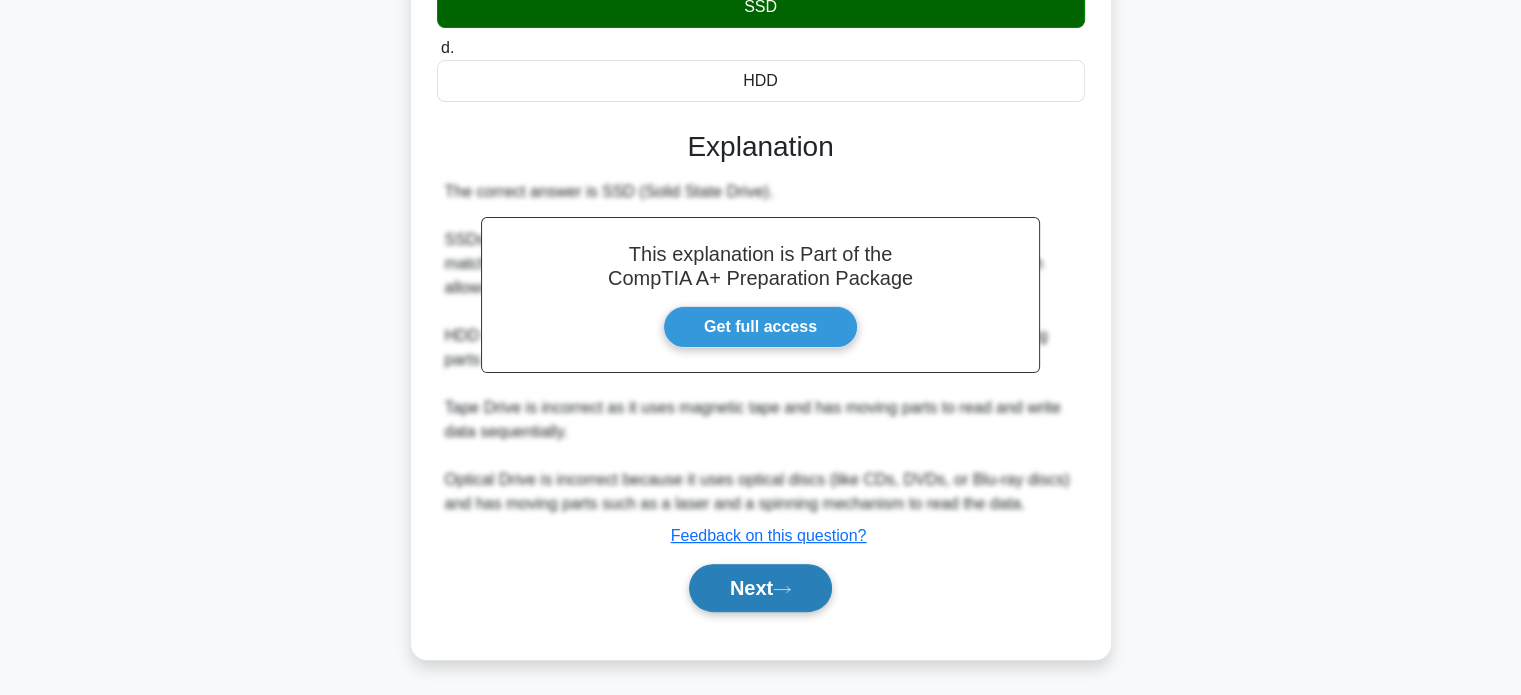 click on "Next" at bounding box center [760, 588] 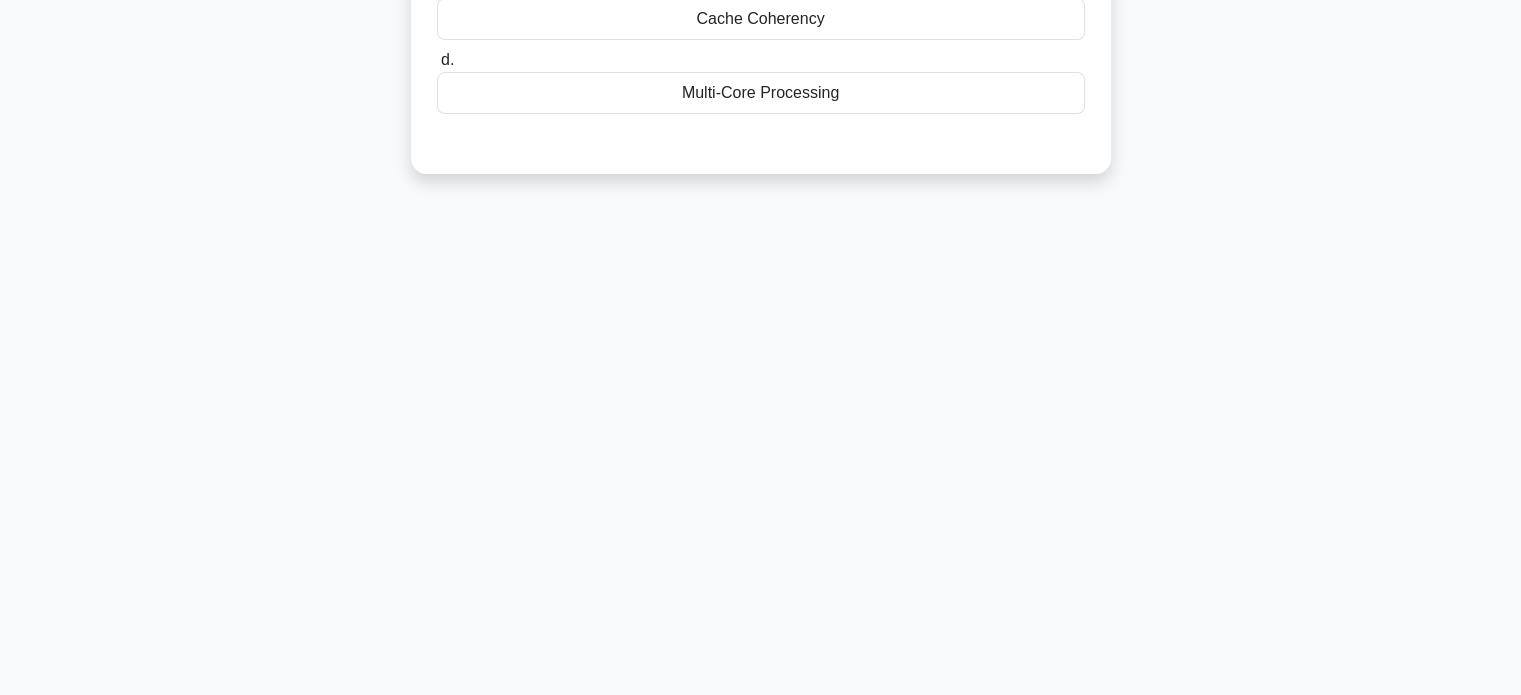 scroll, scrollTop: 0, scrollLeft: 0, axis: both 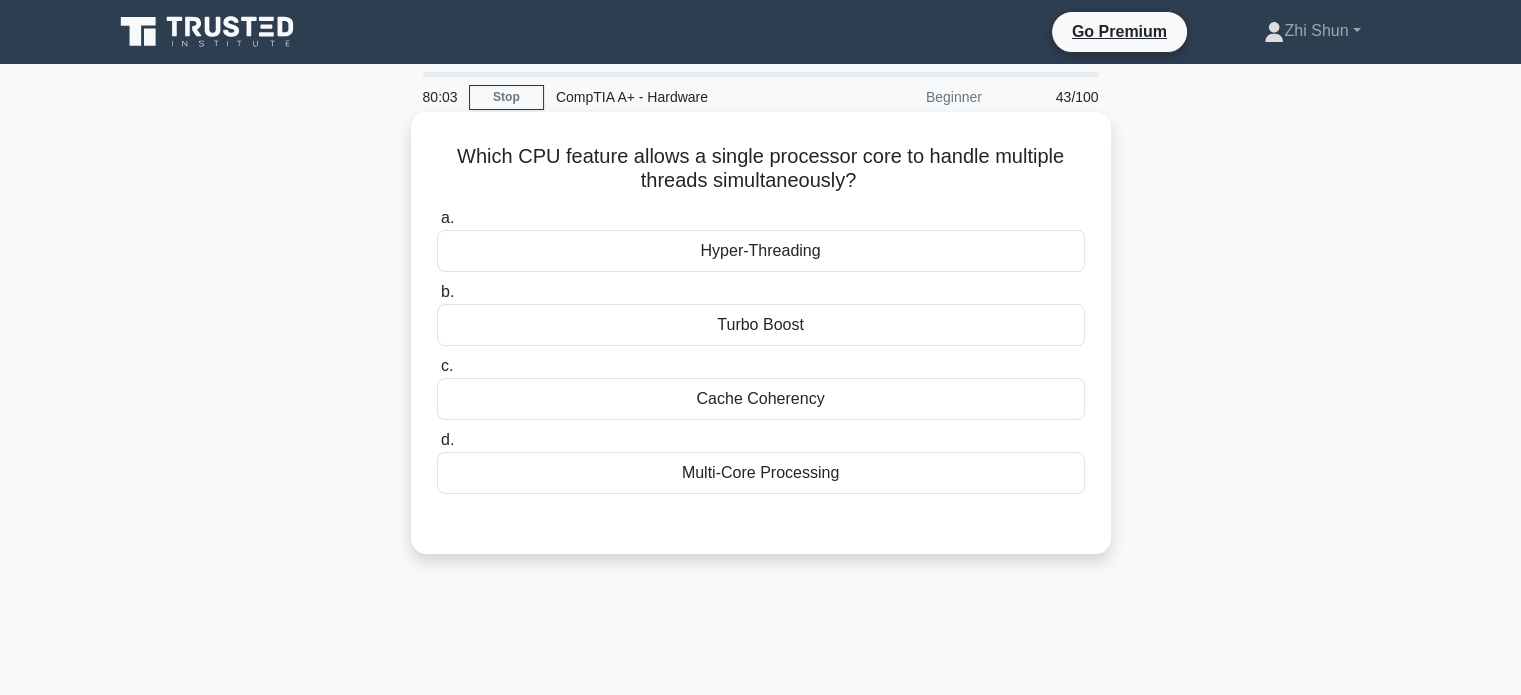 click on "Multi-Core Processing" at bounding box center (761, 473) 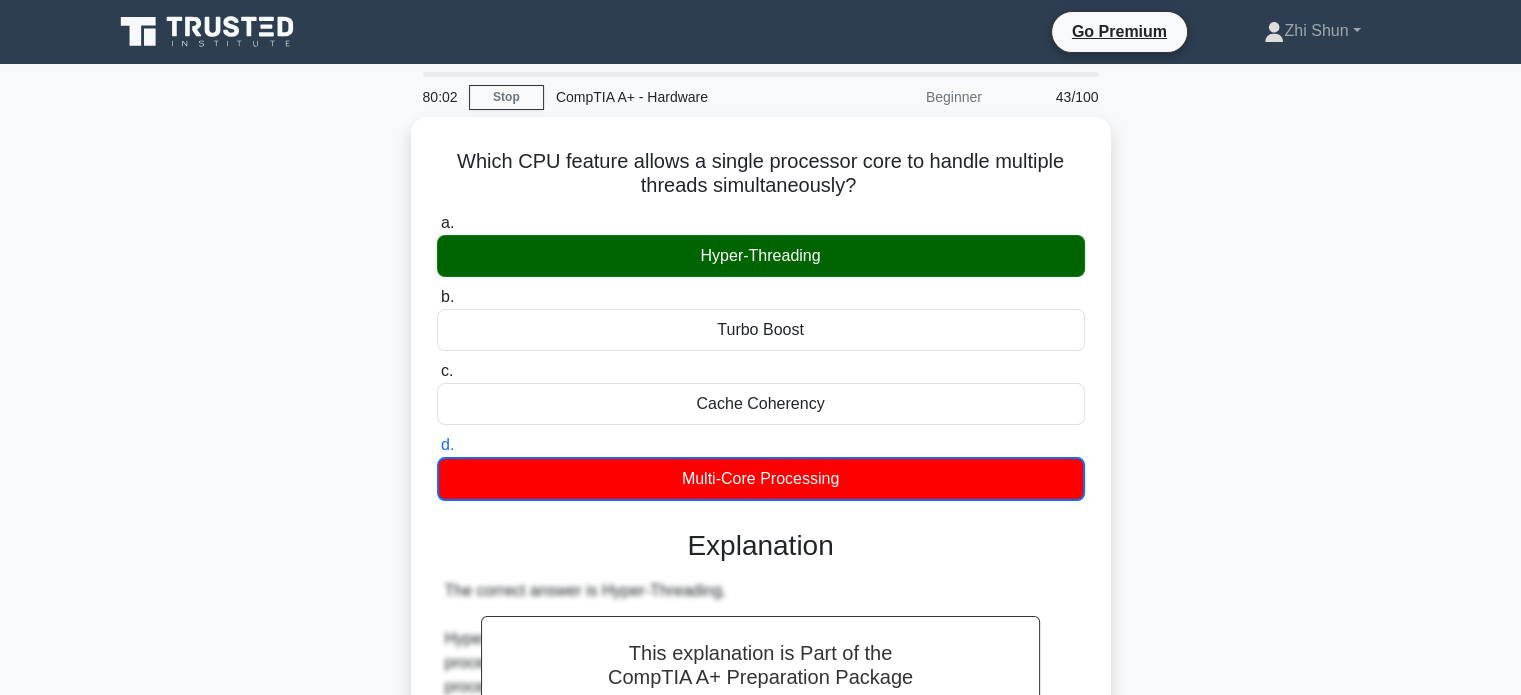 scroll, scrollTop: 500, scrollLeft: 0, axis: vertical 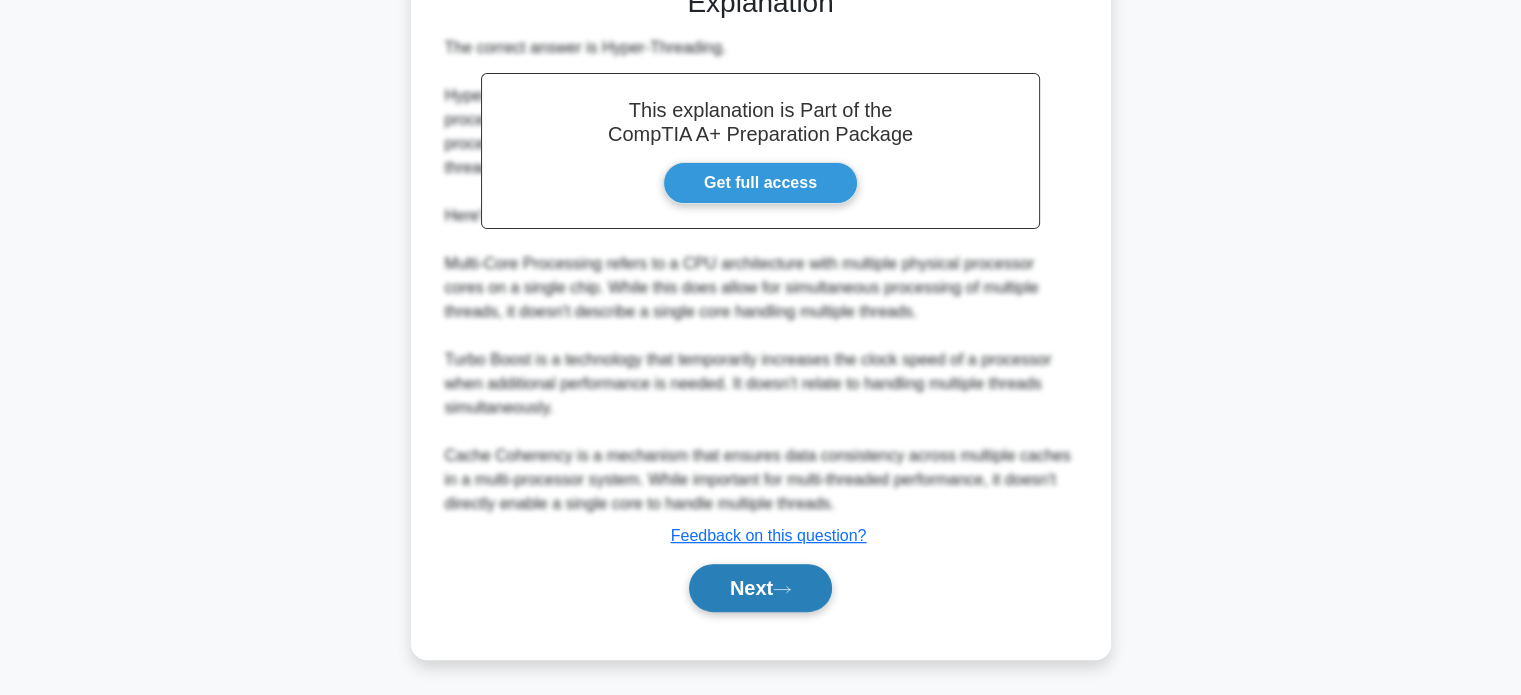 click on "Next" at bounding box center [760, 588] 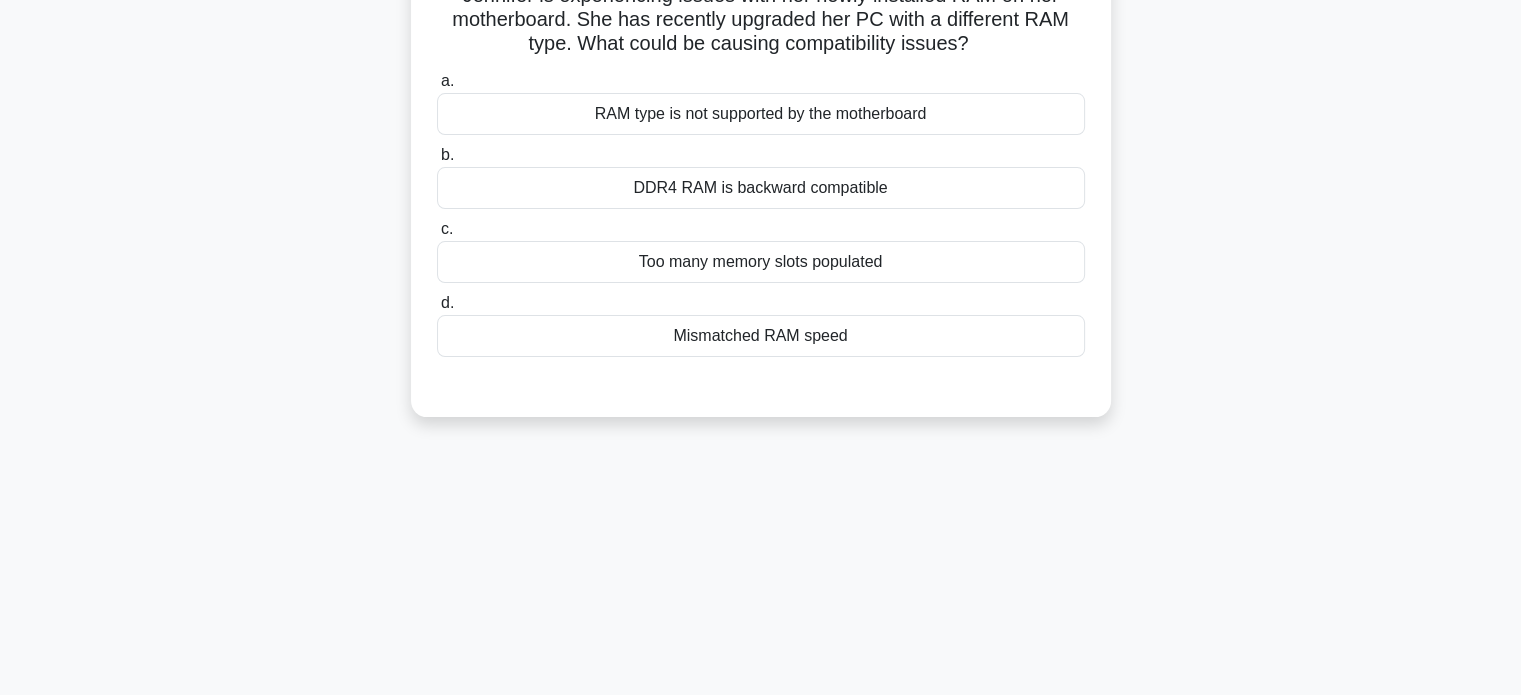 scroll, scrollTop: 0, scrollLeft: 0, axis: both 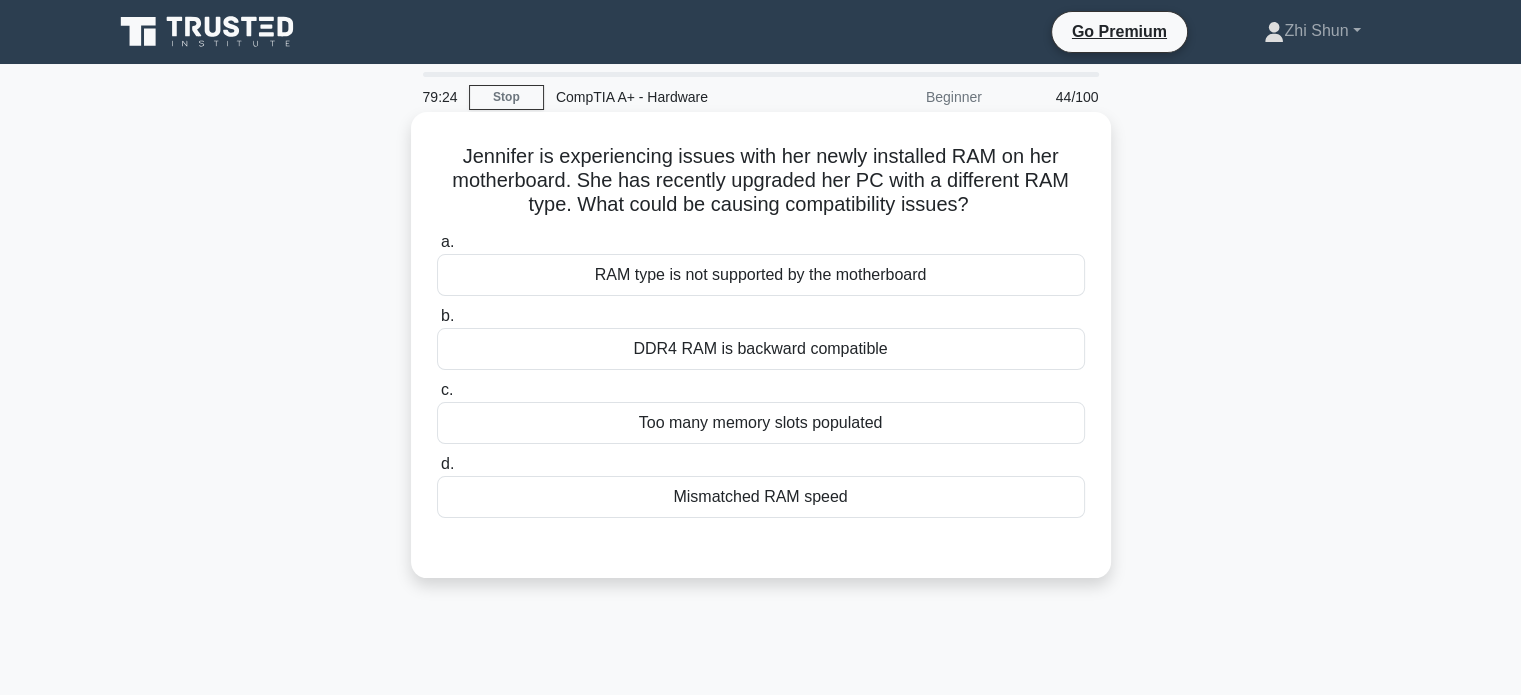 click on "Mismatched RAM speed" at bounding box center (761, 497) 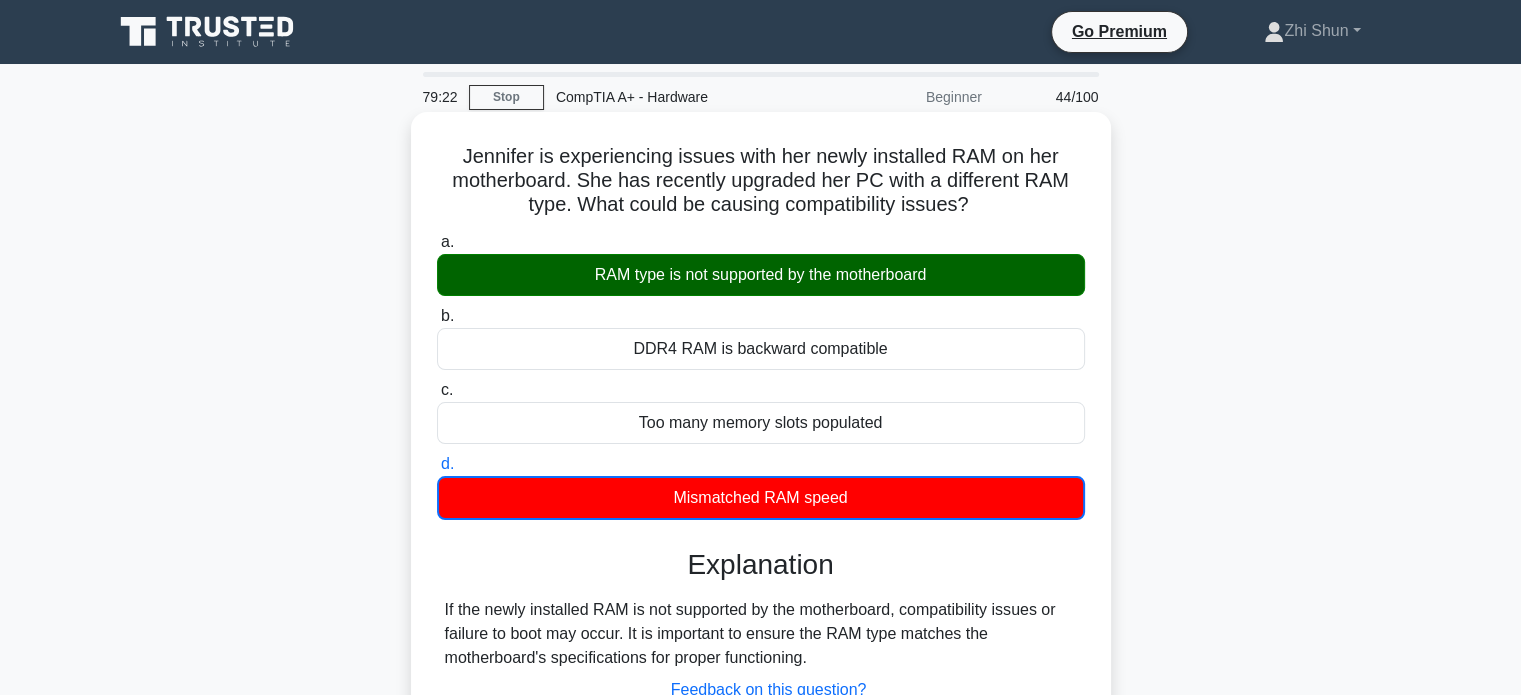 scroll, scrollTop: 300, scrollLeft: 0, axis: vertical 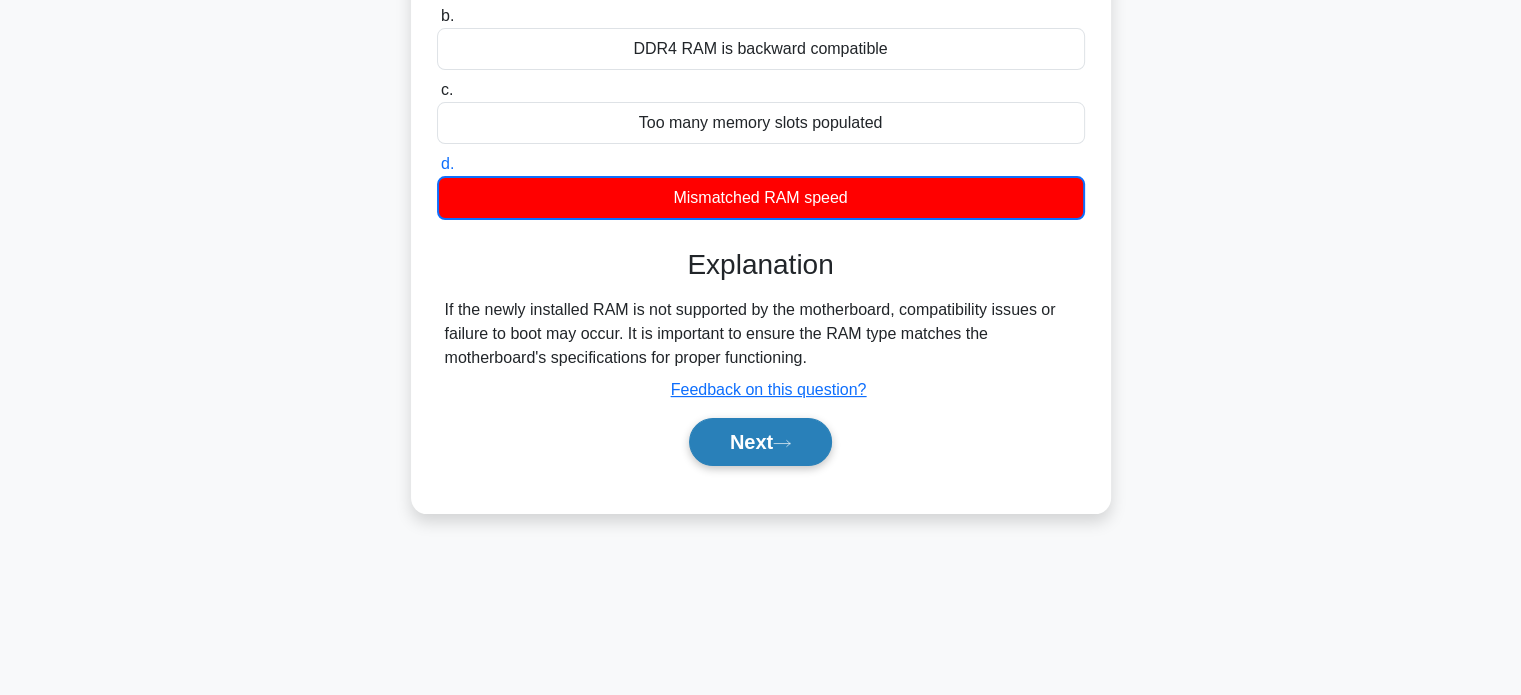 click on "Next" at bounding box center (760, 442) 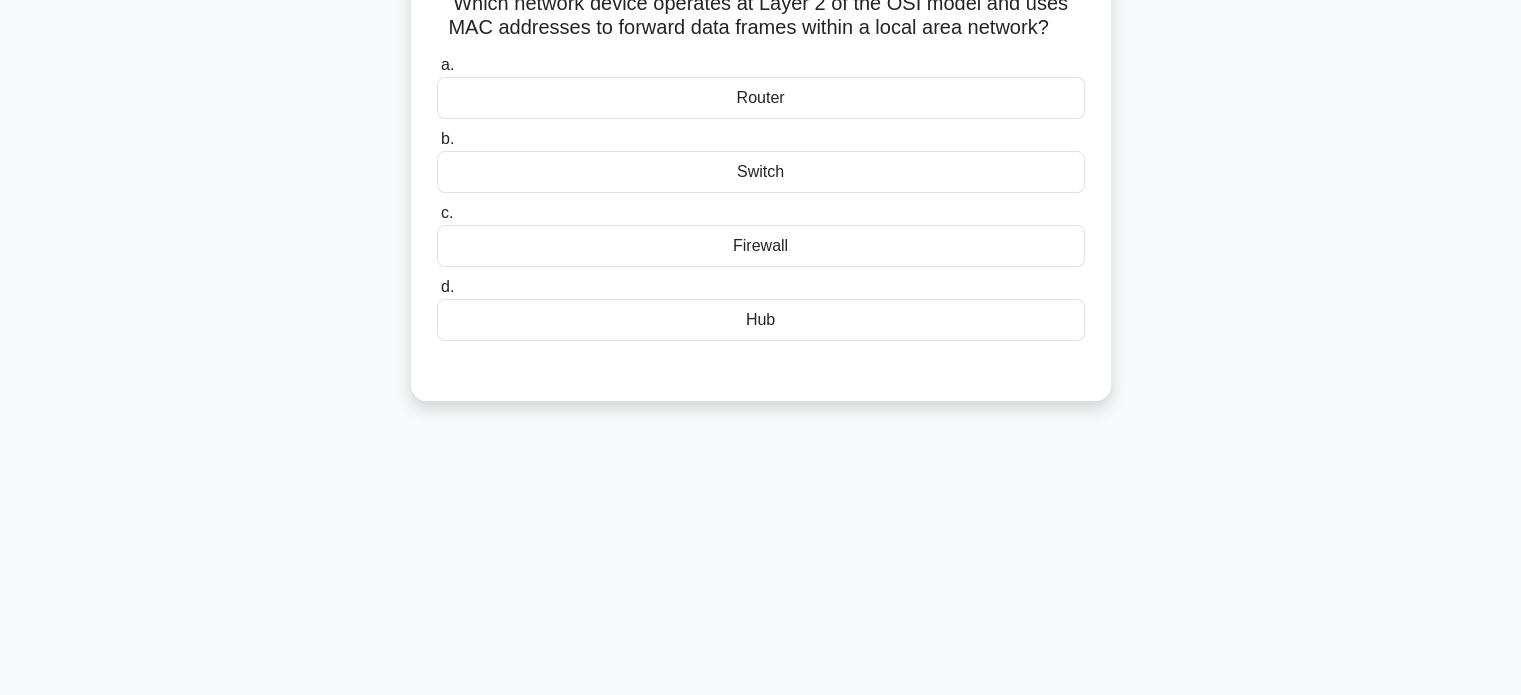 scroll, scrollTop: 0, scrollLeft: 0, axis: both 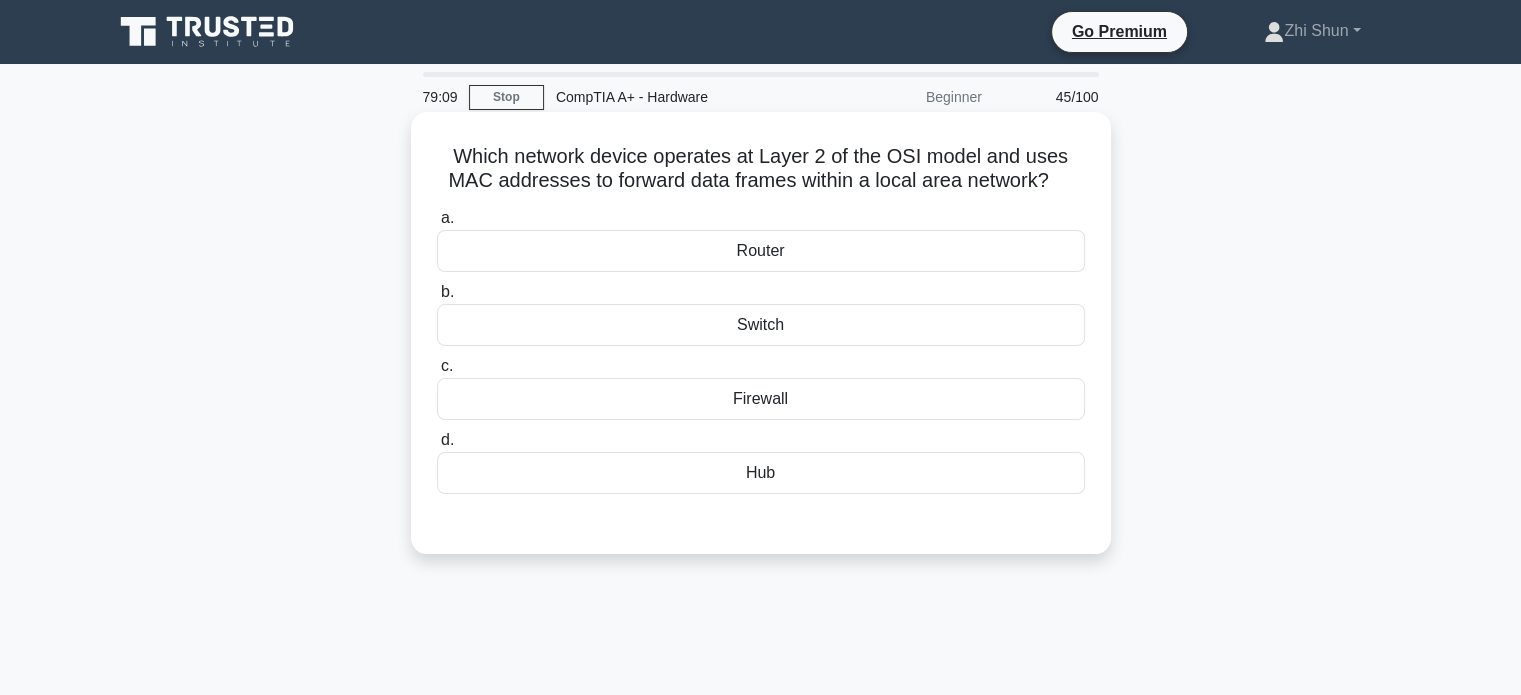 click on "Switch" at bounding box center [761, 325] 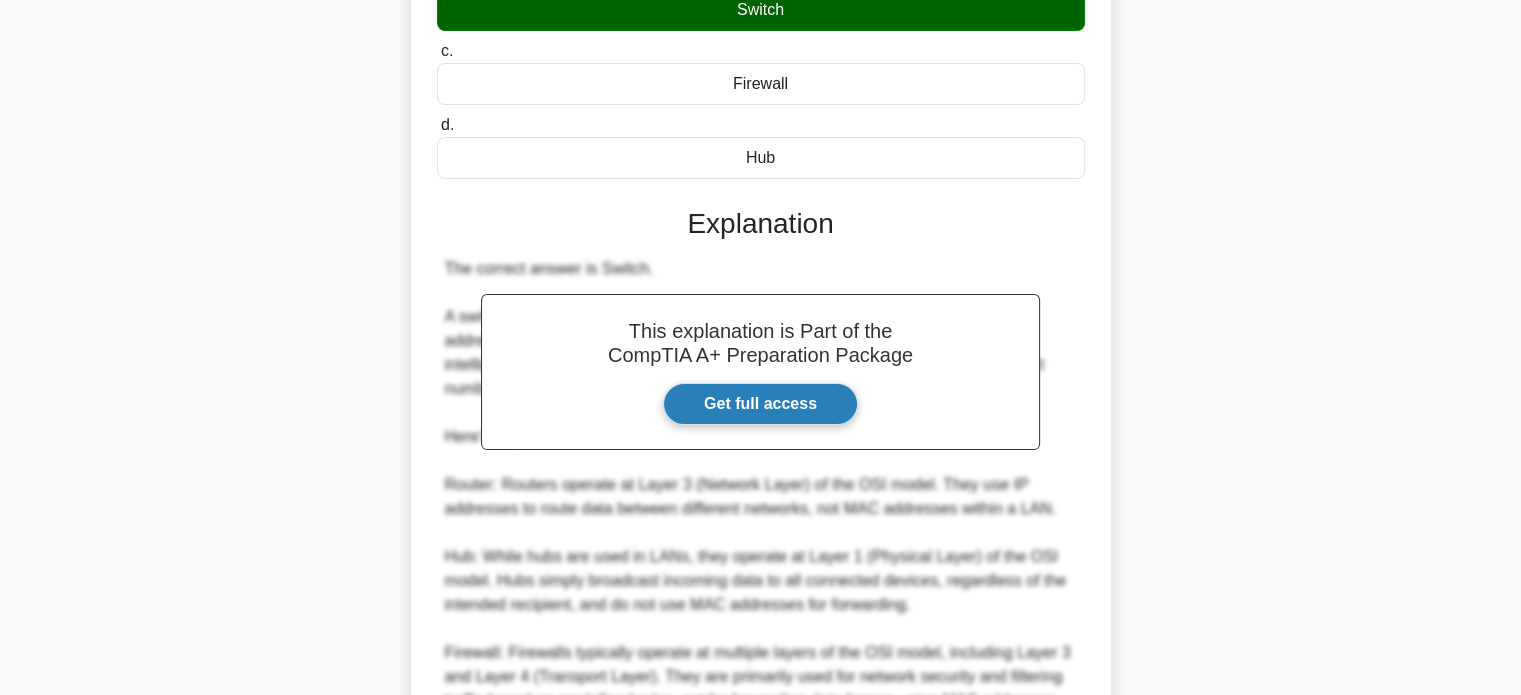 scroll, scrollTop: 536, scrollLeft: 0, axis: vertical 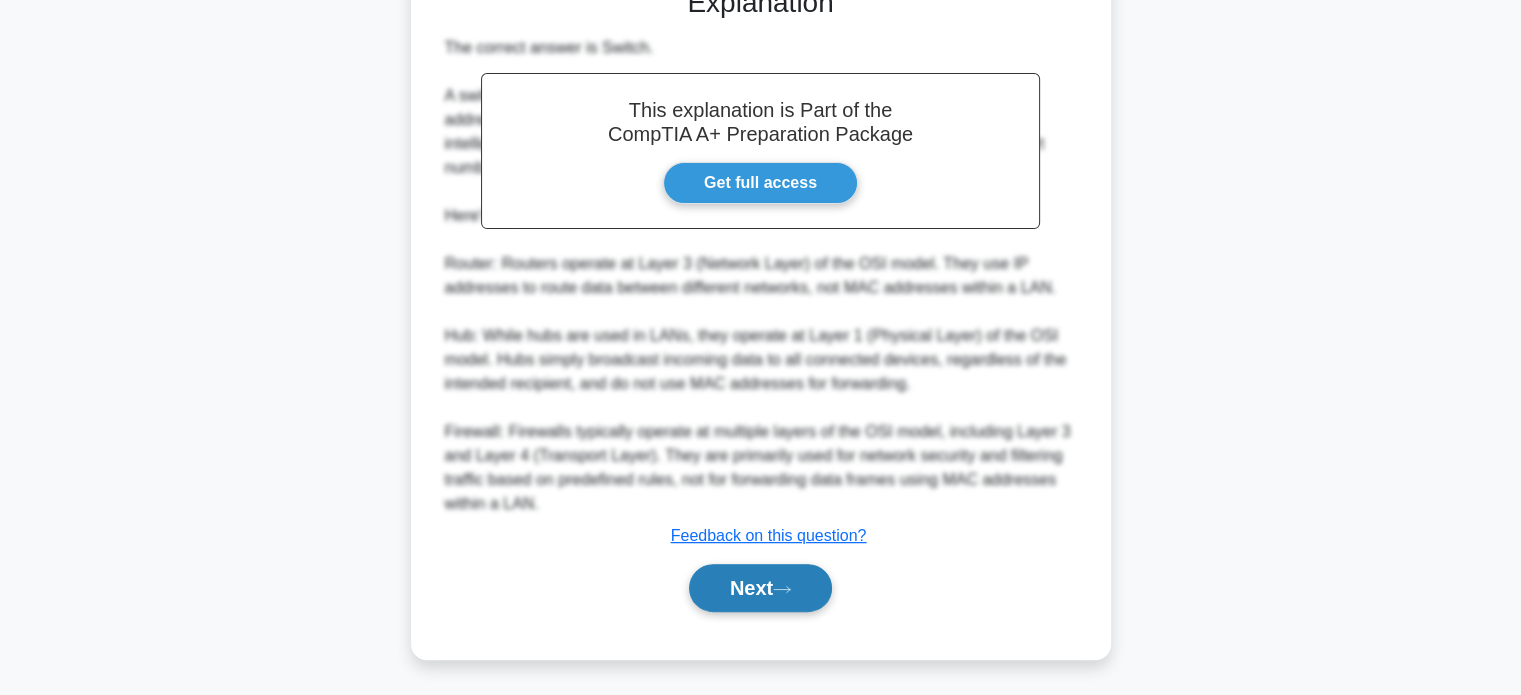 click on "Next" at bounding box center (760, 588) 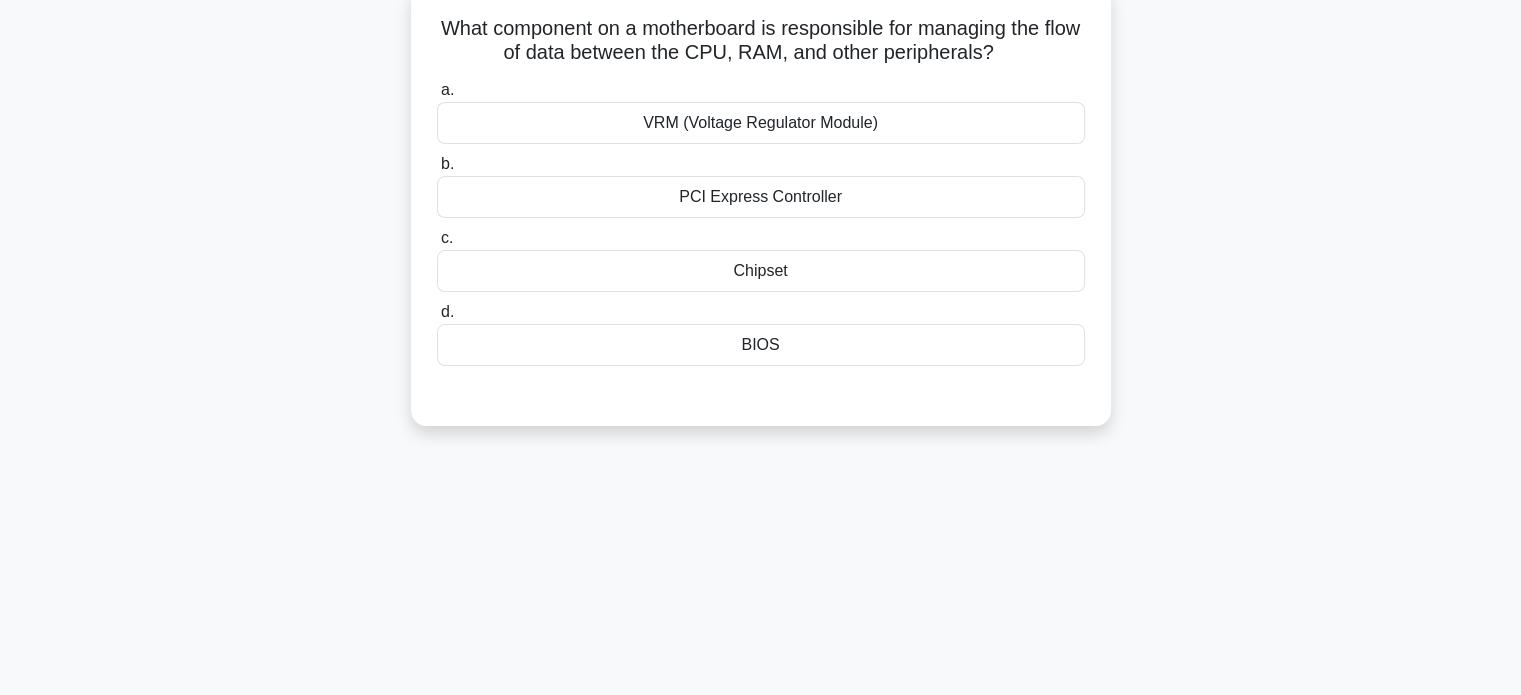 scroll, scrollTop: 0, scrollLeft: 0, axis: both 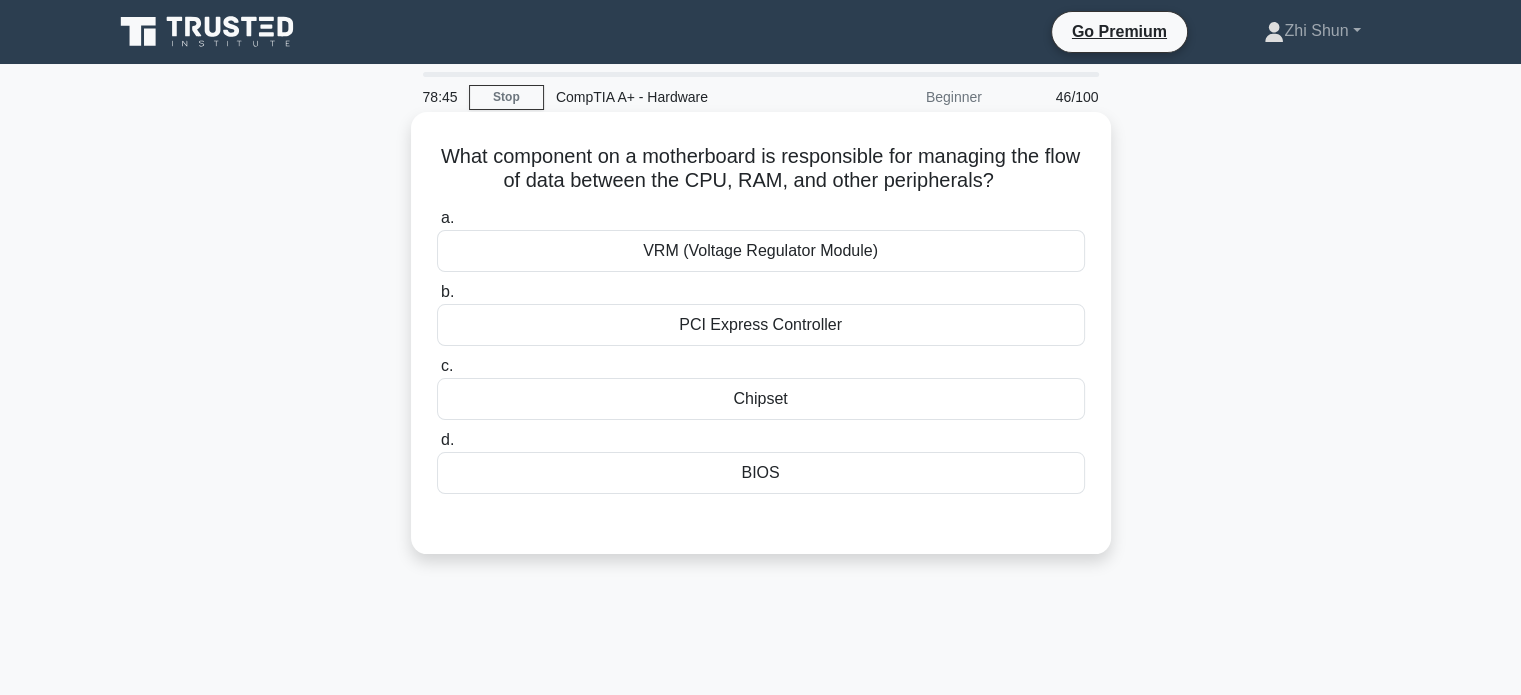 click on "VRM (Voltage Regulator Module)" at bounding box center [761, 251] 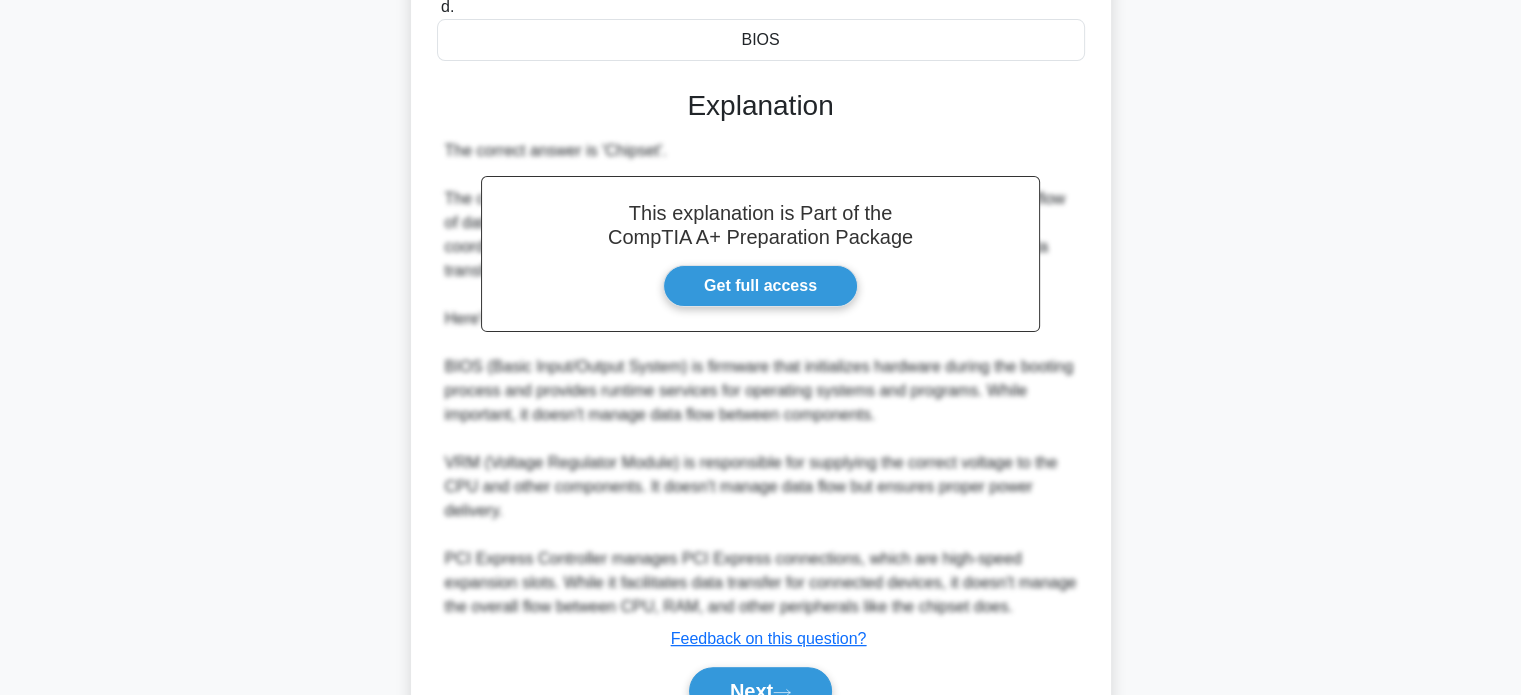 scroll, scrollTop: 538, scrollLeft: 0, axis: vertical 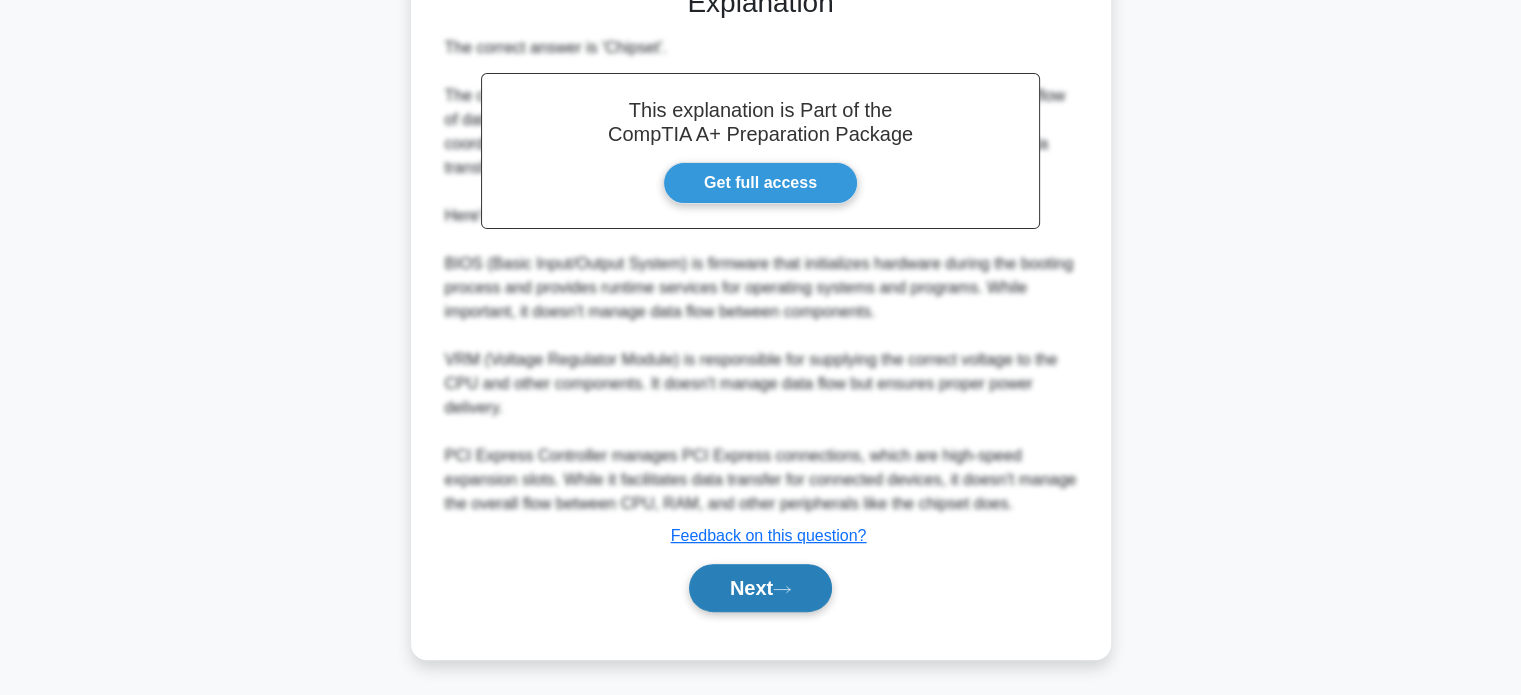 click on "Next" at bounding box center [760, 588] 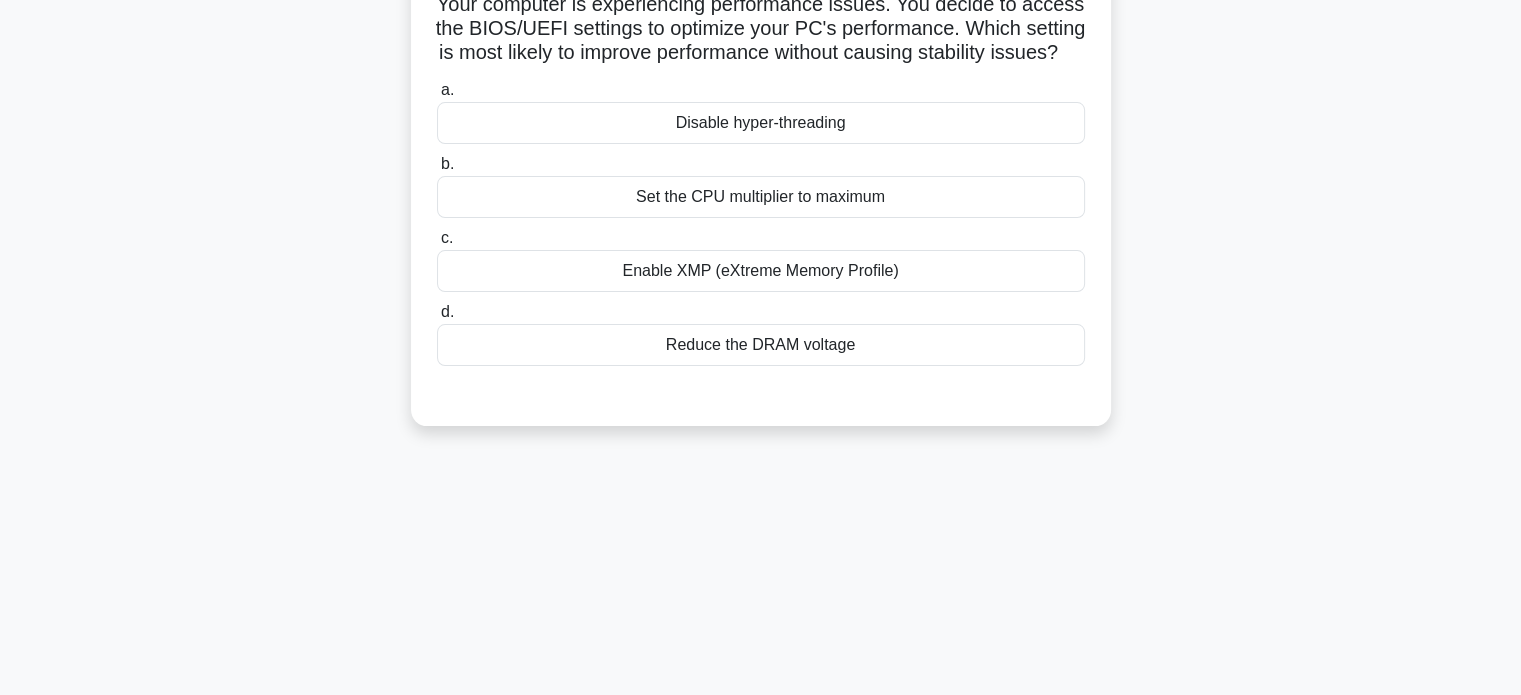 scroll, scrollTop: 0, scrollLeft: 0, axis: both 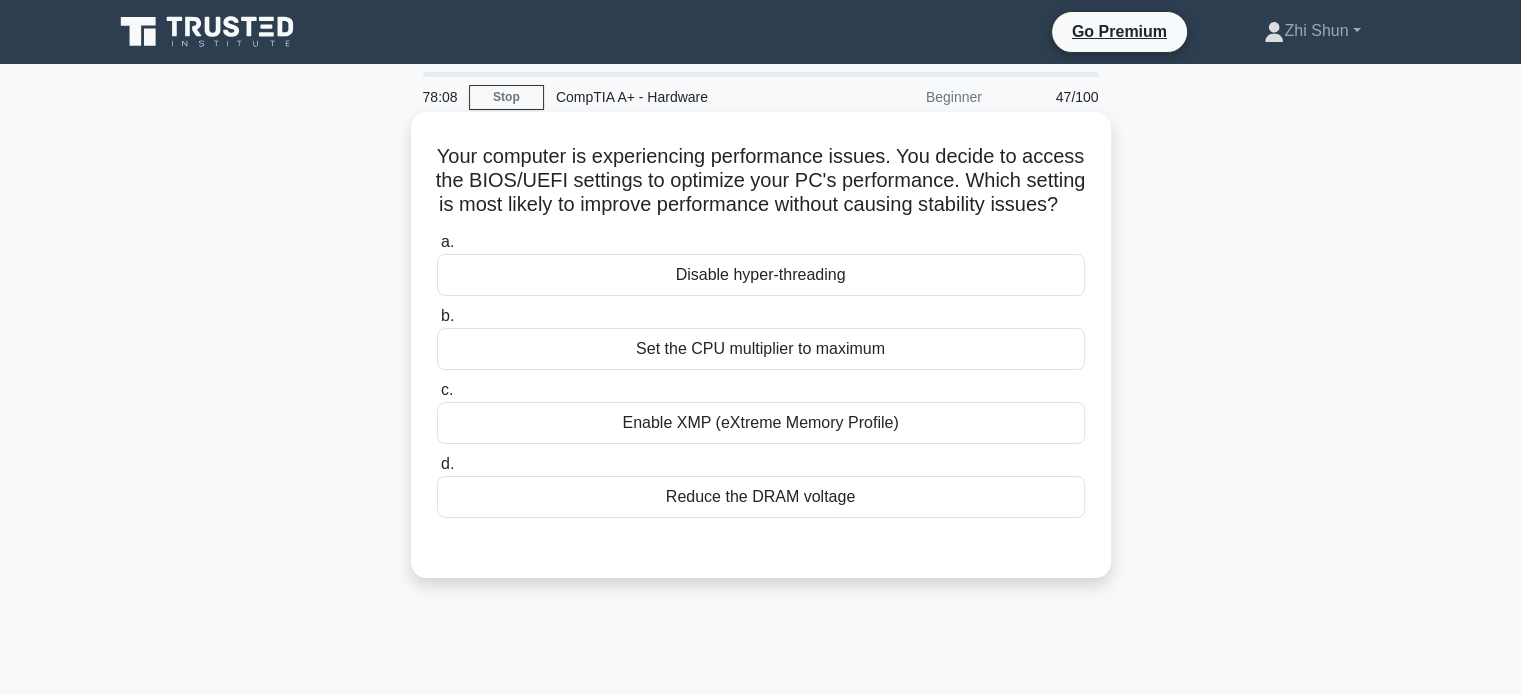 click on "Set the CPU multiplier to maximum" at bounding box center (761, 349) 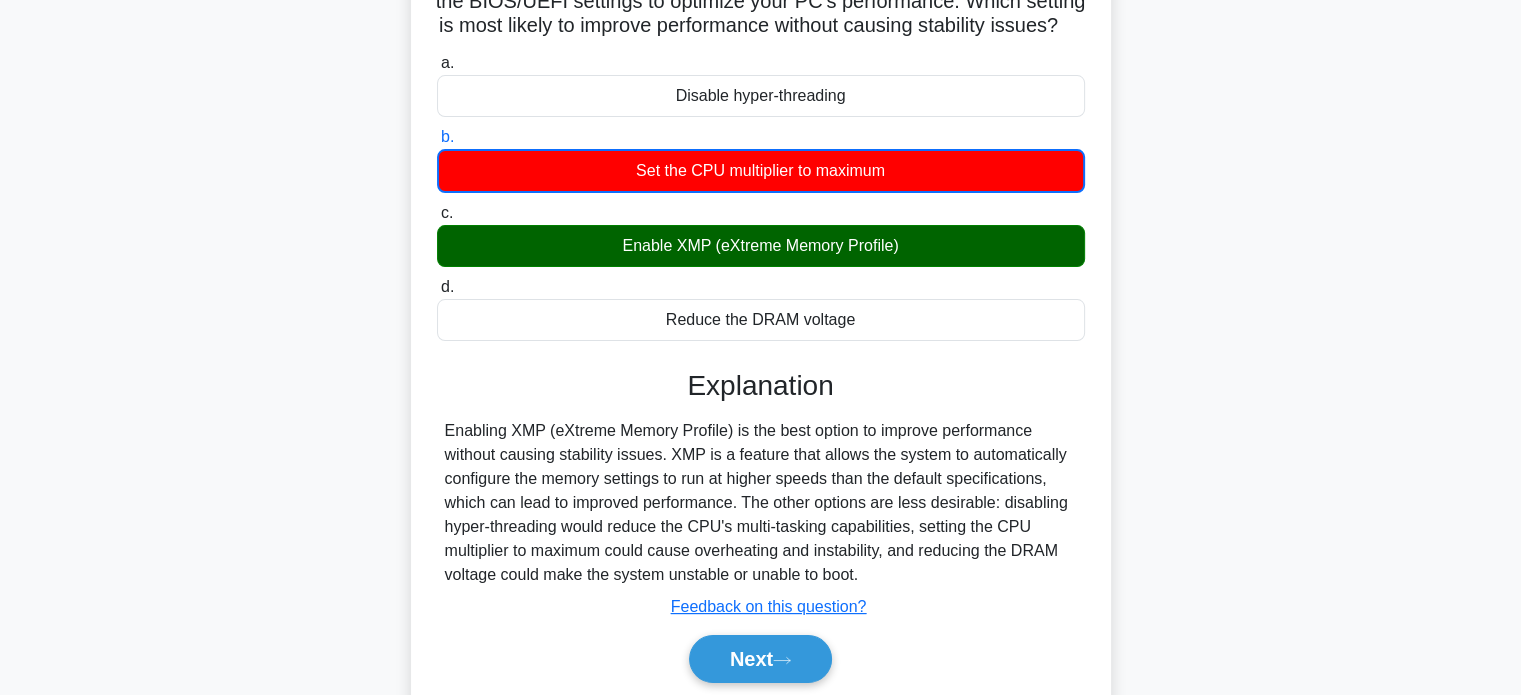 scroll, scrollTop: 385, scrollLeft: 0, axis: vertical 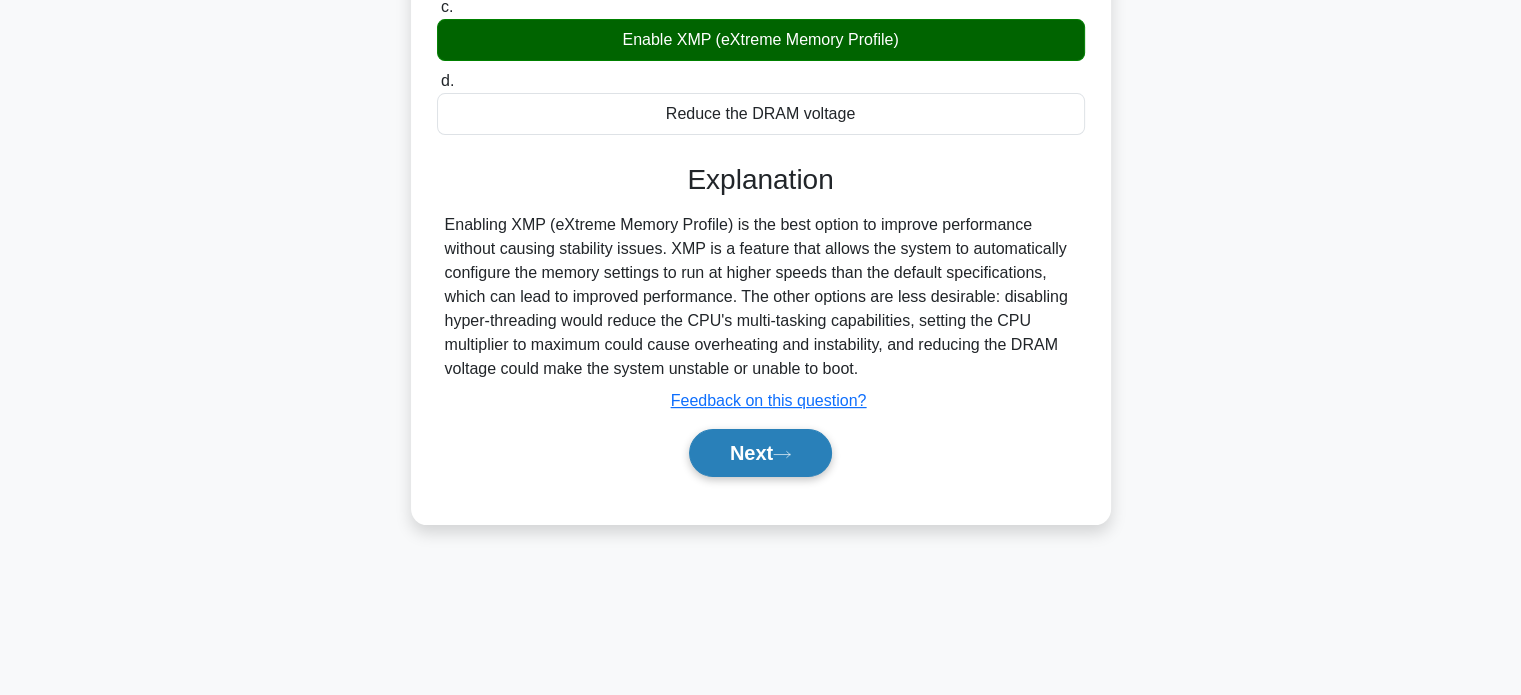 click on "Next" at bounding box center [760, 453] 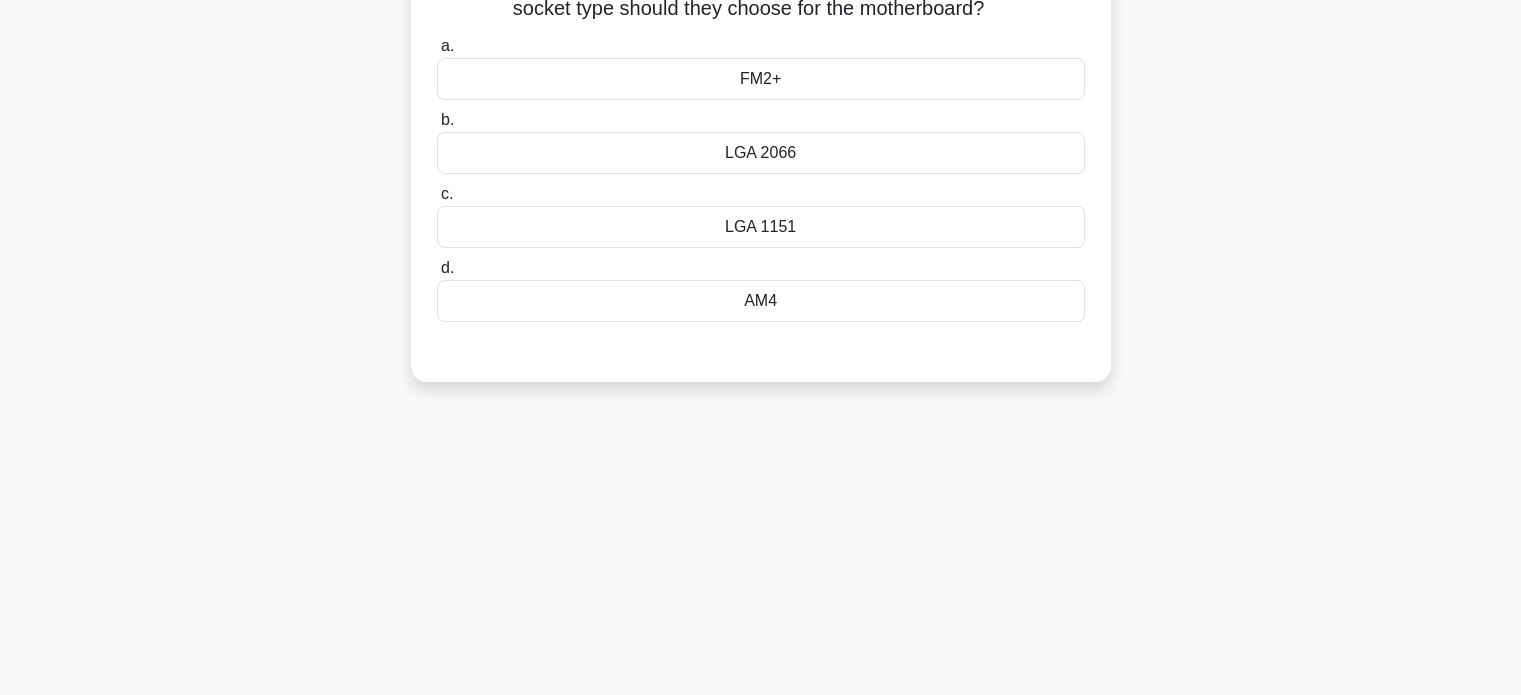 scroll, scrollTop: 85, scrollLeft: 0, axis: vertical 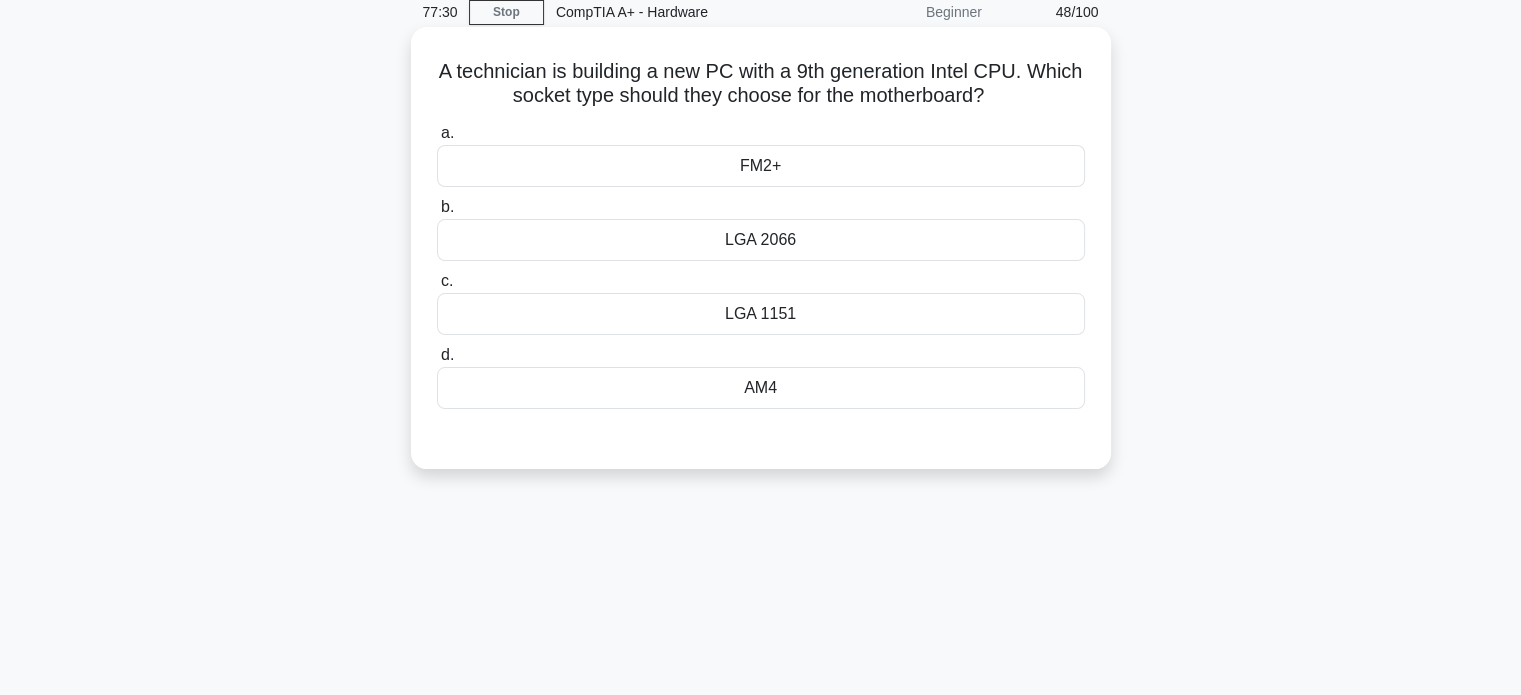 click on "LGA 2066" at bounding box center (761, 240) 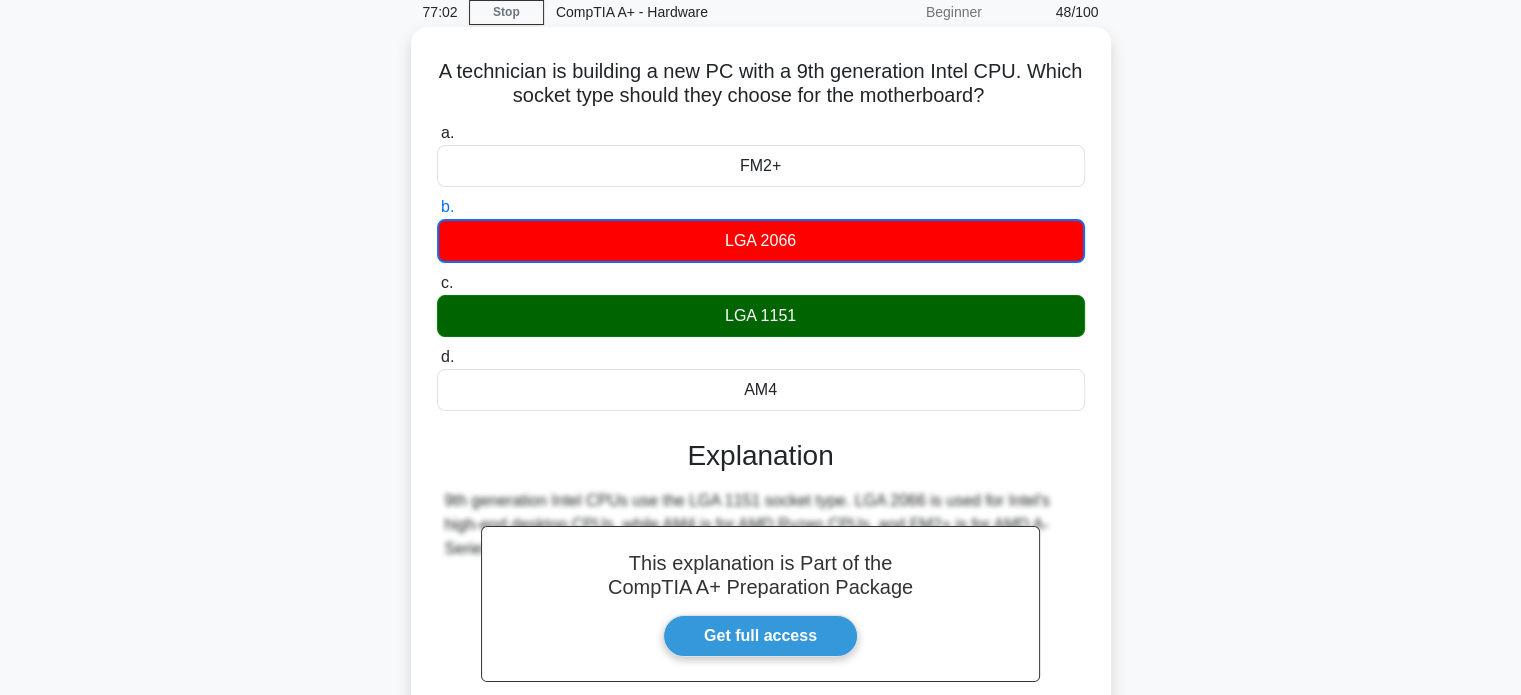 scroll, scrollTop: 385, scrollLeft: 0, axis: vertical 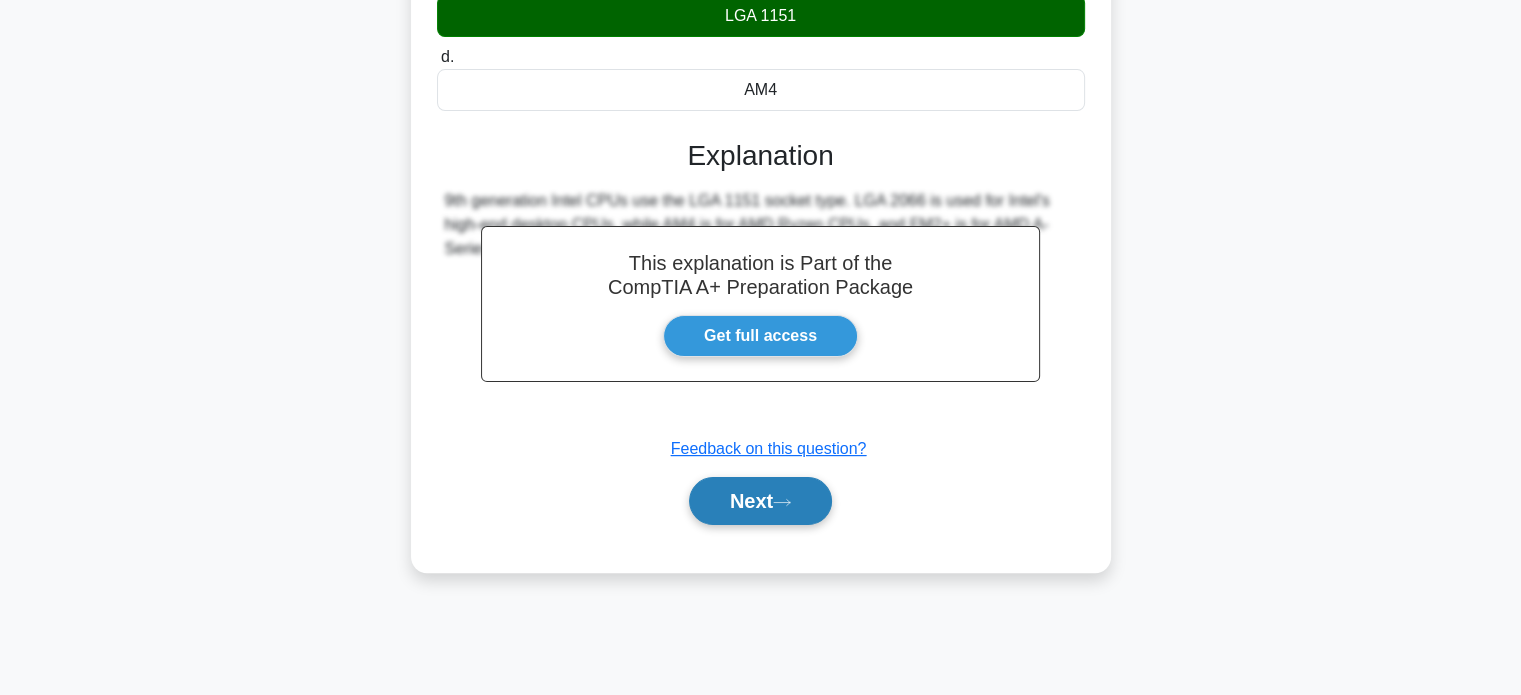 click 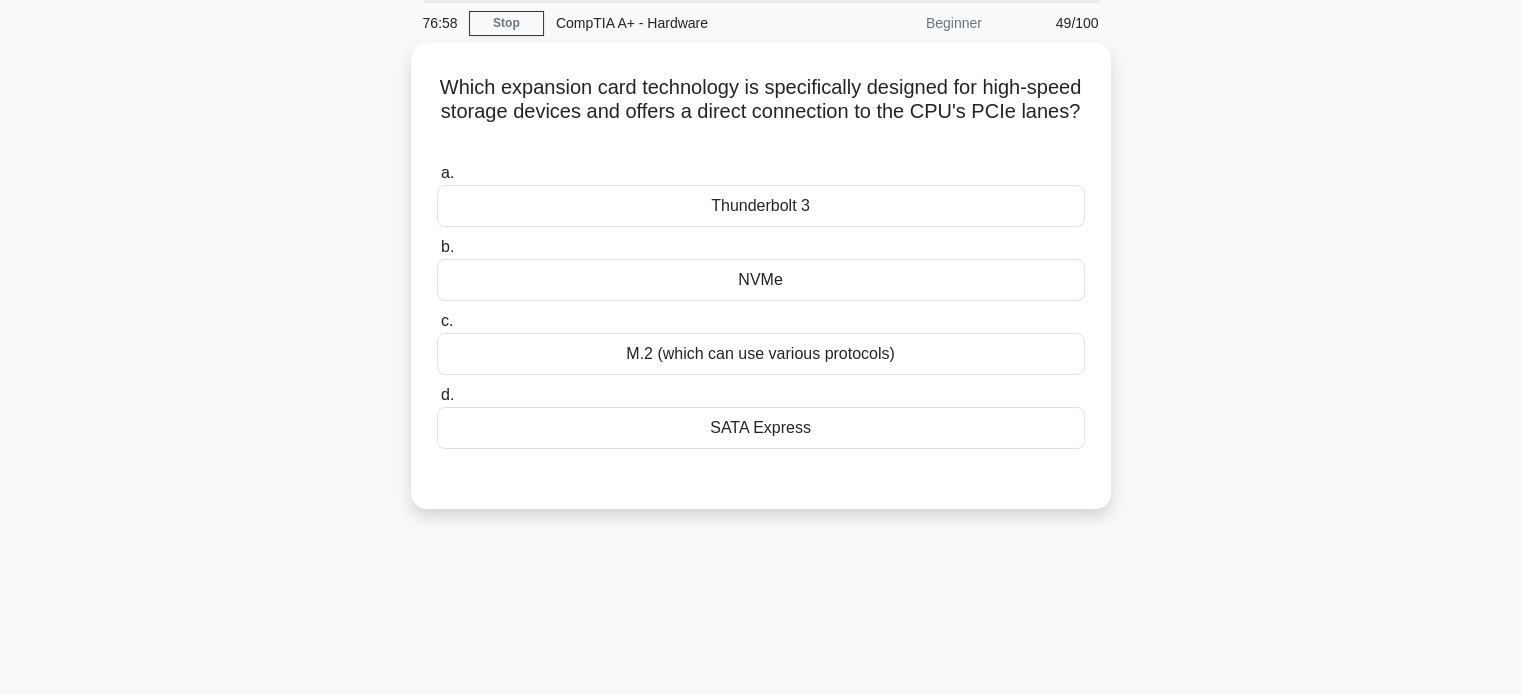 scroll, scrollTop: 0, scrollLeft: 0, axis: both 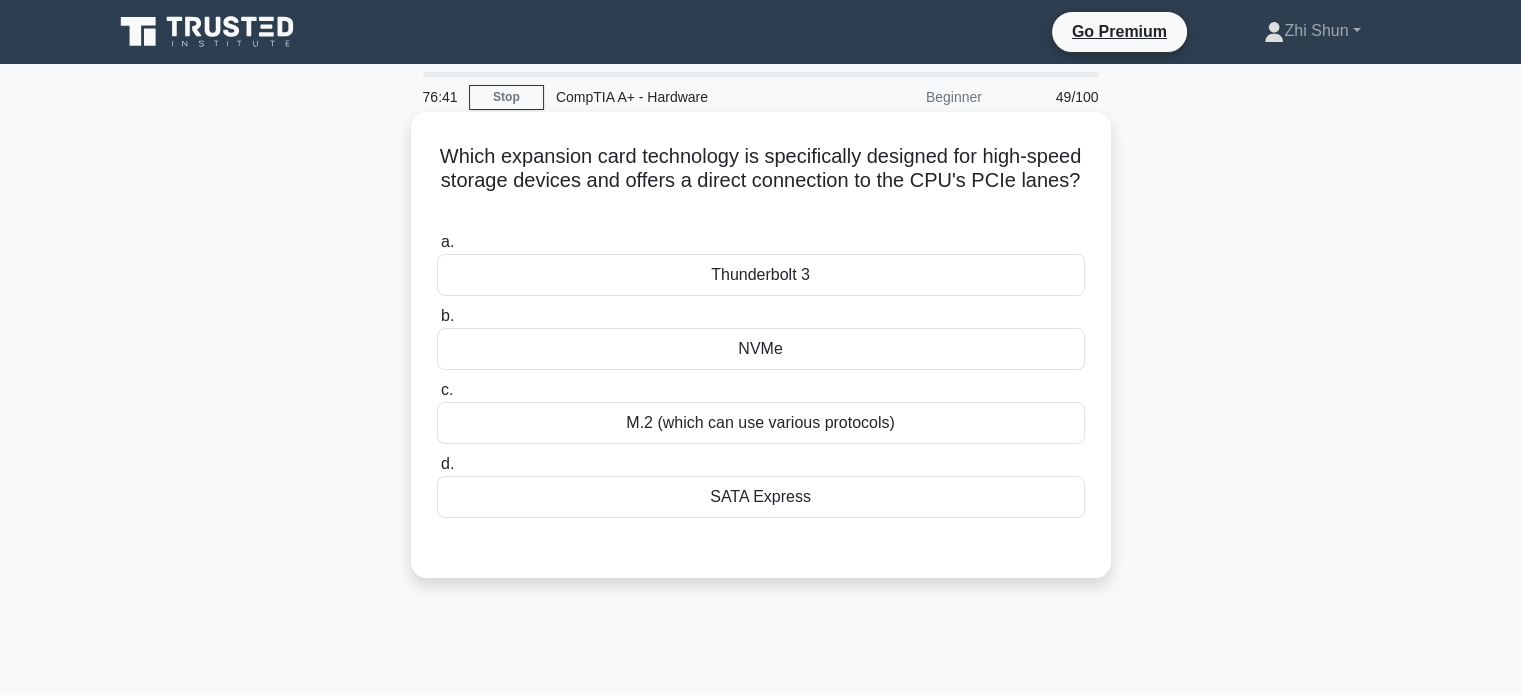 click on "NVMe" at bounding box center (761, 349) 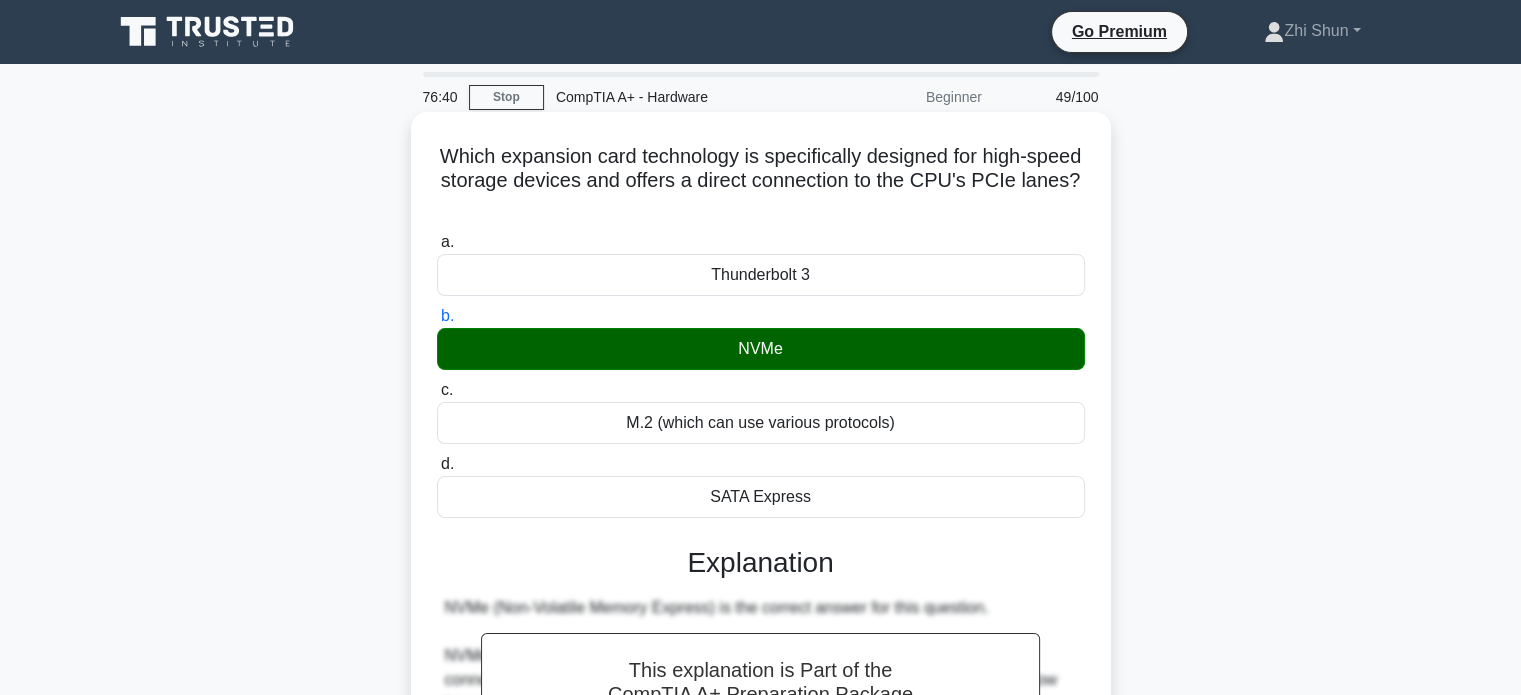 scroll, scrollTop: 536, scrollLeft: 0, axis: vertical 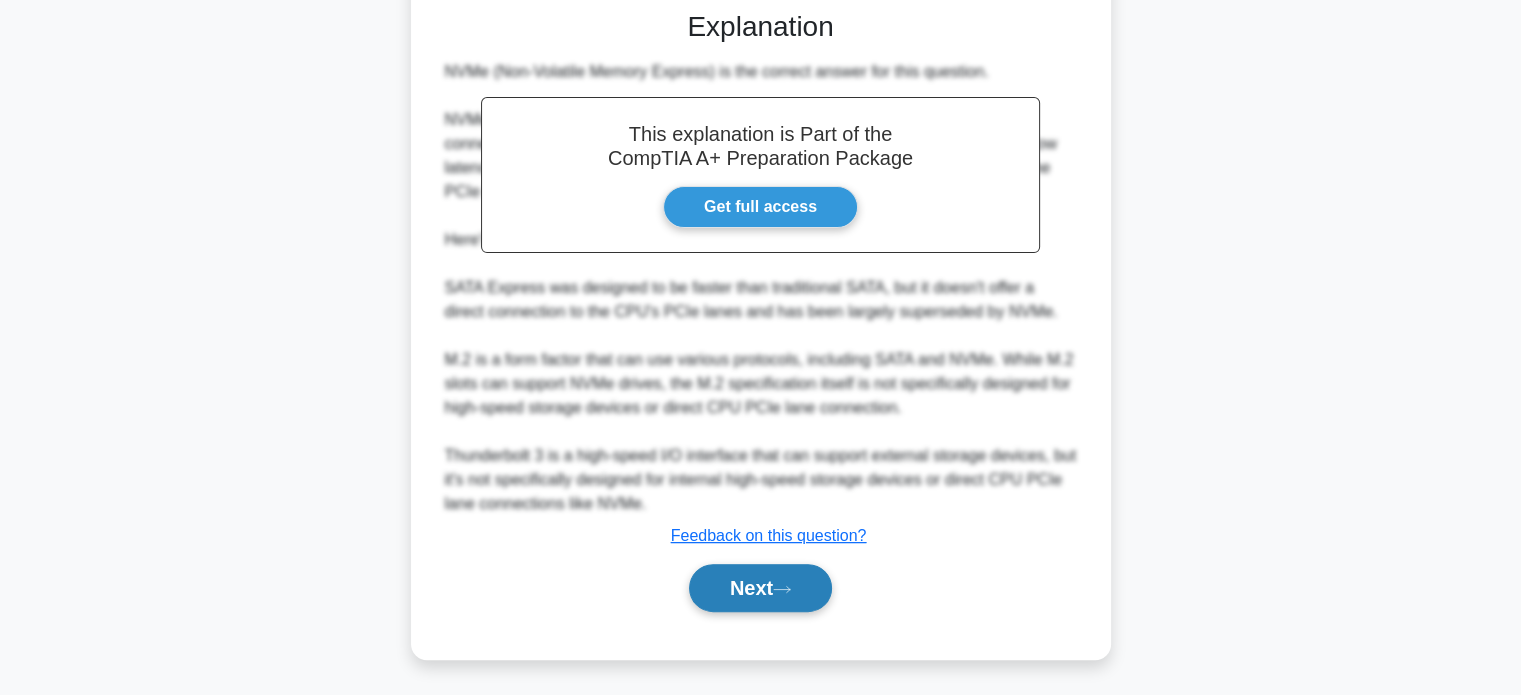click on "Next" at bounding box center [760, 588] 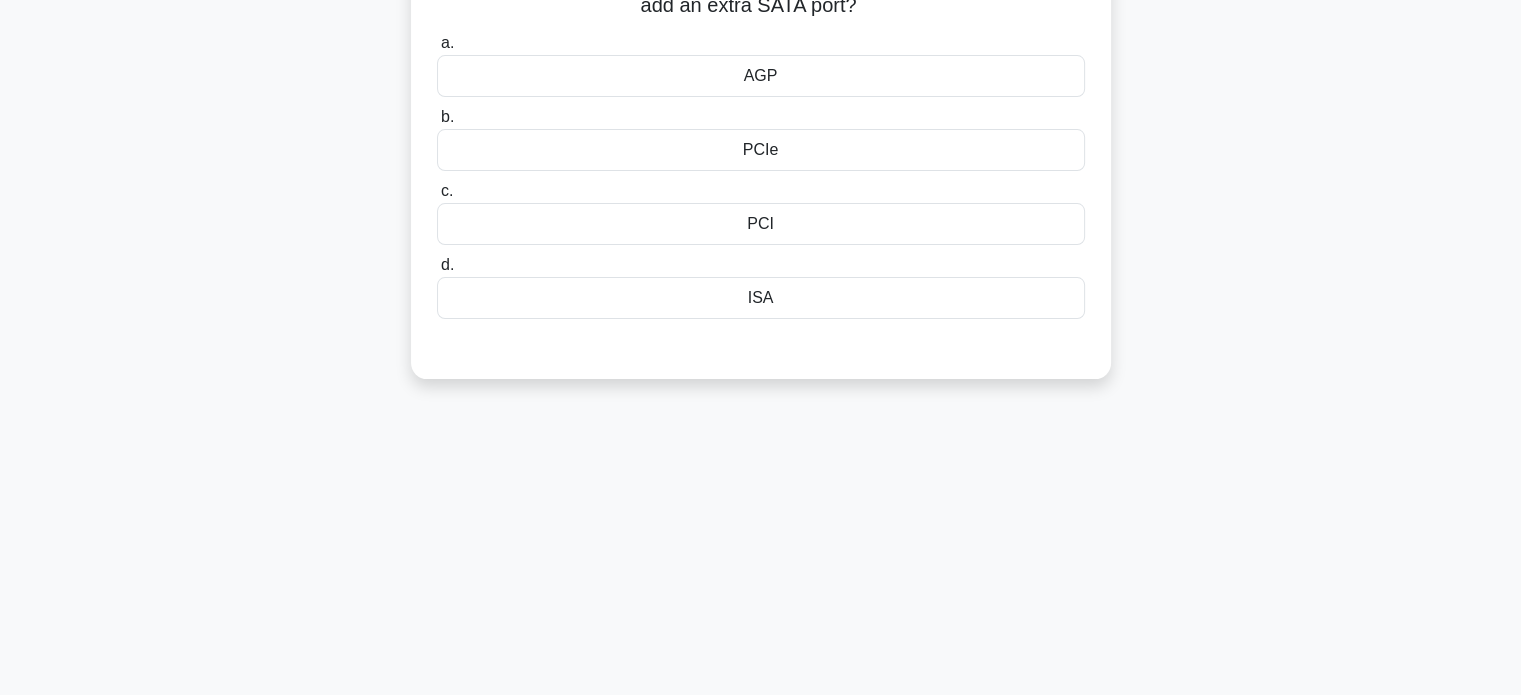 scroll, scrollTop: 0, scrollLeft: 0, axis: both 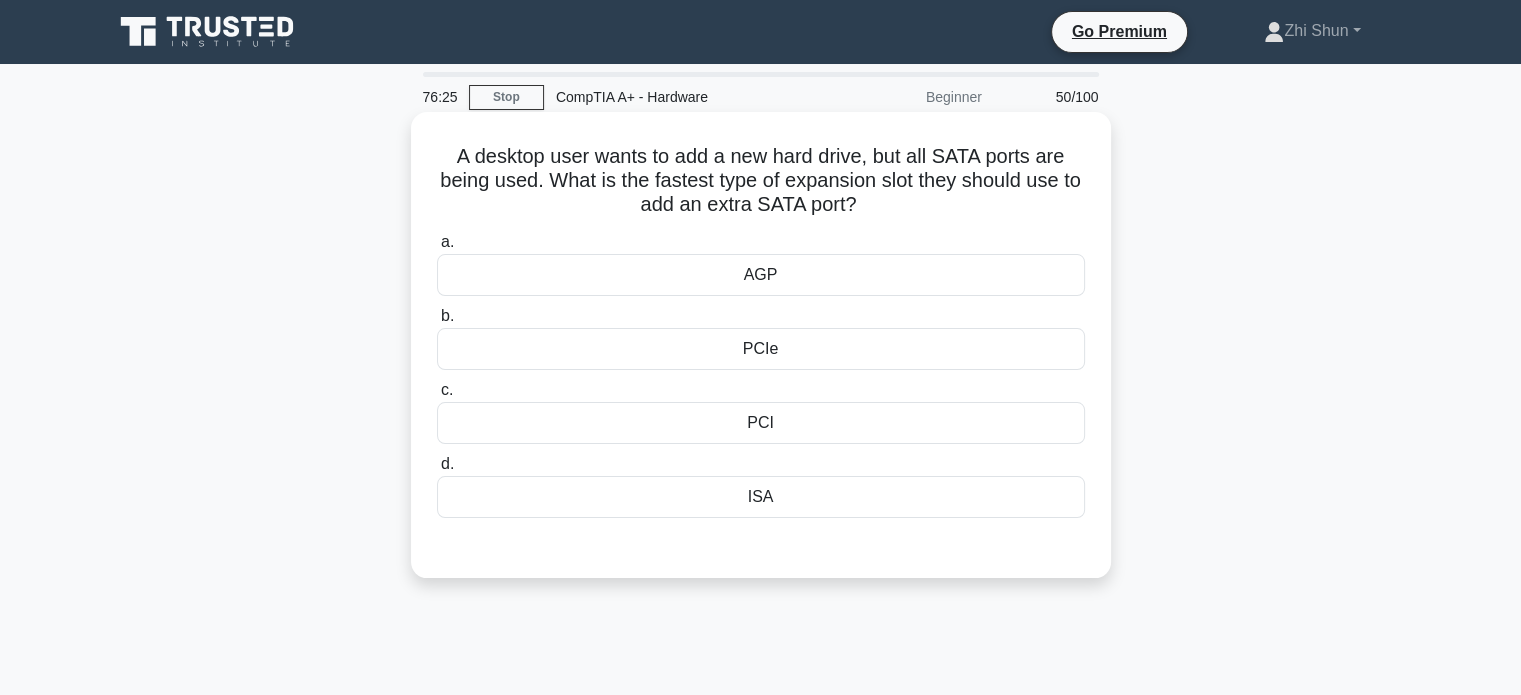 click on "PCI" at bounding box center [761, 423] 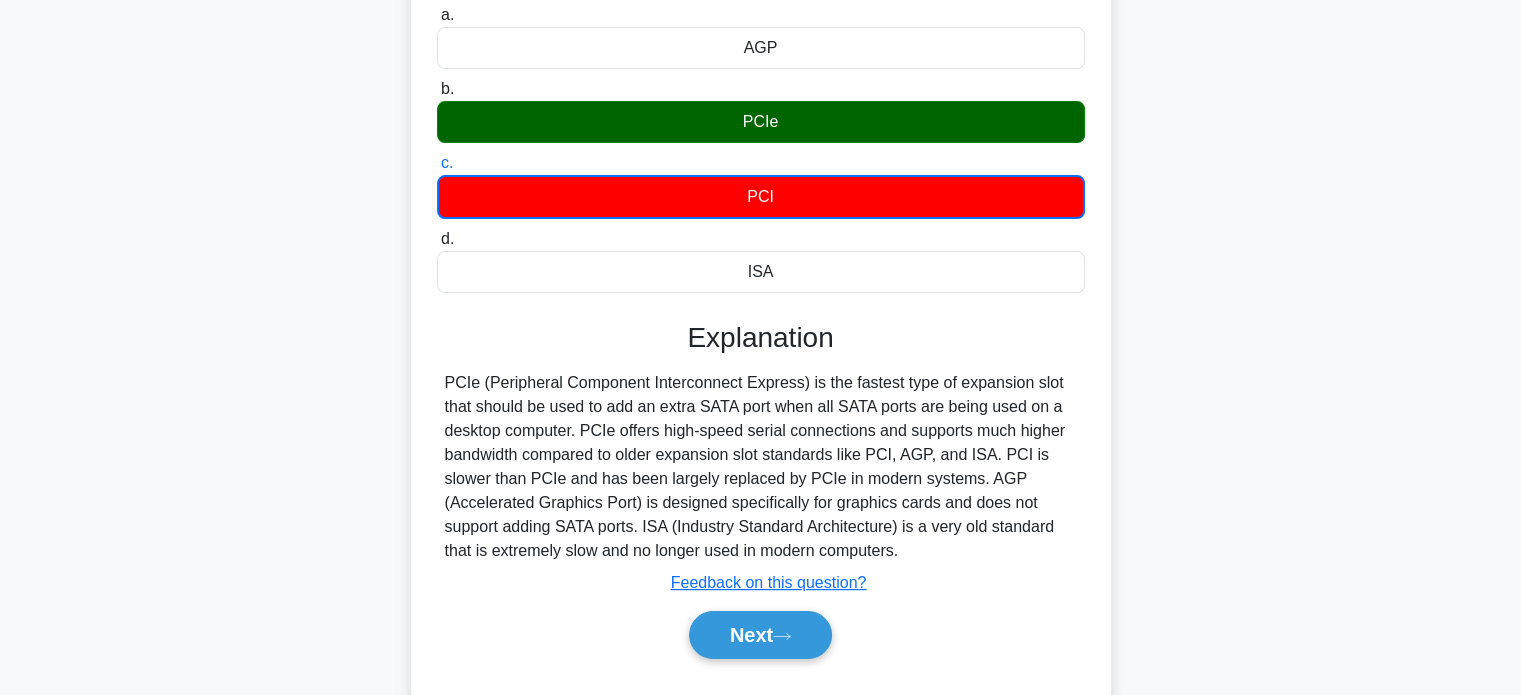 scroll, scrollTop: 385, scrollLeft: 0, axis: vertical 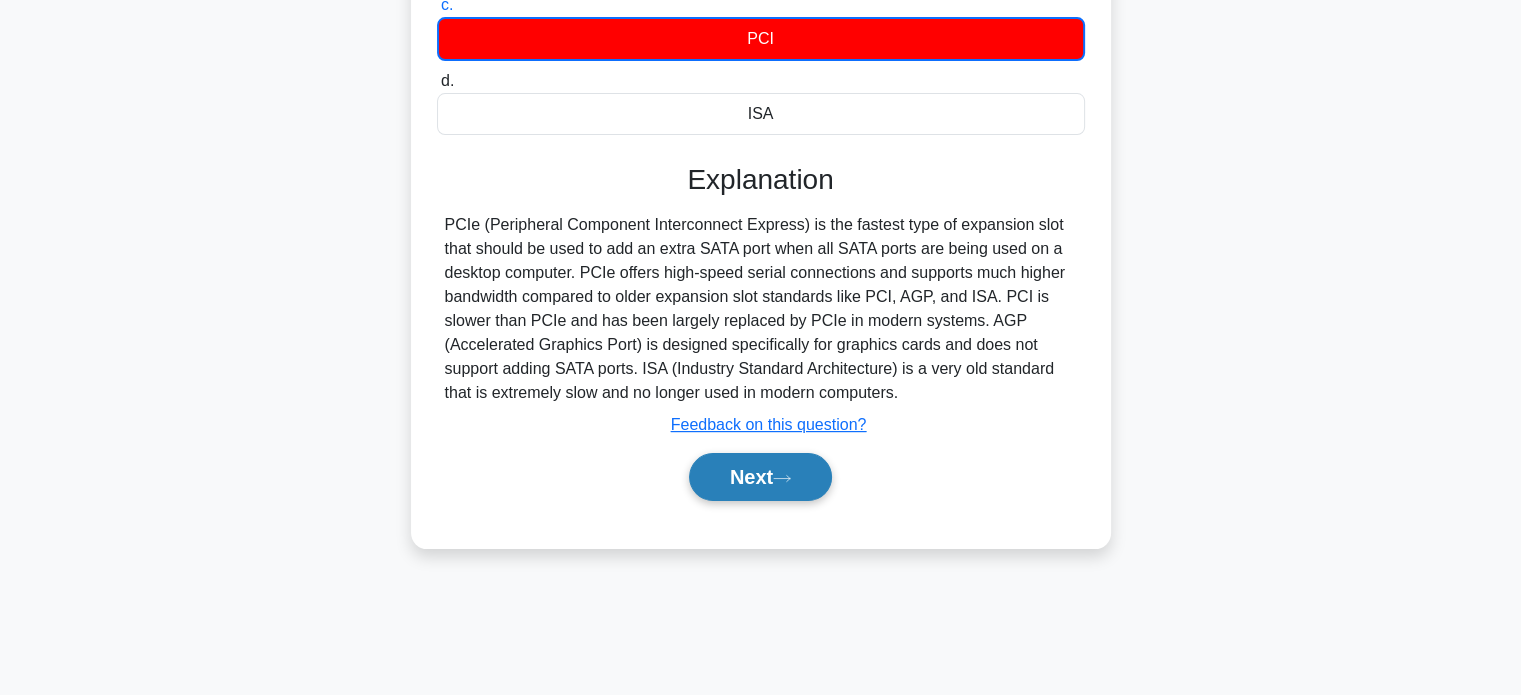 click on "Next" at bounding box center [760, 477] 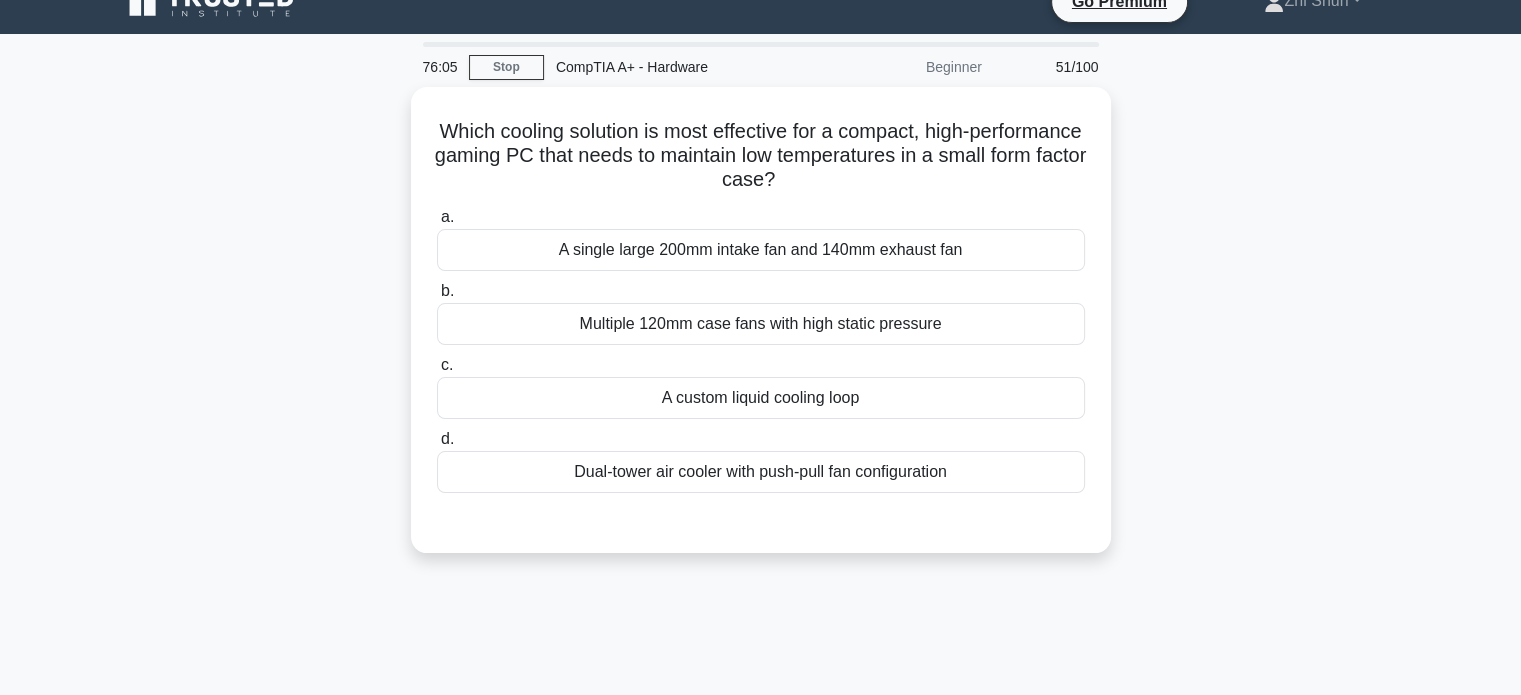 scroll, scrollTop: 0, scrollLeft: 0, axis: both 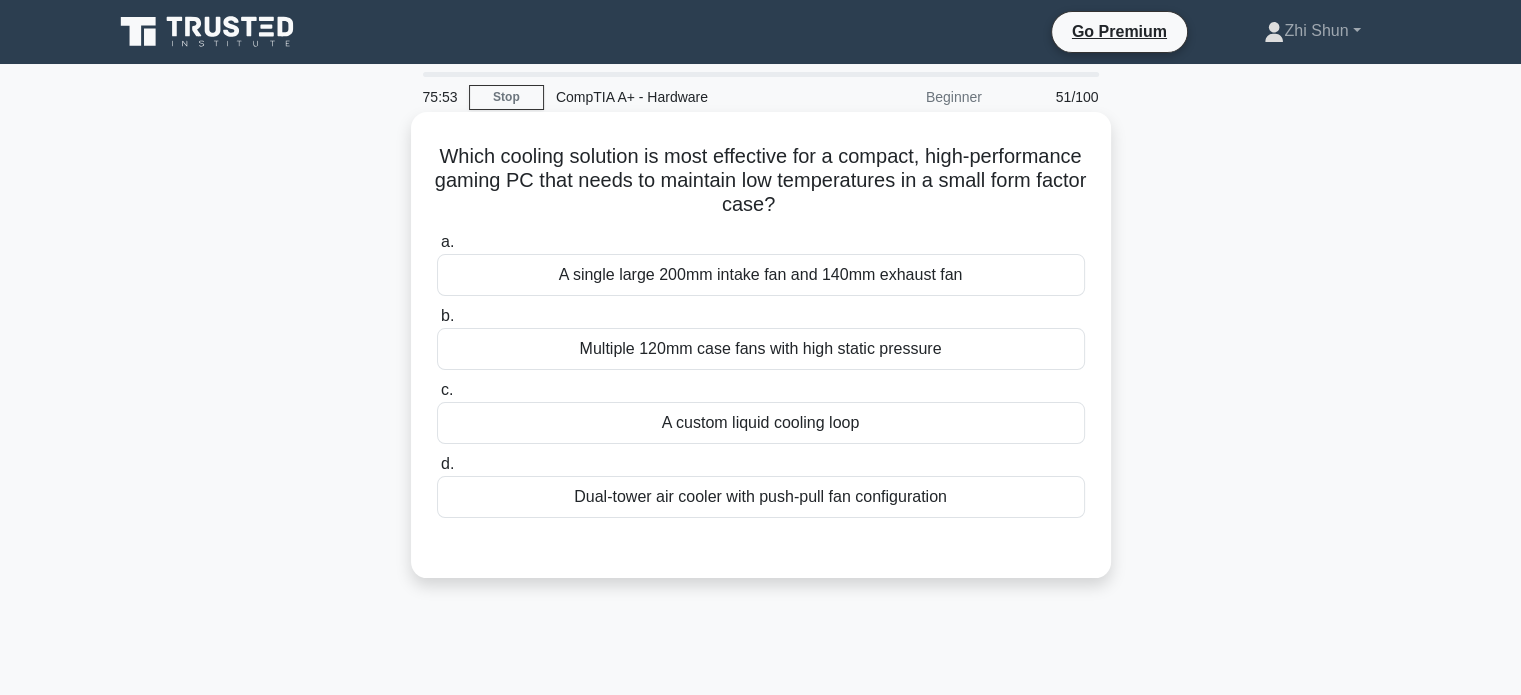 click on "A custom liquid cooling loop" at bounding box center [761, 423] 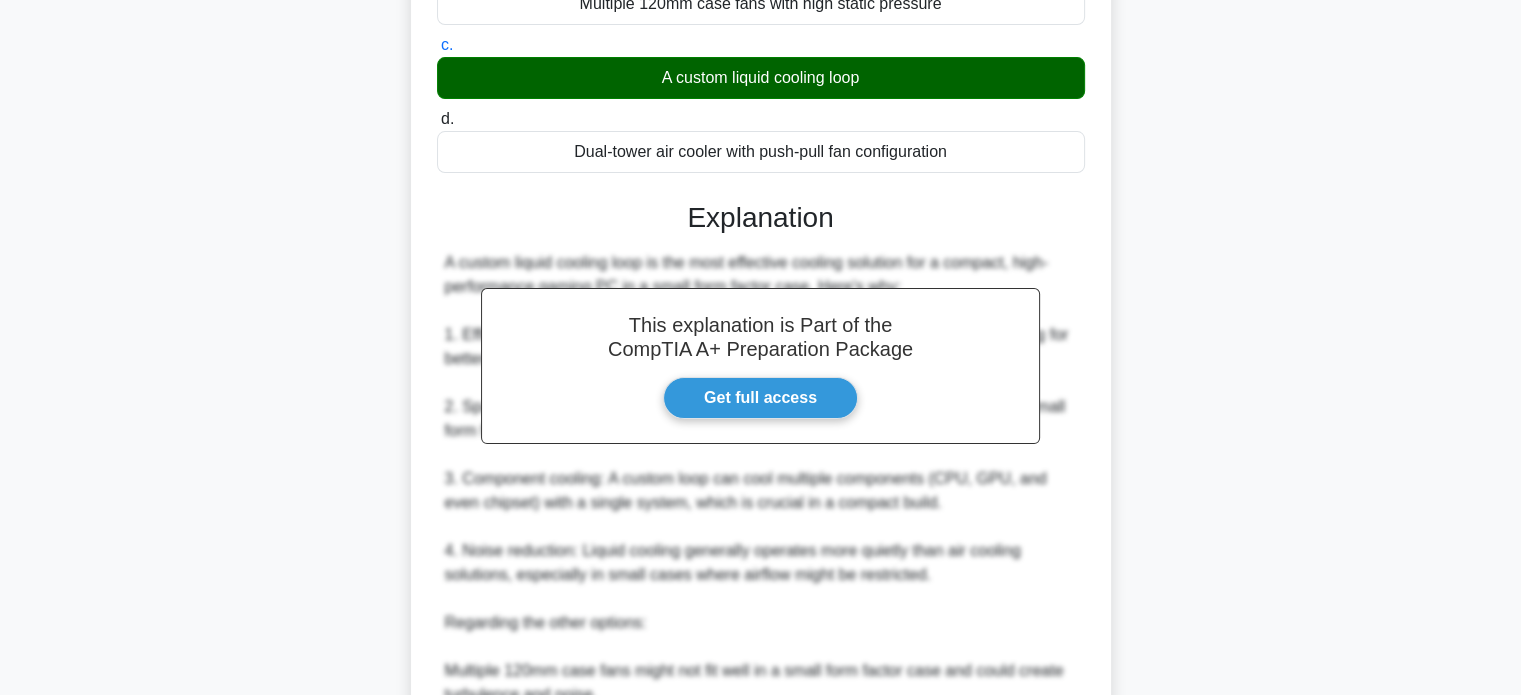 scroll, scrollTop: 600, scrollLeft: 0, axis: vertical 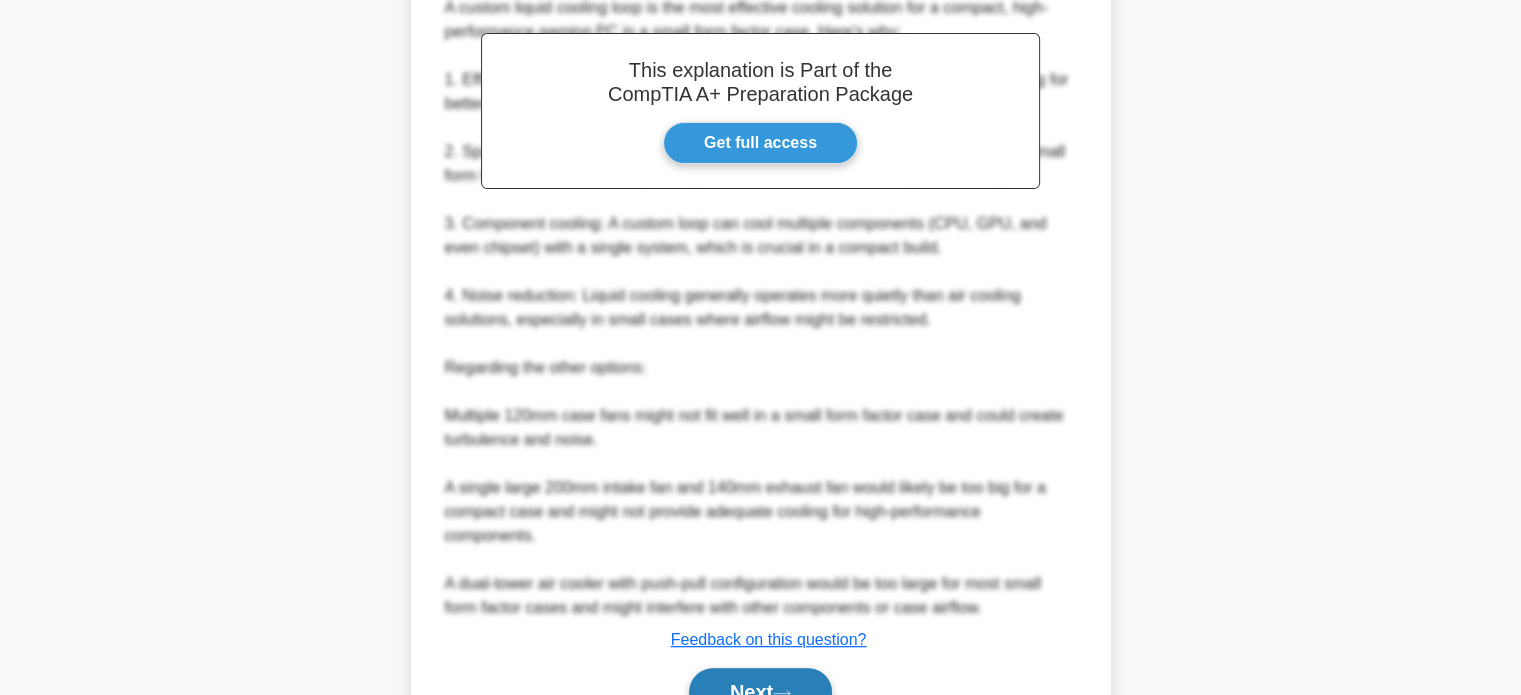 click on "Next" at bounding box center [760, 692] 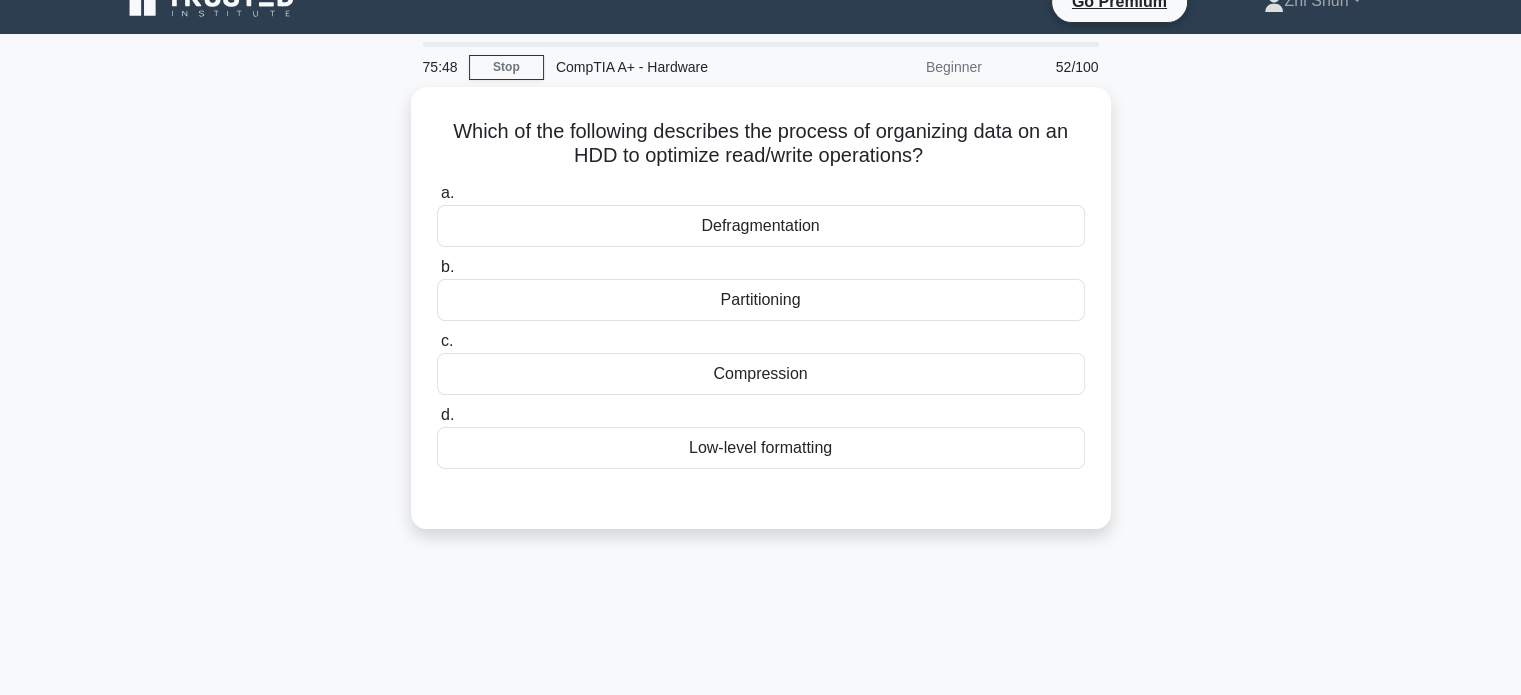scroll, scrollTop: 0, scrollLeft: 0, axis: both 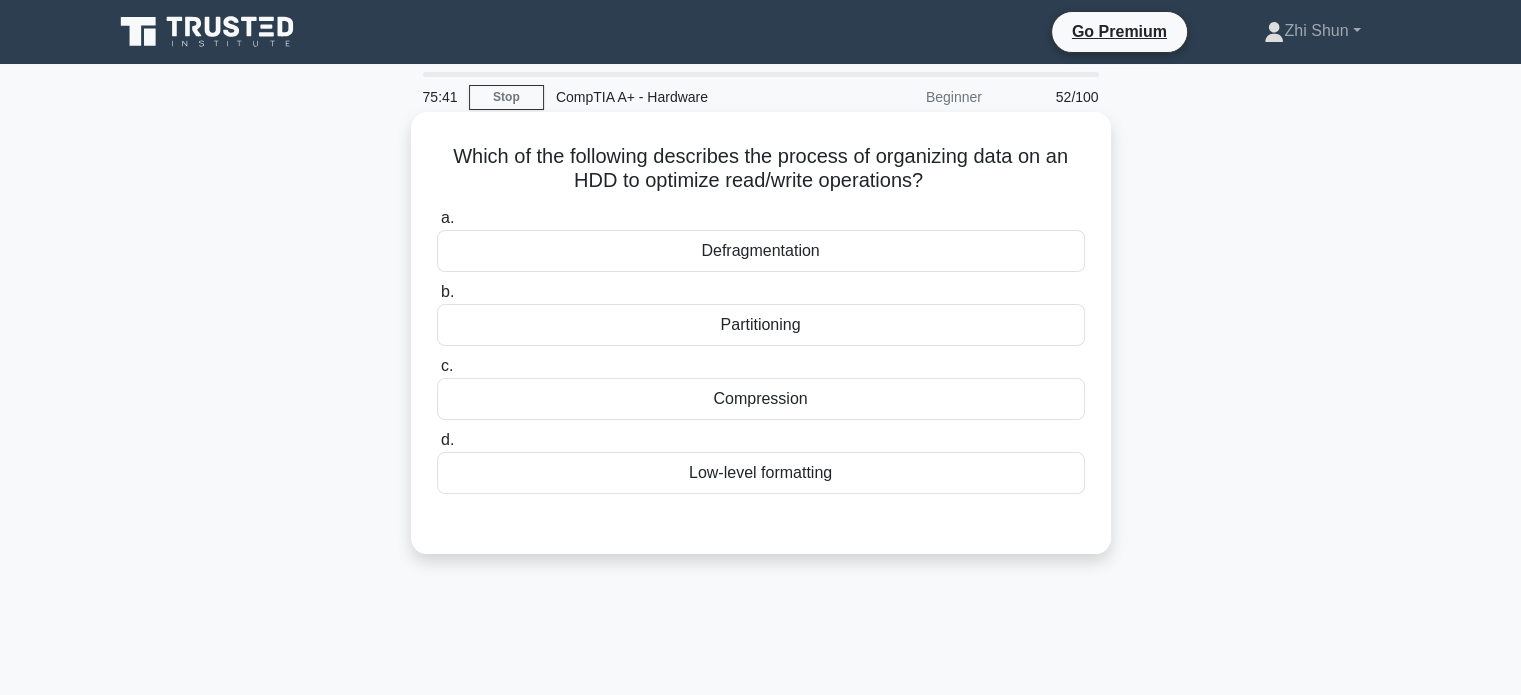 click on "Defragmentation" at bounding box center [761, 251] 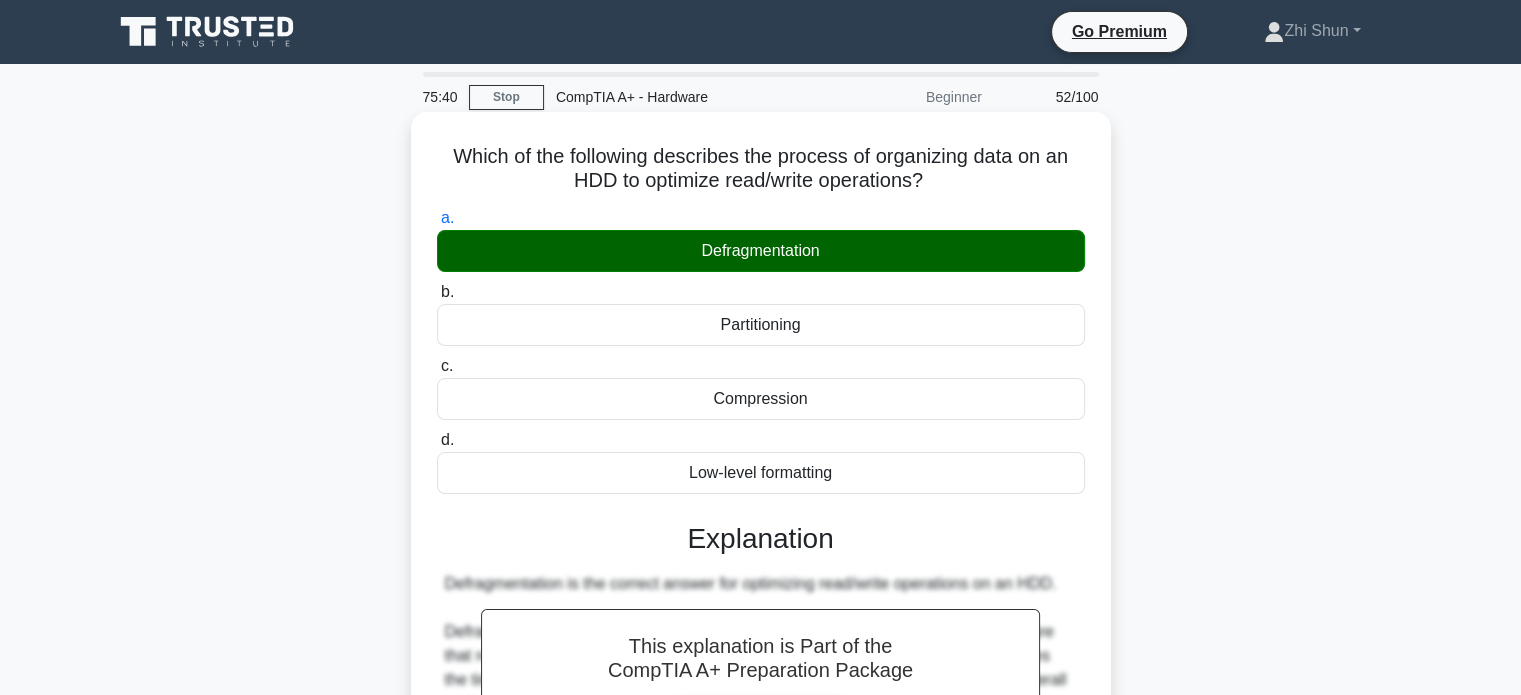 scroll, scrollTop: 392, scrollLeft: 0, axis: vertical 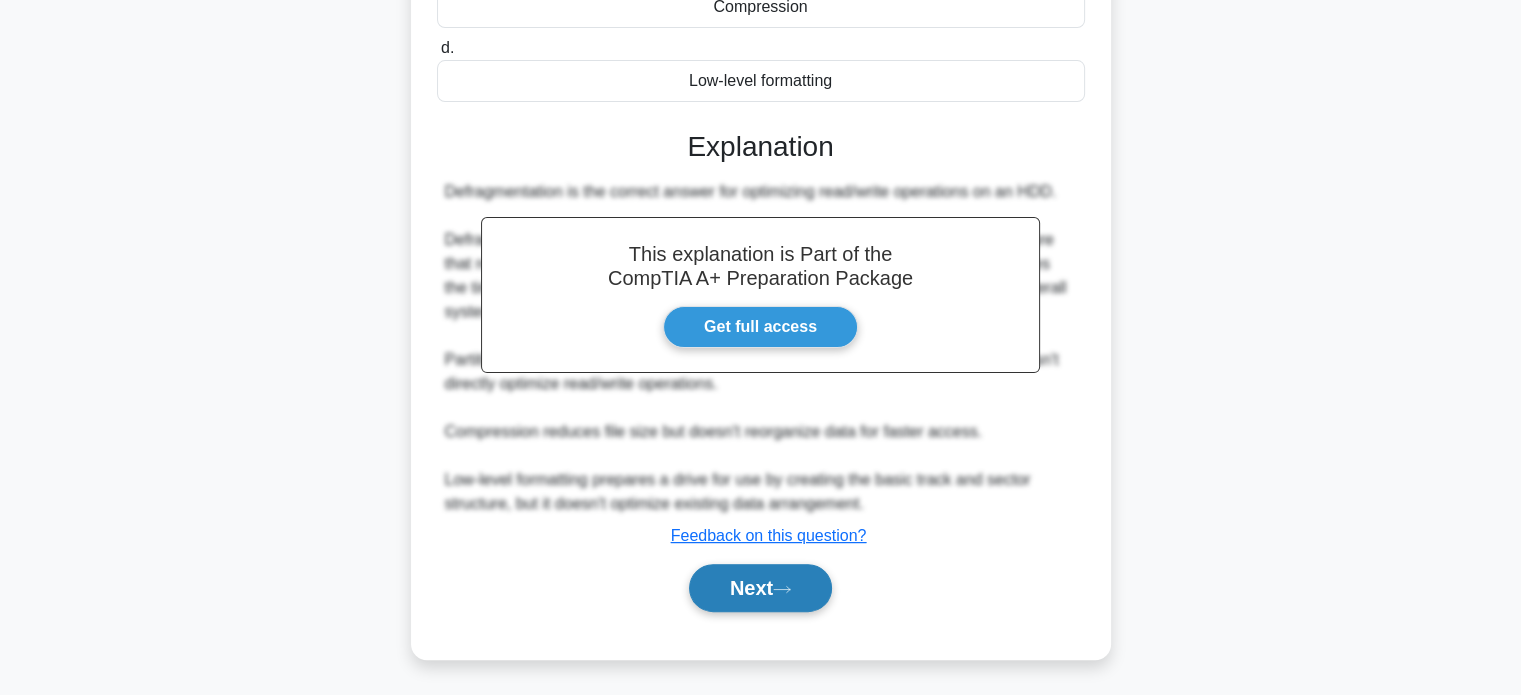 click on "Next" at bounding box center (760, 588) 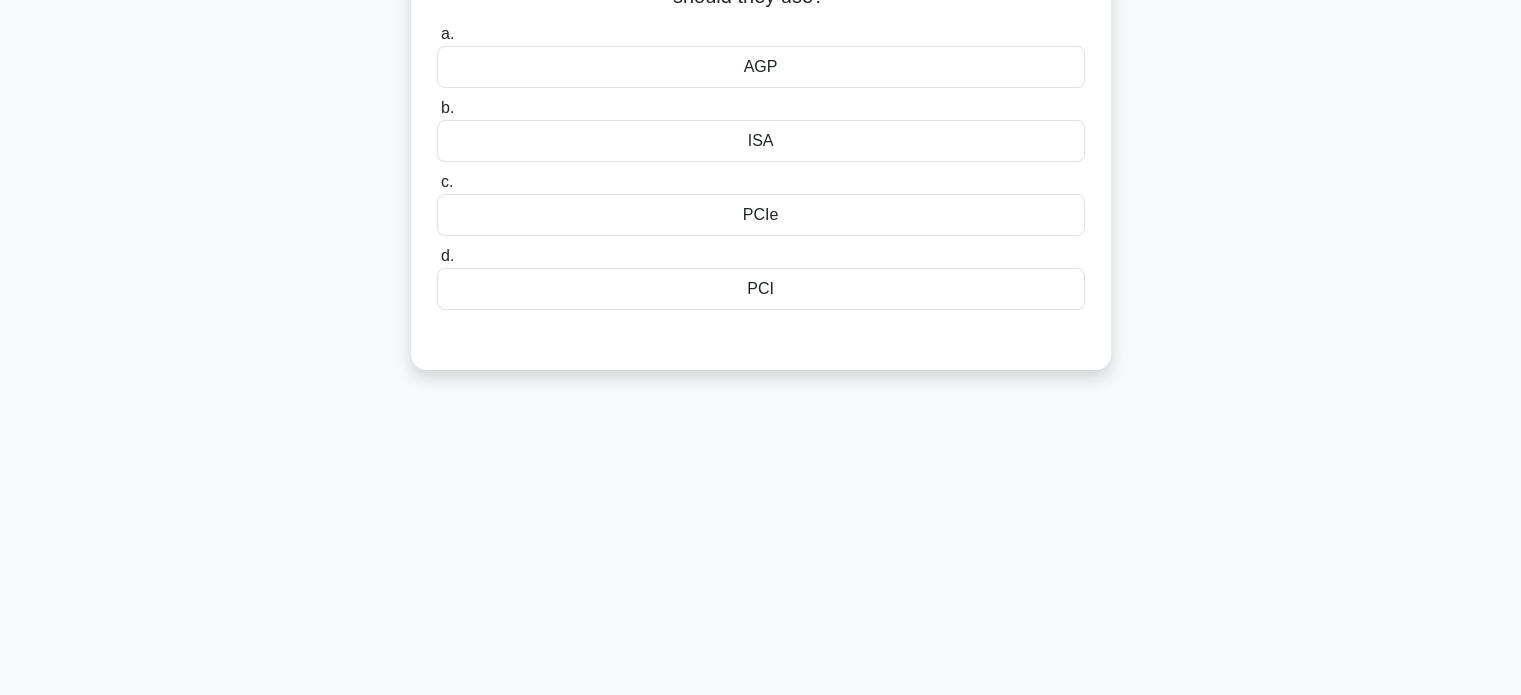 scroll, scrollTop: 0, scrollLeft: 0, axis: both 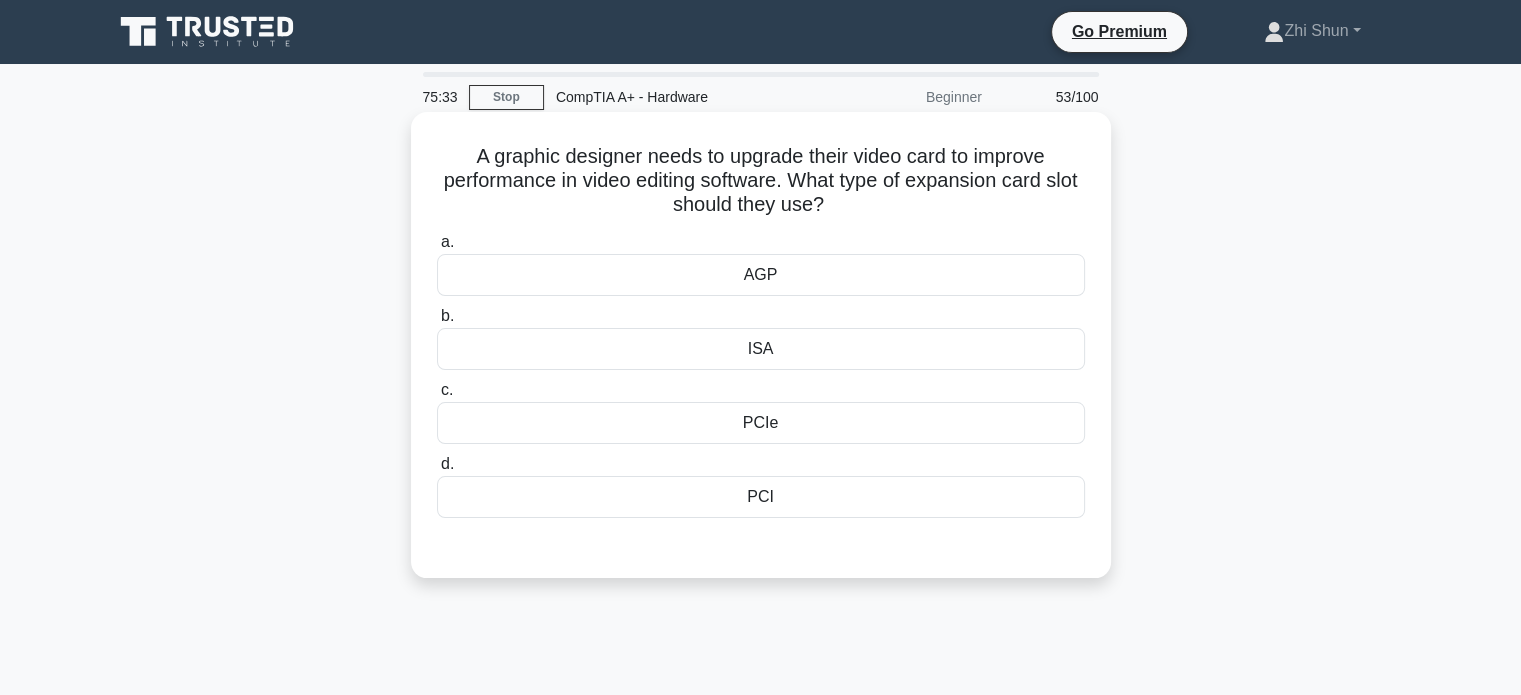click on "PCIe" at bounding box center [761, 423] 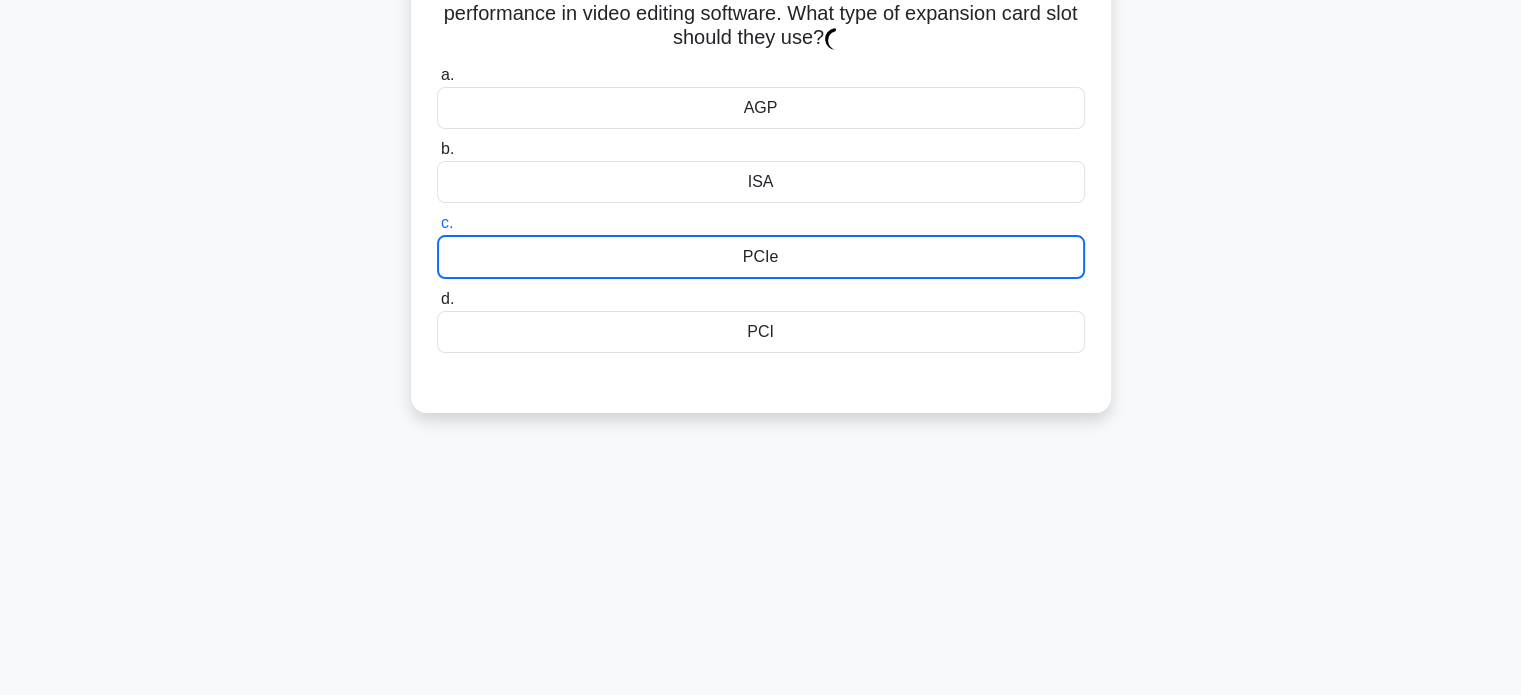scroll, scrollTop: 385, scrollLeft: 0, axis: vertical 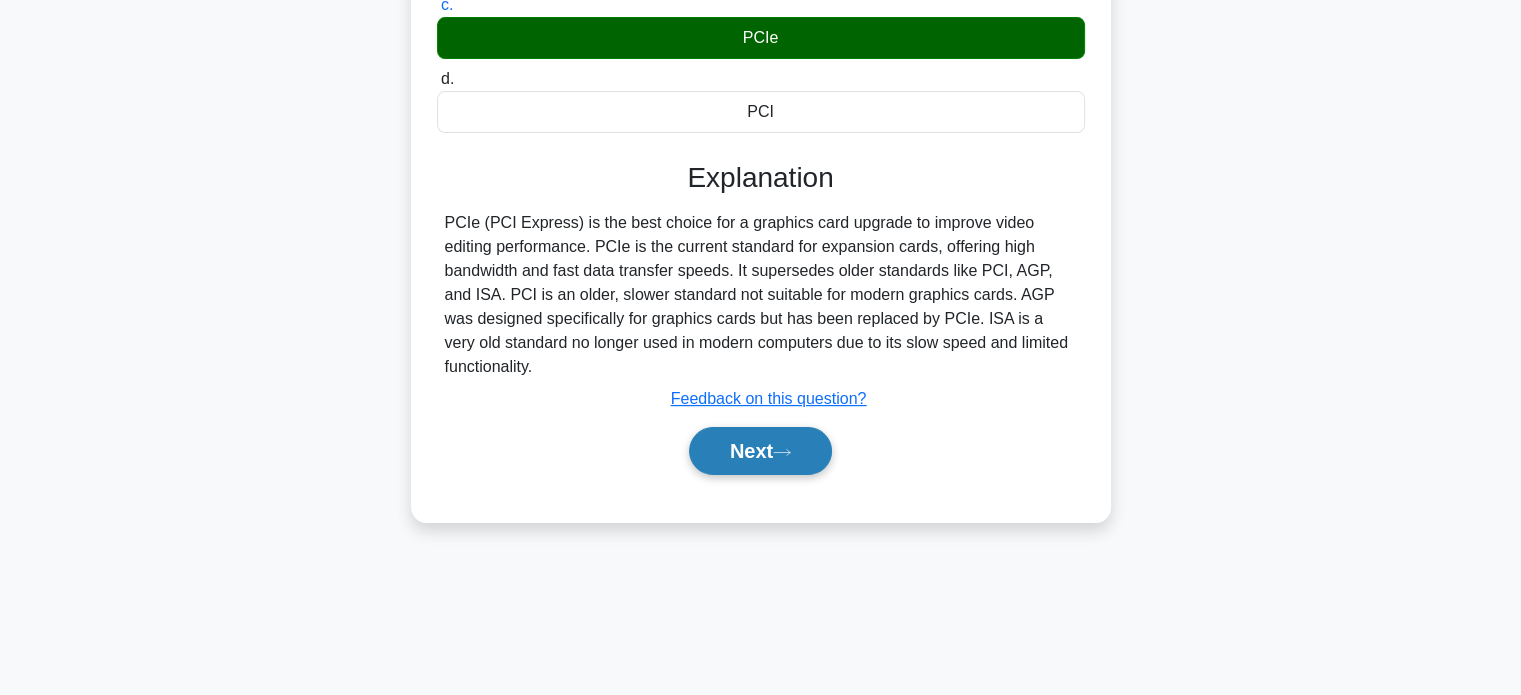 click on "Next" at bounding box center [760, 451] 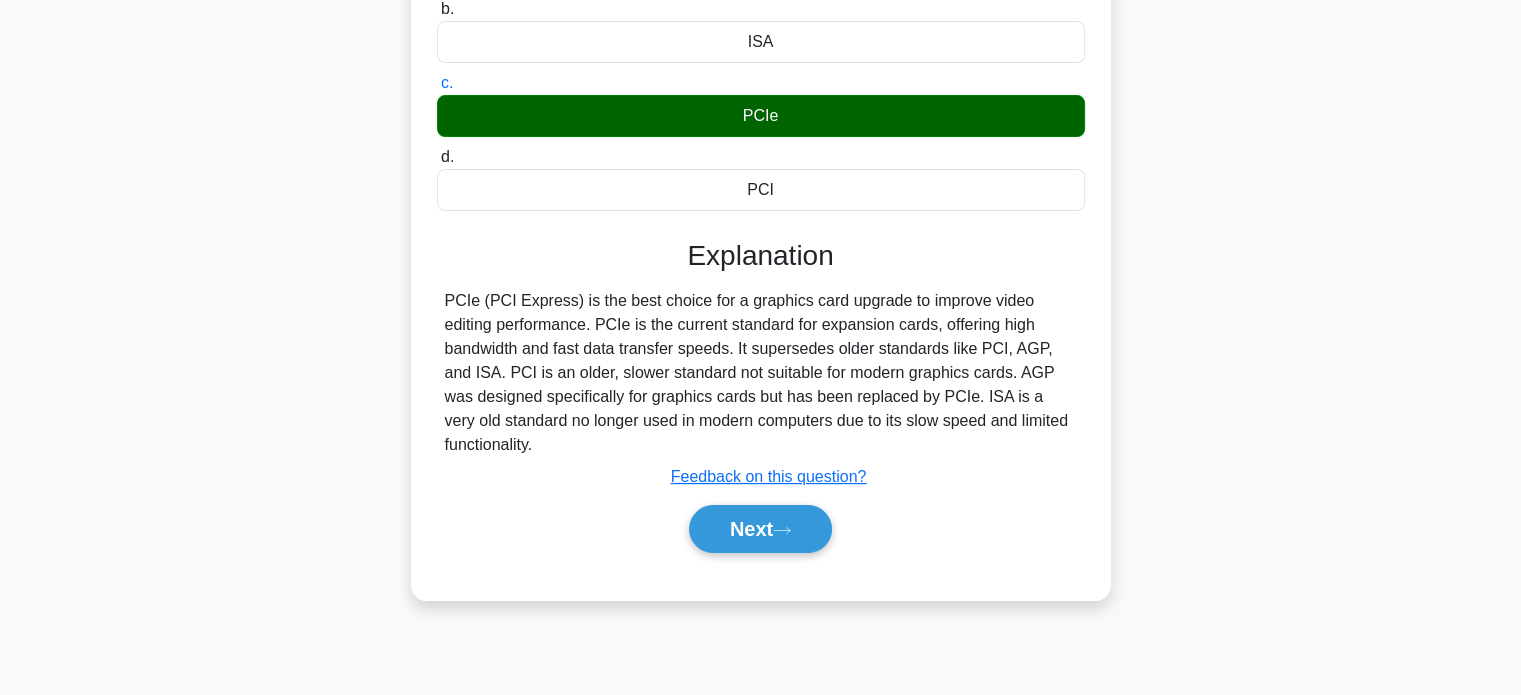 scroll, scrollTop: 0, scrollLeft: 0, axis: both 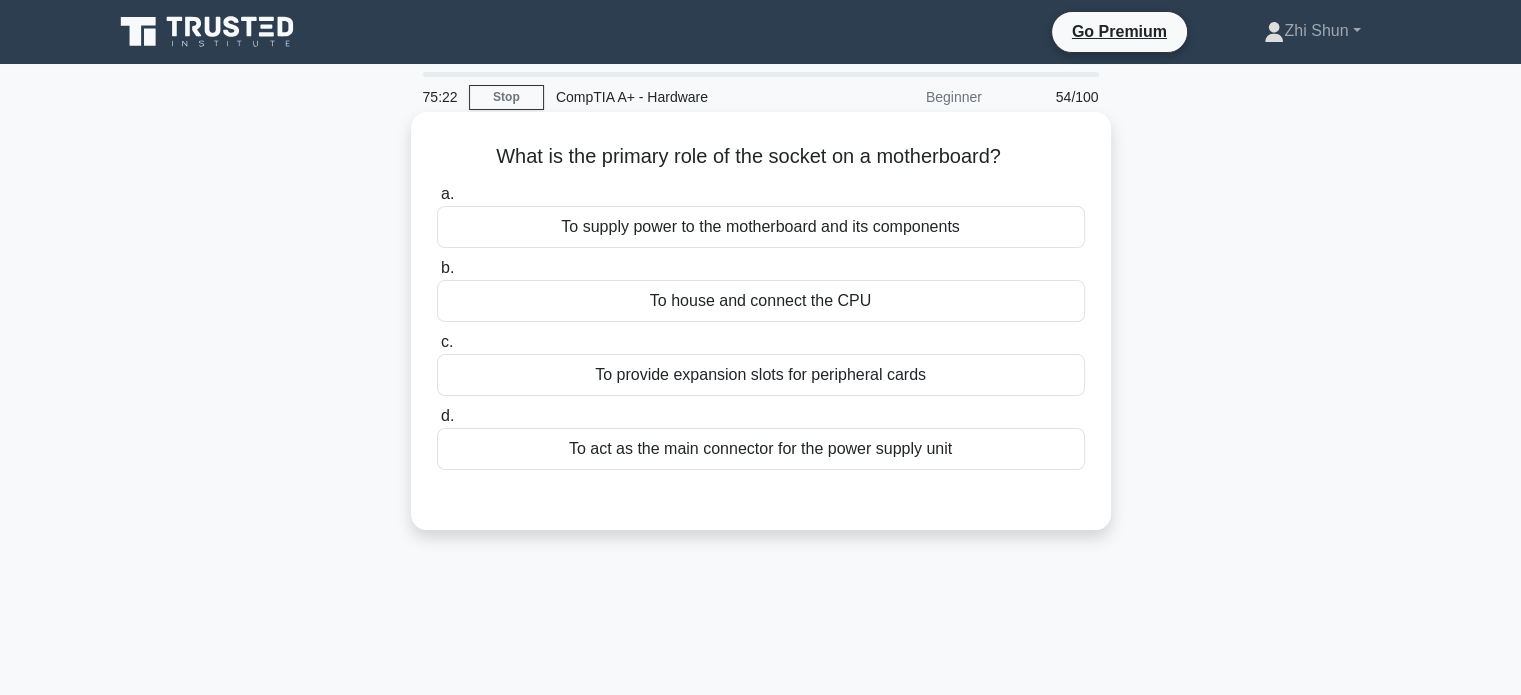 click on "To supply power to the motherboard and its components" at bounding box center (761, 227) 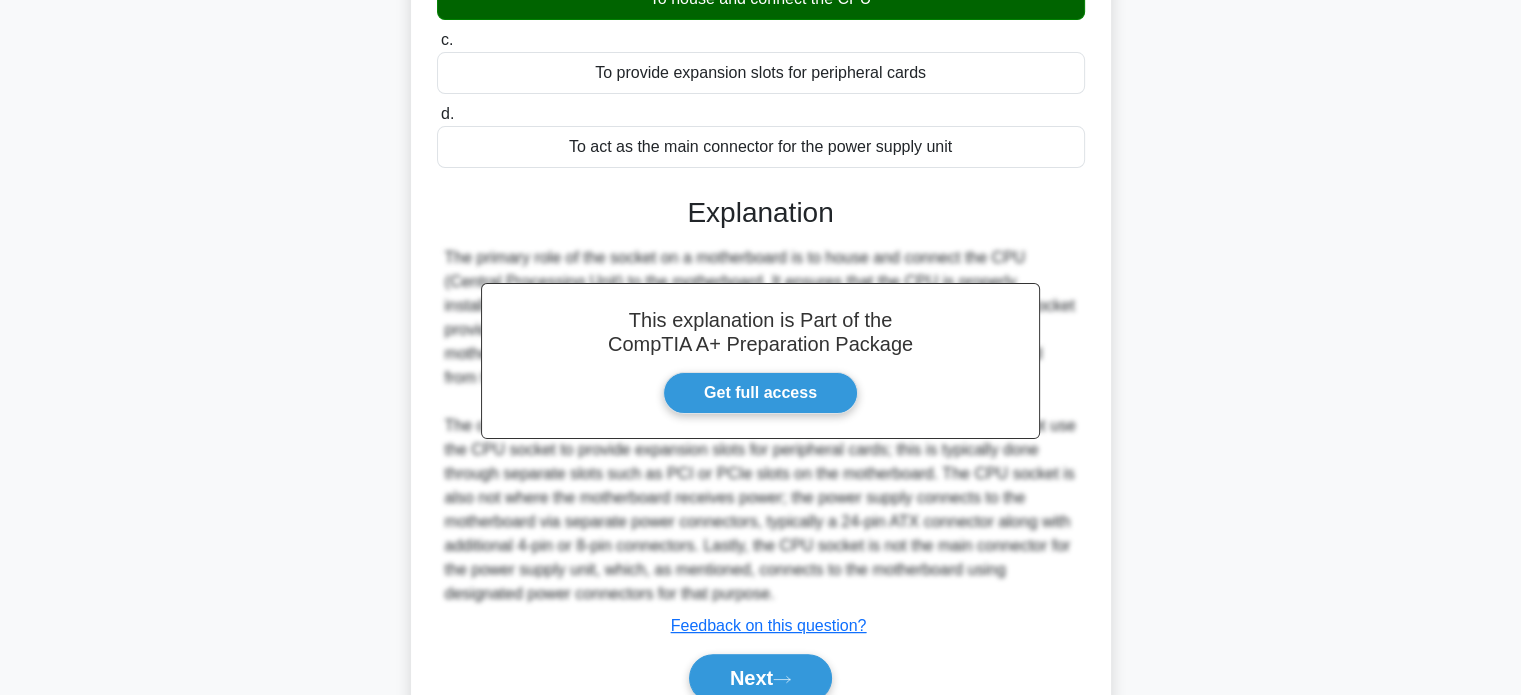scroll, scrollTop: 394, scrollLeft: 0, axis: vertical 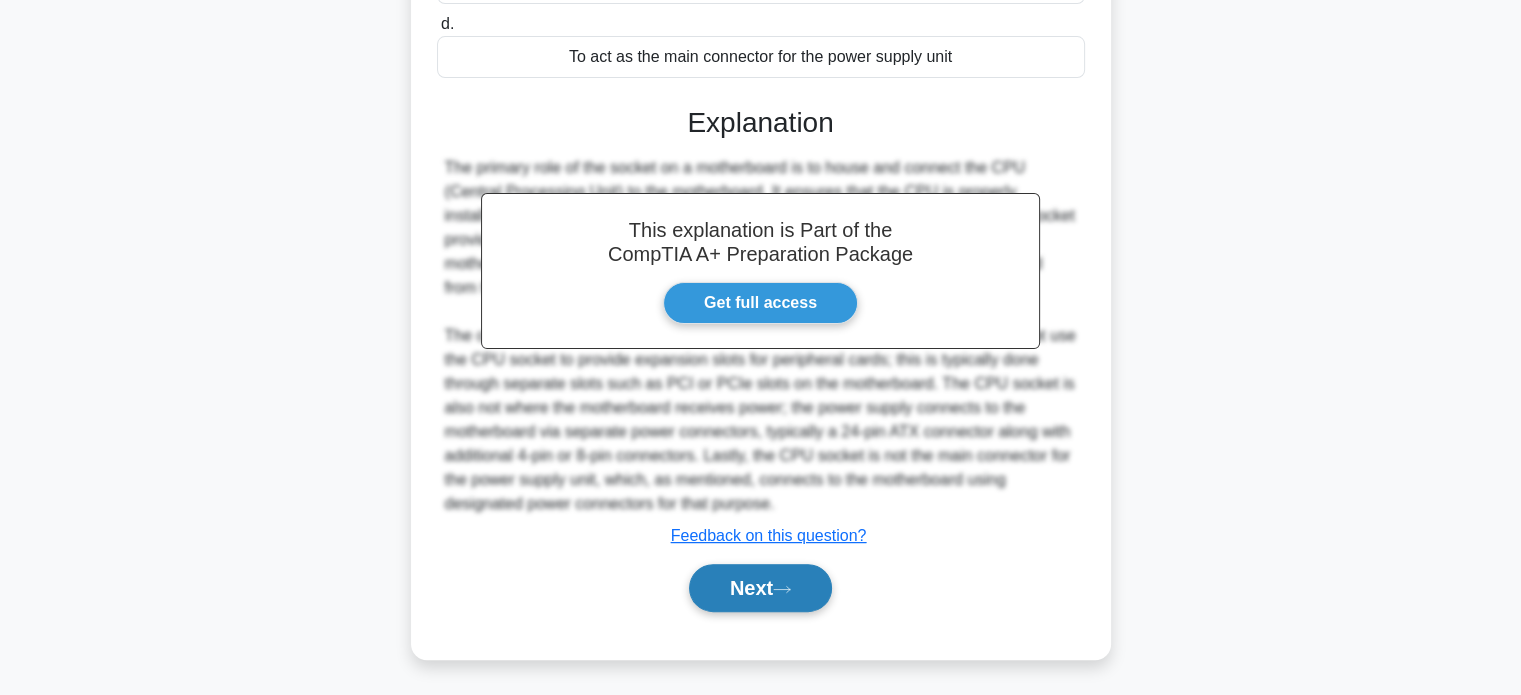 click on "Next" at bounding box center [760, 588] 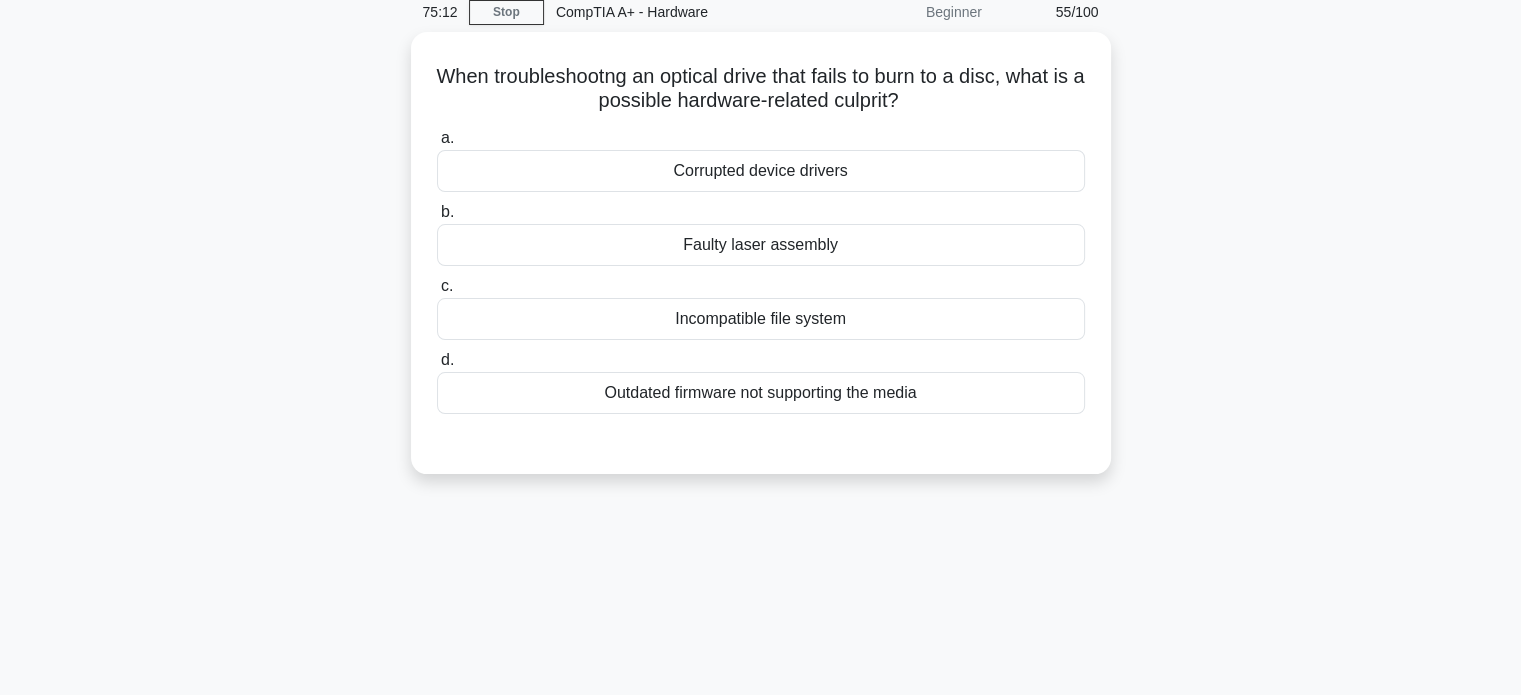 scroll, scrollTop: 0, scrollLeft: 0, axis: both 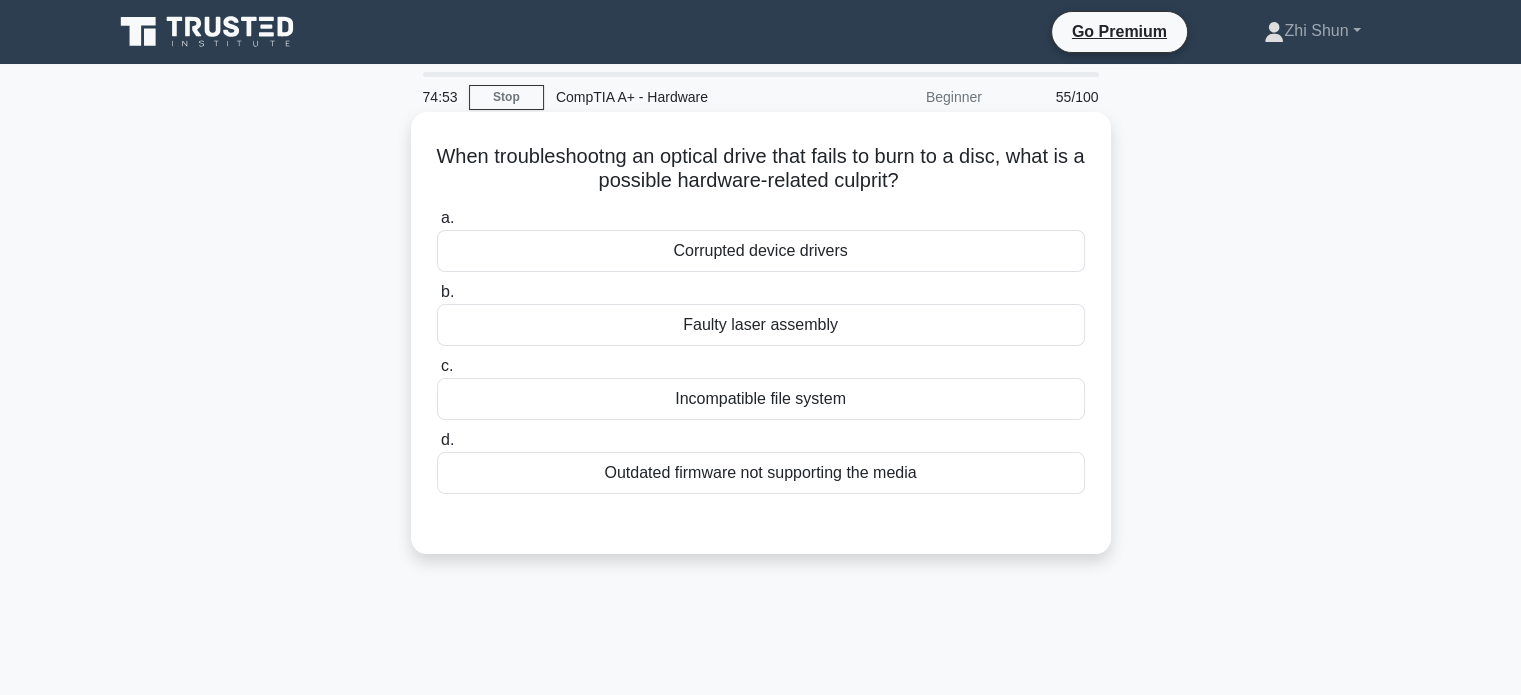 click on "Incompatible file system" at bounding box center (761, 399) 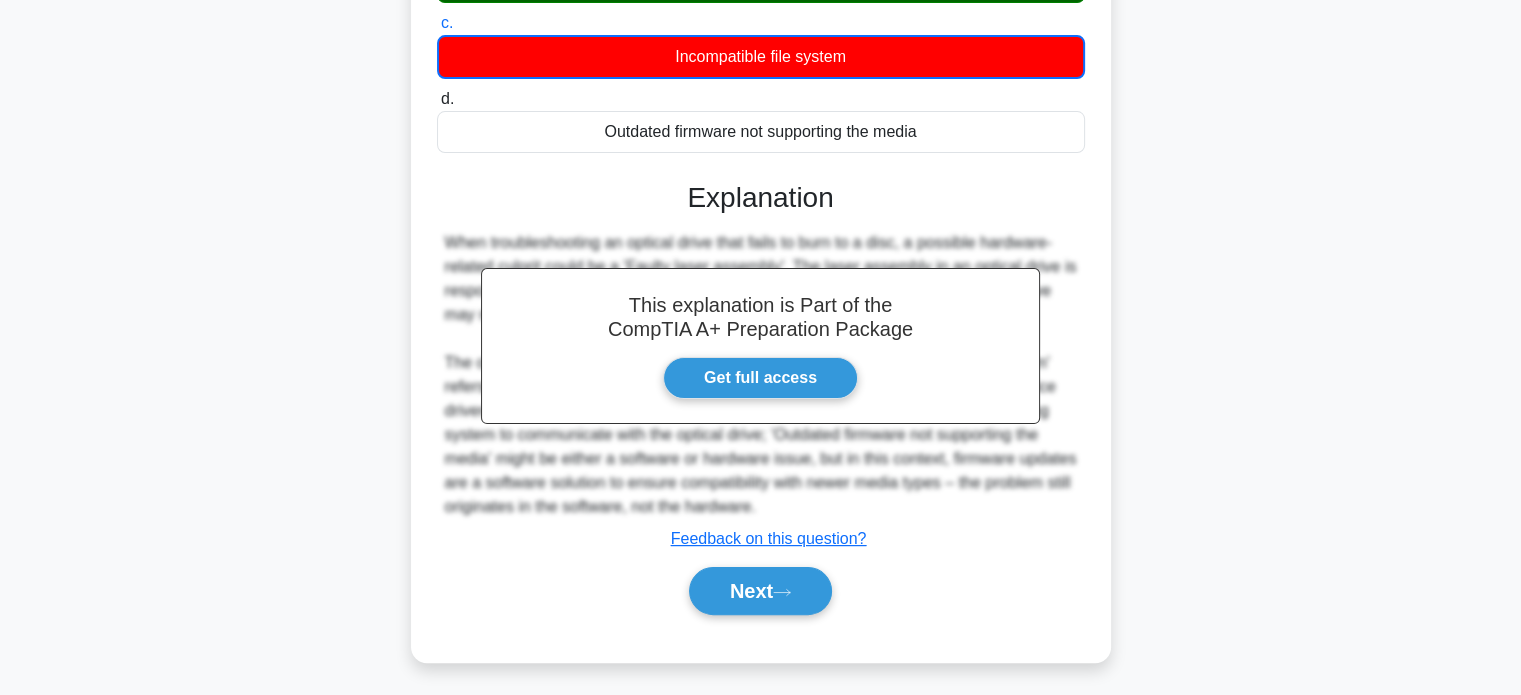 scroll, scrollTop: 385, scrollLeft: 0, axis: vertical 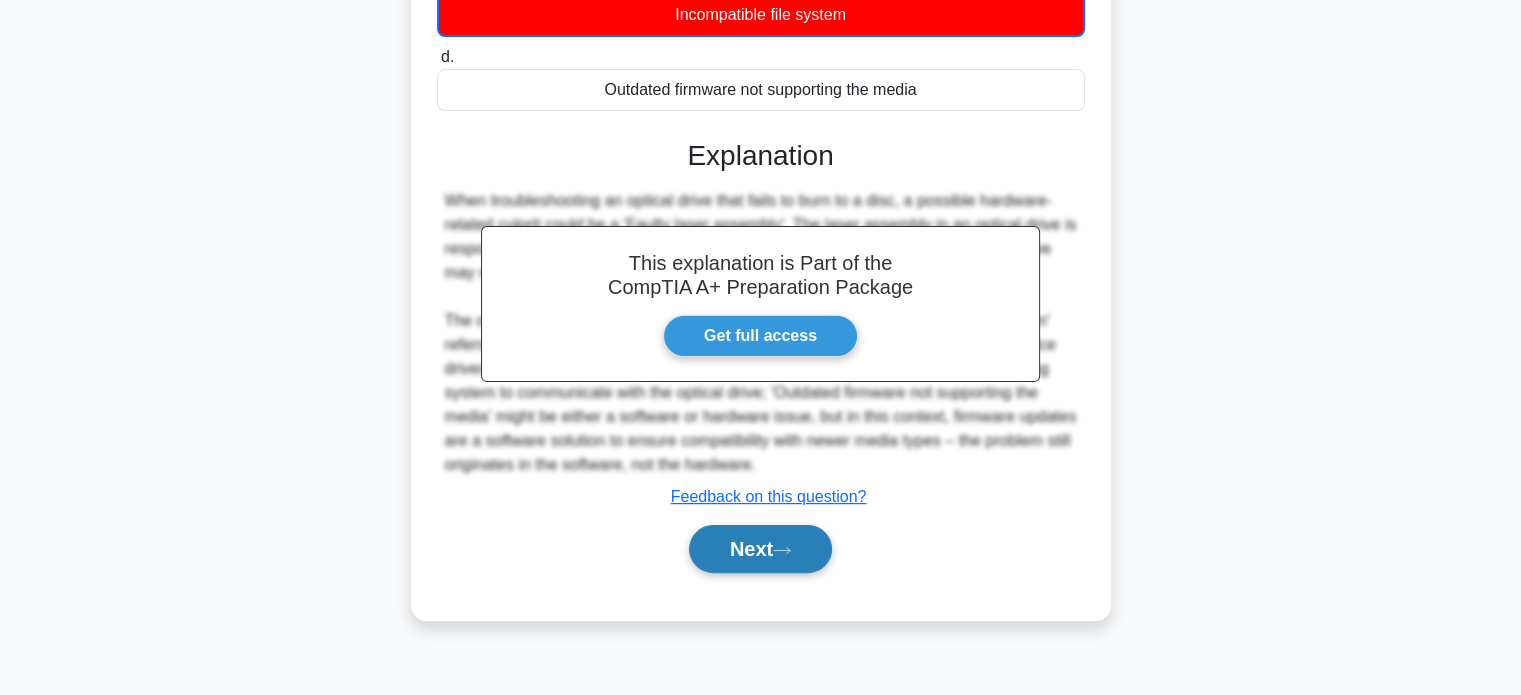 click on "Next" at bounding box center [760, 549] 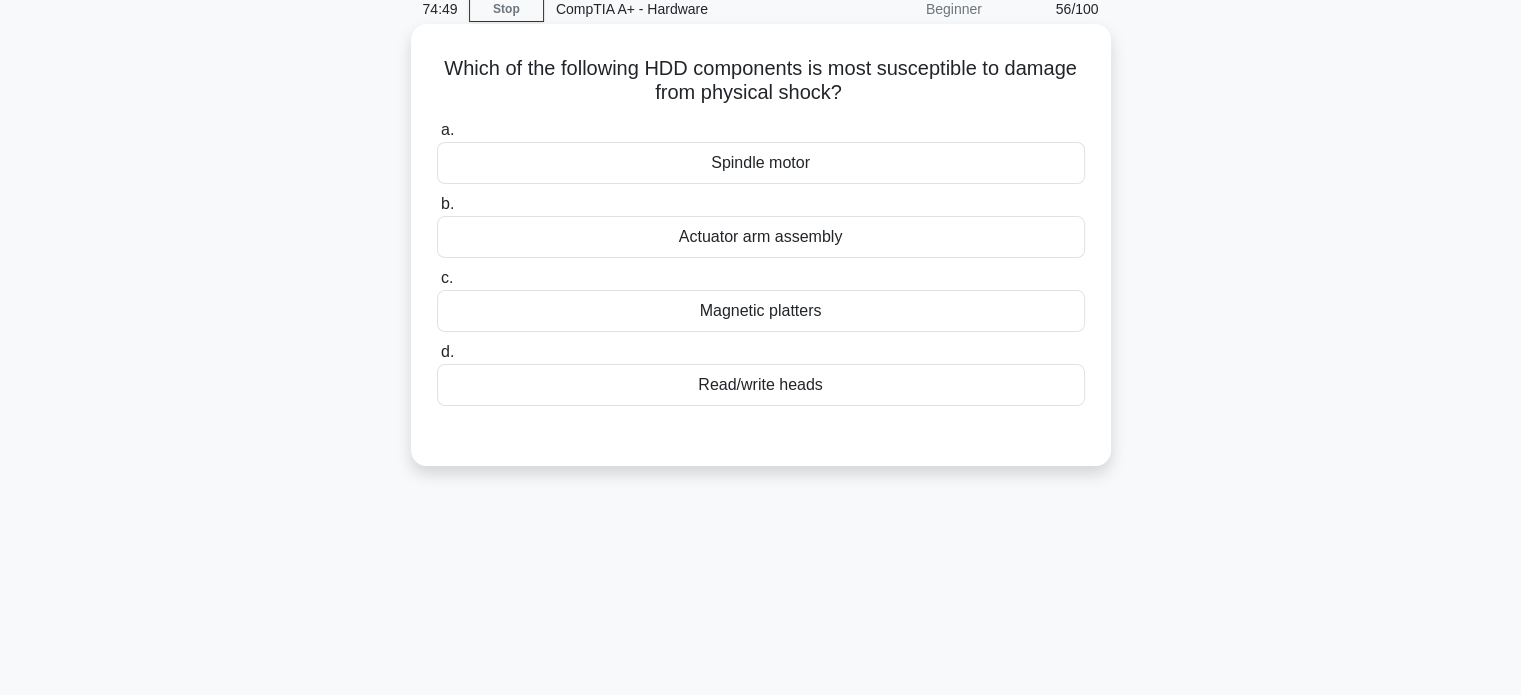 scroll, scrollTop: 0, scrollLeft: 0, axis: both 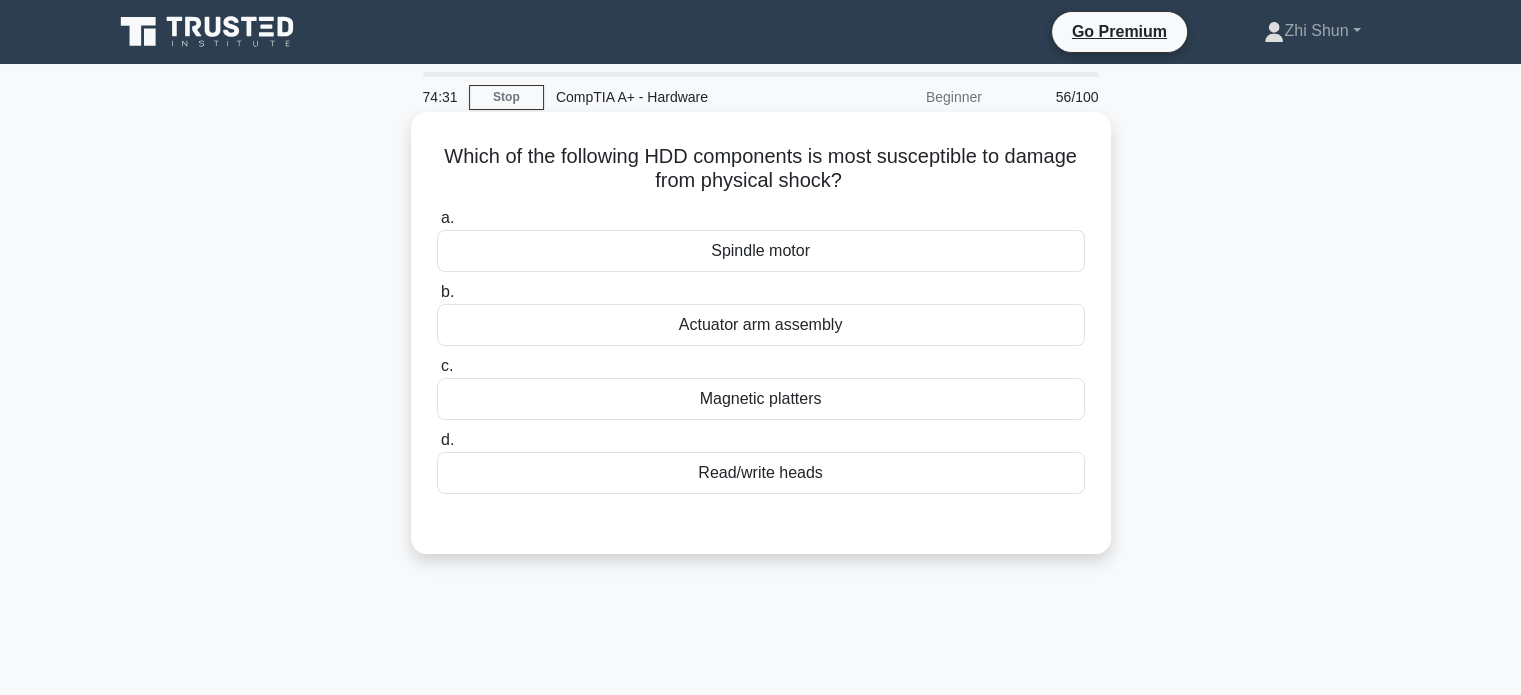 click on "Actuator arm assembly" at bounding box center [761, 325] 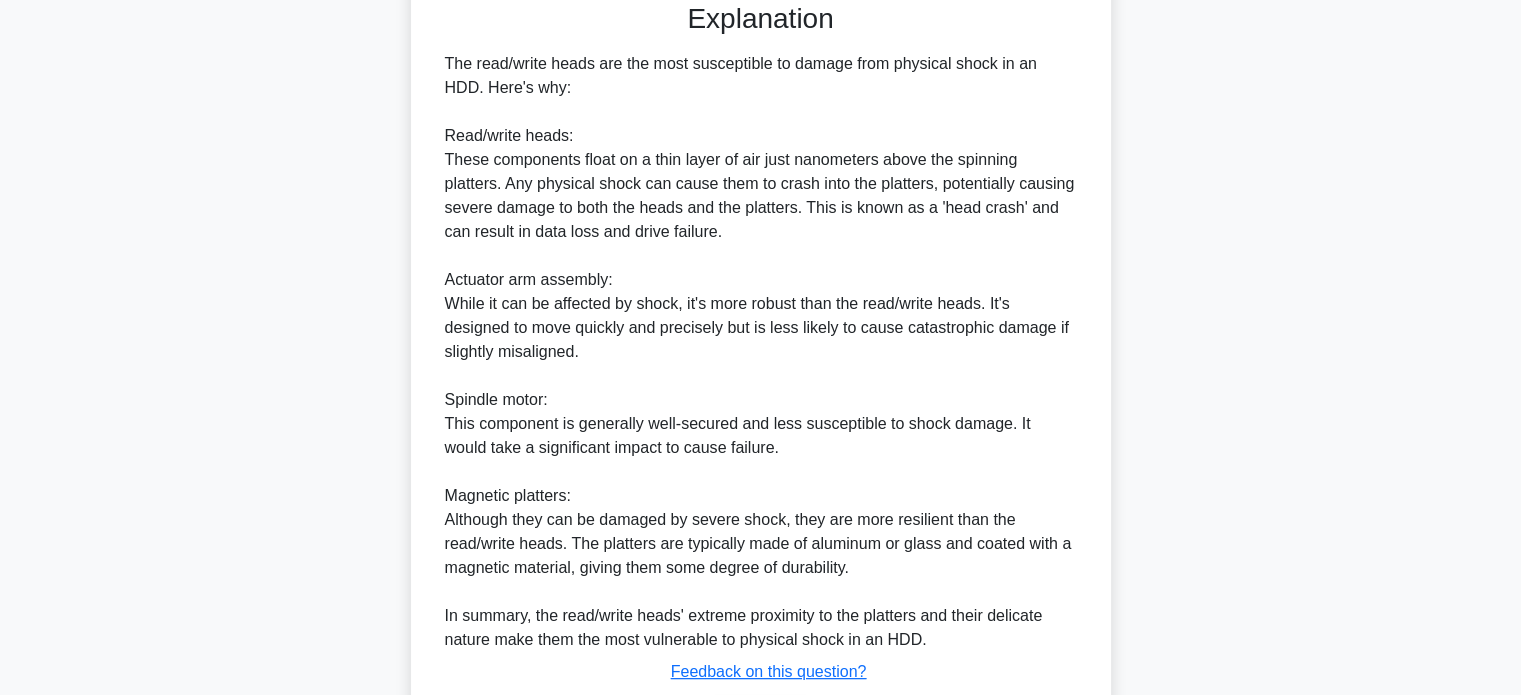 scroll, scrollTop: 658, scrollLeft: 0, axis: vertical 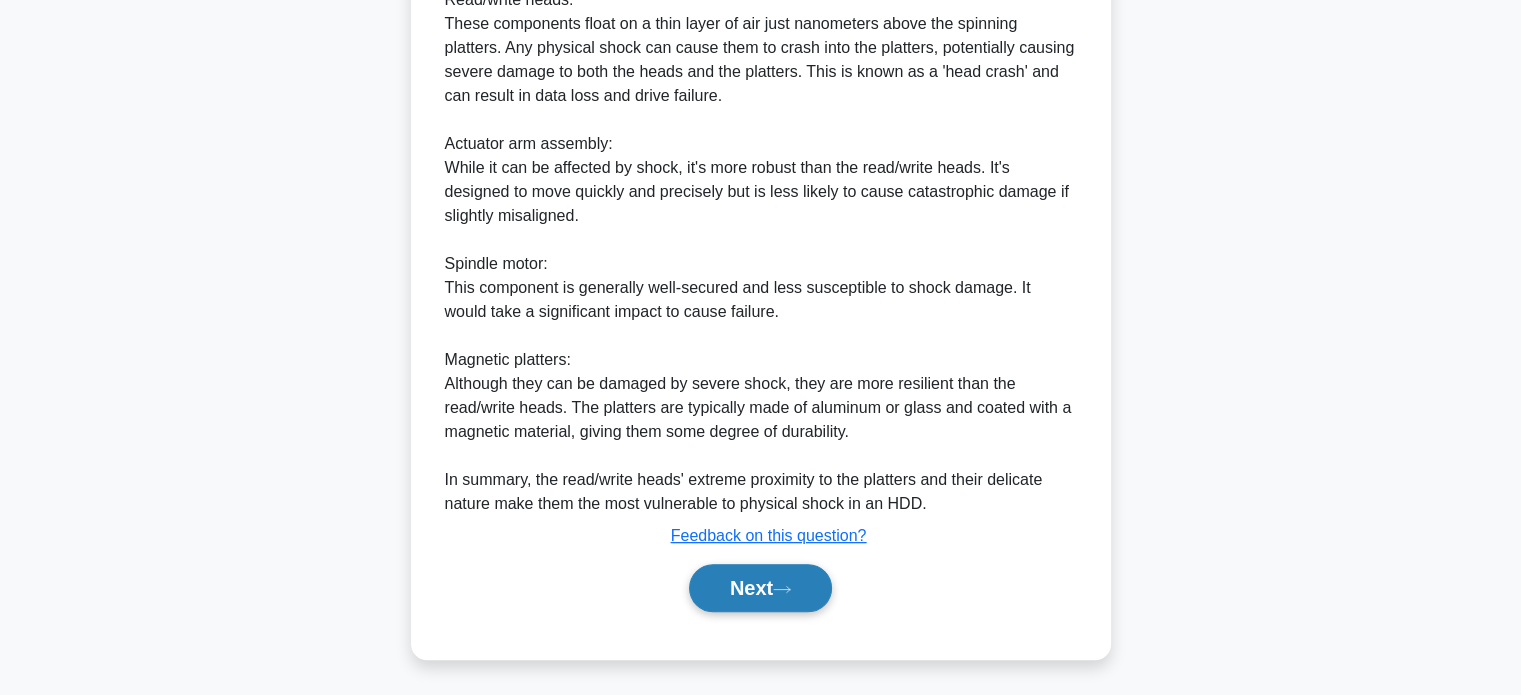 click on "Next" at bounding box center (760, 588) 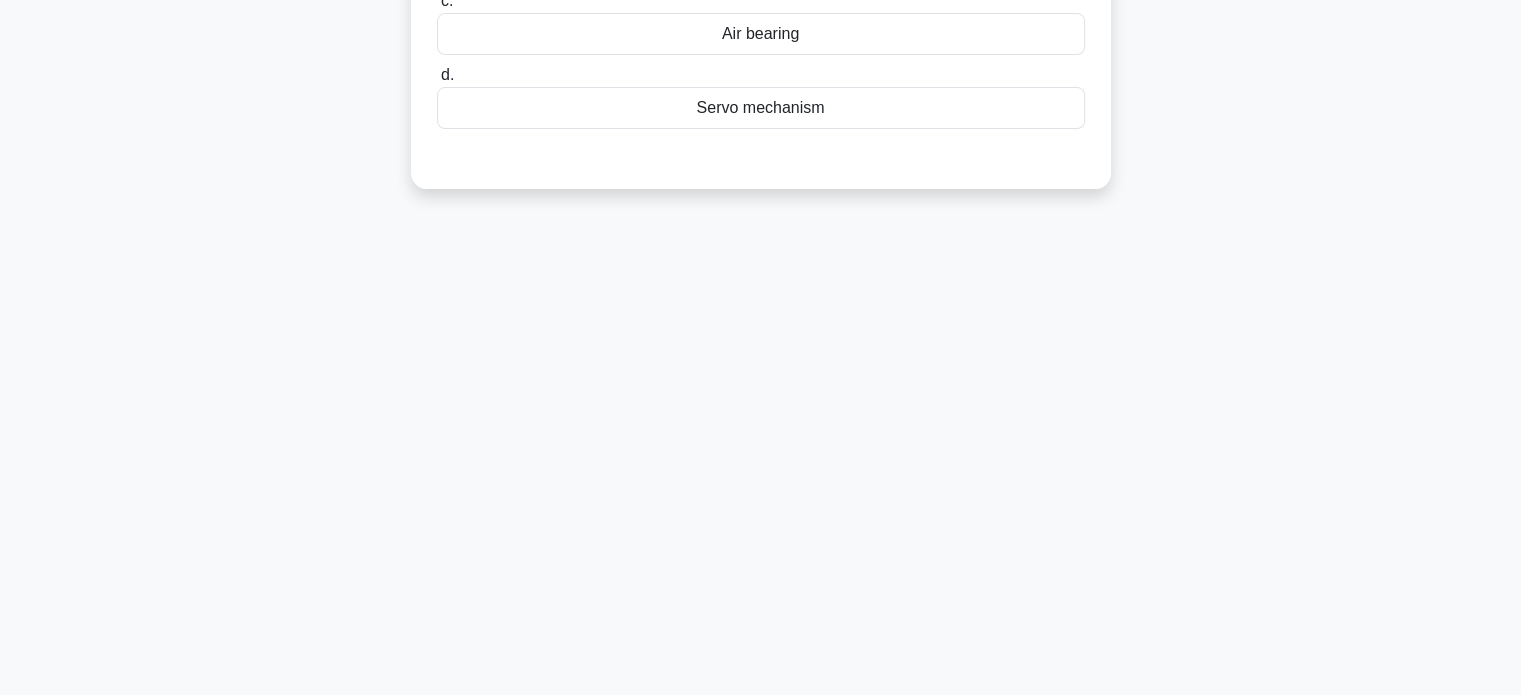 scroll, scrollTop: 0, scrollLeft: 0, axis: both 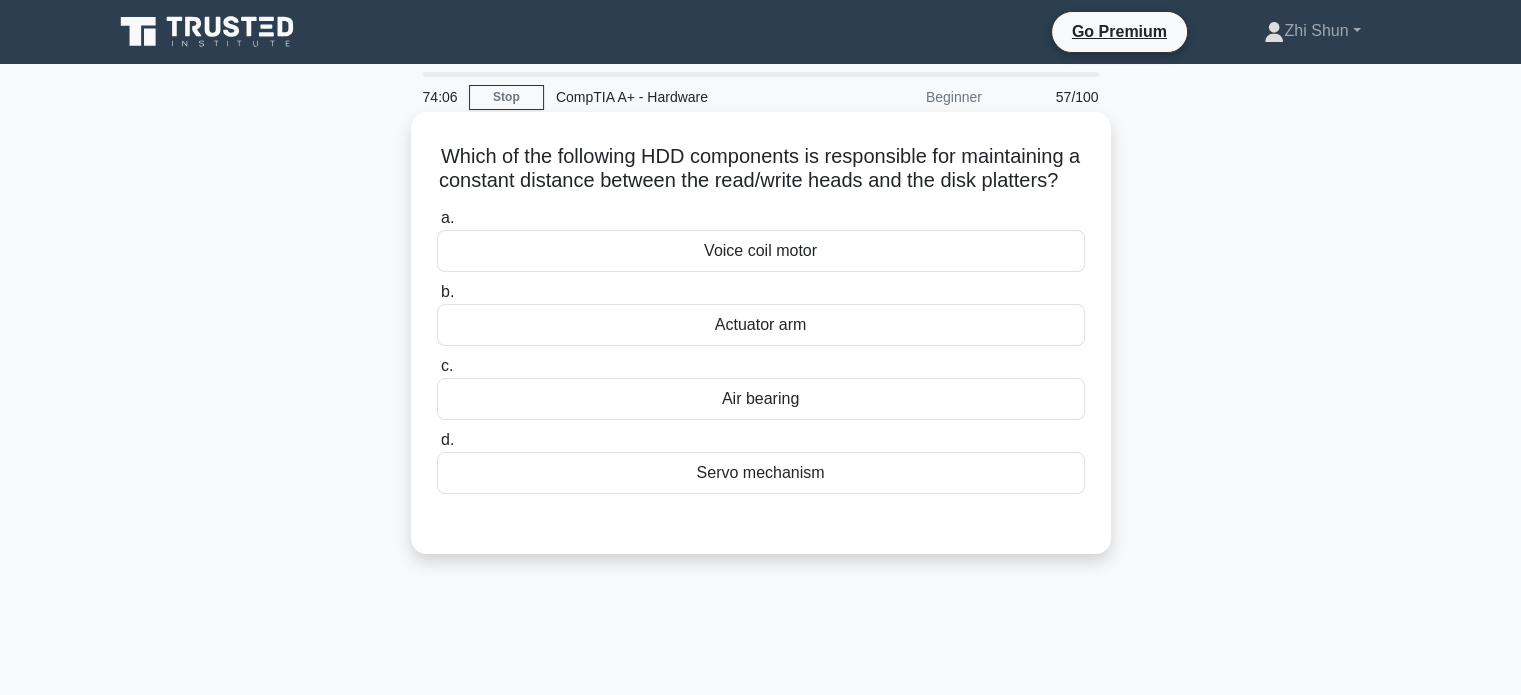 click on "Actuator arm" at bounding box center [761, 325] 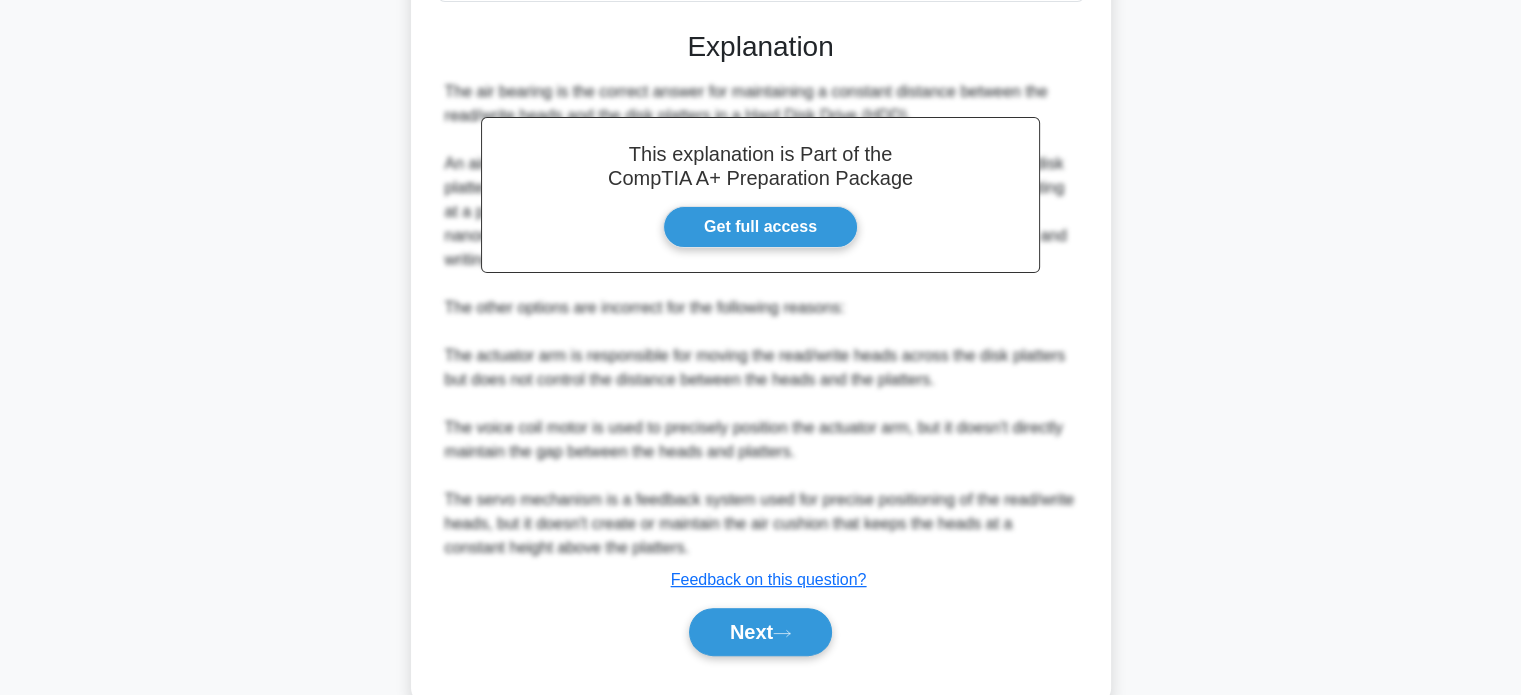 scroll, scrollTop: 562, scrollLeft: 0, axis: vertical 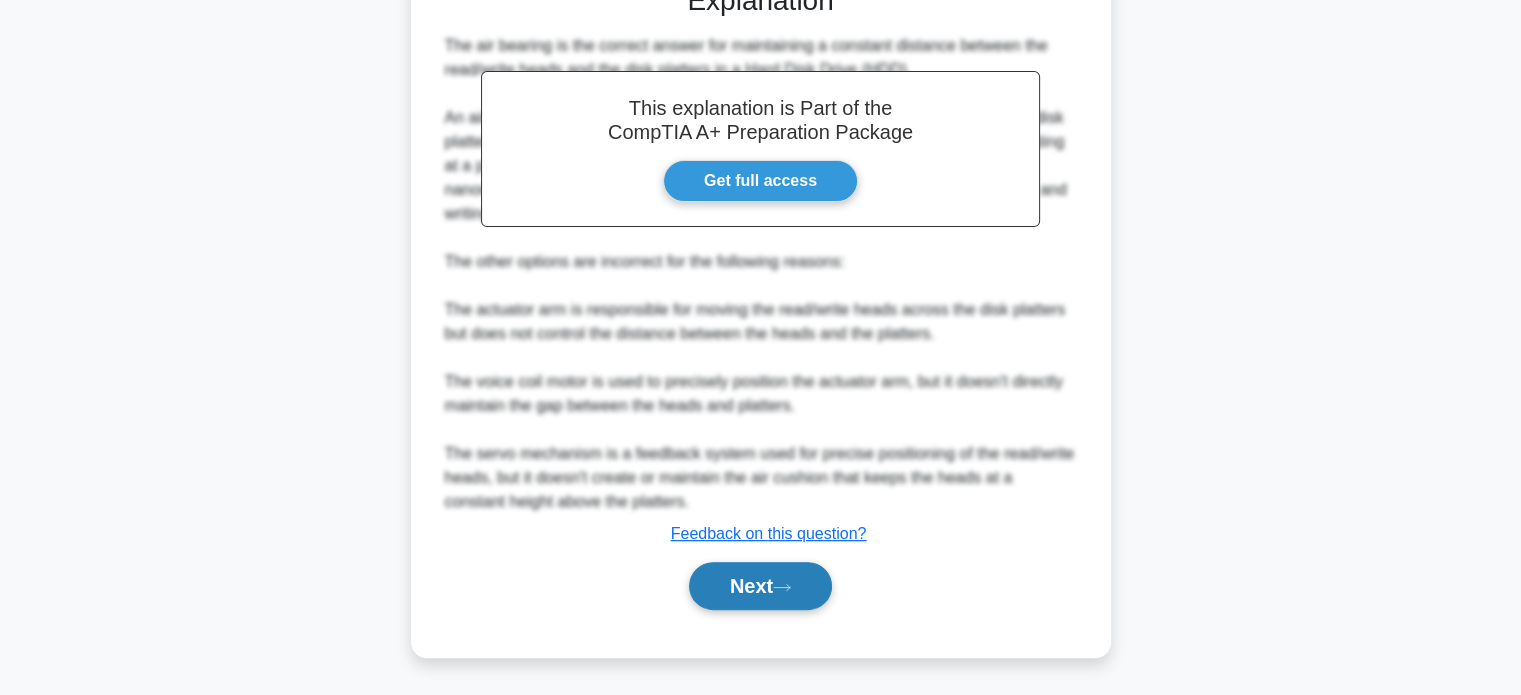 click 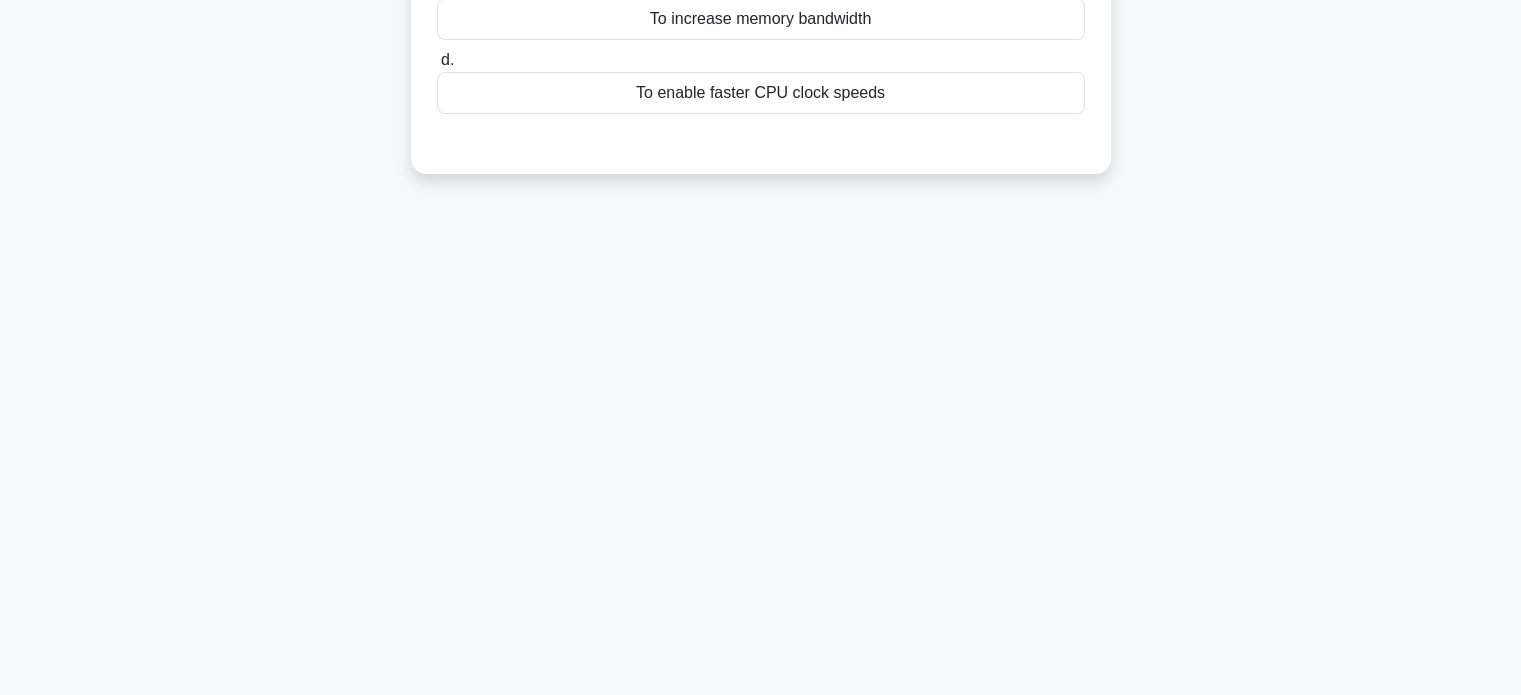 scroll, scrollTop: 0, scrollLeft: 0, axis: both 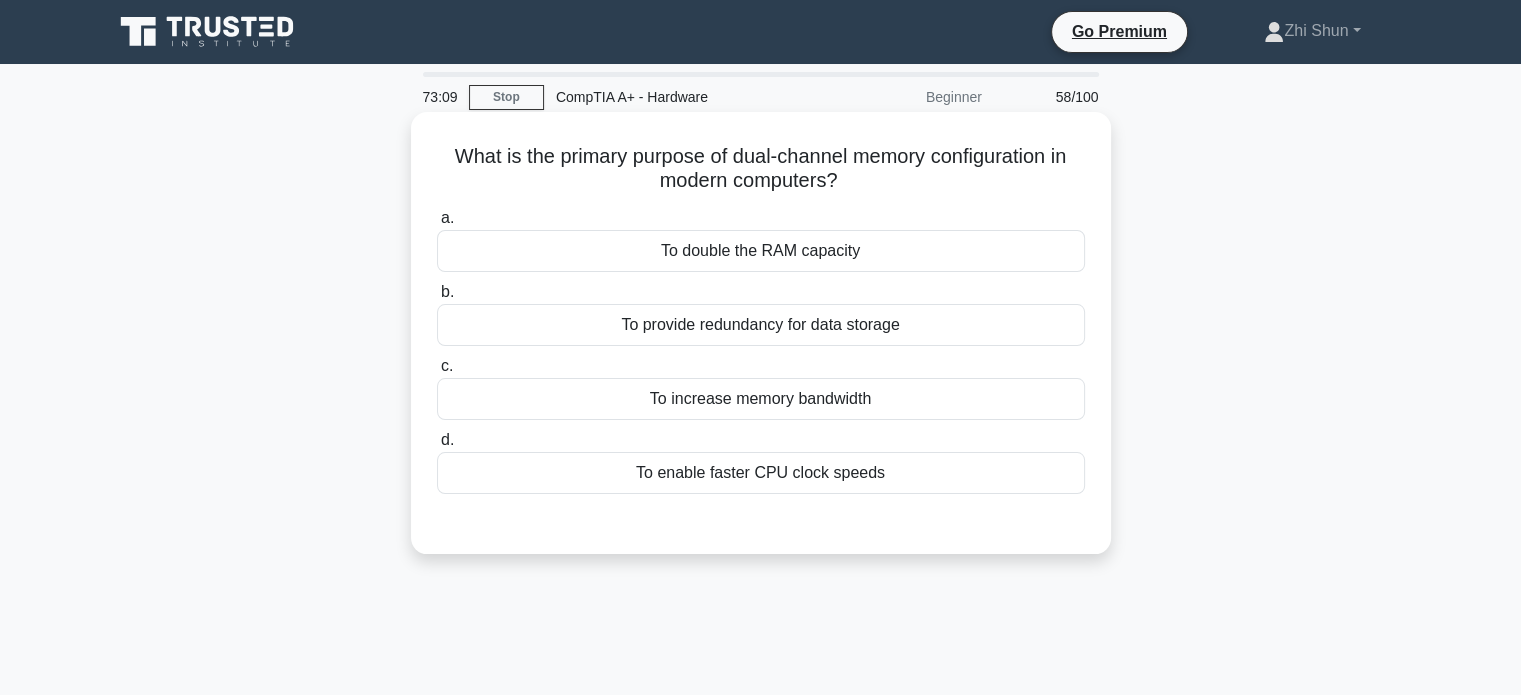 click on "To enable faster CPU clock speeds" at bounding box center (761, 473) 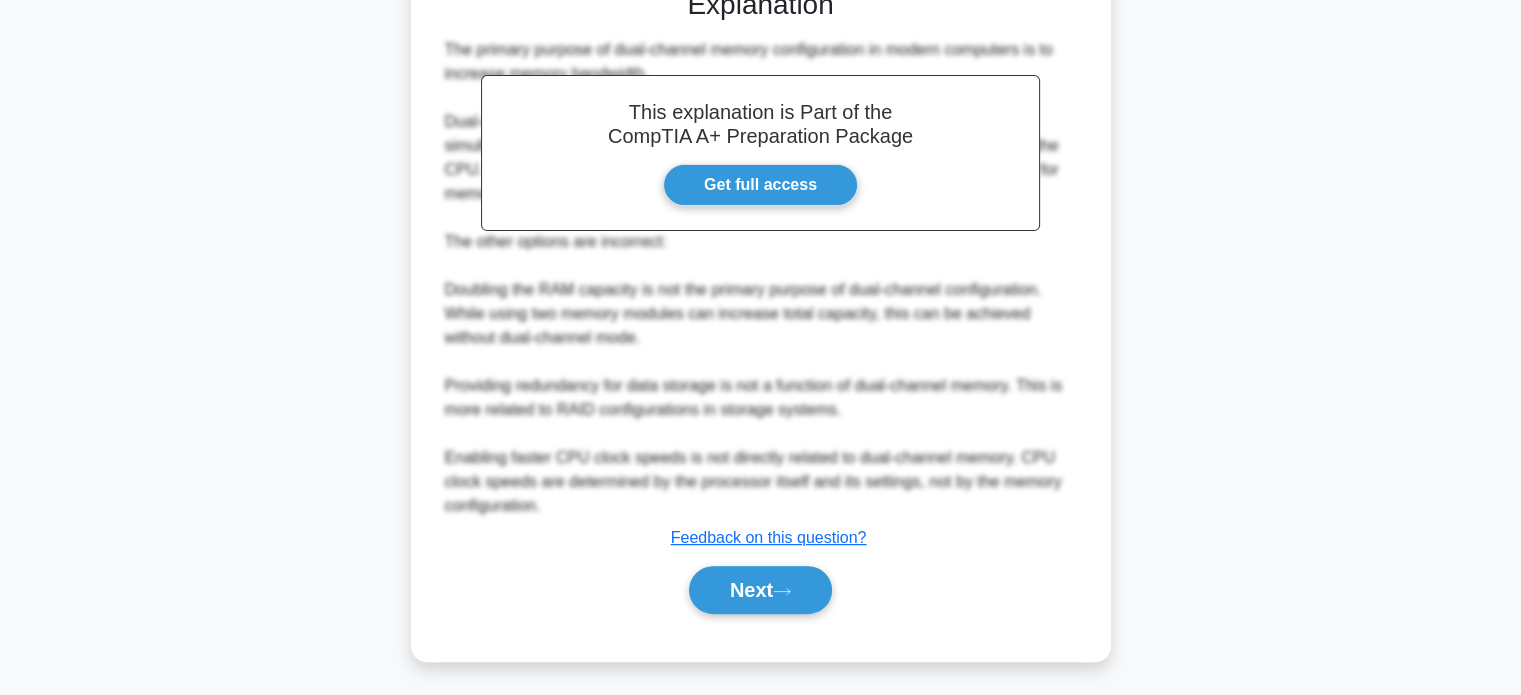 scroll, scrollTop: 538, scrollLeft: 0, axis: vertical 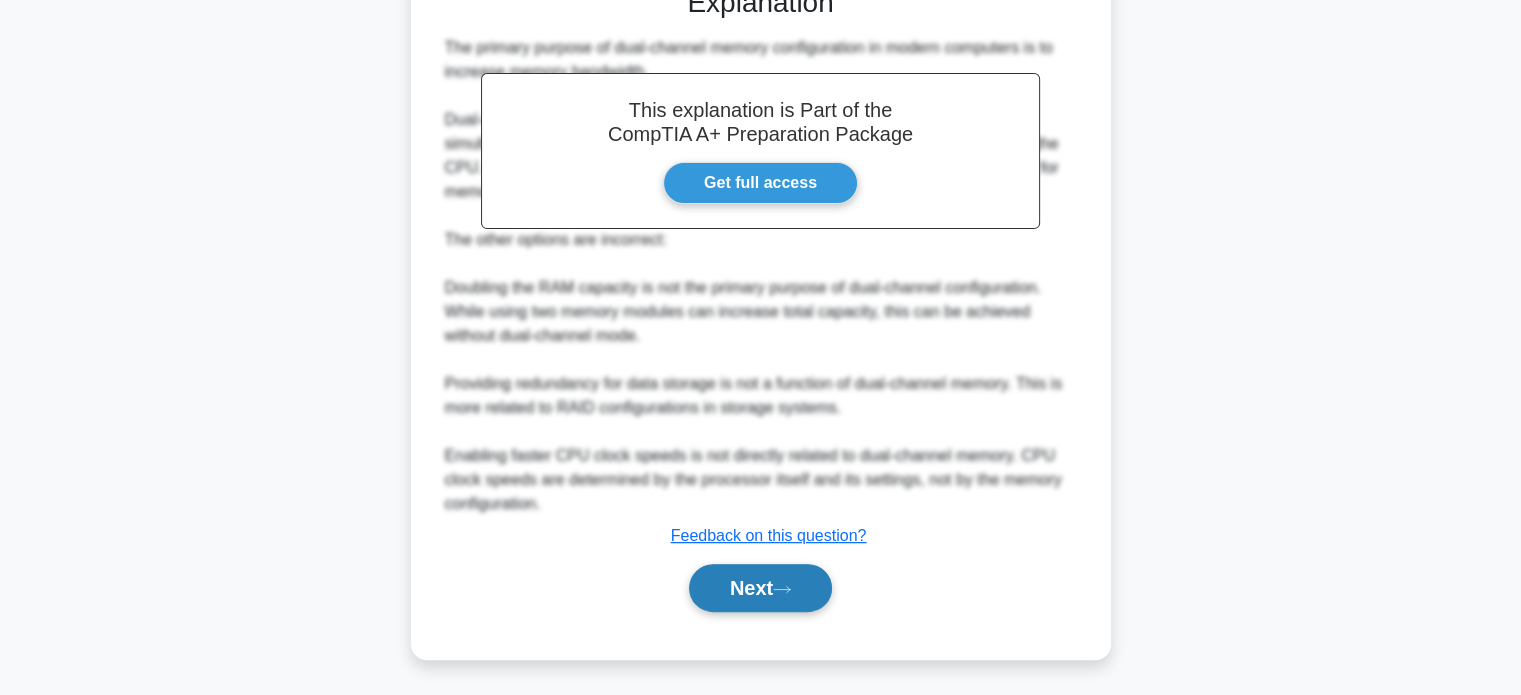 click on "Next" at bounding box center (760, 588) 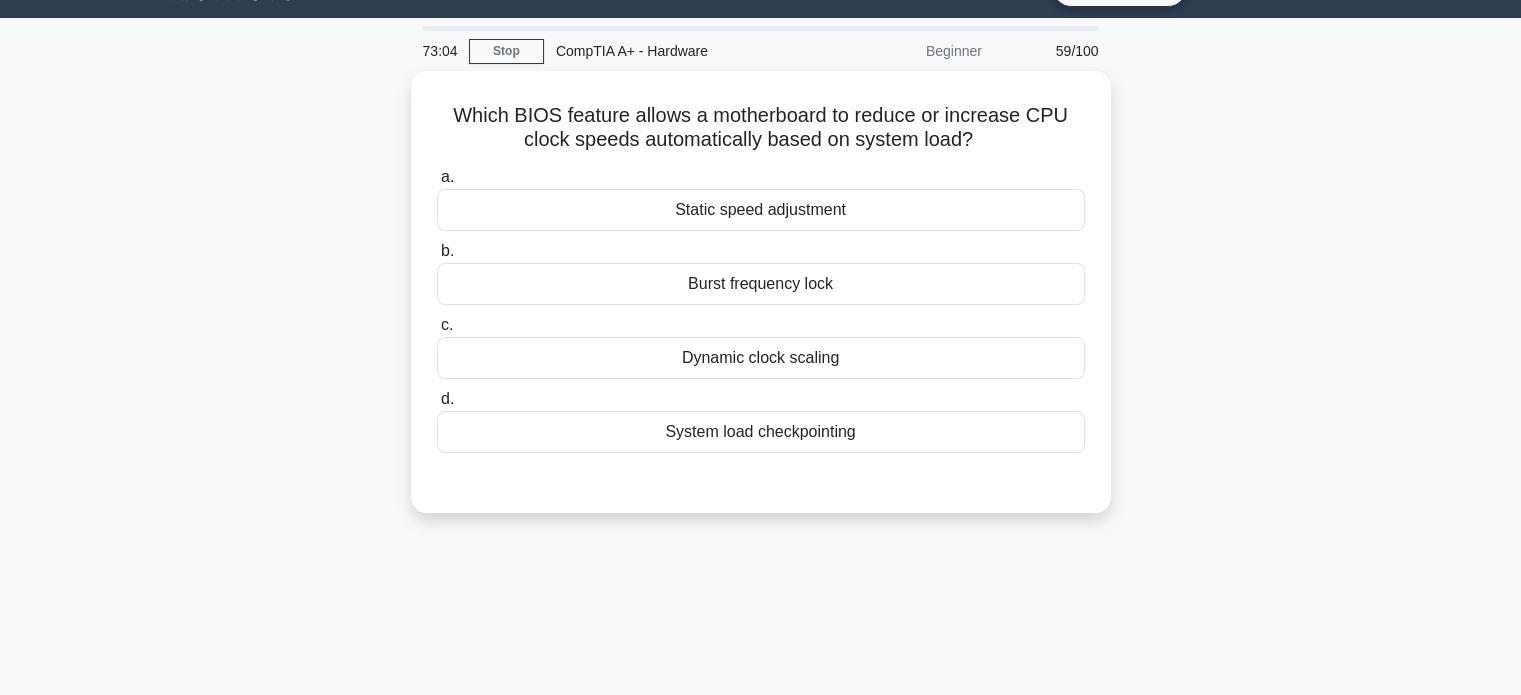 scroll, scrollTop: 0, scrollLeft: 0, axis: both 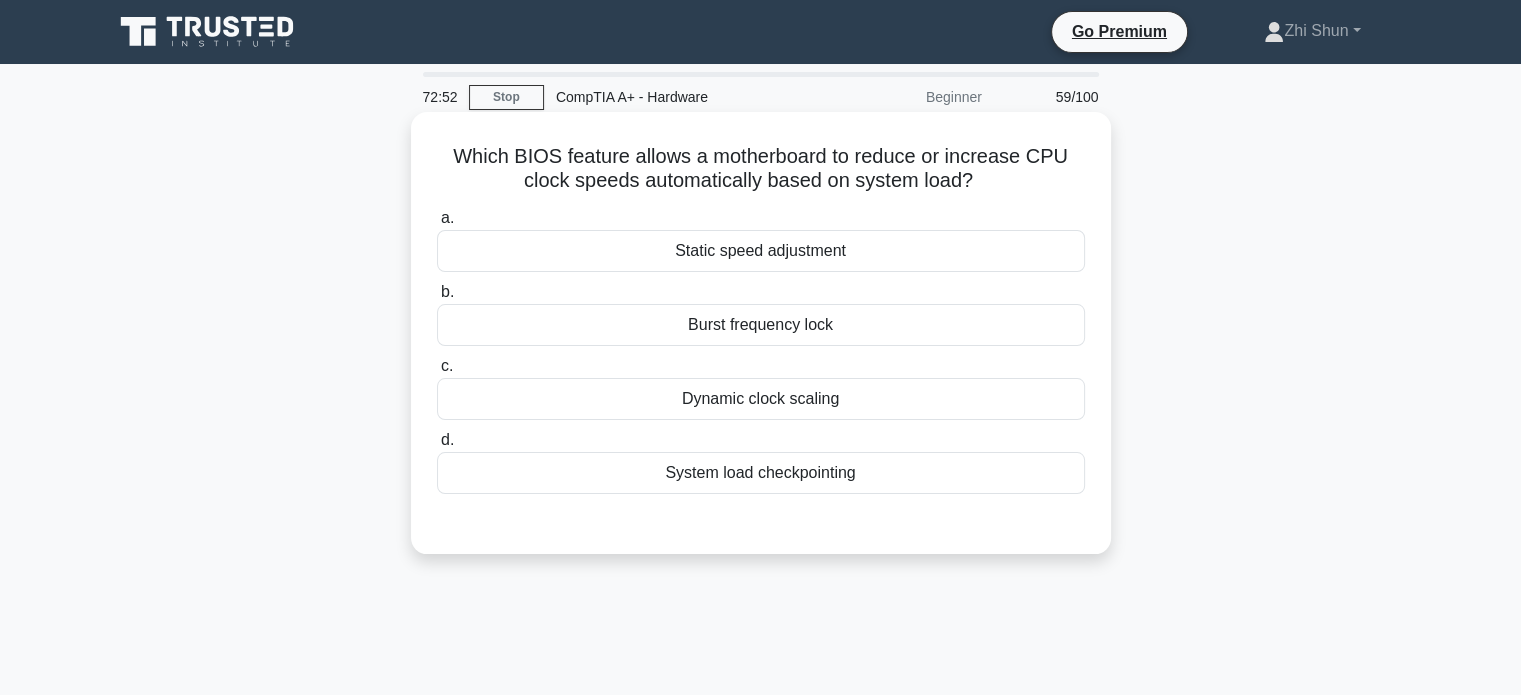 click on "System load checkpointing" at bounding box center (761, 473) 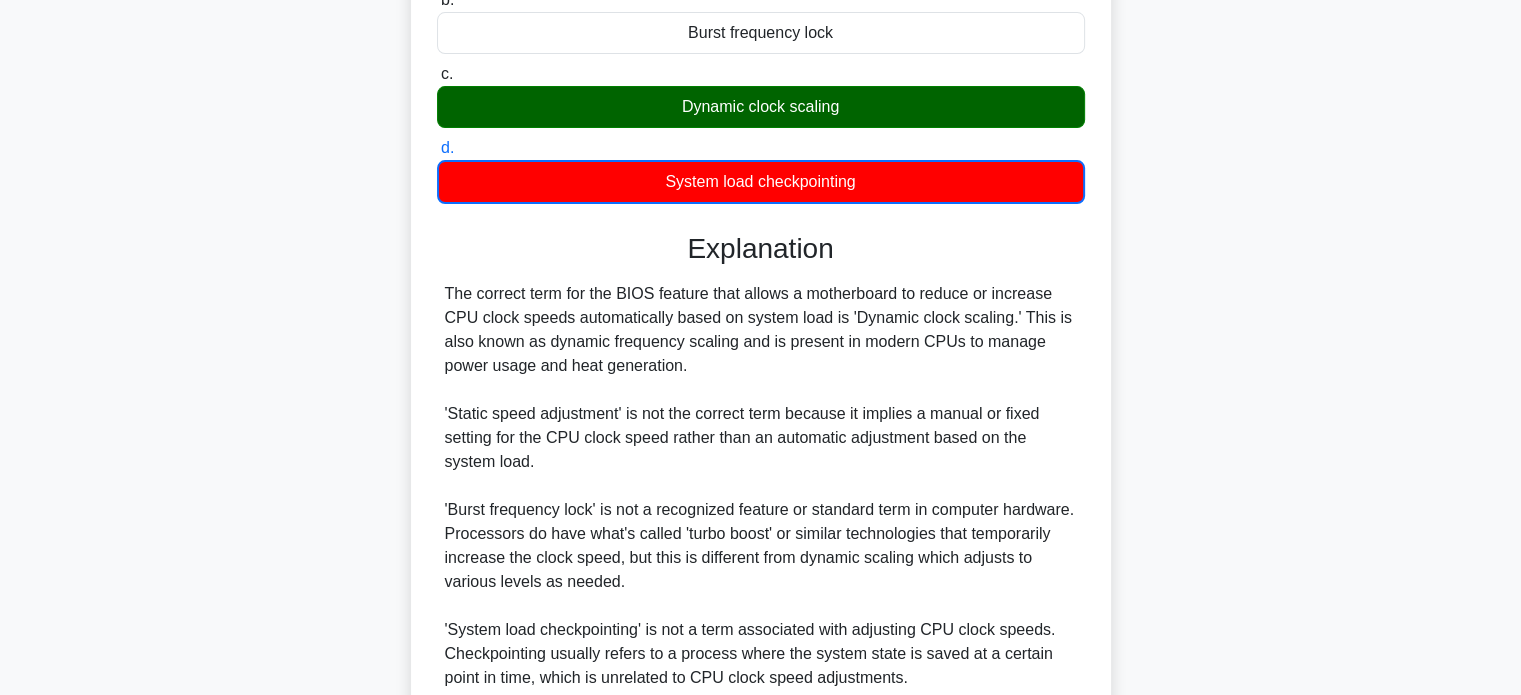 scroll, scrollTop: 400, scrollLeft: 0, axis: vertical 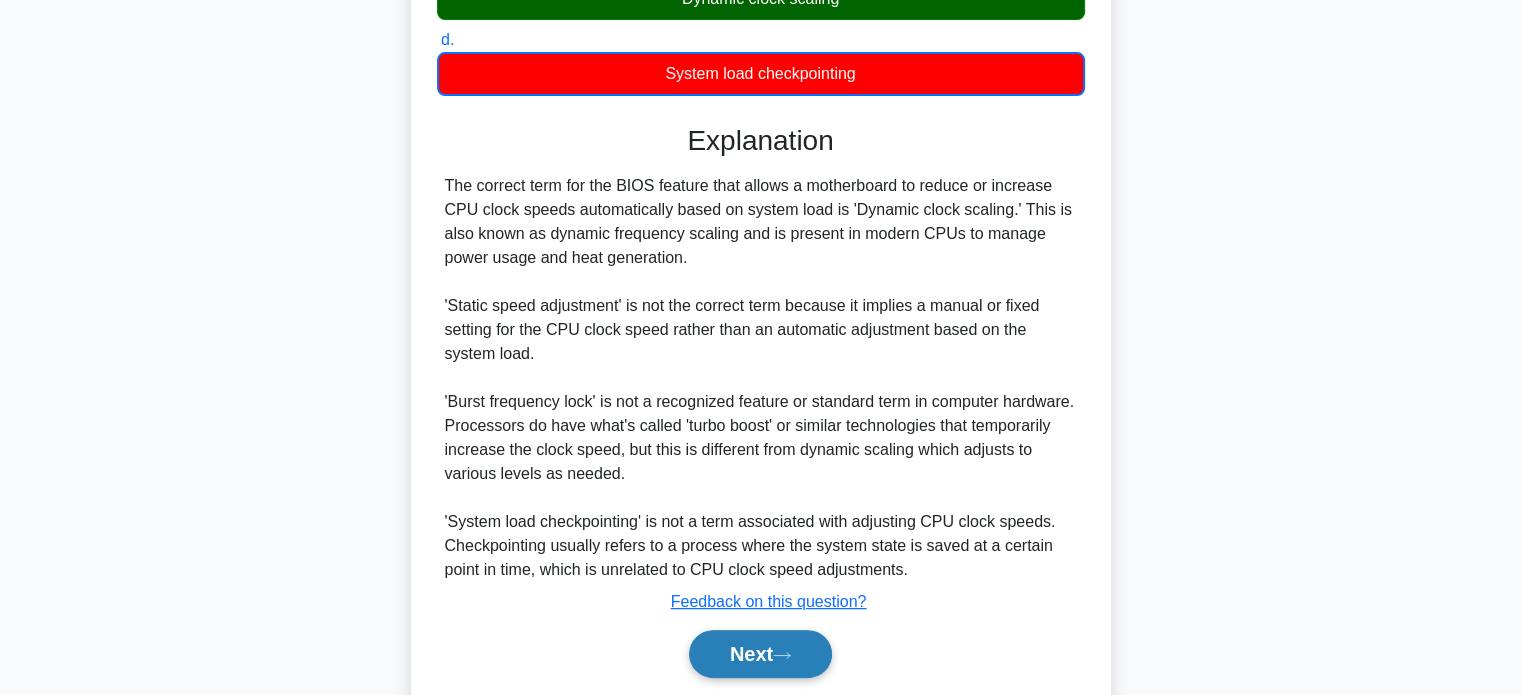 click 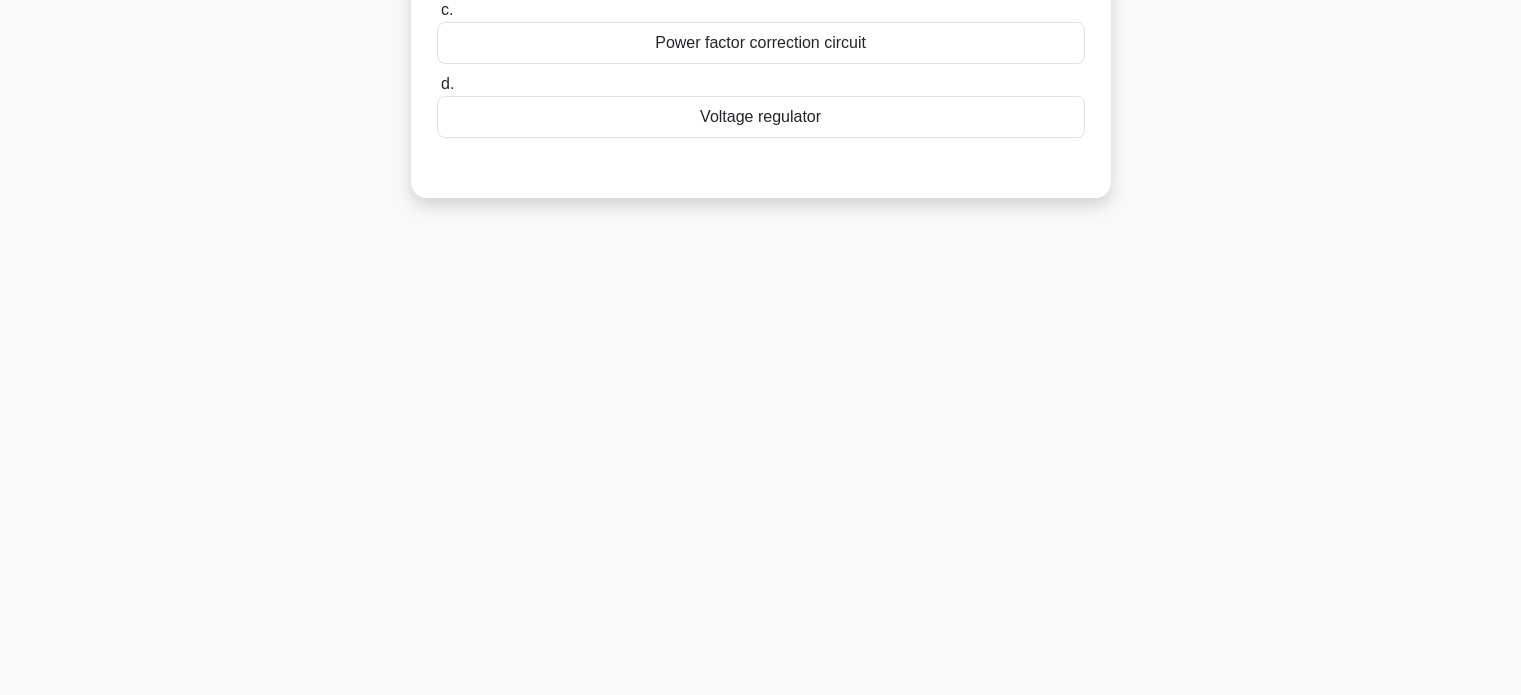 scroll, scrollTop: 0, scrollLeft: 0, axis: both 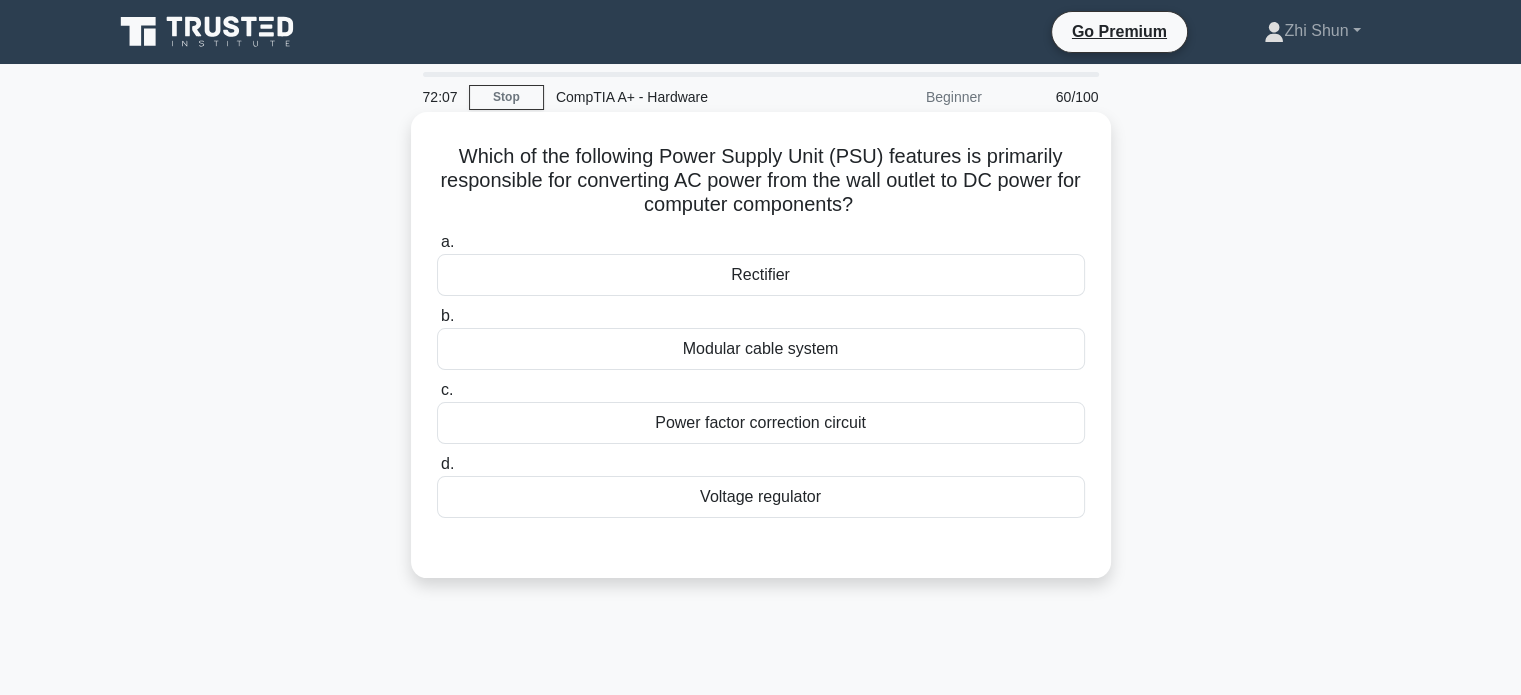 click on "Voltage regulator" at bounding box center (761, 497) 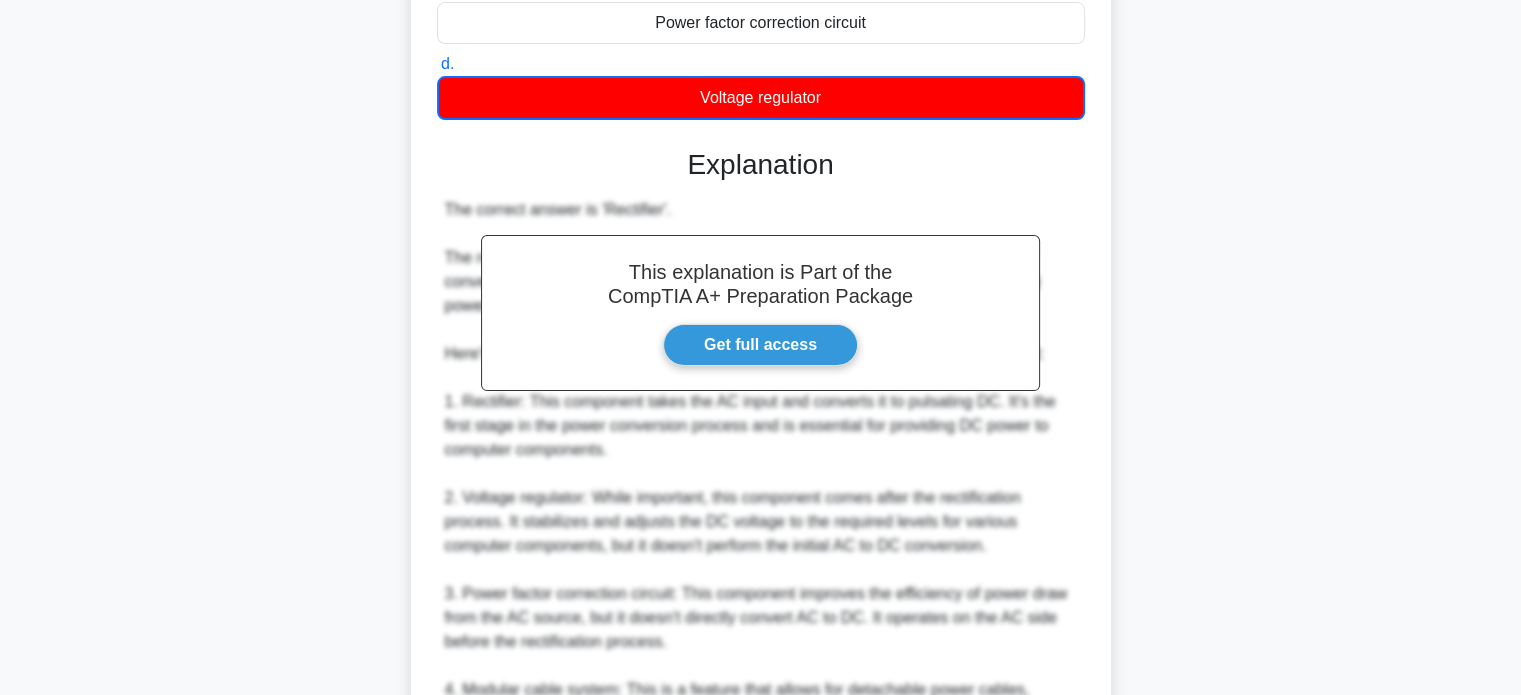 scroll, scrollTop: 706, scrollLeft: 0, axis: vertical 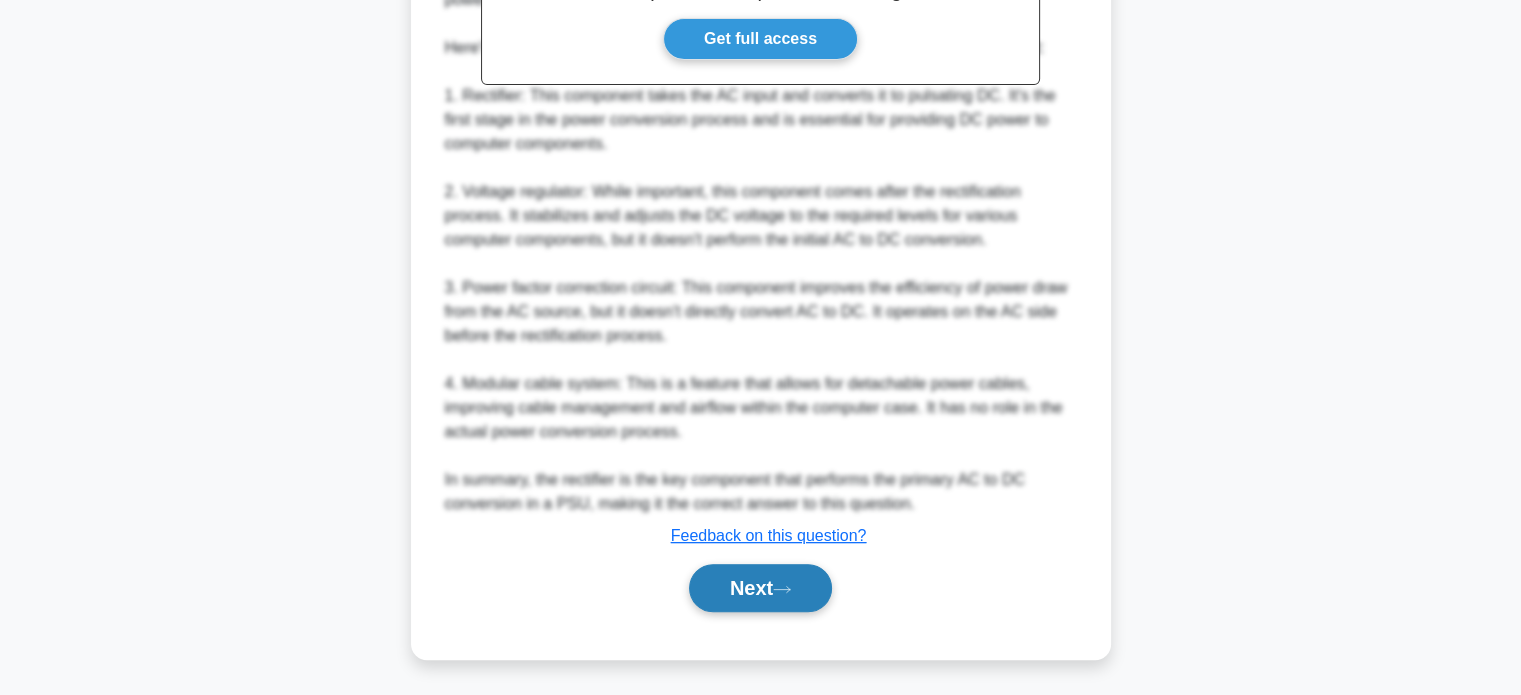 click on "Next" at bounding box center (760, 588) 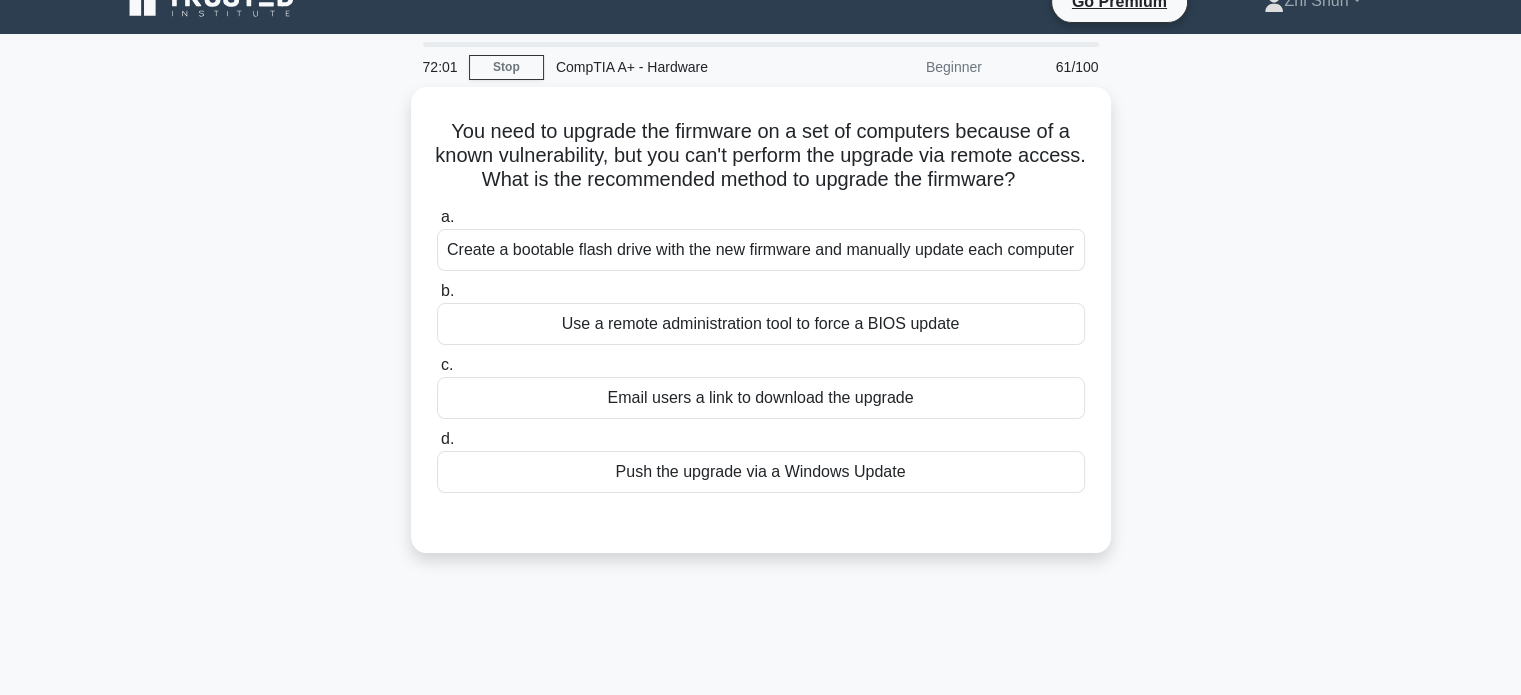 scroll, scrollTop: 0, scrollLeft: 0, axis: both 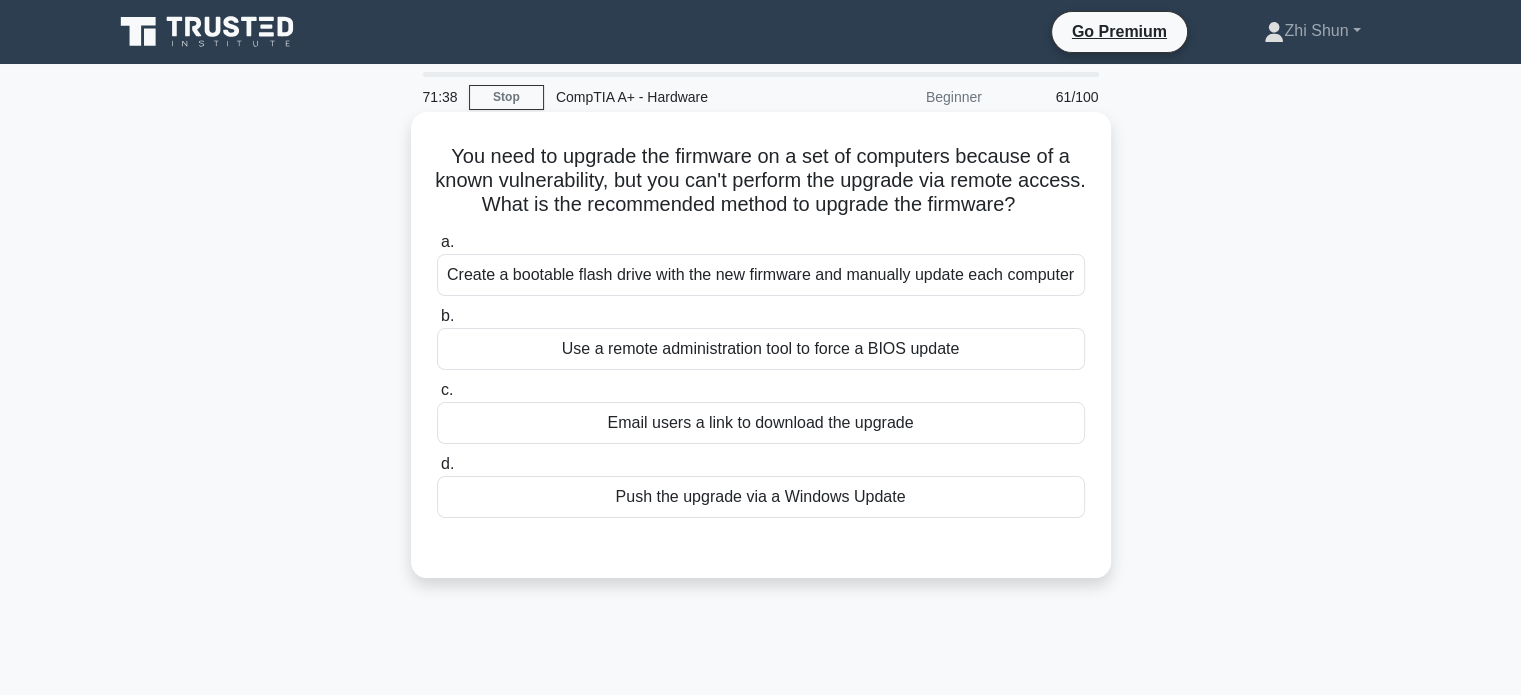 click on "Create a bootable flash drive with the new firmware and manually update each computer" at bounding box center (761, 275) 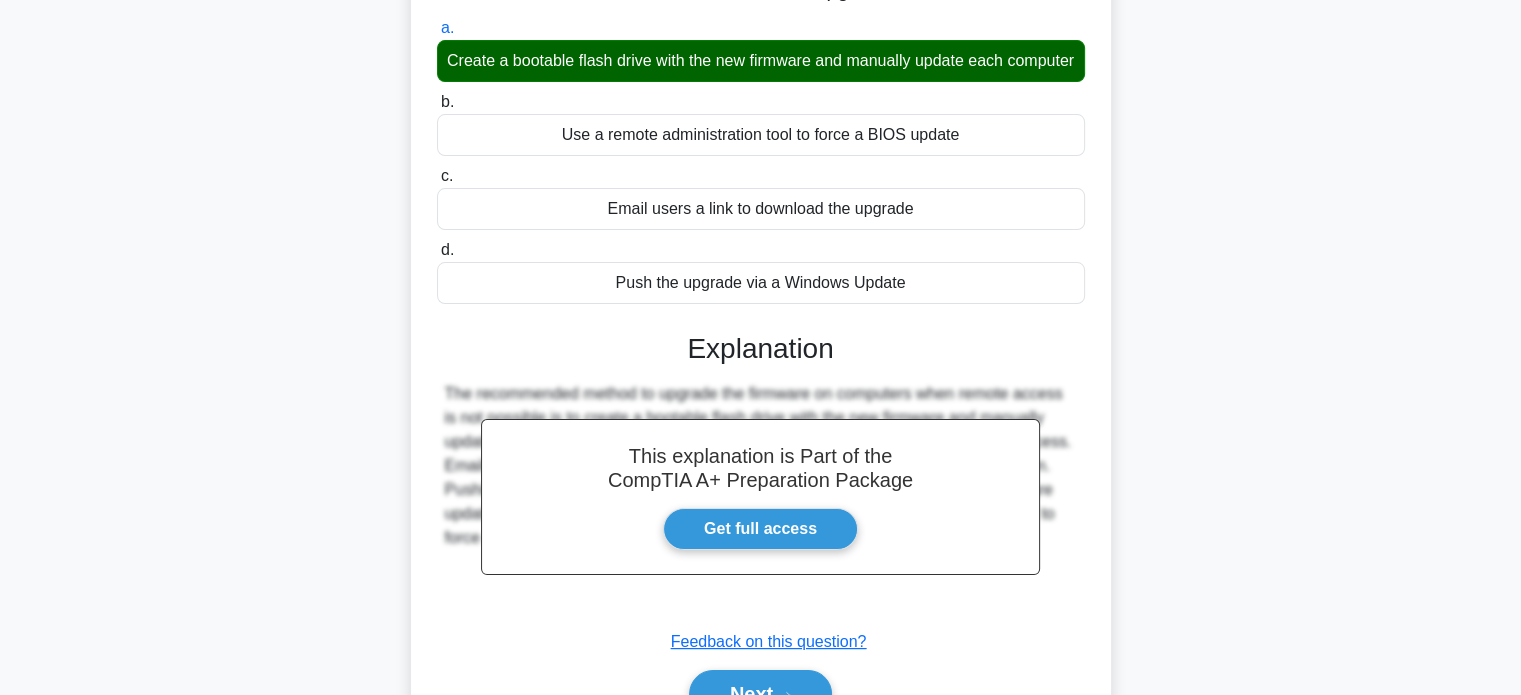 scroll, scrollTop: 385, scrollLeft: 0, axis: vertical 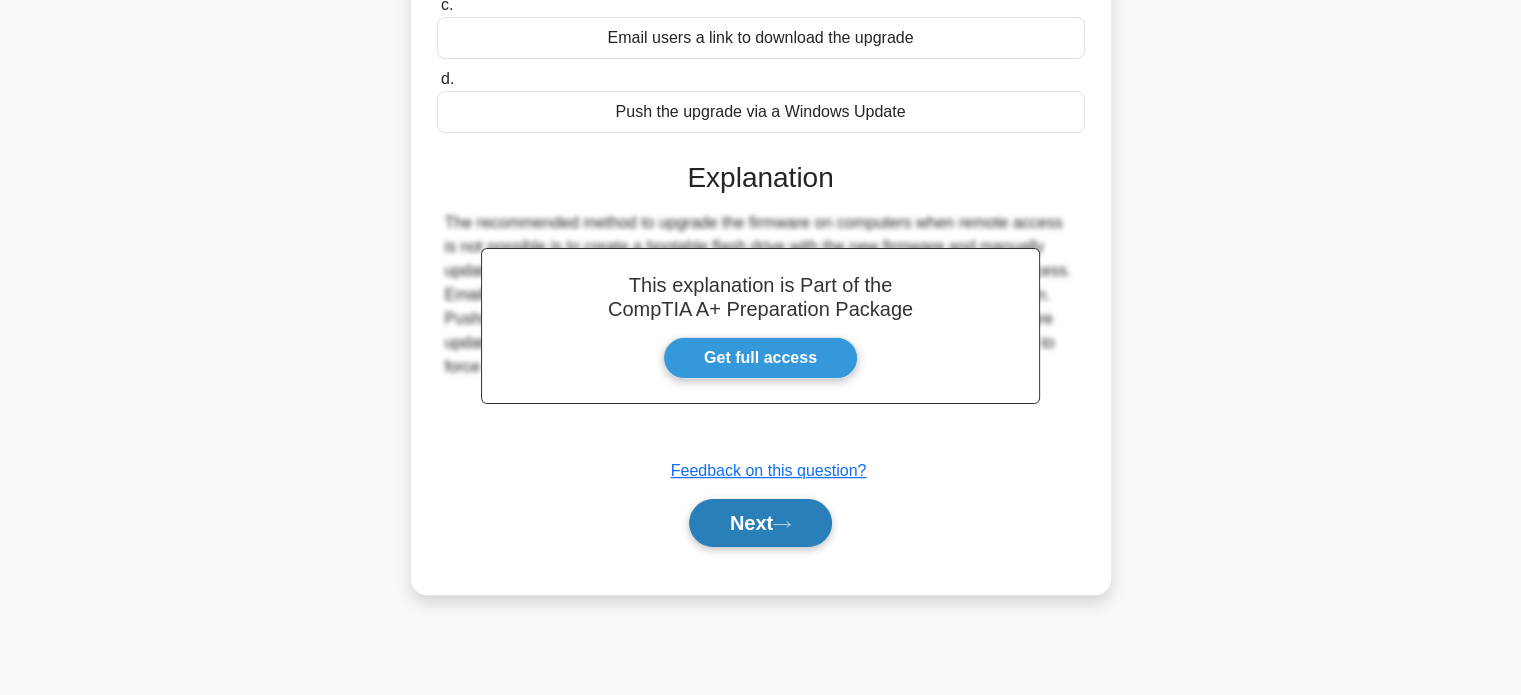 click on "Next" at bounding box center [760, 523] 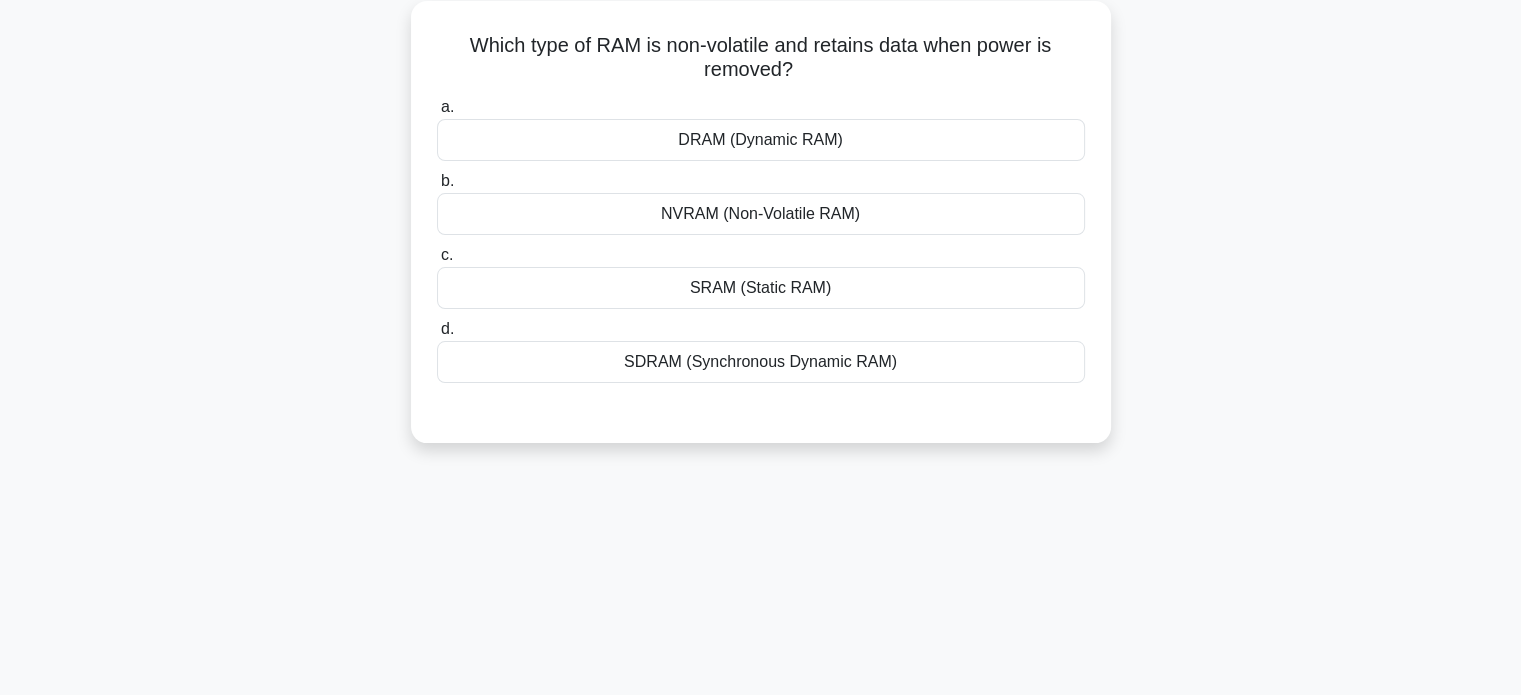 scroll, scrollTop: 0, scrollLeft: 0, axis: both 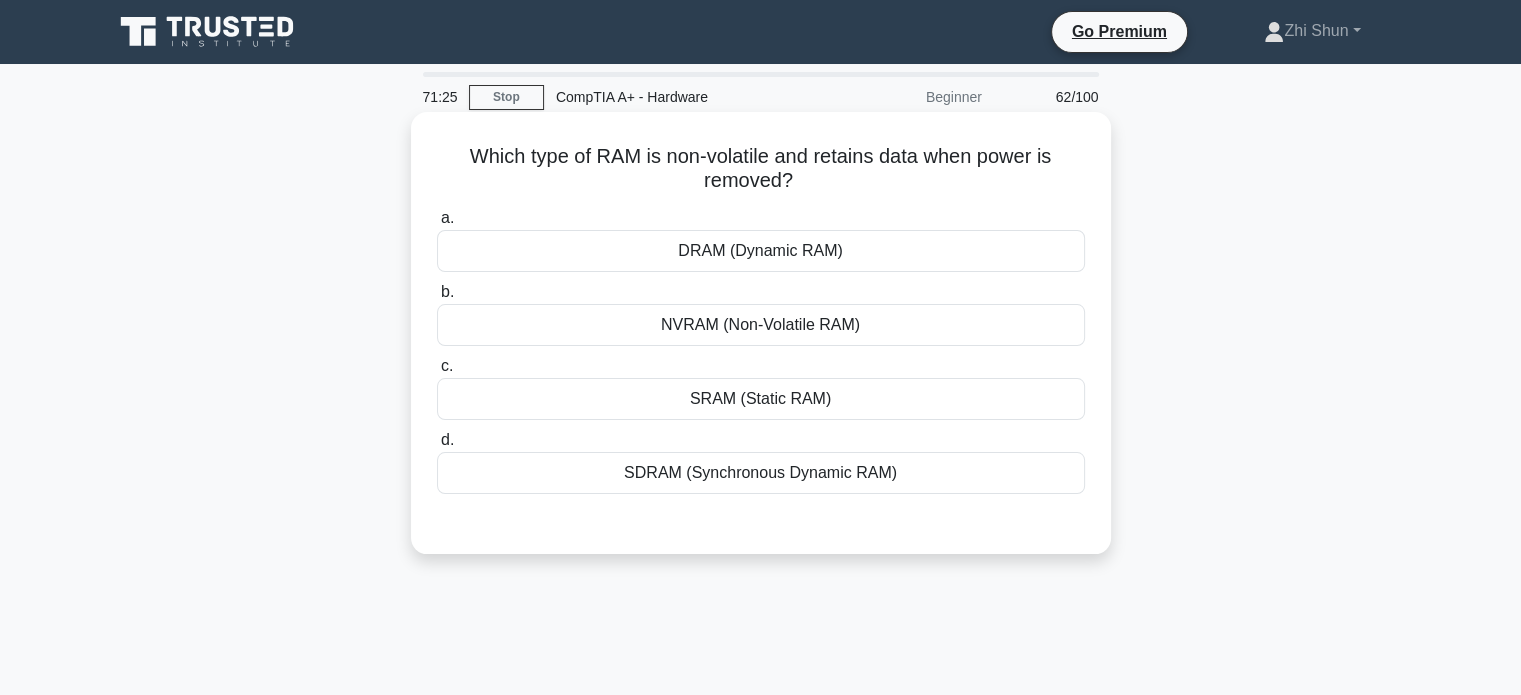 click on "NVRAM (Non-Volatile RAM)" at bounding box center [761, 325] 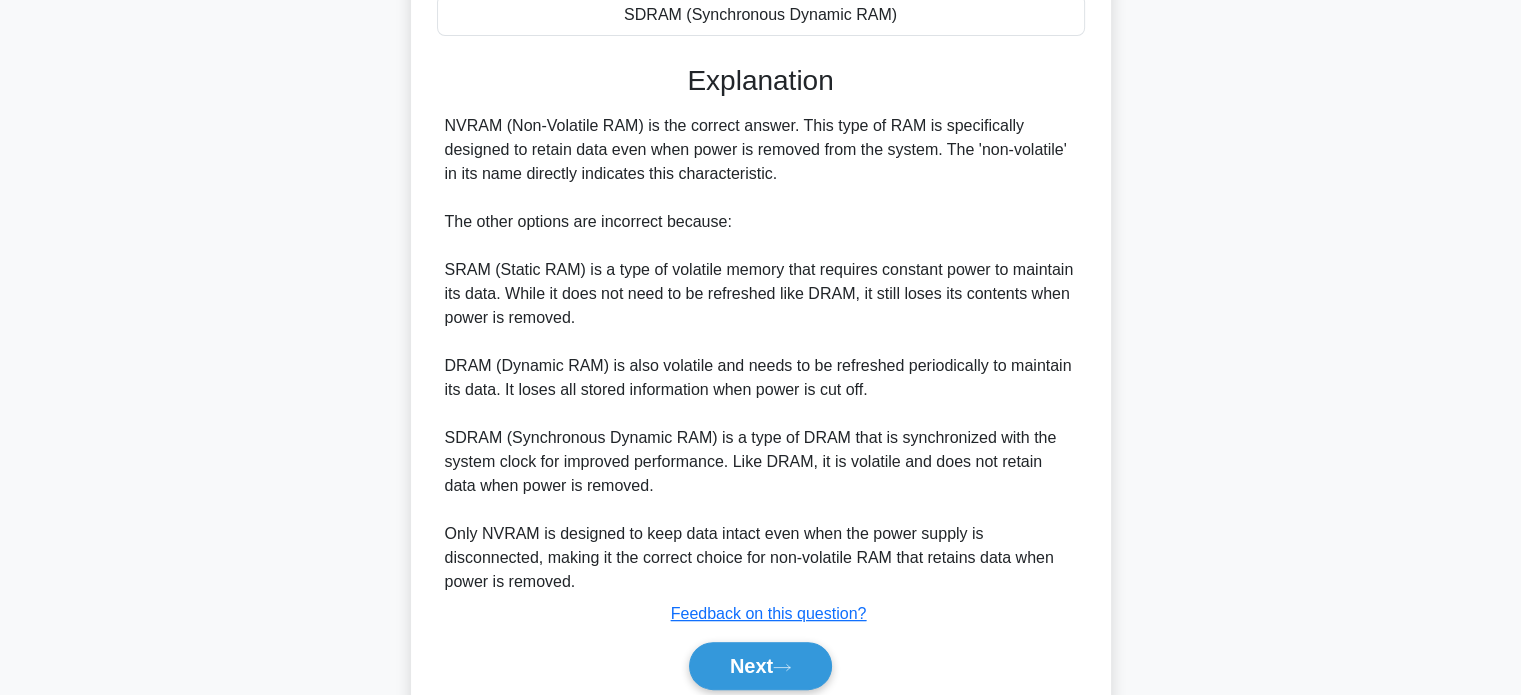 scroll, scrollTop: 536, scrollLeft: 0, axis: vertical 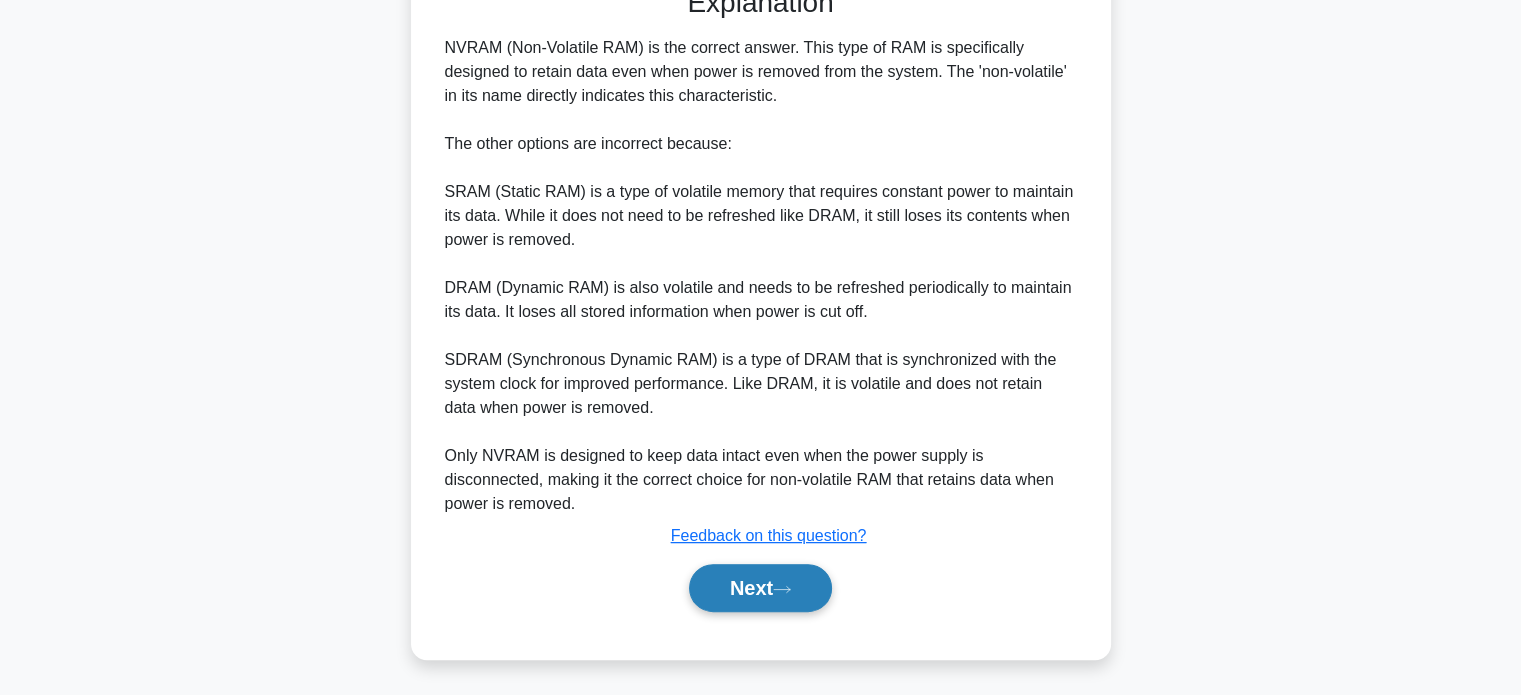 click on "Next" at bounding box center (760, 588) 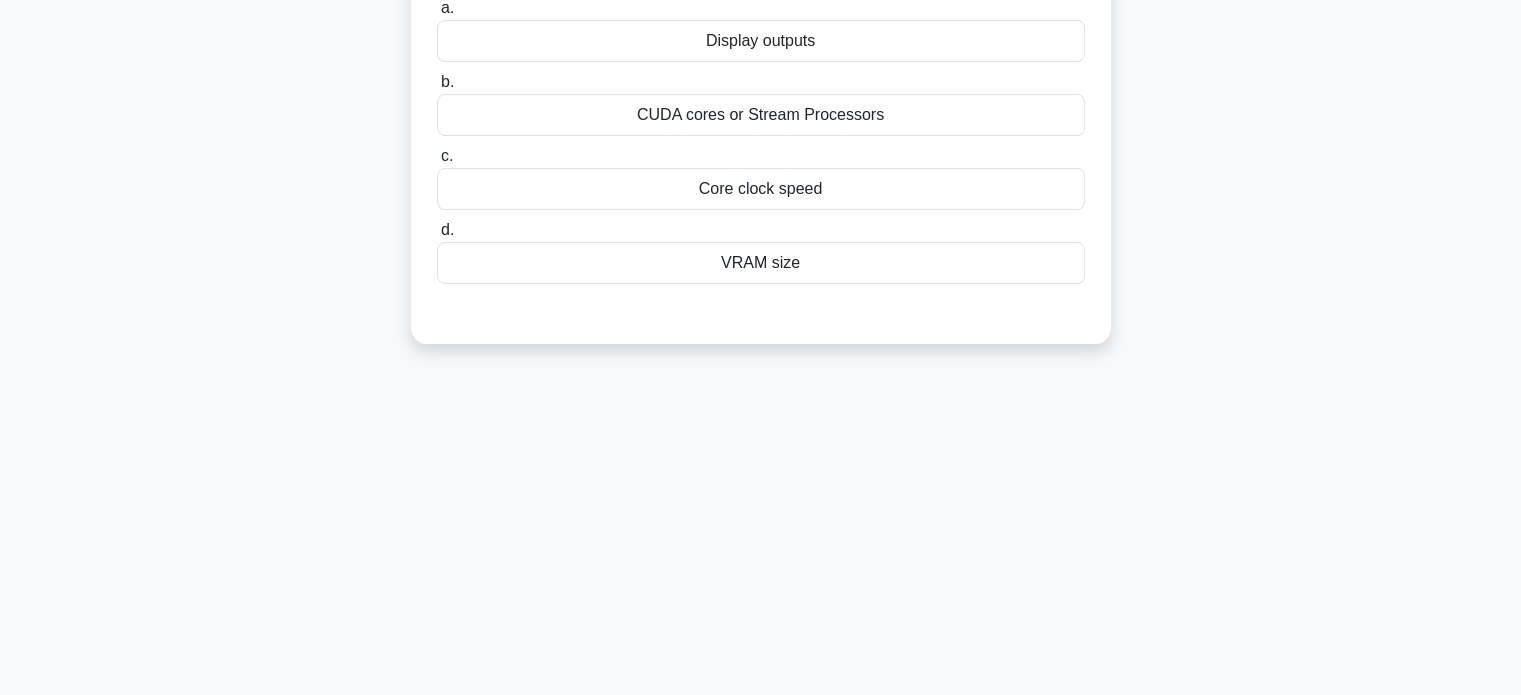 scroll, scrollTop: 0, scrollLeft: 0, axis: both 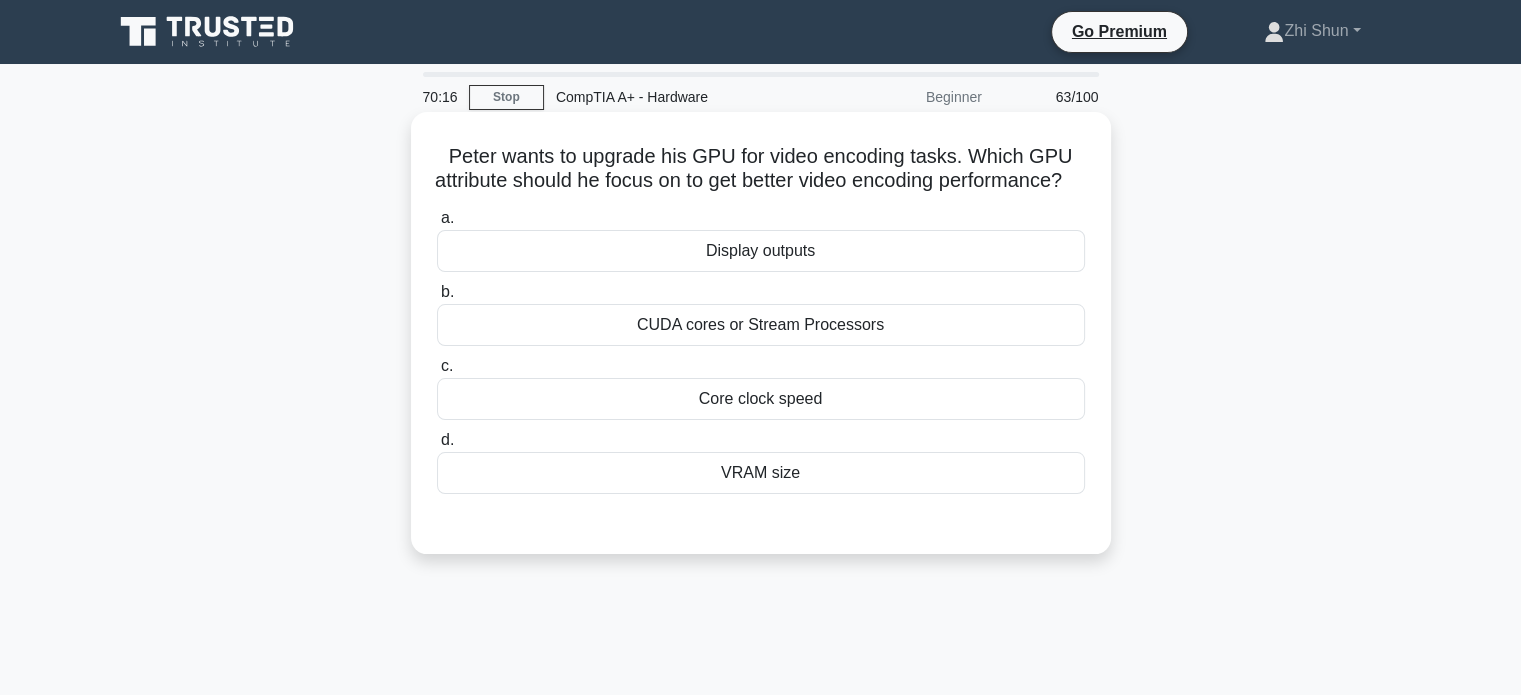 click on "Display outputs" at bounding box center (761, 251) 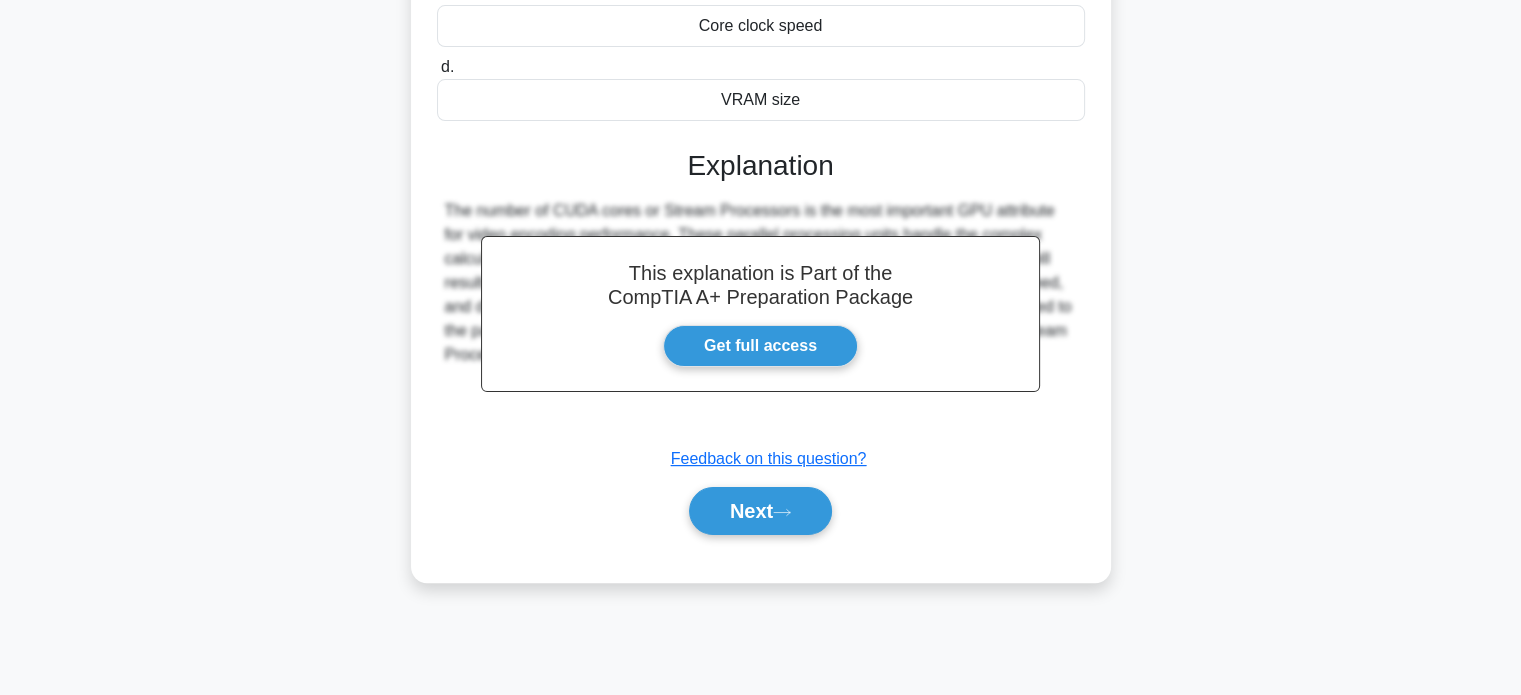 scroll, scrollTop: 385, scrollLeft: 0, axis: vertical 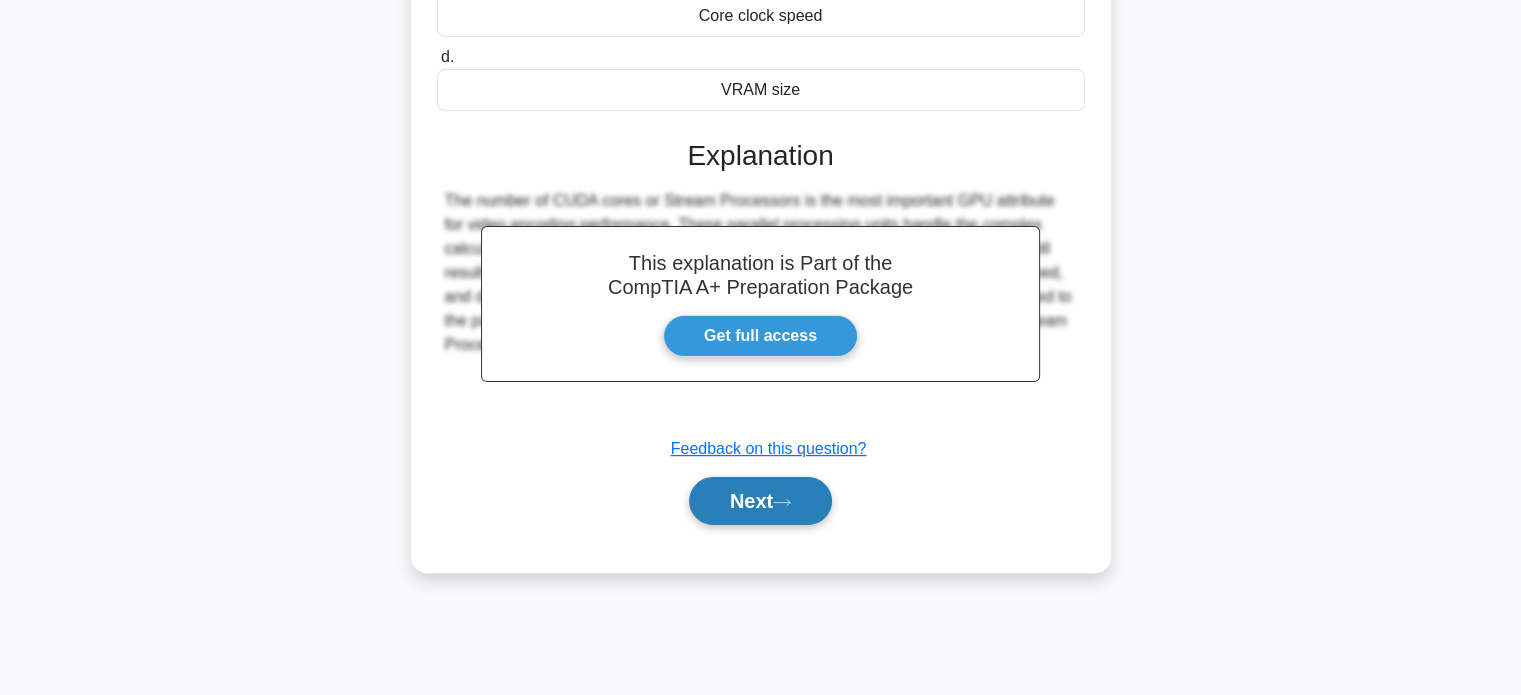 click on "Next" at bounding box center (760, 501) 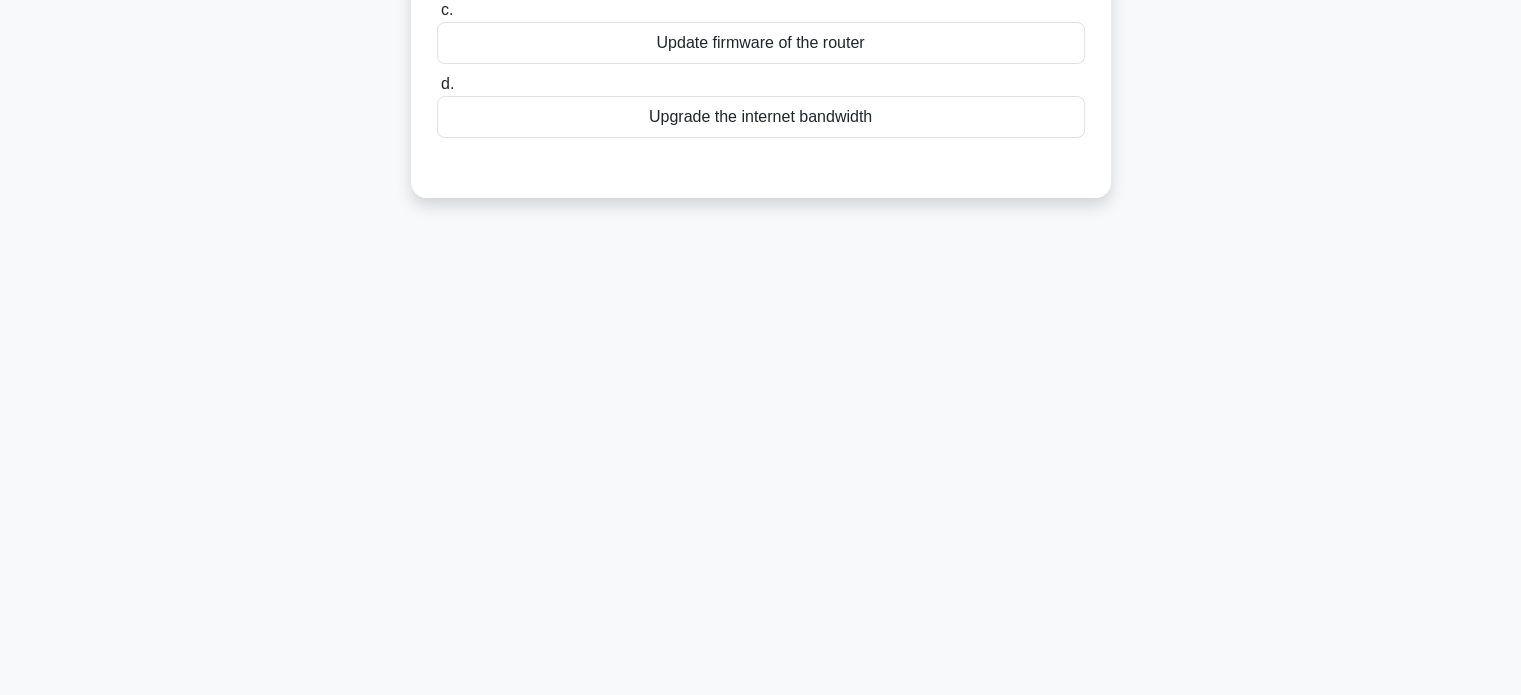 scroll, scrollTop: 0, scrollLeft: 0, axis: both 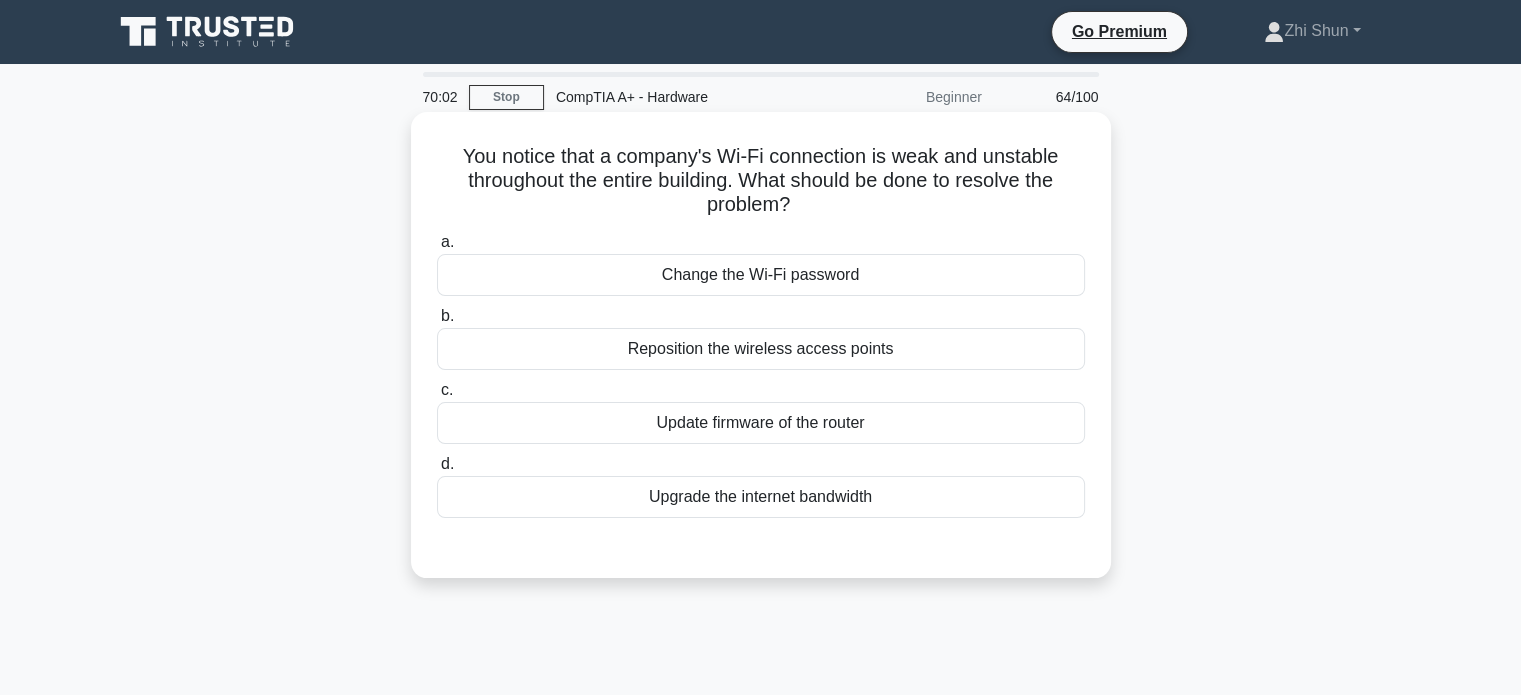 click on "Upgrade the internet bandwidth" at bounding box center (761, 497) 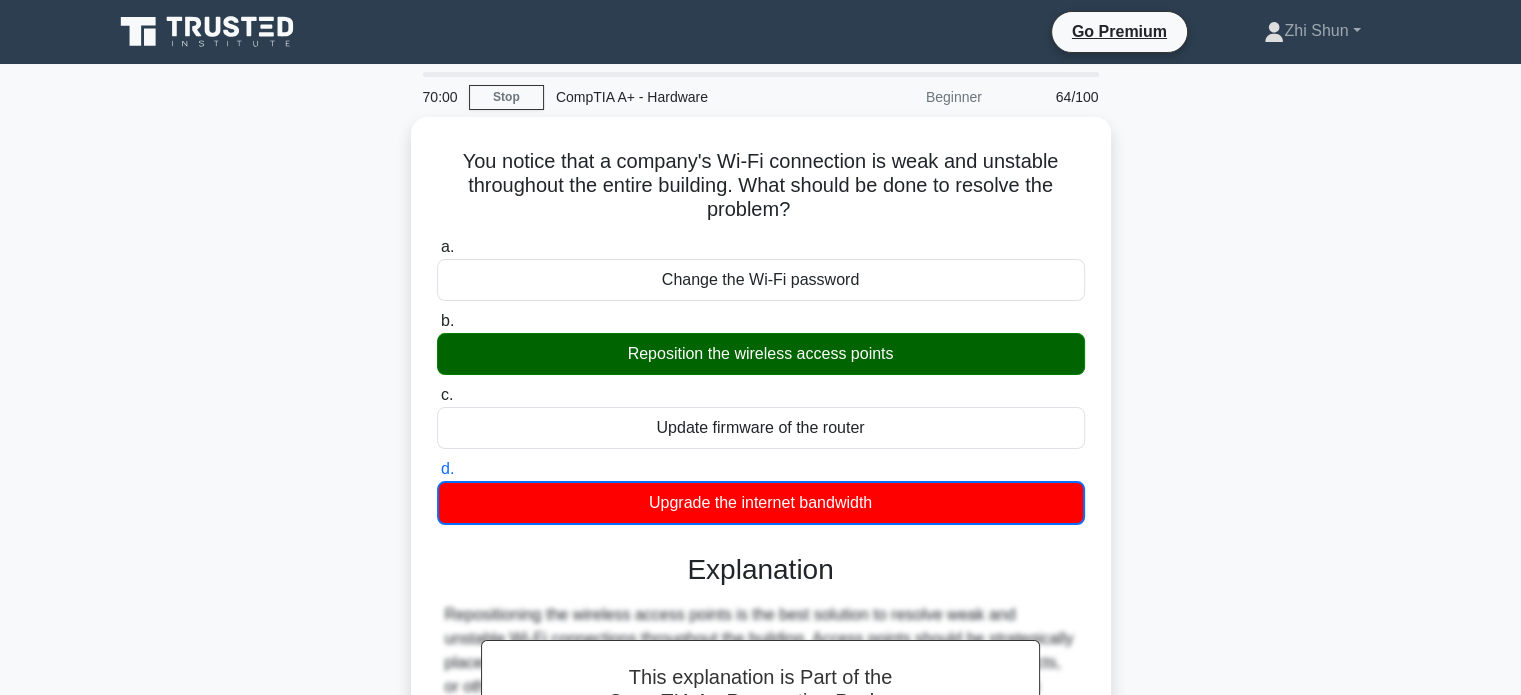 scroll, scrollTop: 385, scrollLeft: 0, axis: vertical 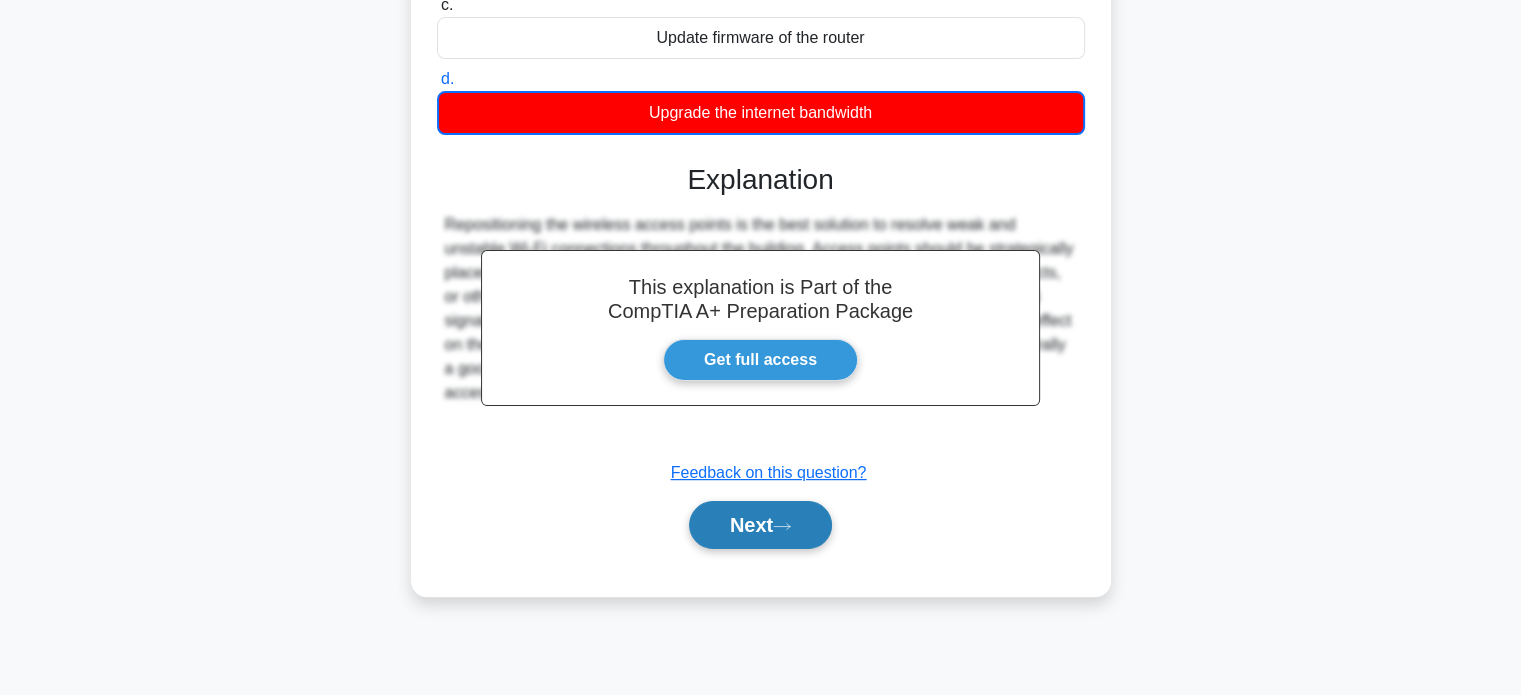 click on "Next" at bounding box center [760, 525] 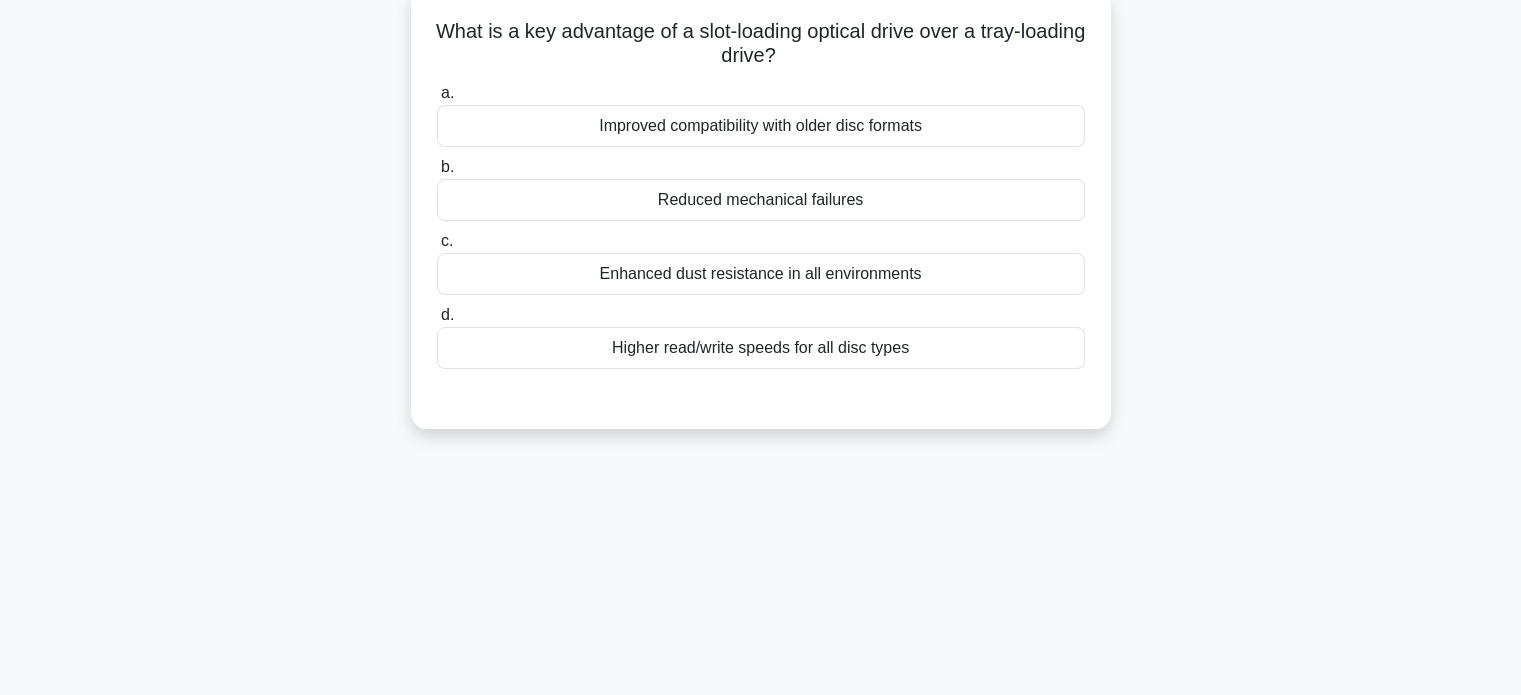 scroll, scrollTop: 0, scrollLeft: 0, axis: both 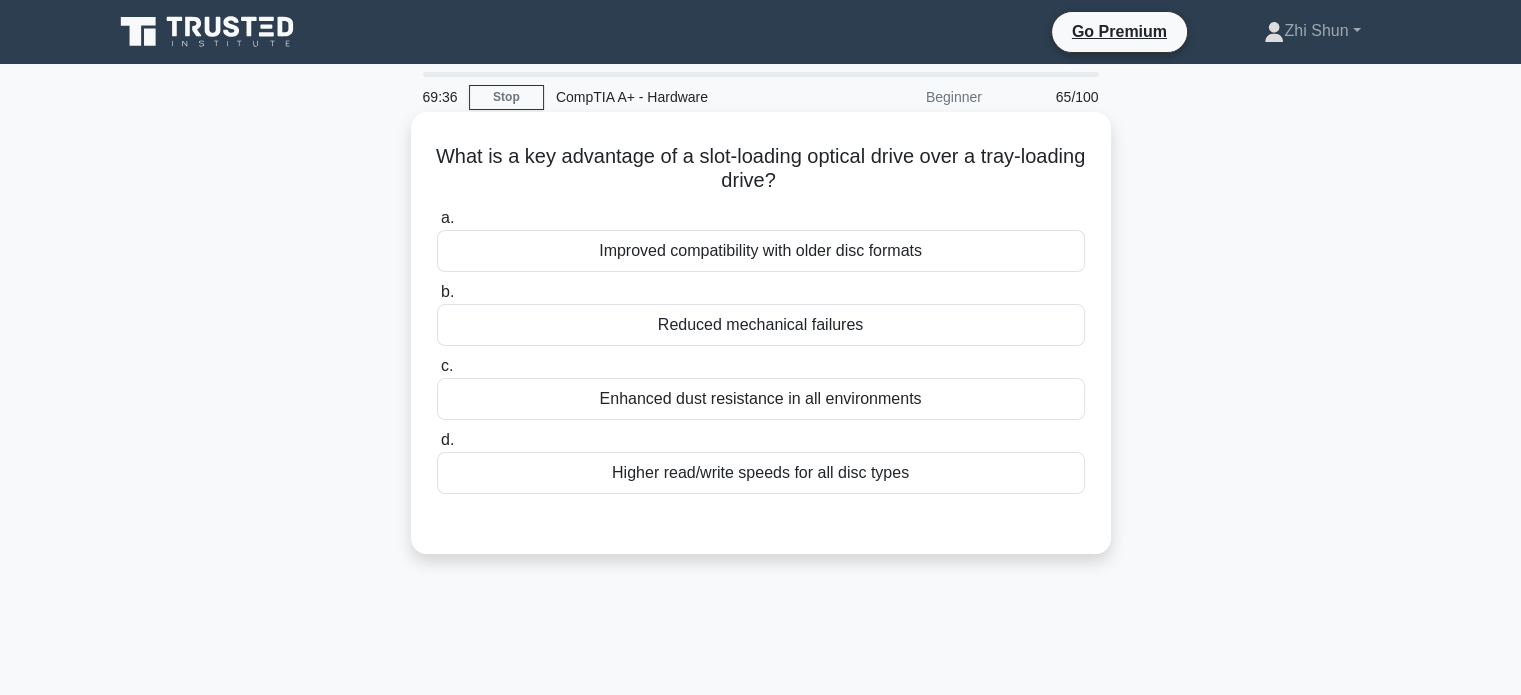 click on "Higher read/write speeds for all disc types" at bounding box center (761, 473) 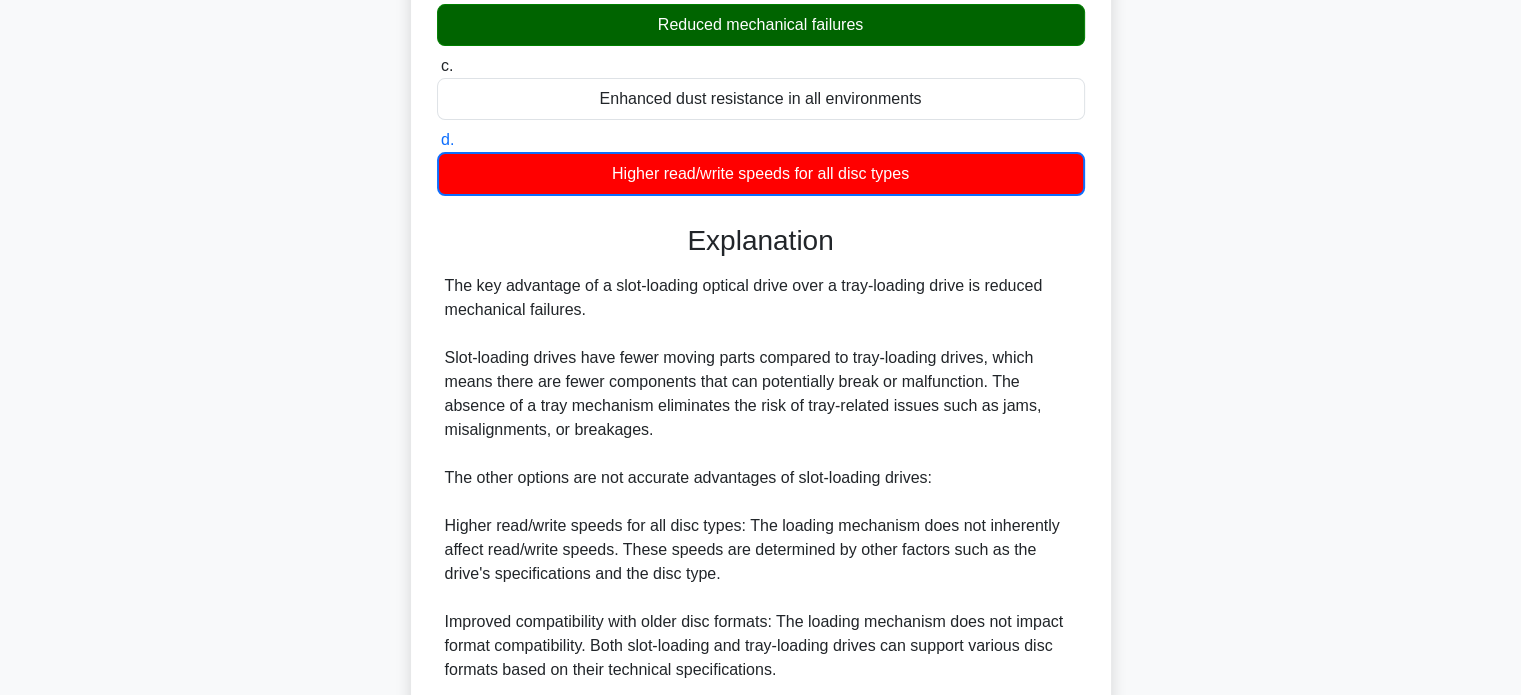 scroll, scrollTop: 562, scrollLeft: 0, axis: vertical 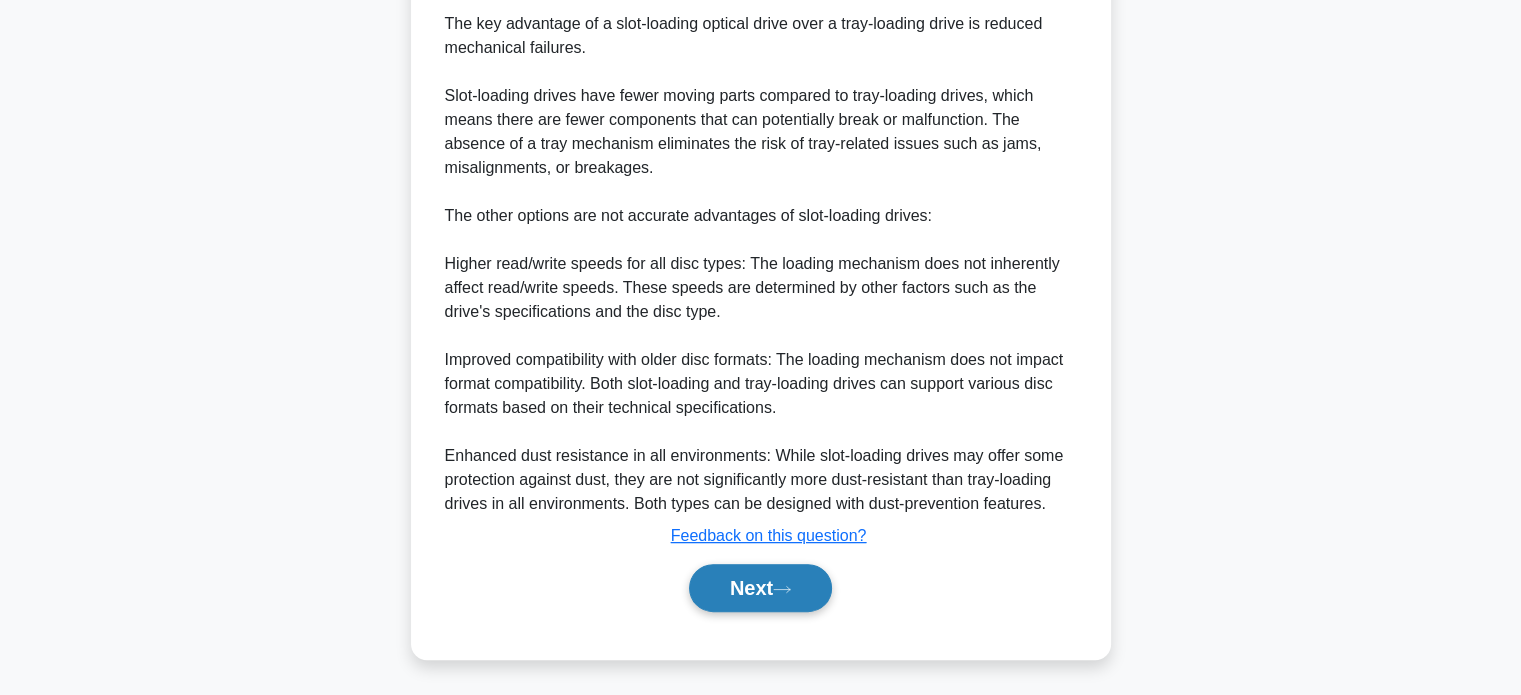 click on "Next" at bounding box center (760, 588) 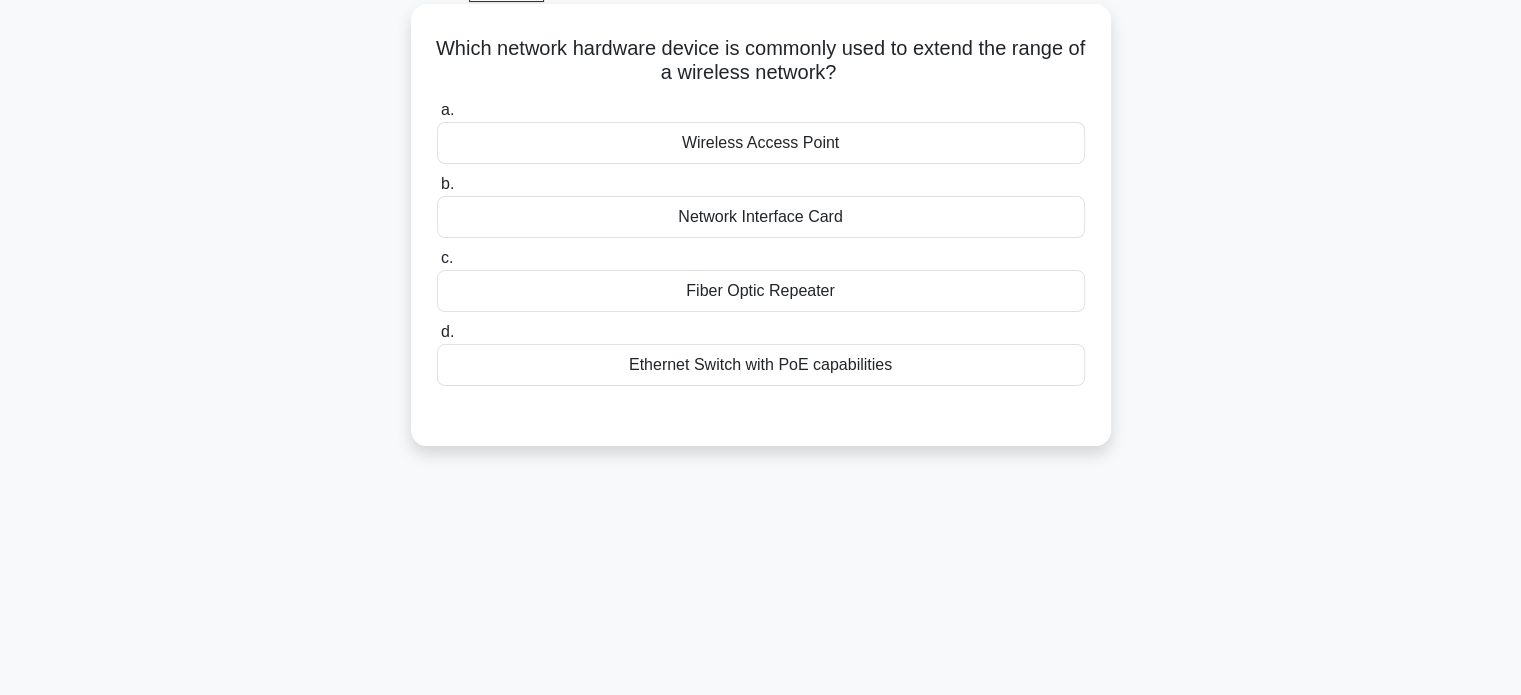 scroll, scrollTop: 0, scrollLeft: 0, axis: both 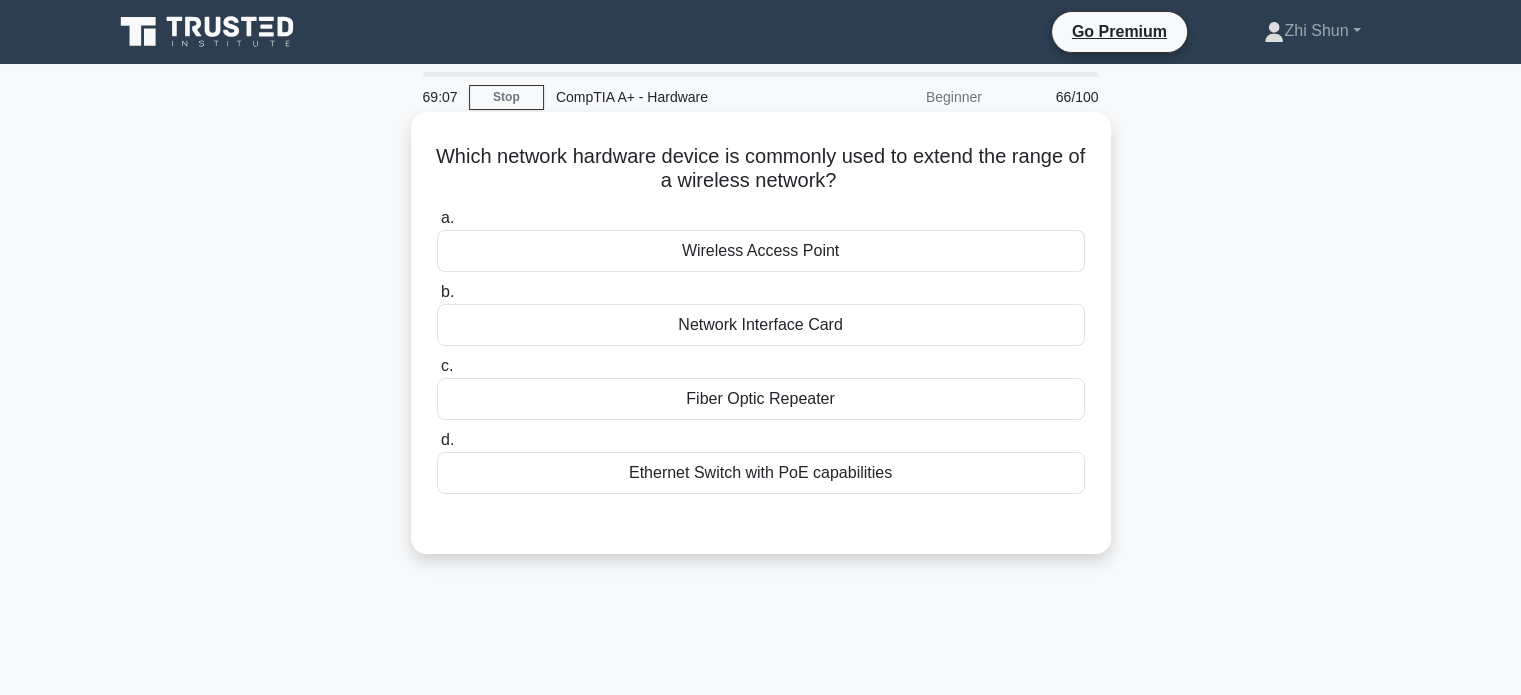 click on "Ethernet Switch with PoE capabilities" at bounding box center [761, 473] 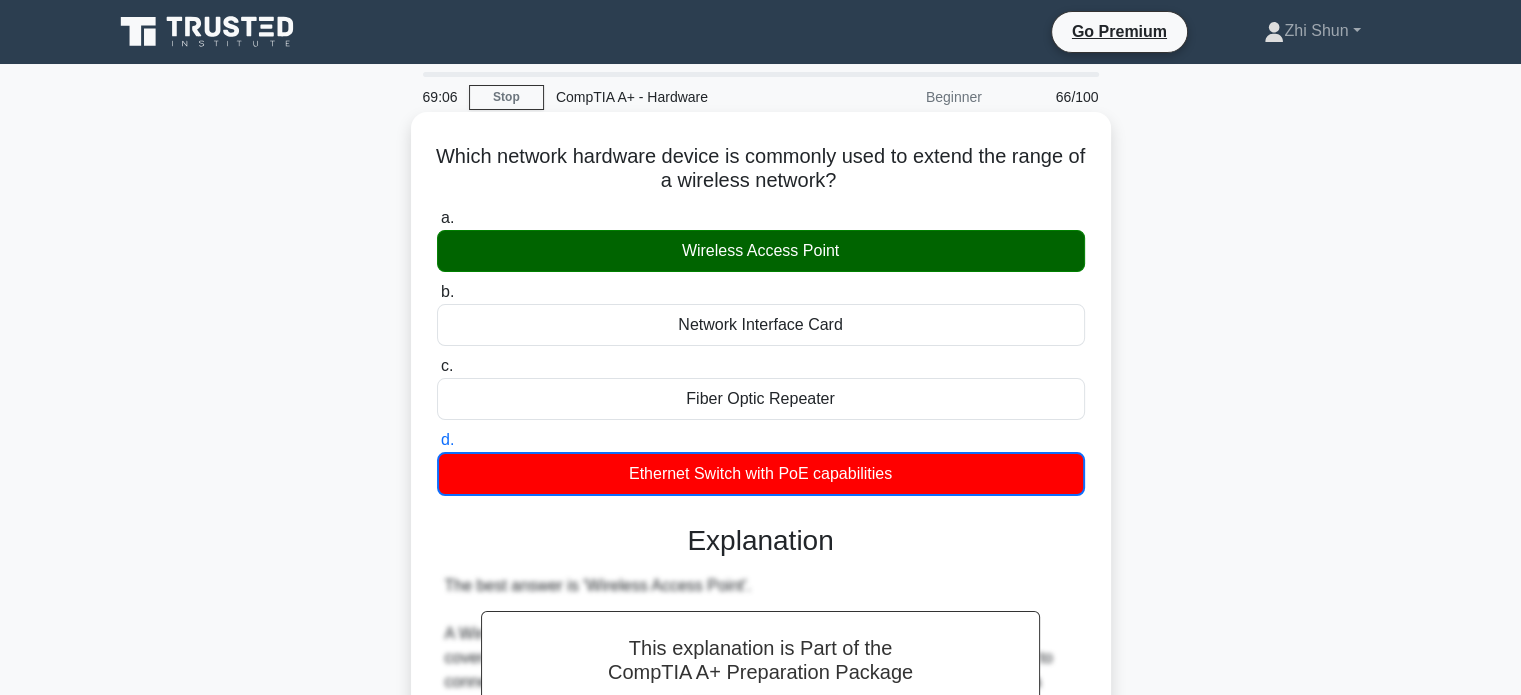 scroll, scrollTop: 500, scrollLeft: 0, axis: vertical 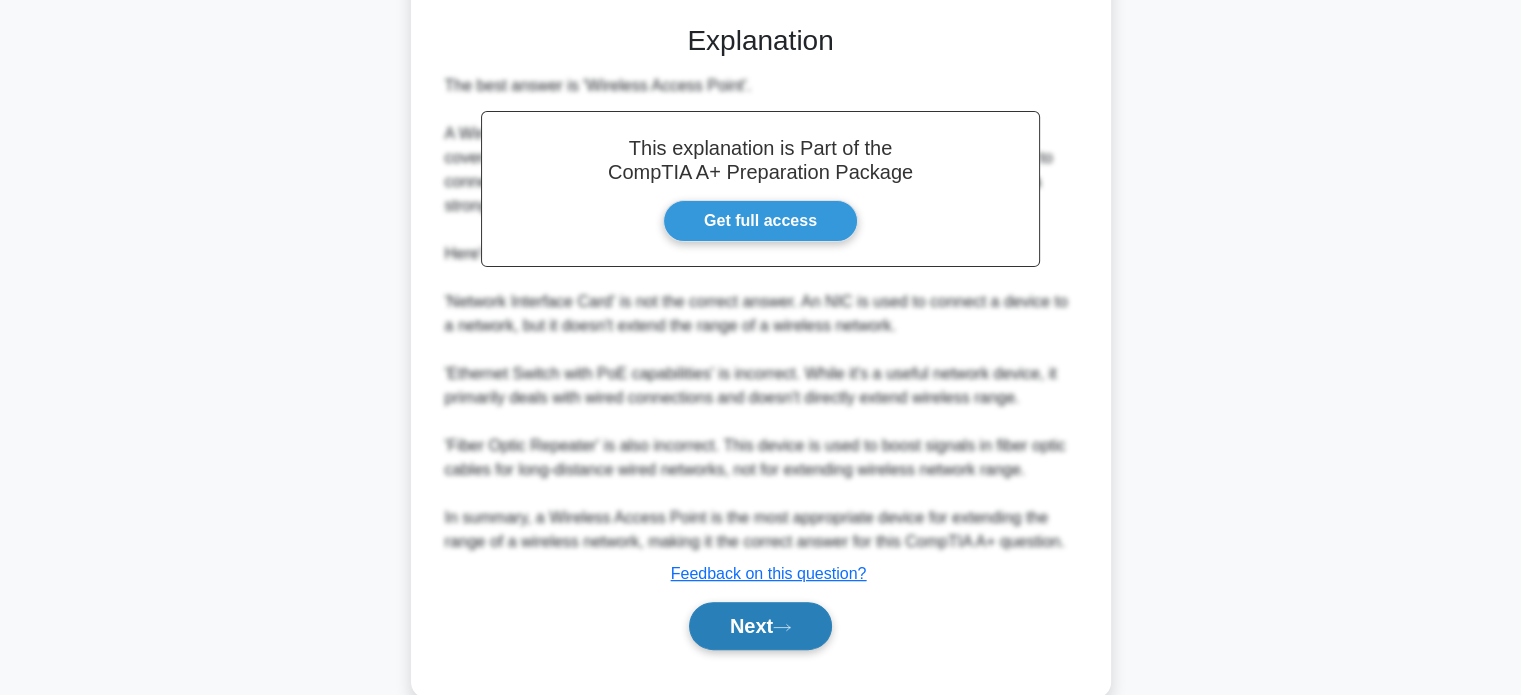 click on "Next" at bounding box center [760, 626] 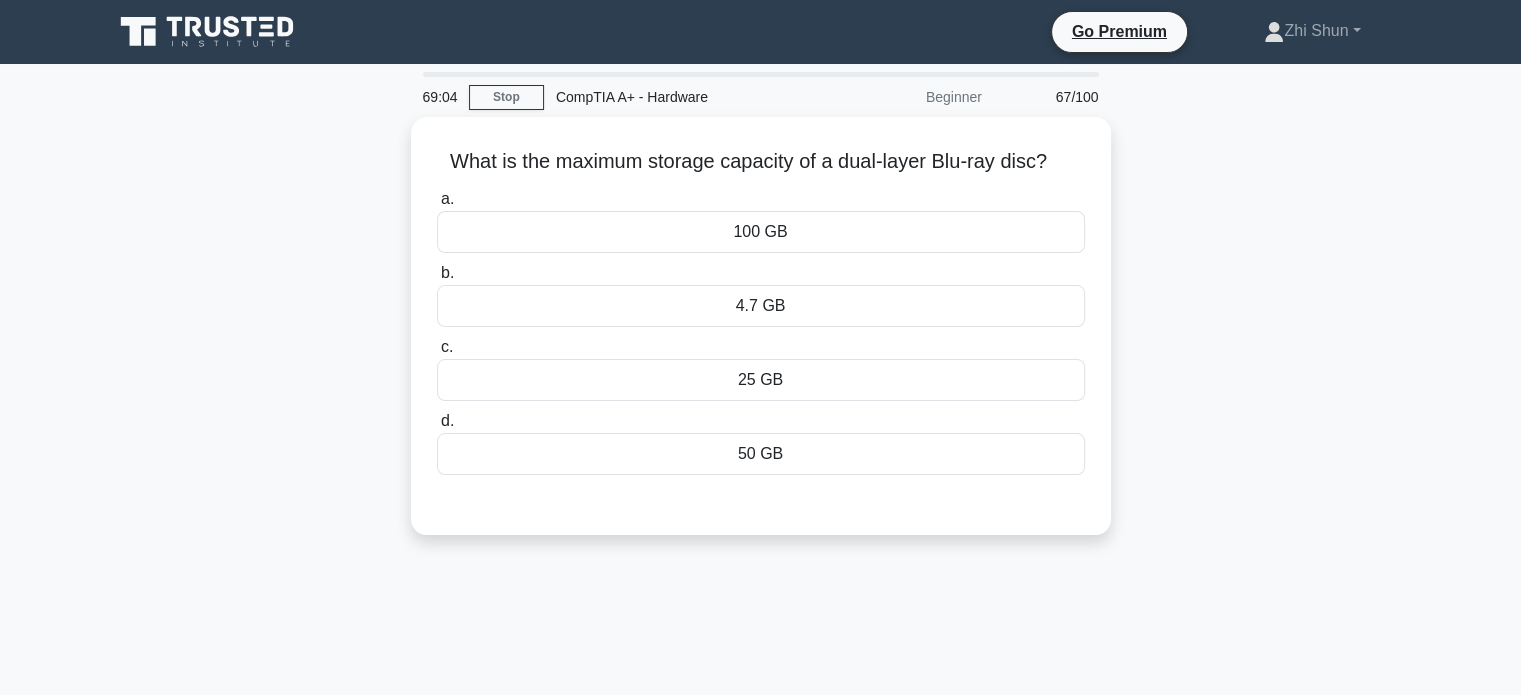 scroll, scrollTop: 0, scrollLeft: 0, axis: both 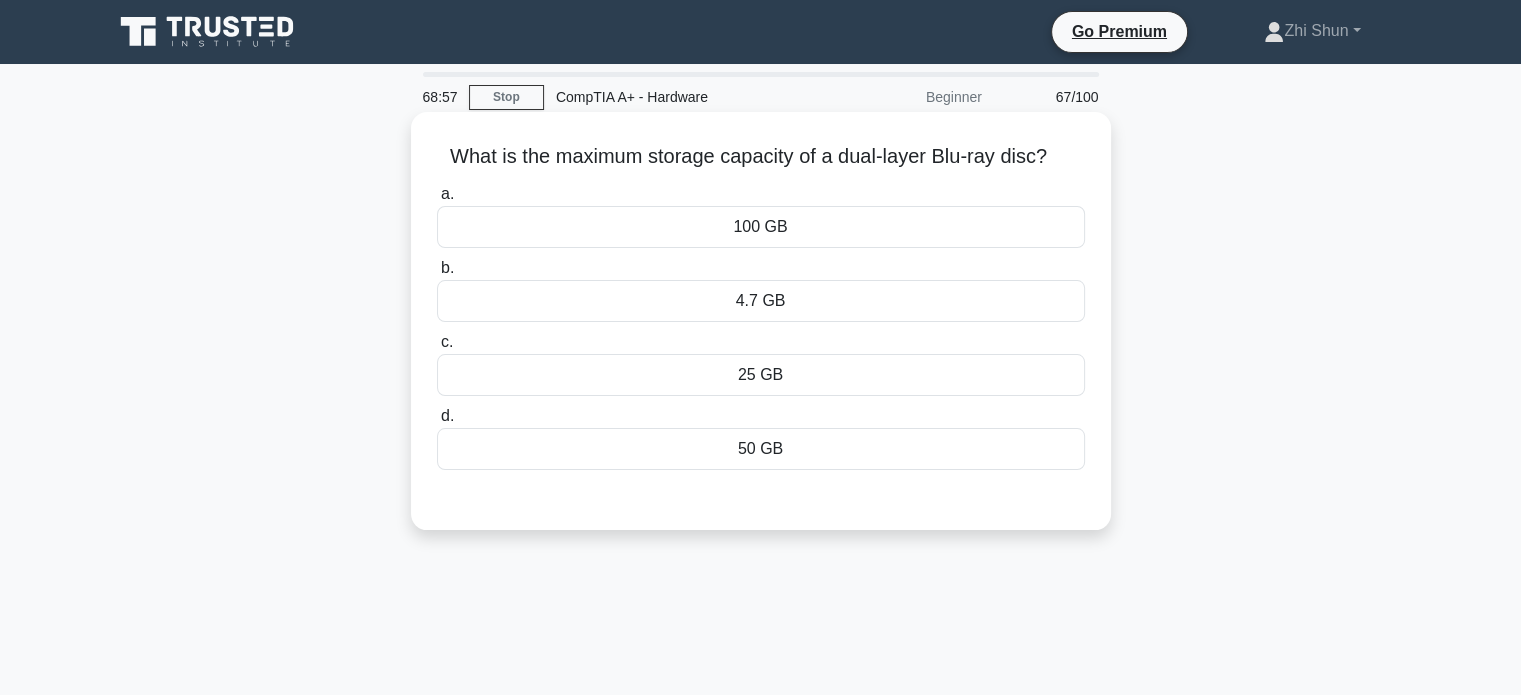 click on "50 GB" at bounding box center (761, 449) 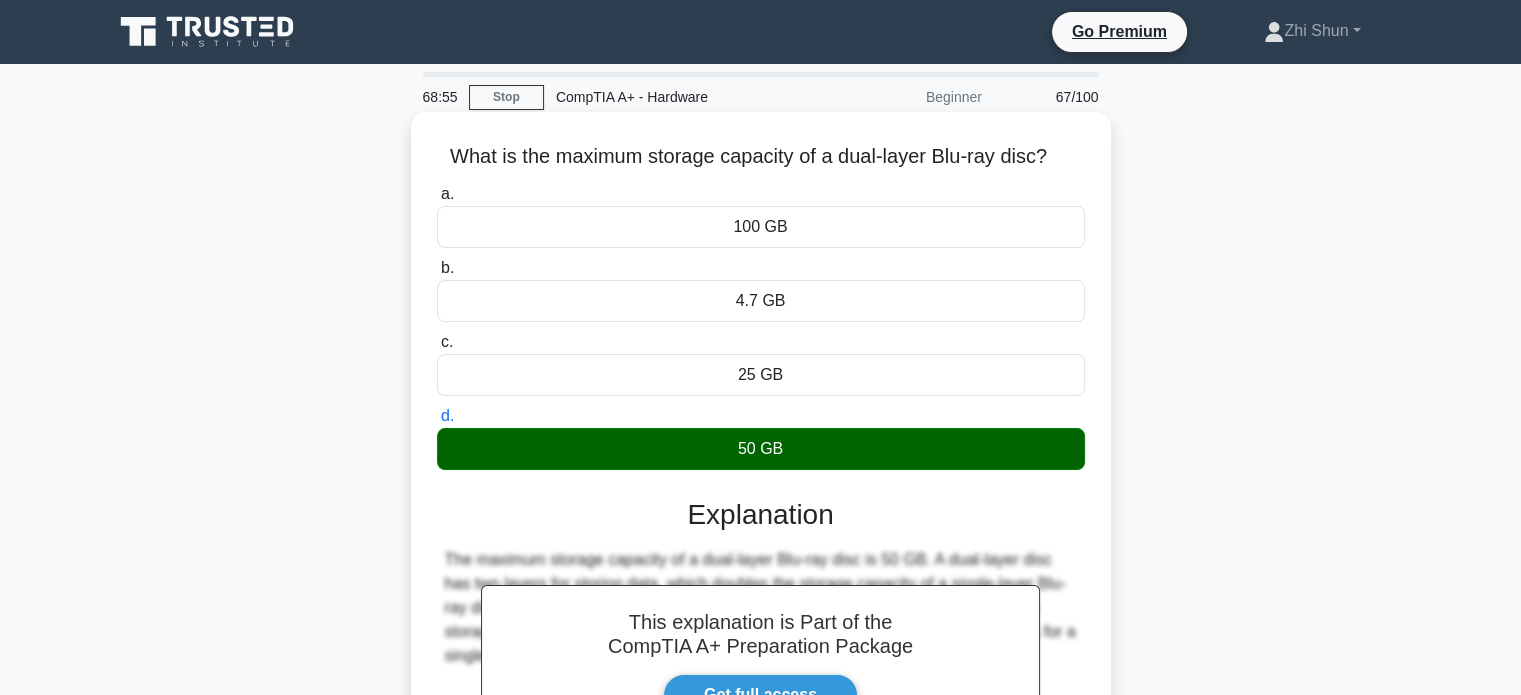 scroll, scrollTop: 385, scrollLeft: 0, axis: vertical 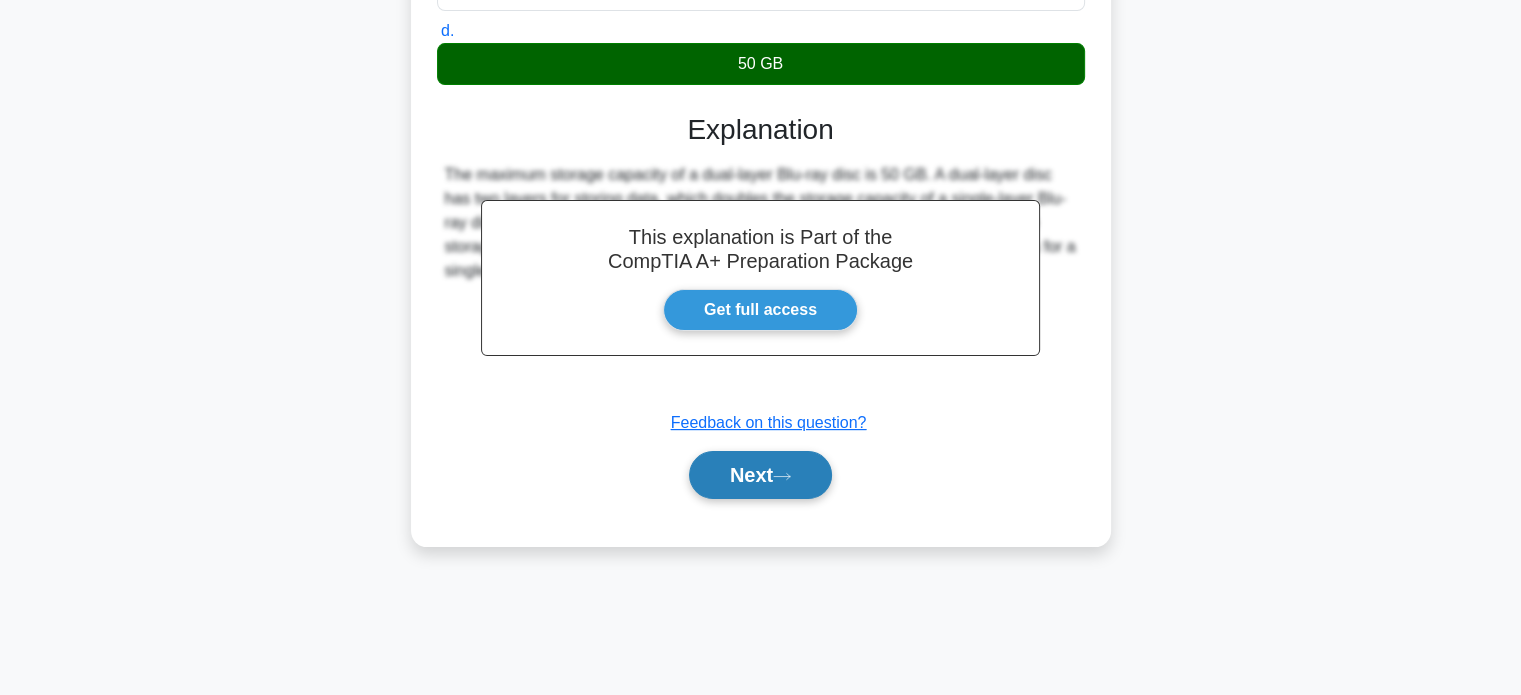 click 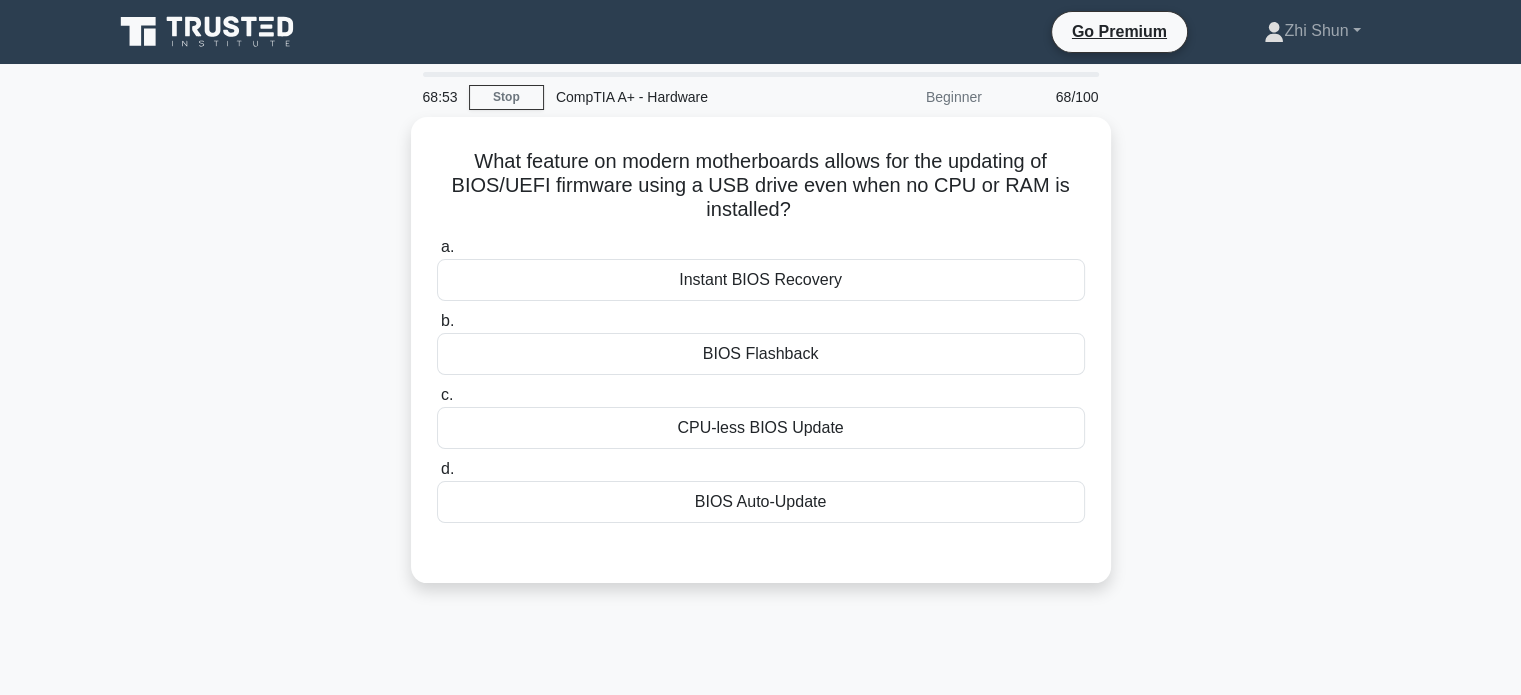 scroll, scrollTop: 0, scrollLeft: 0, axis: both 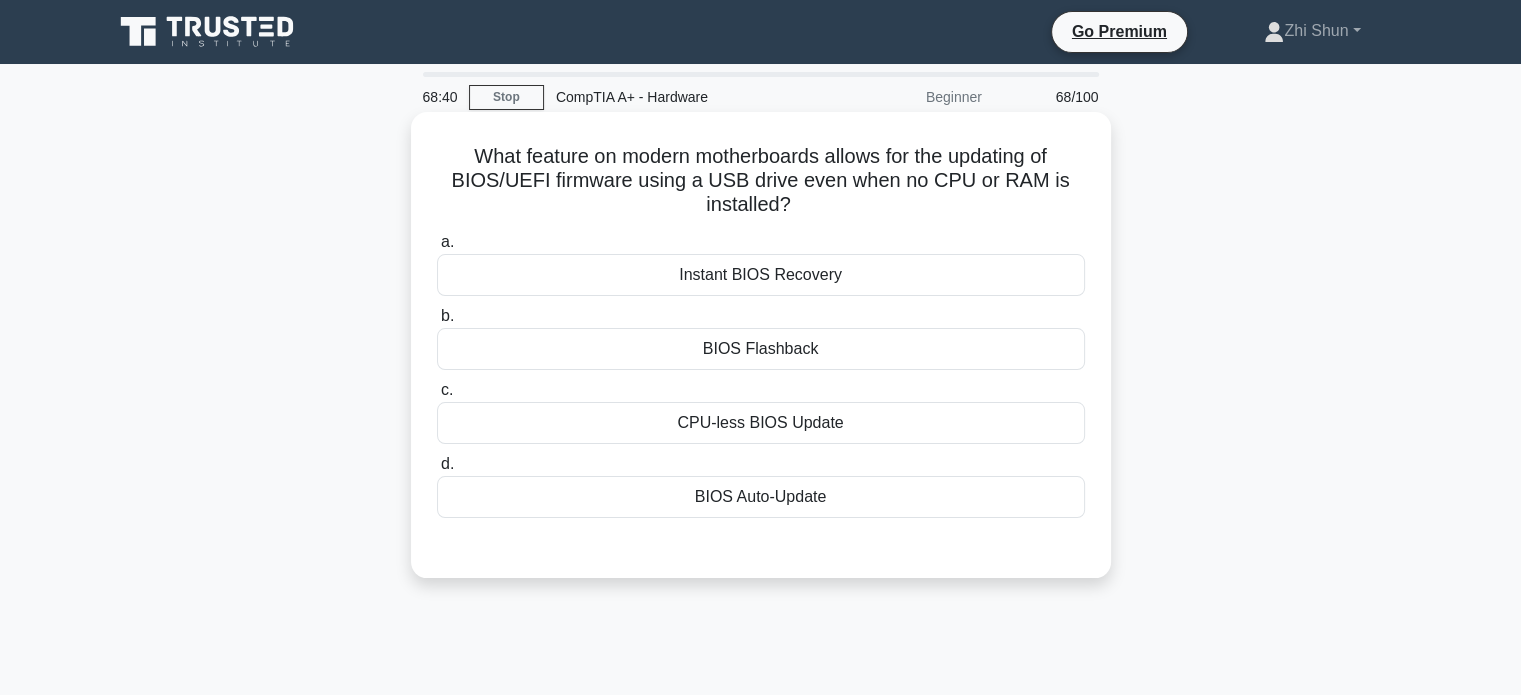 click on "BIOS Flashback" at bounding box center [761, 349] 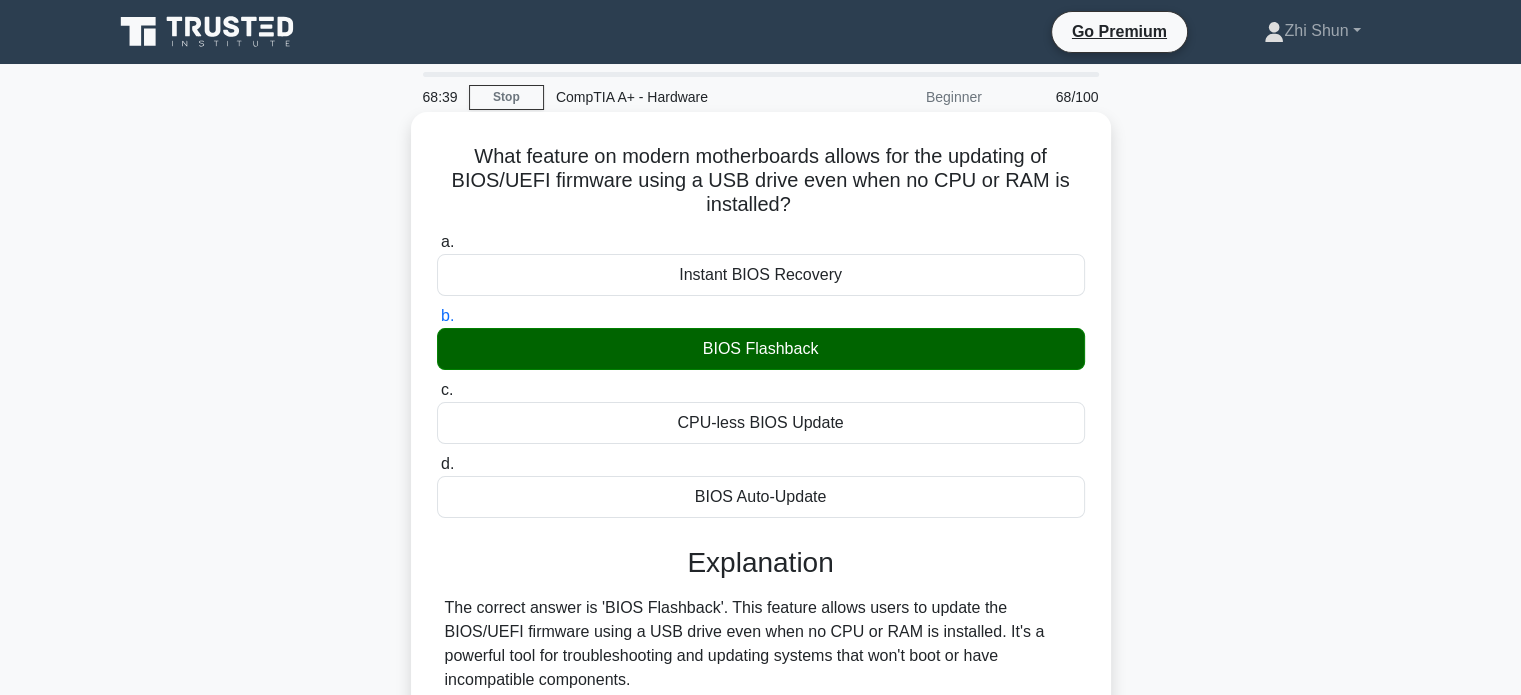 scroll, scrollTop: 500, scrollLeft: 0, axis: vertical 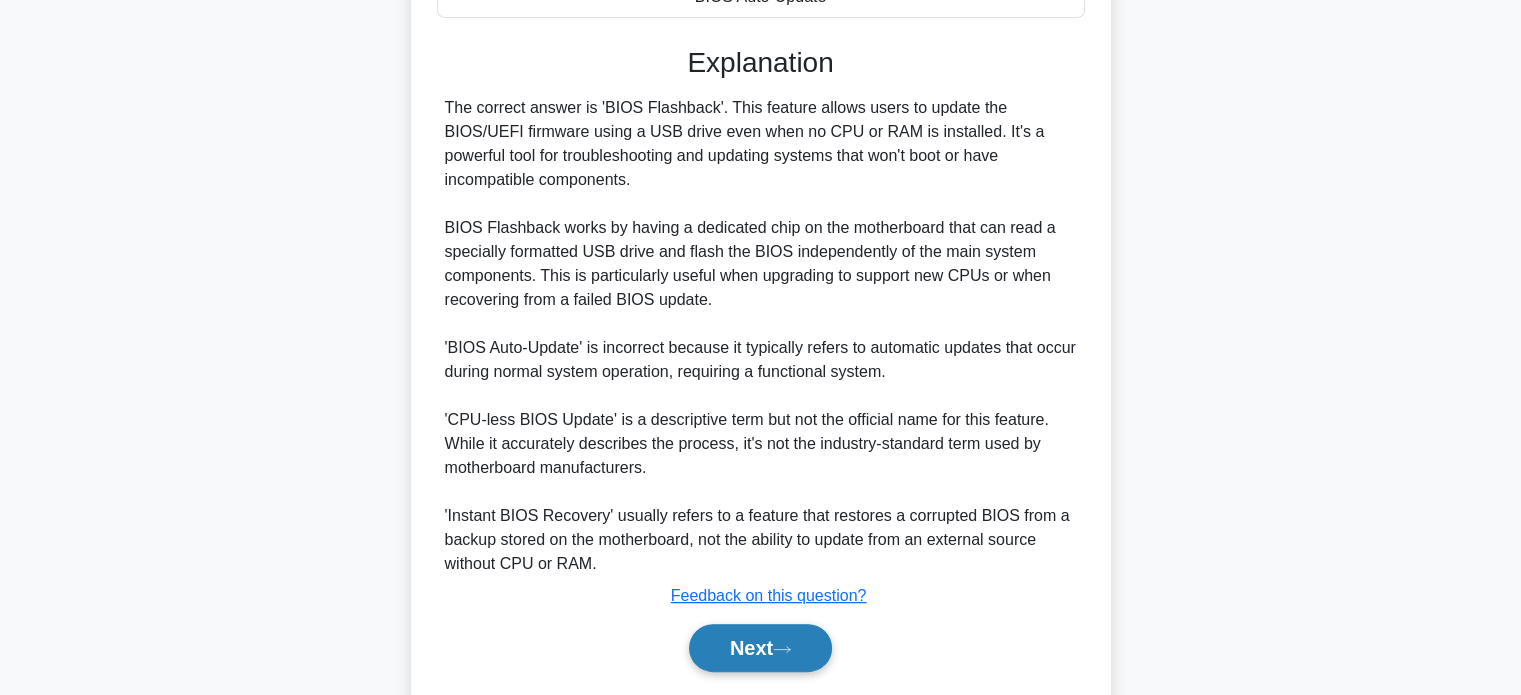 click on "Next" at bounding box center [760, 648] 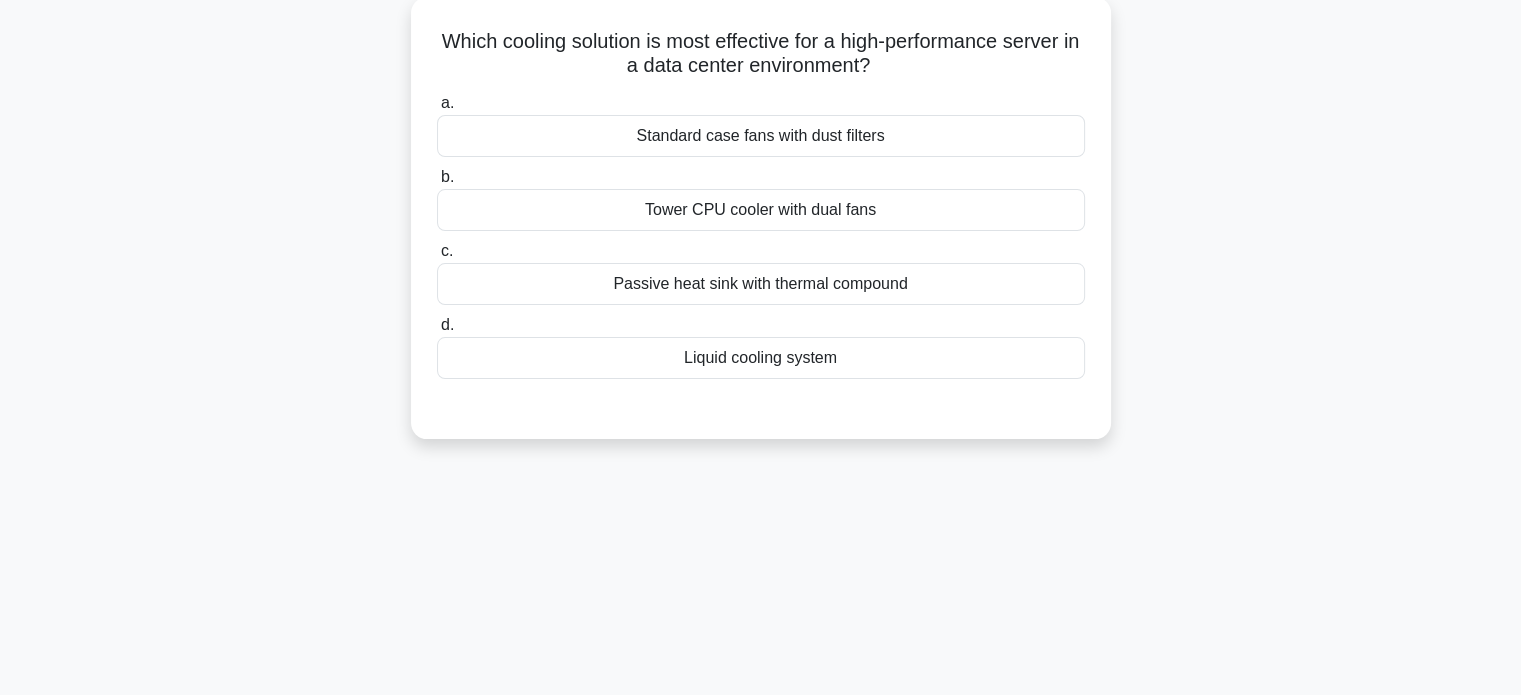 scroll, scrollTop: 0, scrollLeft: 0, axis: both 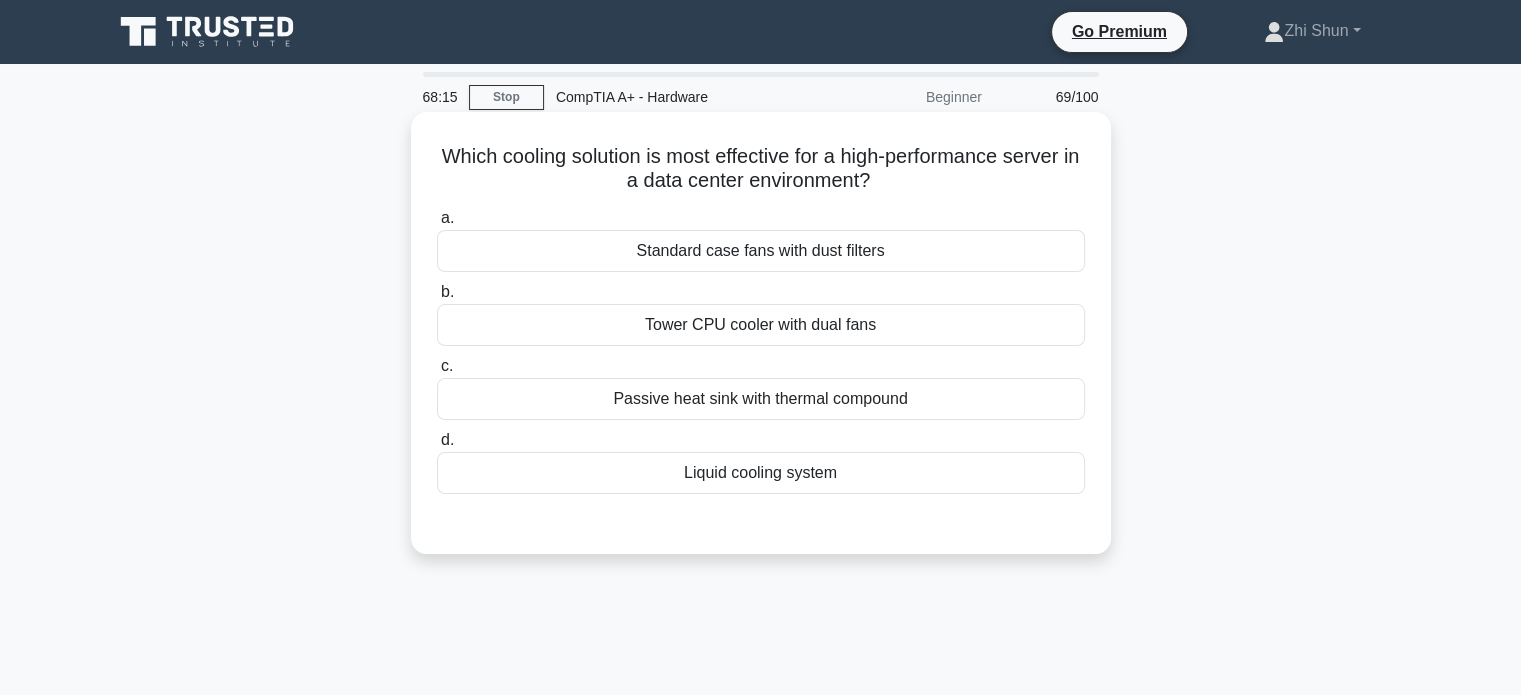 click on "Liquid cooling system" at bounding box center [761, 473] 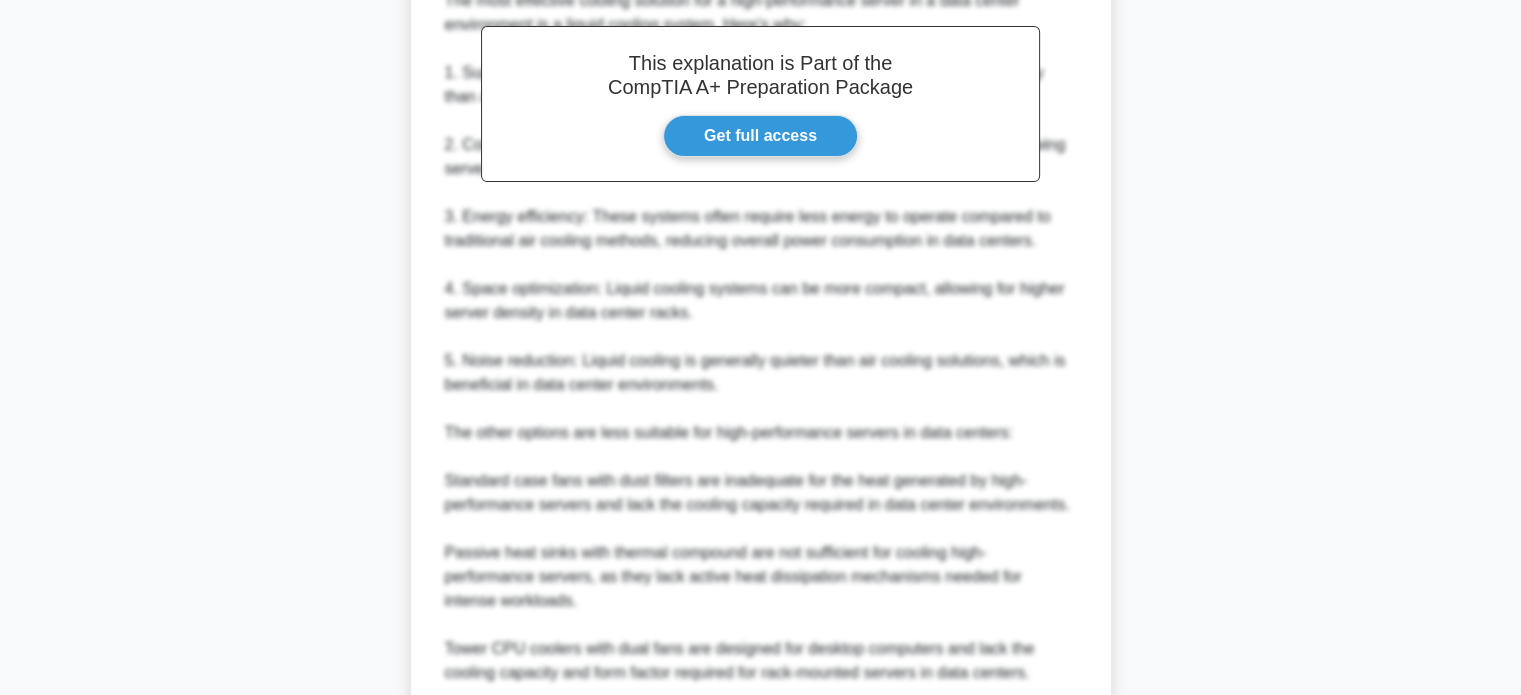 scroll, scrollTop: 752, scrollLeft: 0, axis: vertical 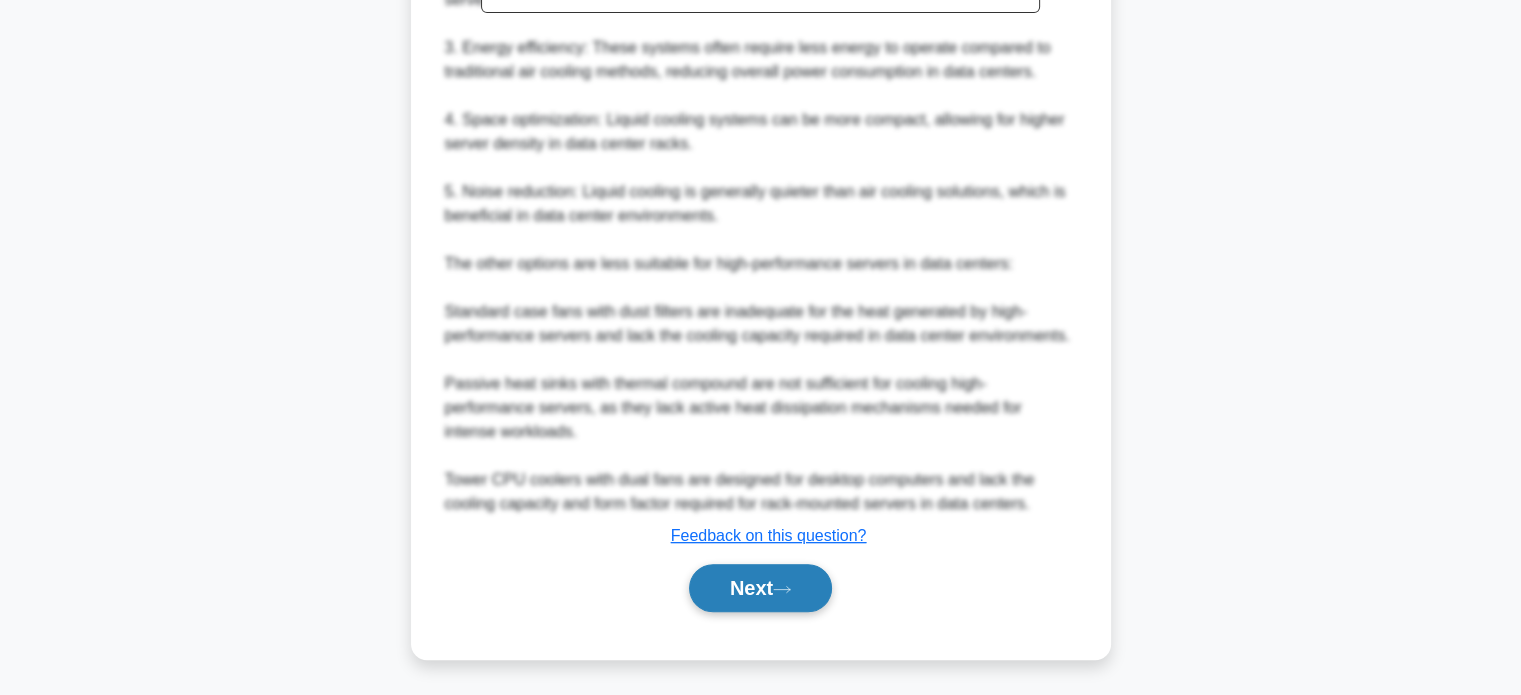 click on "Next" at bounding box center [760, 588] 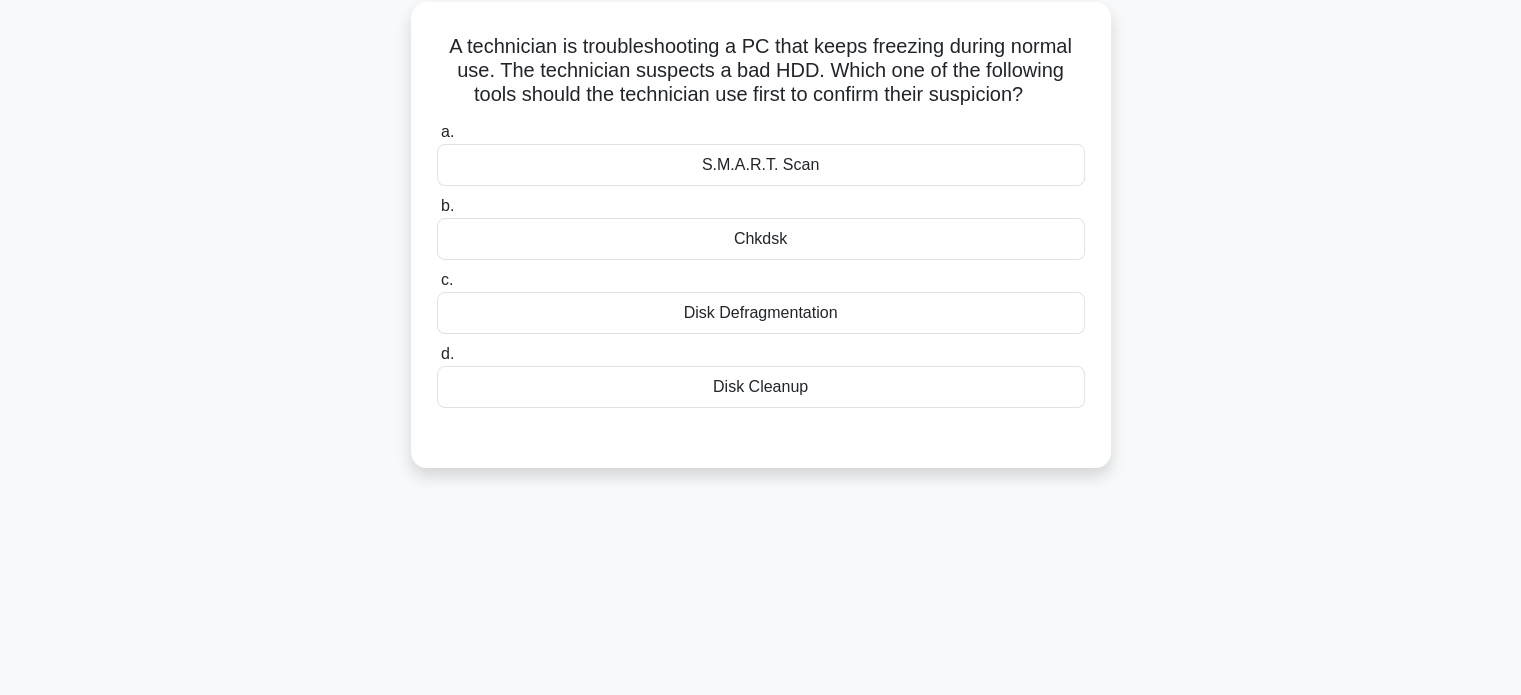 scroll, scrollTop: 0, scrollLeft: 0, axis: both 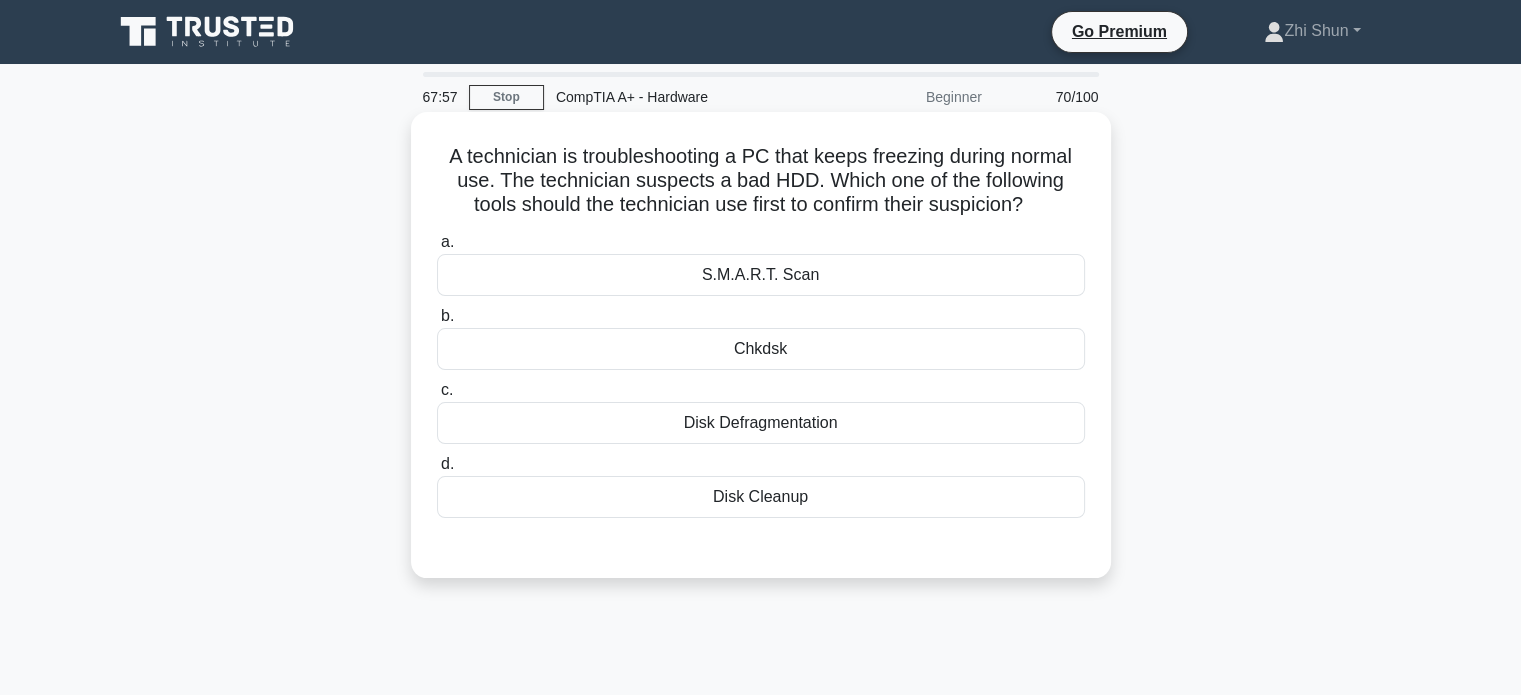 click on "S.M.A.R.T. Scan" at bounding box center [761, 275] 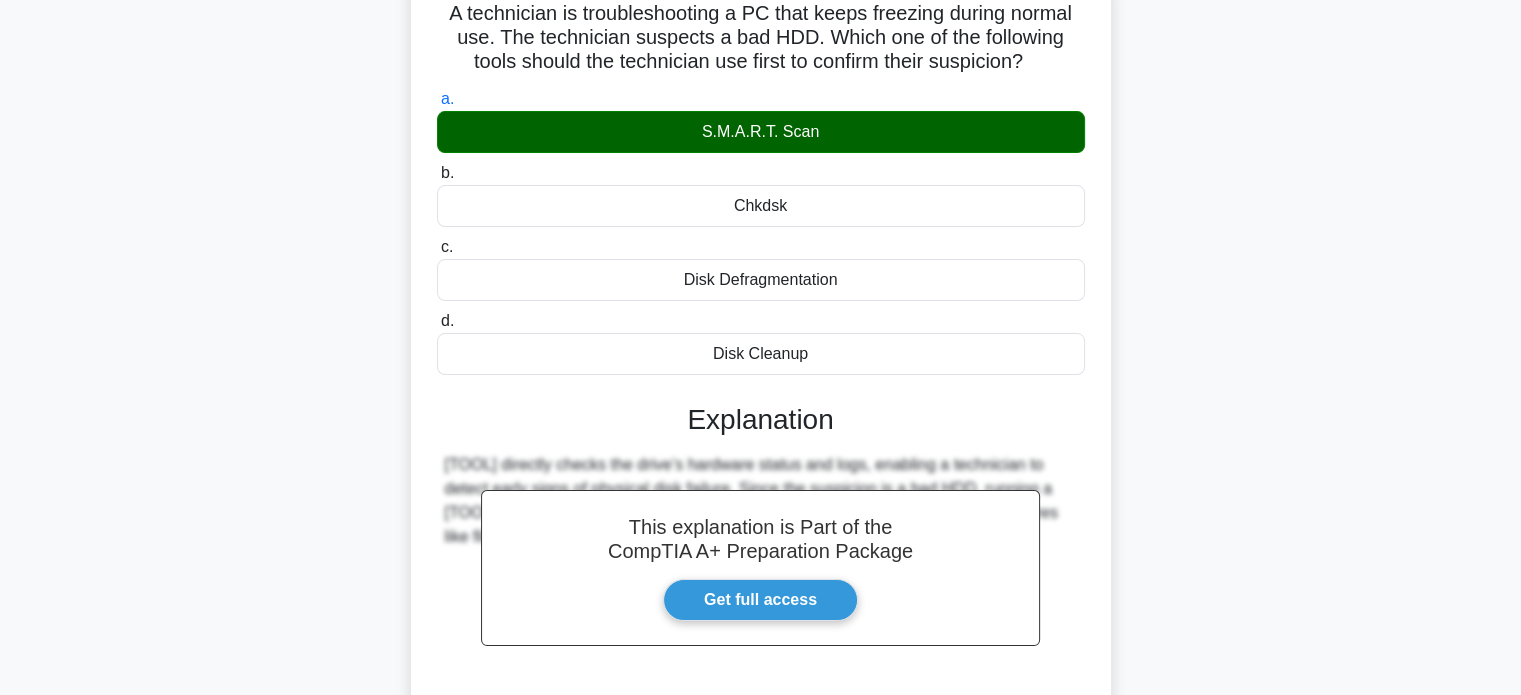 scroll, scrollTop: 385, scrollLeft: 0, axis: vertical 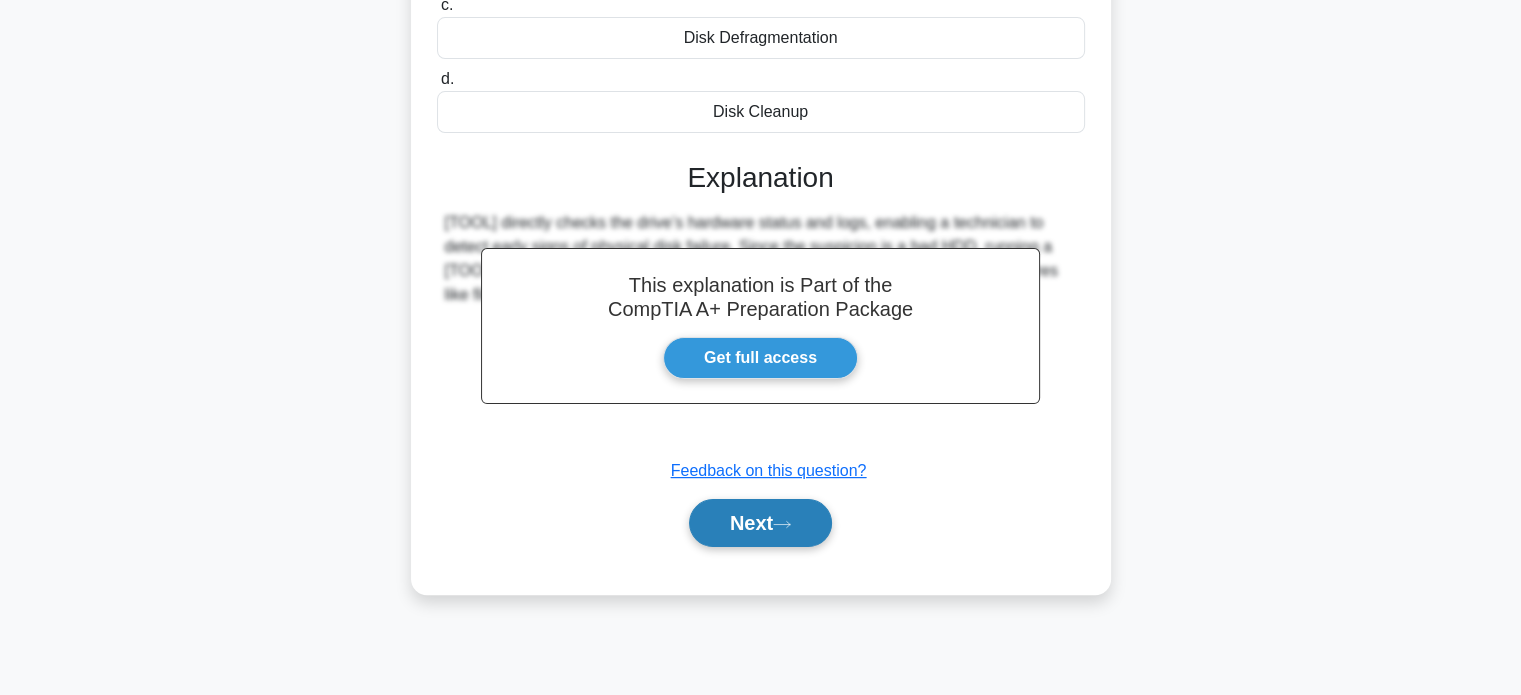 click on "Next" at bounding box center [760, 523] 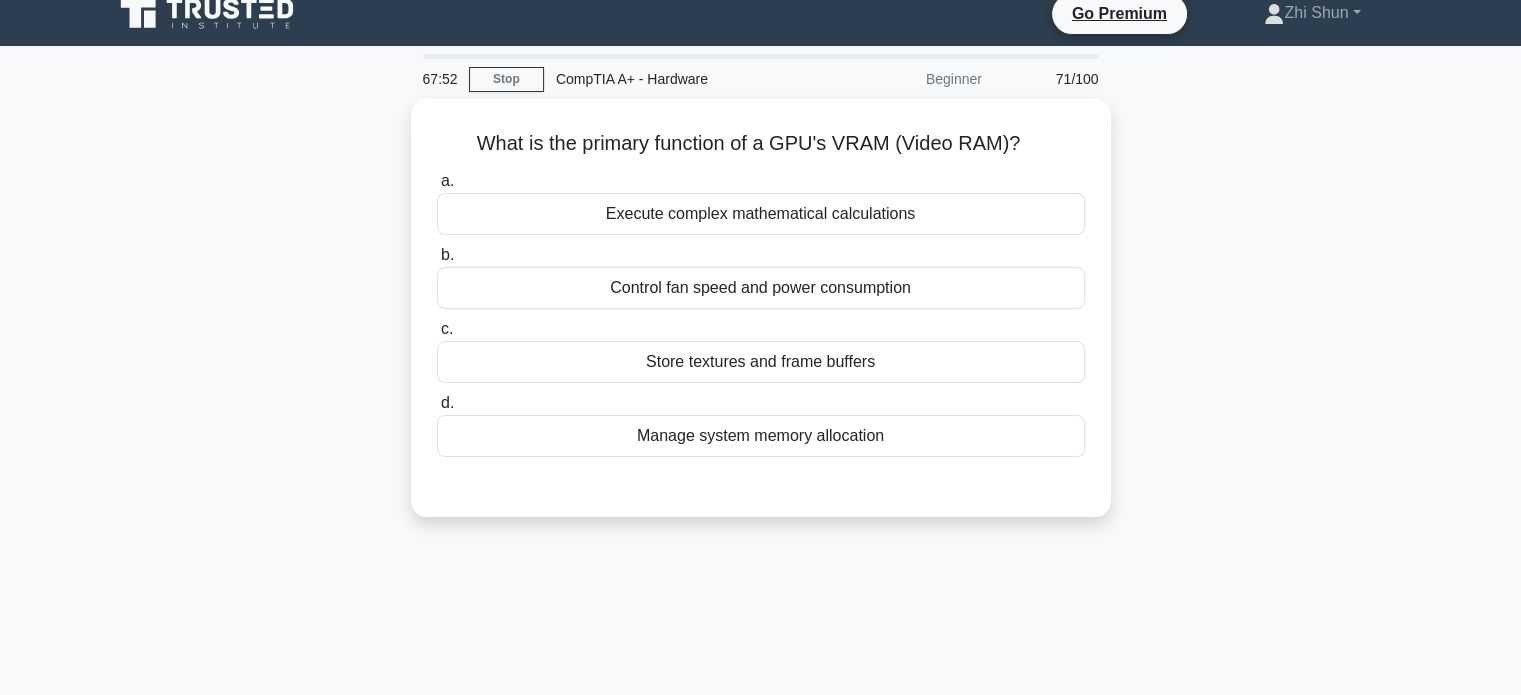 scroll, scrollTop: 0, scrollLeft: 0, axis: both 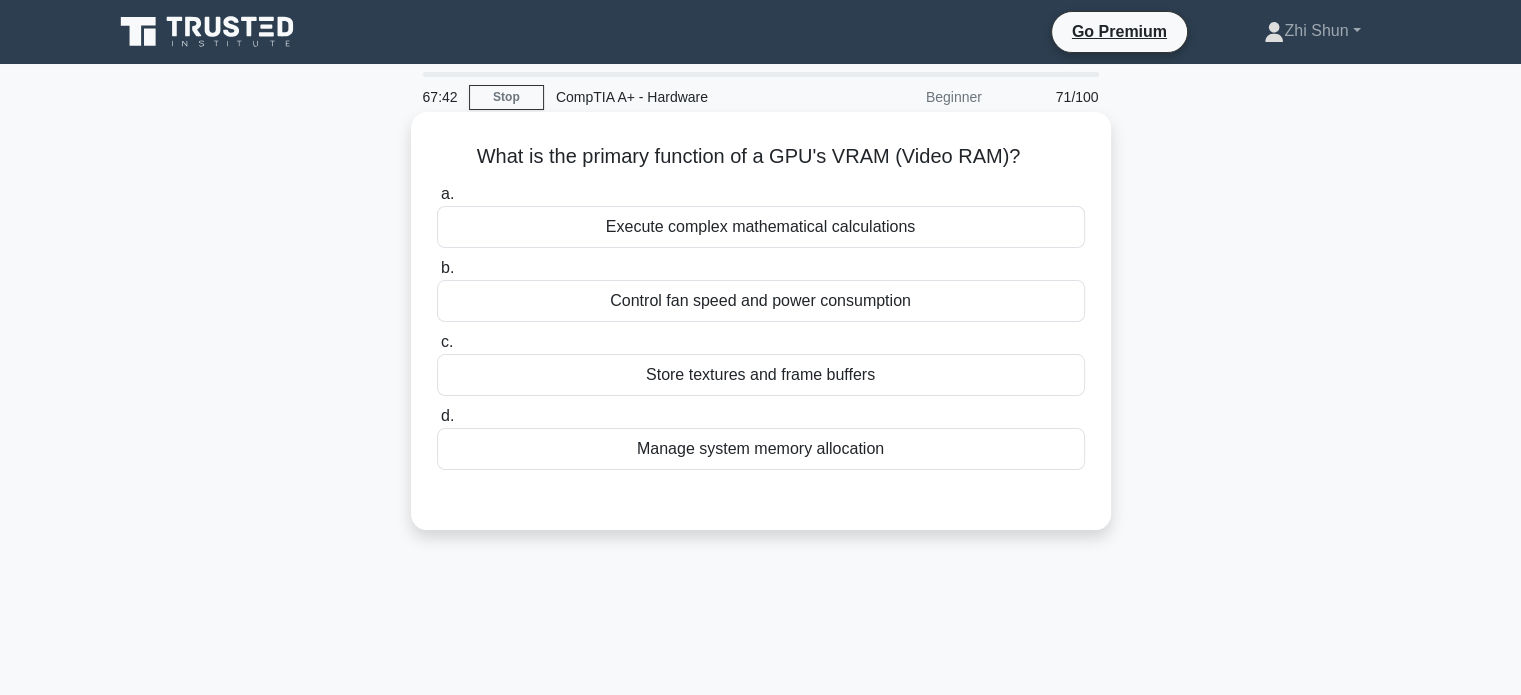 click on "Manage system memory allocation" at bounding box center (761, 449) 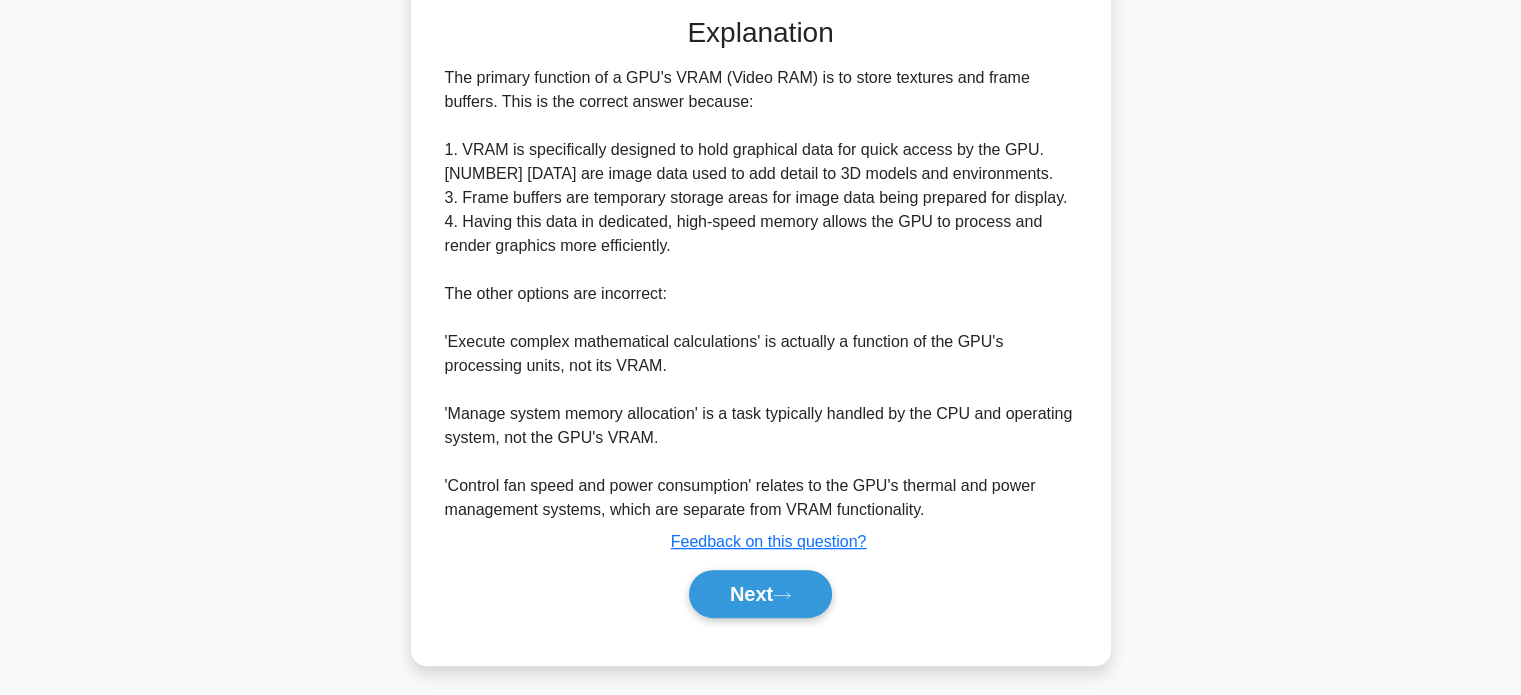 scroll, scrollTop: 490, scrollLeft: 0, axis: vertical 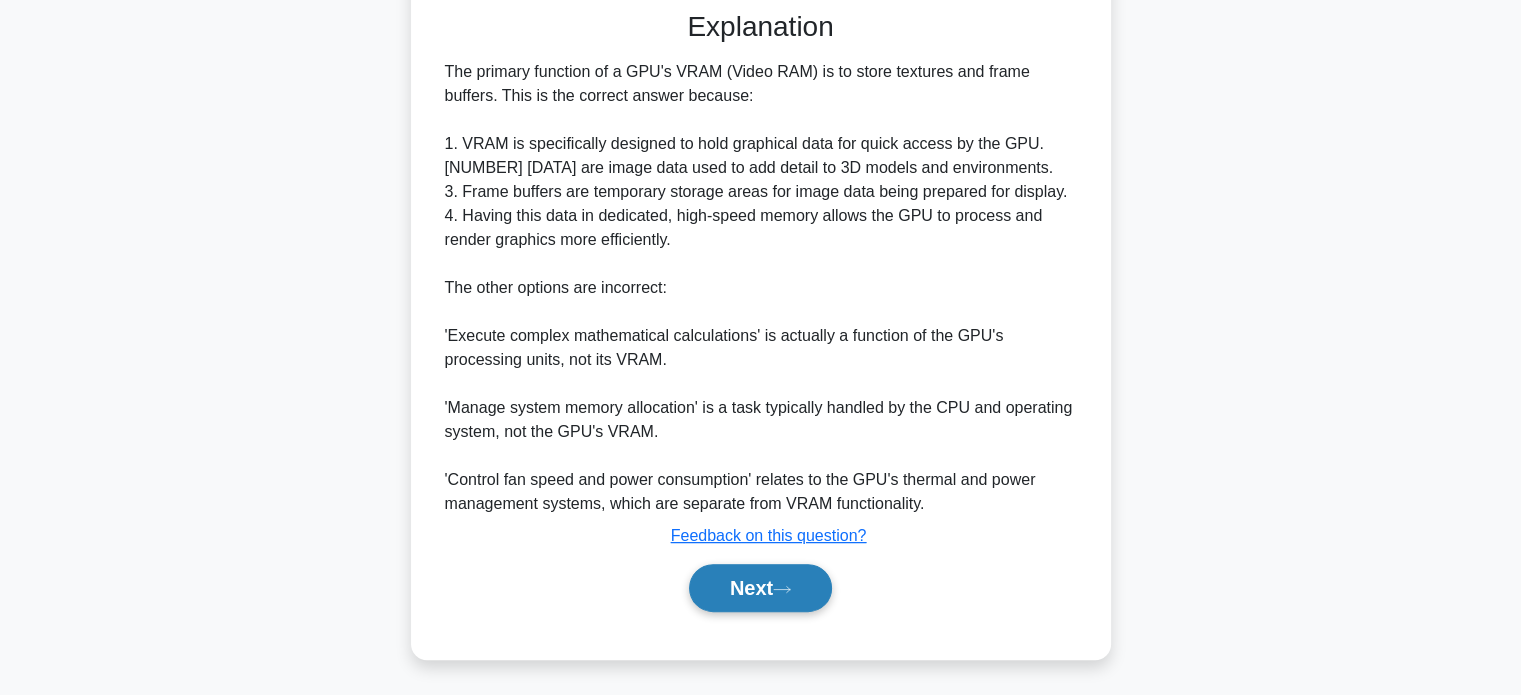 click on "Next" at bounding box center [760, 588] 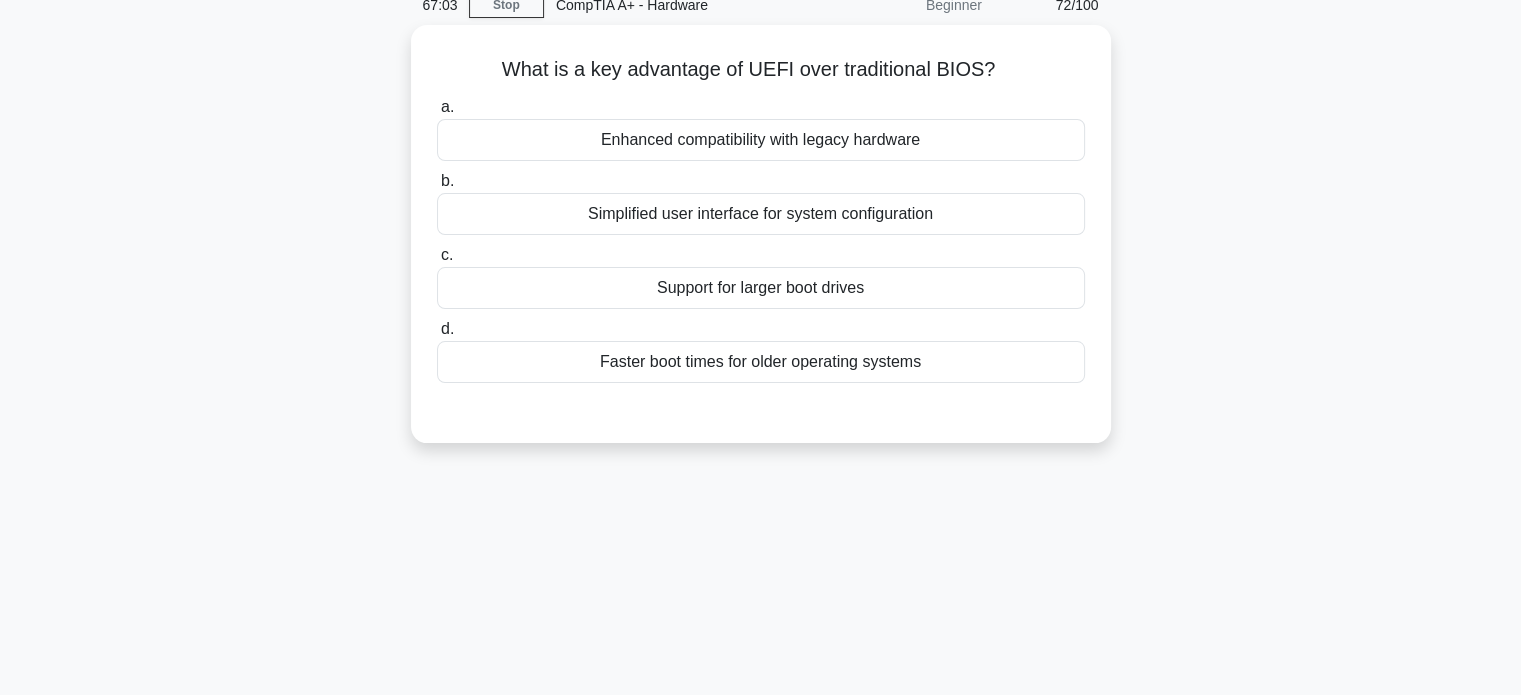 scroll, scrollTop: 0, scrollLeft: 0, axis: both 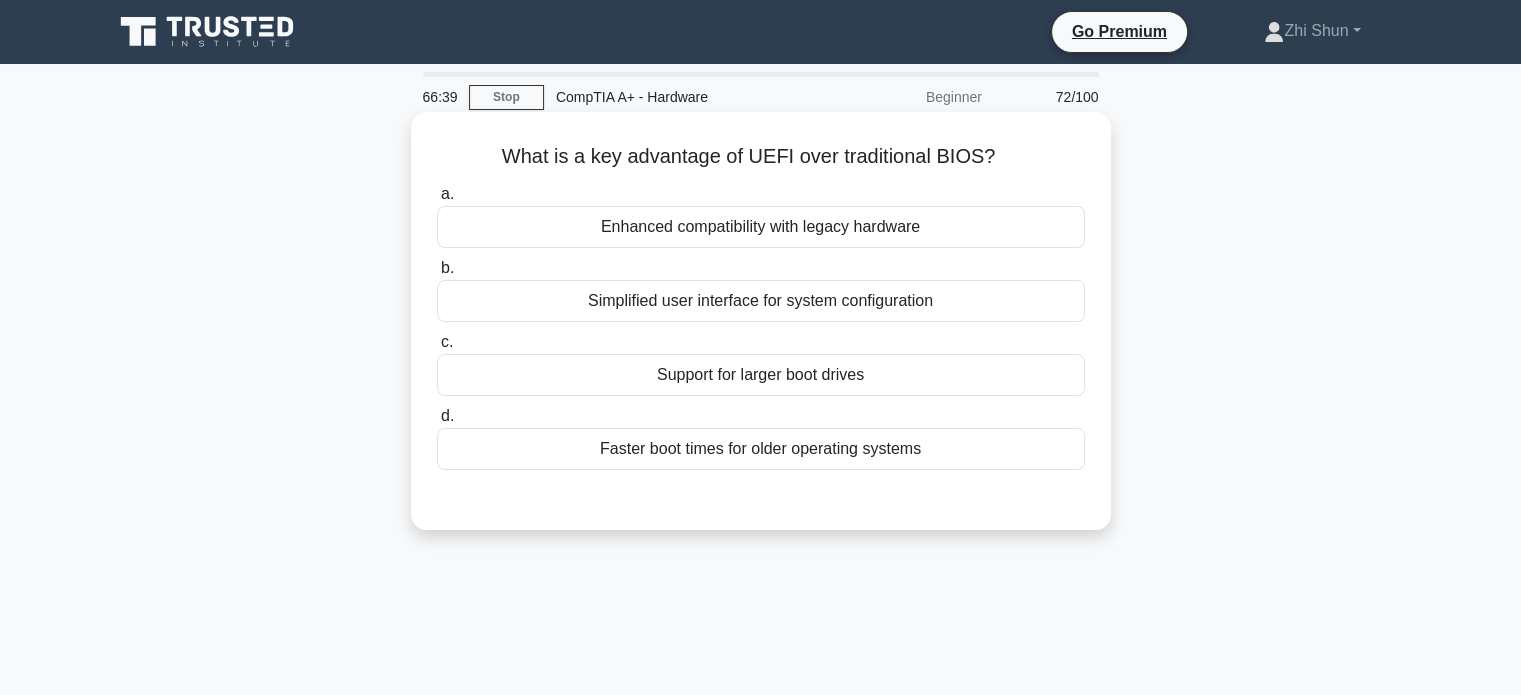 click on "Support for larger boot drives" at bounding box center (761, 375) 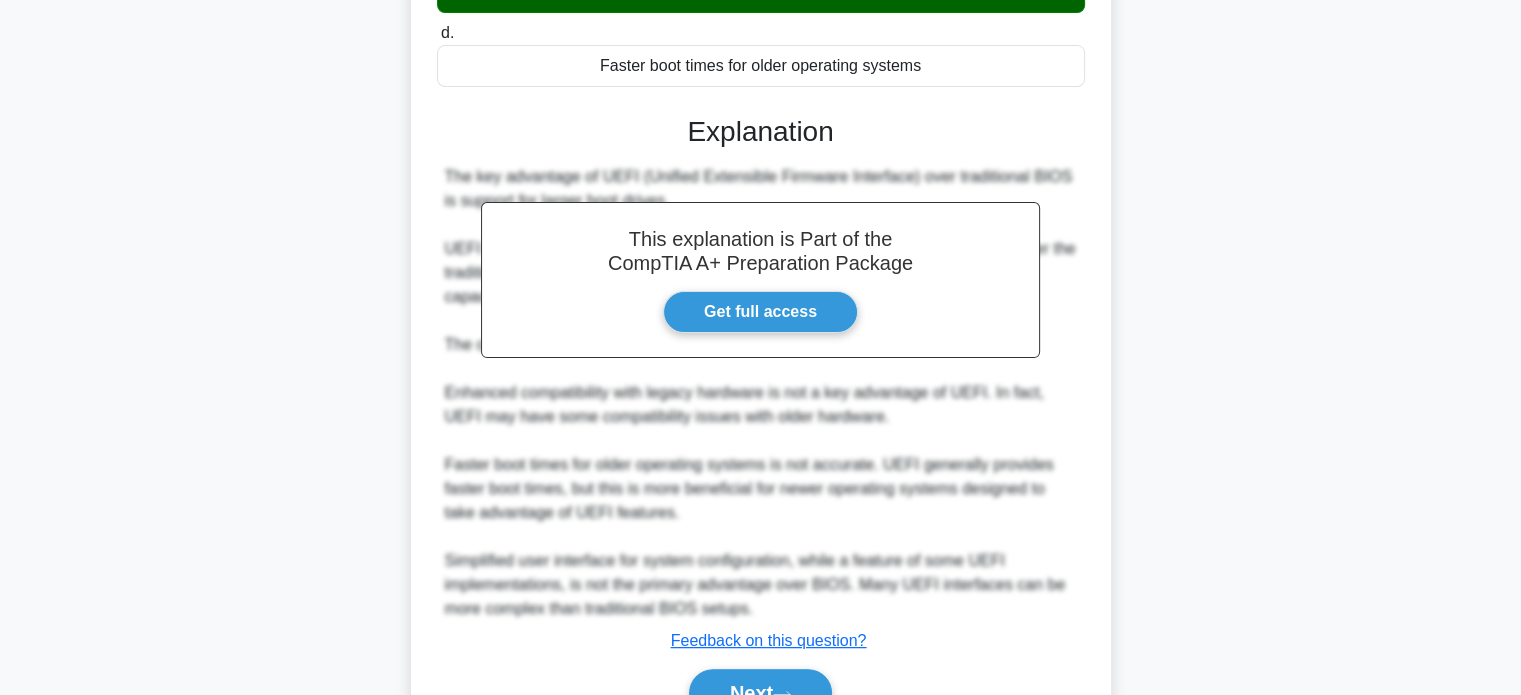 scroll, scrollTop: 488, scrollLeft: 0, axis: vertical 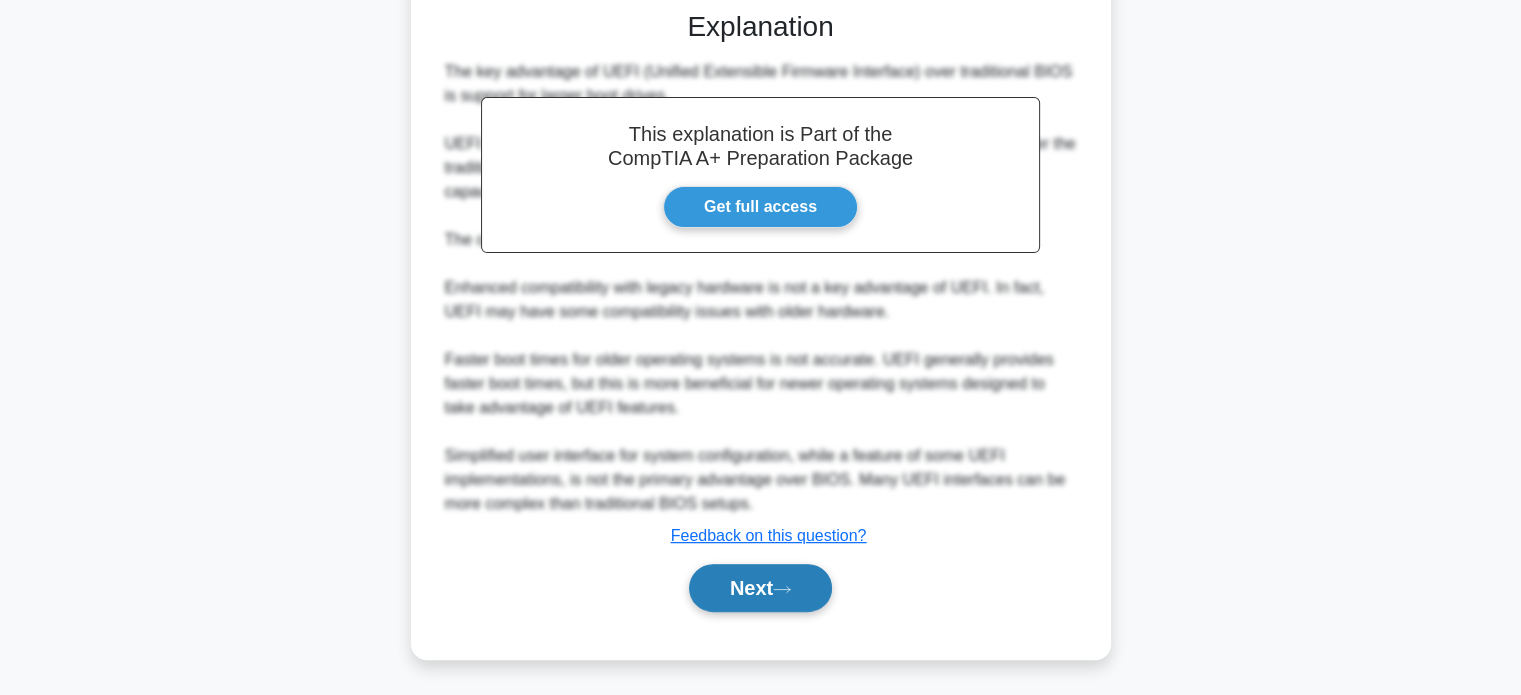 click on "Next" at bounding box center (760, 588) 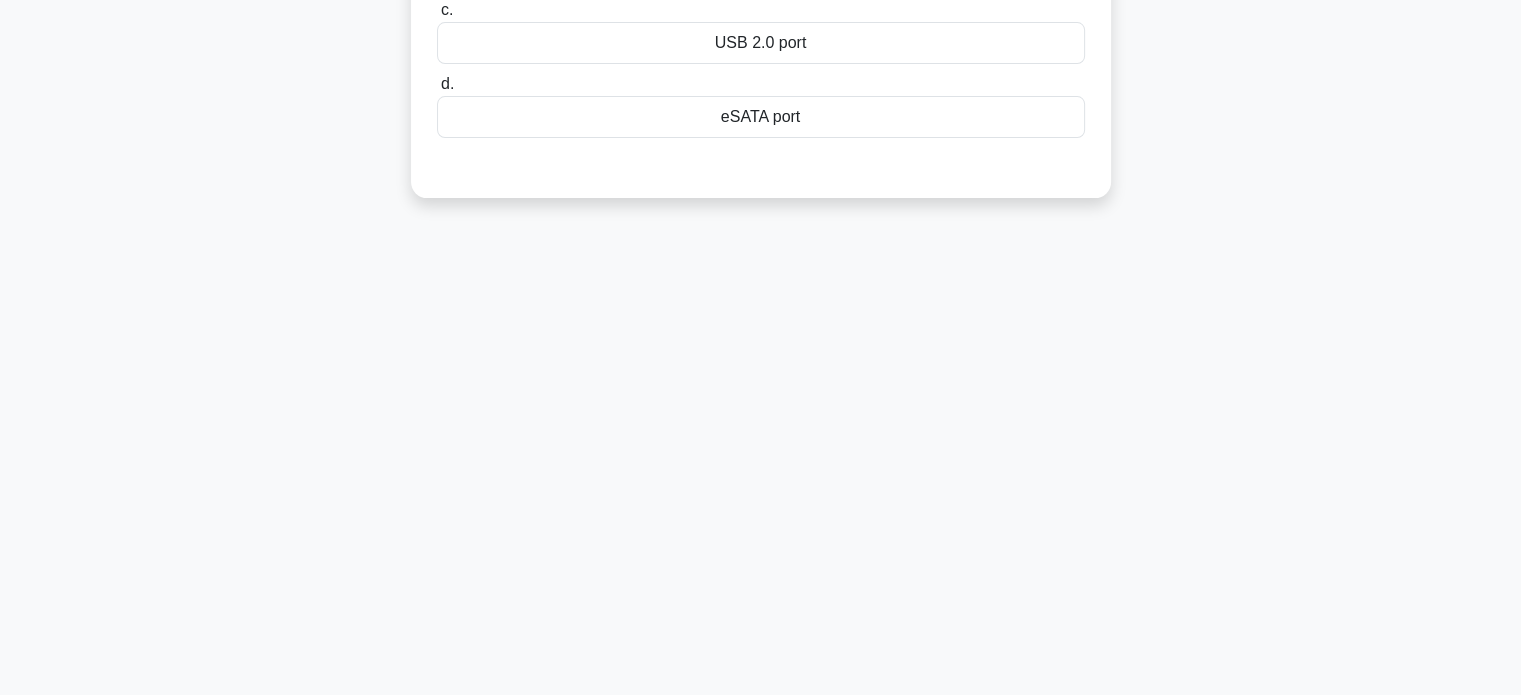 scroll, scrollTop: 0, scrollLeft: 0, axis: both 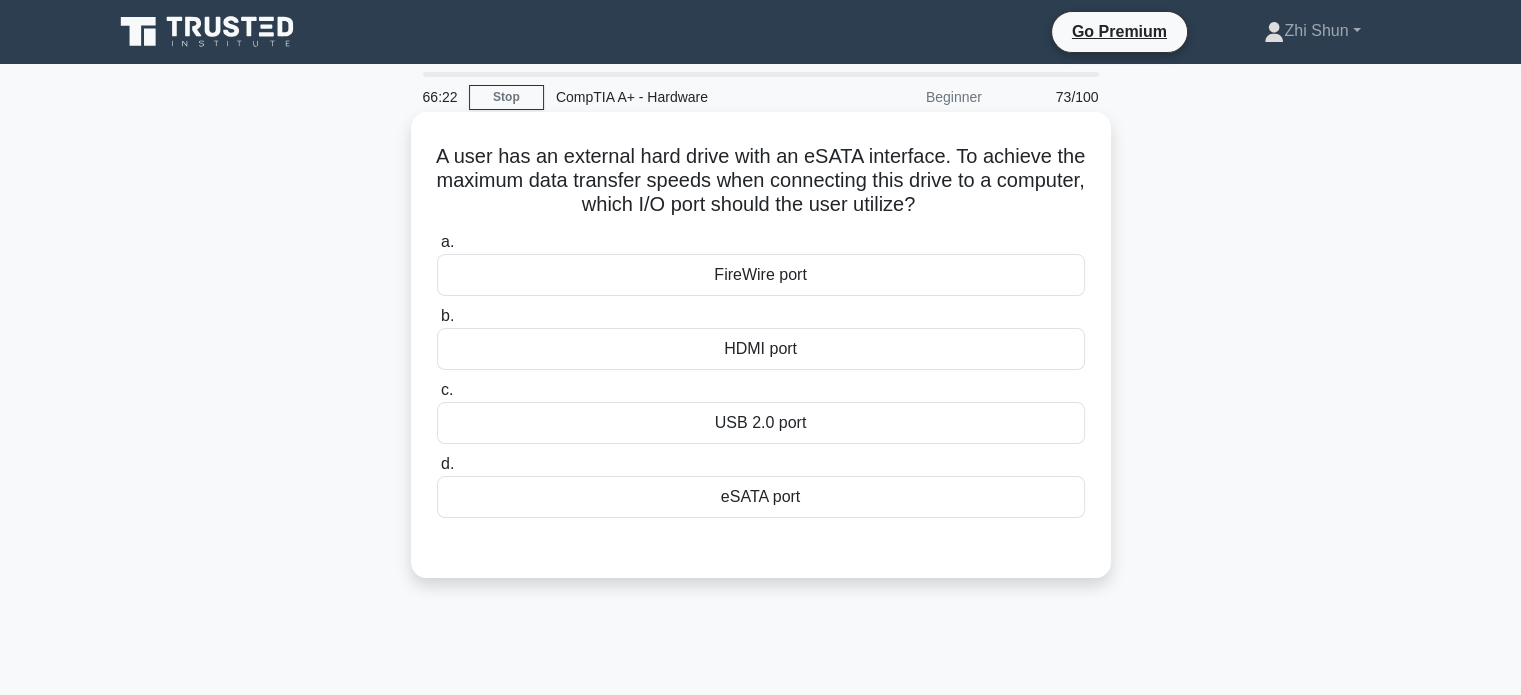 click on "eSATA port" at bounding box center (761, 497) 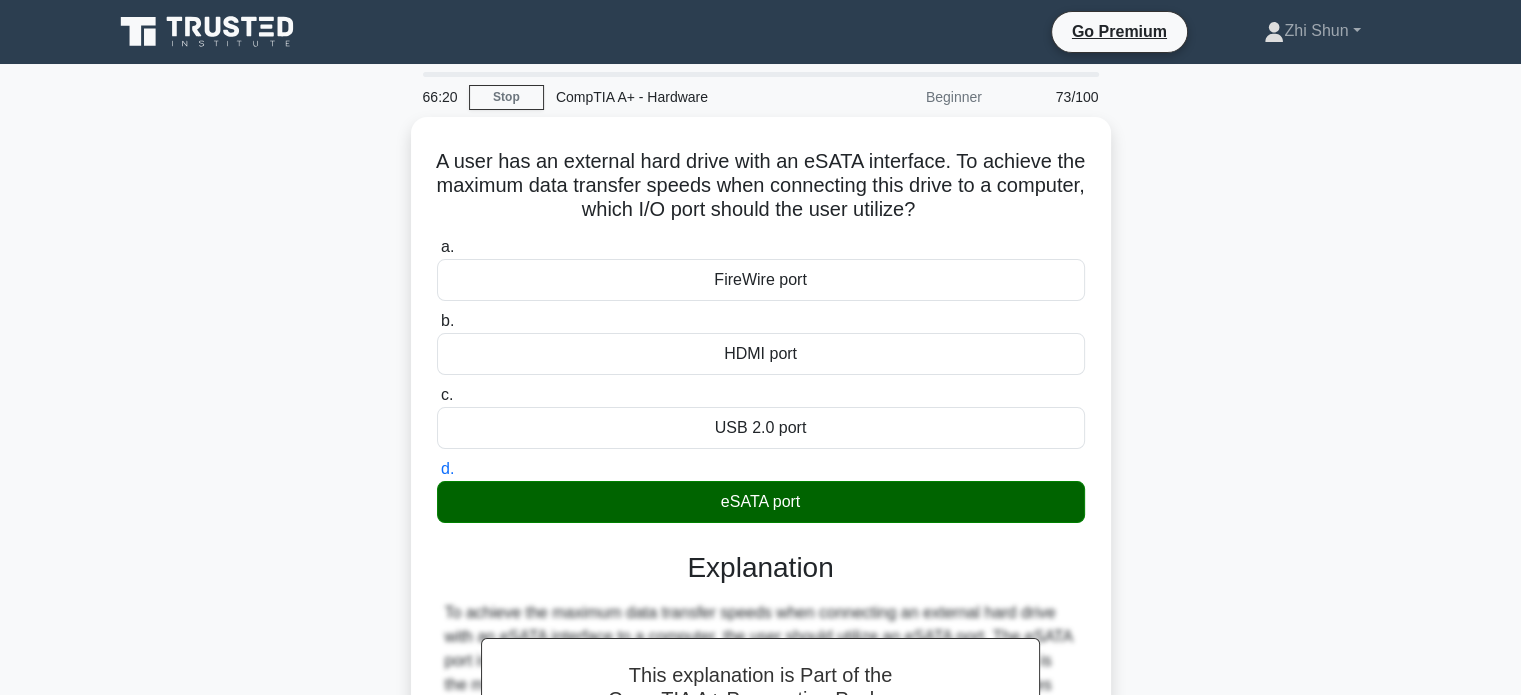 scroll, scrollTop: 385, scrollLeft: 0, axis: vertical 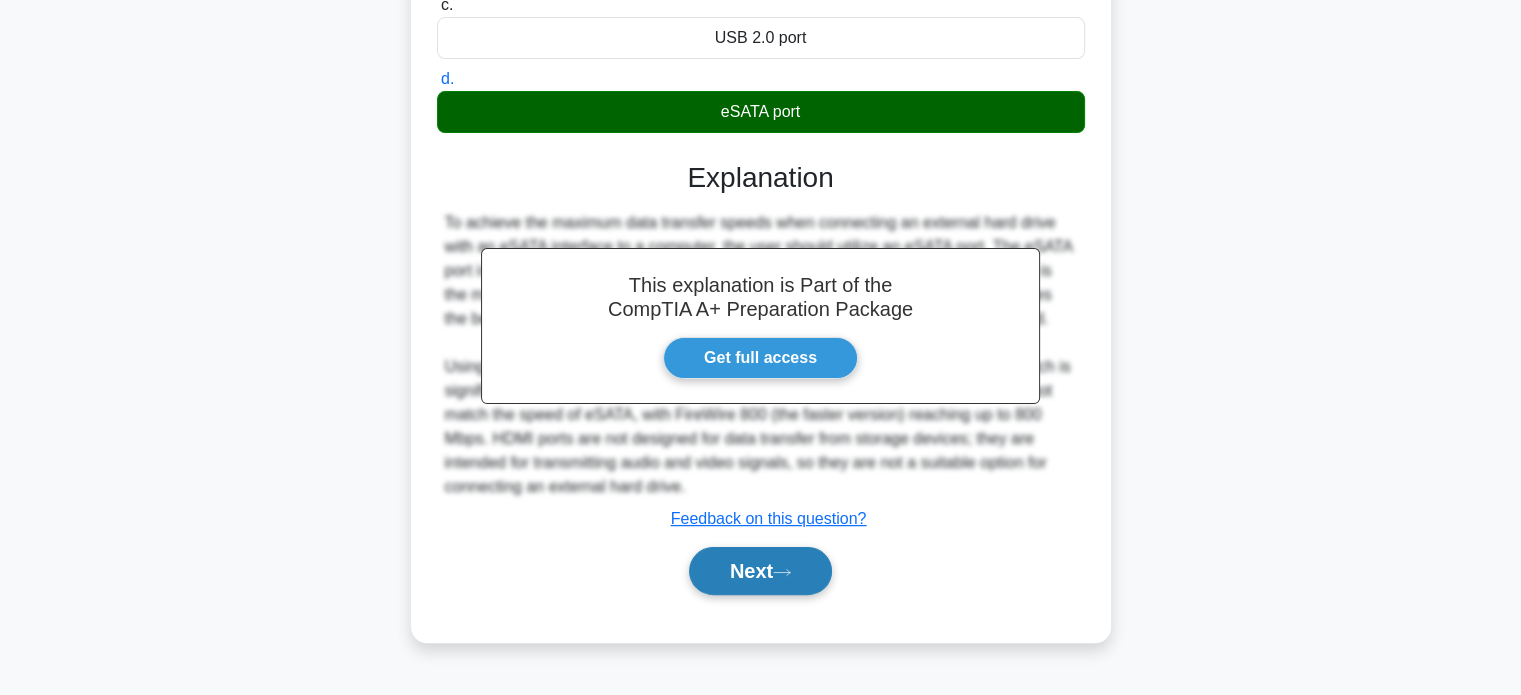 click on "Next" at bounding box center [760, 571] 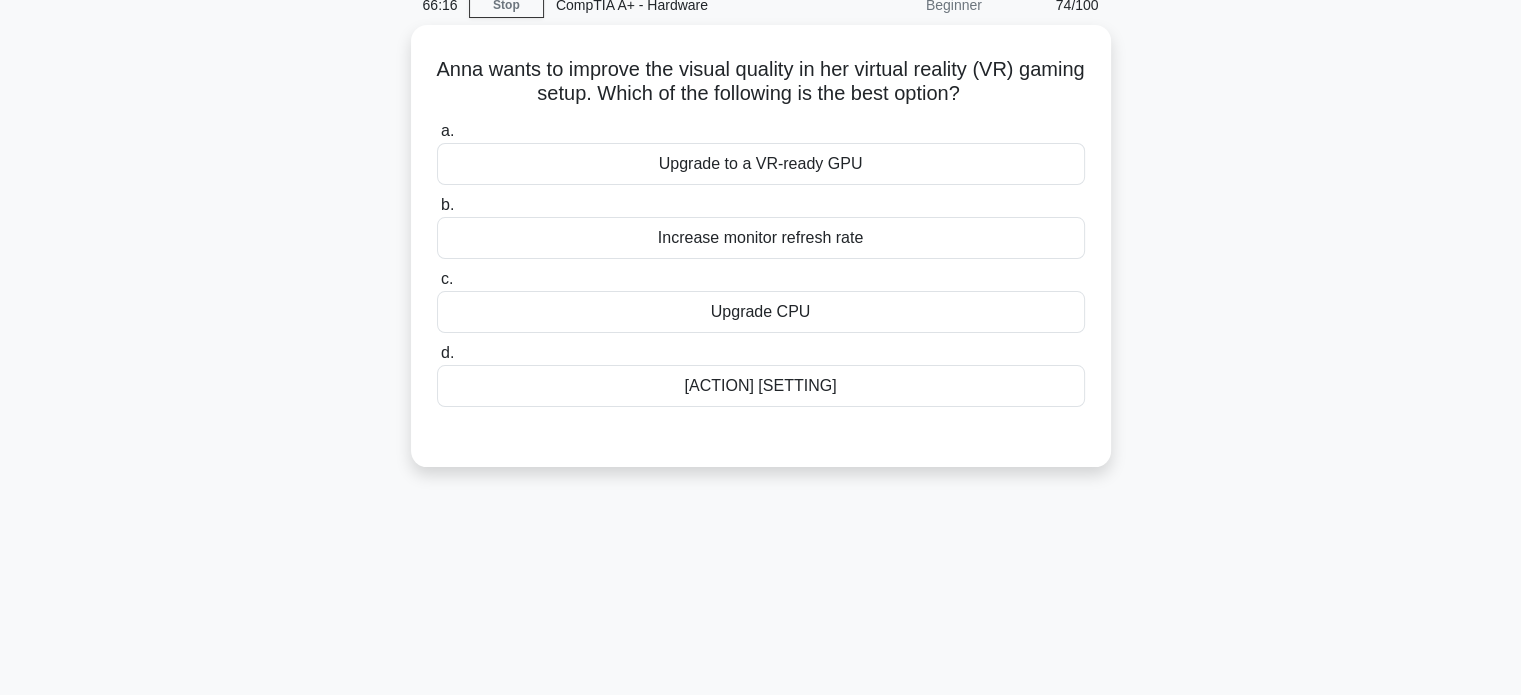 scroll, scrollTop: 0, scrollLeft: 0, axis: both 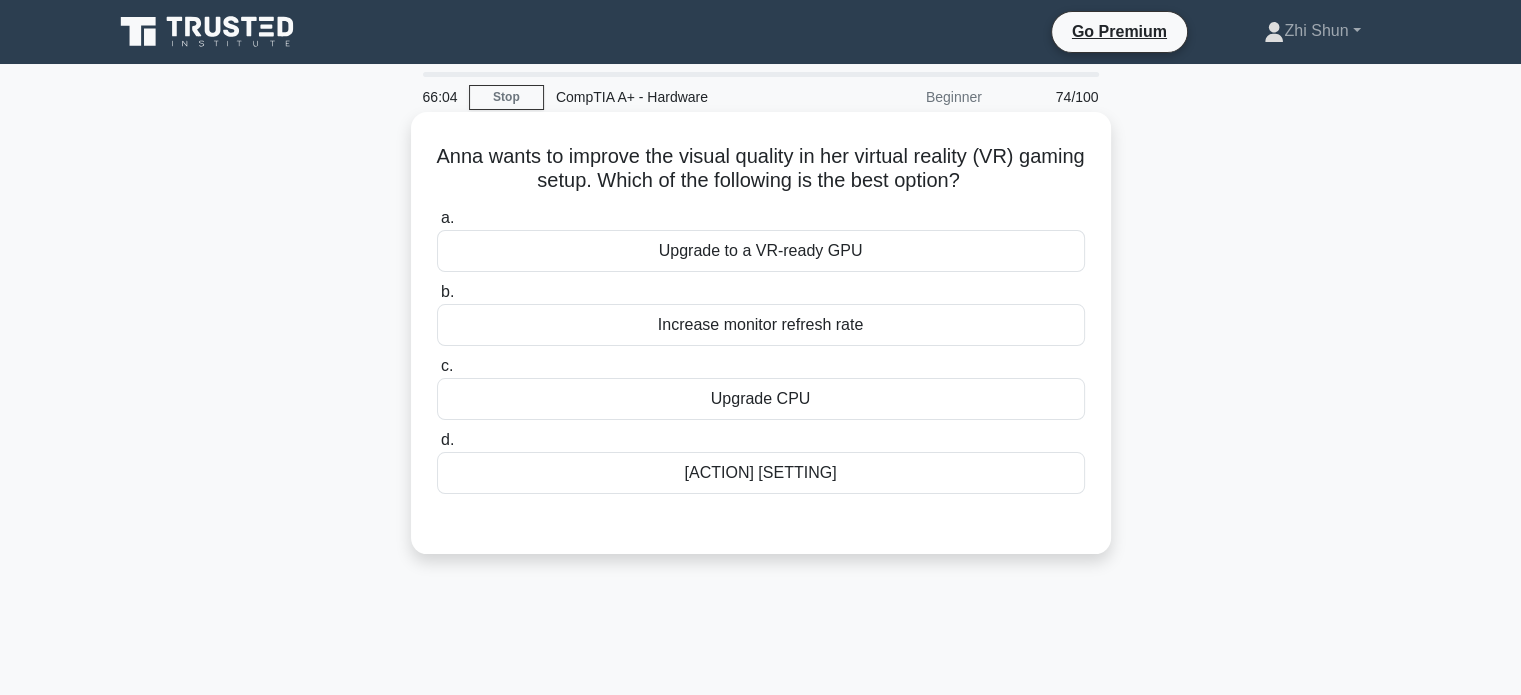 click on "Upgrade to a VR-ready GPU" at bounding box center [761, 251] 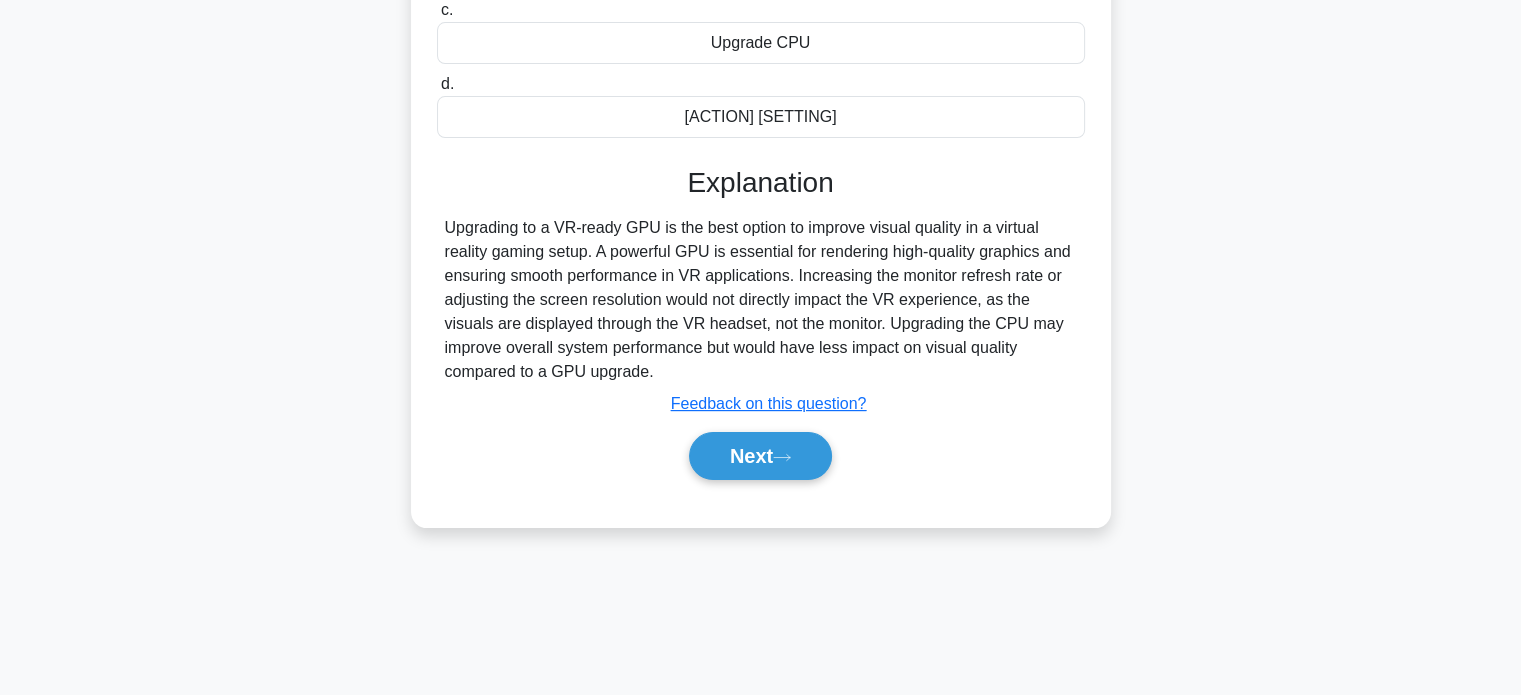 scroll, scrollTop: 385, scrollLeft: 0, axis: vertical 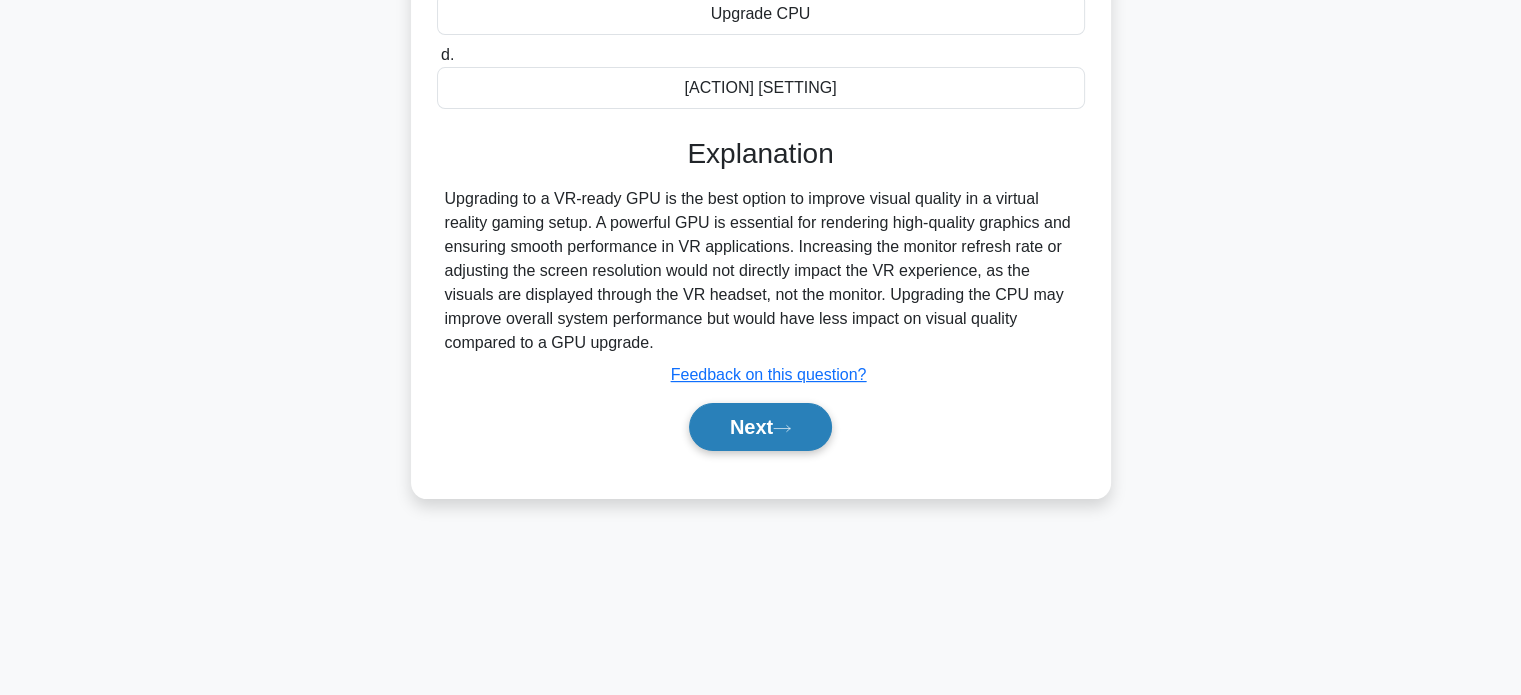 click on "Next" at bounding box center (760, 427) 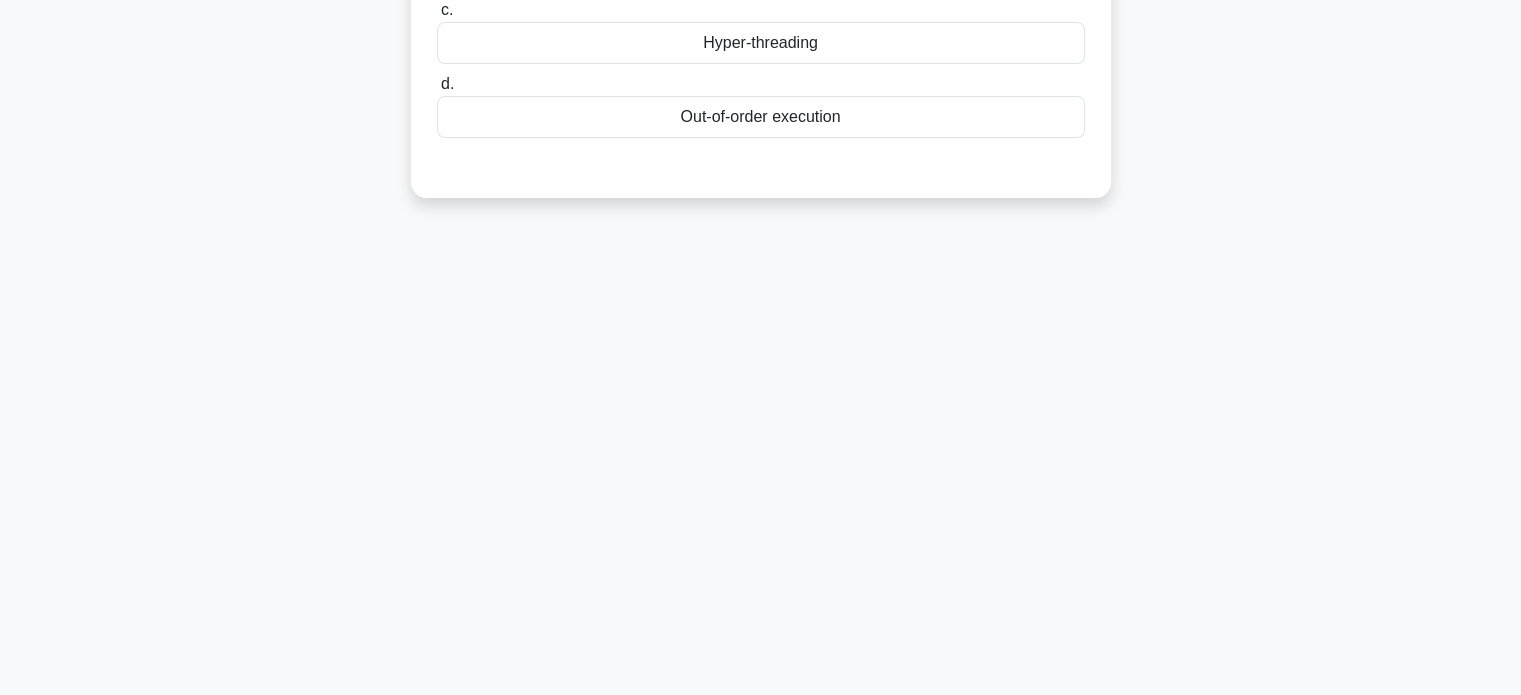scroll, scrollTop: 0, scrollLeft: 0, axis: both 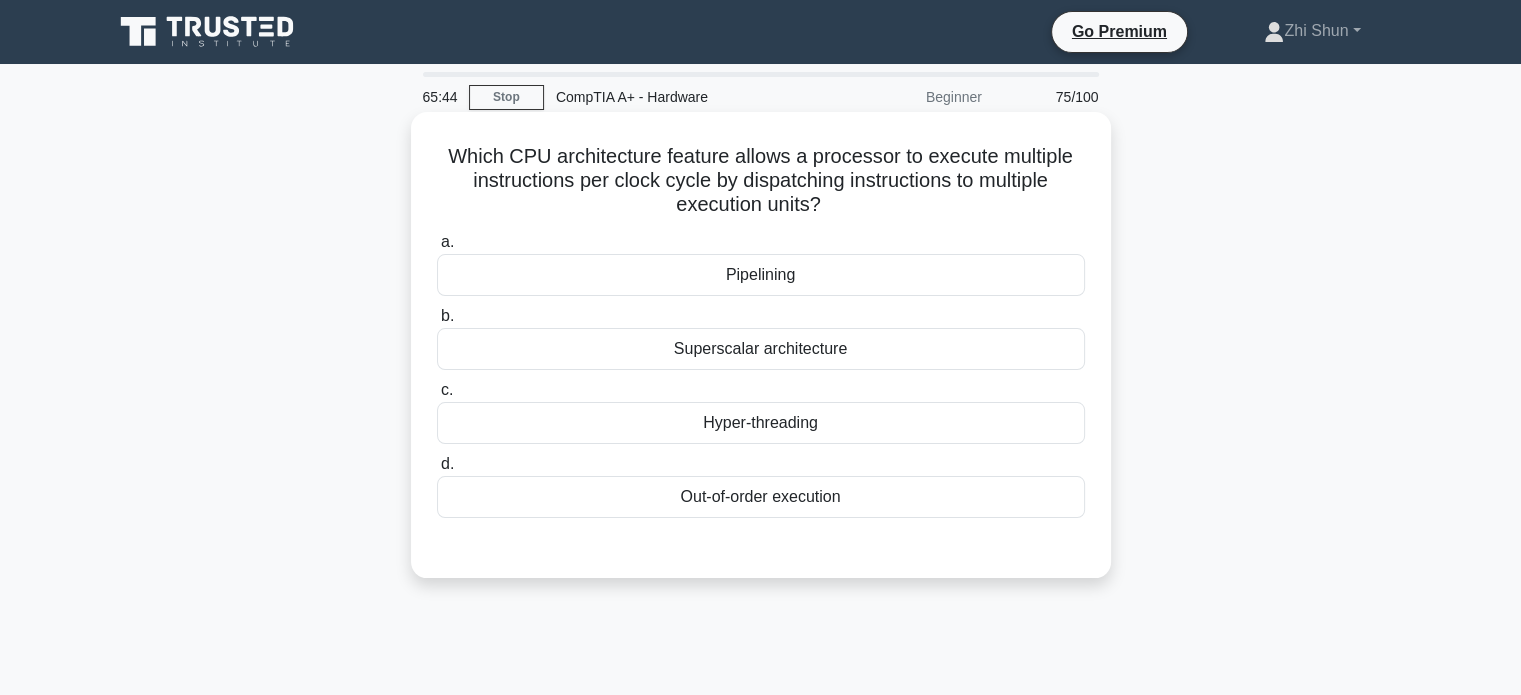 click on "Hyper-threading" at bounding box center [761, 423] 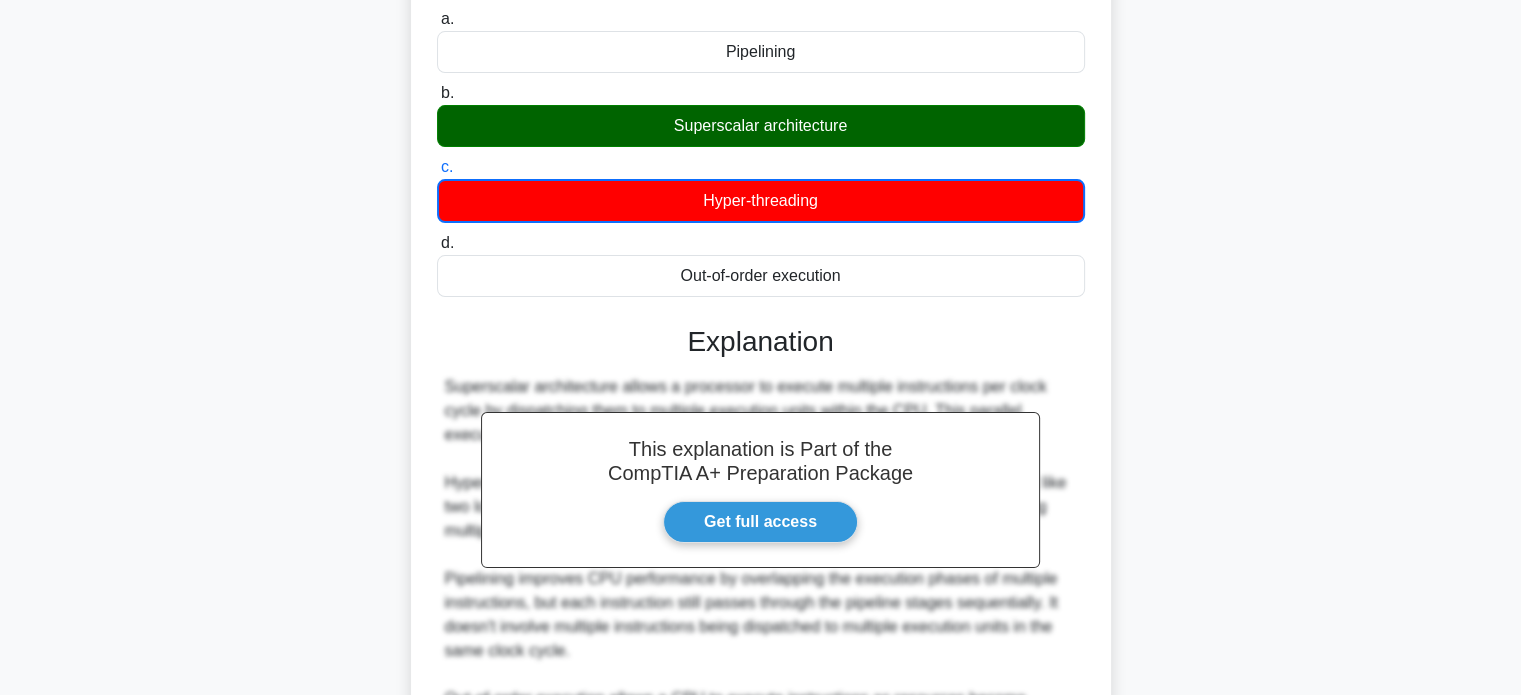 scroll, scrollTop: 490, scrollLeft: 0, axis: vertical 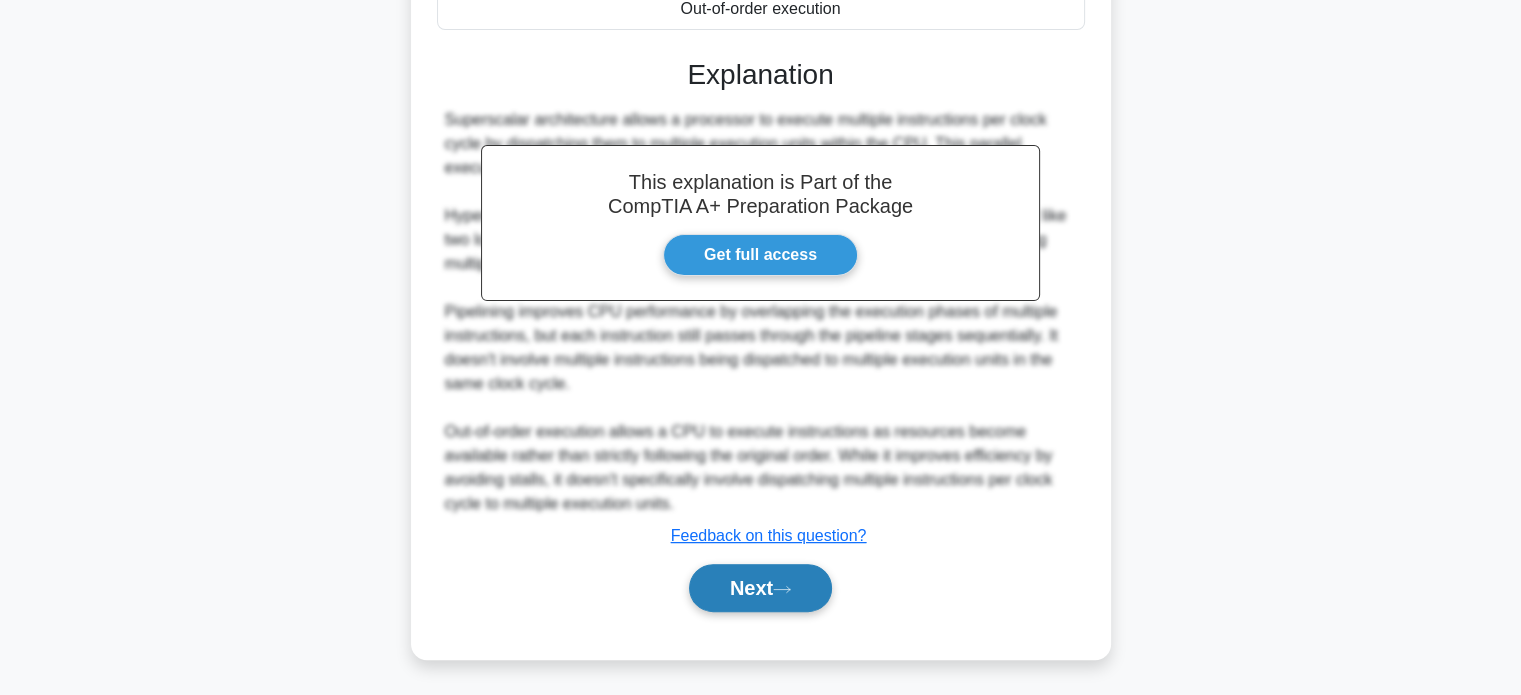 click on "Next" at bounding box center [760, 588] 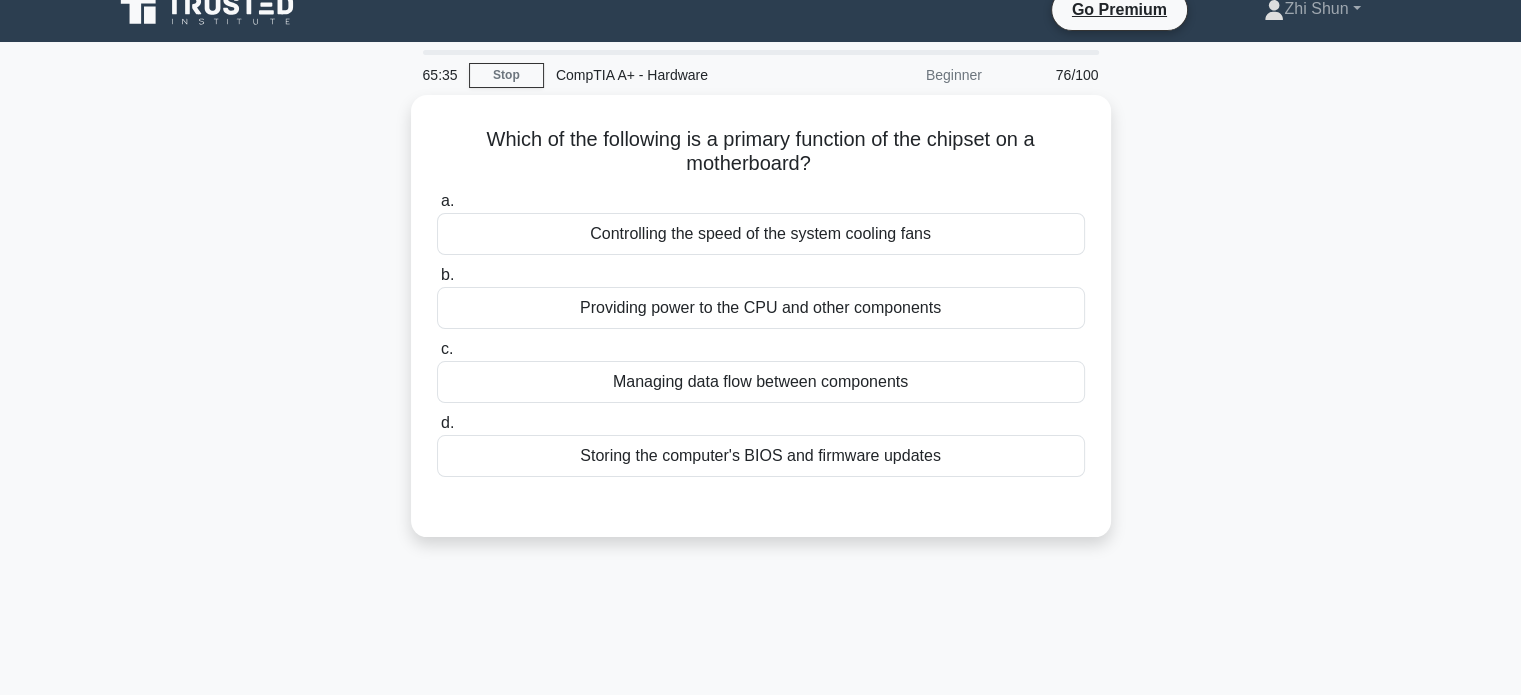scroll, scrollTop: 0, scrollLeft: 0, axis: both 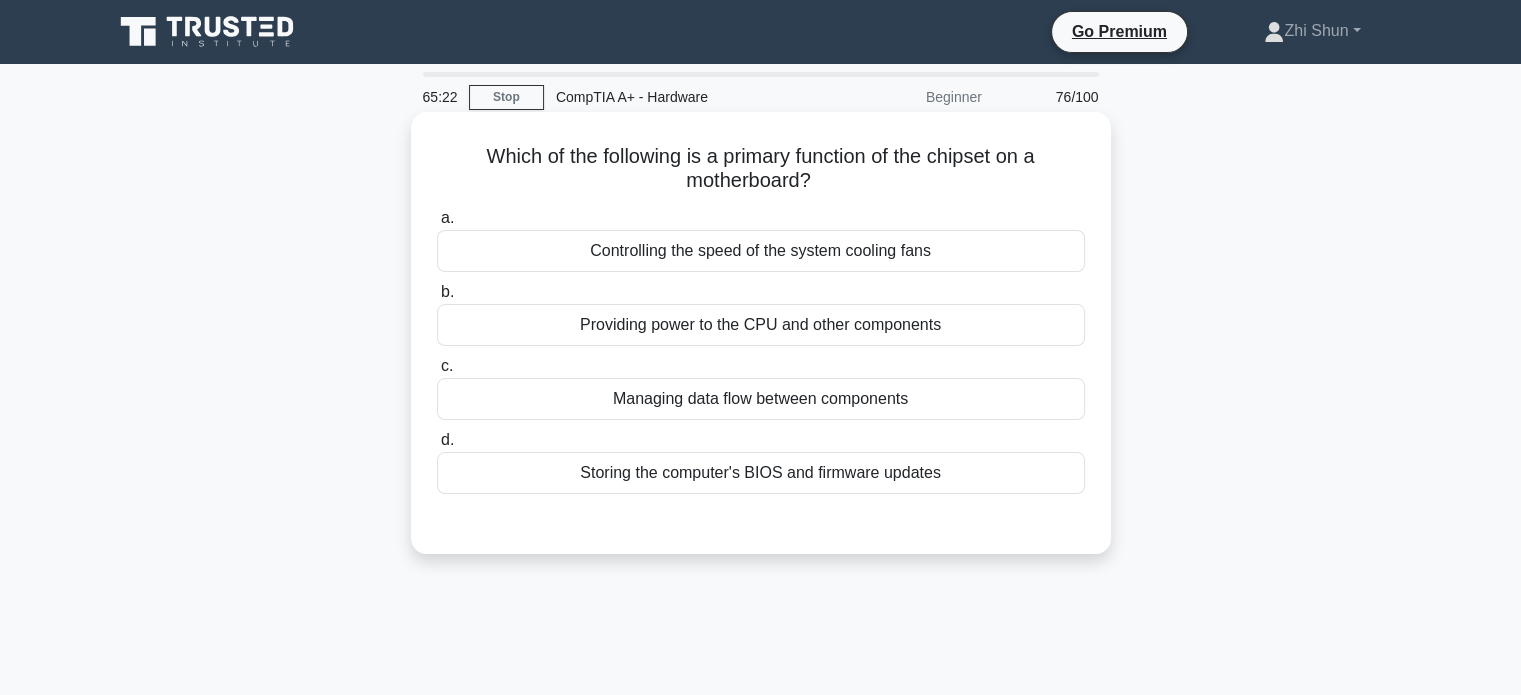 click on "Managing data flow between components" at bounding box center (761, 399) 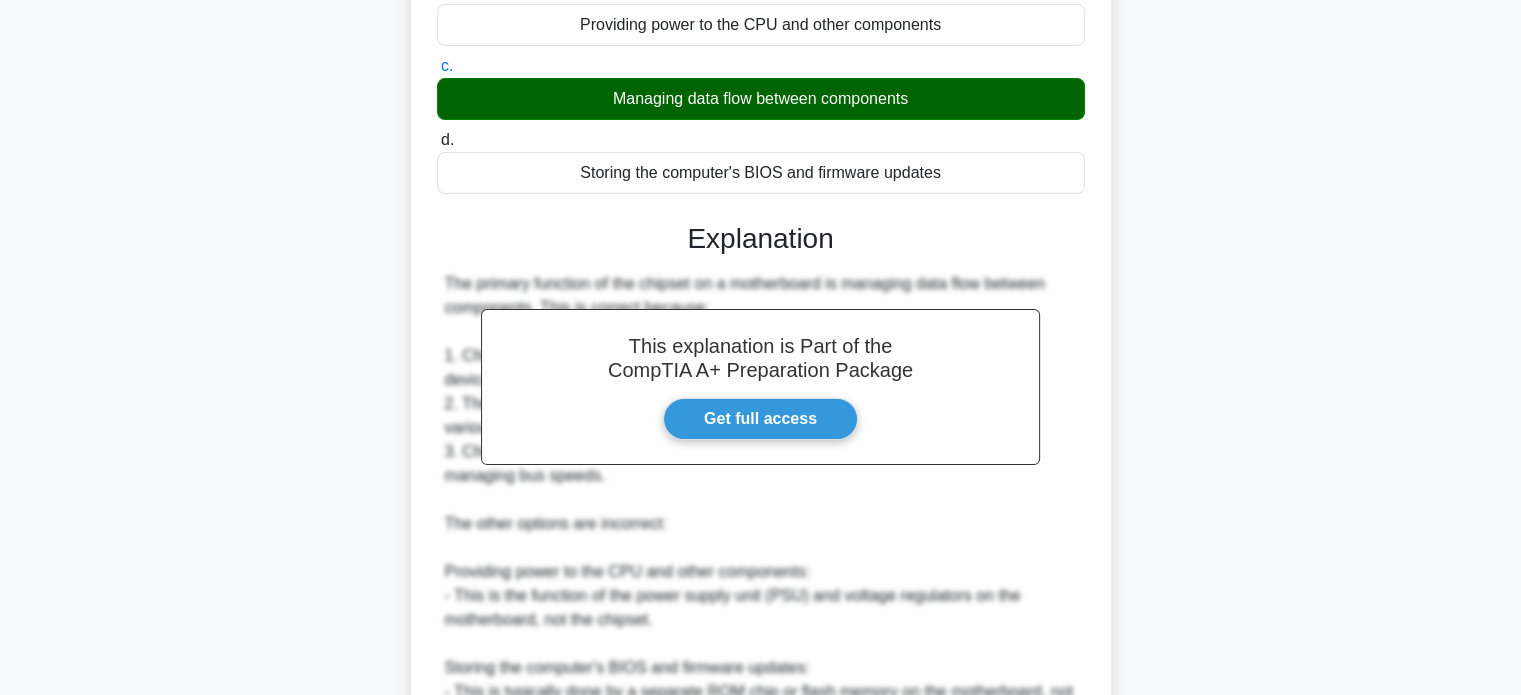 scroll, scrollTop: 680, scrollLeft: 0, axis: vertical 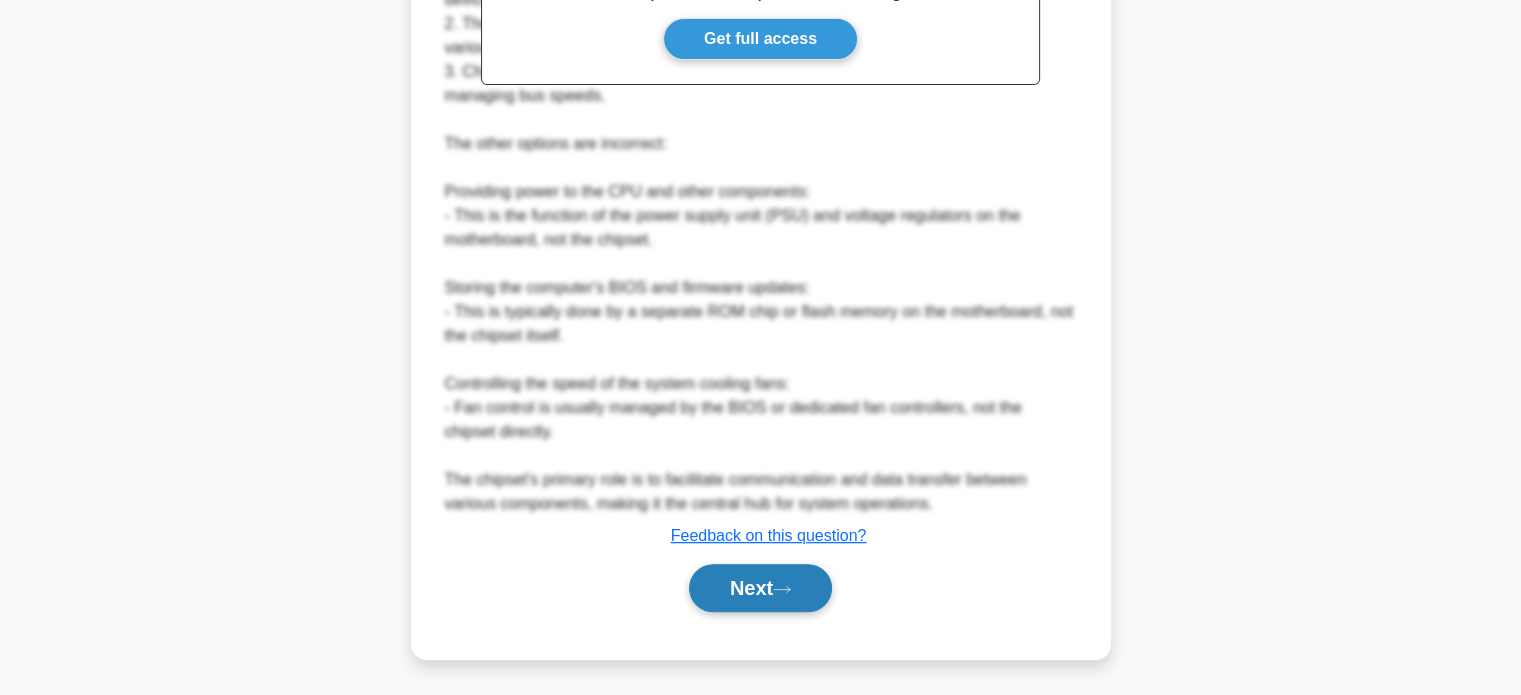 click on "Next" at bounding box center [760, 588] 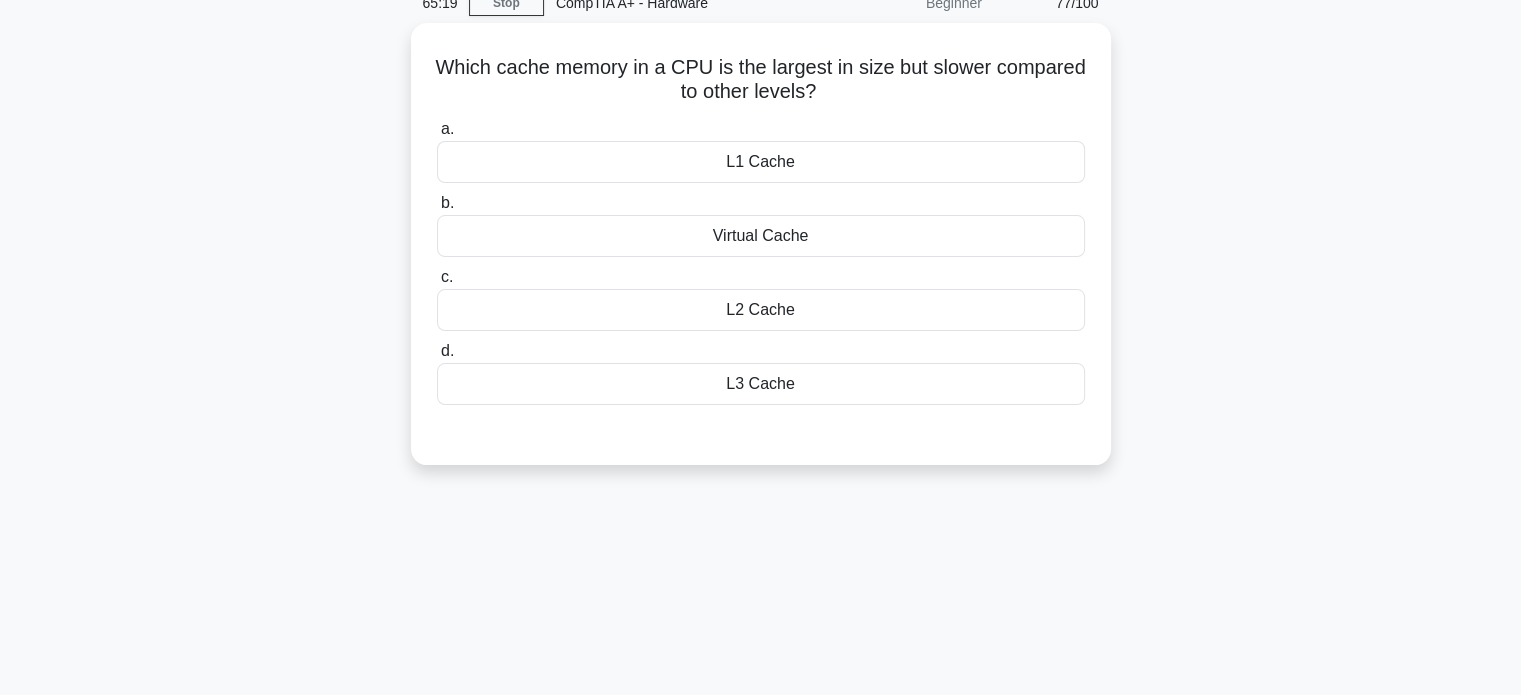 scroll, scrollTop: 0, scrollLeft: 0, axis: both 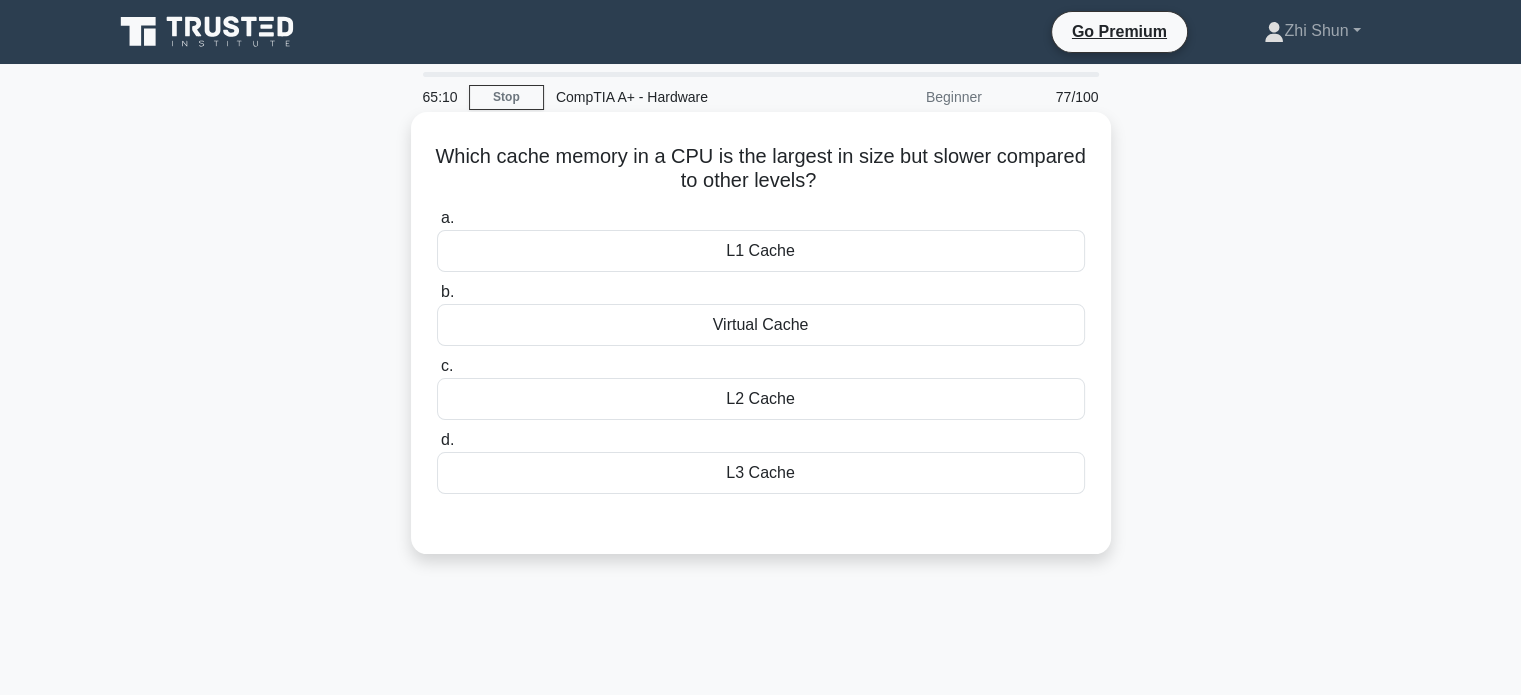 click on "L3 Cache" at bounding box center (761, 473) 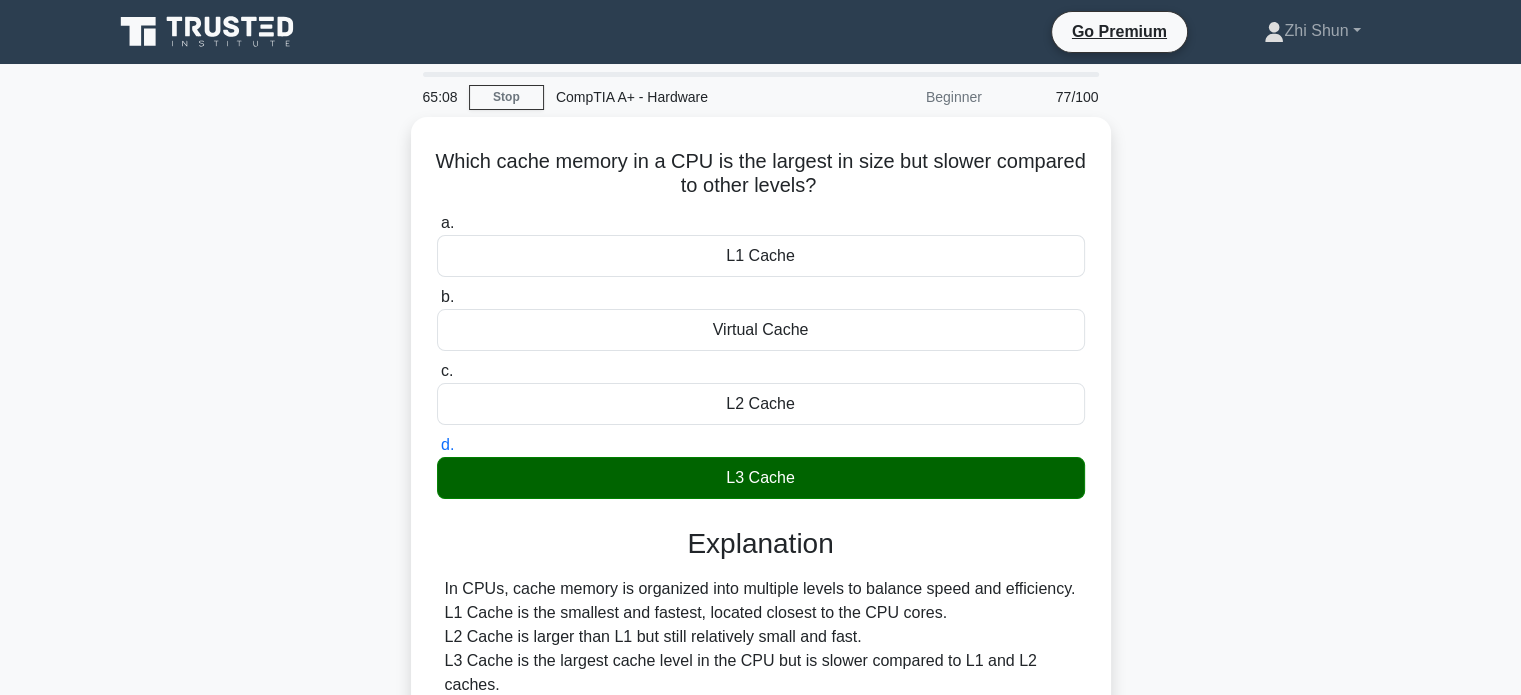 scroll, scrollTop: 385, scrollLeft: 0, axis: vertical 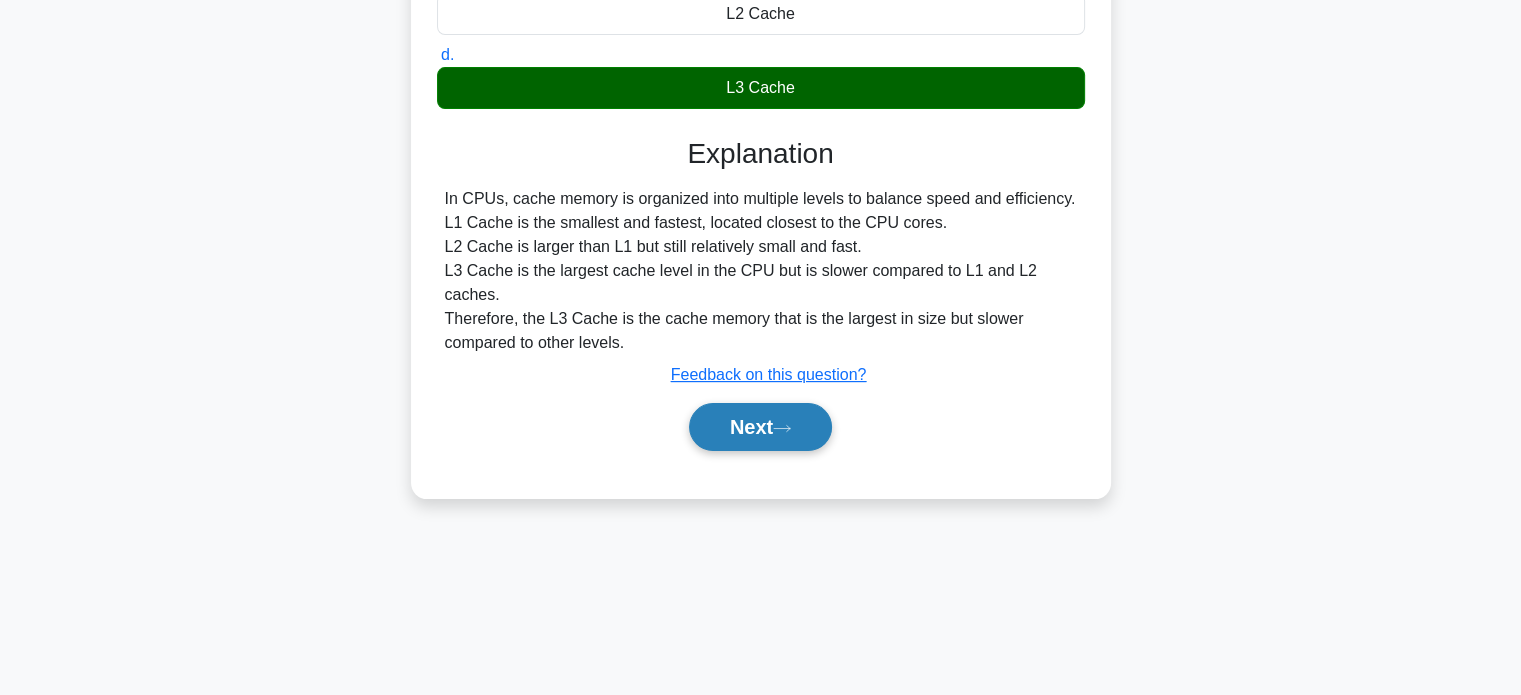 click on "Next" at bounding box center (760, 427) 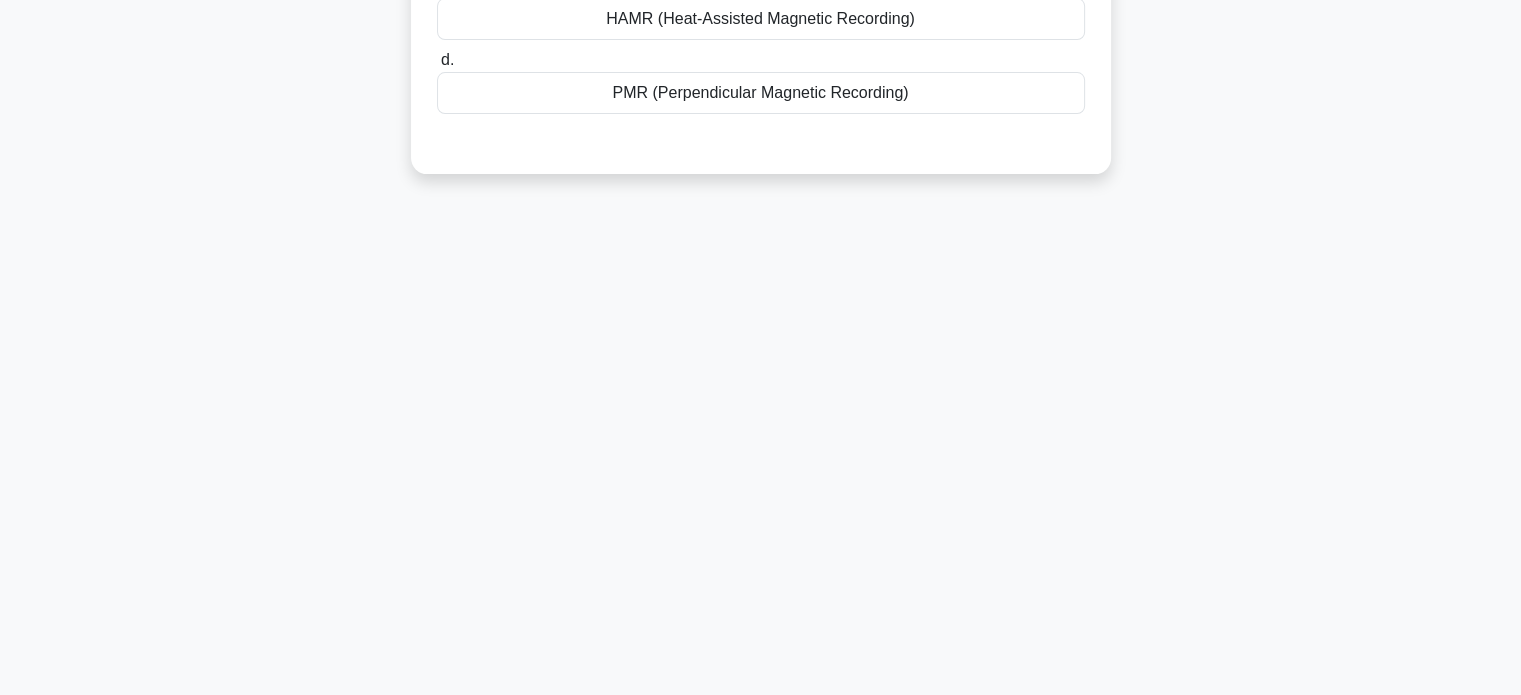 scroll, scrollTop: 0, scrollLeft: 0, axis: both 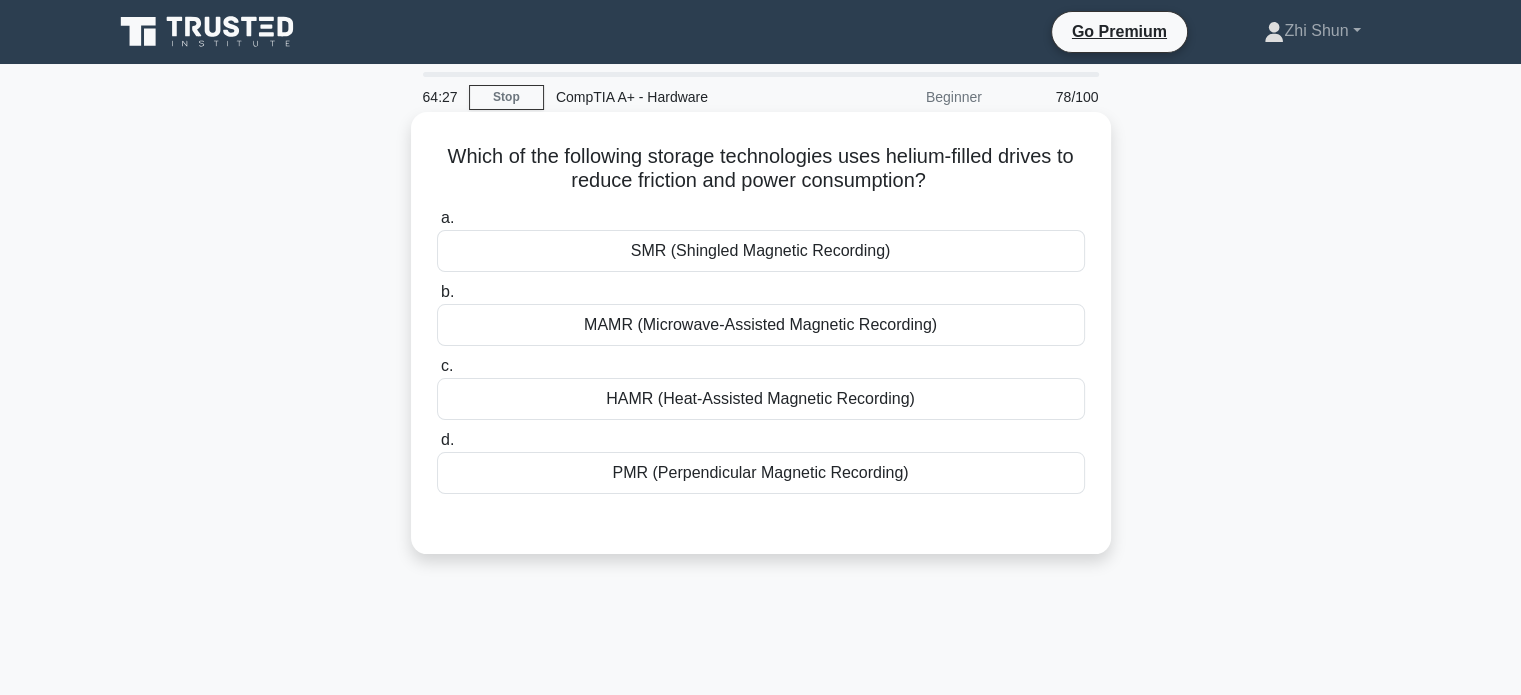 click on "SMR (Shingled Magnetic Recording)" at bounding box center (761, 251) 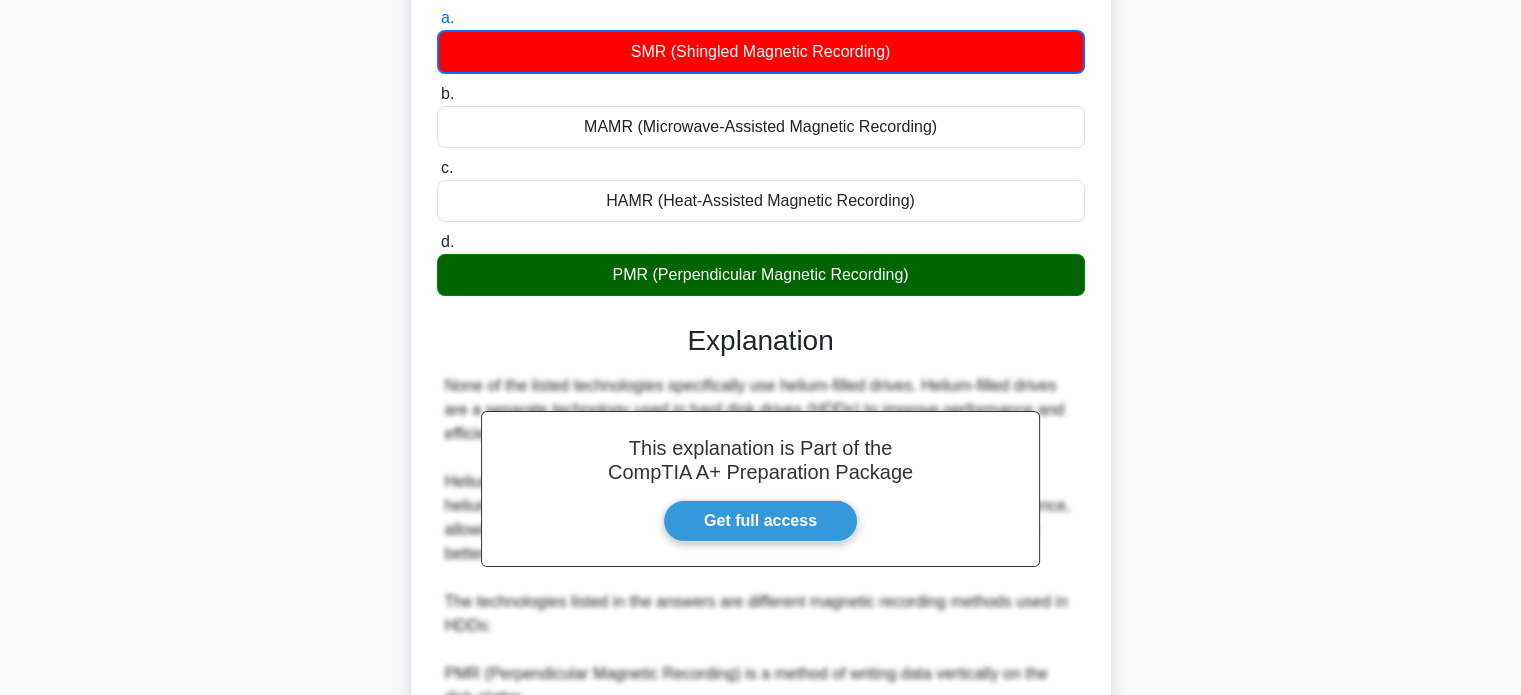 scroll, scrollTop: 682, scrollLeft: 0, axis: vertical 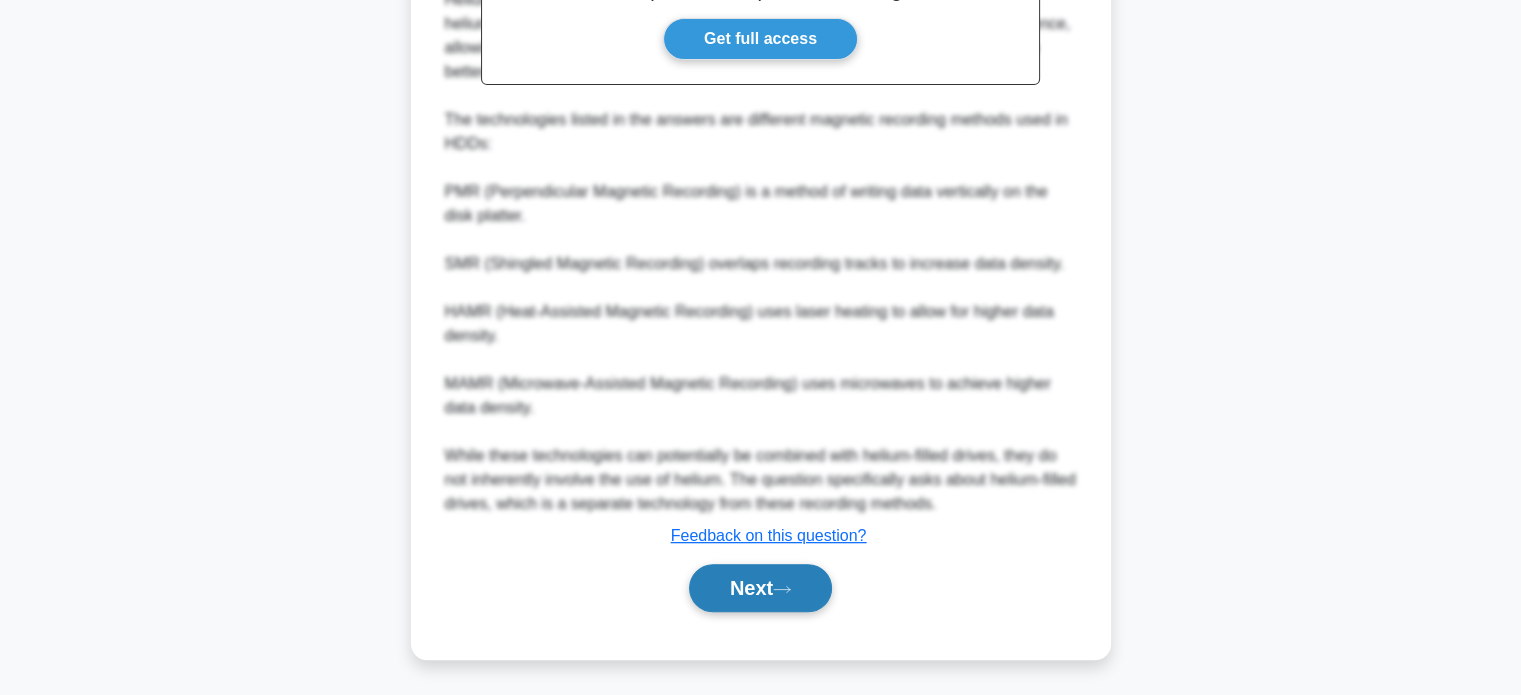 click on "Next" at bounding box center (760, 588) 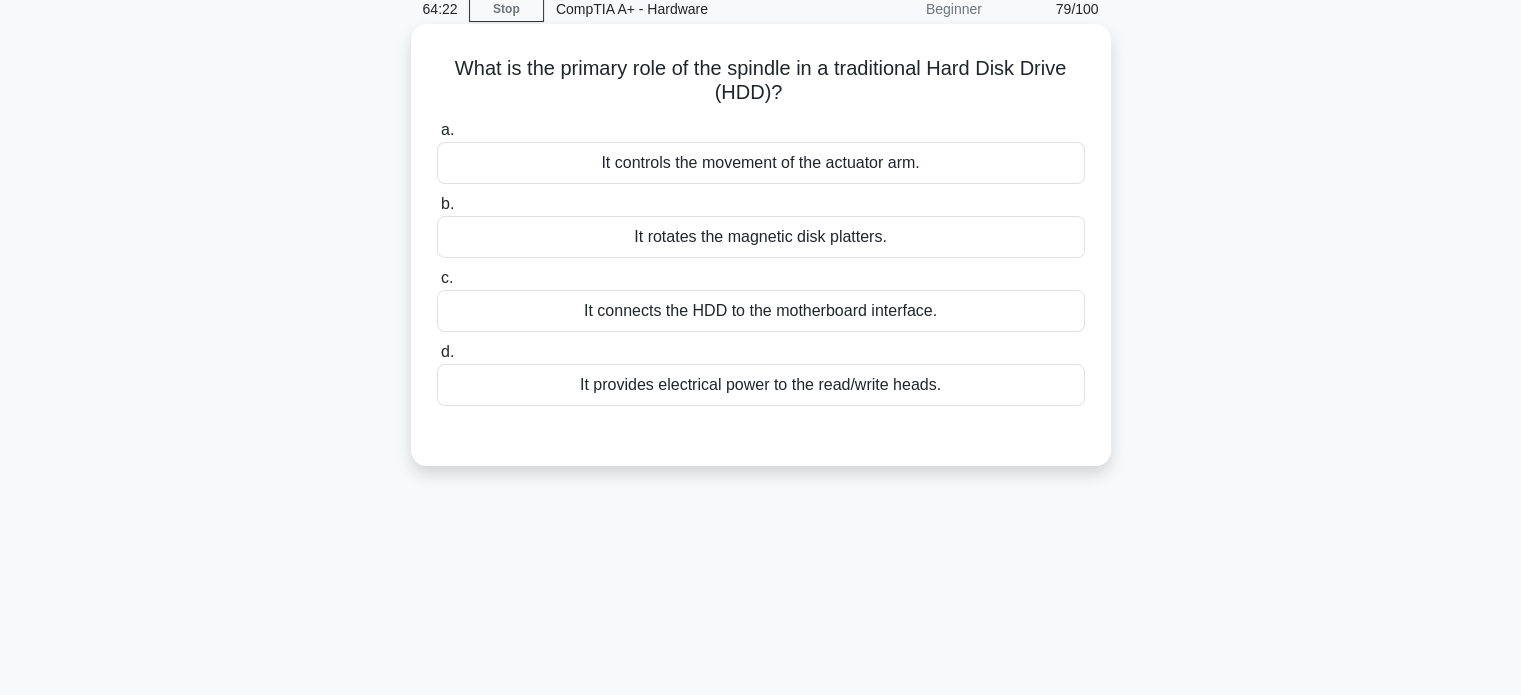 scroll, scrollTop: 0, scrollLeft: 0, axis: both 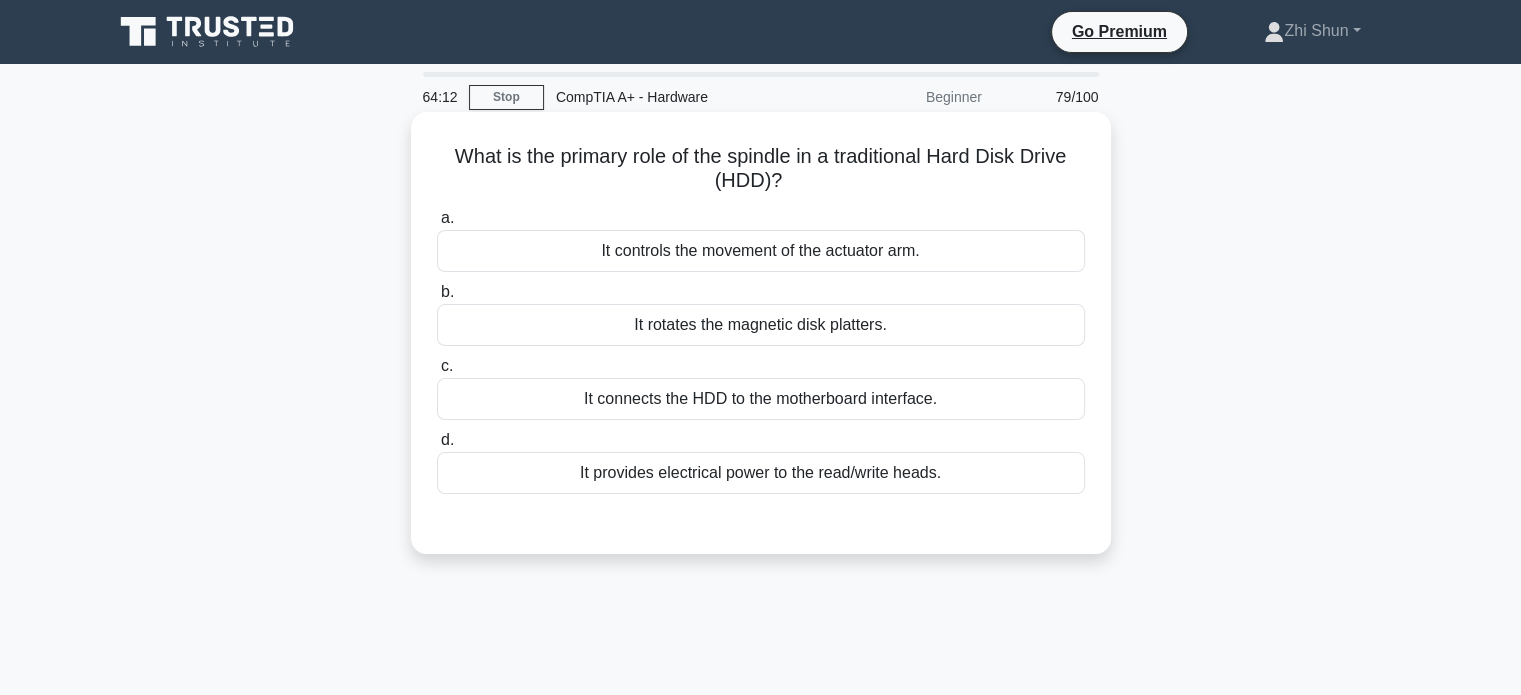 click on "It controls the movement of the actuator arm." at bounding box center [761, 251] 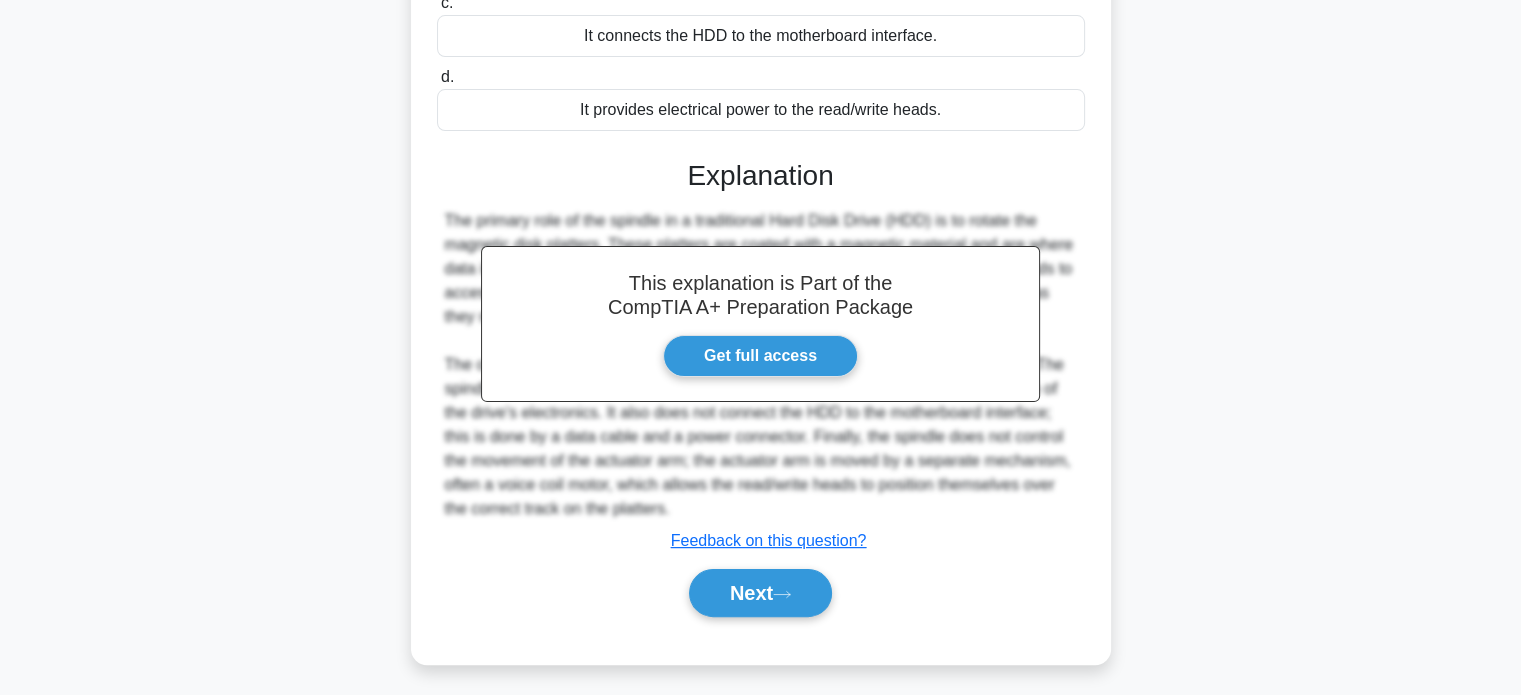 scroll, scrollTop: 385, scrollLeft: 0, axis: vertical 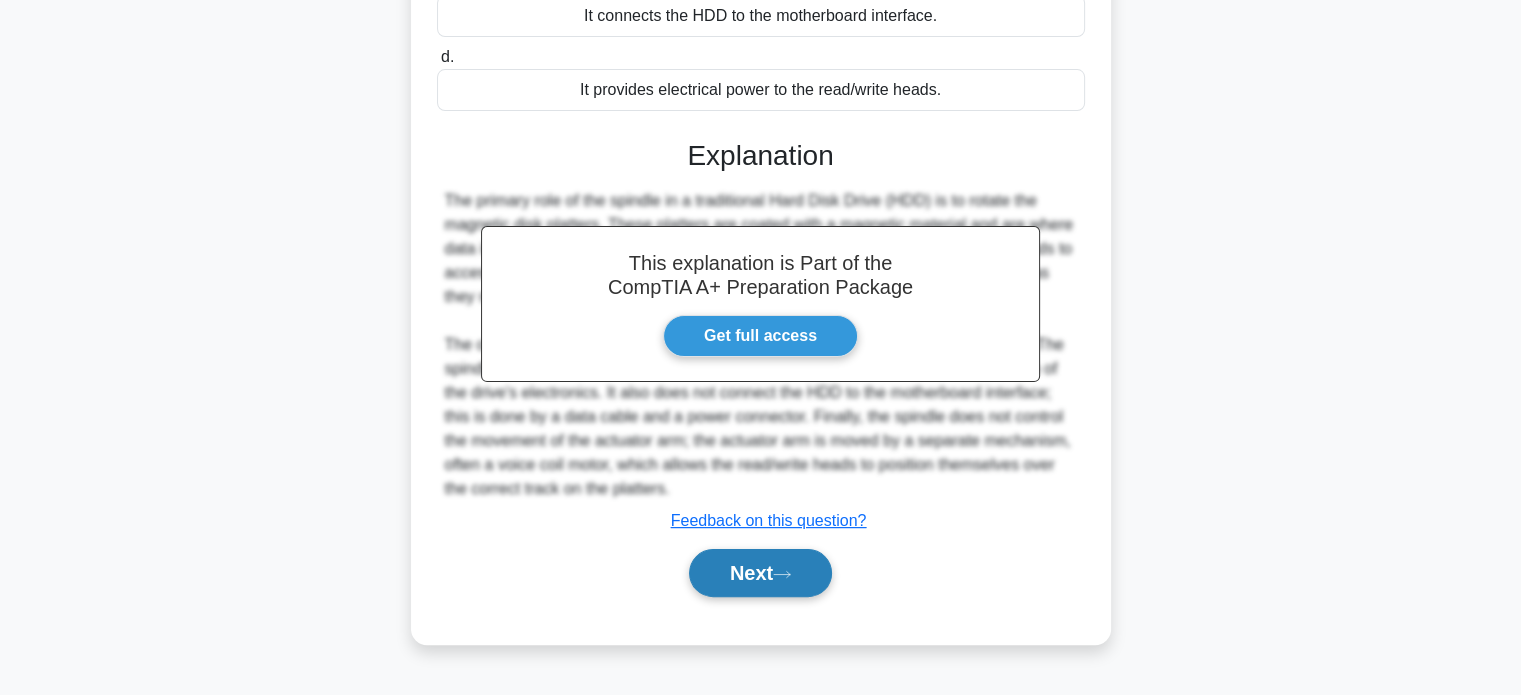 click on "Next" at bounding box center (760, 573) 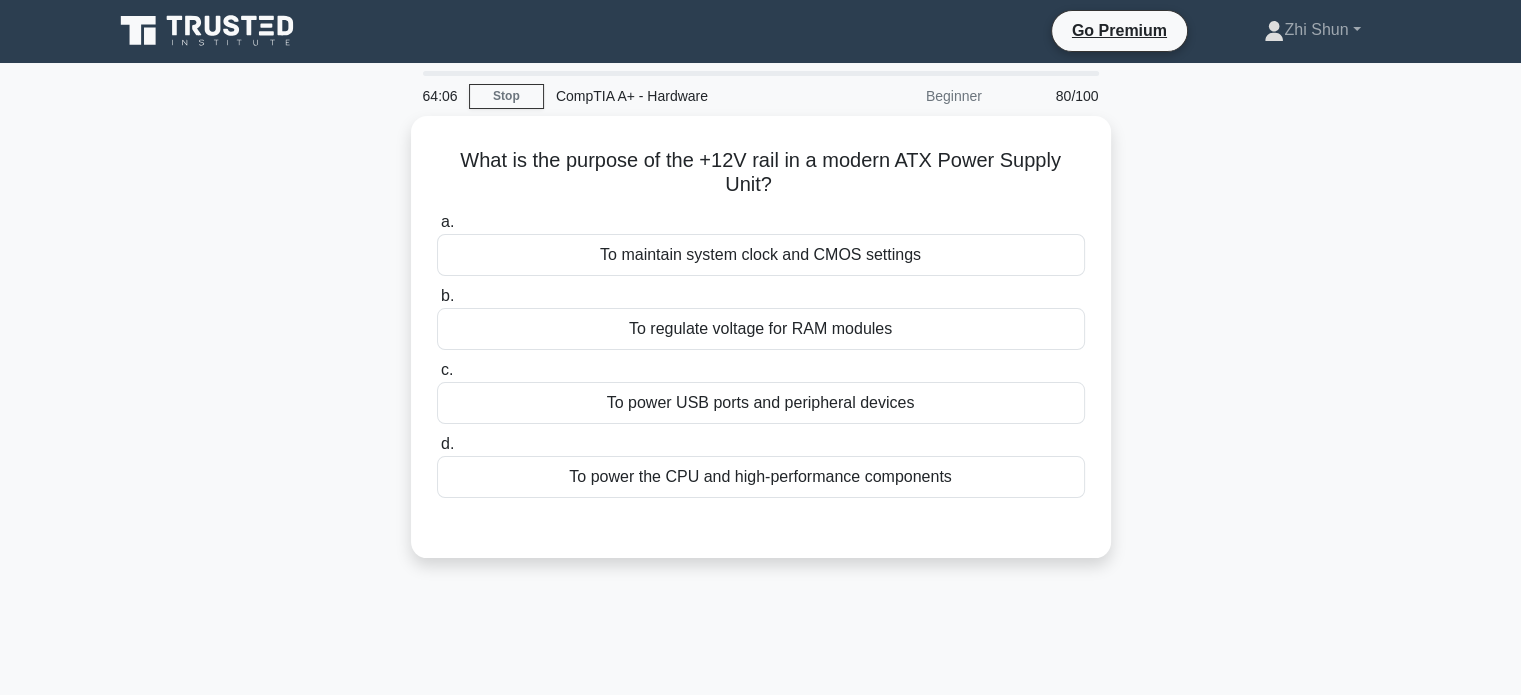 scroll, scrollTop: 0, scrollLeft: 0, axis: both 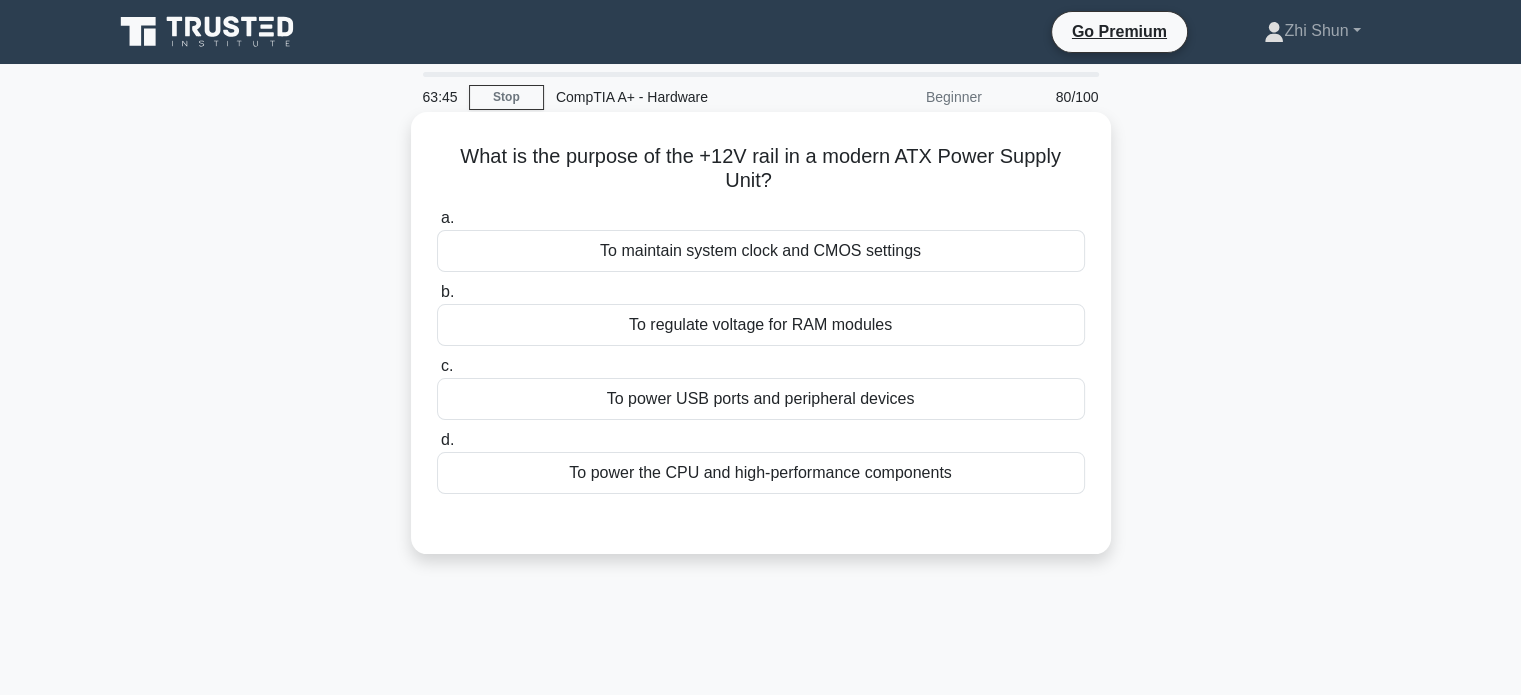 click on "To power the CPU and high-performance components" at bounding box center (761, 473) 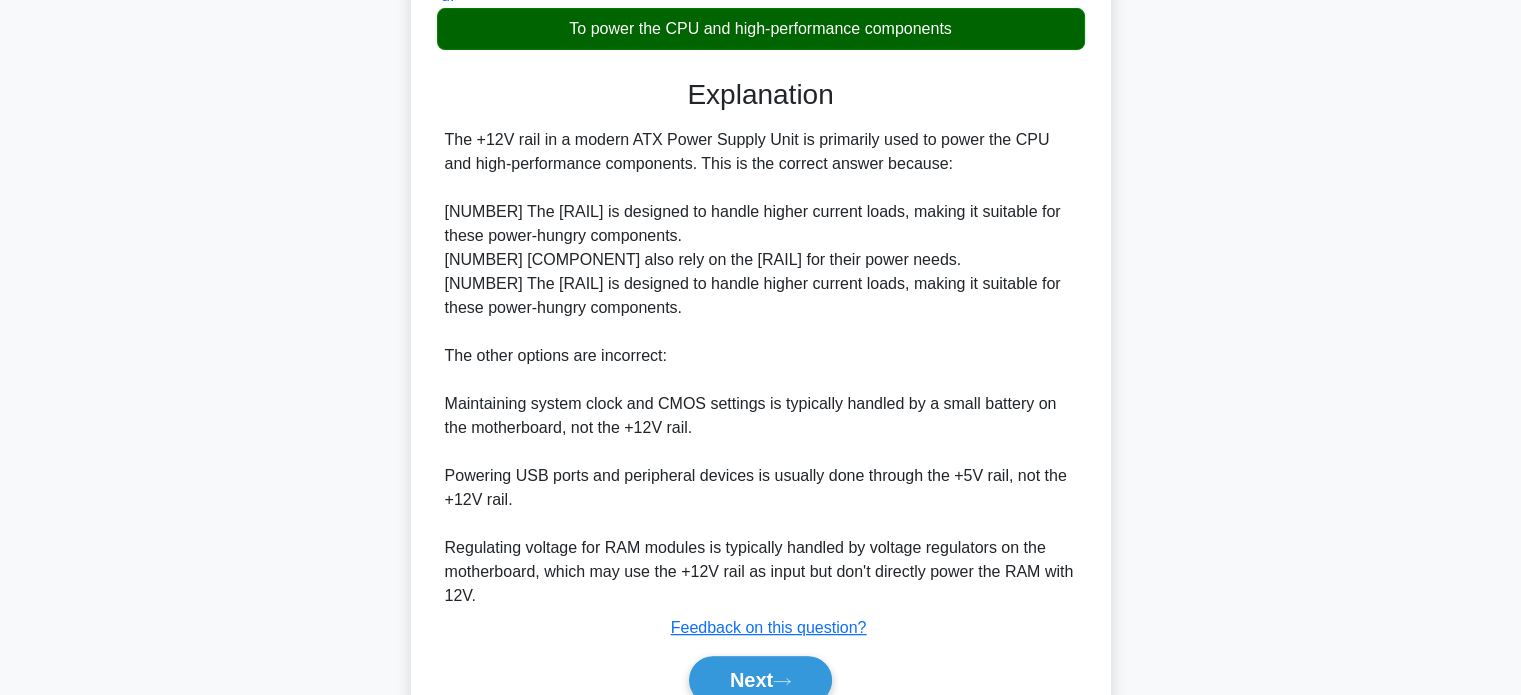 scroll, scrollTop: 336, scrollLeft: 0, axis: vertical 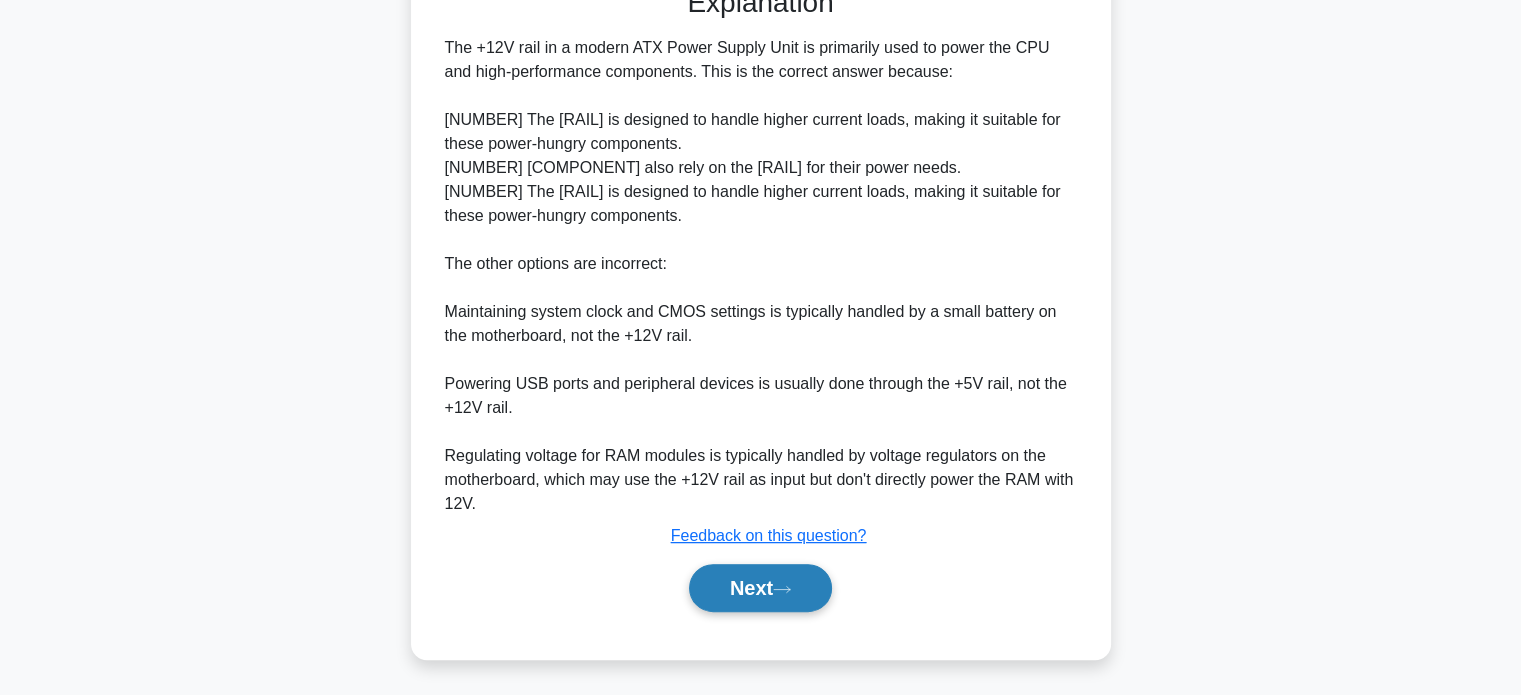 click on "Next" at bounding box center [760, 588] 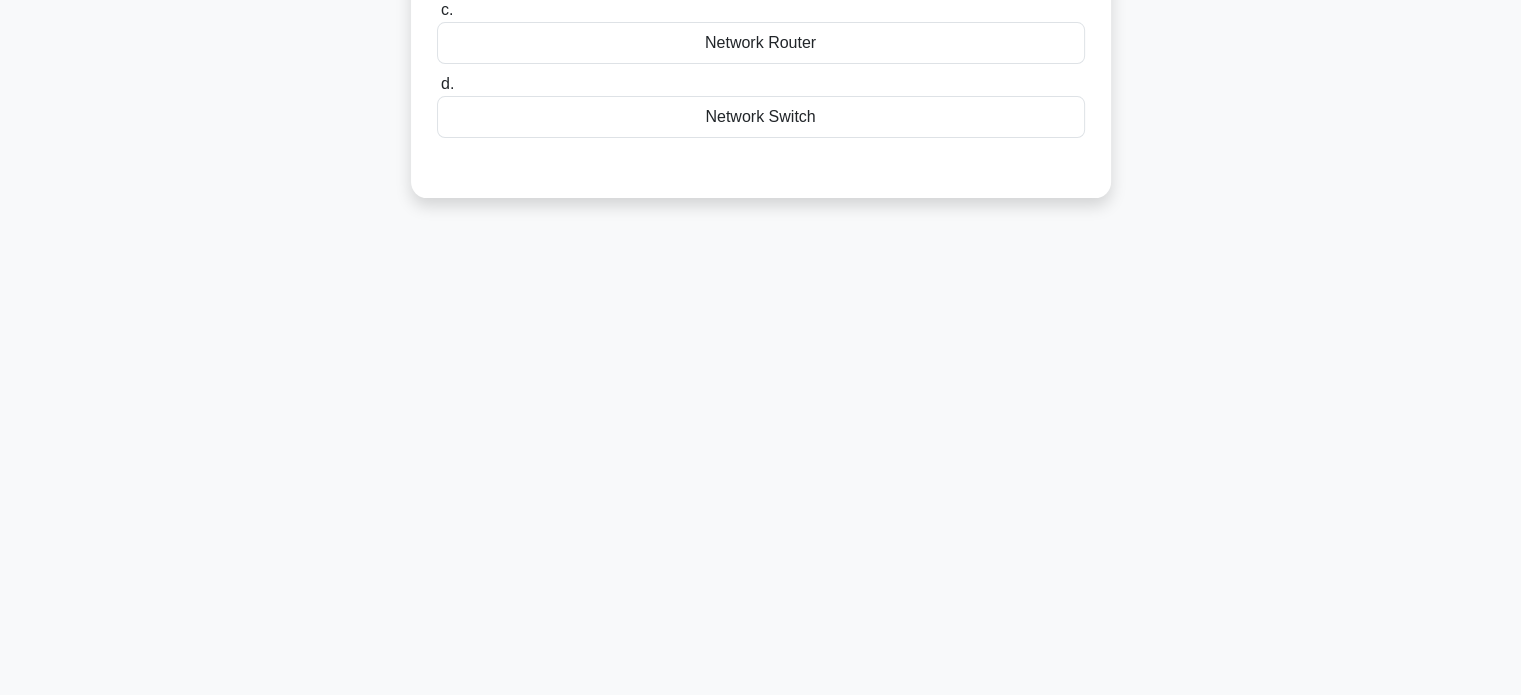 scroll, scrollTop: 0, scrollLeft: 0, axis: both 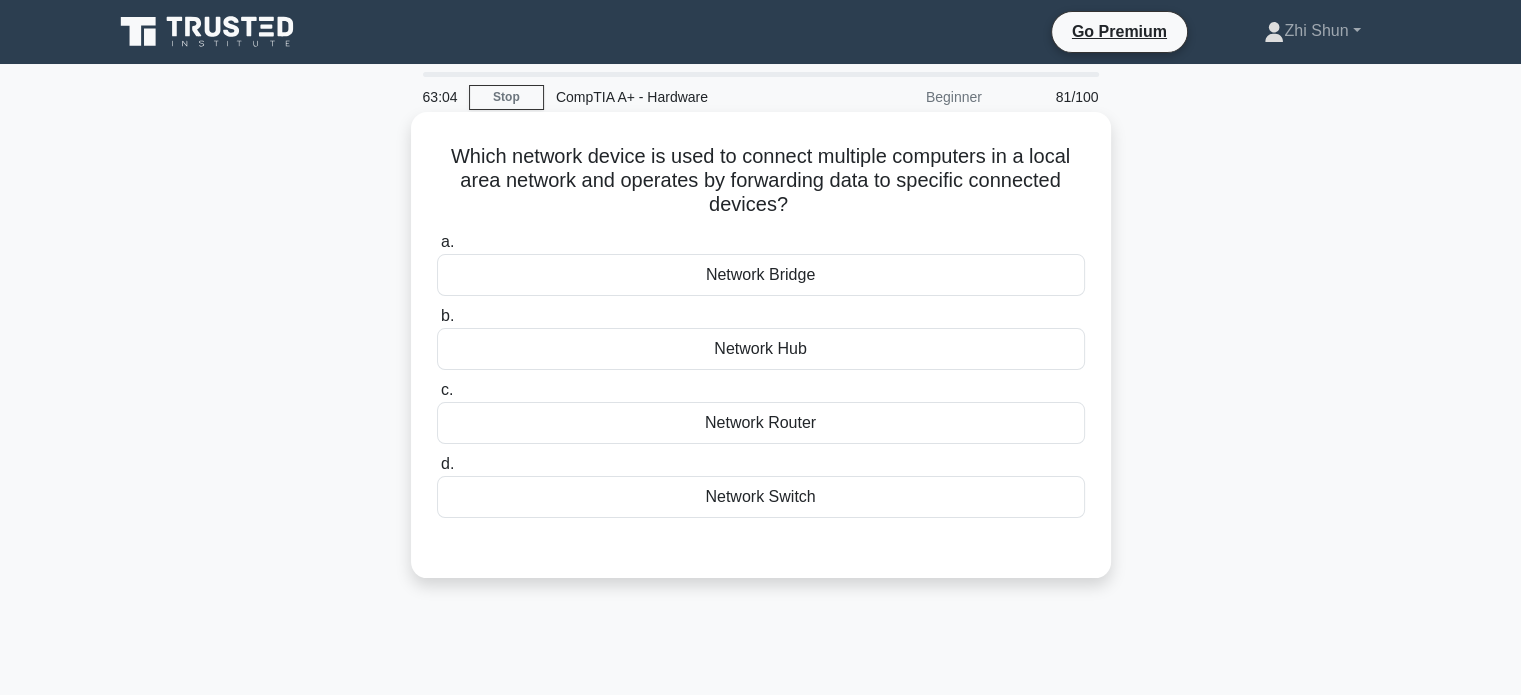 click on "Network Router" at bounding box center [761, 423] 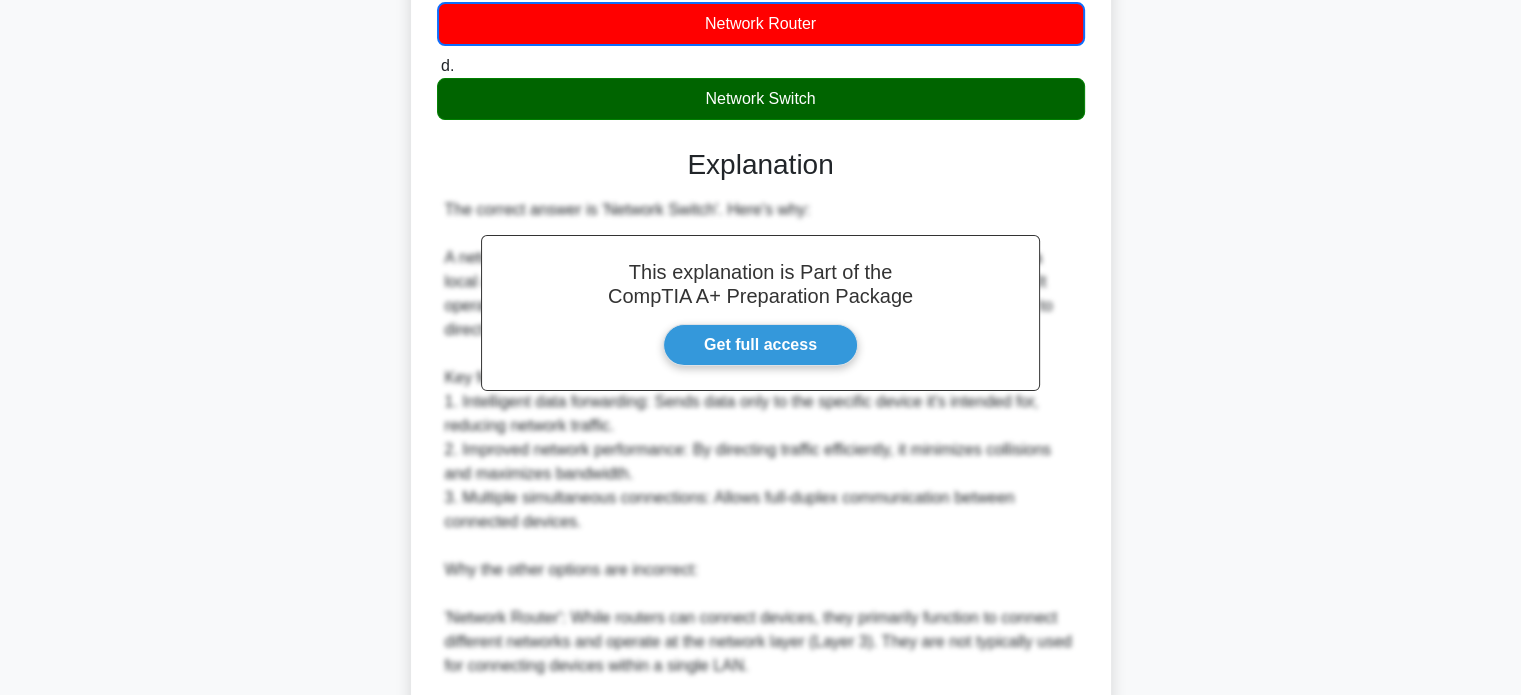 scroll, scrollTop: 730, scrollLeft: 0, axis: vertical 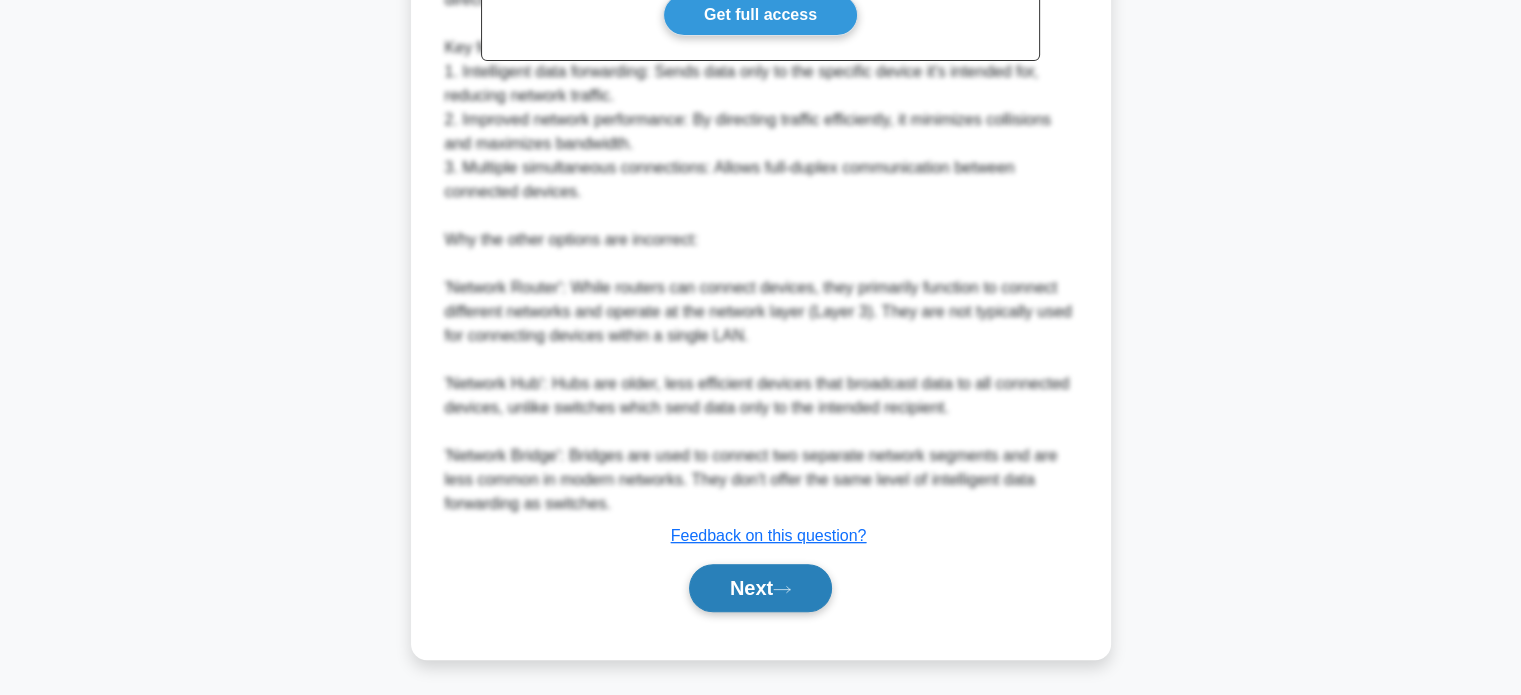 click on "Next" at bounding box center [760, 588] 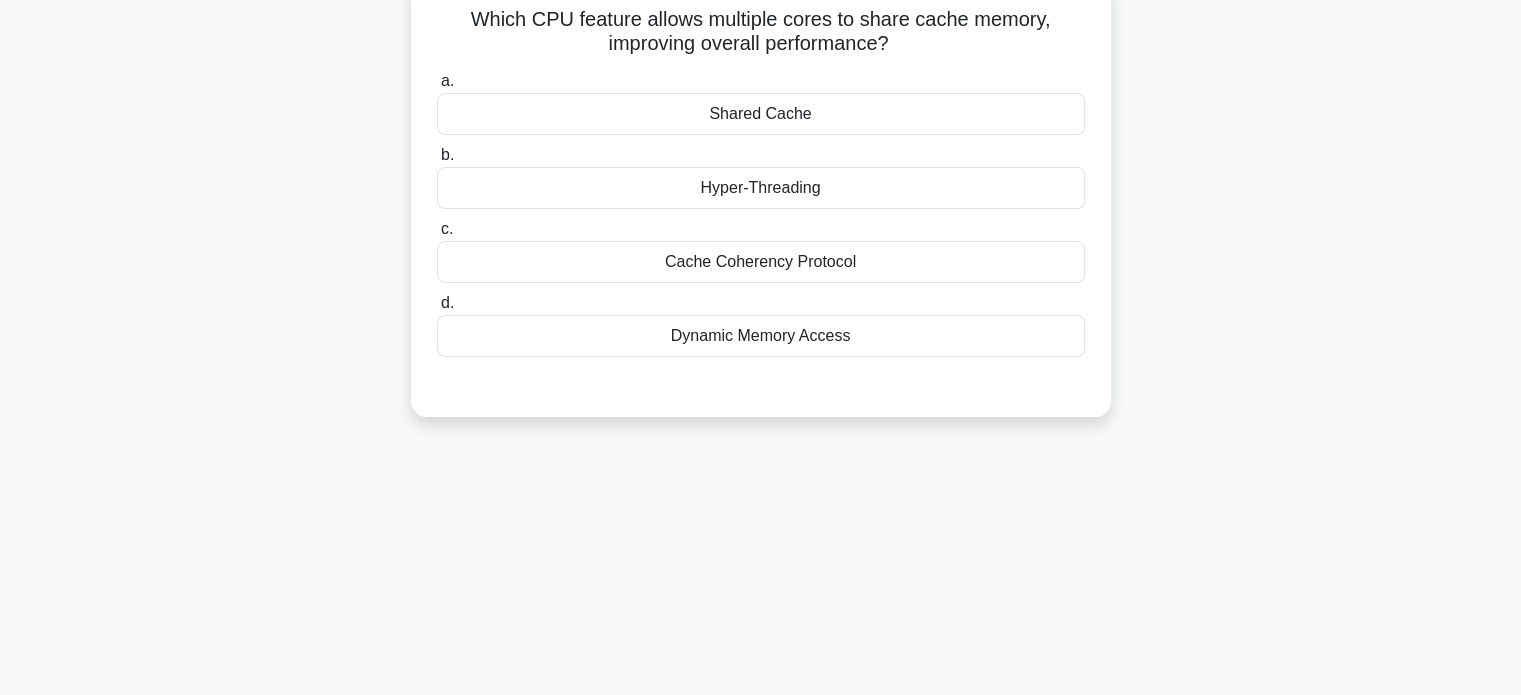 scroll, scrollTop: 0, scrollLeft: 0, axis: both 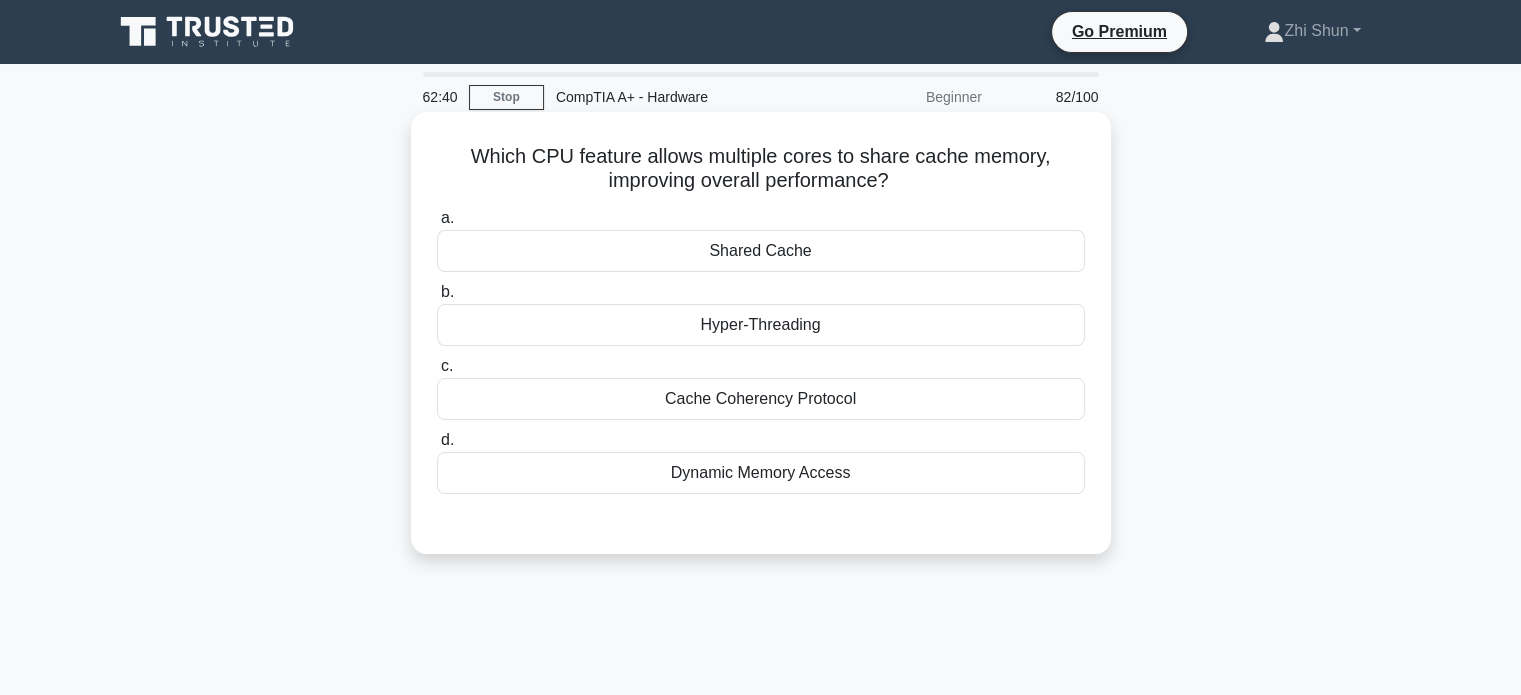 click on "Dynamic Memory Access" at bounding box center (761, 473) 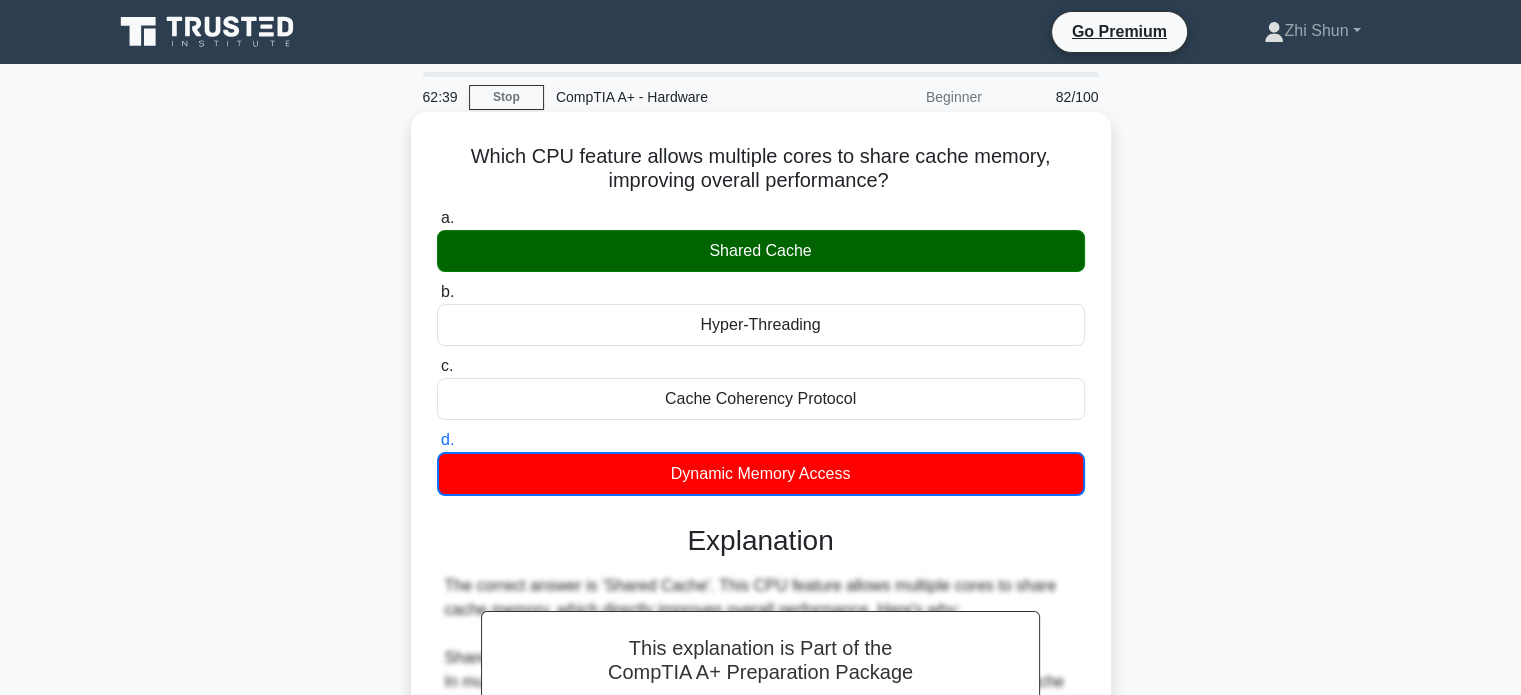 scroll, scrollTop: 658, scrollLeft: 0, axis: vertical 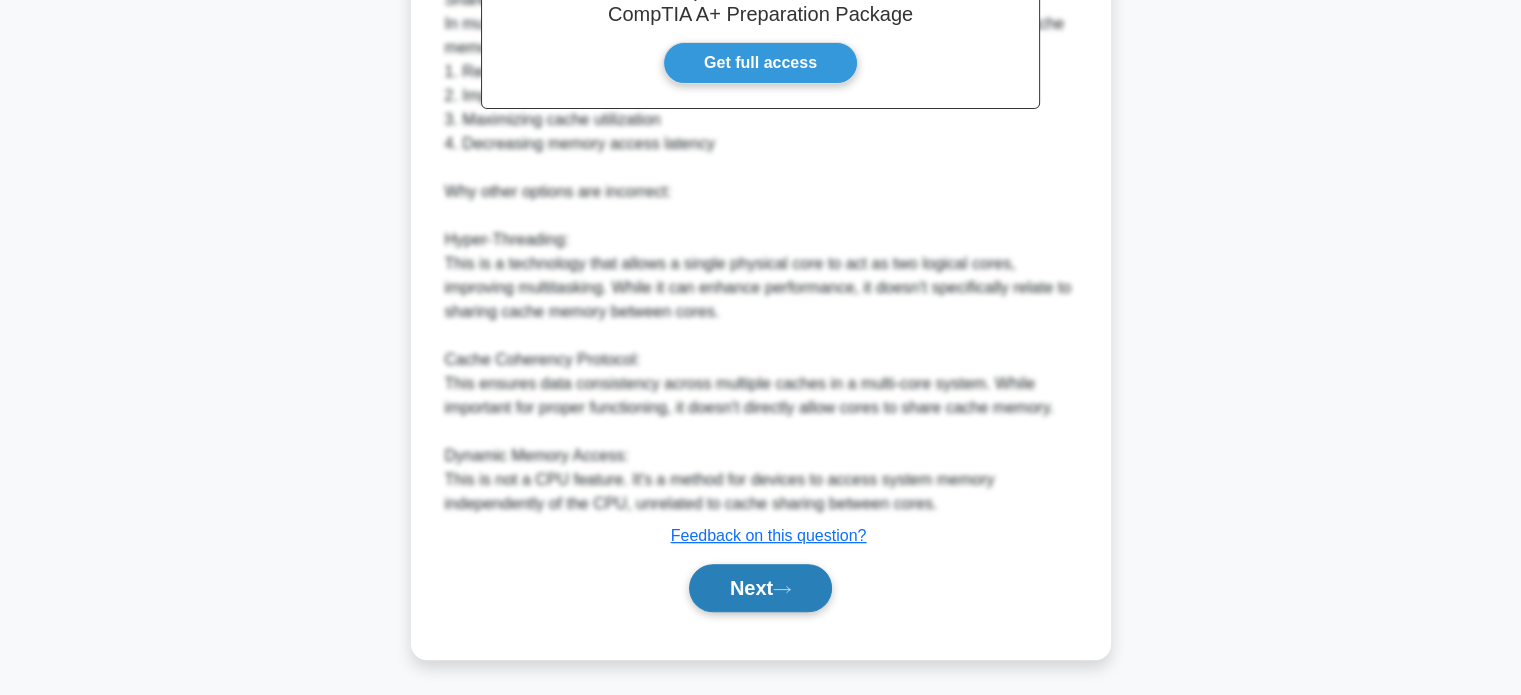 click on "Next" at bounding box center [760, 588] 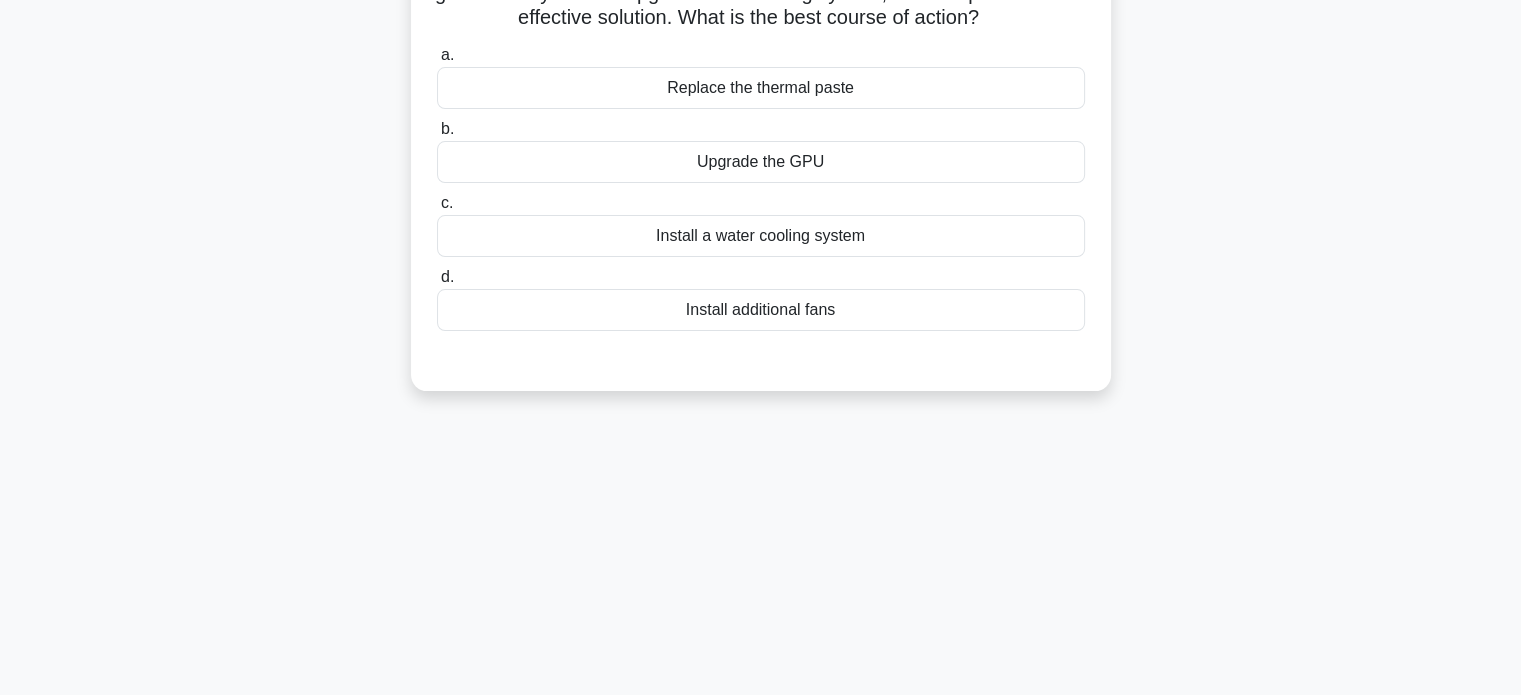 scroll, scrollTop: 0, scrollLeft: 0, axis: both 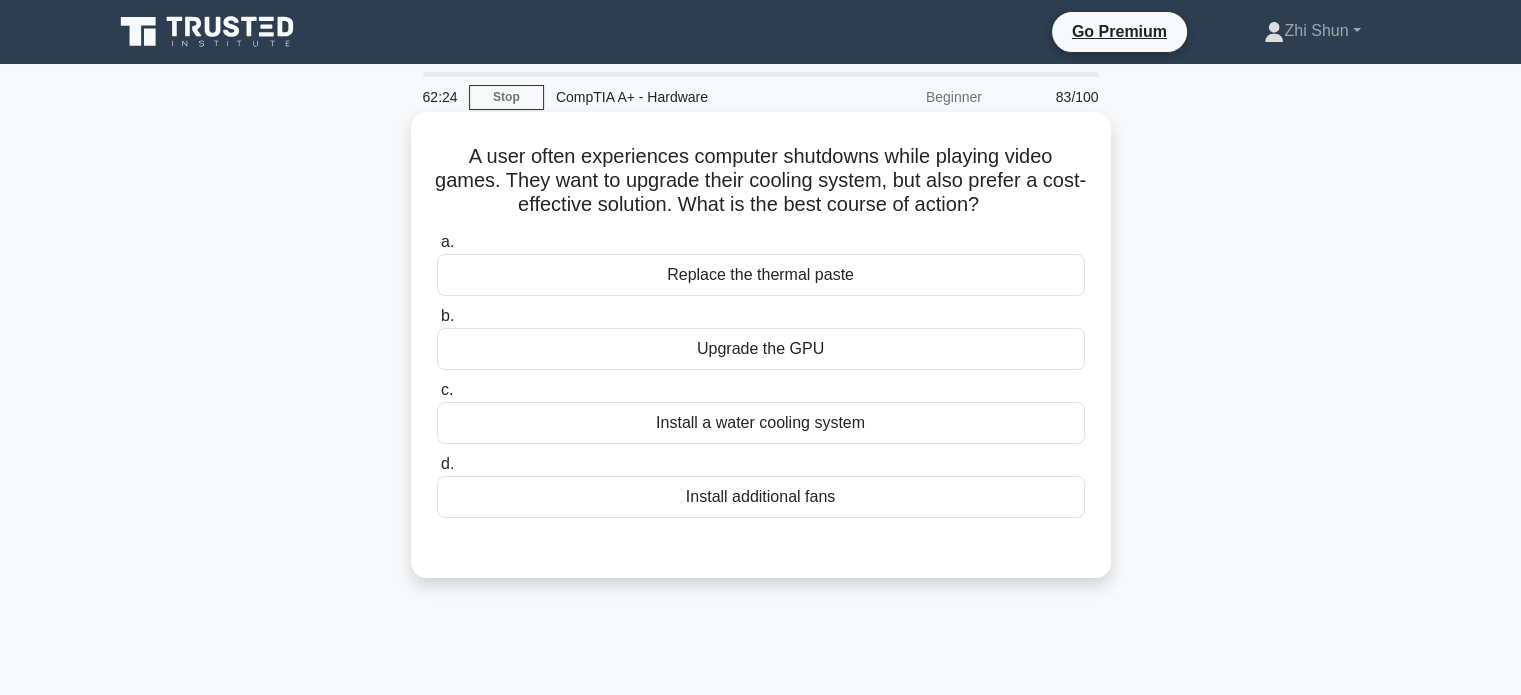 click on "Install a water cooling system" at bounding box center (761, 423) 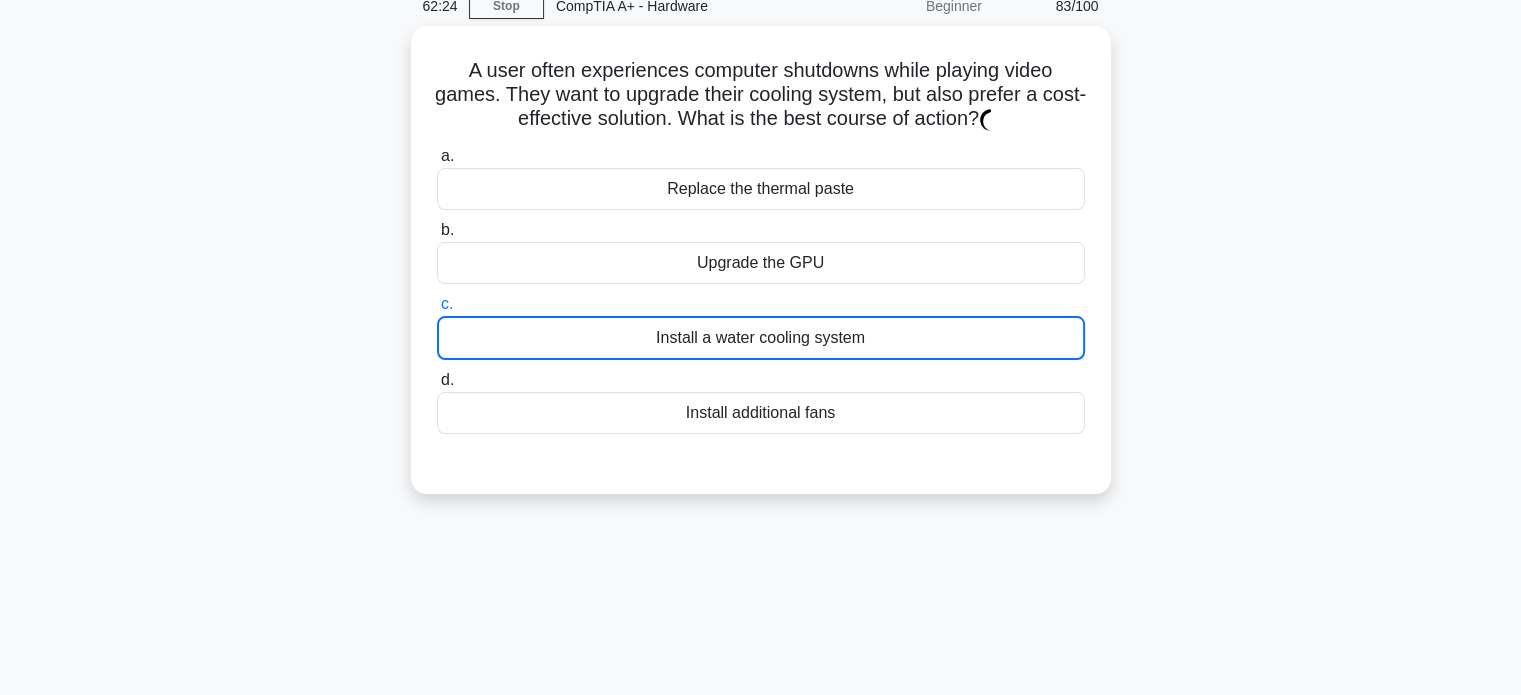 scroll, scrollTop: 200, scrollLeft: 0, axis: vertical 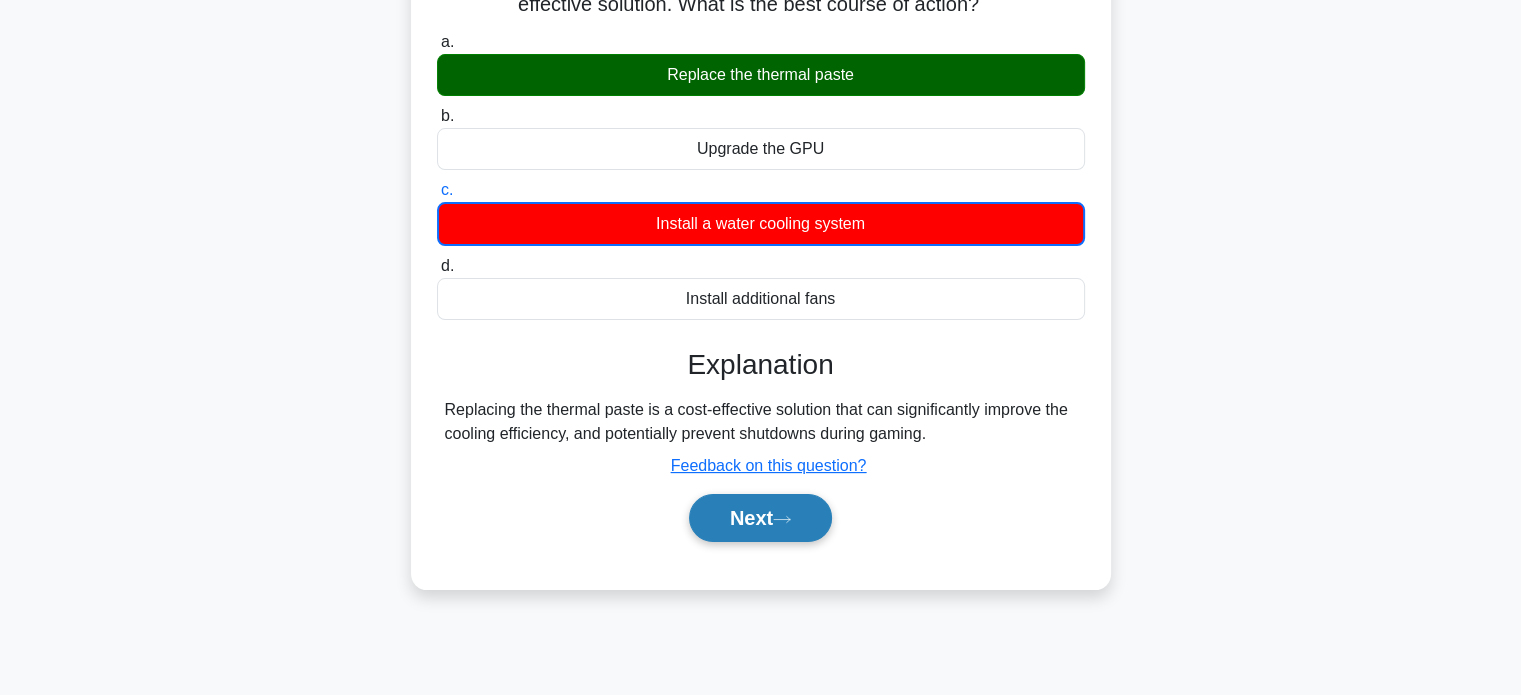 click 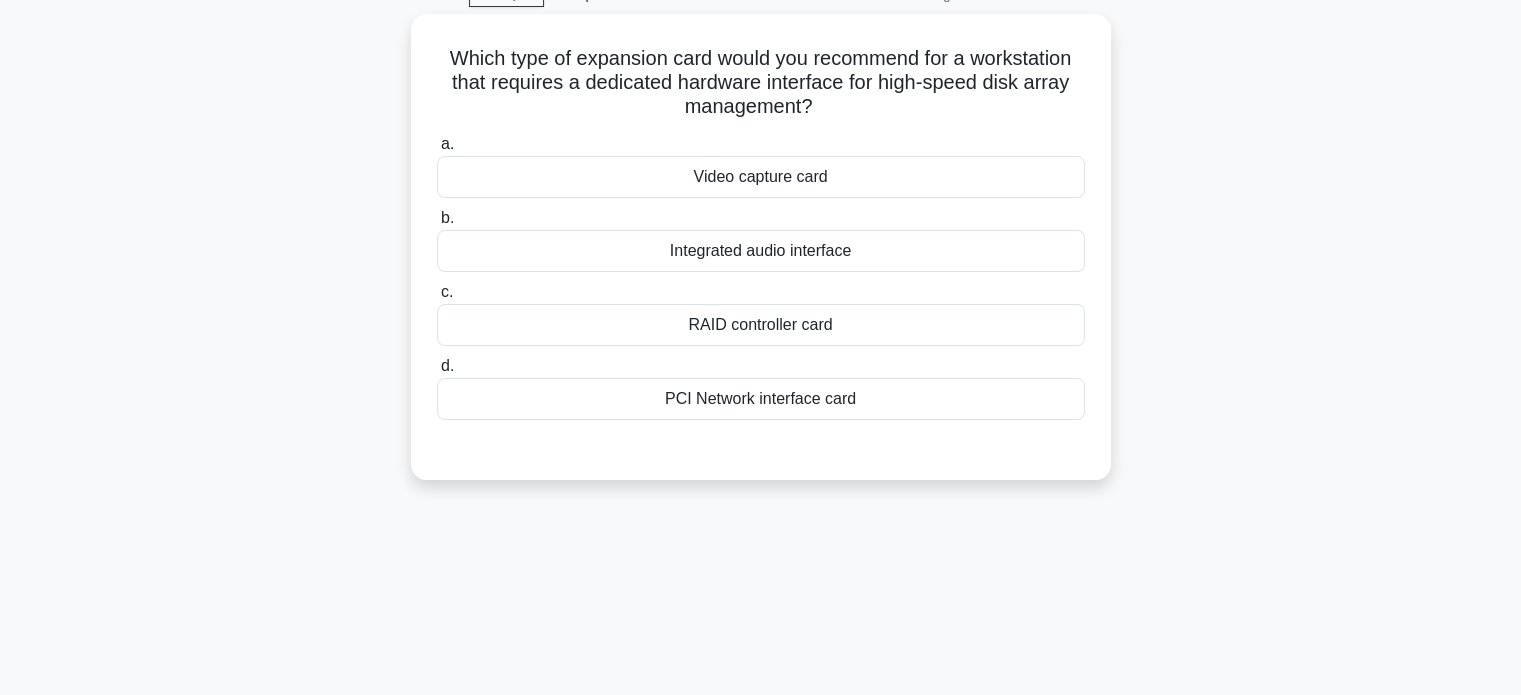 scroll, scrollTop: 0, scrollLeft: 0, axis: both 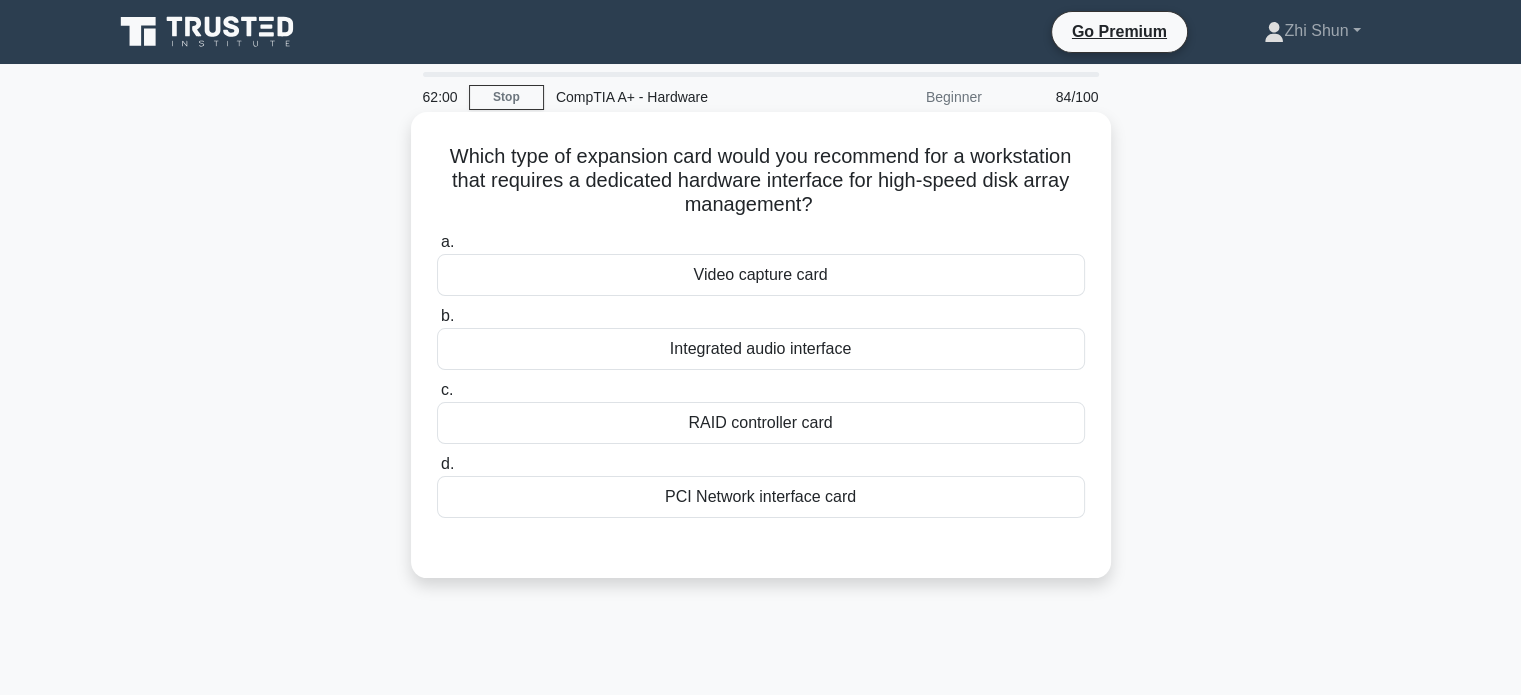 click on "RAID controller card" at bounding box center (761, 423) 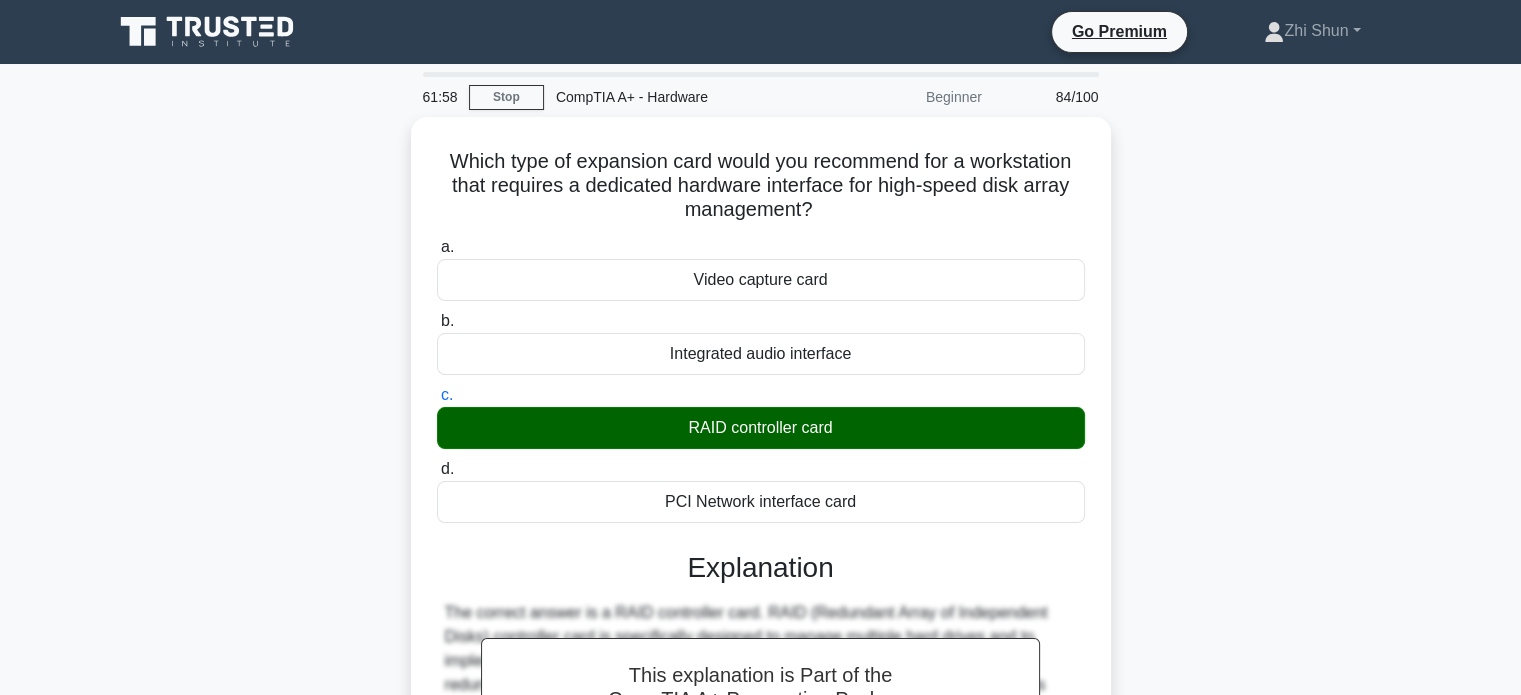 scroll, scrollTop: 385, scrollLeft: 0, axis: vertical 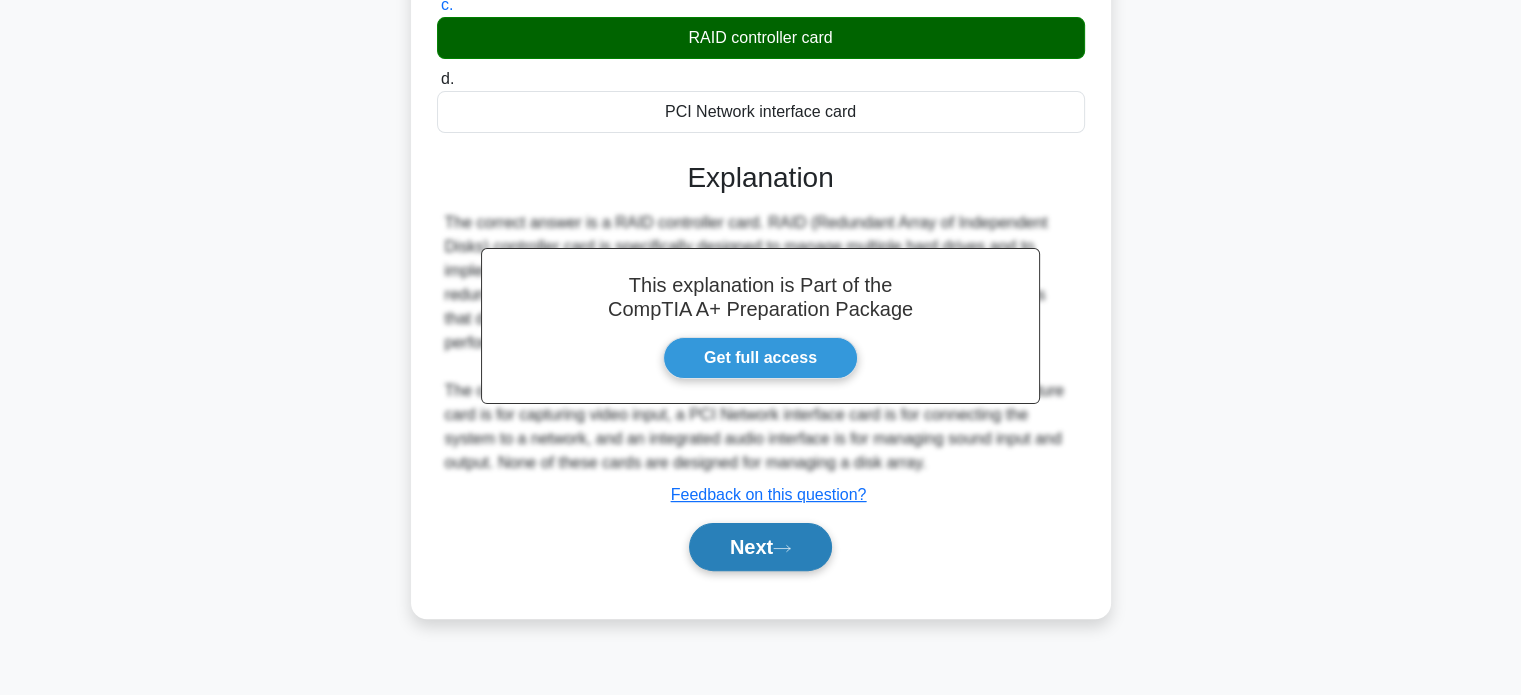 click on "Next" at bounding box center (760, 547) 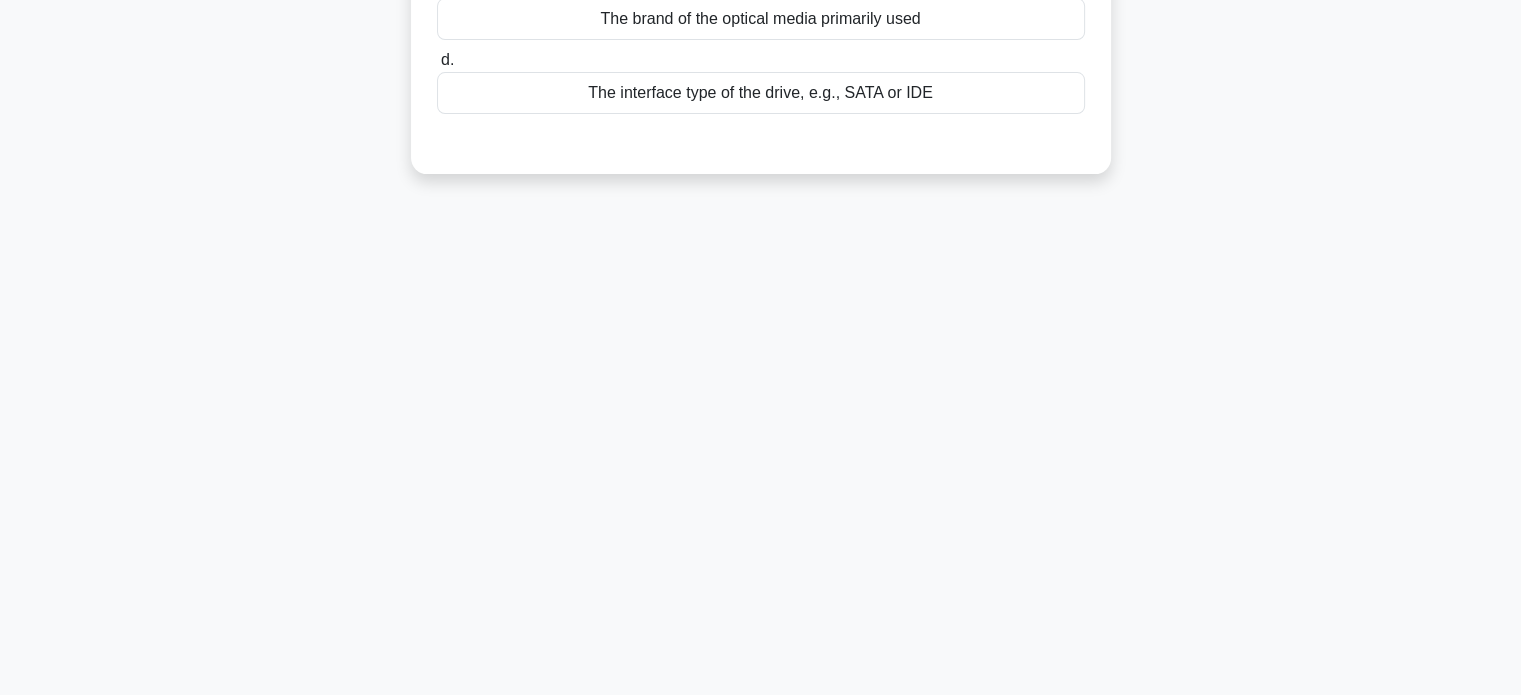 scroll, scrollTop: 0, scrollLeft: 0, axis: both 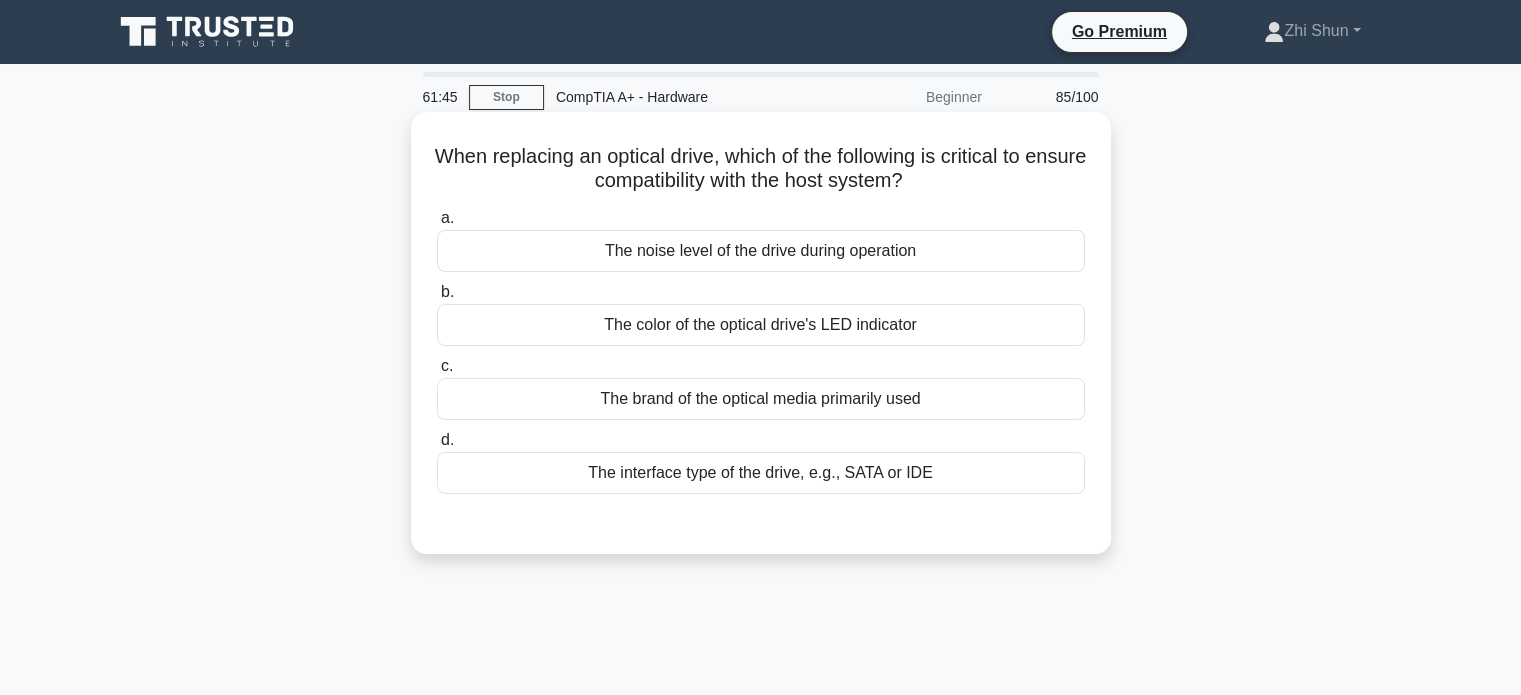 click on "The interface type of the drive, e.g., SATA or IDE" at bounding box center [761, 473] 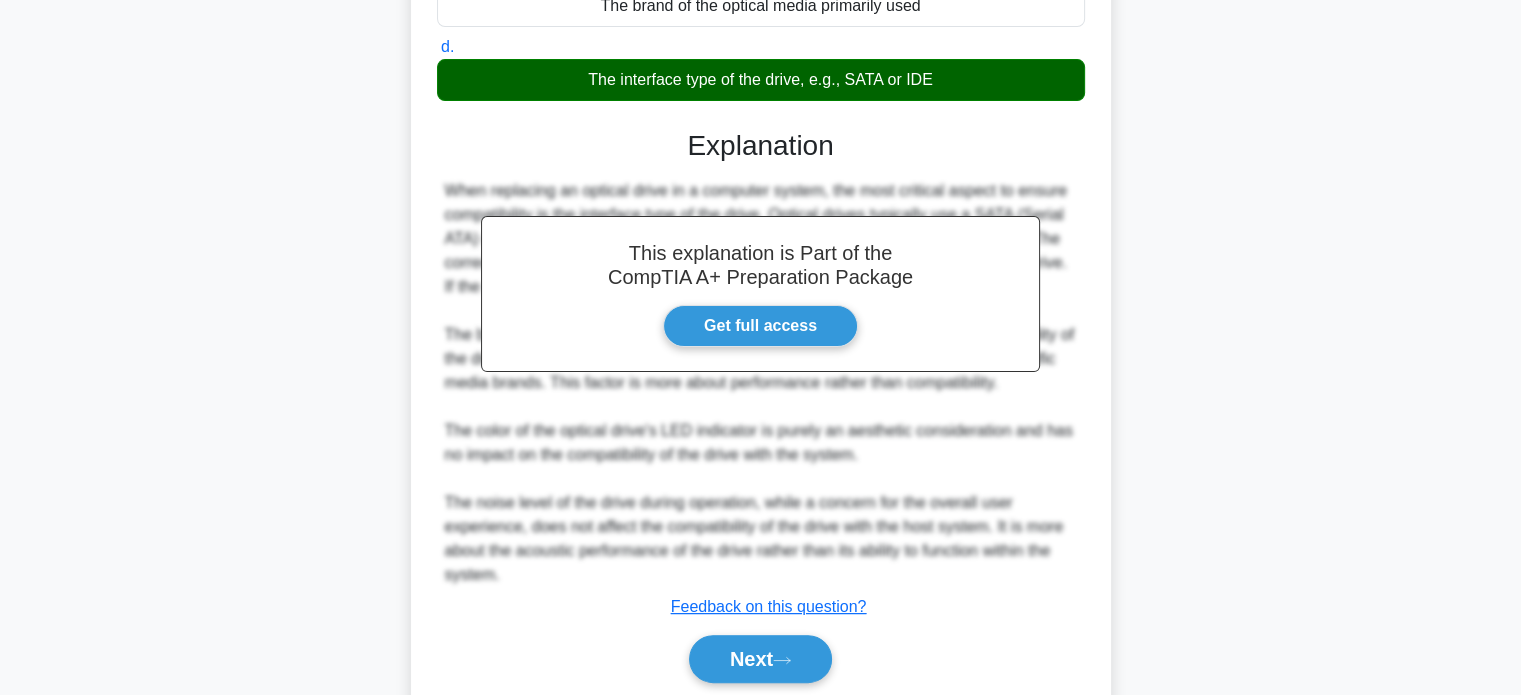 scroll, scrollTop: 464, scrollLeft: 0, axis: vertical 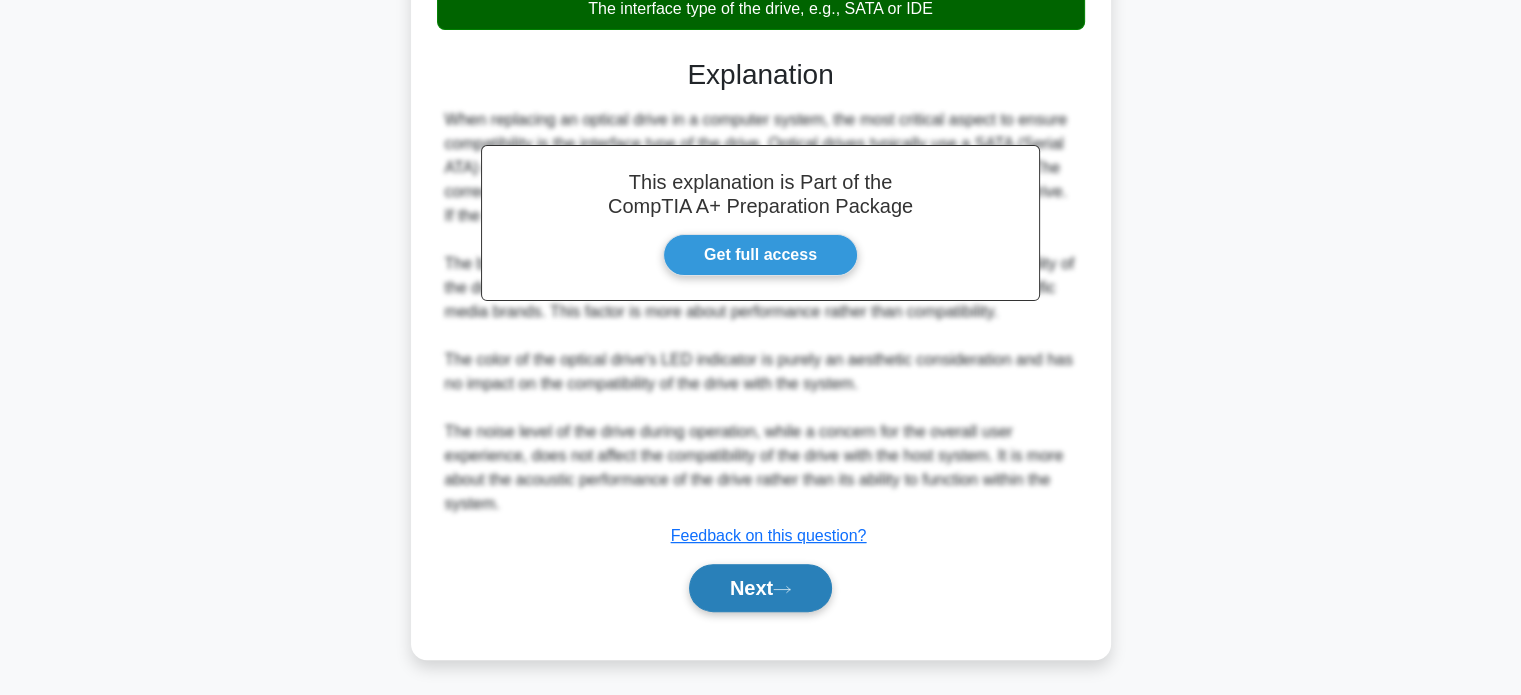 click on "Next" at bounding box center [760, 588] 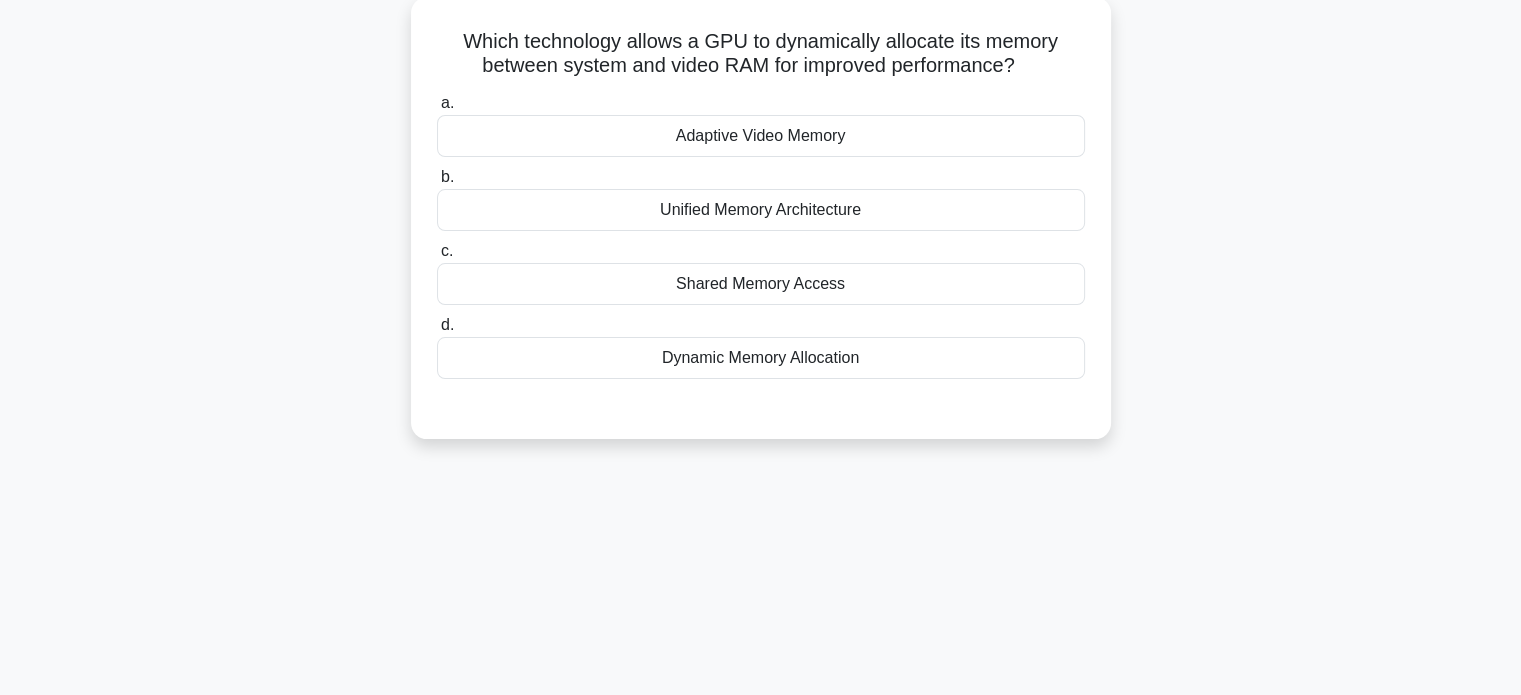 scroll, scrollTop: 0, scrollLeft: 0, axis: both 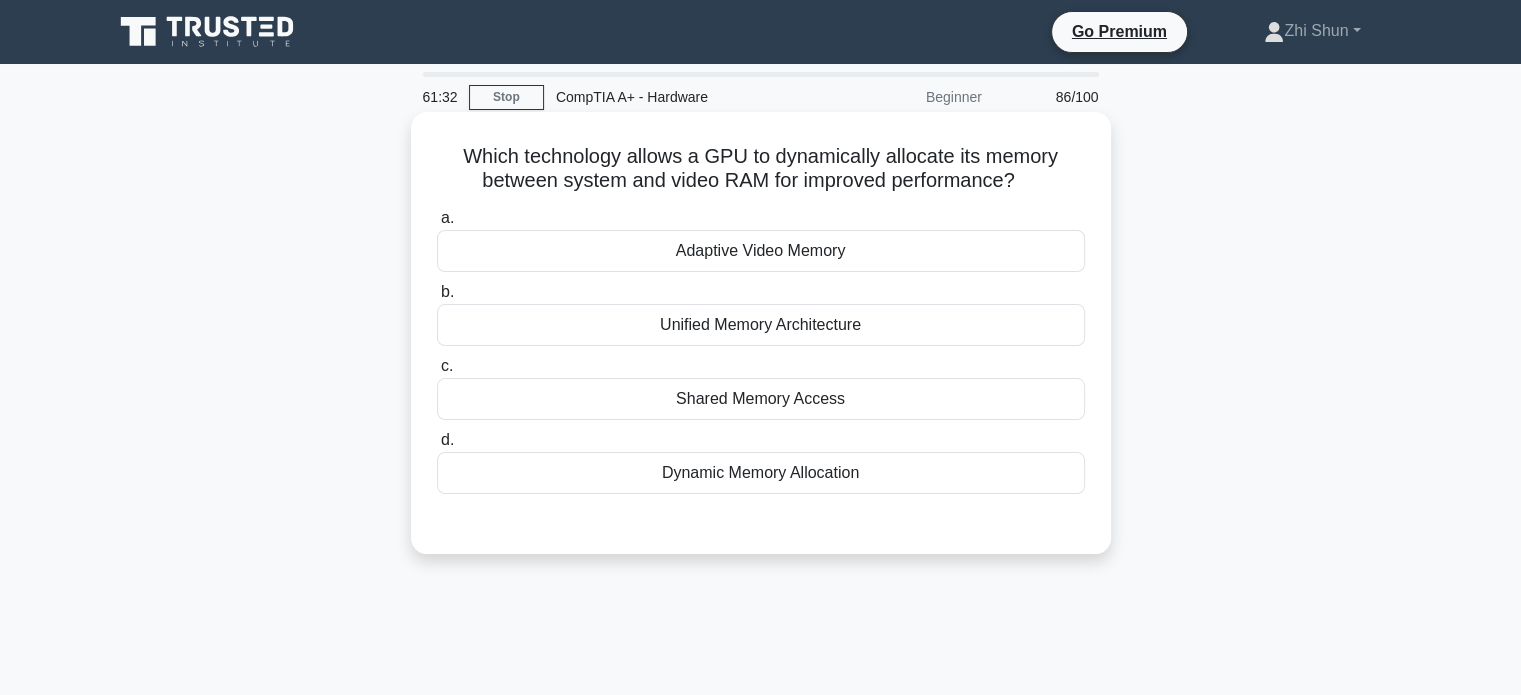 click on "Dynamic Memory Allocation" at bounding box center (761, 473) 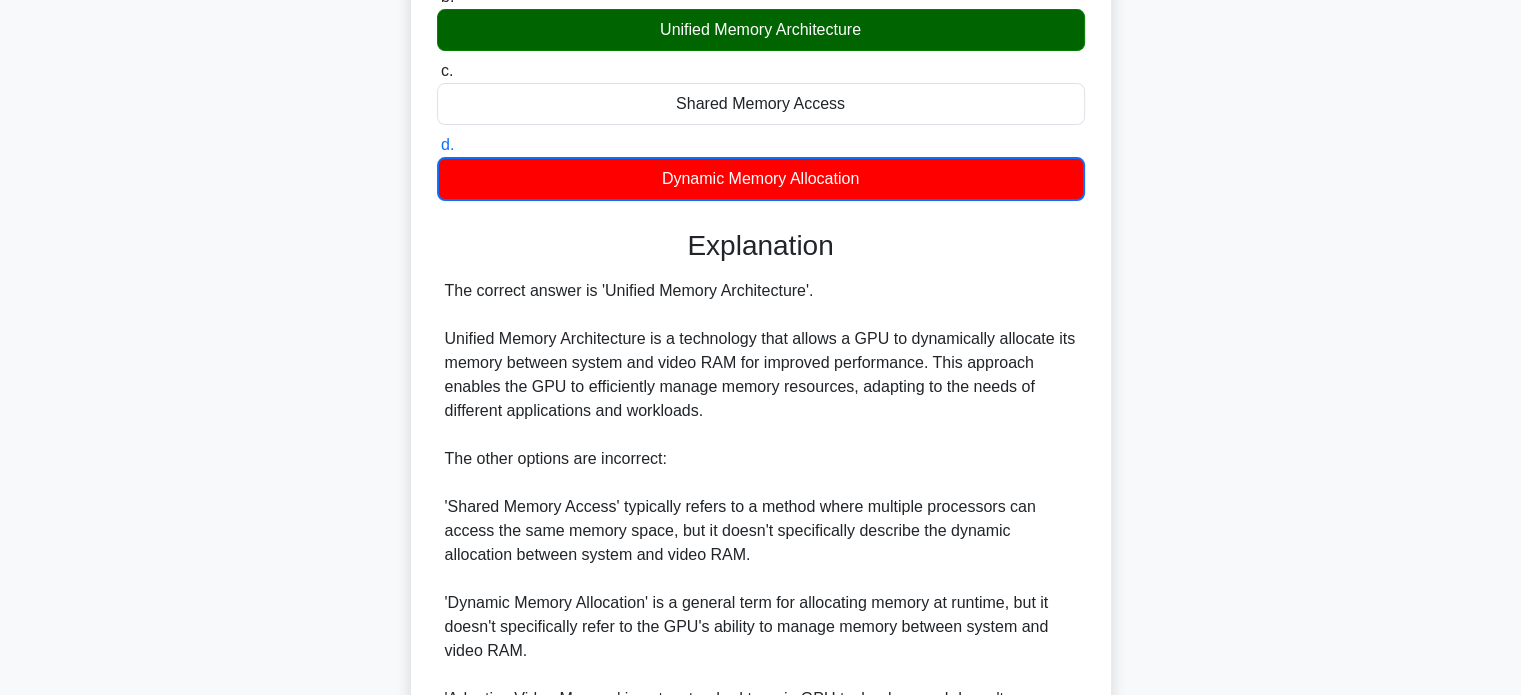 scroll, scrollTop: 514, scrollLeft: 0, axis: vertical 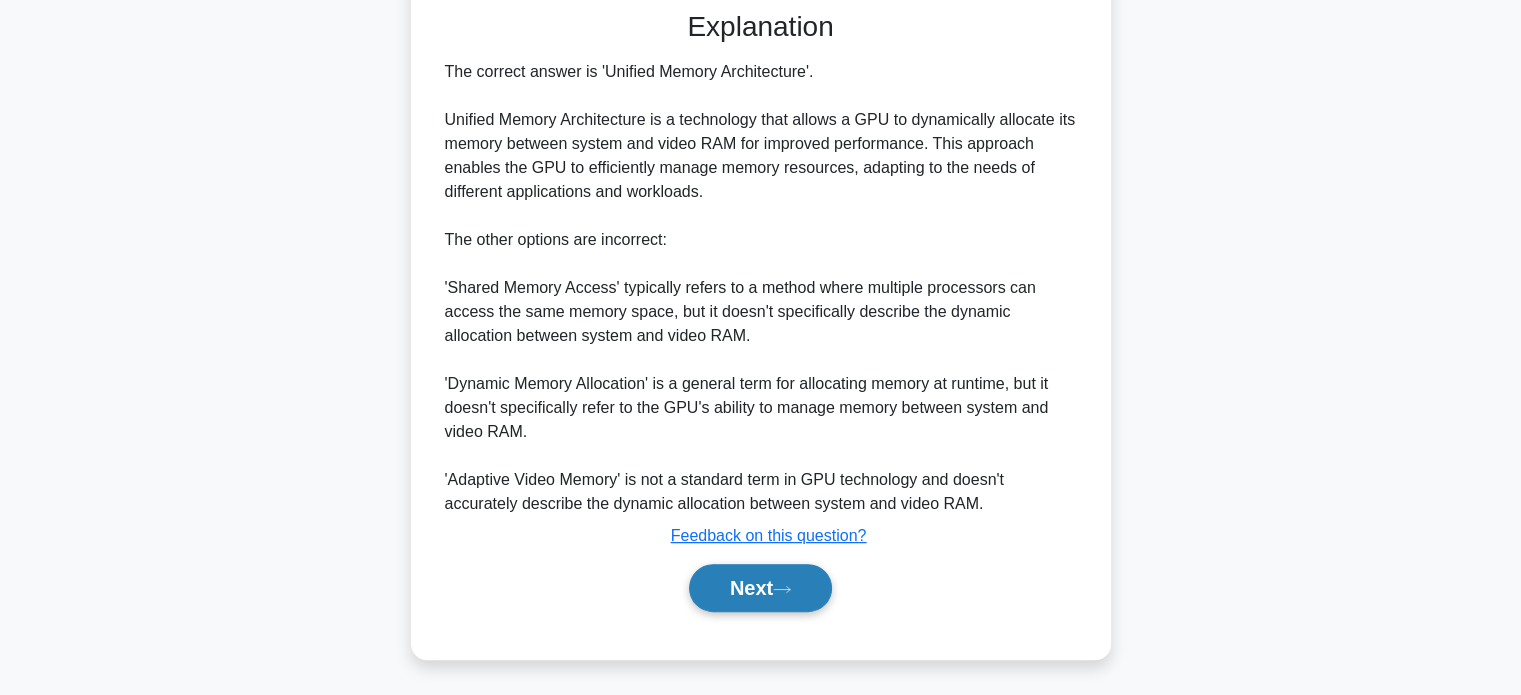 click on "Next" at bounding box center [760, 588] 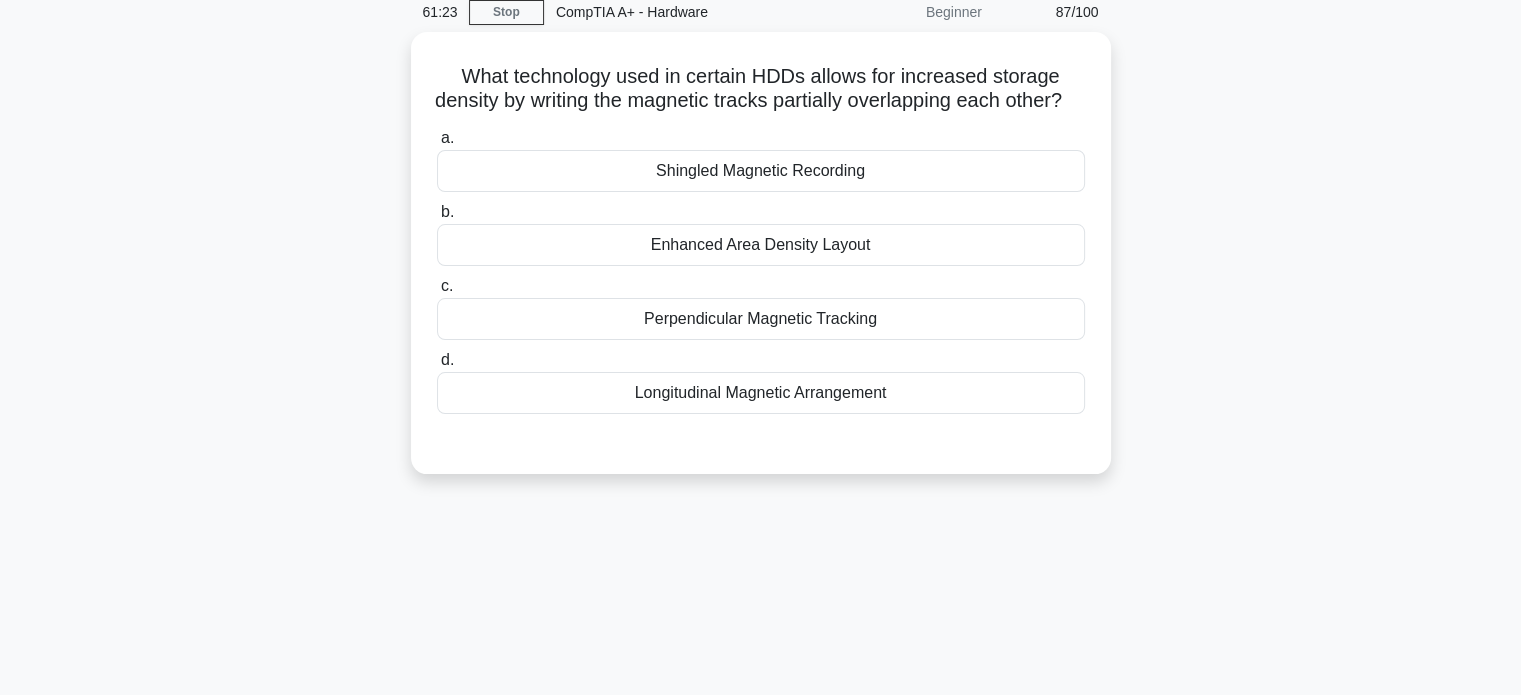 scroll, scrollTop: 0, scrollLeft: 0, axis: both 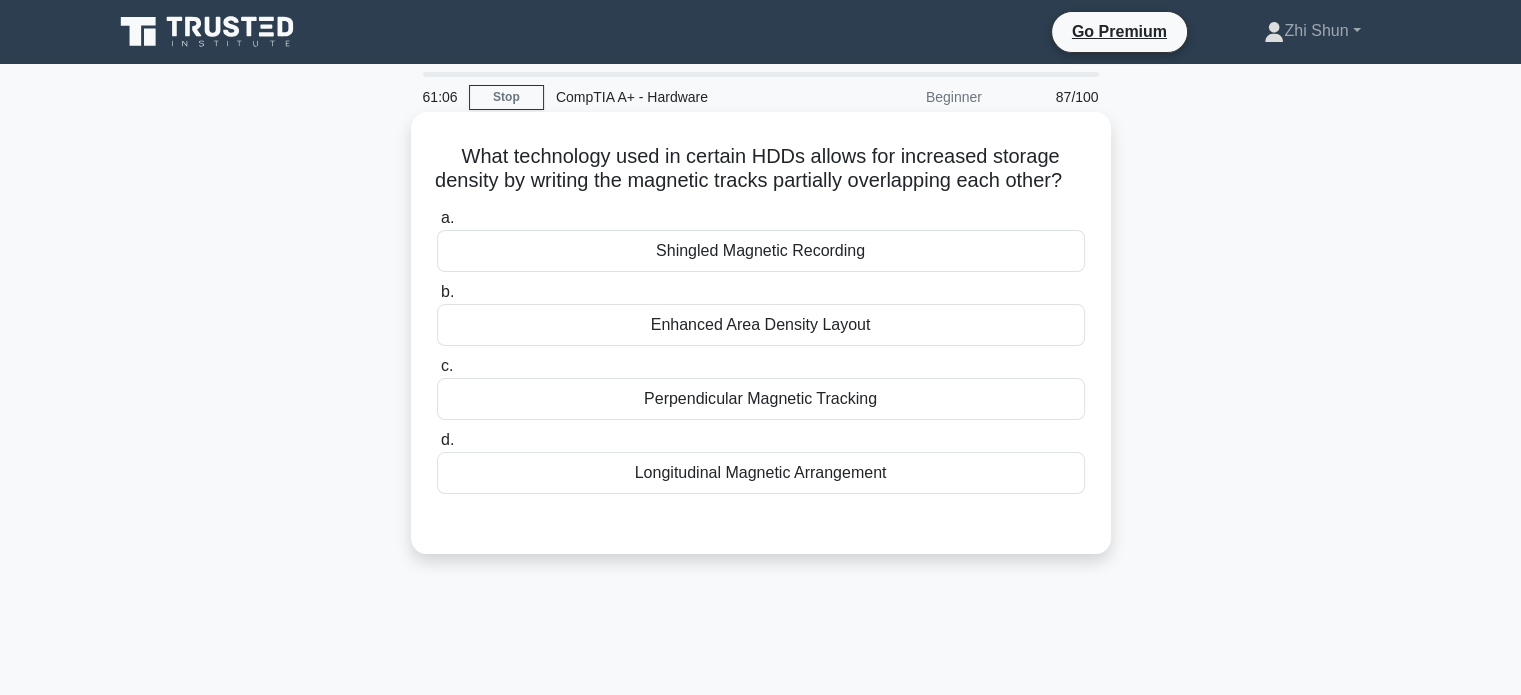 click on "Perpendicular Magnetic Tracking" at bounding box center [761, 399] 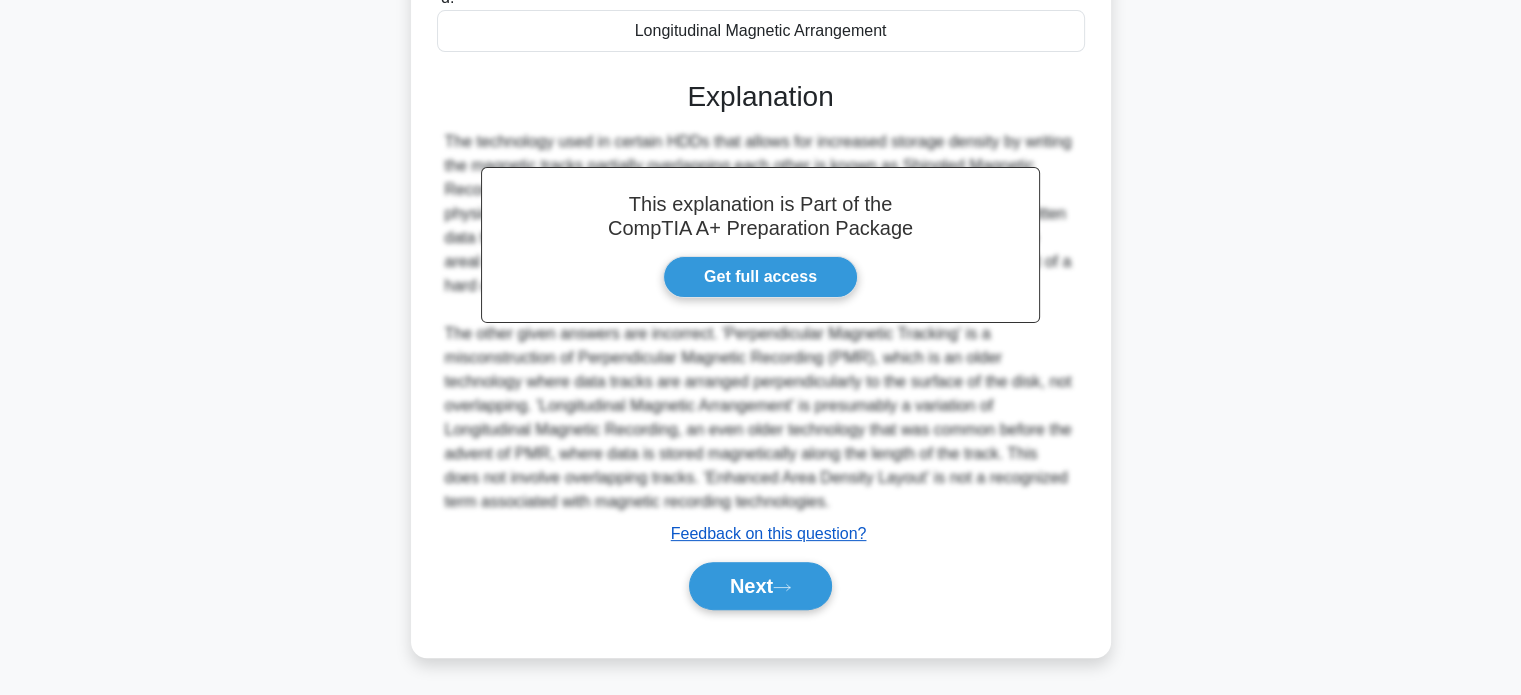 scroll, scrollTop: 466, scrollLeft: 0, axis: vertical 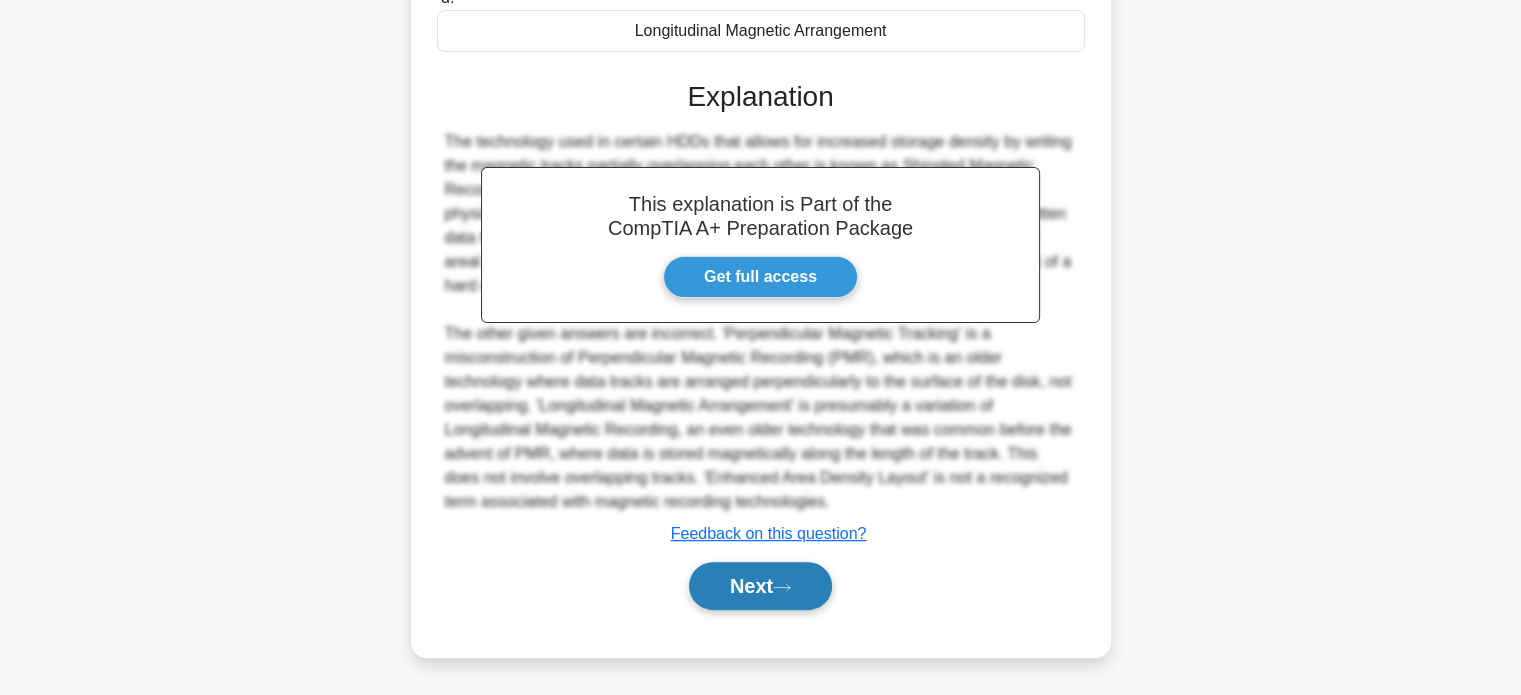 click on "Next" at bounding box center [760, 586] 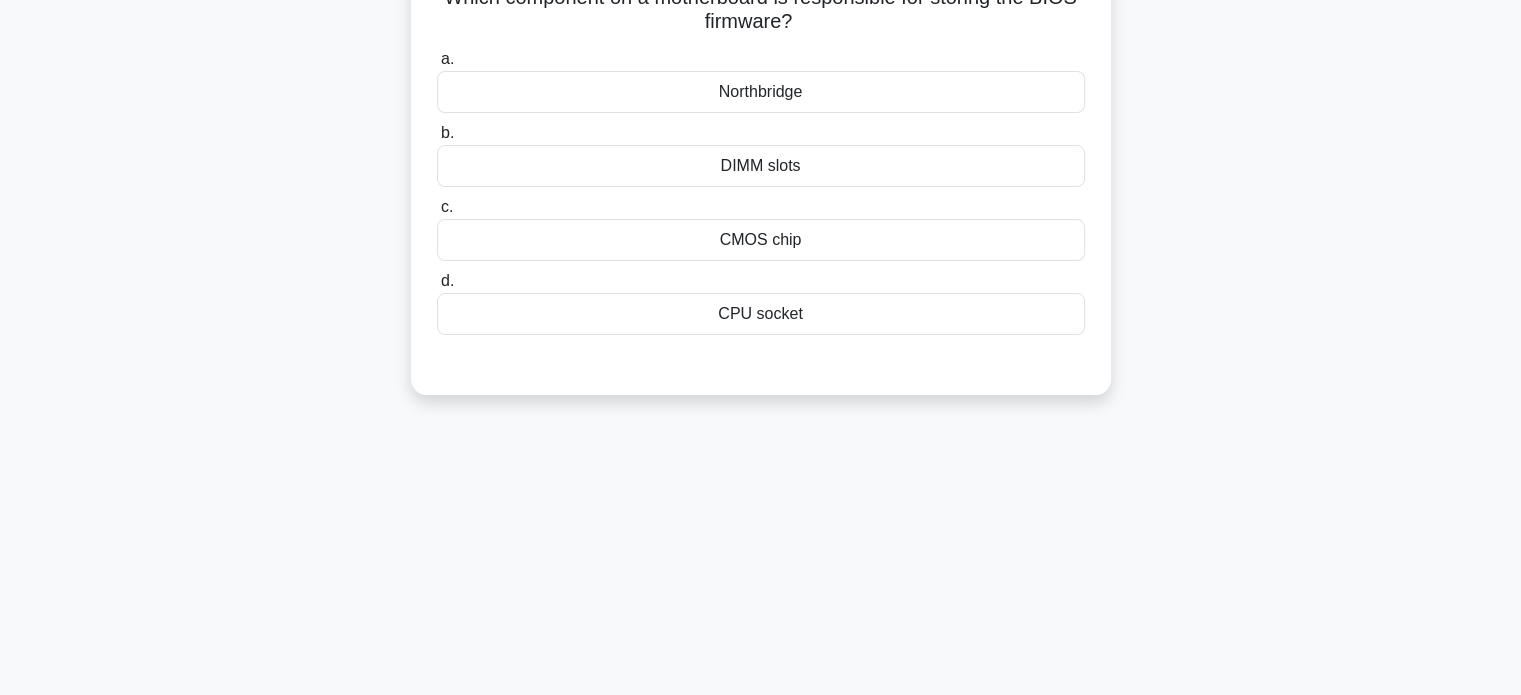 scroll, scrollTop: 0, scrollLeft: 0, axis: both 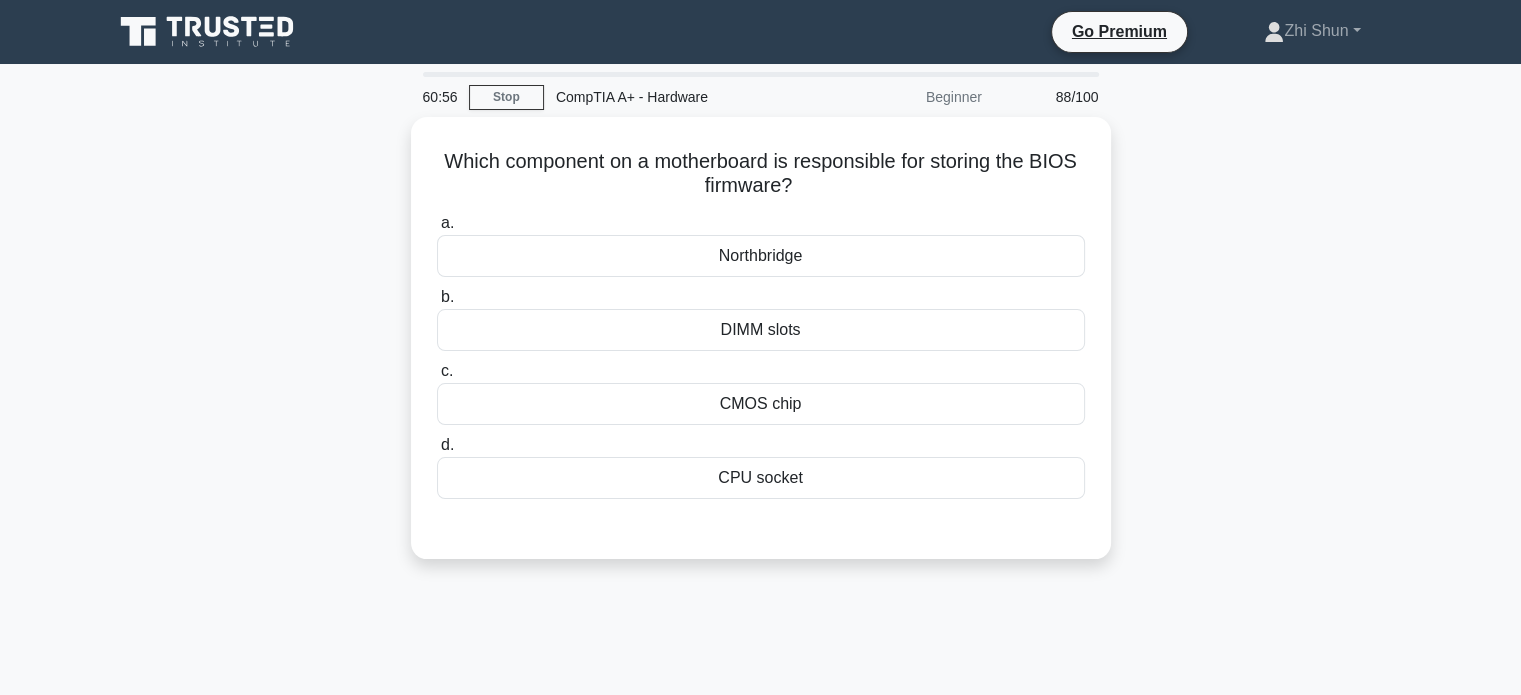 click on "60:56
Stop
CompTIA A+  - Hardware
Beginner
88/100" at bounding box center (761, 97) 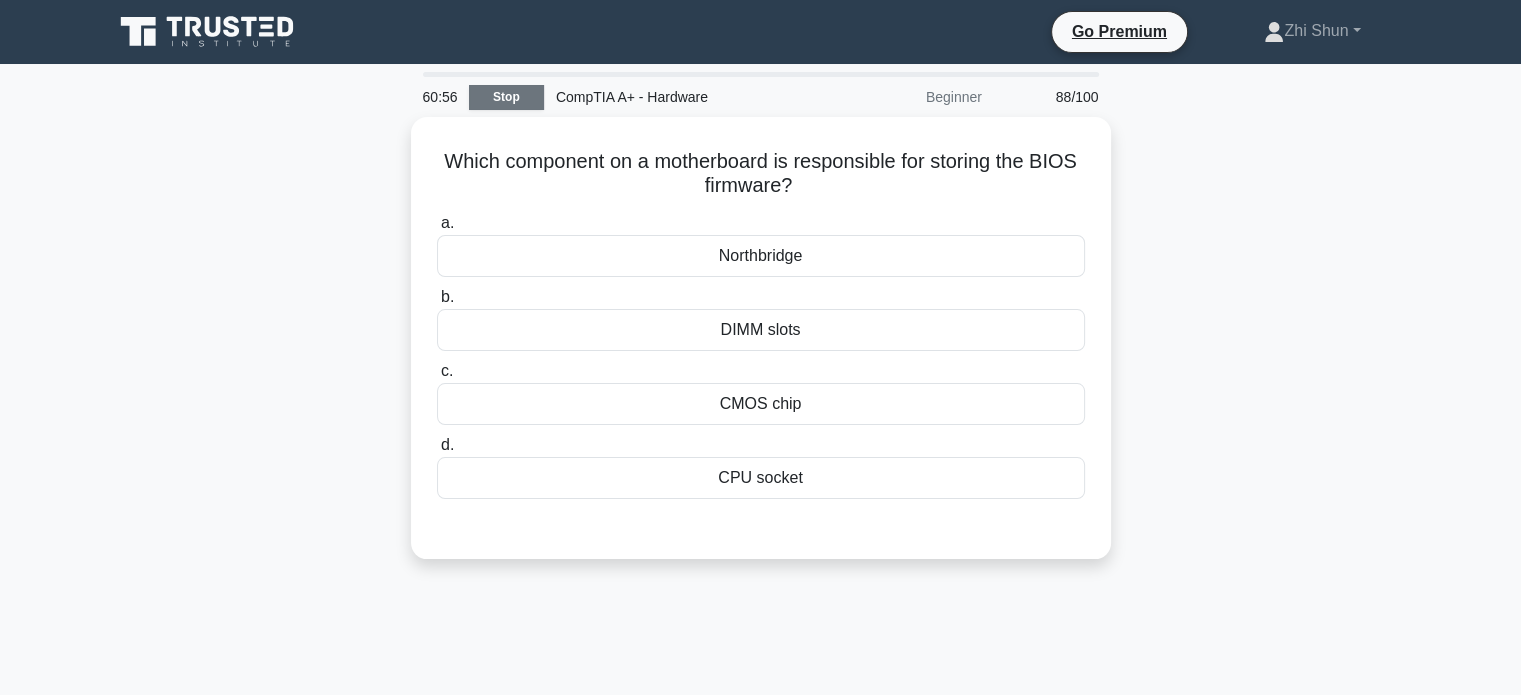 click on "Stop" at bounding box center (506, 97) 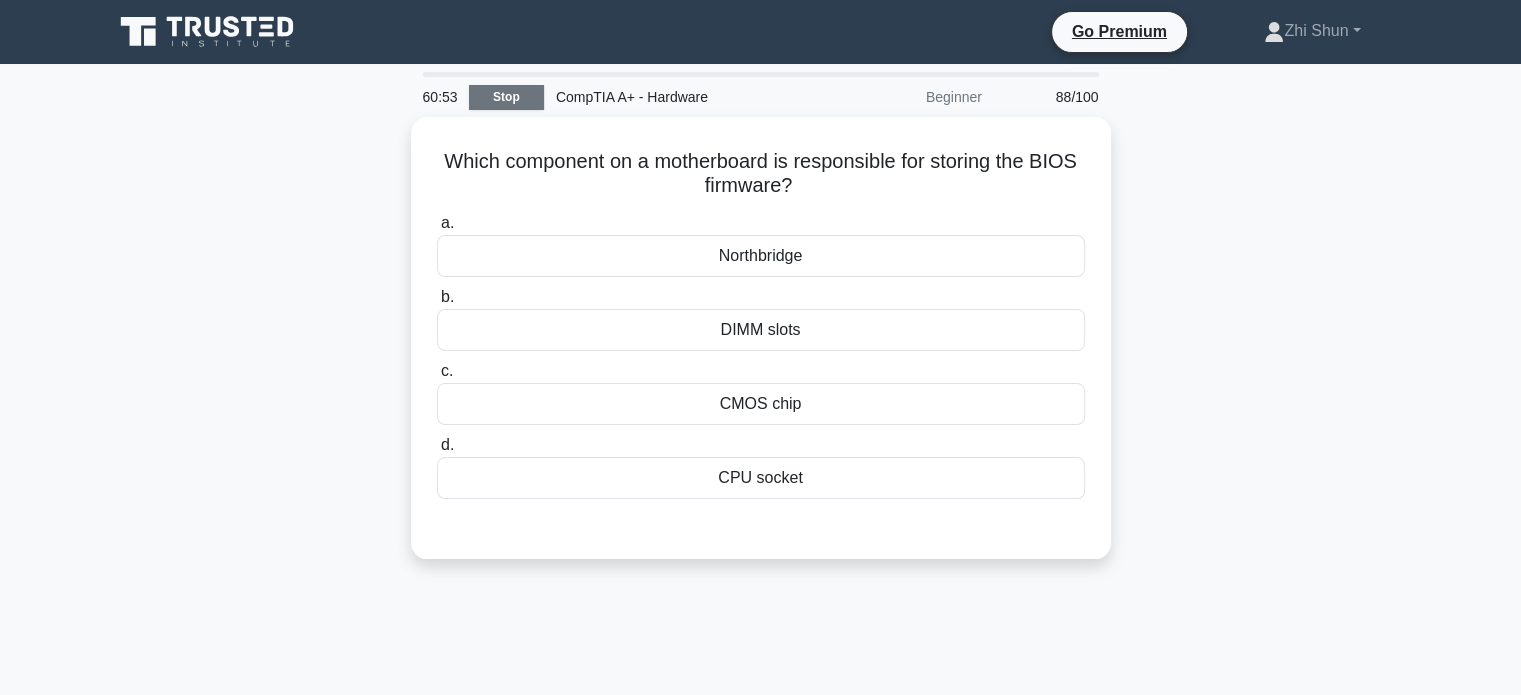 click on "Stop" at bounding box center (506, 97) 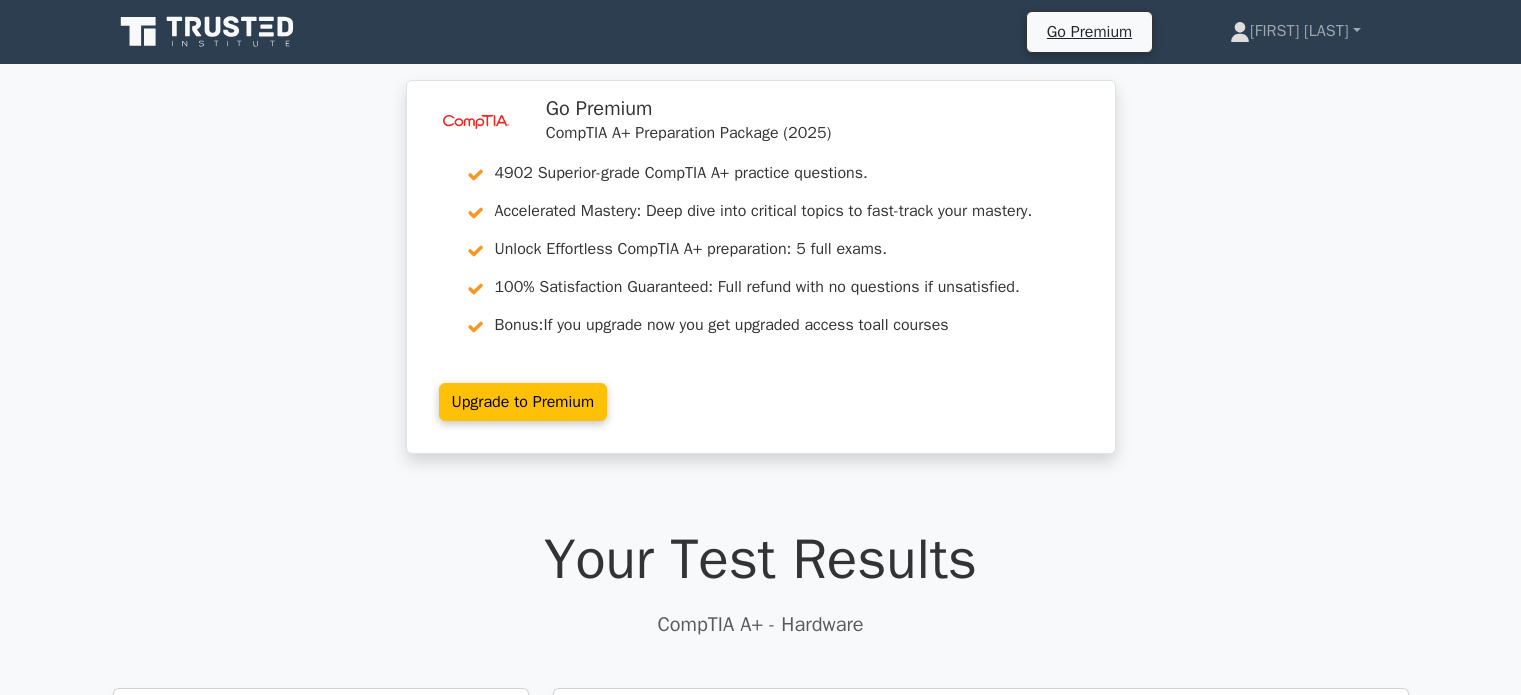 scroll, scrollTop: 0, scrollLeft: 0, axis: both 